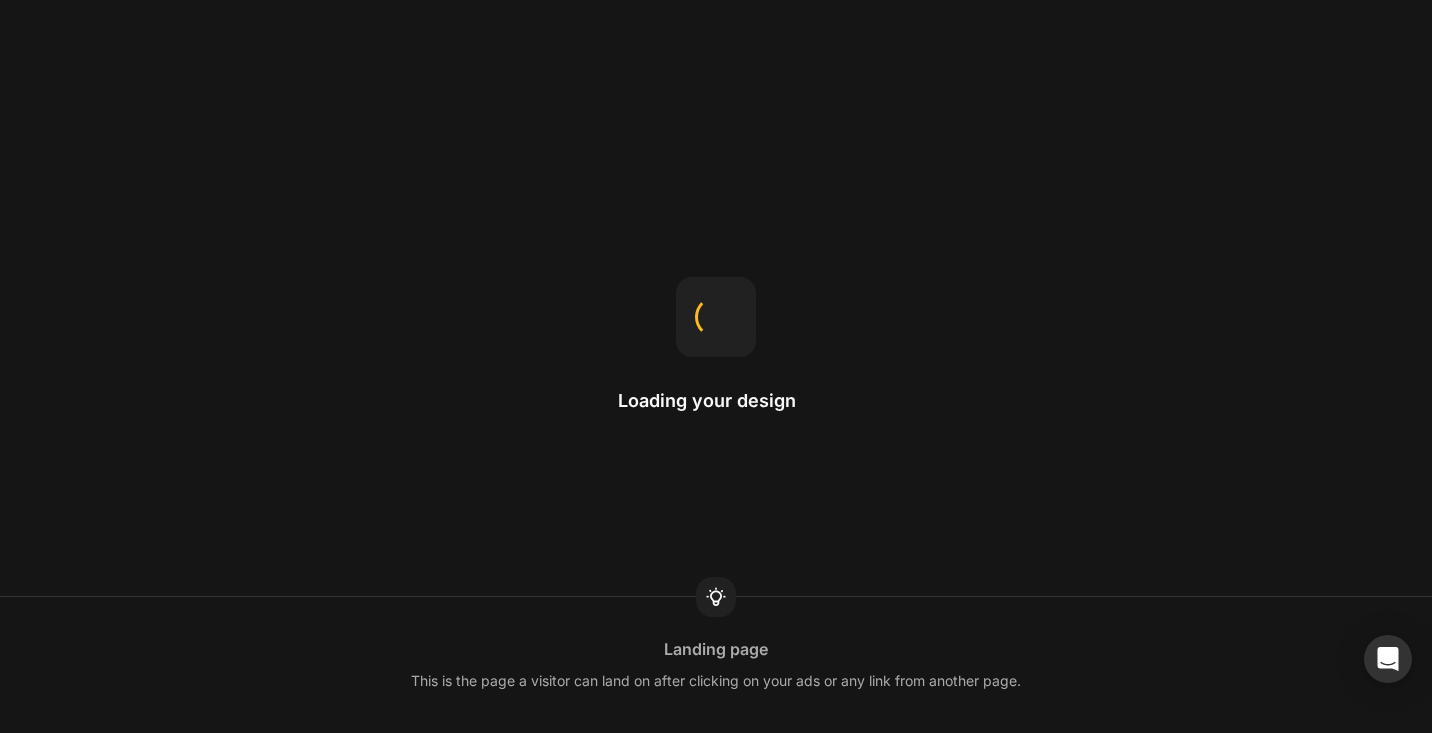 scroll, scrollTop: 0, scrollLeft: 0, axis: both 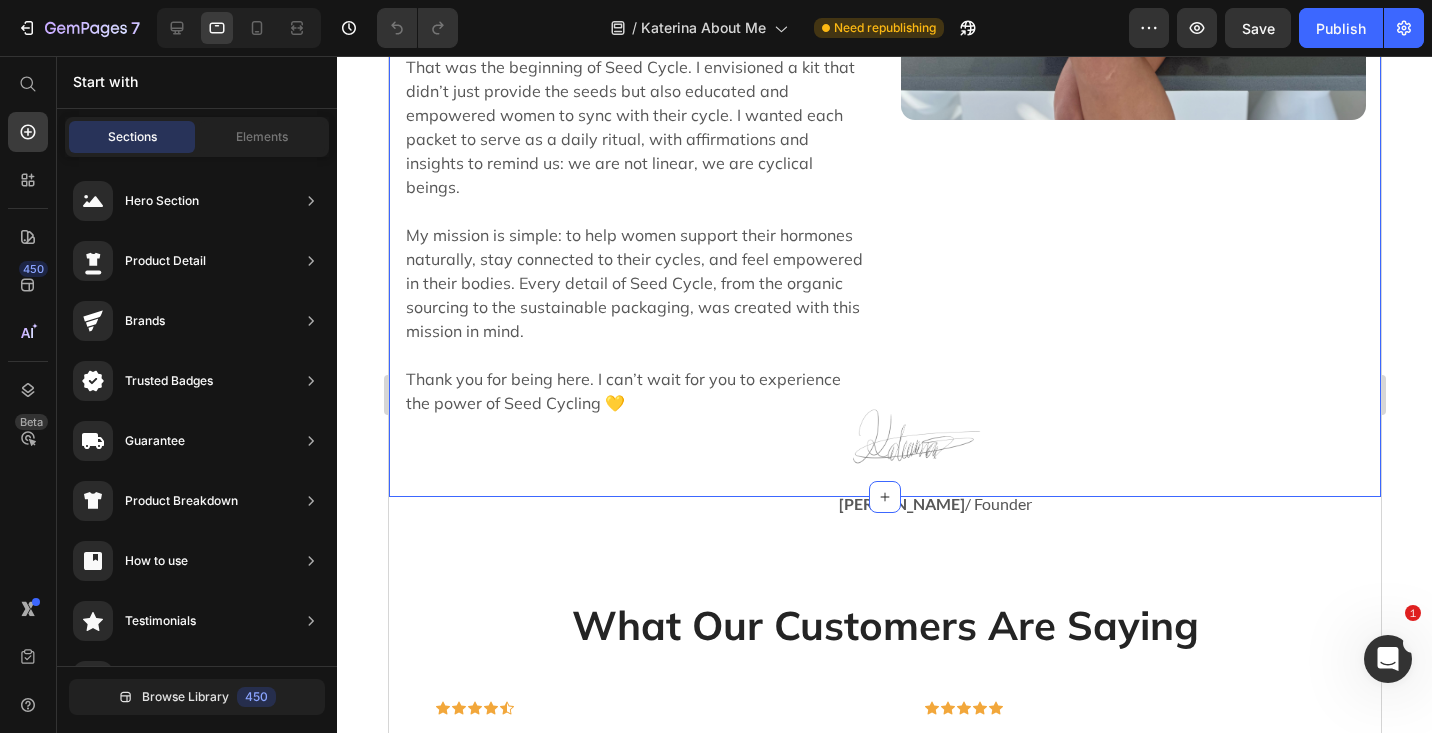 click at bounding box center (916, 436) 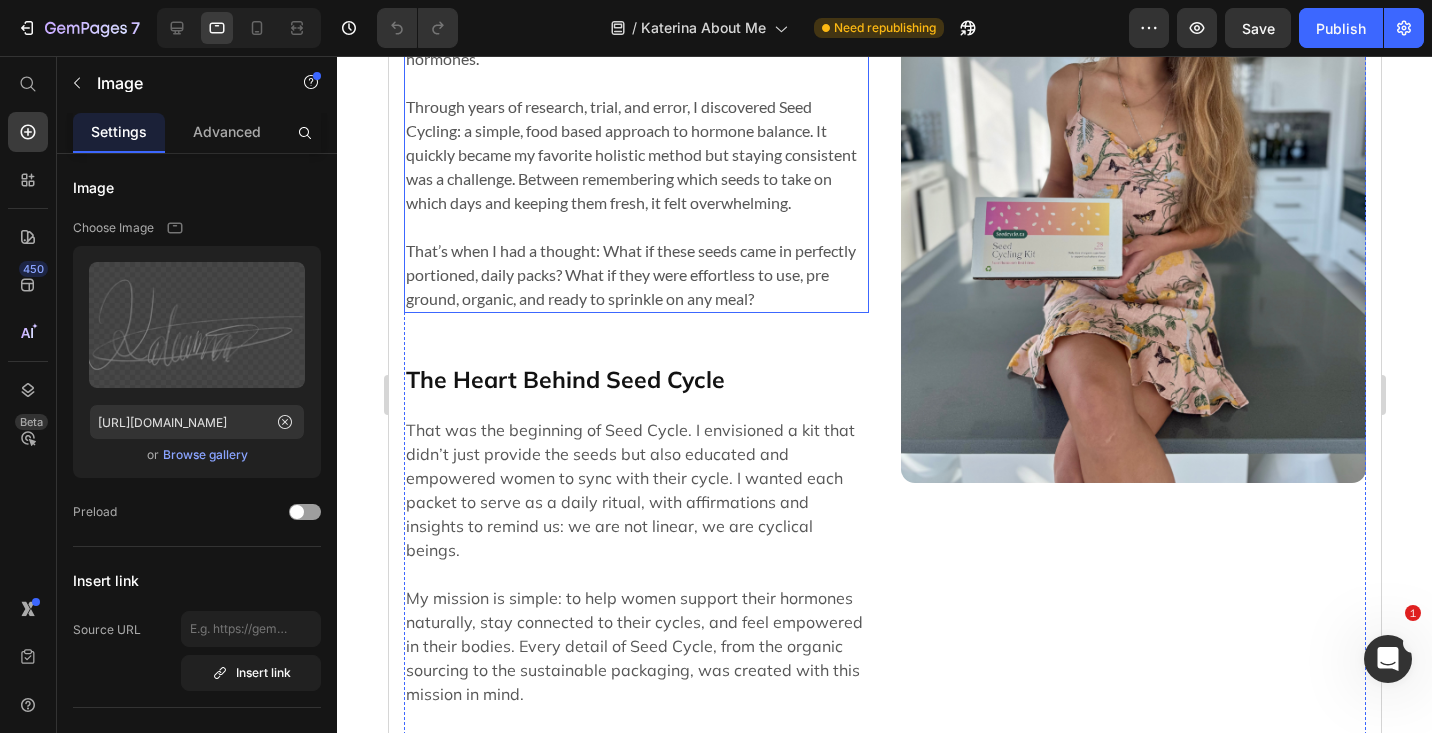 scroll, scrollTop: 828, scrollLeft: 0, axis: vertical 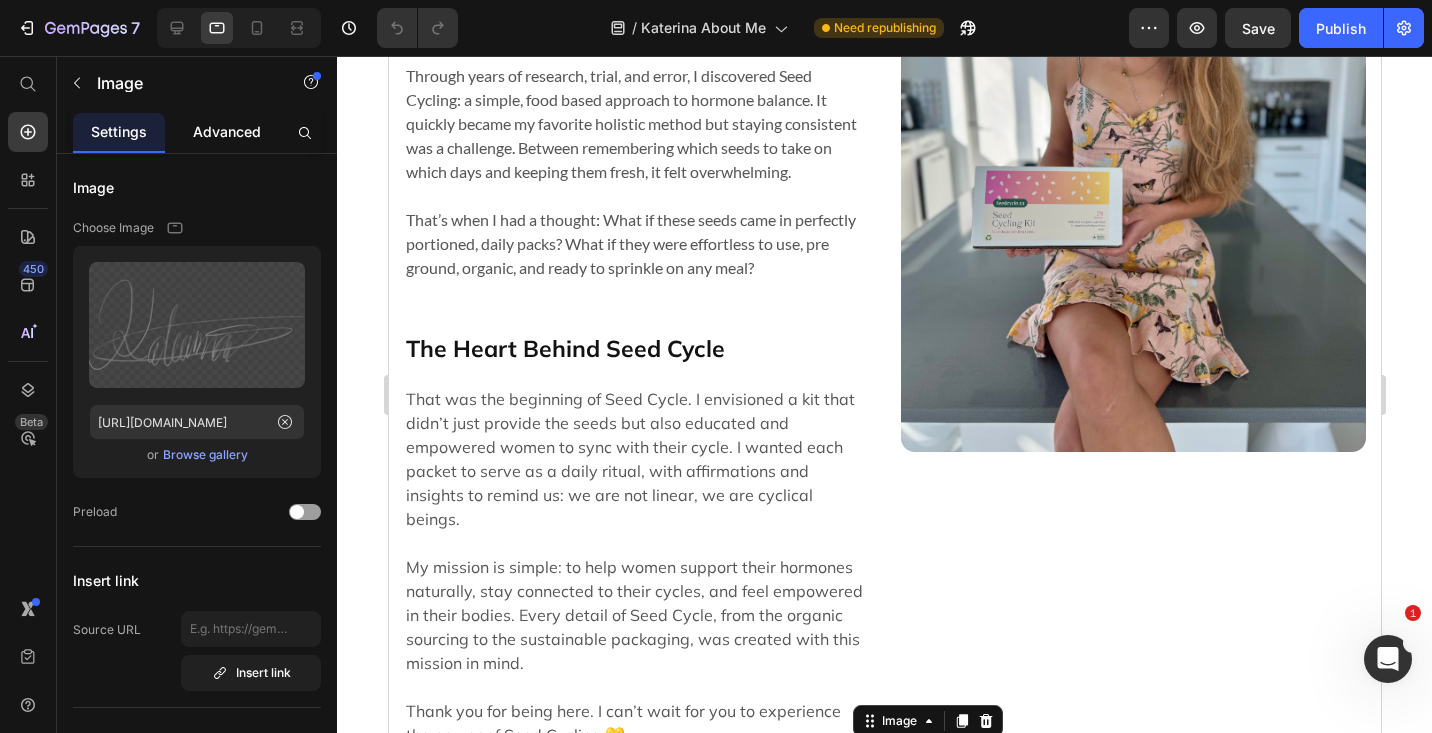 click on "Advanced" 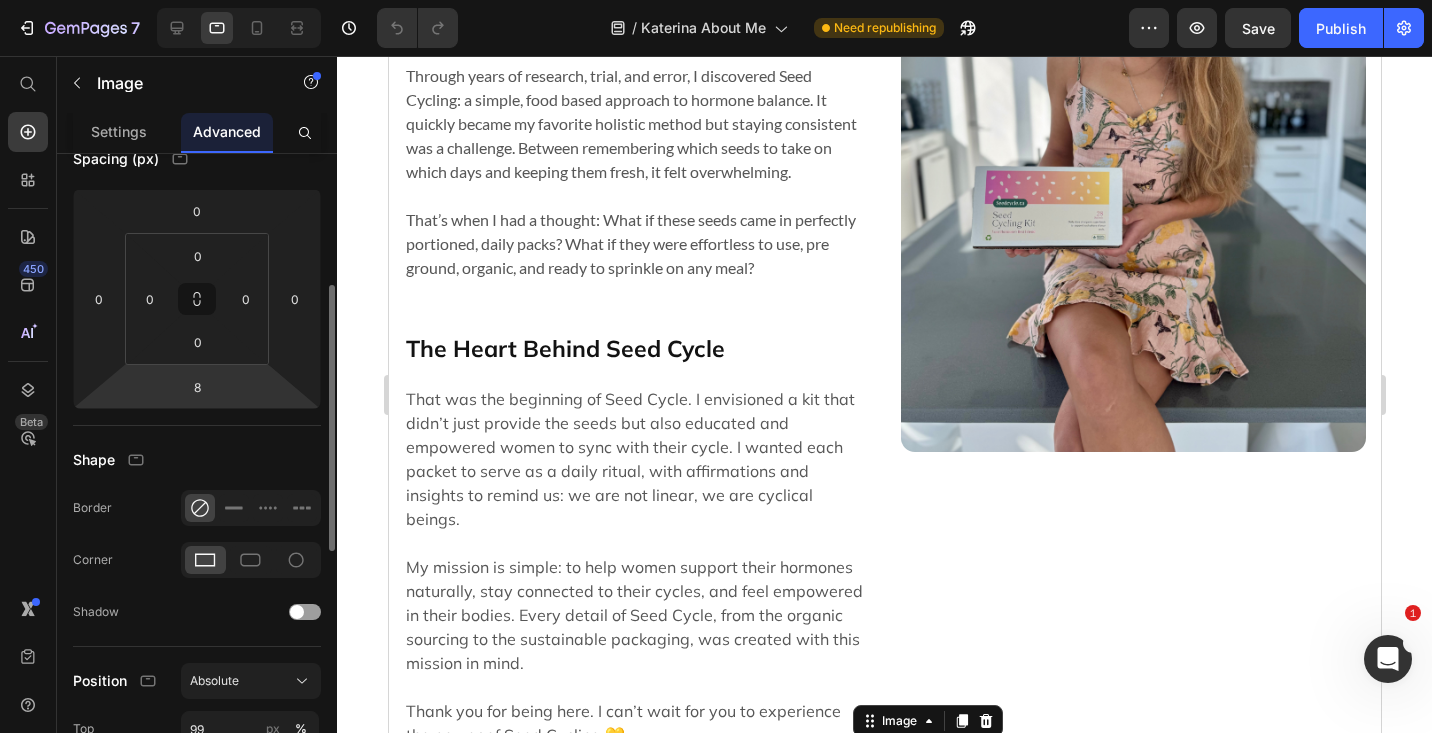 scroll, scrollTop: 252, scrollLeft: 0, axis: vertical 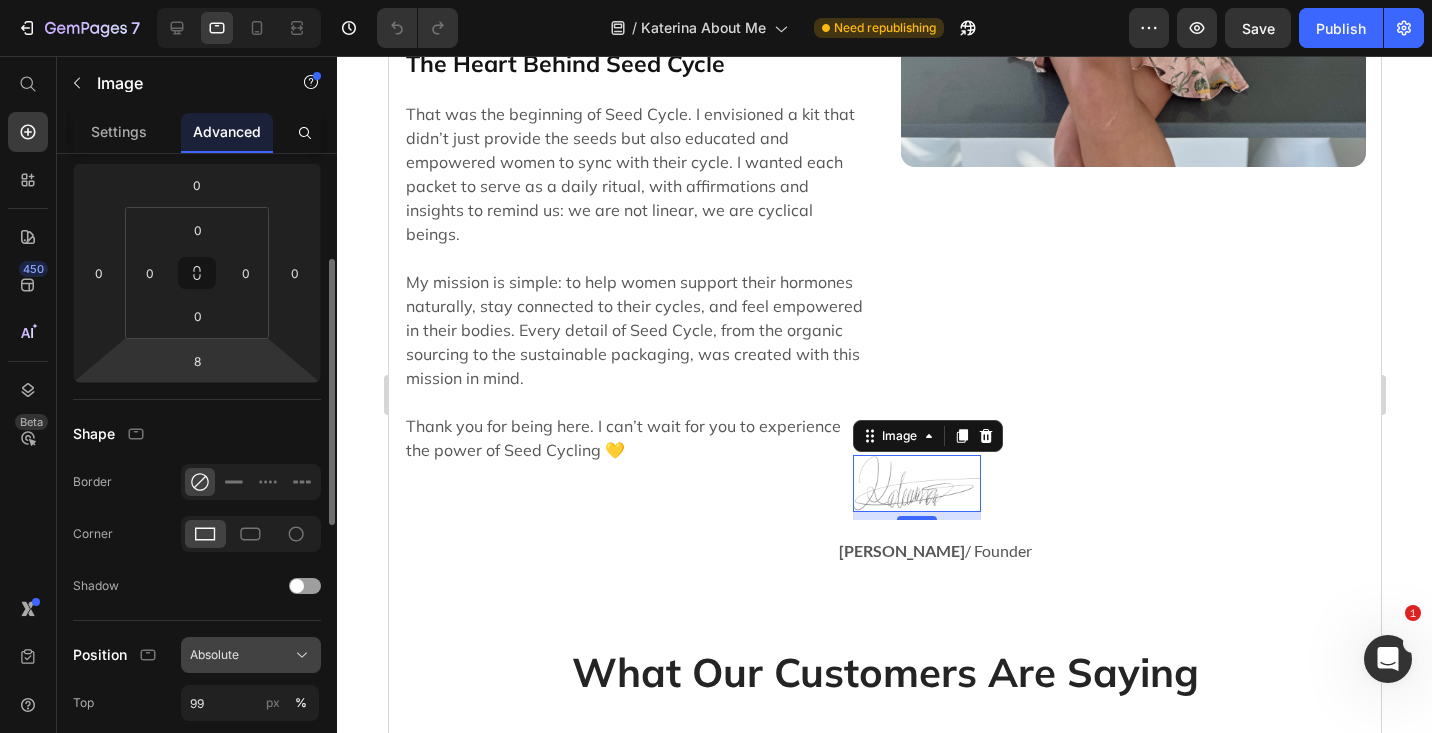 click on "Absolute" 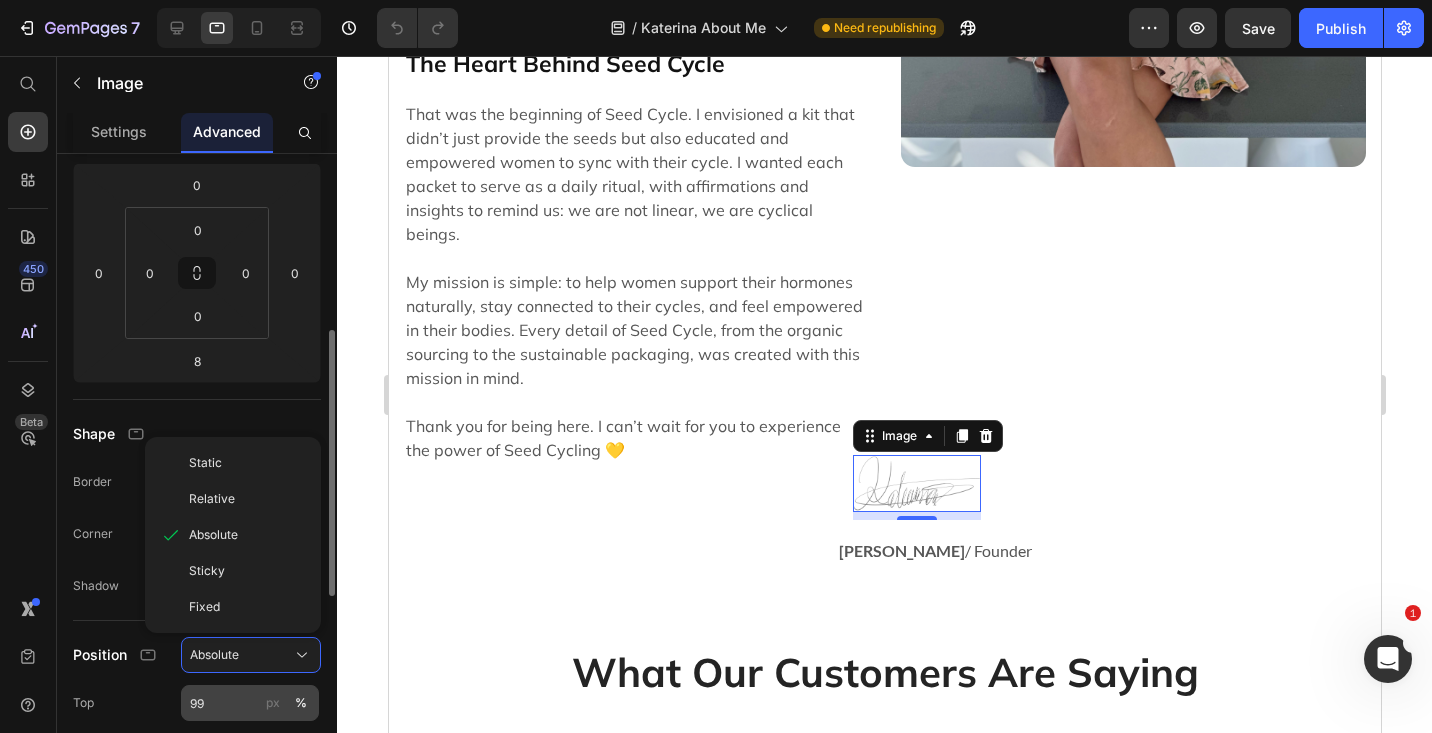 scroll, scrollTop: 330, scrollLeft: 0, axis: vertical 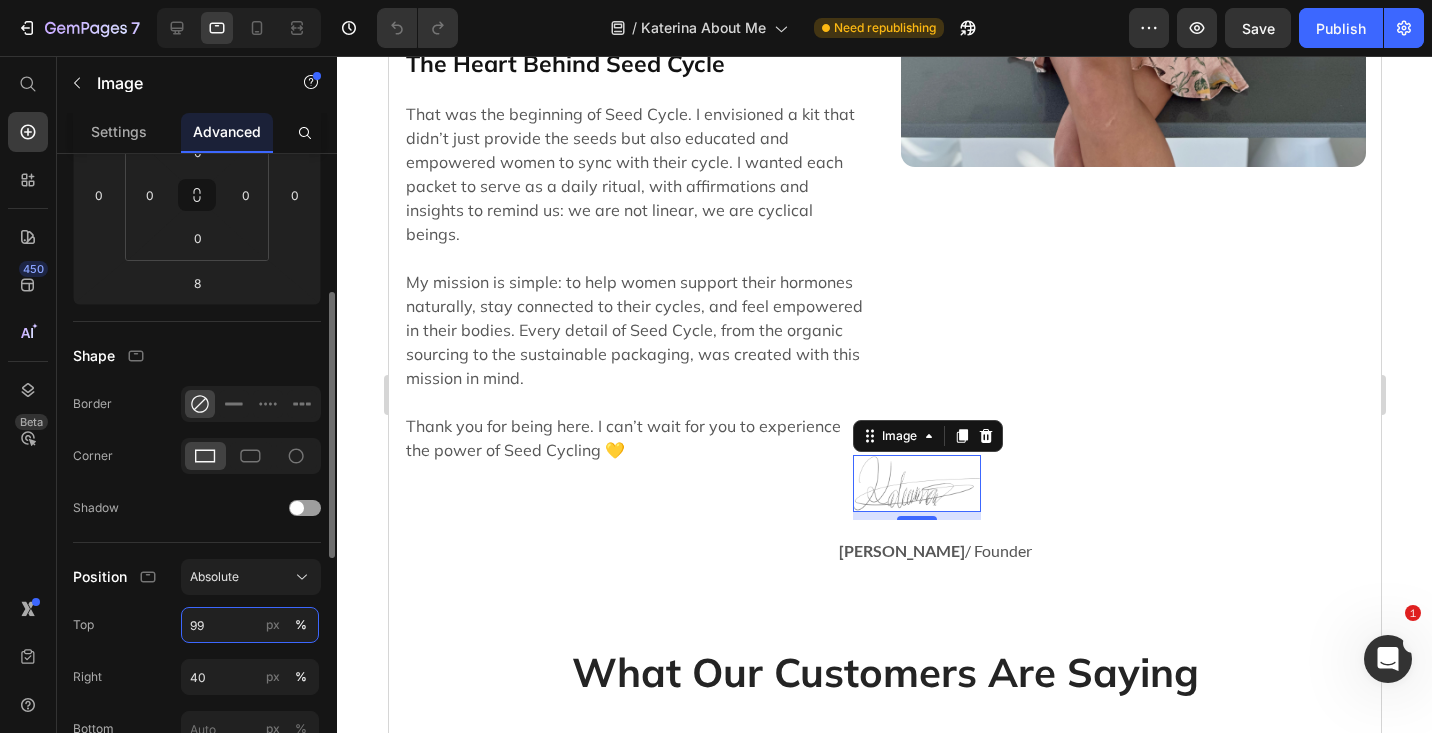 click on "99" at bounding box center [250, 625] 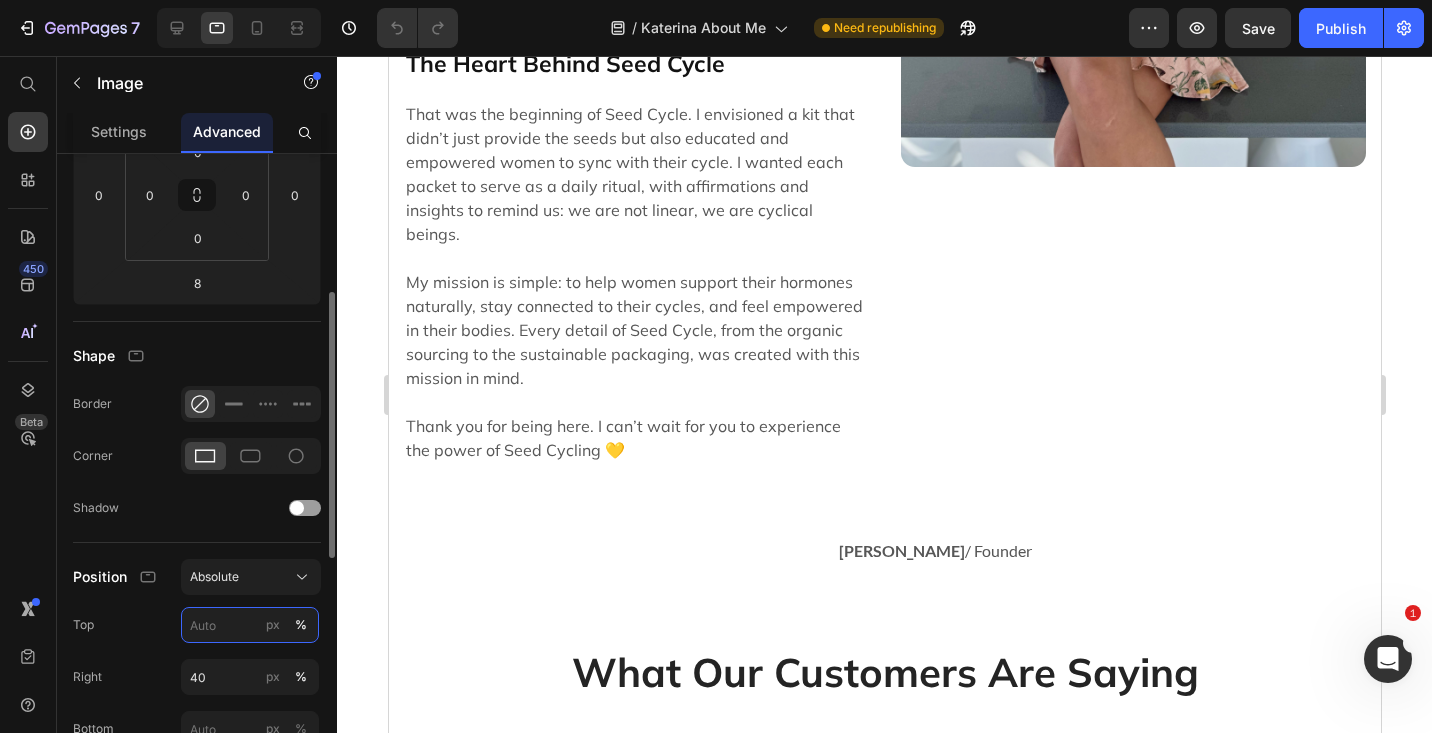 type on "5" 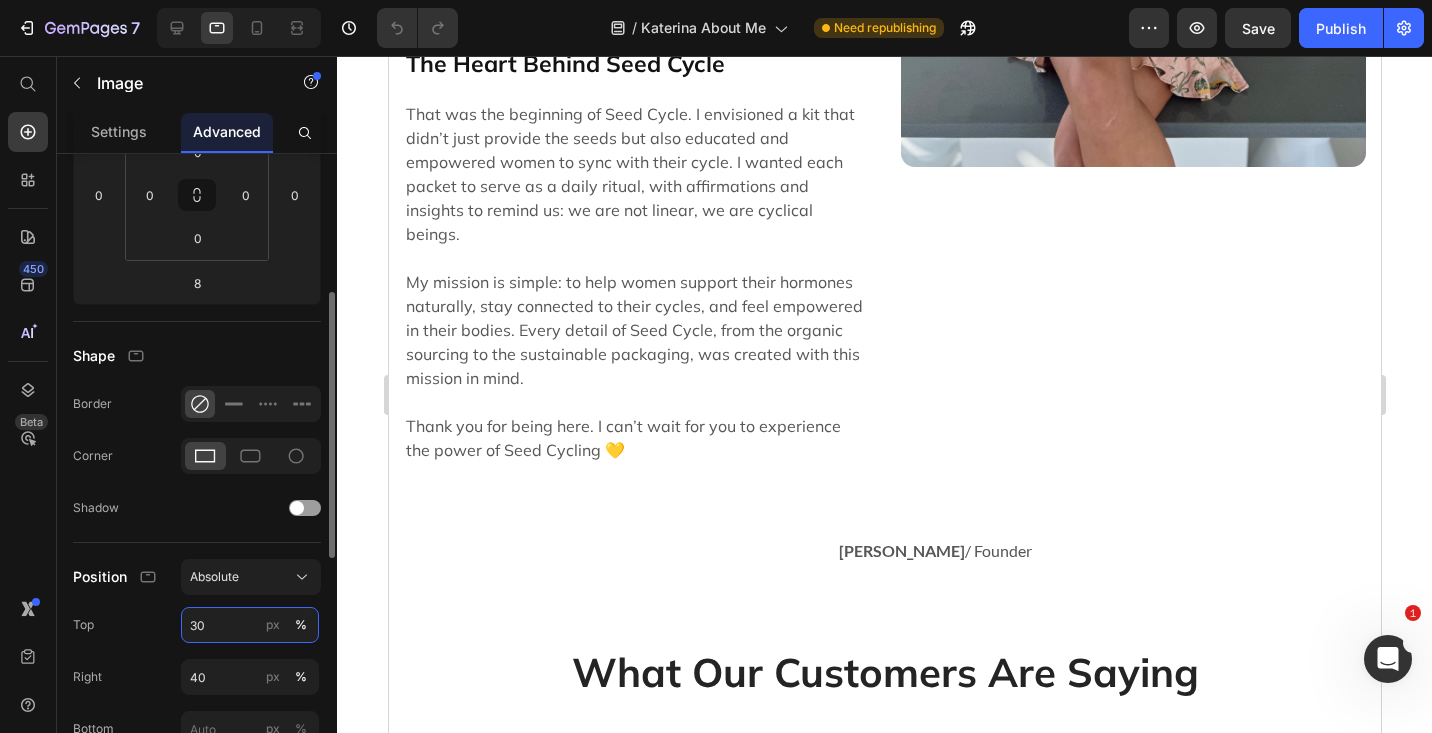 type on "3" 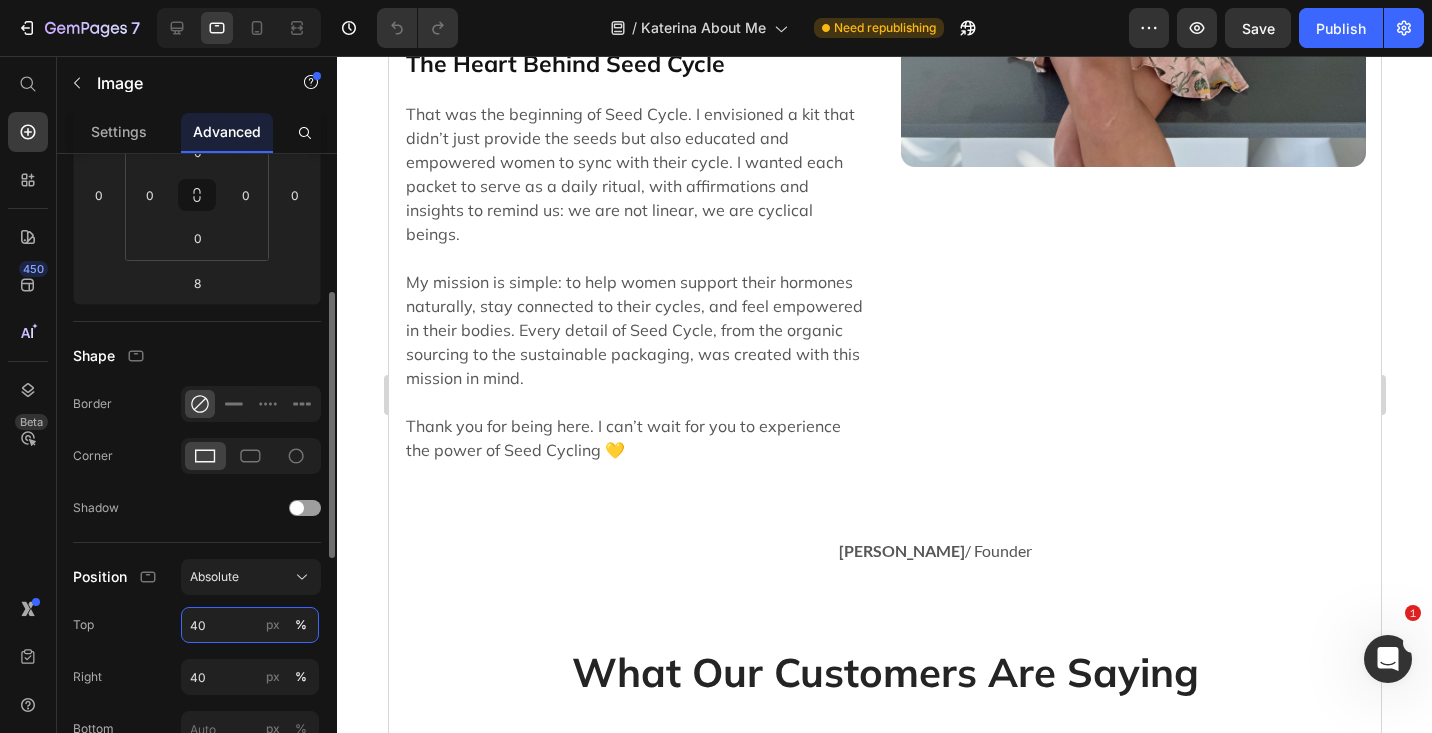 type on "4" 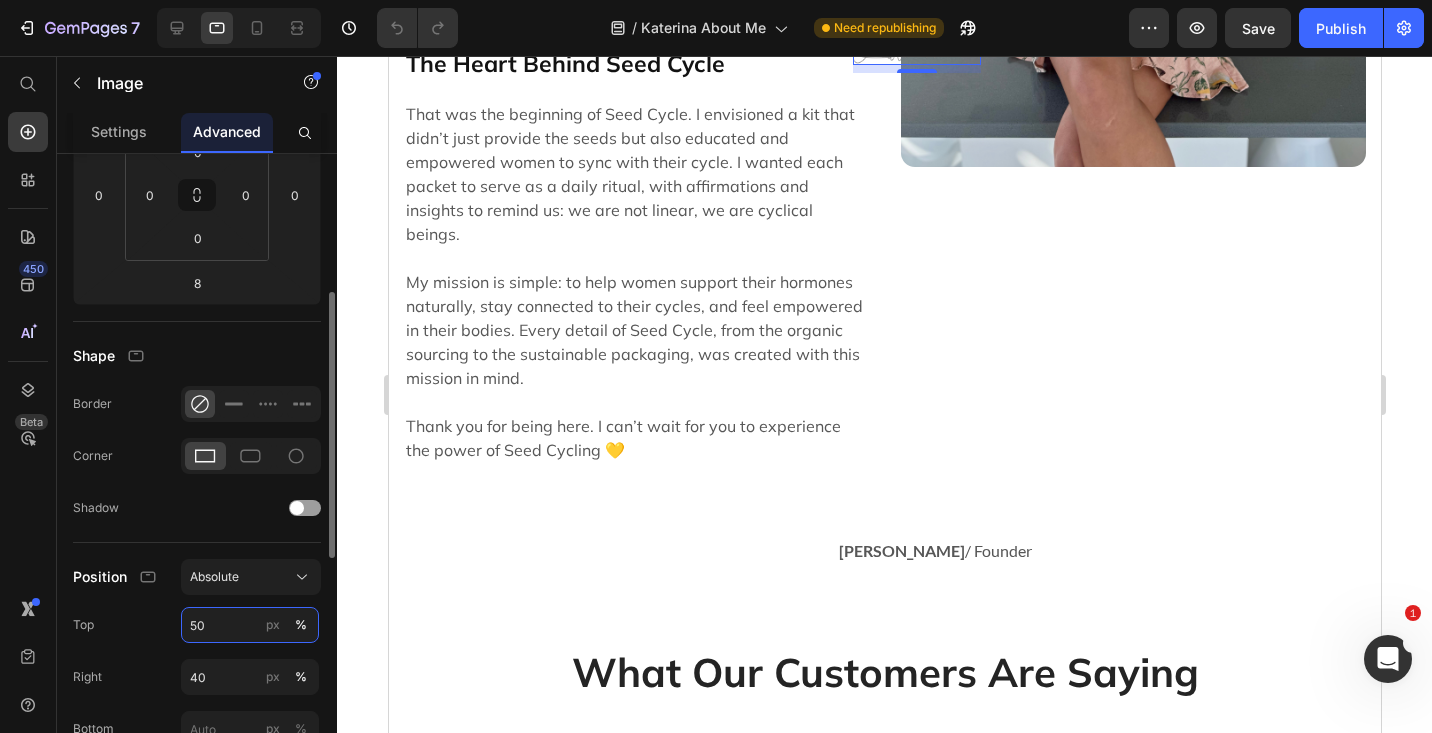 type on "5" 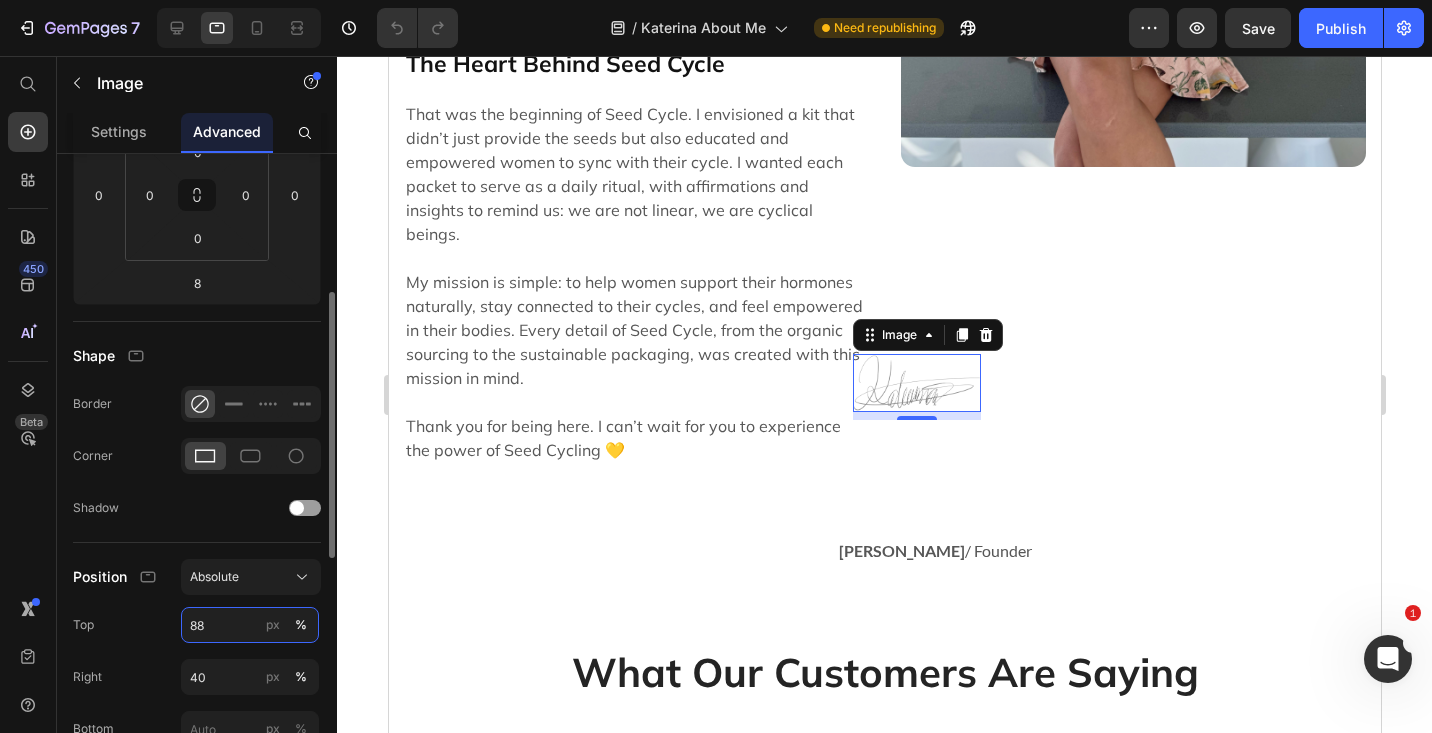 type on "8" 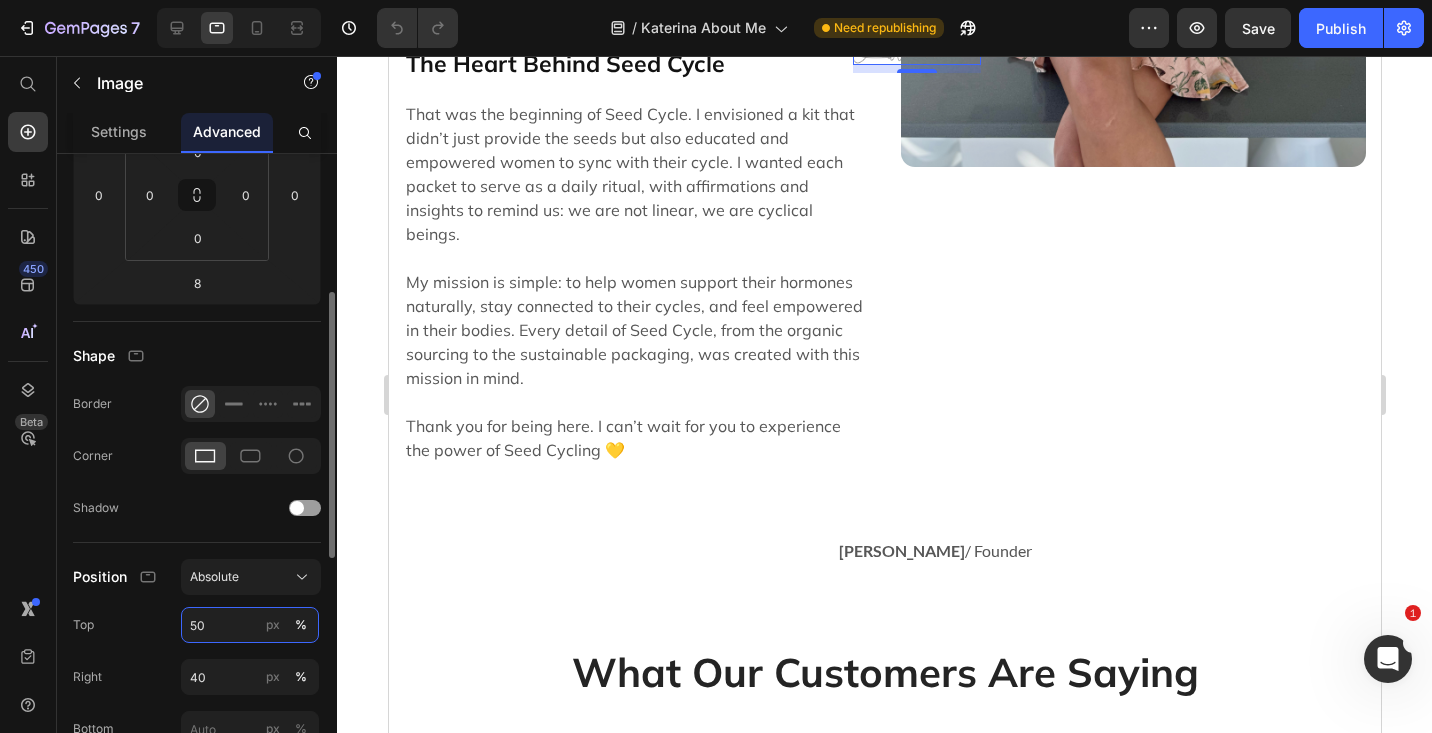 type on "5" 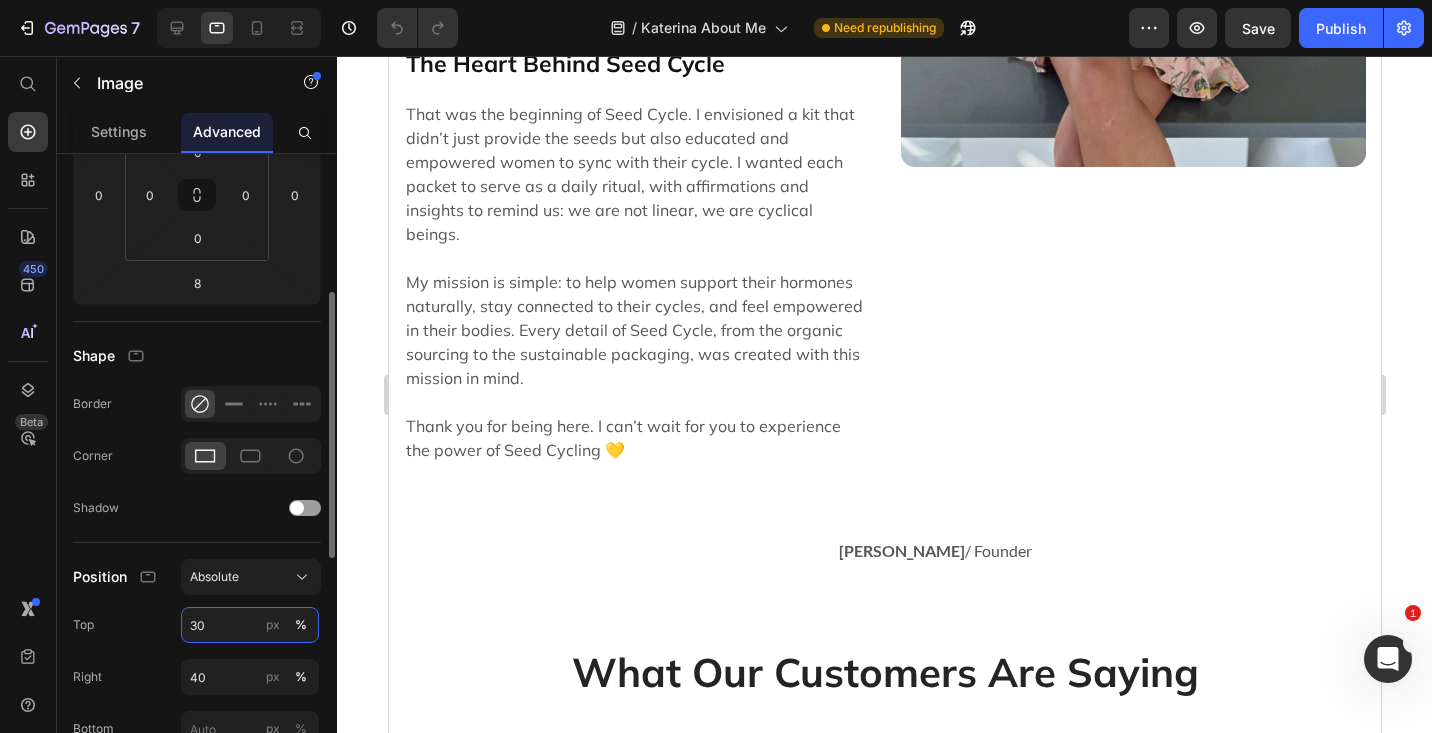 type on "3" 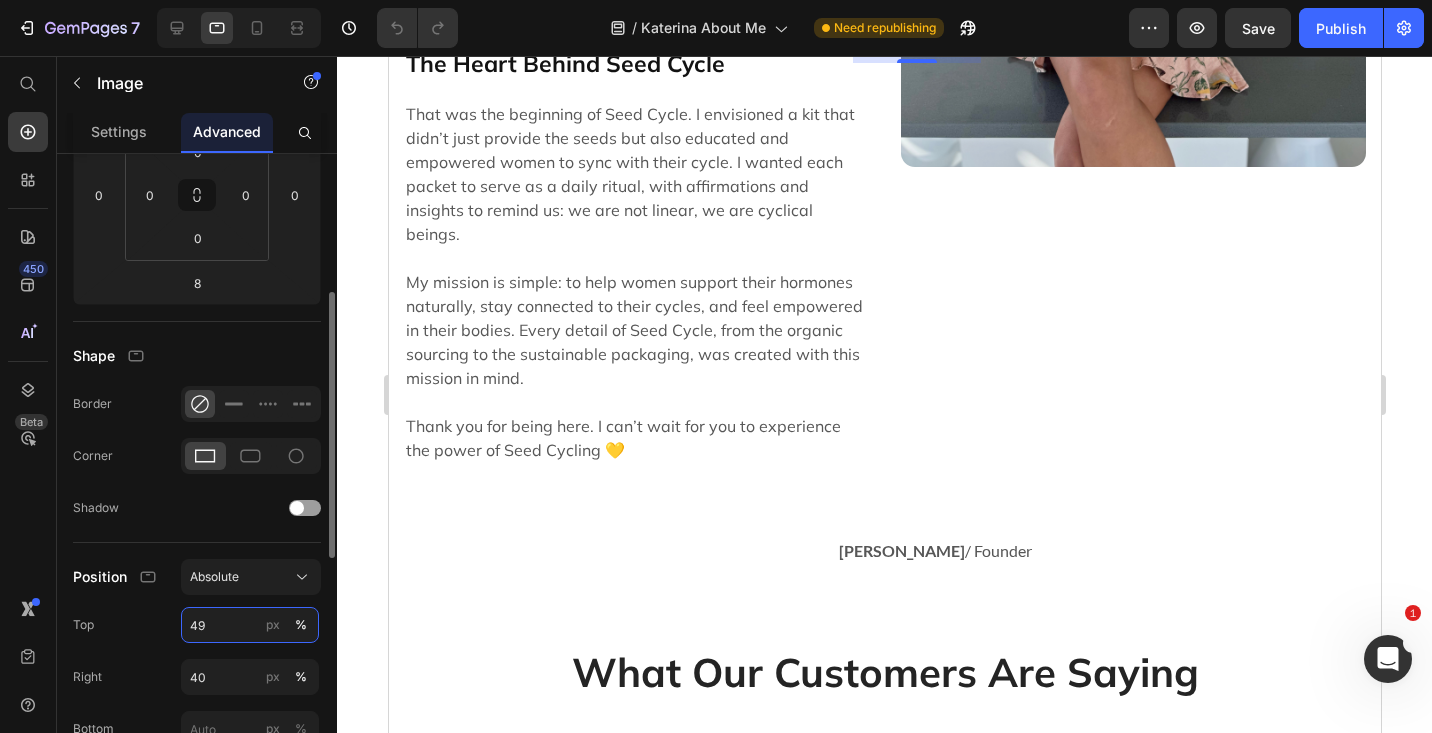 type on "4" 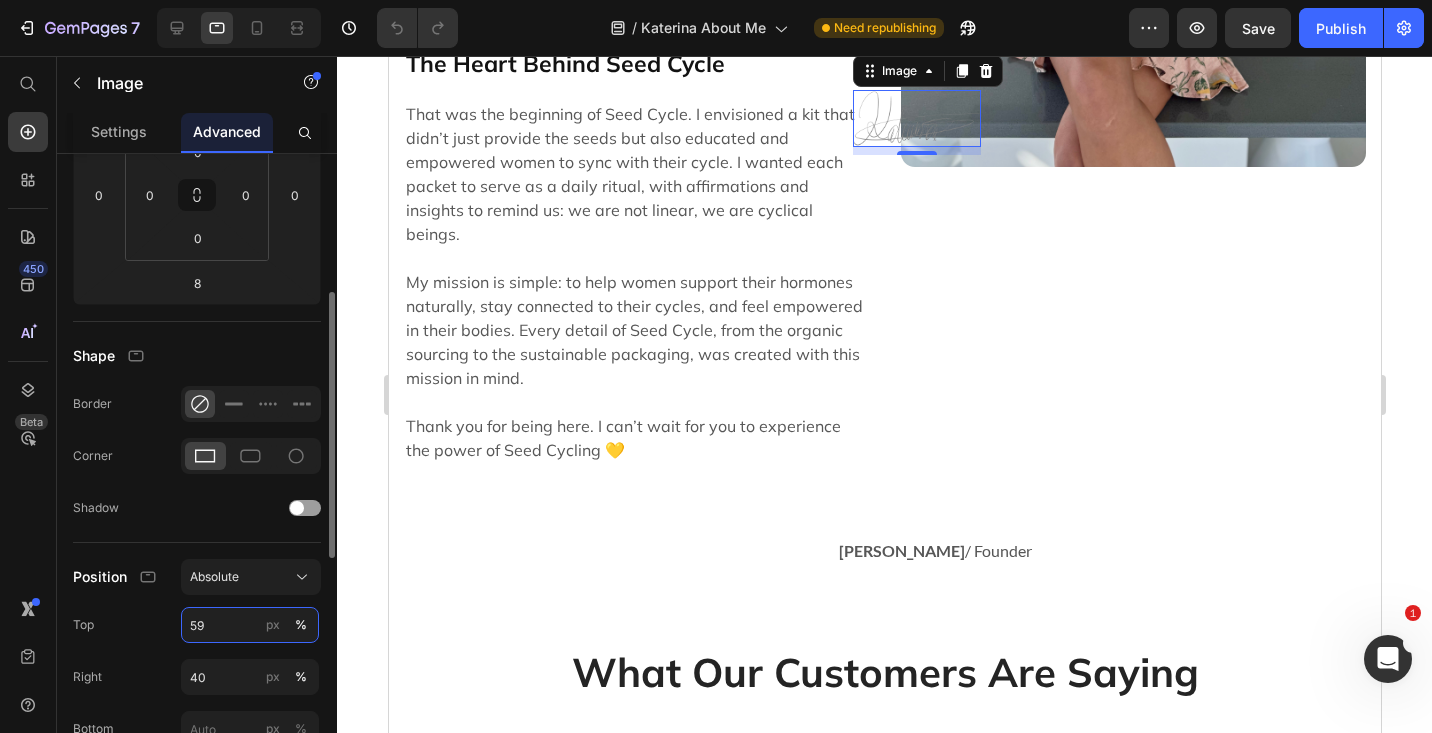 type on "5" 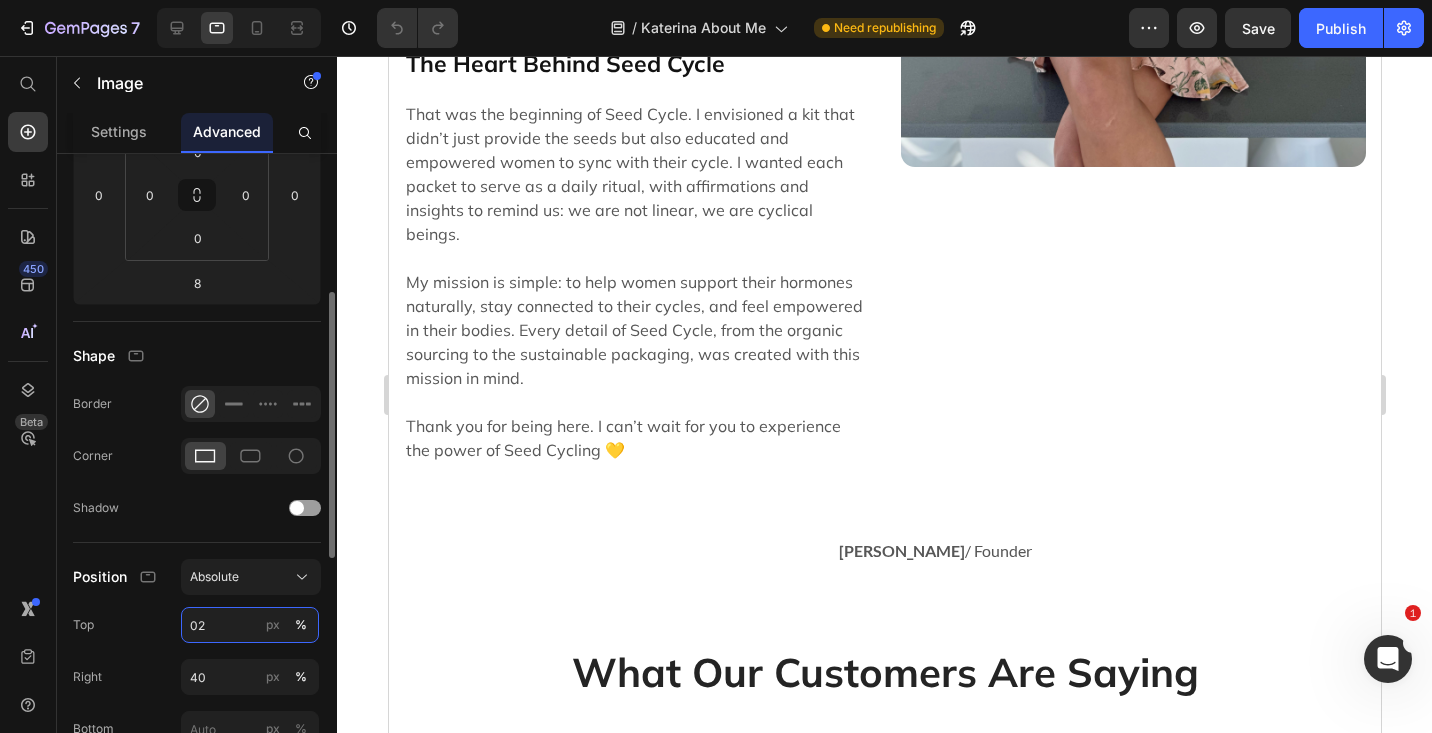 type on "0" 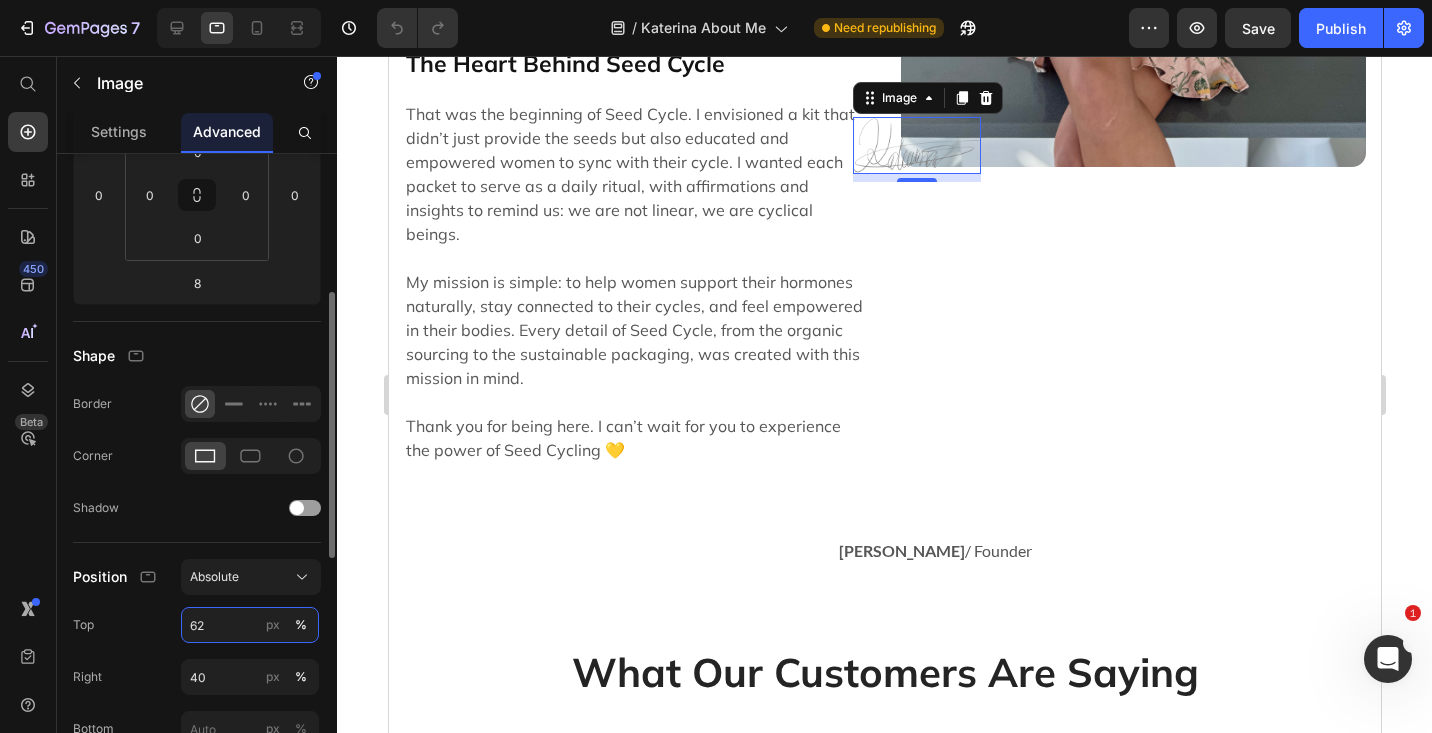 type on "6" 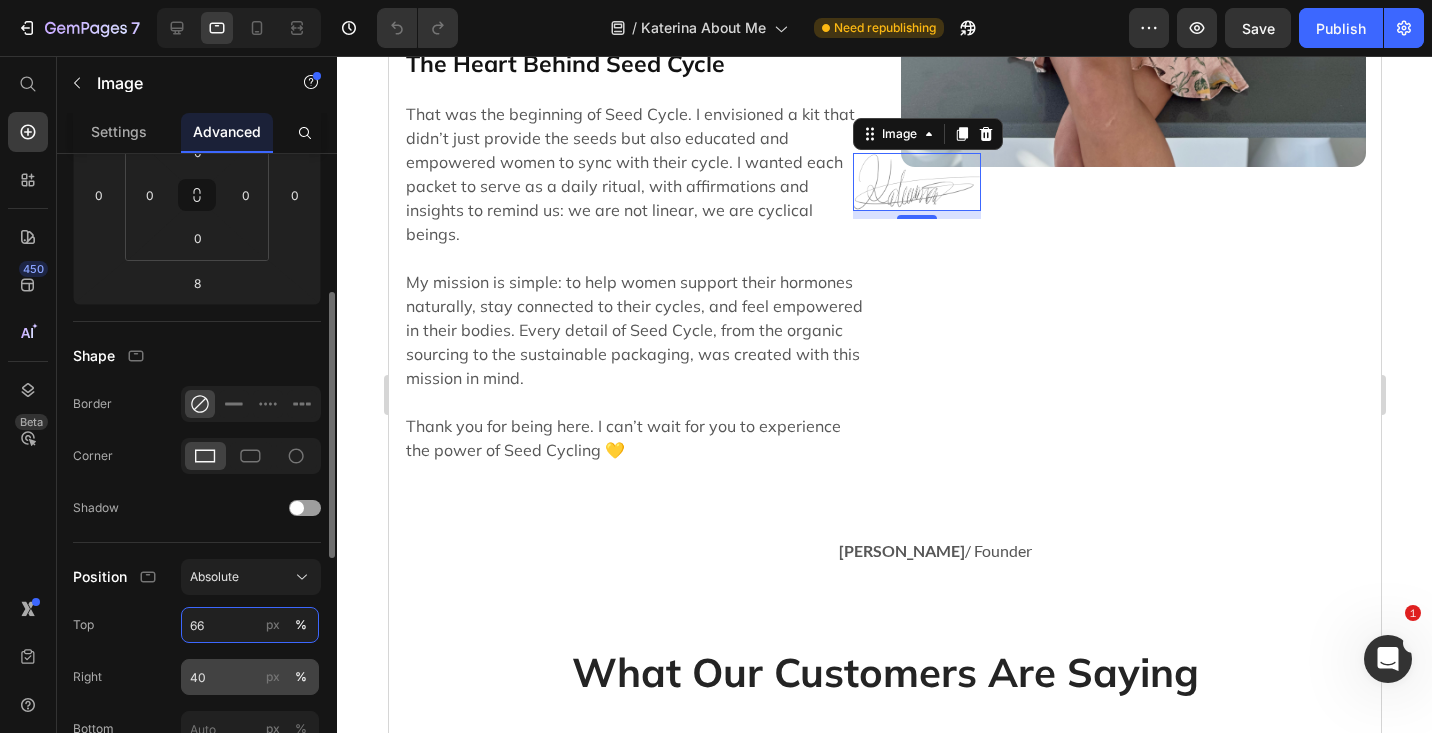 type on "66" 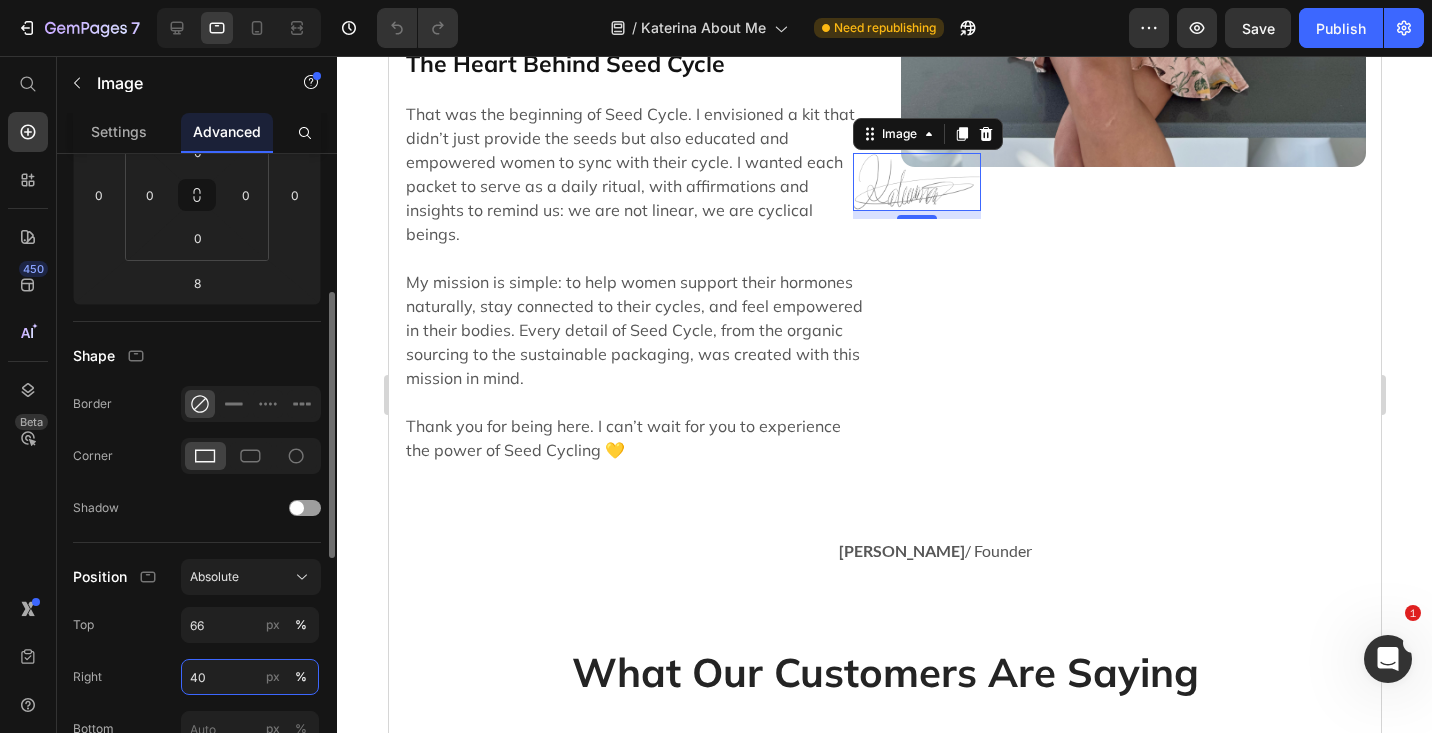 click on "40" at bounding box center (250, 677) 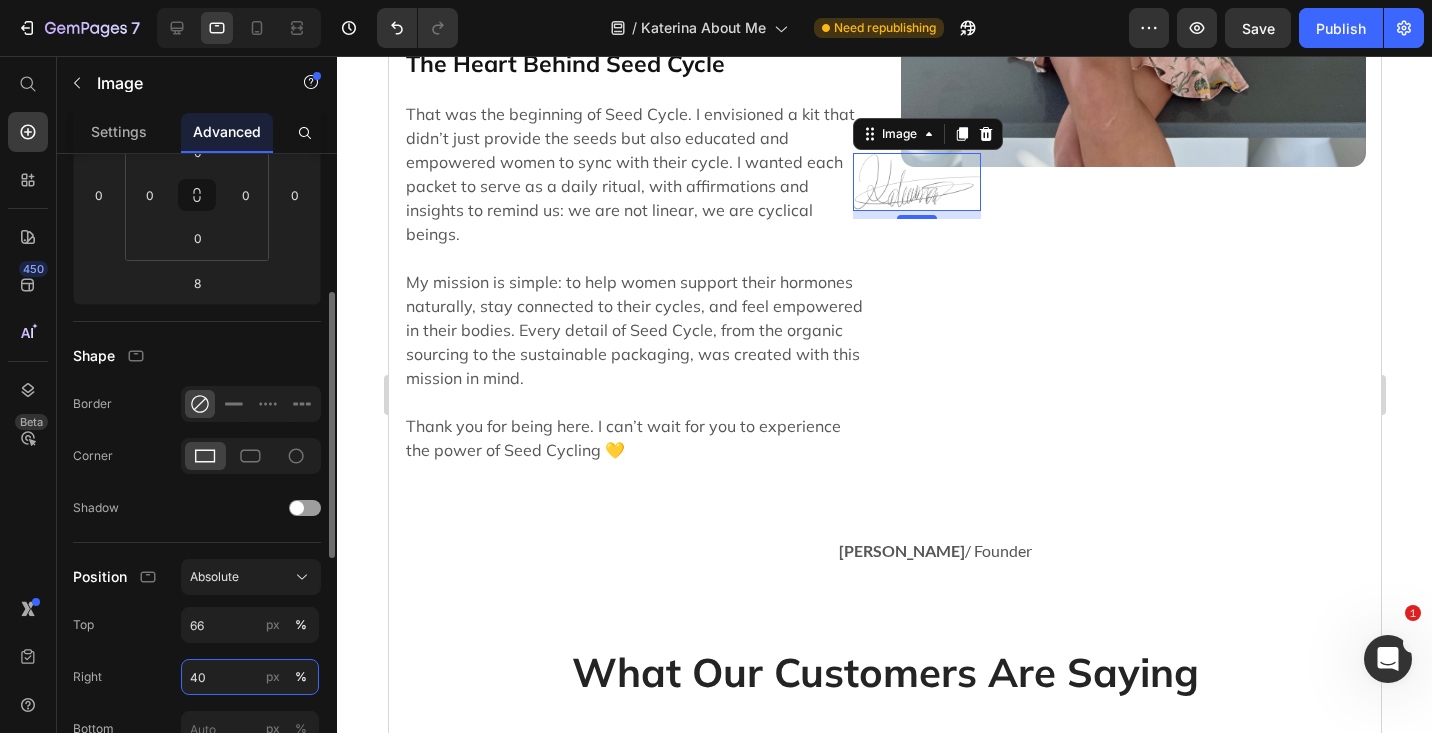 click on "40" at bounding box center (250, 677) 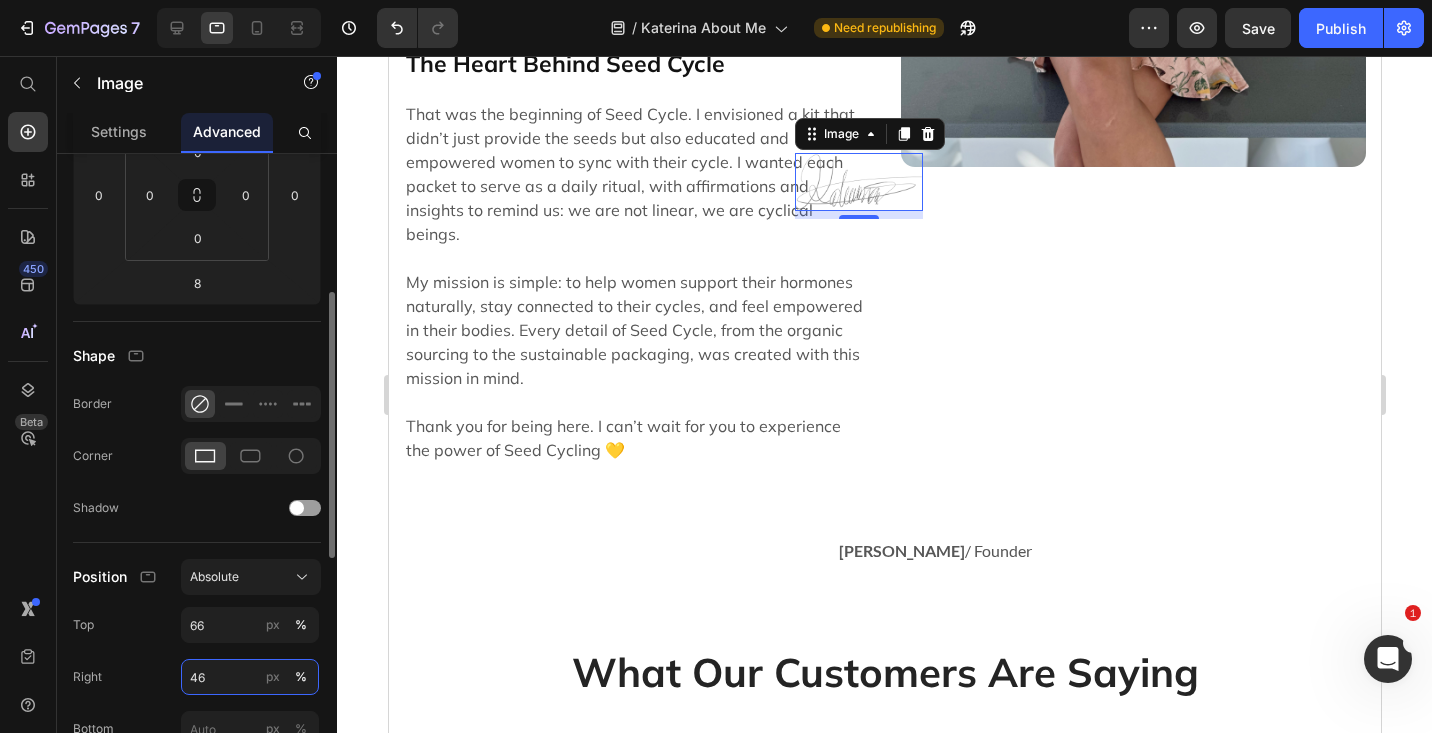 type on "4" 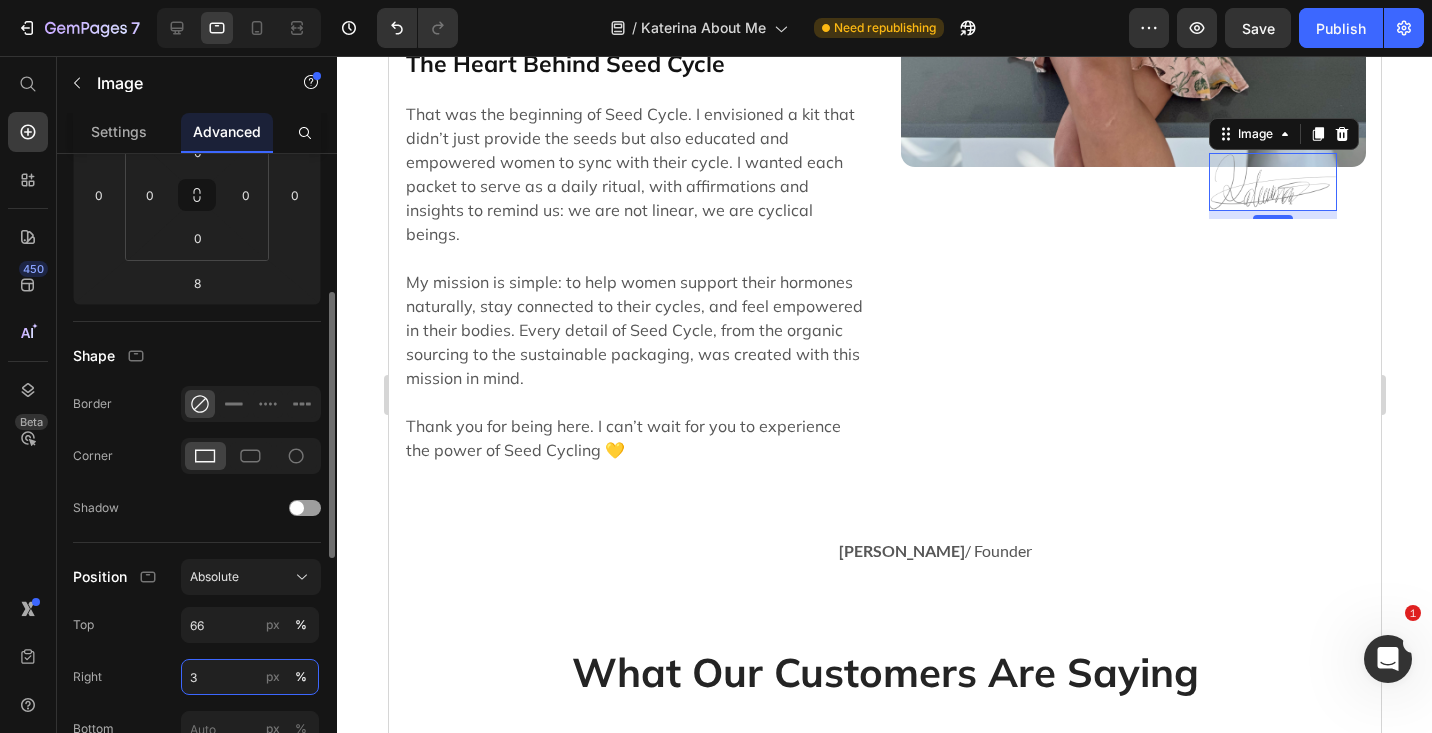 type on "35" 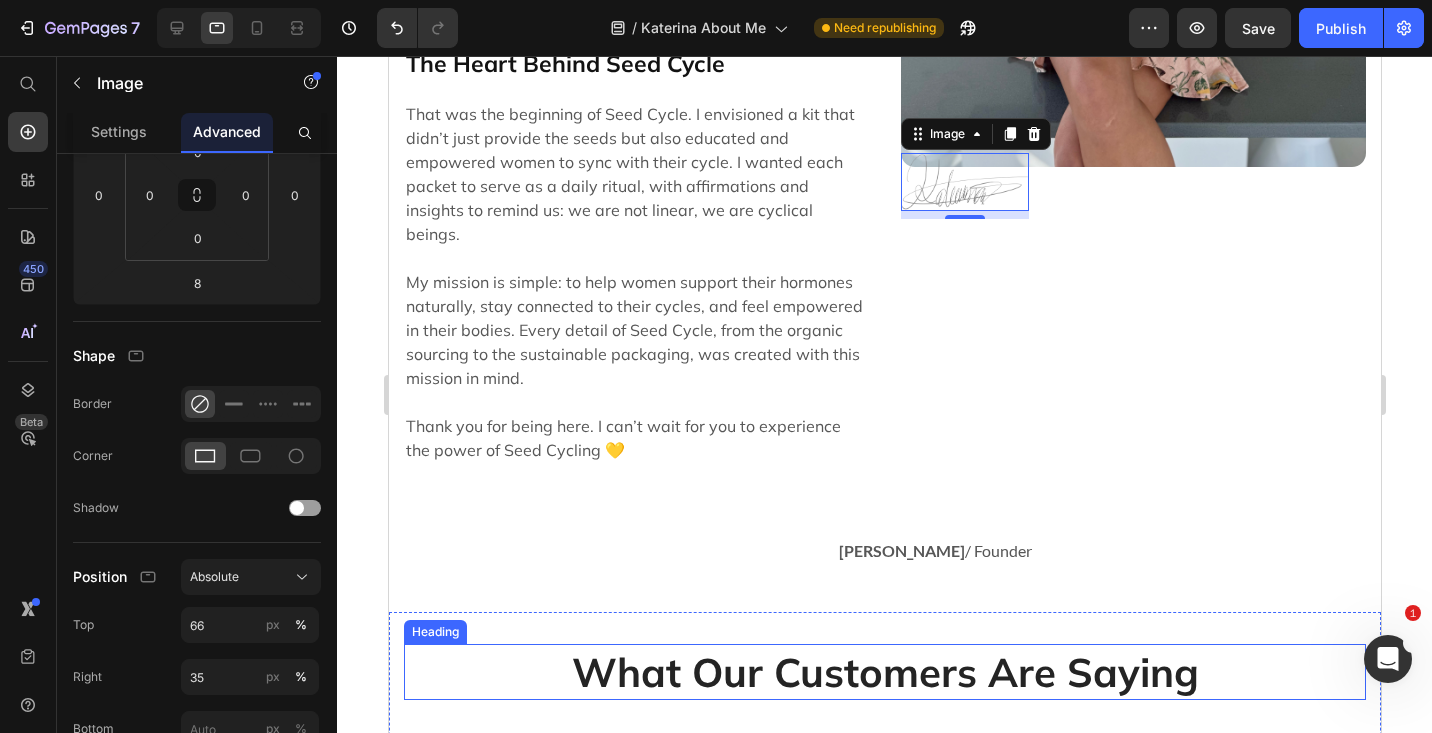 click at bounding box center [1132, -137] 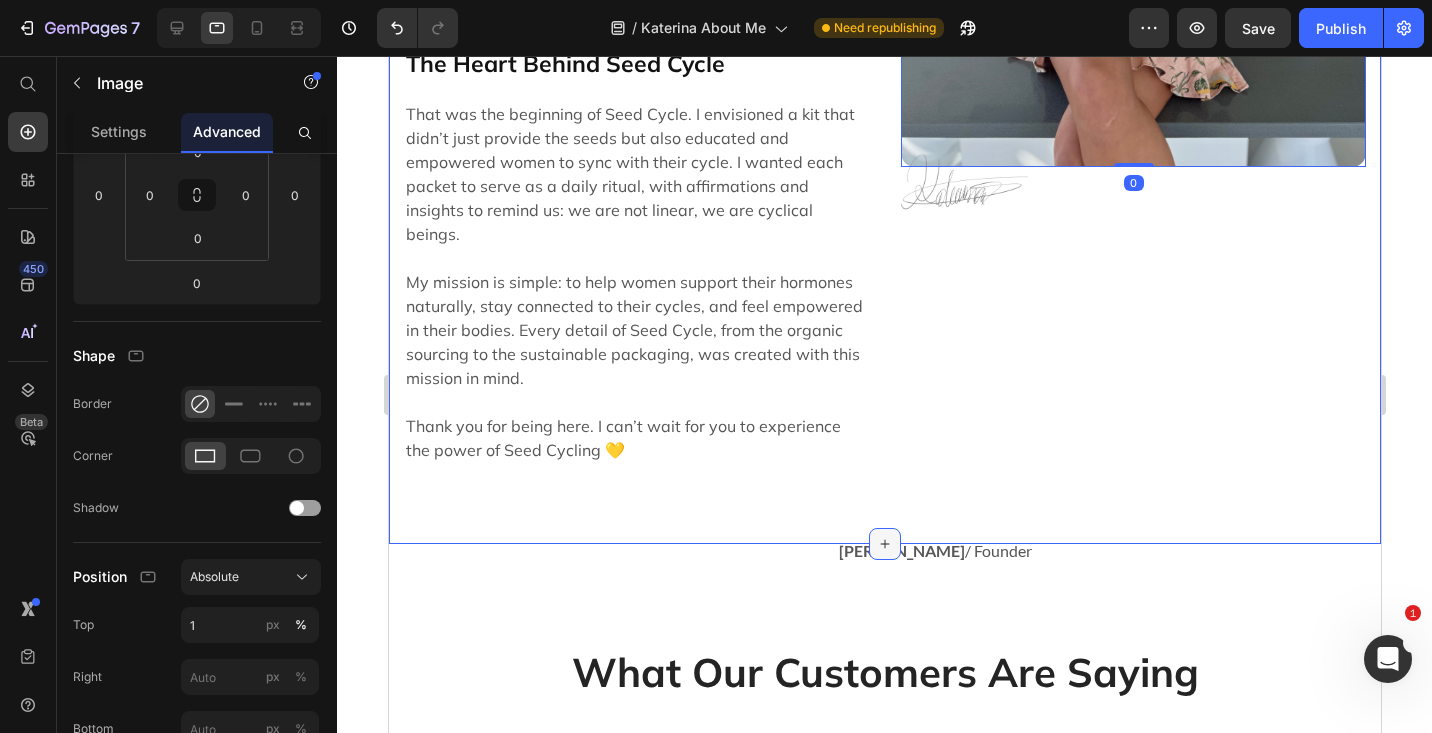 click at bounding box center (884, 544) 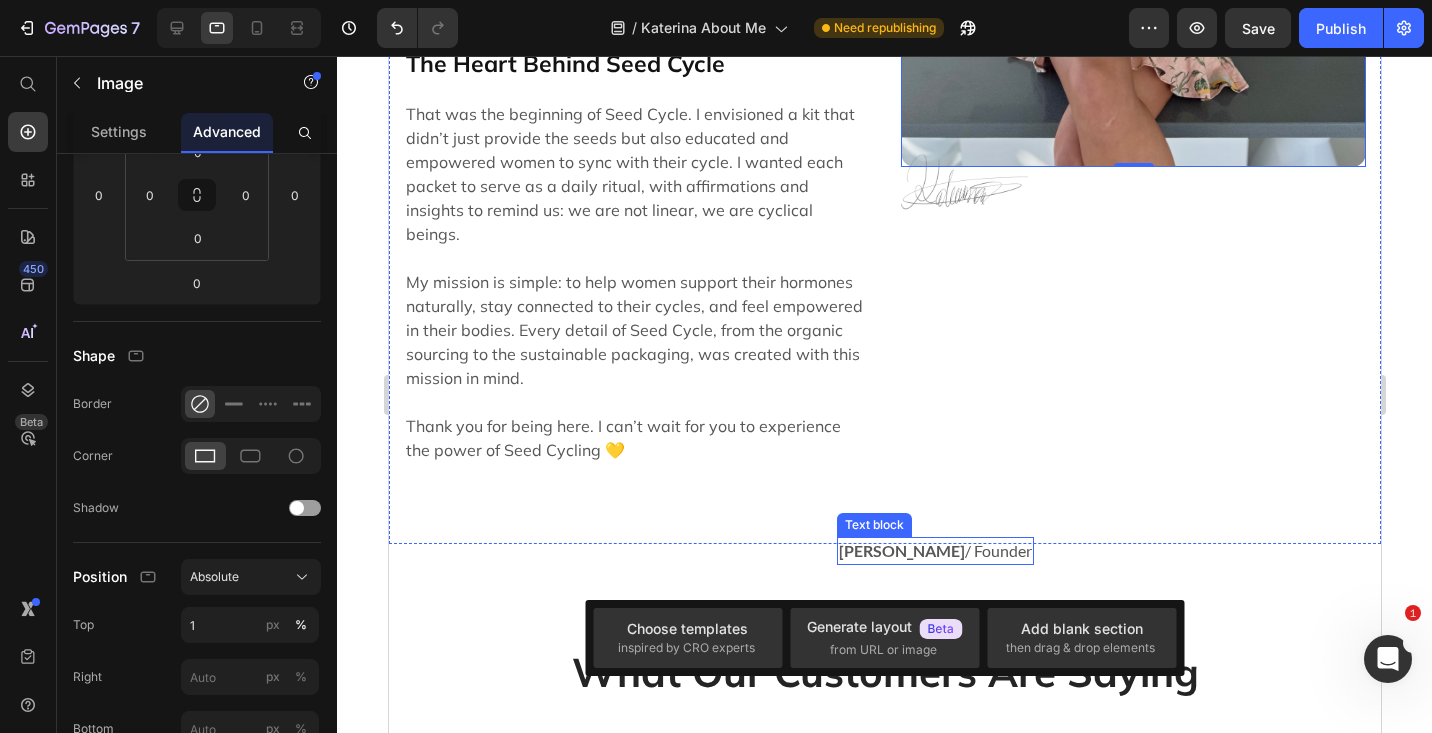 click on "Katerina Savenko" at bounding box center (901, 550) 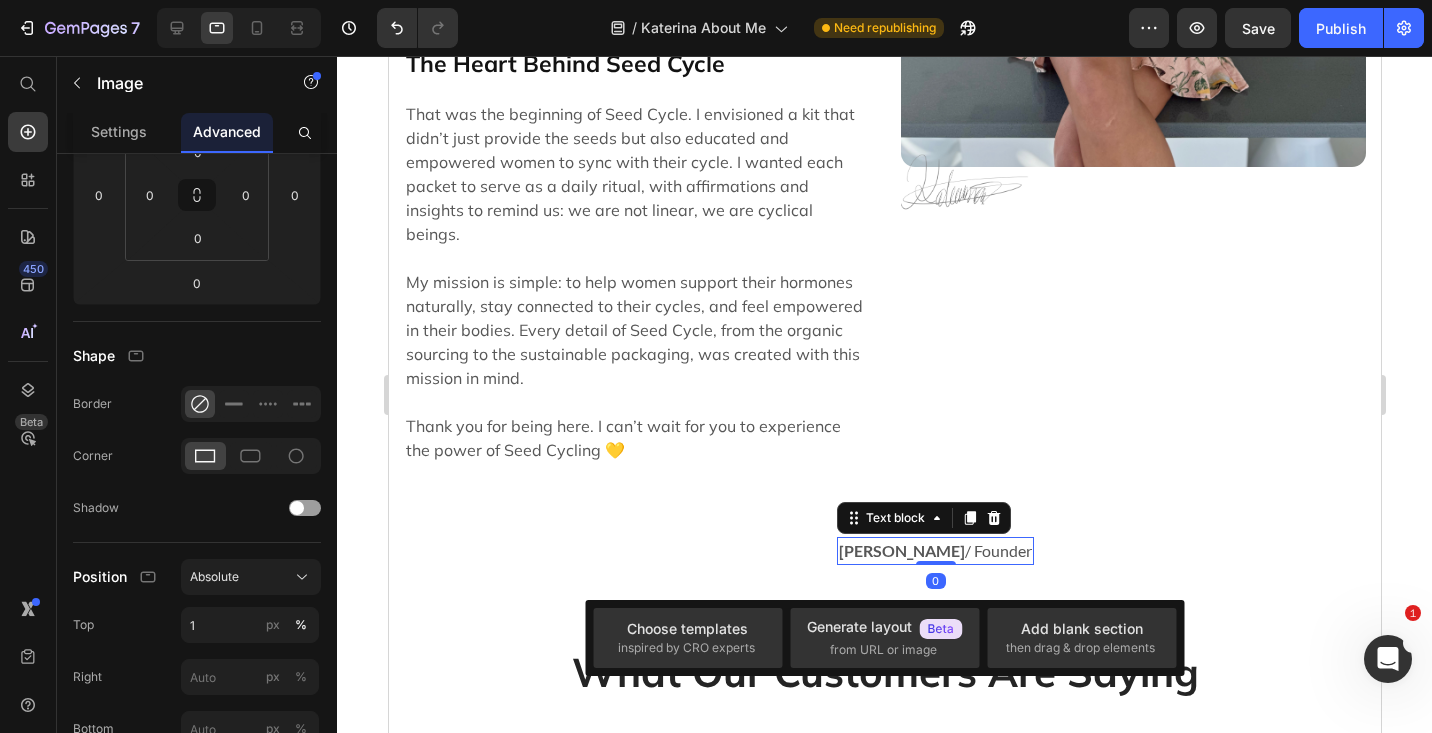 scroll, scrollTop: 0, scrollLeft: 0, axis: both 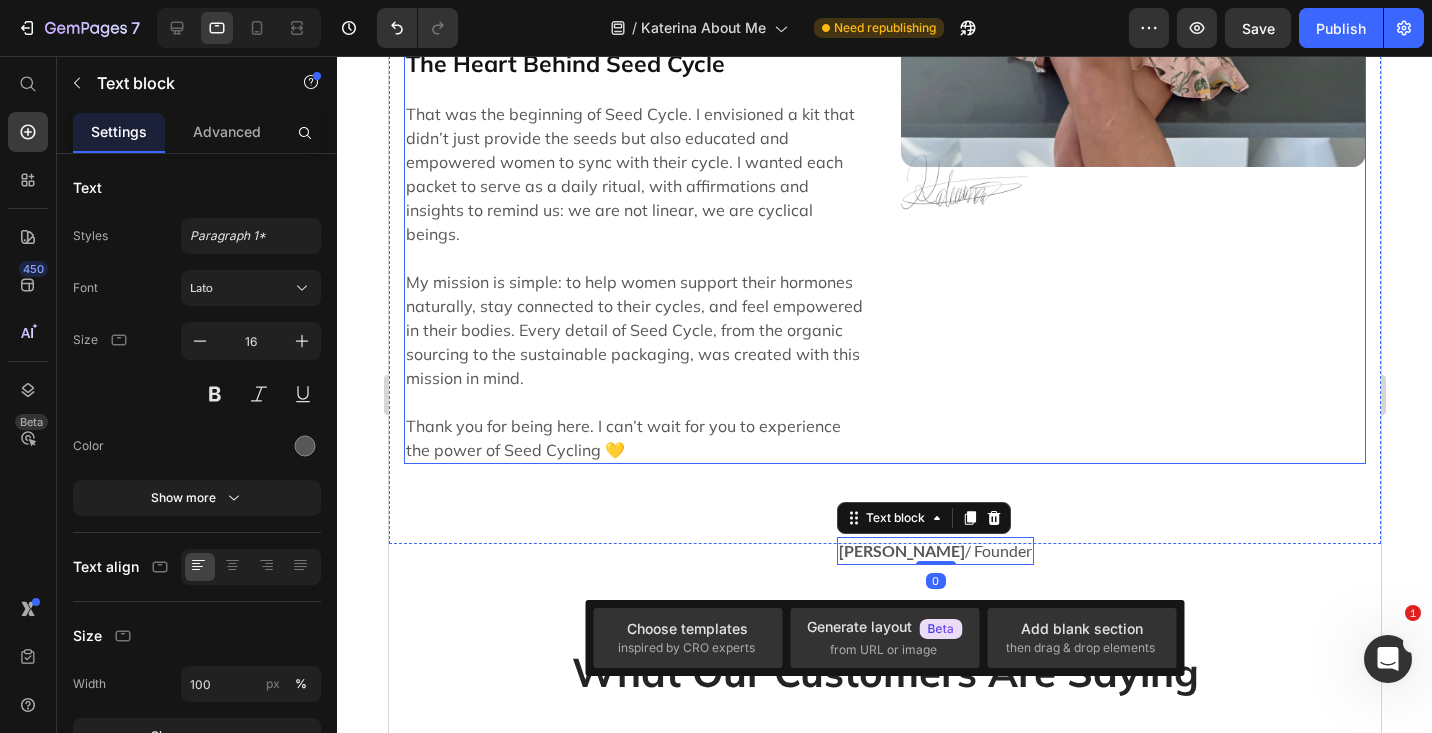 click at bounding box center [964, 181] 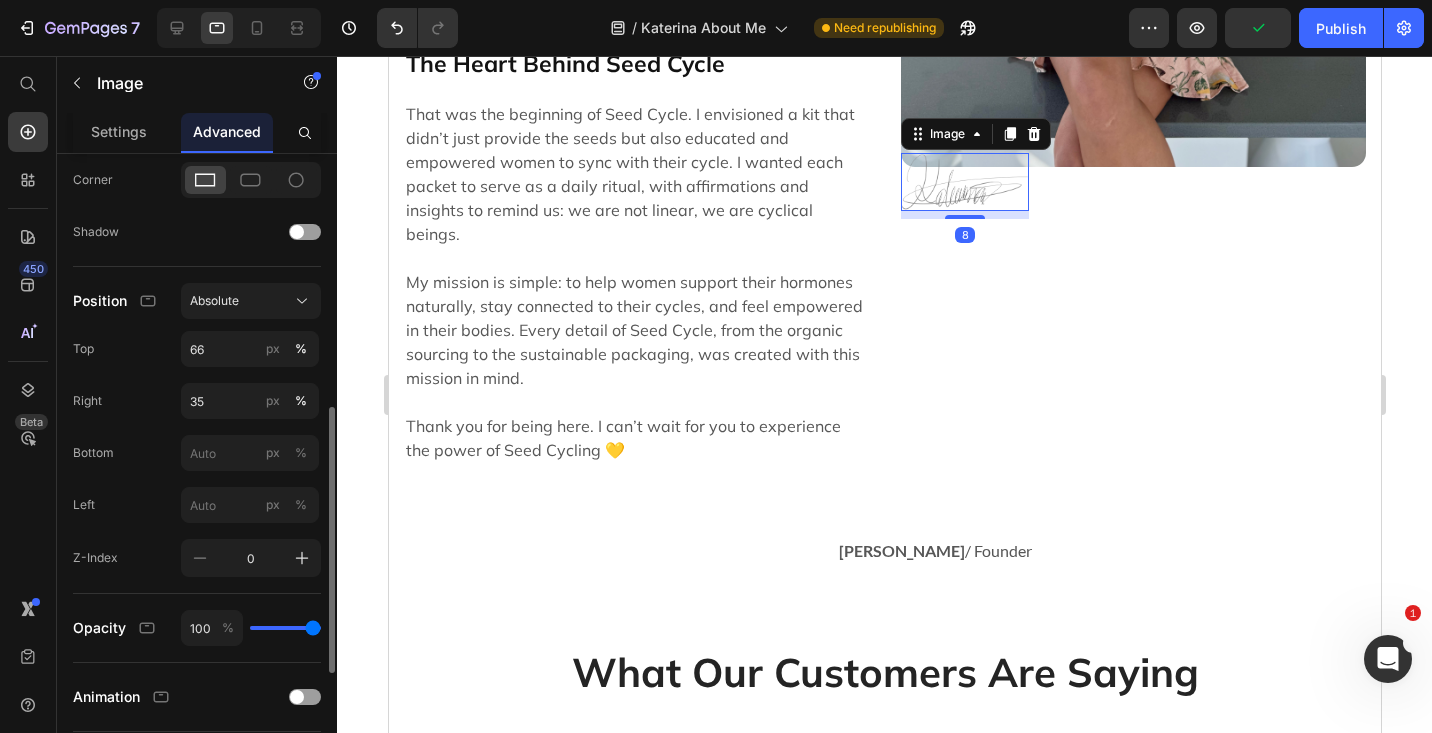 scroll, scrollTop: 630, scrollLeft: 0, axis: vertical 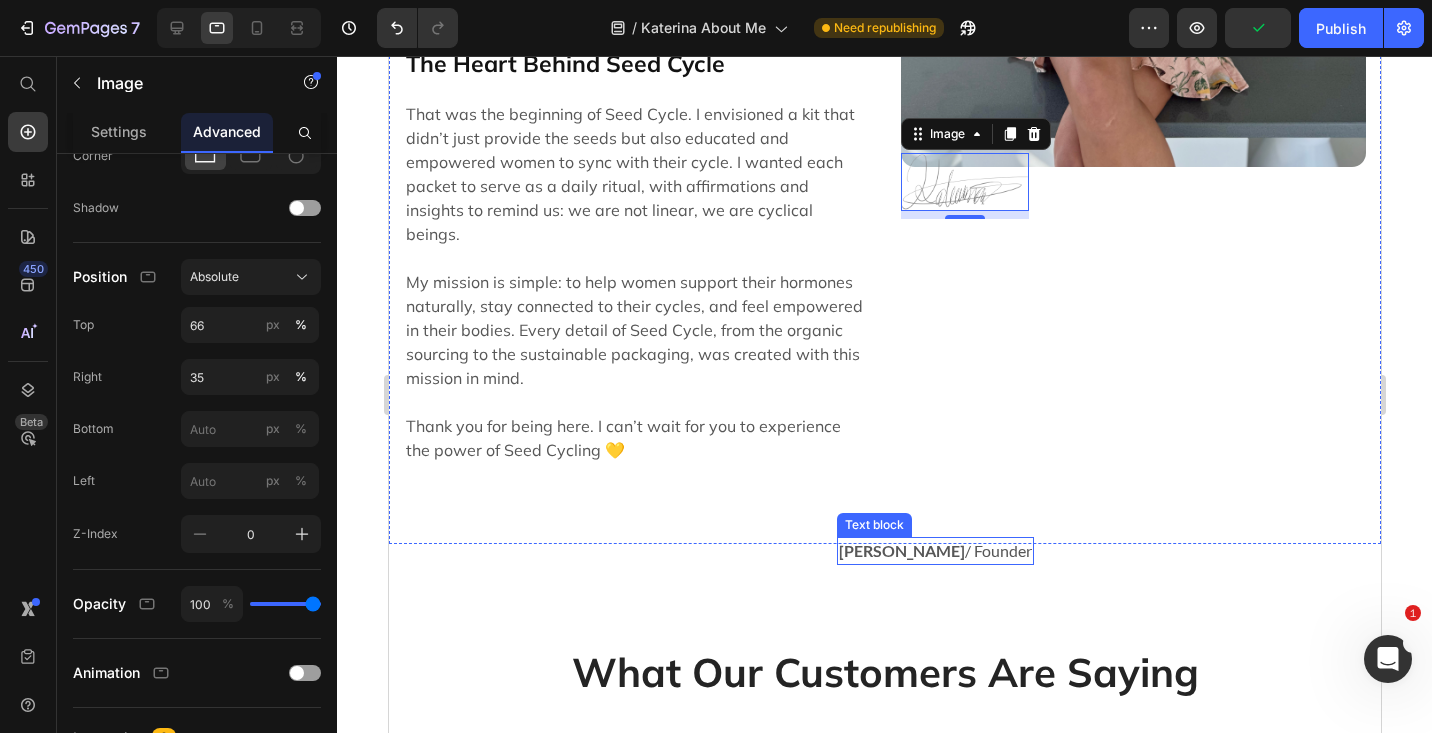 click on "Katerina Savenko" at bounding box center [901, 550] 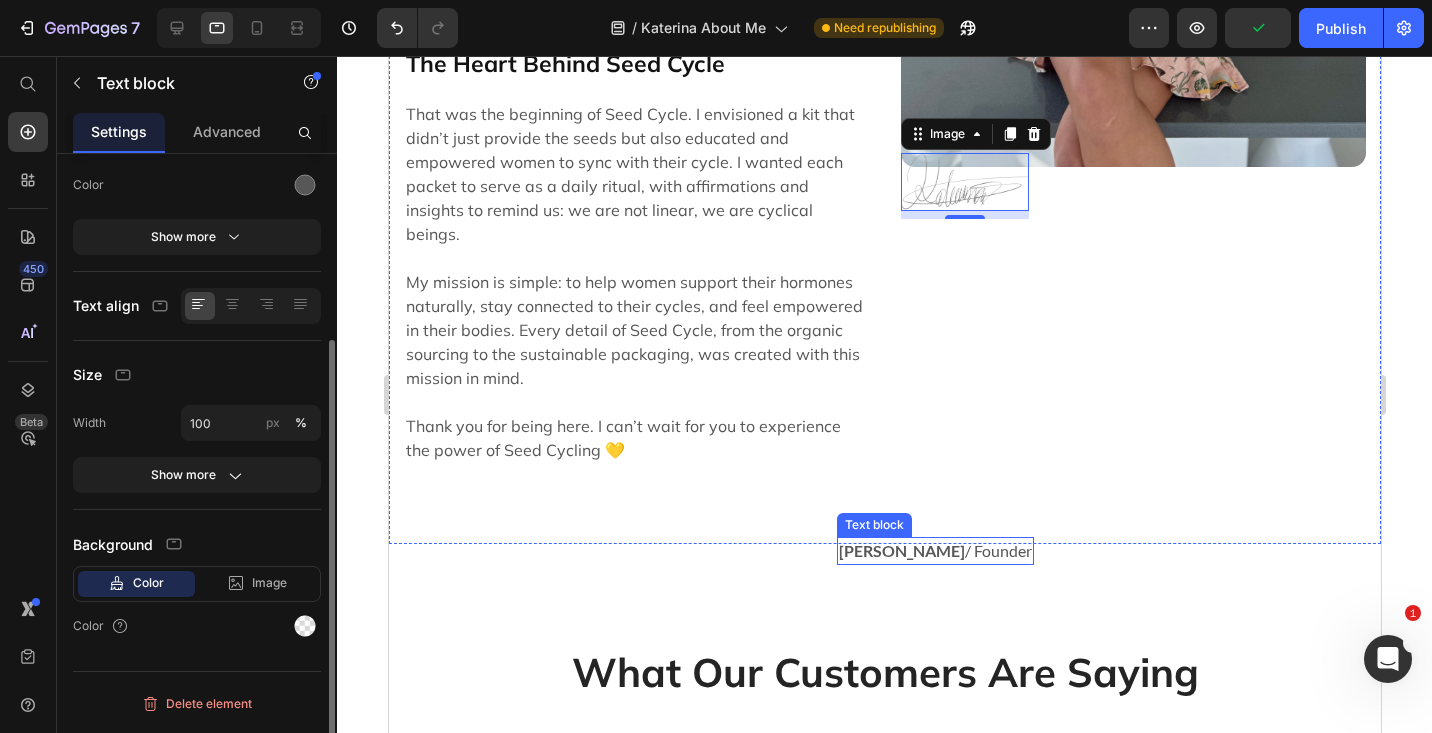scroll, scrollTop: 0, scrollLeft: 0, axis: both 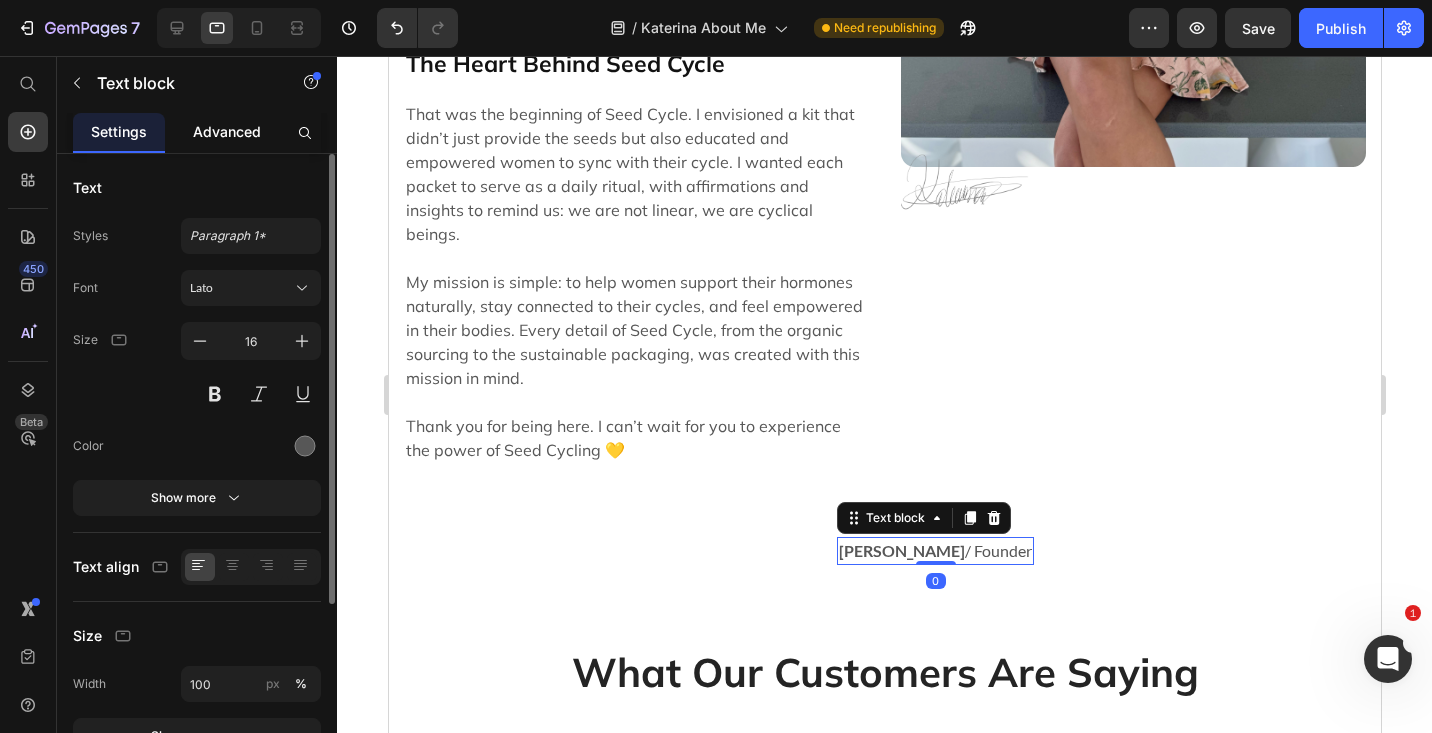 click on "Advanced" at bounding box center [227, 132] 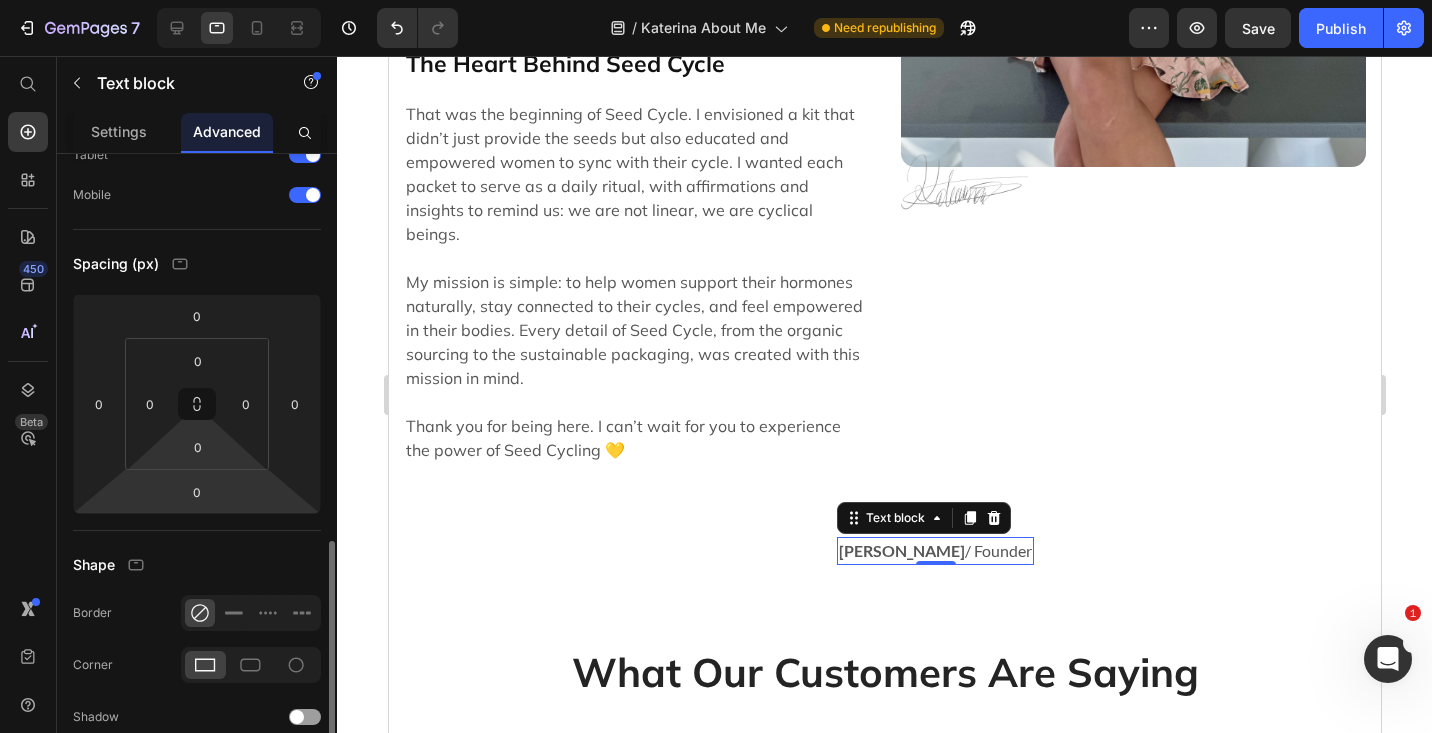 scroll, scrollTop: 397, scrollLeft: 0, axis: vertical 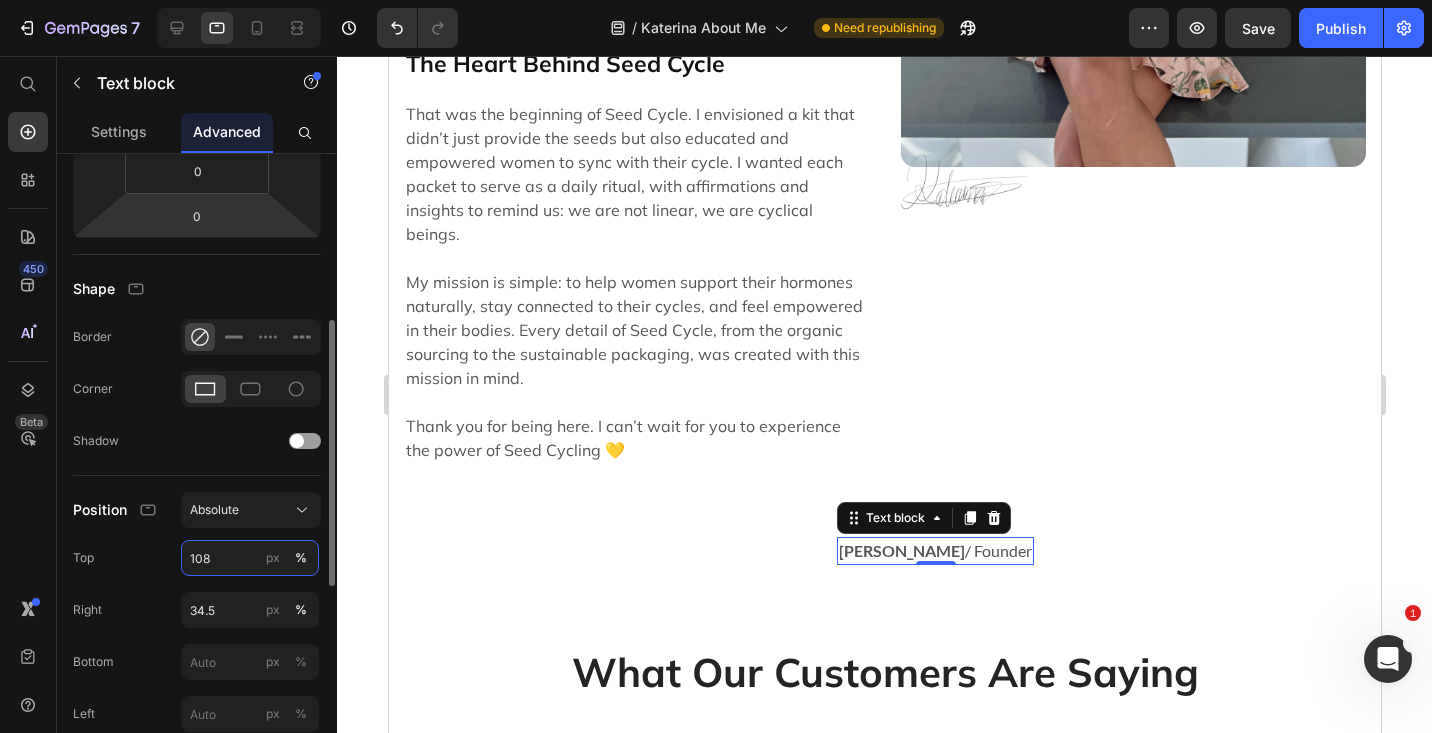 click on "108" at bounding box center (250, 558) 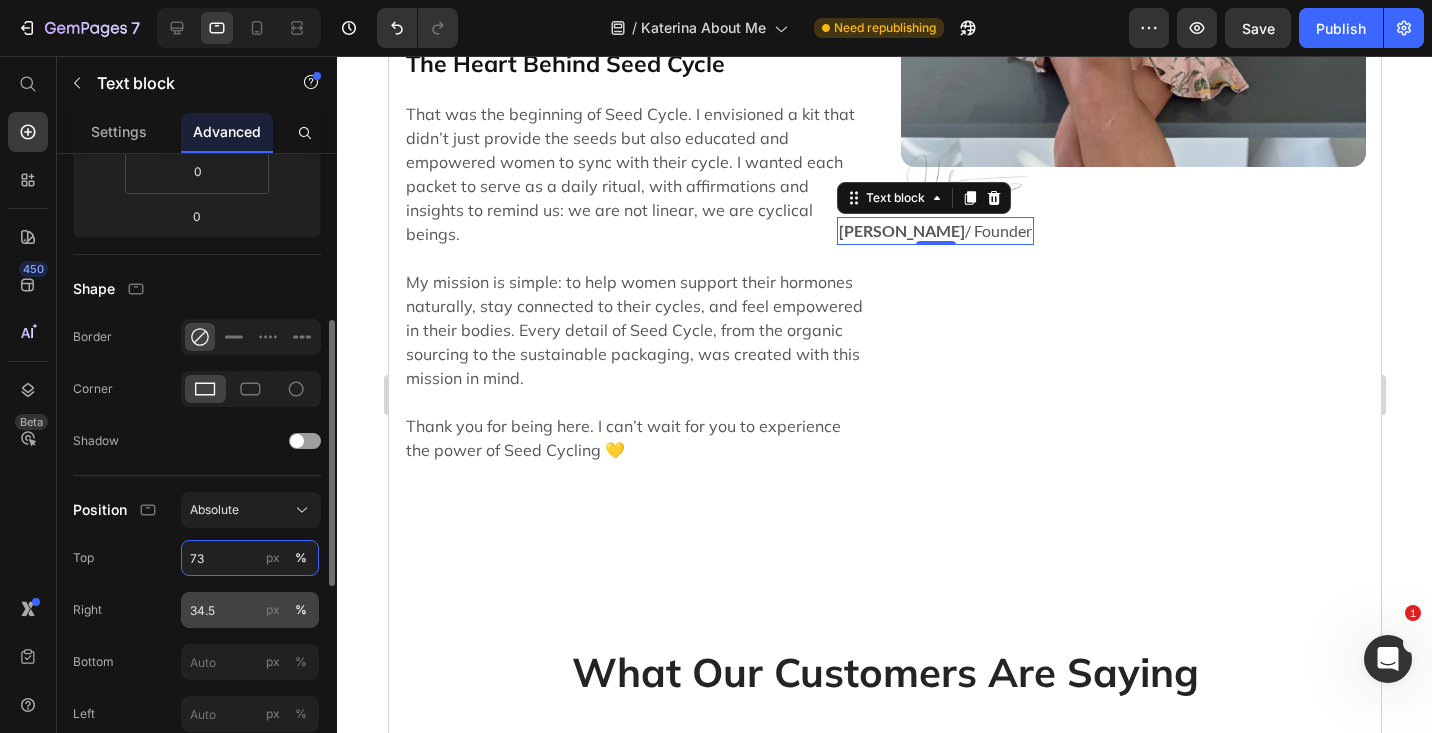 type on "73" 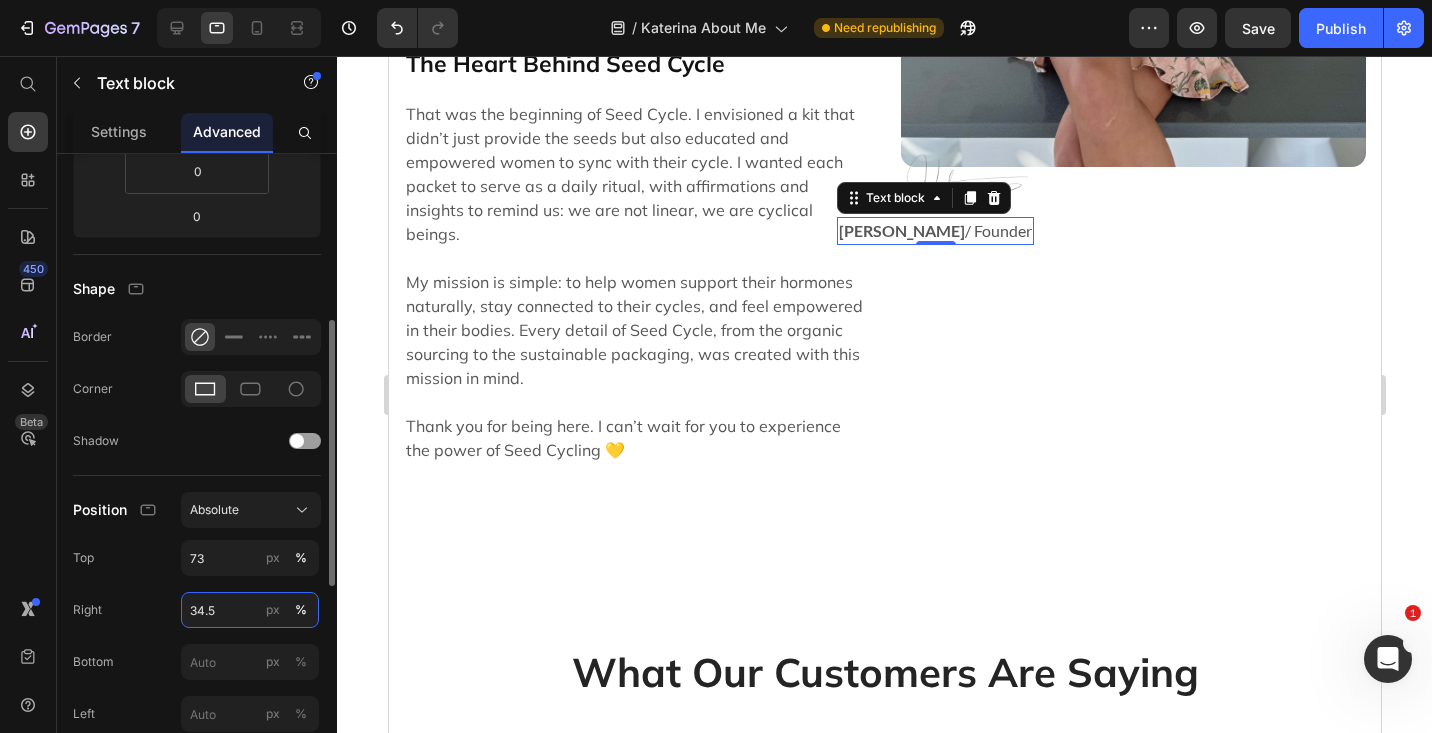 click on "34.5" at bounding box center (250, 610) 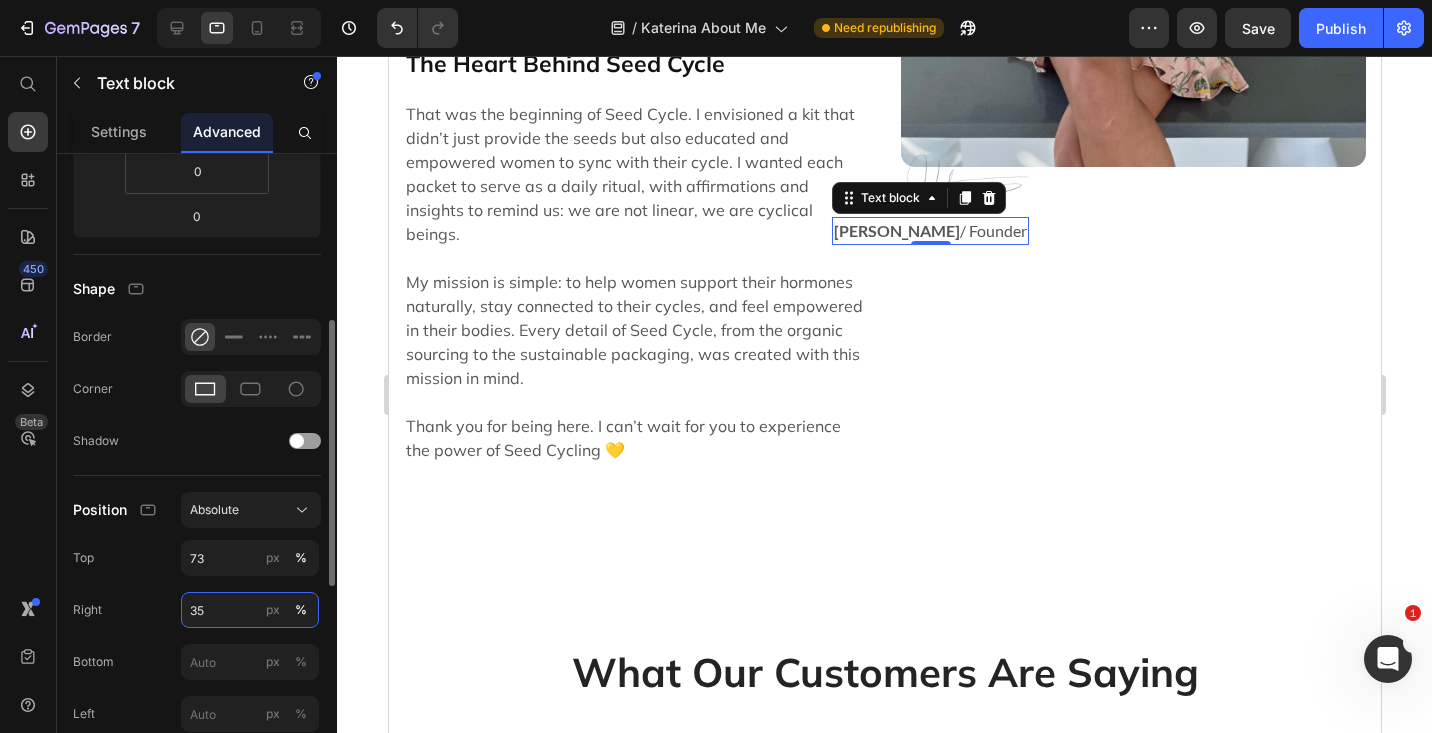 type on "3" 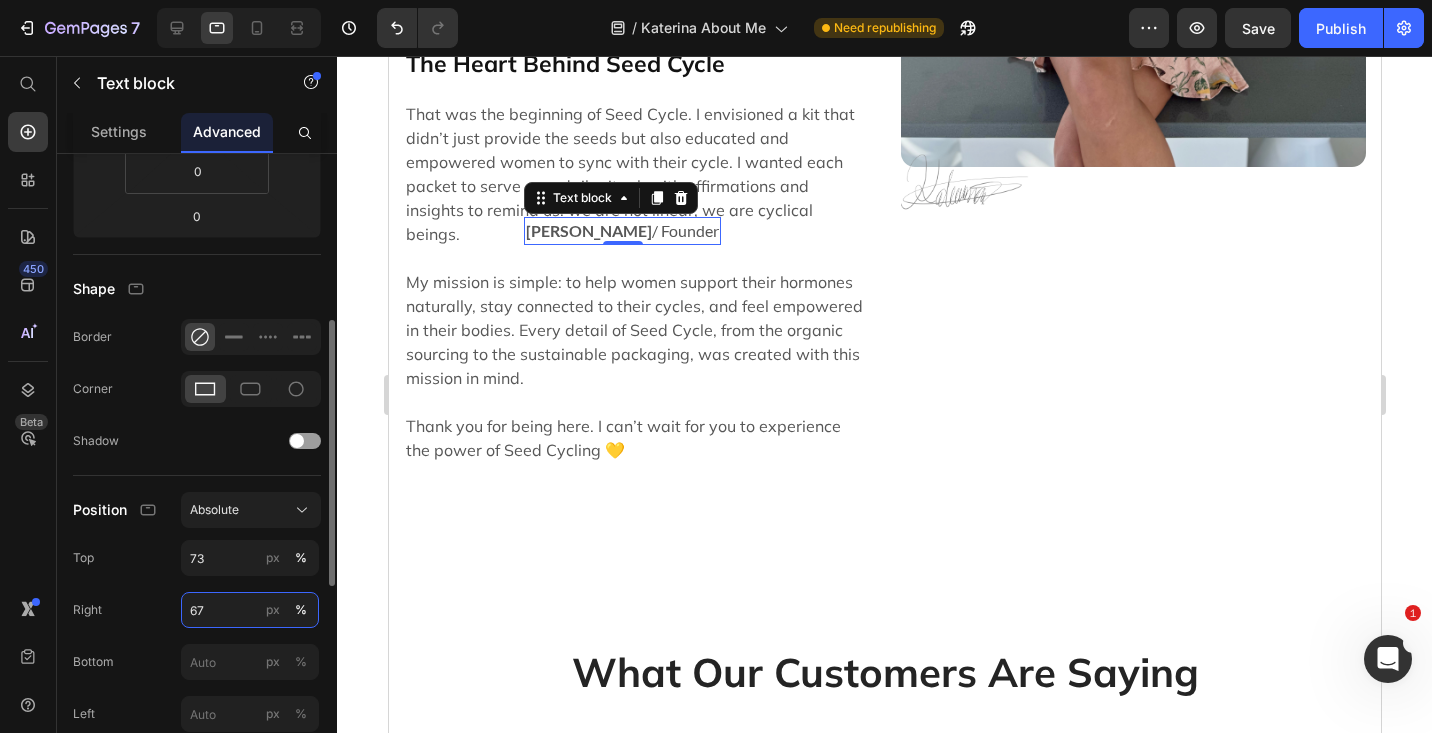 type on "6" 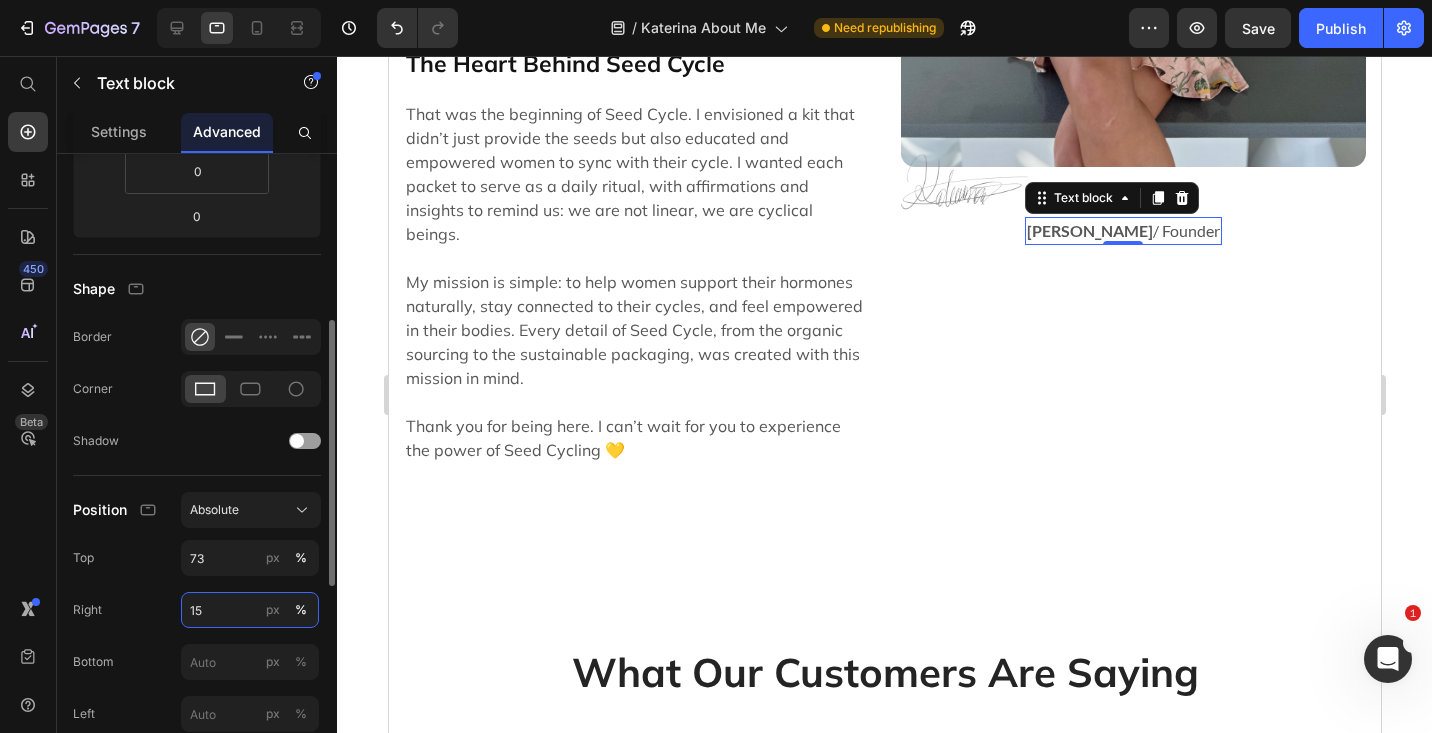 type on "1" 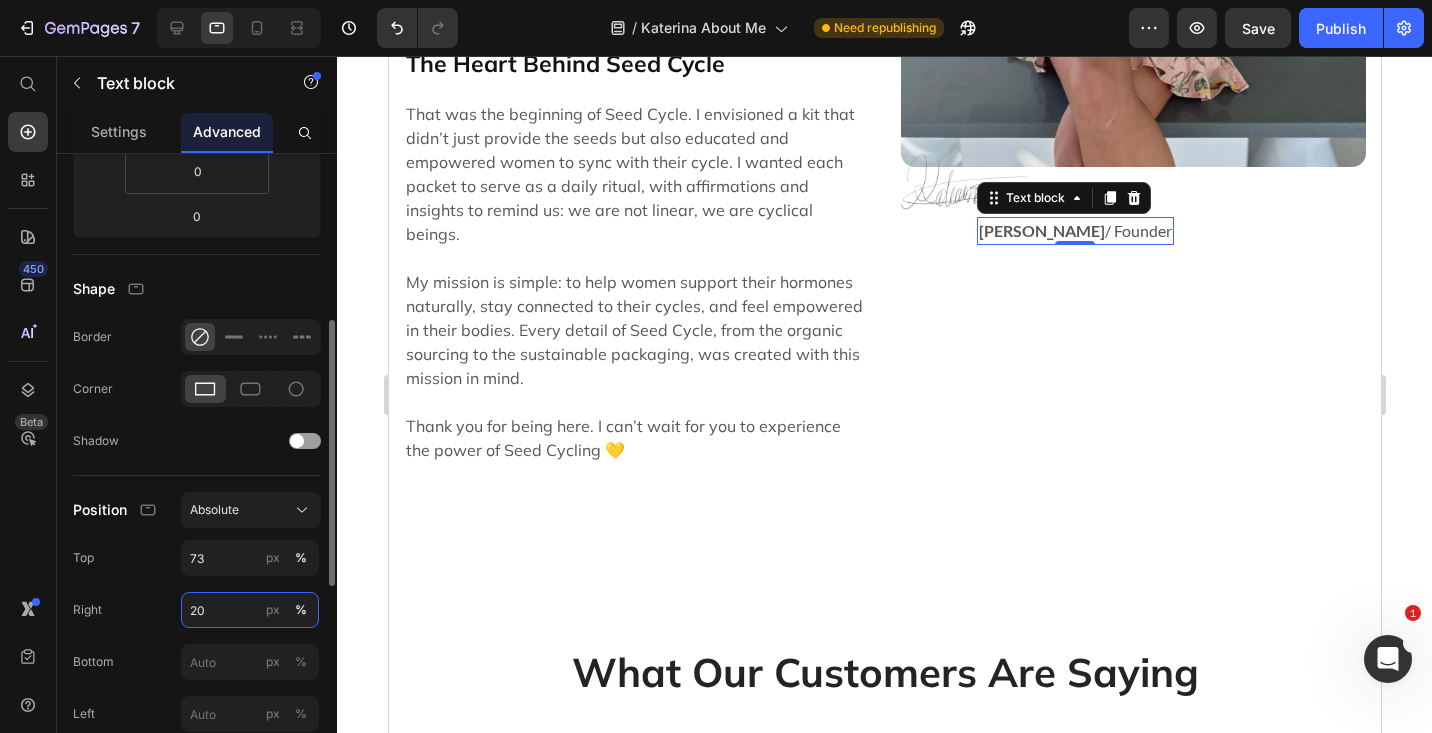 type on "2" 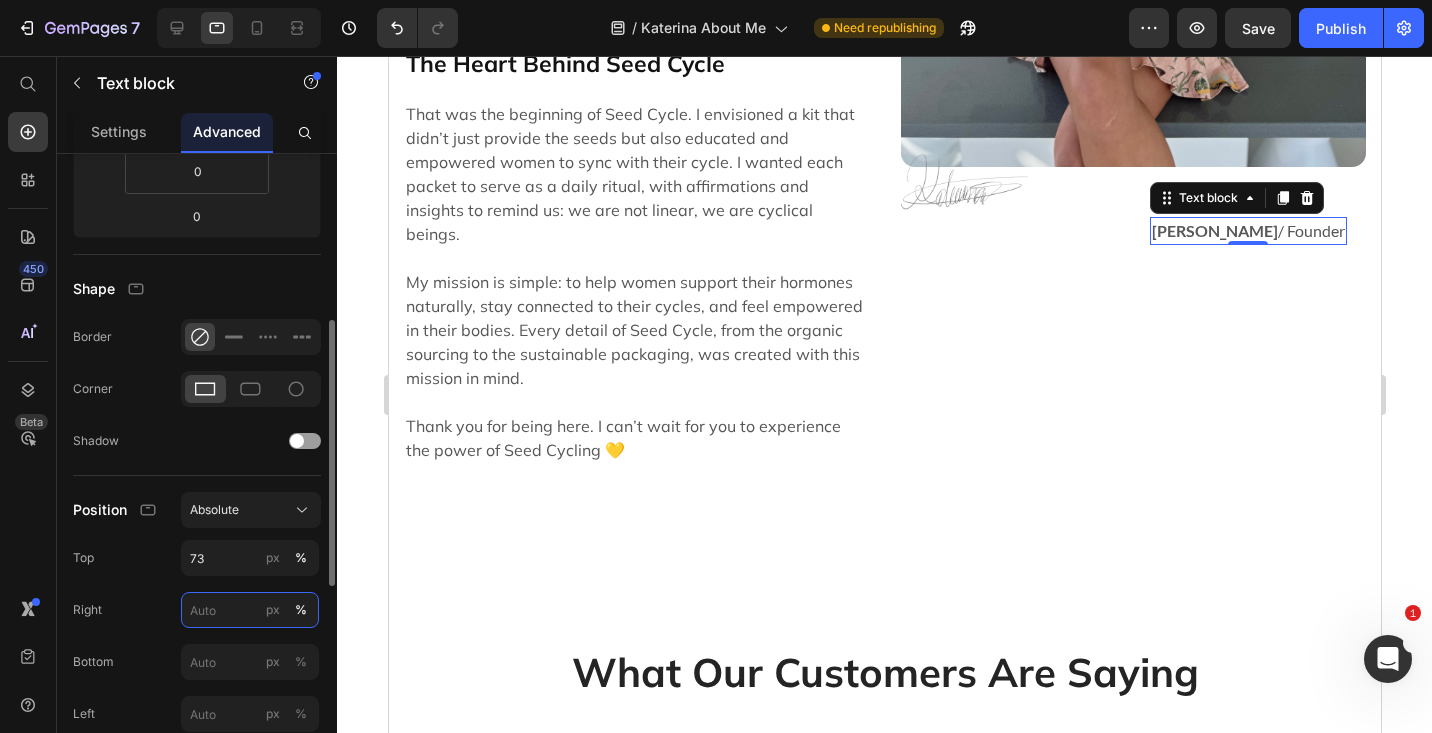 type on "5" 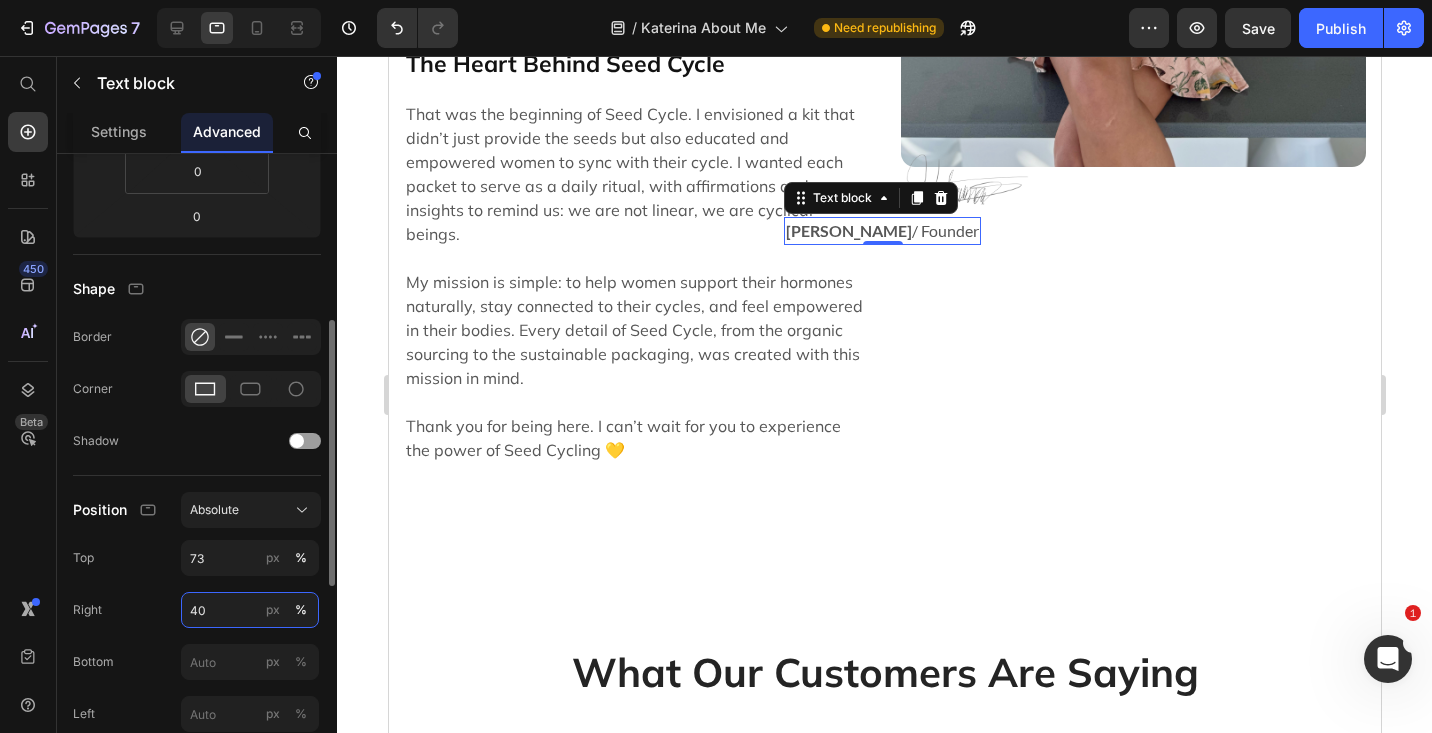 type on "4" 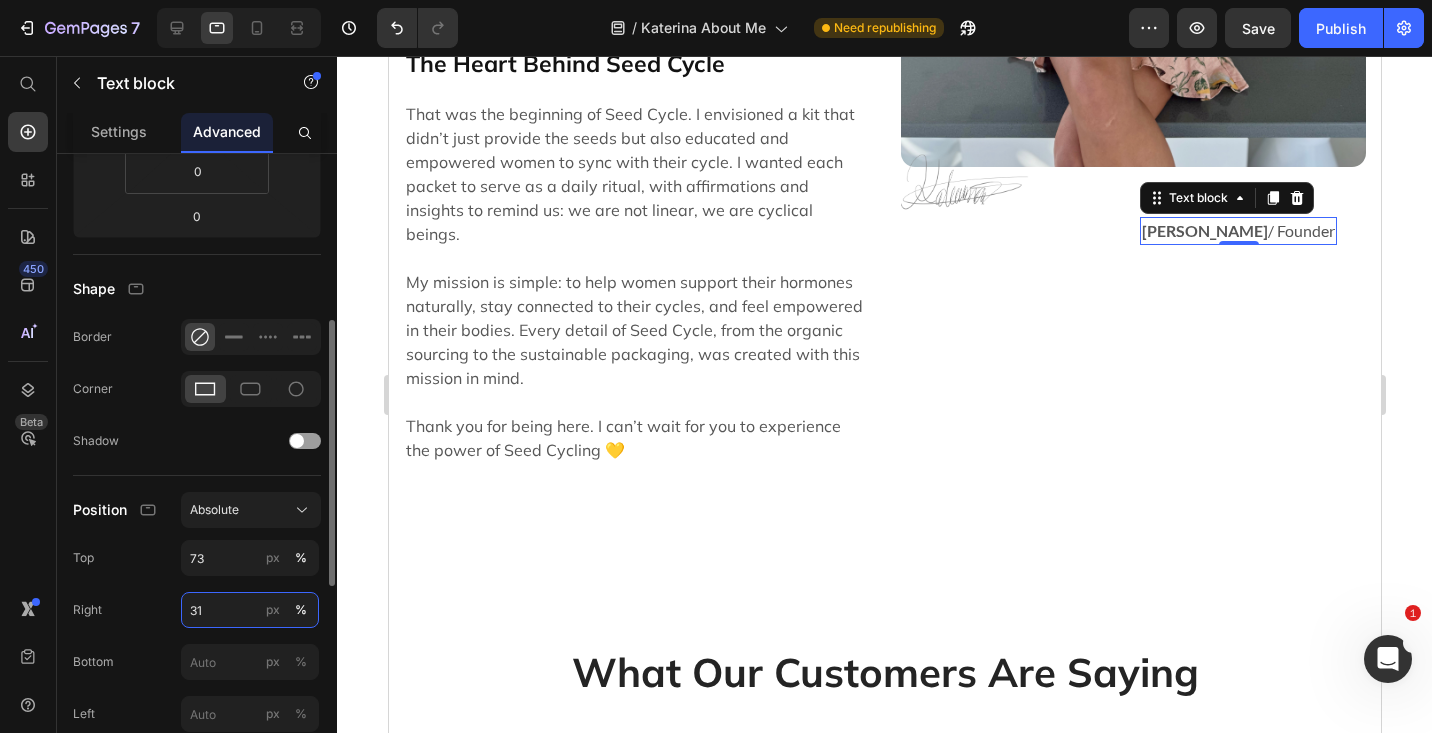 type on "3" 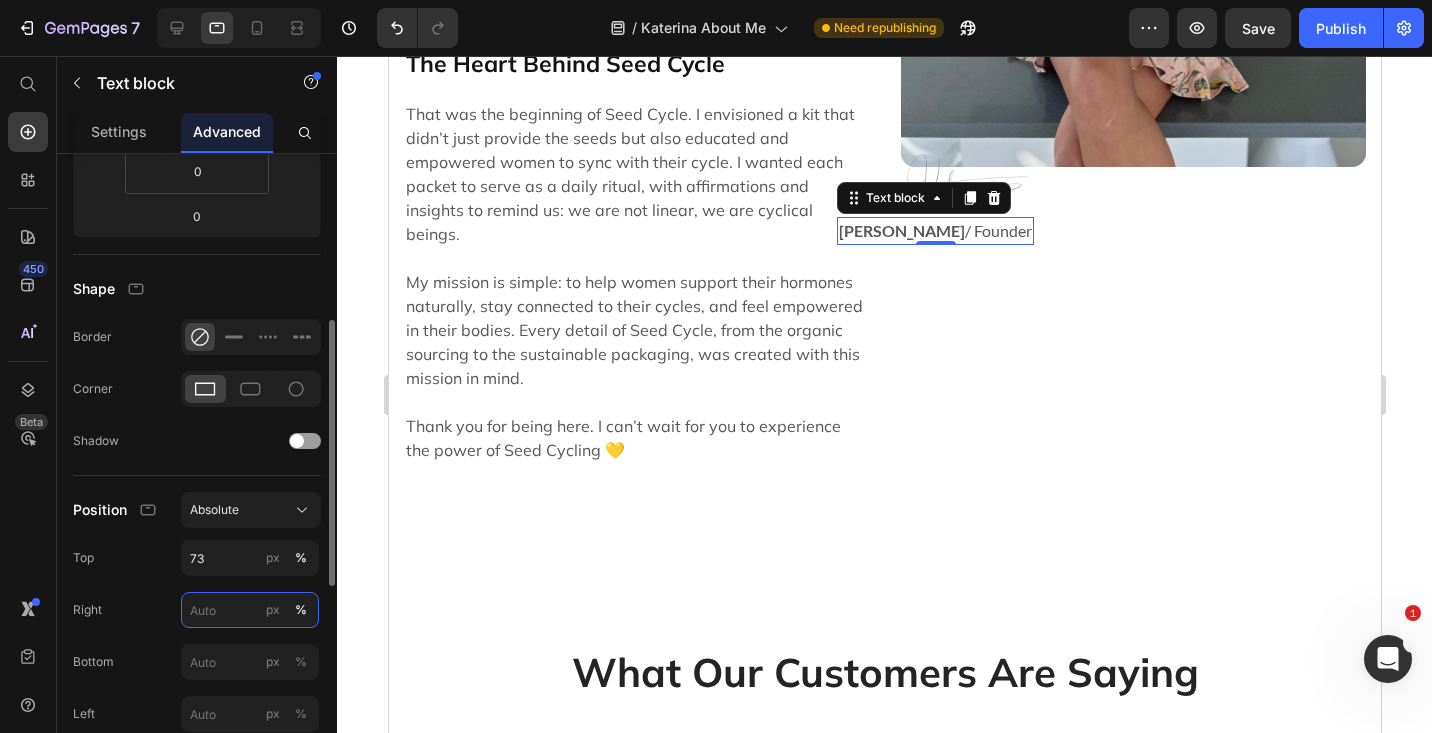 type on "1" 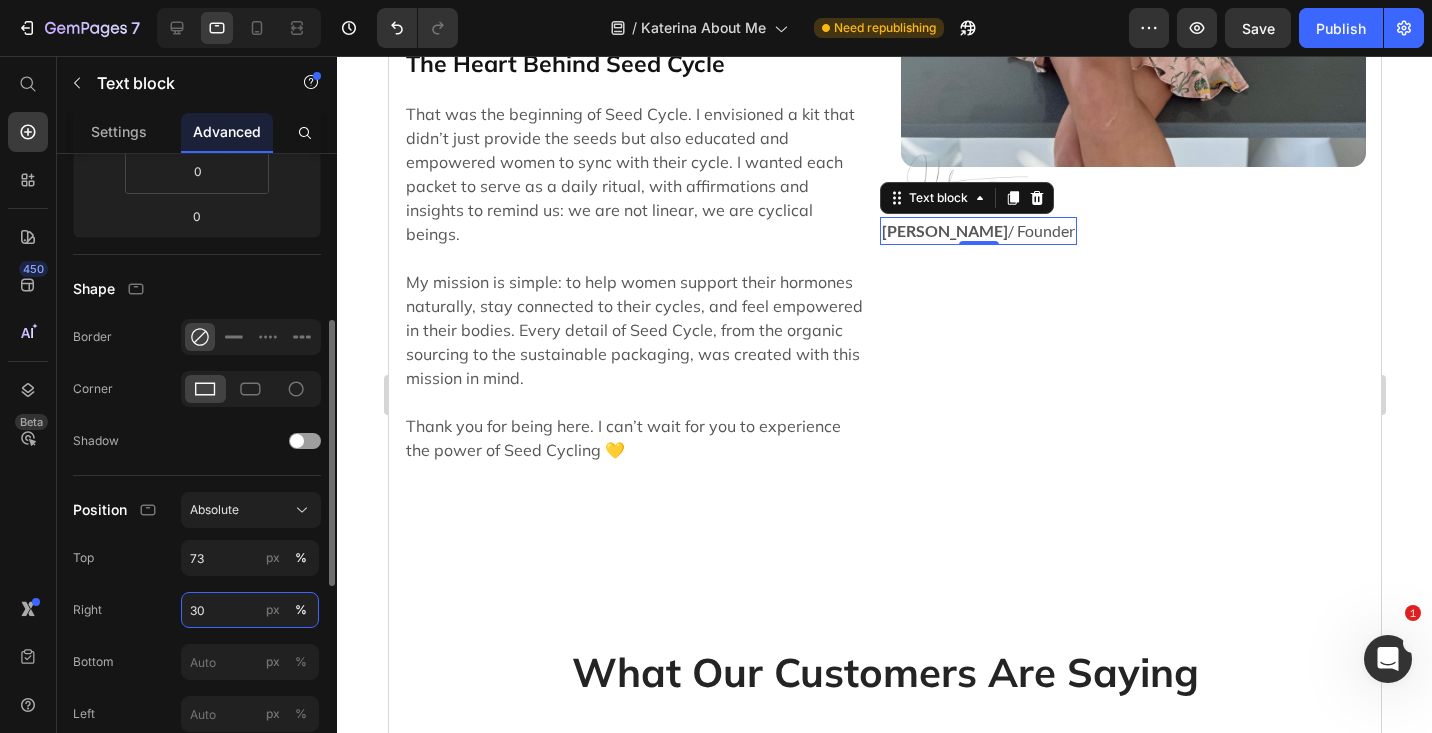 type on "3" 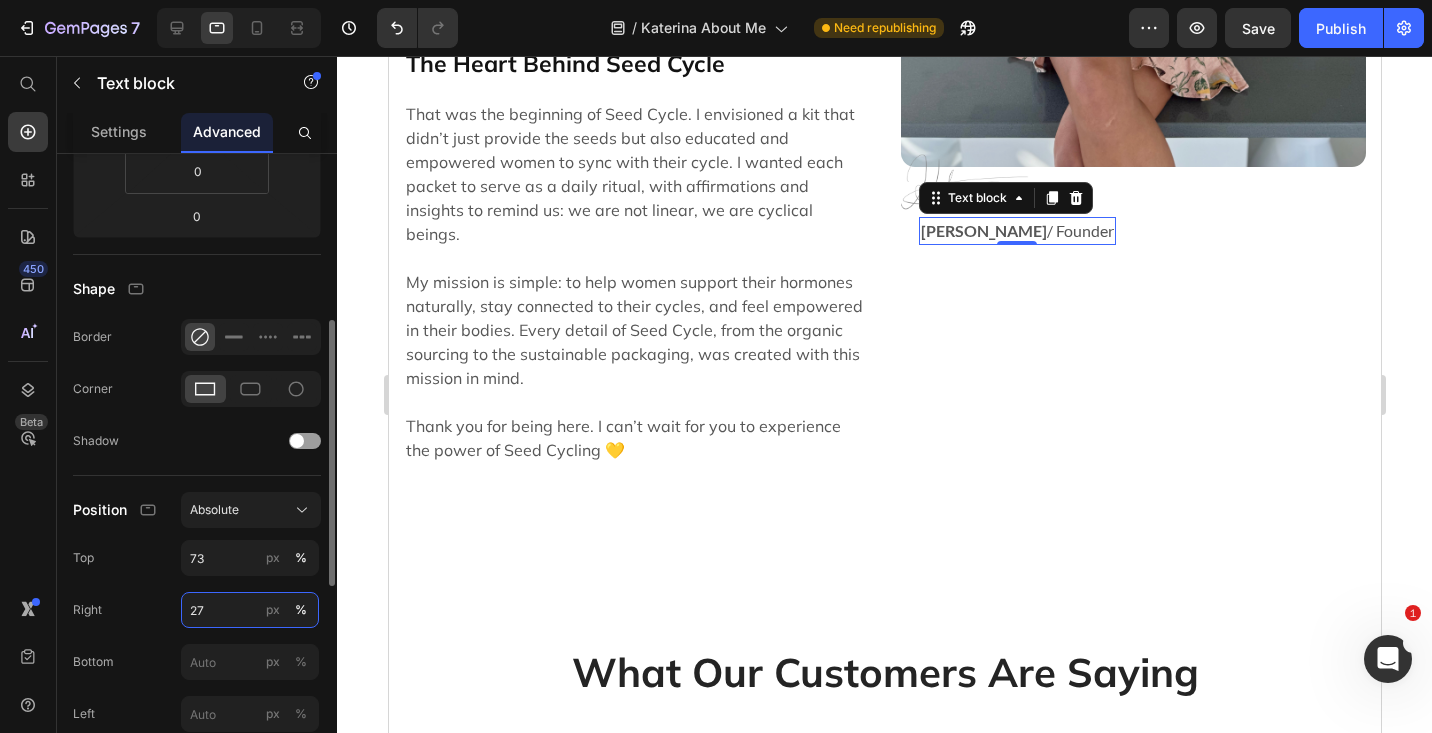 type on "2" 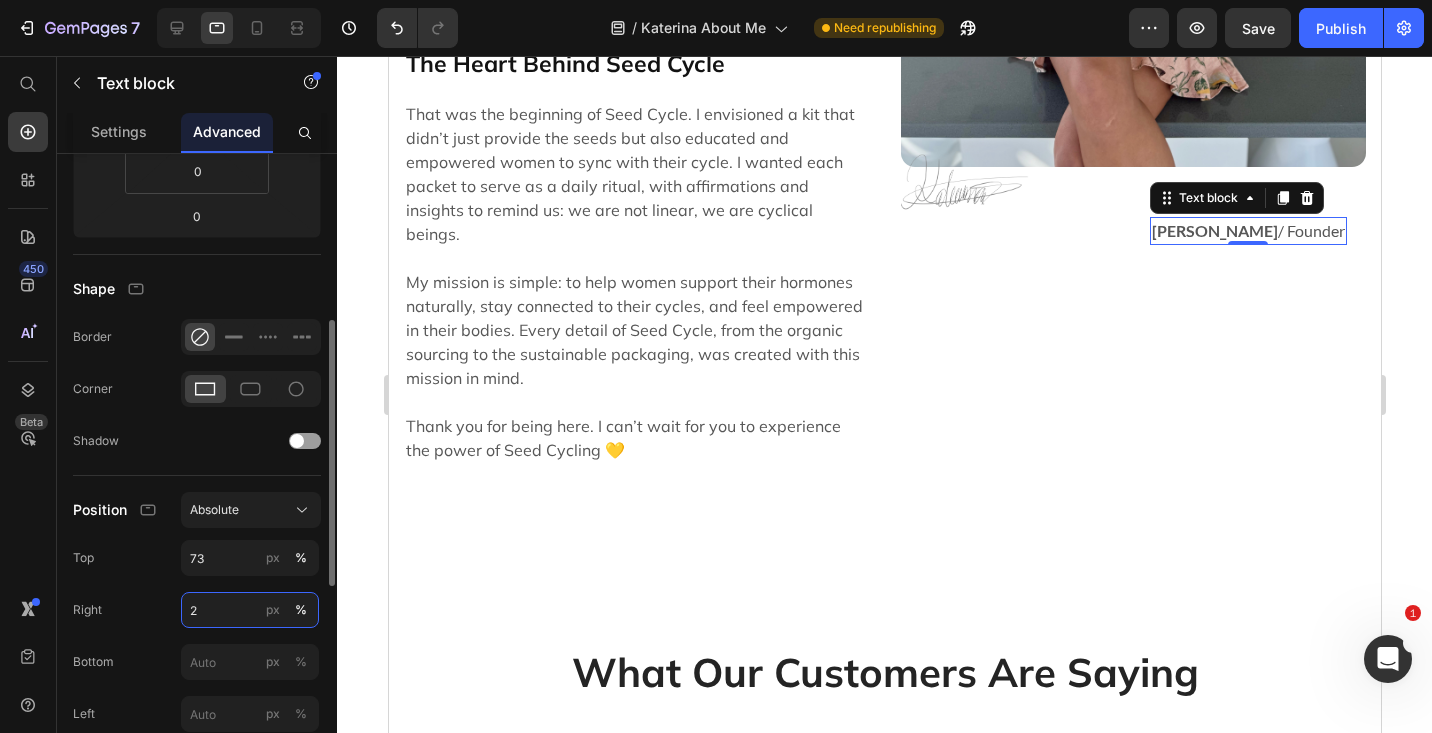 type on "27" 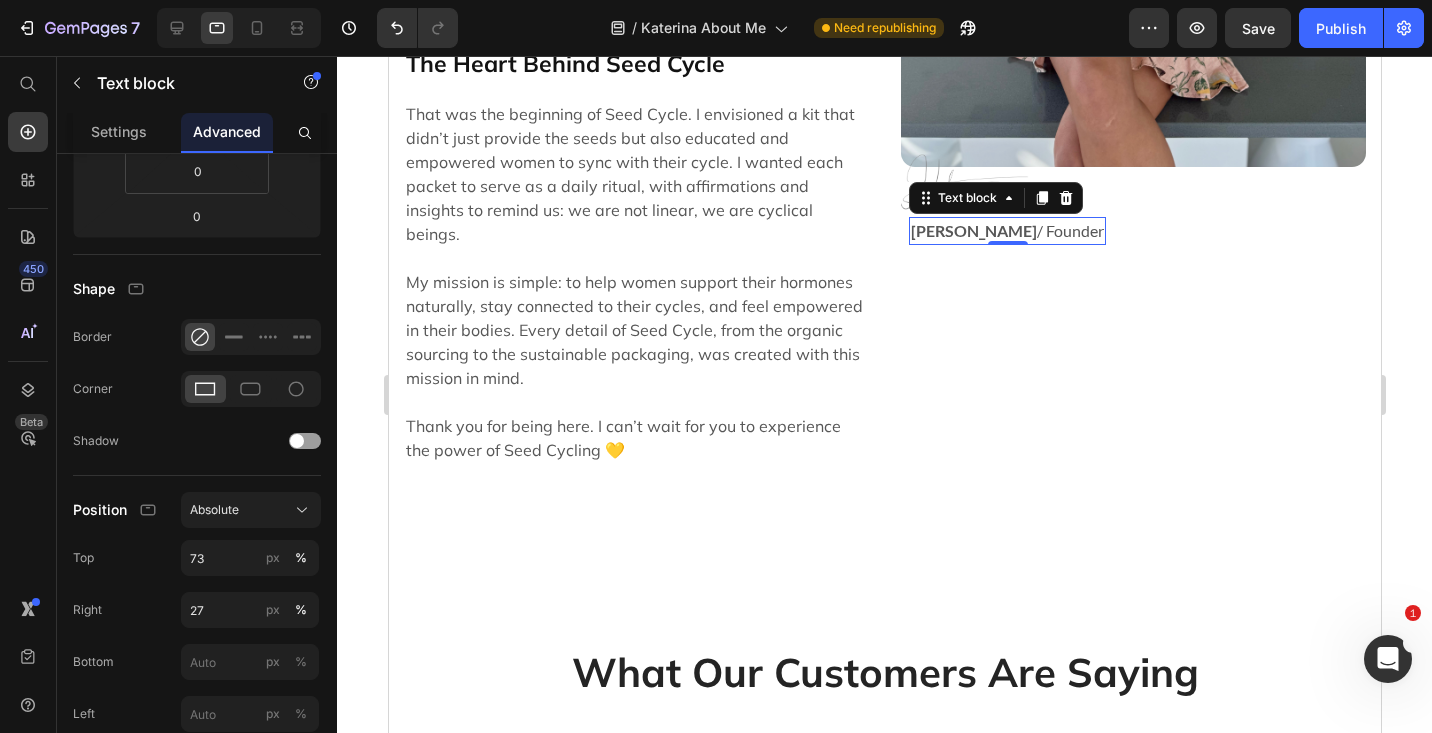 click on "How It All Began Heading My journey with Seed Cycle started from a deeply personal place. Since I was 20, I struggled with Polycystic Ovarian Syndrome (PCOS), battling painful cramps, hormonal acne, bloating, and unpredictable cycles. Like so many women, I was told to "just go on the pill." But instead of masking the symptoms, I wanted to understand my body and find a natural way to support my hormones.   Through years of research, trial, and error, I discovered Seed Cycling: a simple, food based approach to hormone balance. It quickly became my favorite holistic method but staying consistent was a challenge. Between remembering which seeds to take on which days and keeping them fresh, it felt overwhelming.   That’s when I had a thought: What if these seeds came in perfectly portioned, daily packs? What if they were effortless to use, pre ground, organic, and ready to sprinkle on any meal? Text block The Heart Behind Seed Cycle Heading     Text block Image Row Image Katerina Savenko  / Founder   0 Icon" at bounding box center [884, 122] 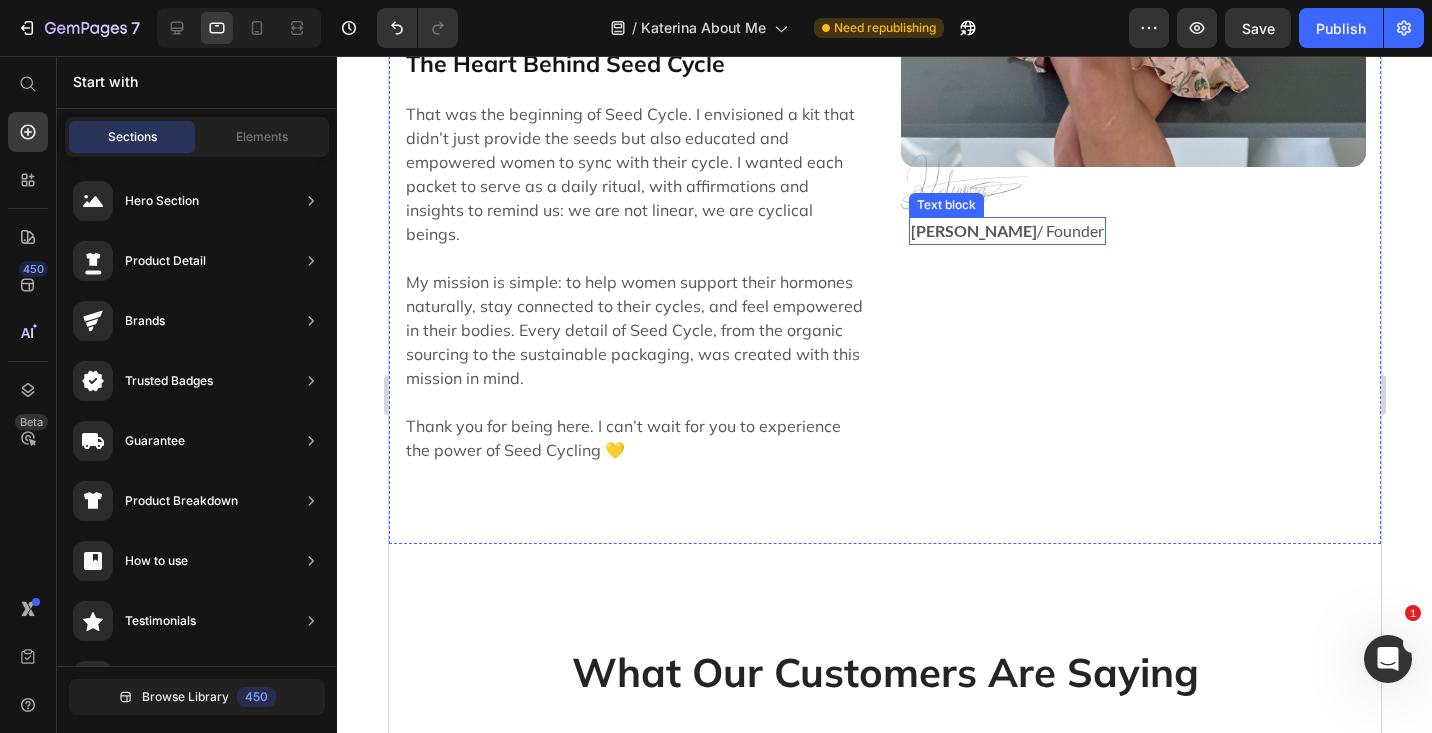 click on "Katerina Savenko" at bounding box center [973, 230] 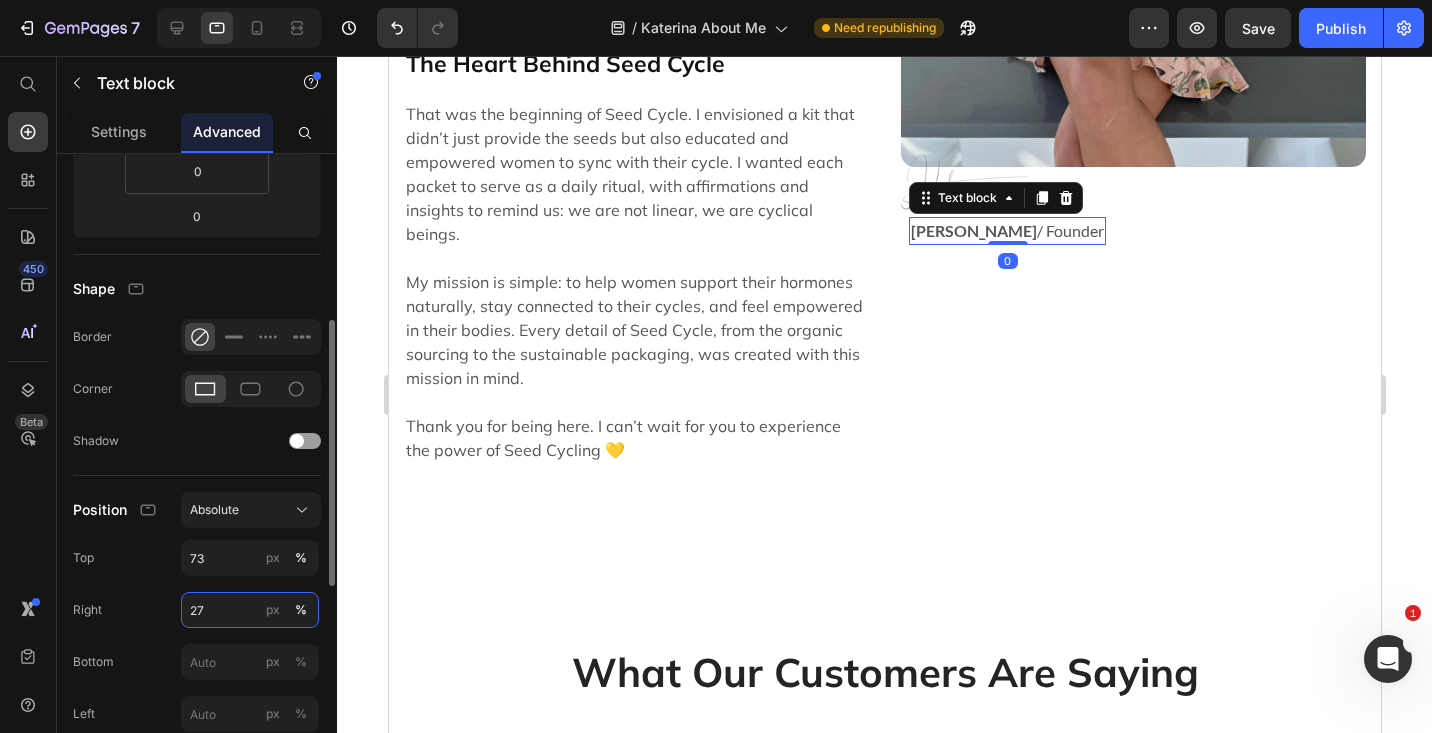 click on "27" at bounding box center [250, 610] 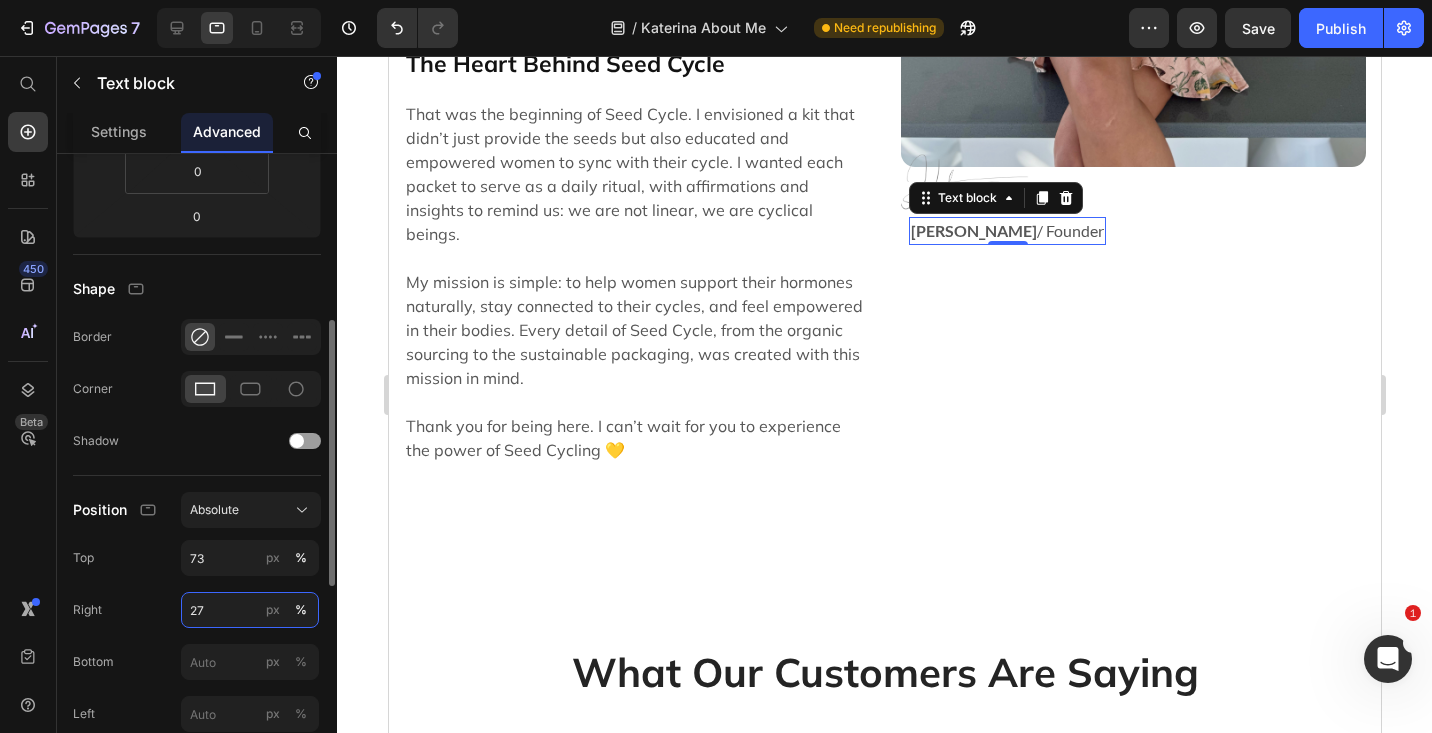 click on "27" at bounding box center [250, 610] 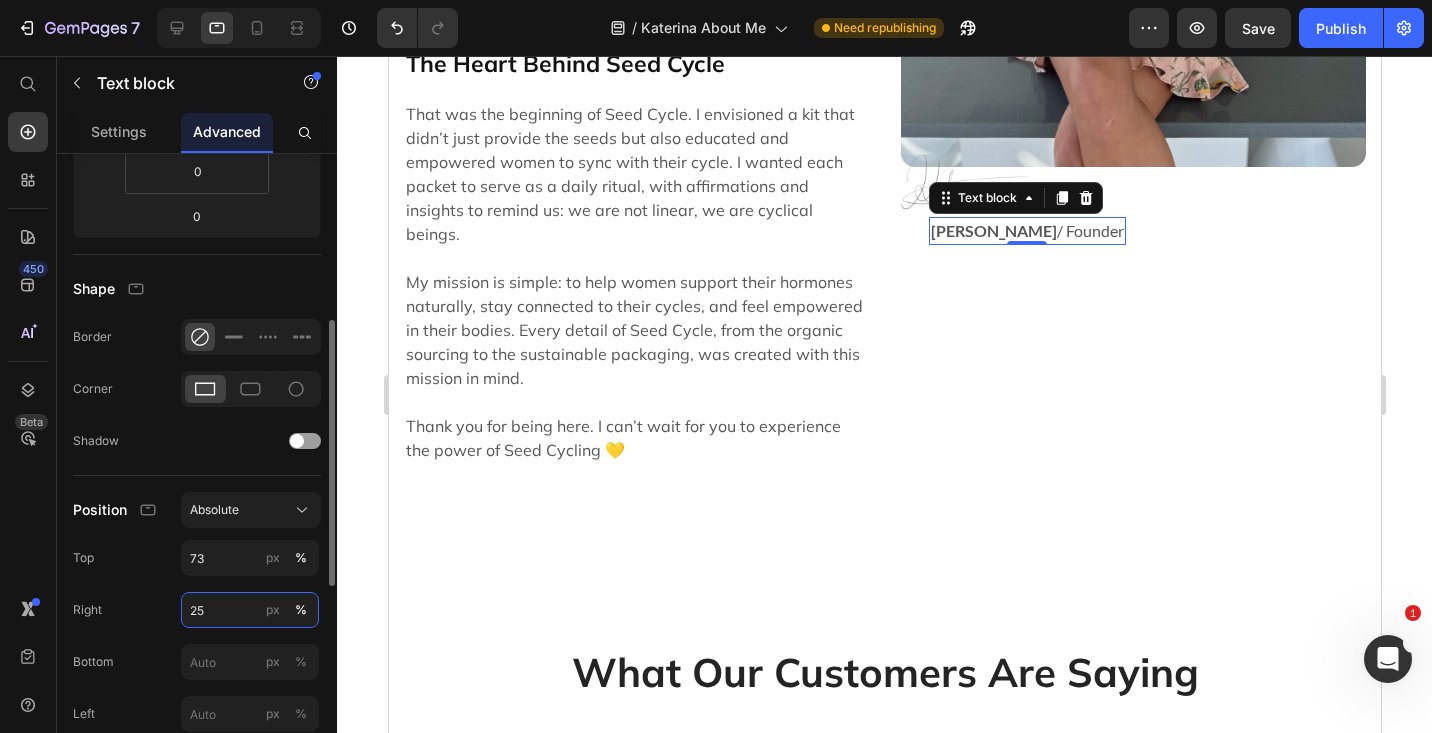 type on "2" 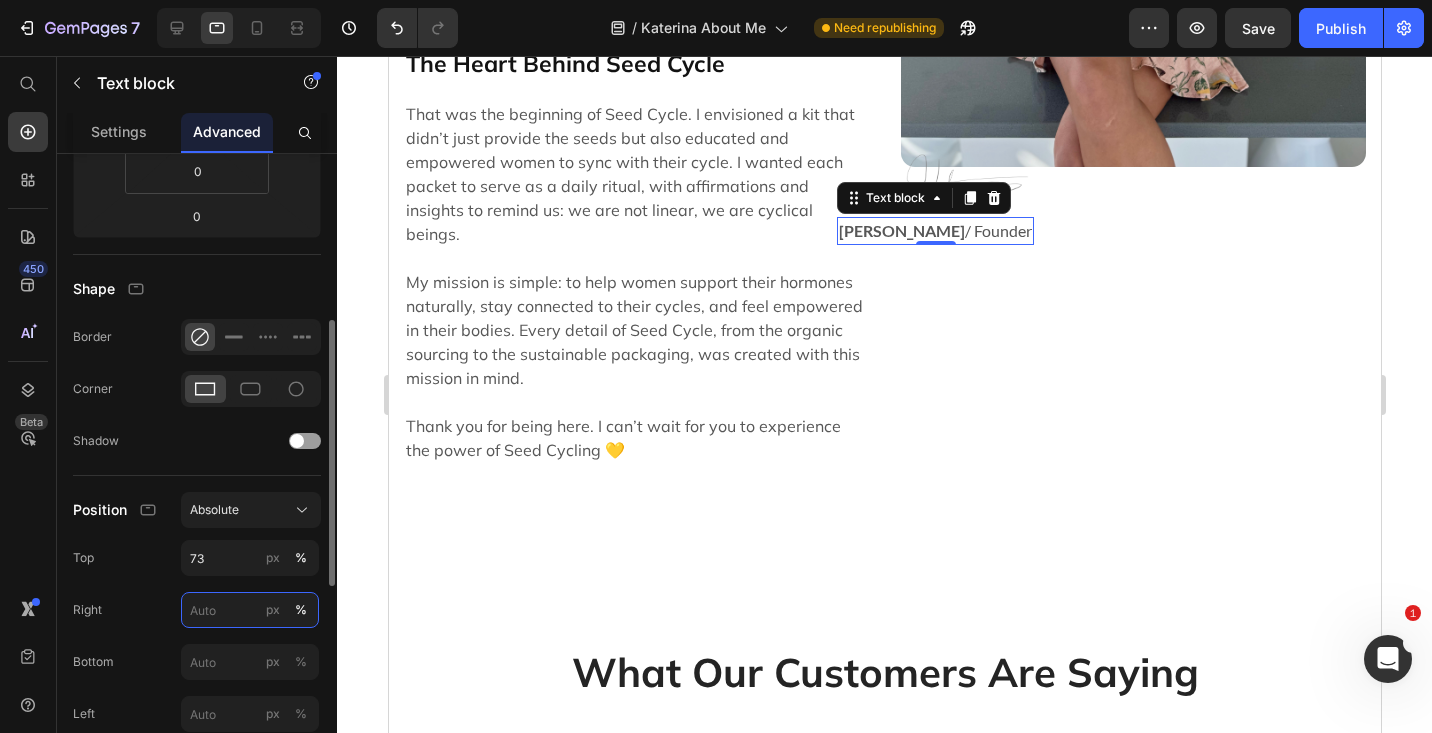 type on "8" 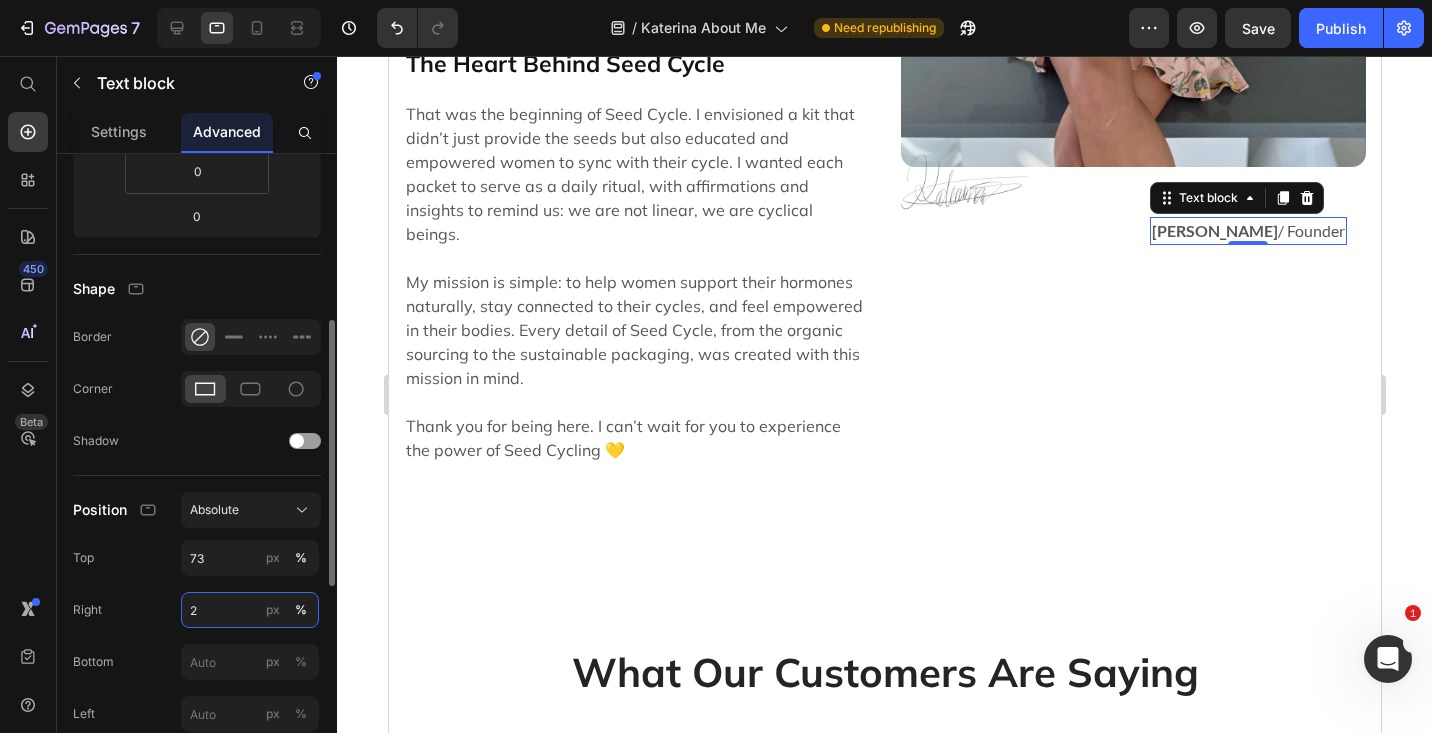 type on "28" 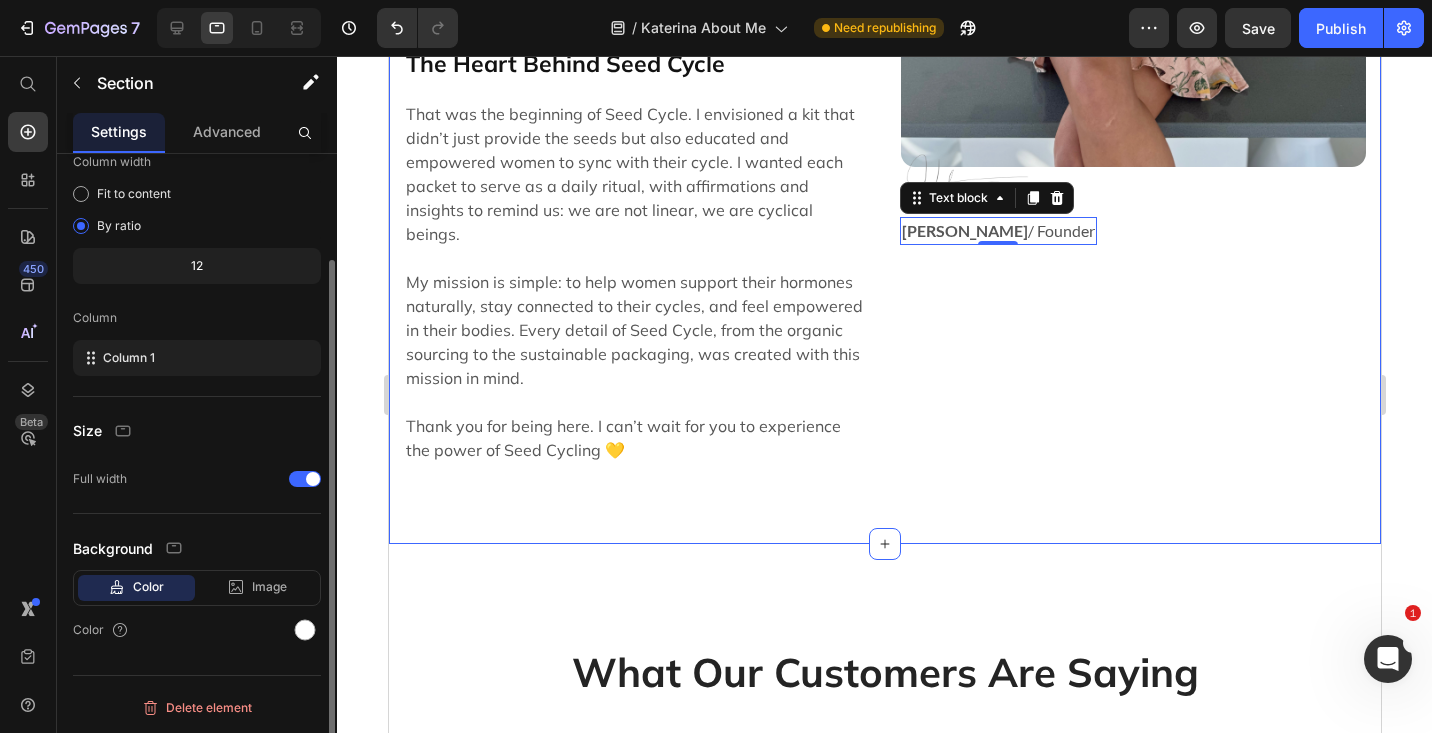 click on "How It All Began Heading My journey with Seed Cycle started from a deeply personal place. Since I was 20, I struggled with Polycystic Ovarian Syndrome (PCOS), battling painful cramps, hormonal acne, bloating, and unpredictable cycles. Like so many women, I was told to "just go on the pill." But instead of masking the symptoms, I wanted to understand my body and find a natural way to support my hormones.   Through years of research, trial, and error, I discovered Seed Cycling: a simple, food based approach to hormone balance. It quickly became my favorite holistic method but staying consistent was a challenge. Between remembering which seeds to take on which days and keeping them fresh, it felt overwhelming.   That’s when I had a thought: What if these seeds came in perfectly portioned, daily packs? What if they were effortless to use, pre ground, organic, and ready to sprinkle on any meal? Text block The Heart Behind Seed Cycle Heading     Text block Image Row Image Katerina Savenko  / Founder   0" at bounding box center (884, 7) 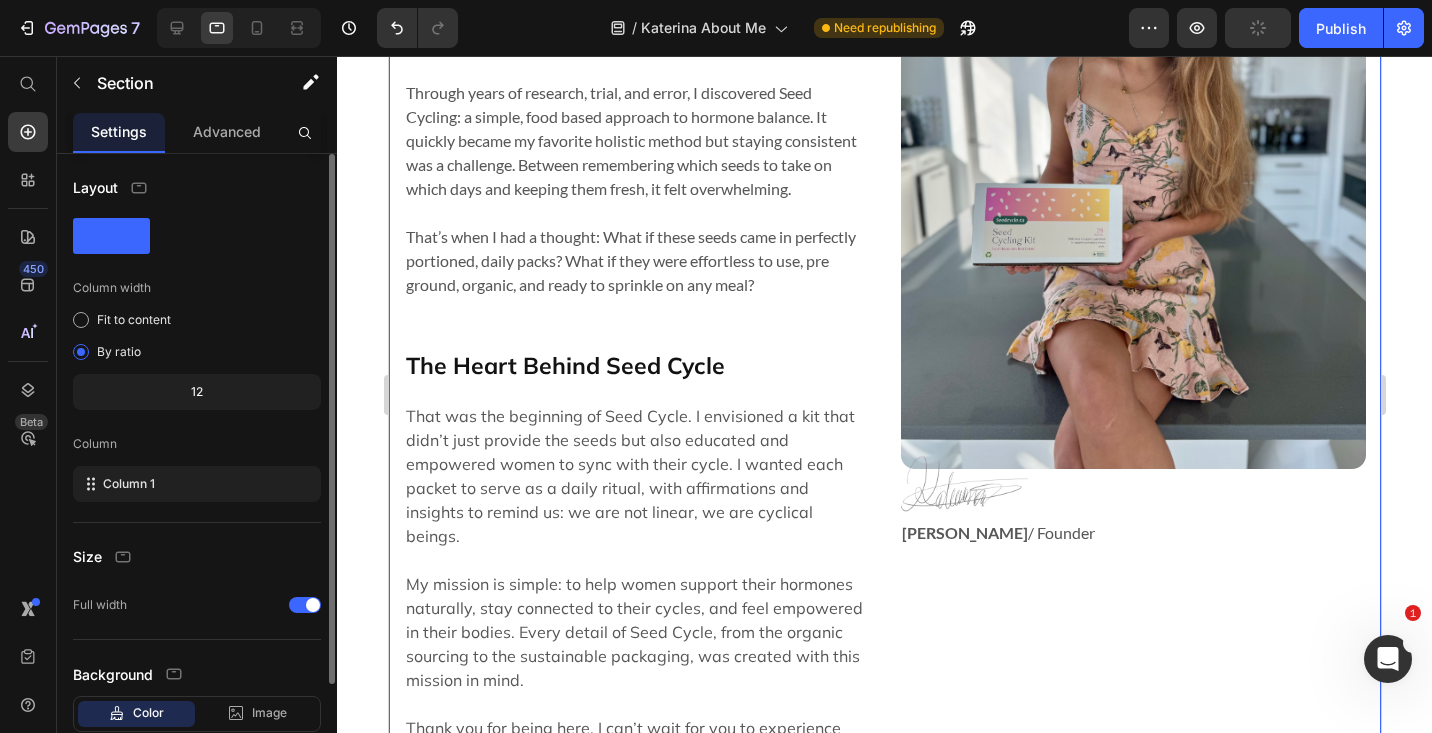 scroll, scrollTop: 812, scrollLeft: 0, axis: vertical 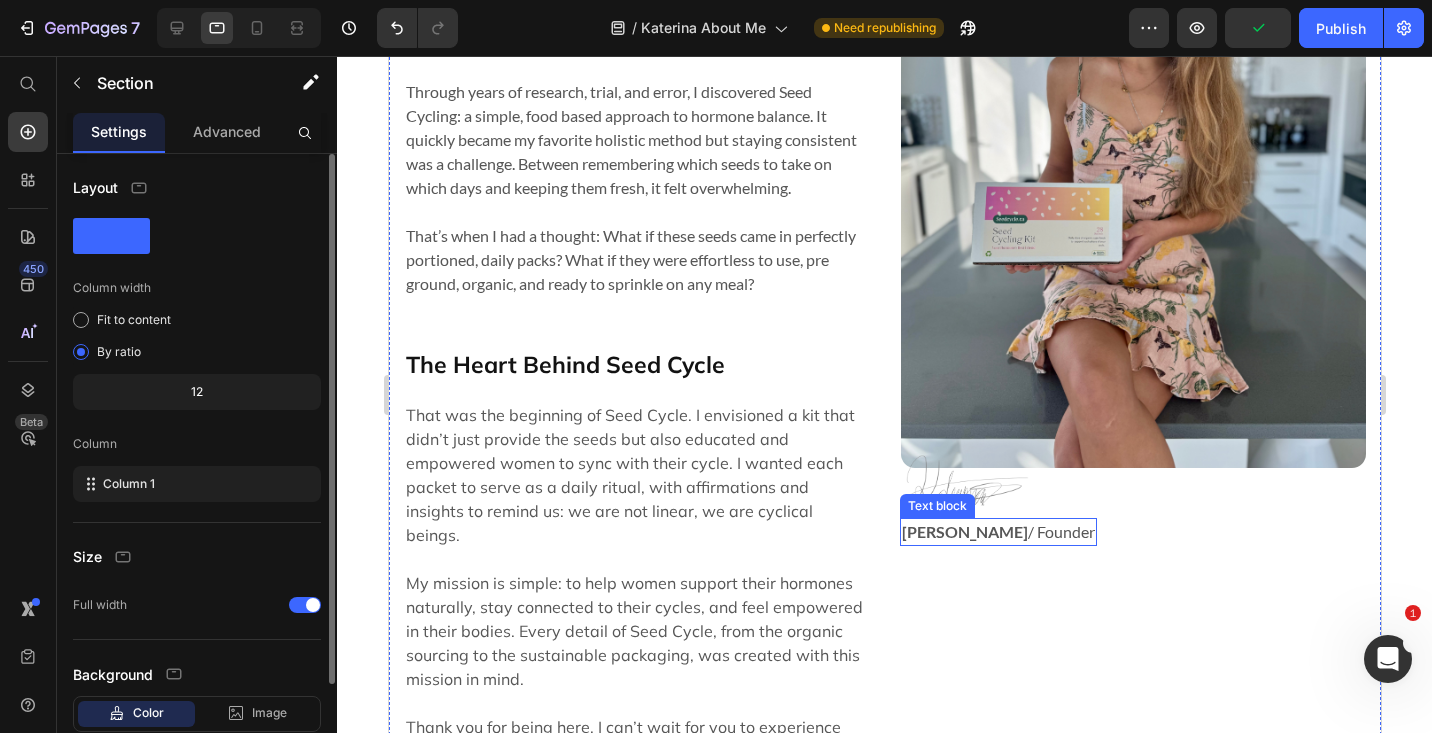 click on "Katerina Savenko" at bounding box center (964, 531) 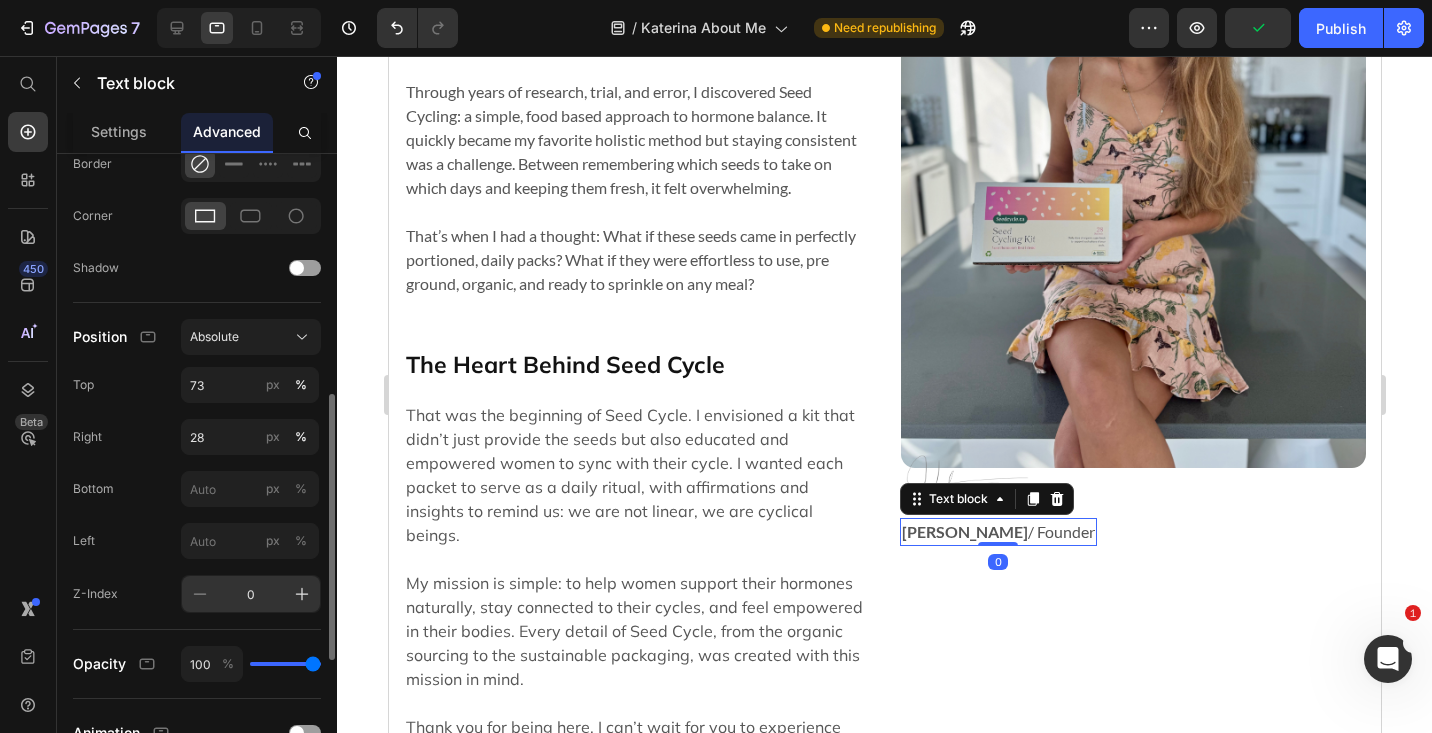 scroll, scrollTop: 571, scrollLeft: 0, axis: vertical 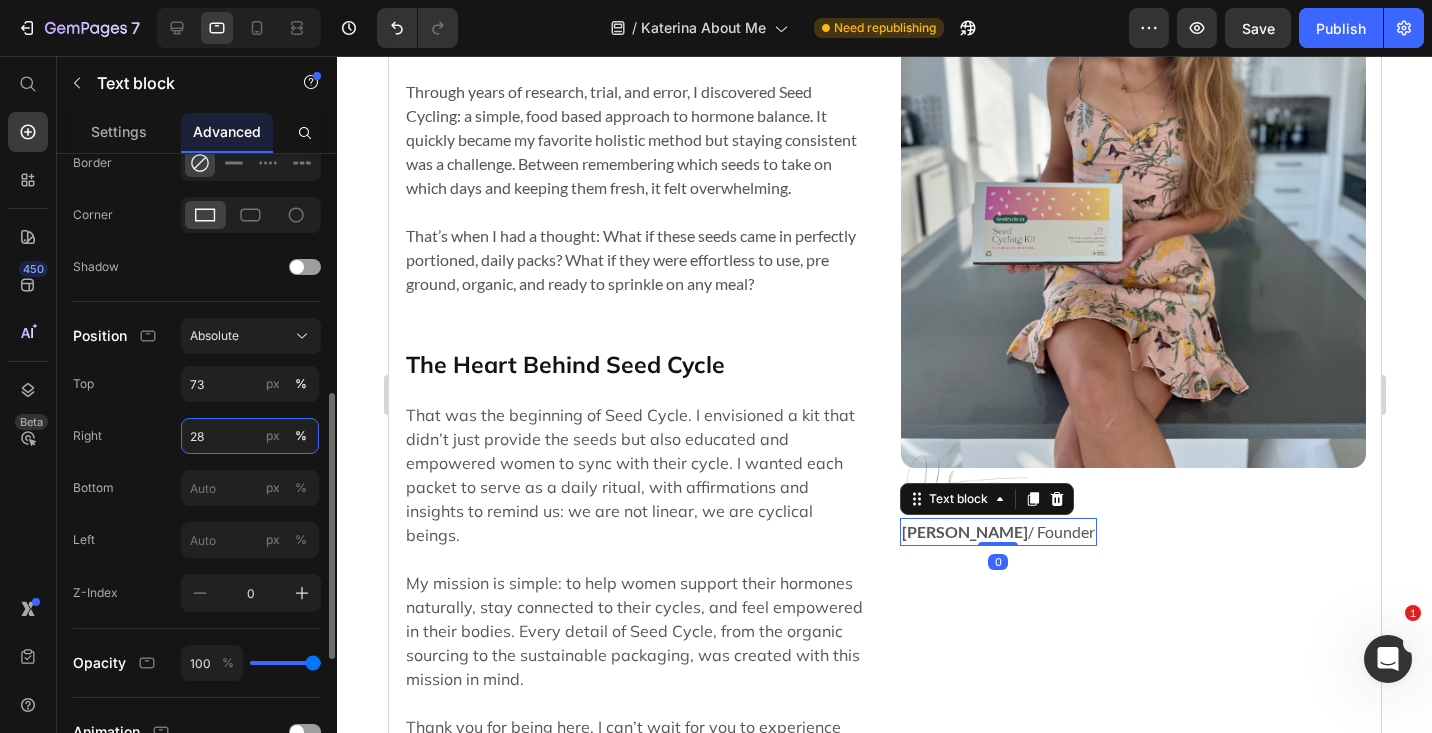 click on "28" at bounding box center [250, 436] 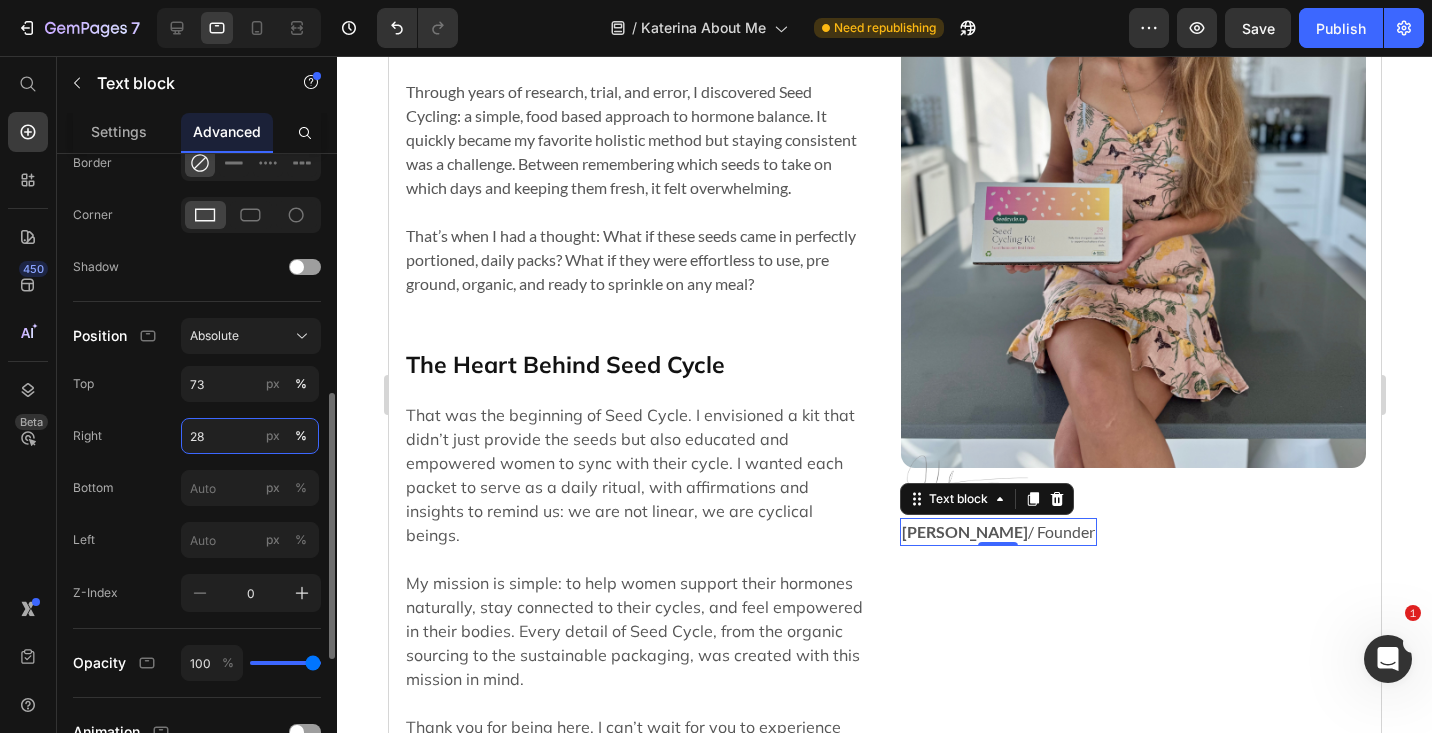 click on "28" at bounding box center (250, 436) 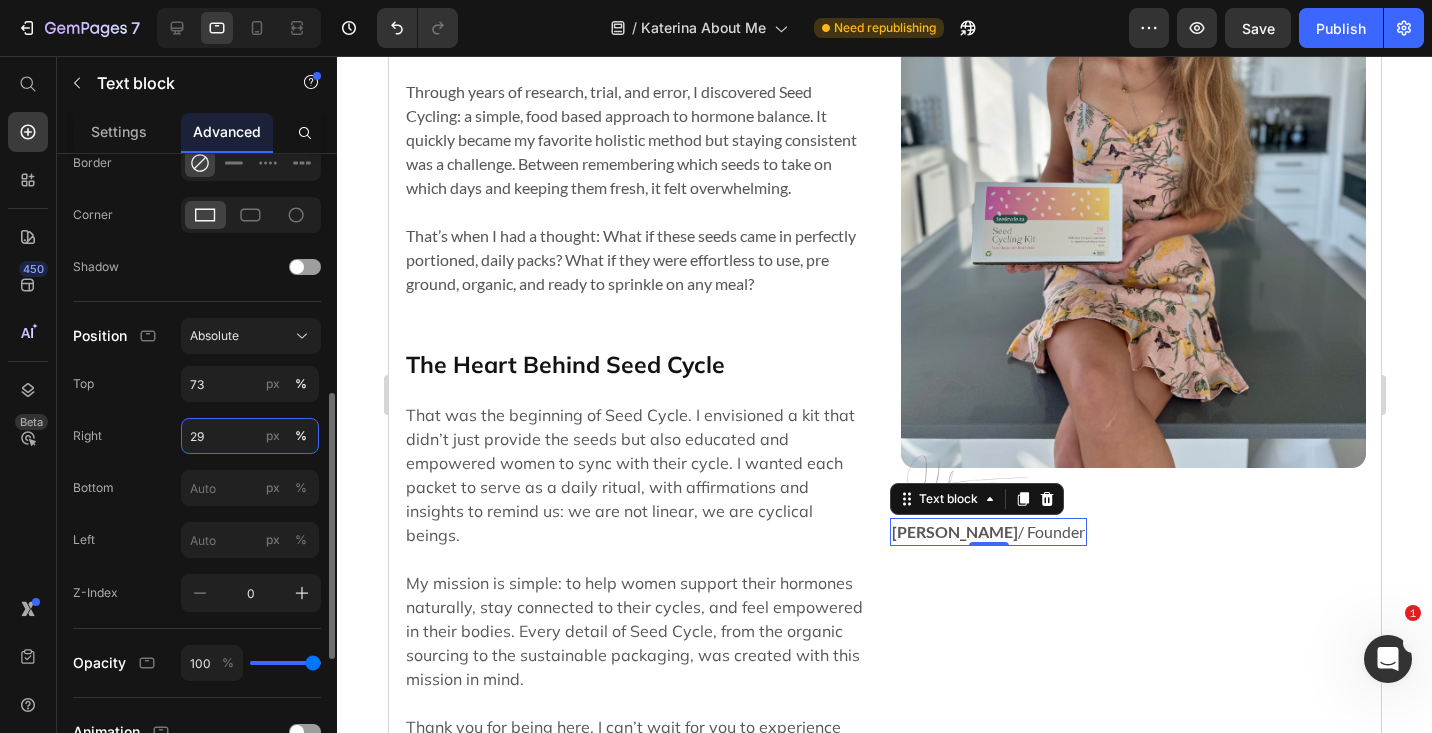 type on "2" 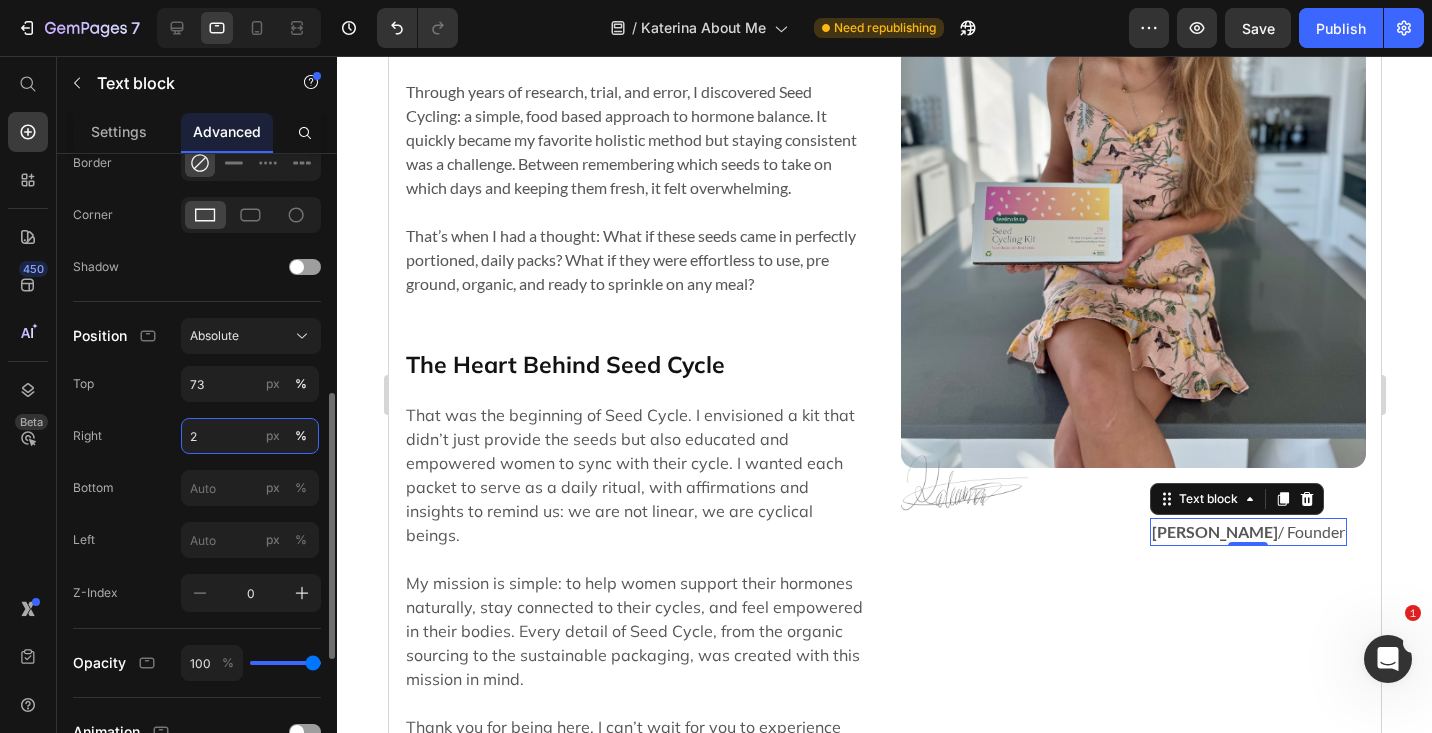 type on "27" 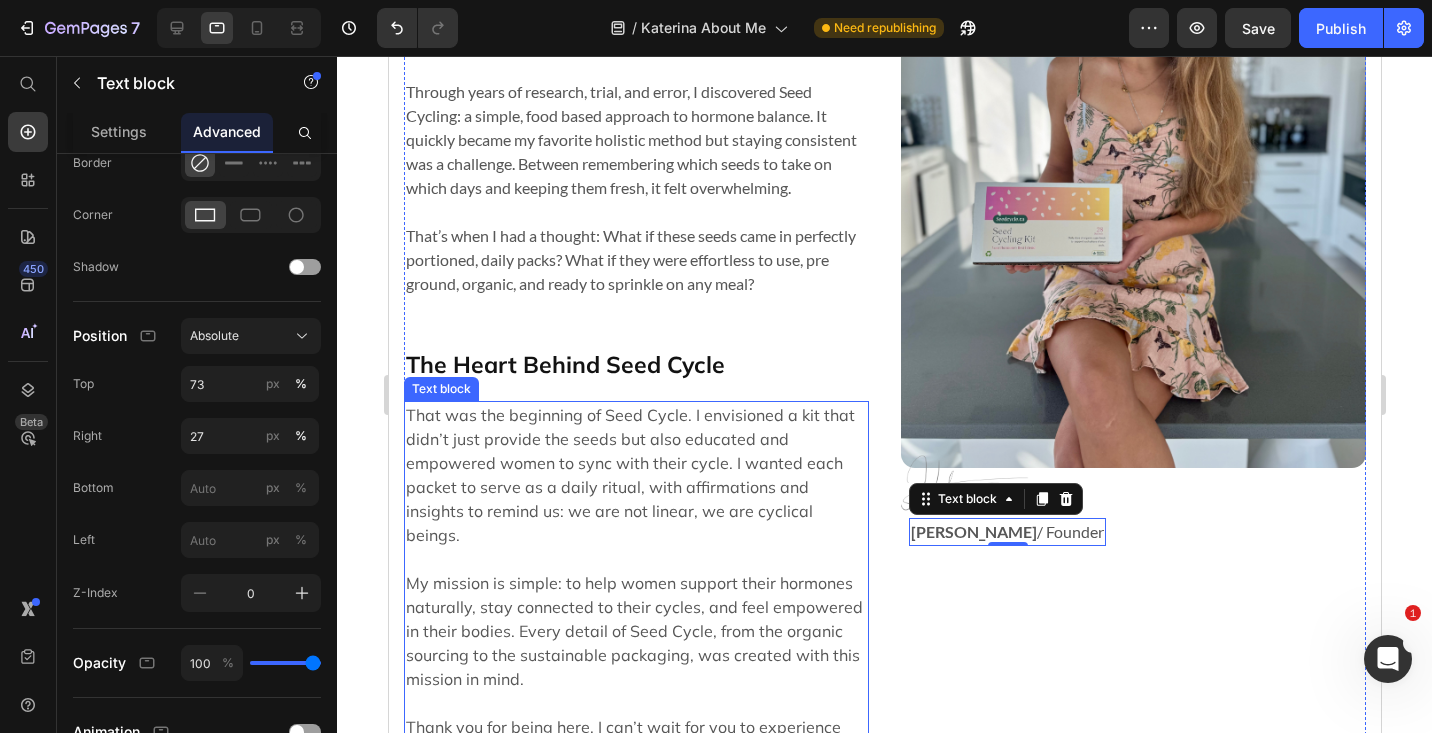 click at bounding box center (635, 559) 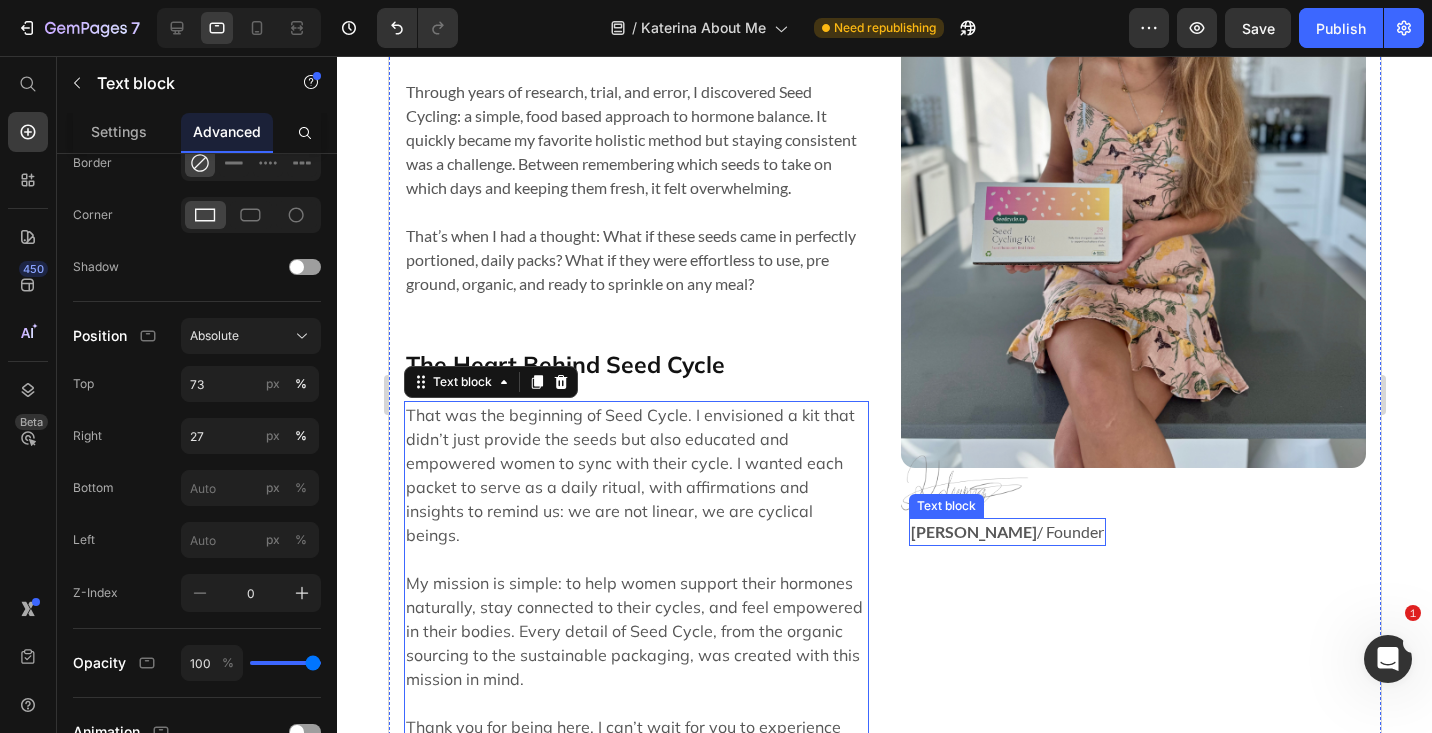 click on "Katerina Savenko" at bounding box center (973, 531) 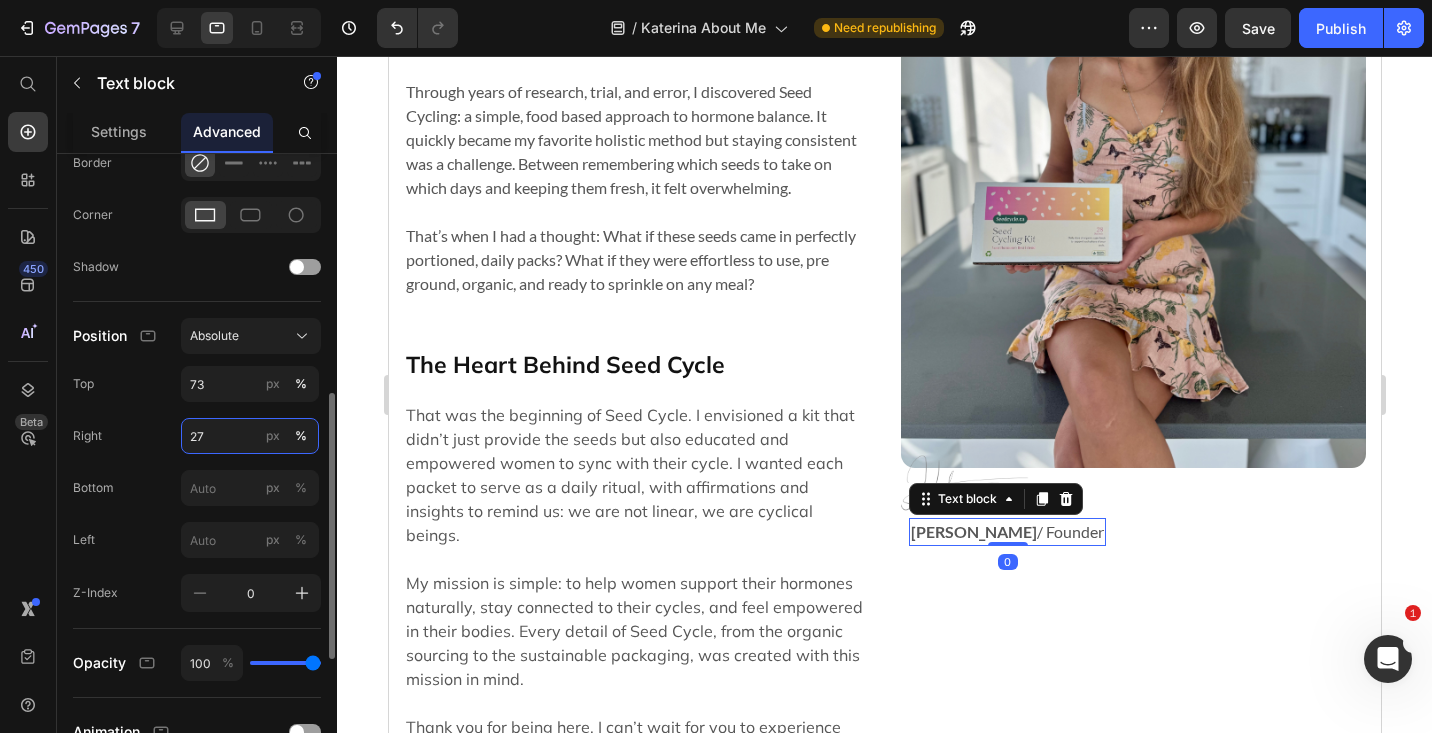 click on "27" at bounding box center (250, 436) 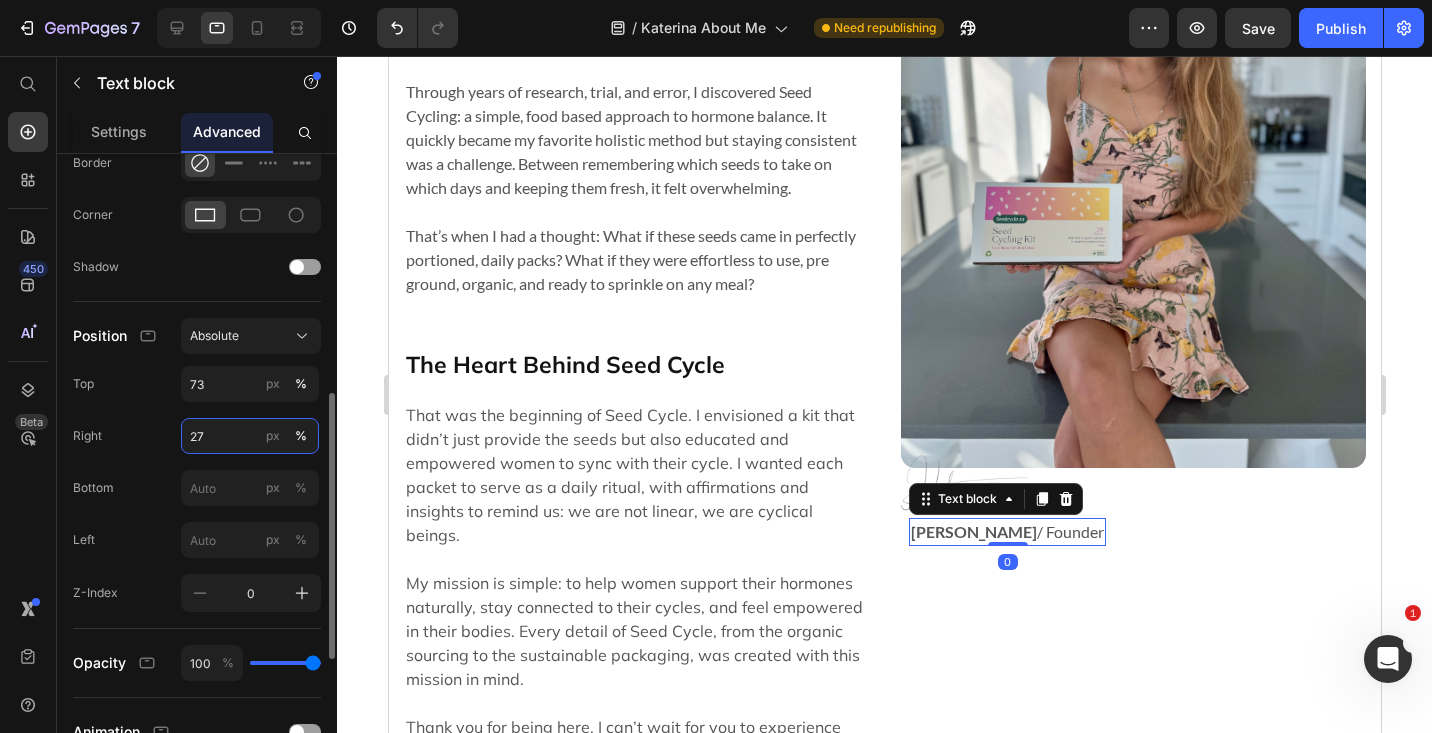 click on "27" at bounding box center (250, 436) 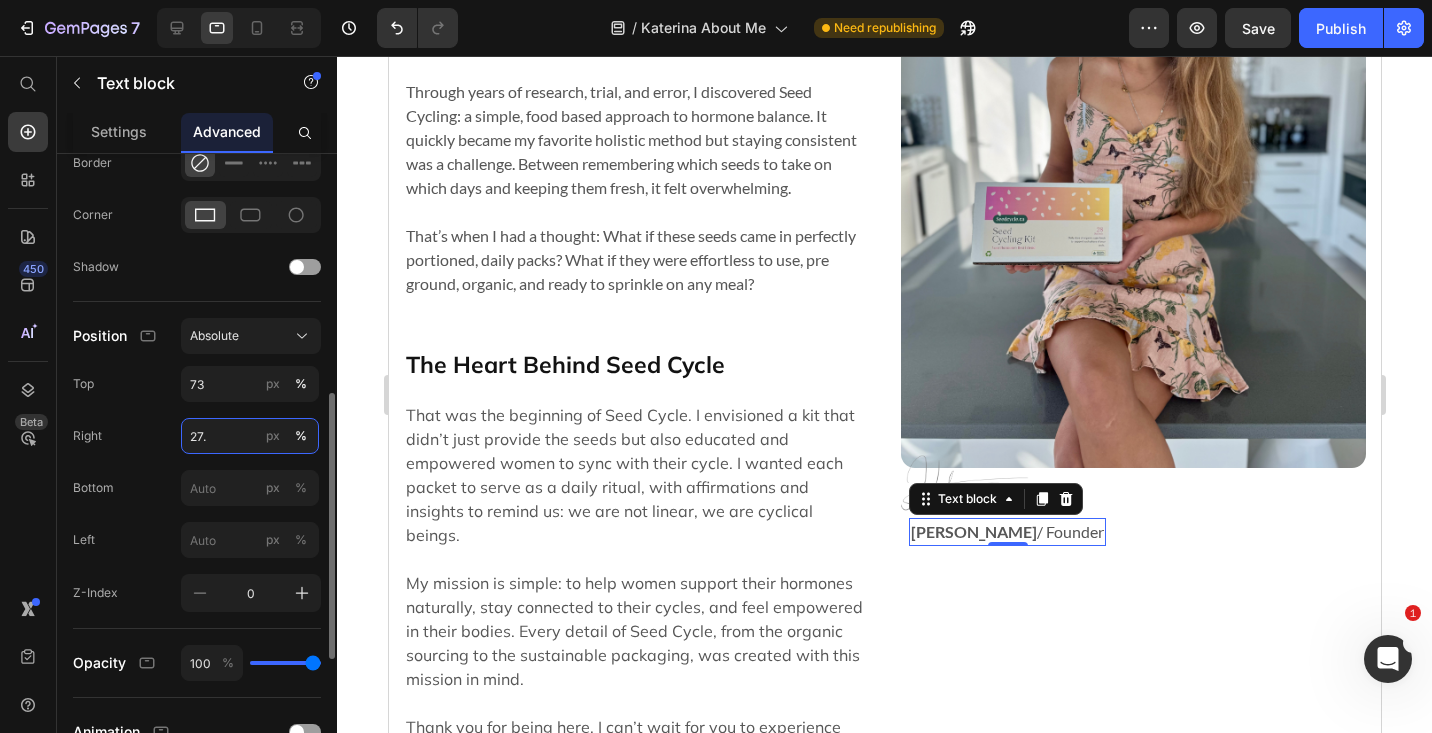 type on "27.5" 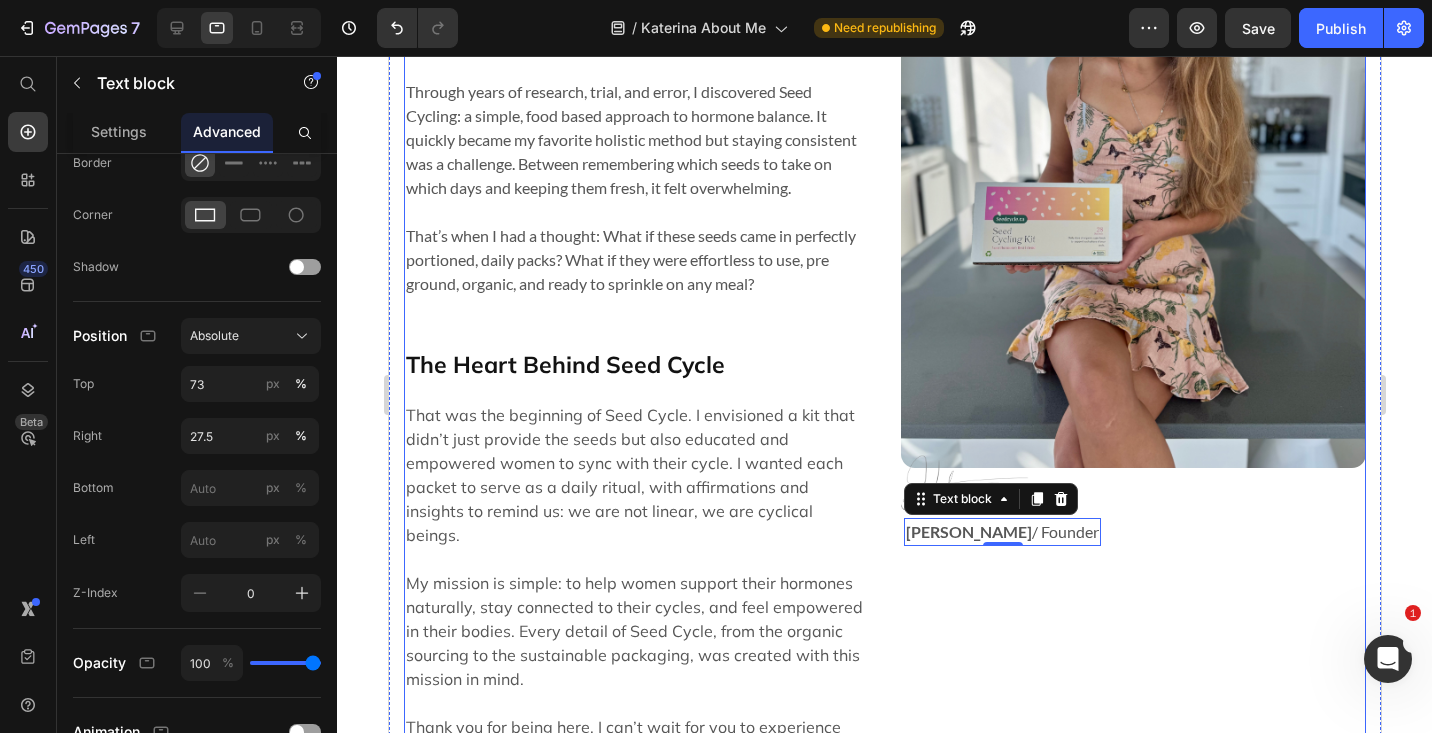 click on "Image" at bounding box center (1132, 308) 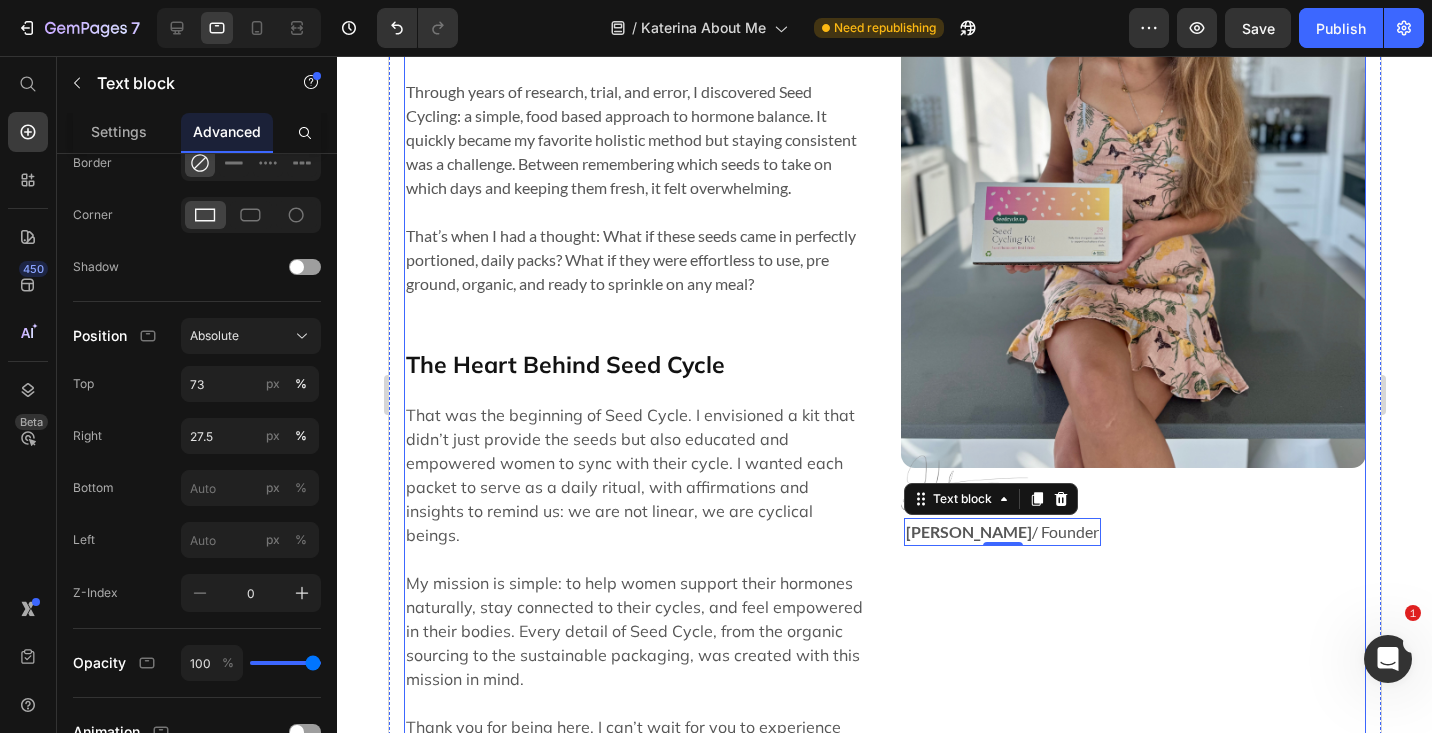 scroll, scrollTop: 0, scrollLeft: 0, axis: both 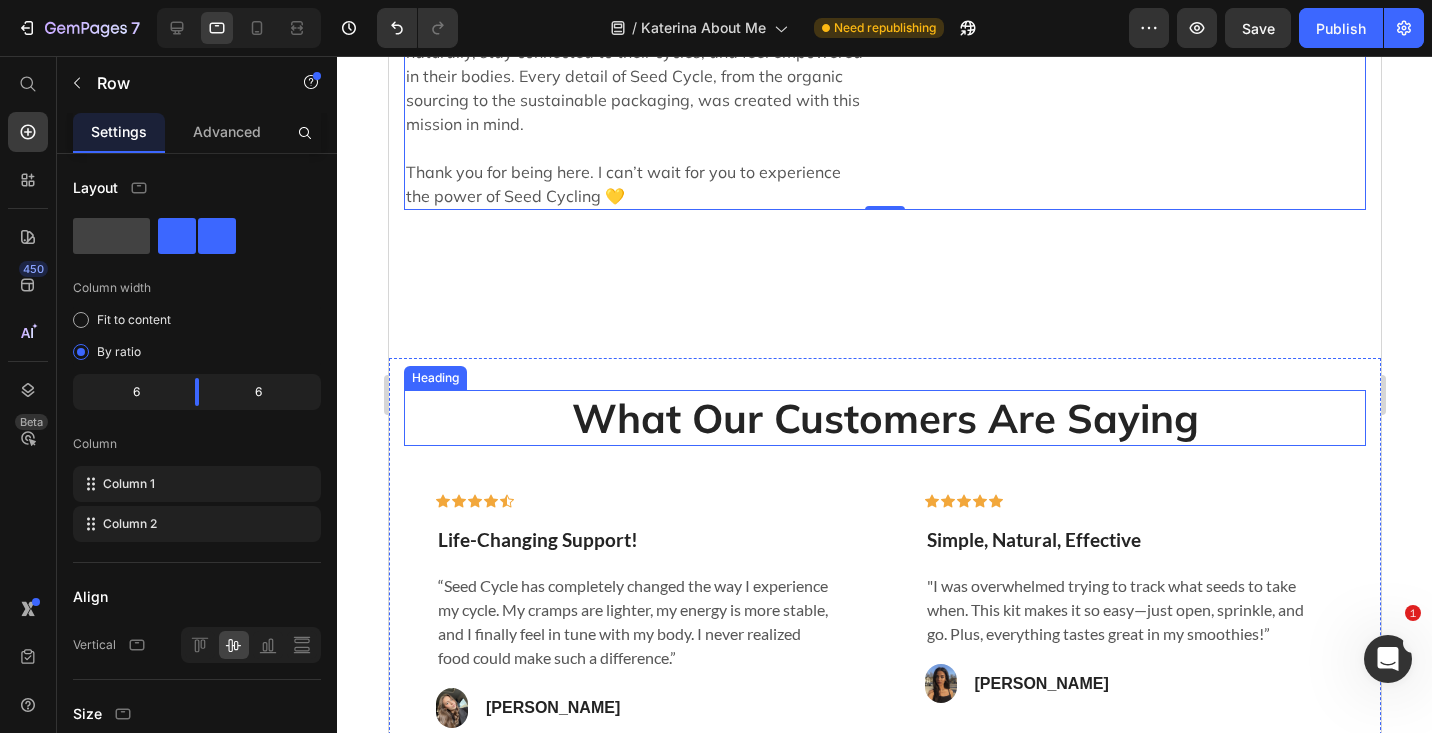 click on "What Our Customers Are Saying" at bounding box center (884, 418) 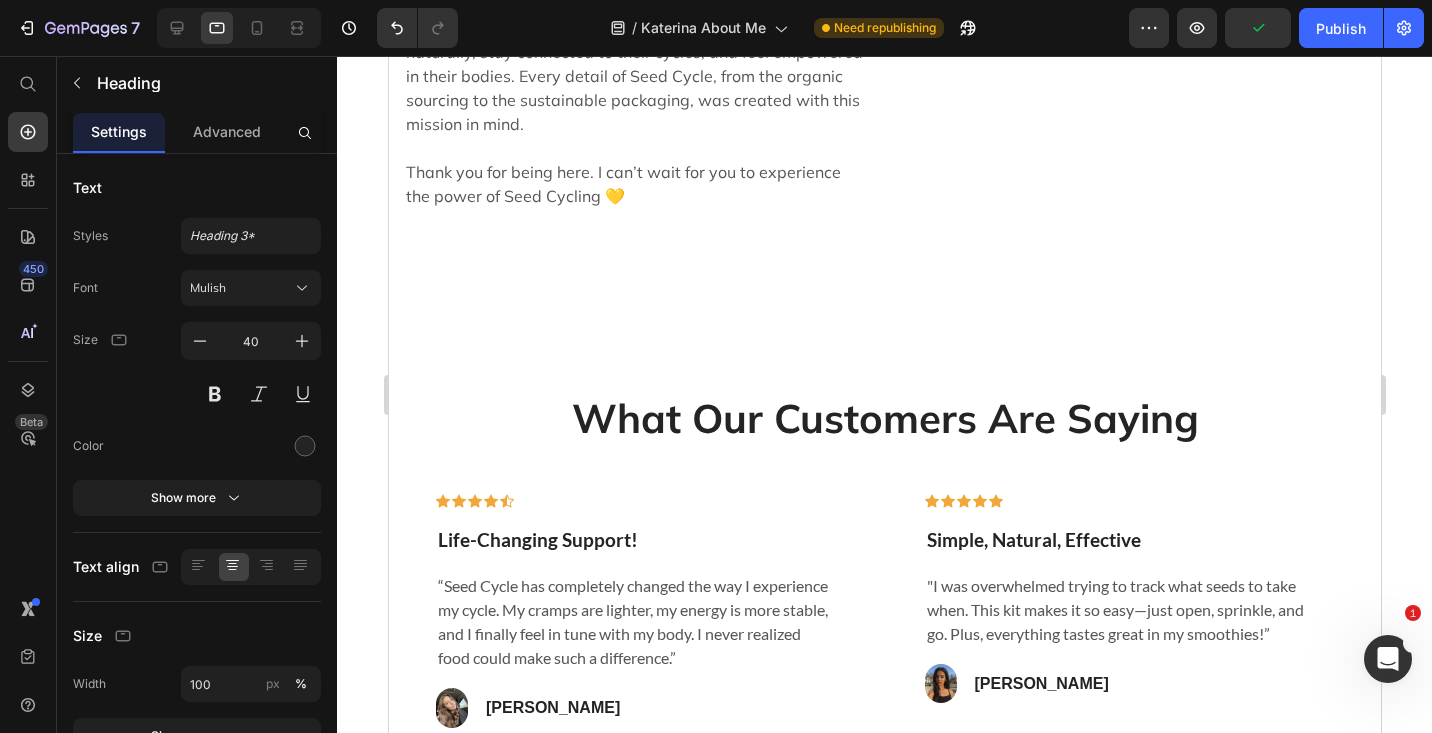click on "How It All Began Heading My journey with Seed Cycle started from a deeply personal place. Since I was 20, I struggled with Polycystic Ovarian Syndrome (PCOS), battling painful cramps, hormonal acne, bloating, and unpredictable cycles. Like so many women, I was told to "just go on the pill." But instead of masking the symptoms, I wanted to understand my body and find a natural way to support my hormones.   Through years of research, trial, and error, I discovered Seed Cycling: a simple, food based approach to hormone balance. It quickly became my favorite holistic method but staying consistent was a challenge. Between remembering which seeds to take on which days and keeping them fresh, it felt overwhelming.   That’s when I had a thought: What if these seeds came in perfectly portioned, daily packs? What if they were effortless to use, pre ground, organic, and ready to sprinkle on any meal? Text block The Heart Behind Seed Cycle Heading     Text block Image Row Image Katerina Savenko  / Founder Section 2" at bounding box center [884, -126] 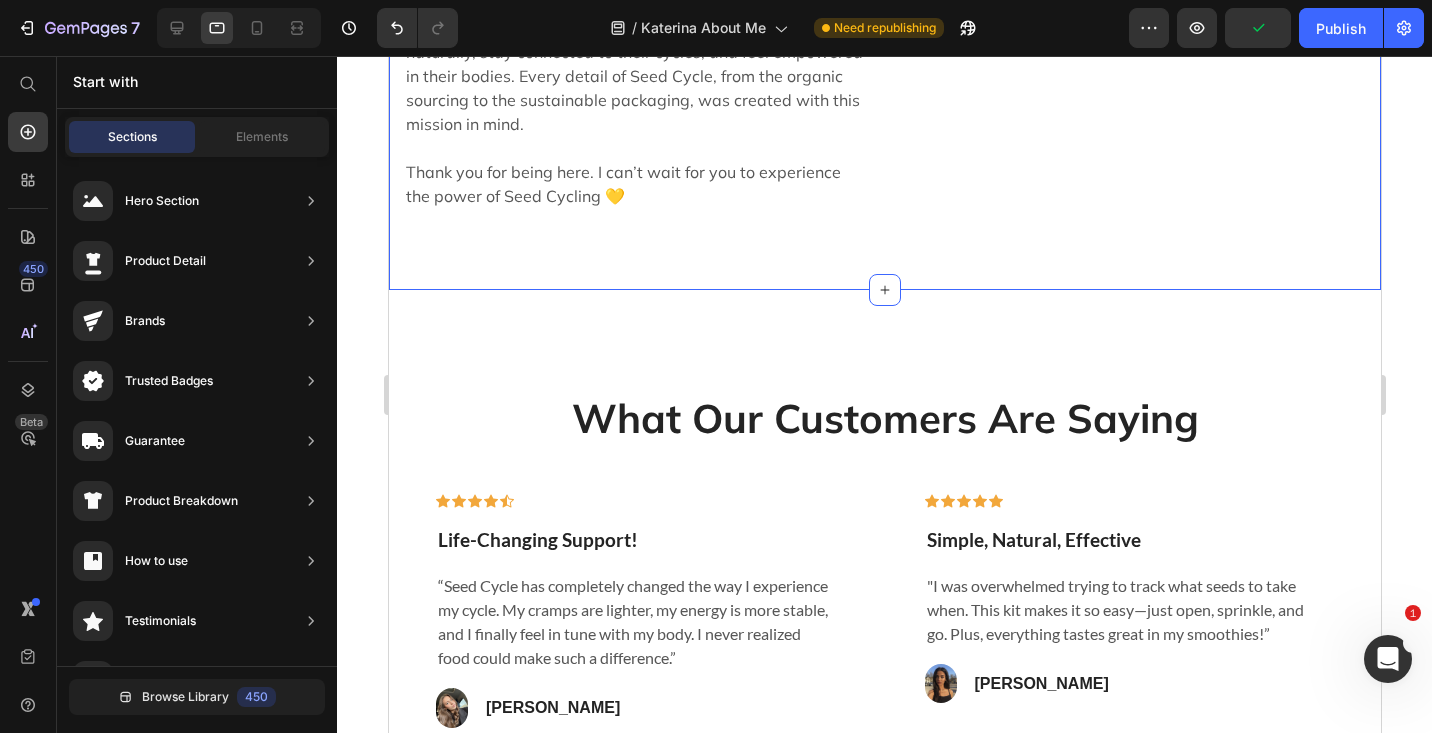click on "How It All Began Heading My journey with Seed Cycle started from a deeply personal place. Since I was 20, I struggled with Polycystic Ovarian Syndrome (PCOS), battling painful cramps, hormonal acne, bloating, and unpredictable cycles. Like so many women, I was told to "just go on the pill." But instead of masking the symptoms, I wanted to understand my body and find a natural way to support my hormones.   Through years of research, trial, and error, I discovered Seed Cycling: a simple, food based approach to hormone balance. It quickly became my favorite holistic method but staying consistent was a challenge. Between remembering which seeds to take on which days and keeping them fresh, it felt overwhelming.   That’s when I had a thought: What if these seeds came in perfectly portioned, daily packs? What if they were effortless to use, pre ground, organic, and ready to sprinkle on any meal? Text block The Heart Behind Seed Cycle Heading     Text block Image Row Image Katerina Savenko  / Founder Section 2" at bounding box center (884, -247) 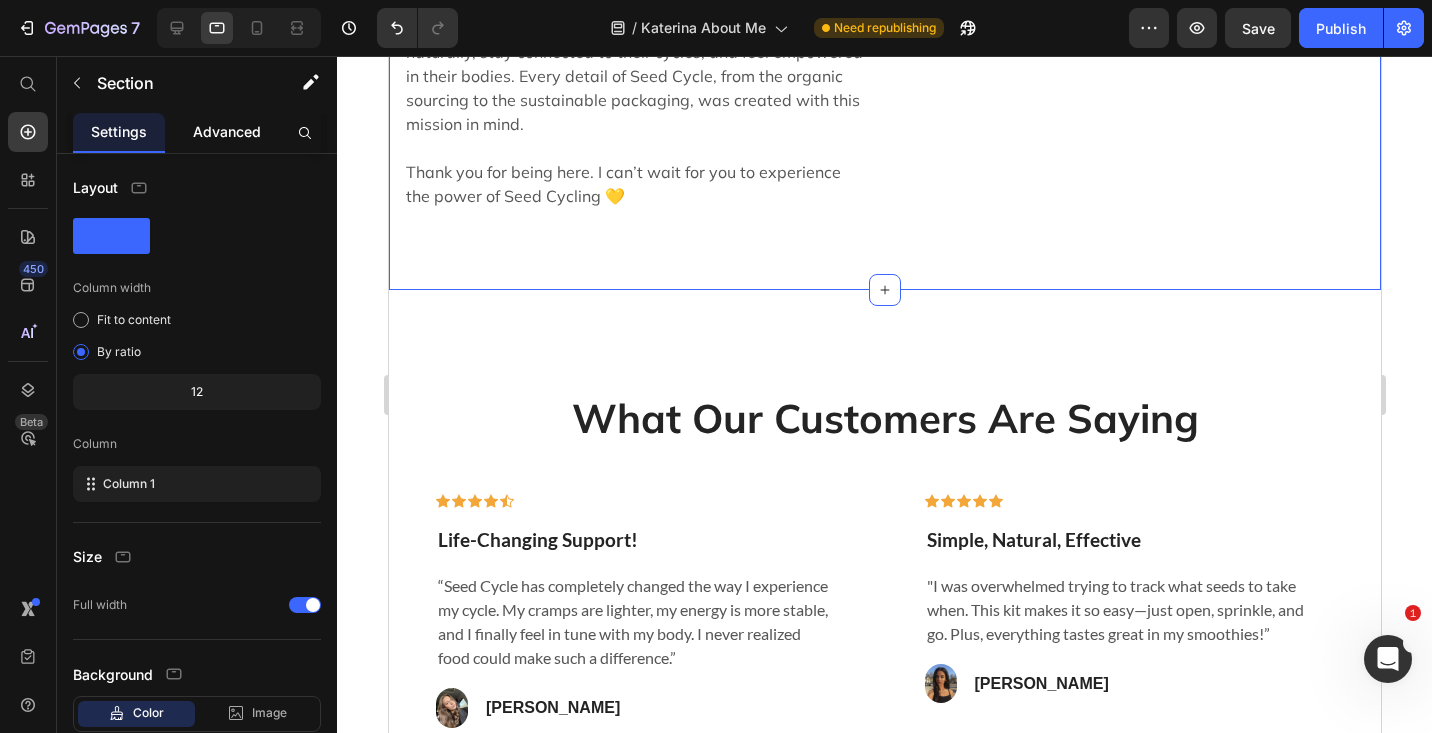 click on "Advanced" 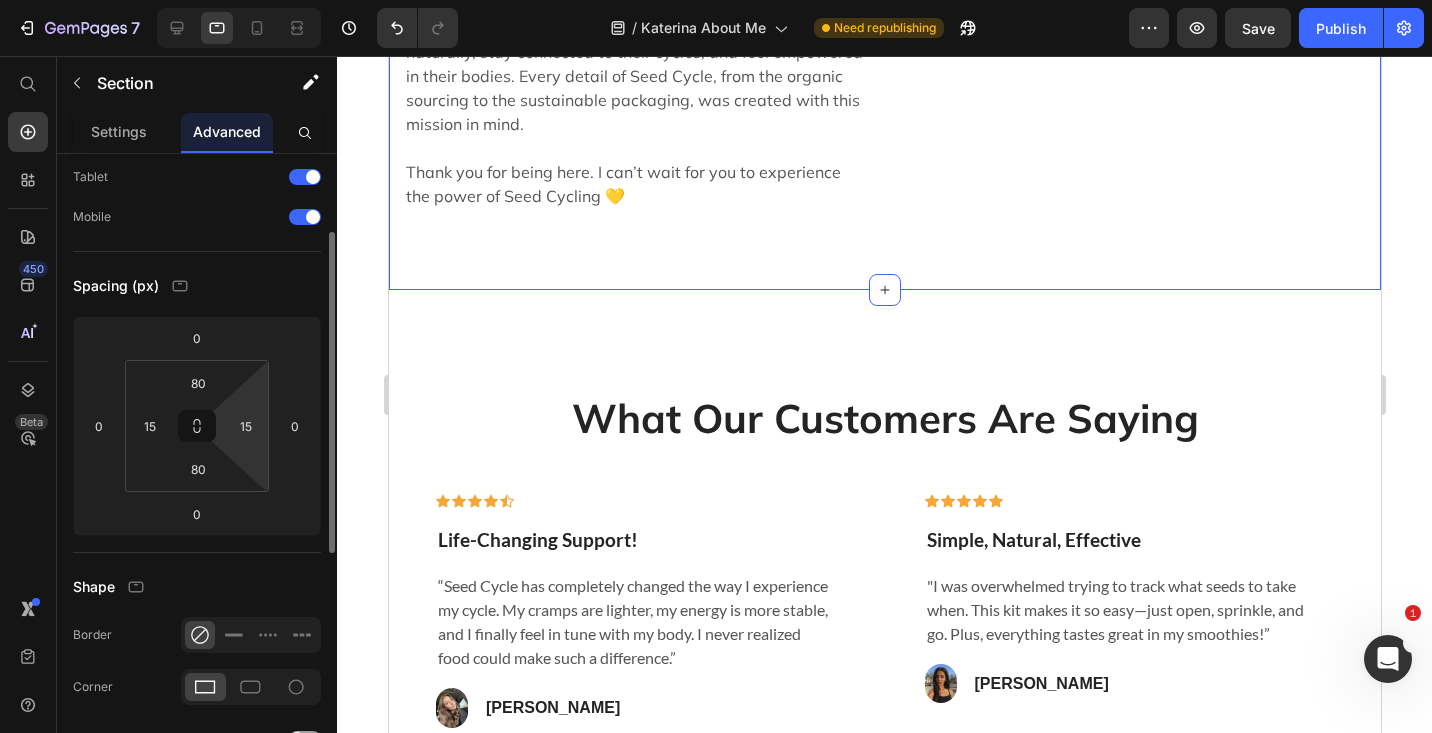 scroll, scrollTop: 119, scrollLeft: 0, axis: vertical 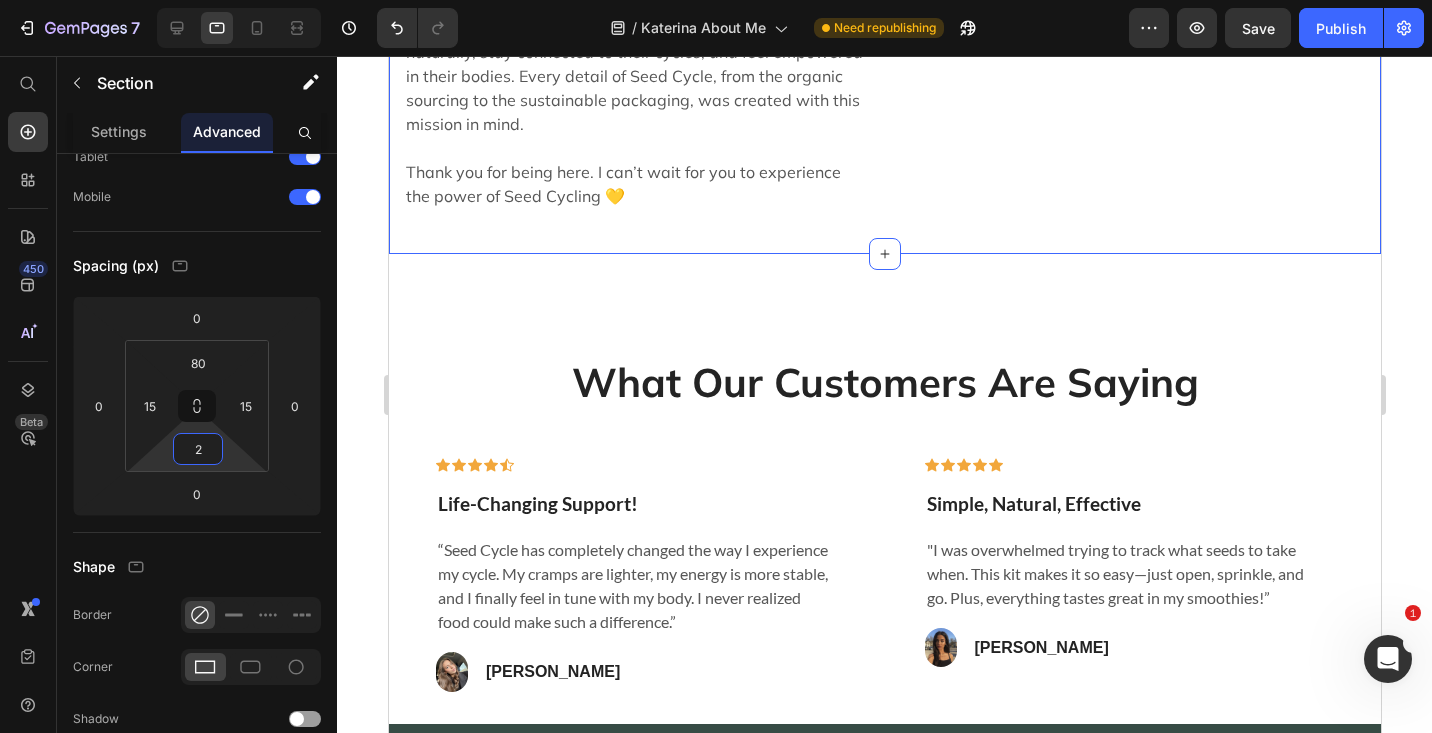 type on "0" 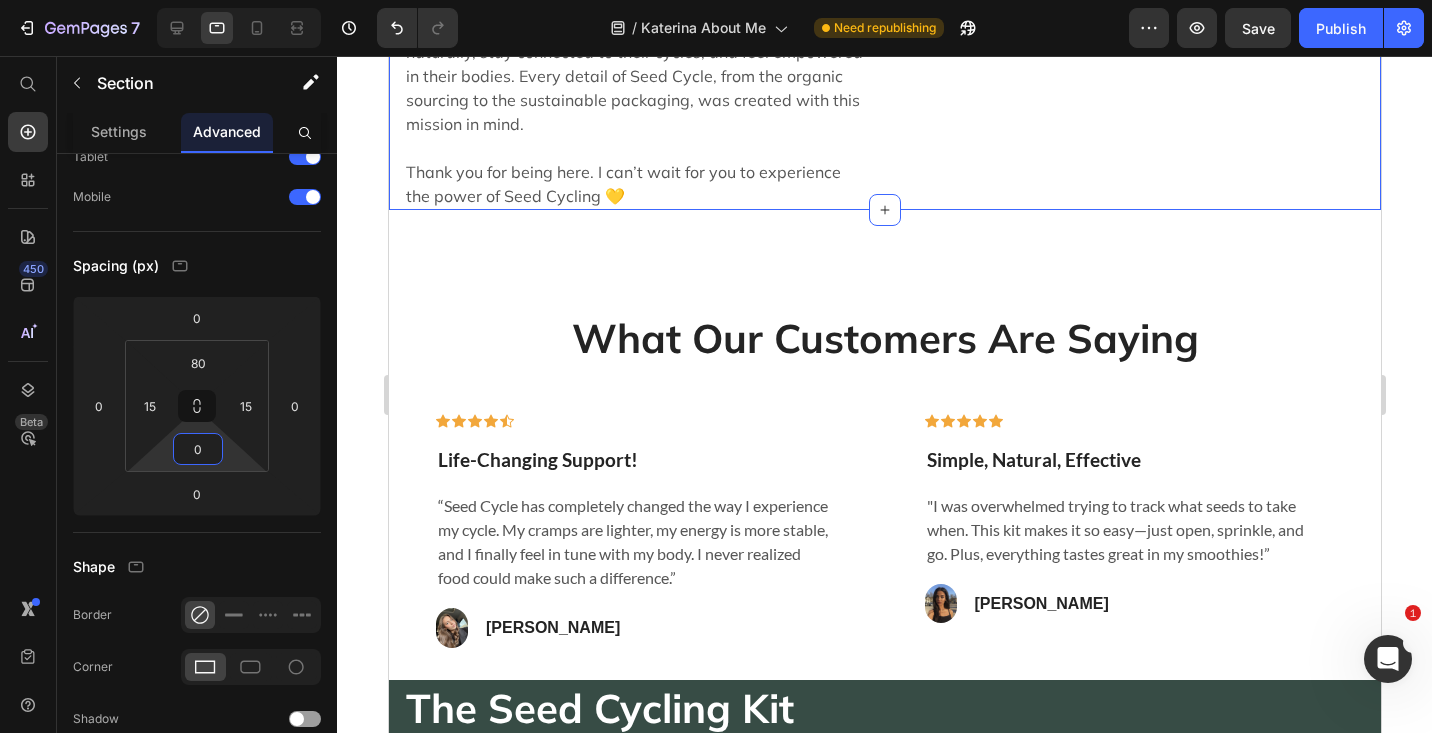 drag, startPoint x: 203, startPoint y: 469, endPoint x: 203, endPoint y: 540, distance: 71 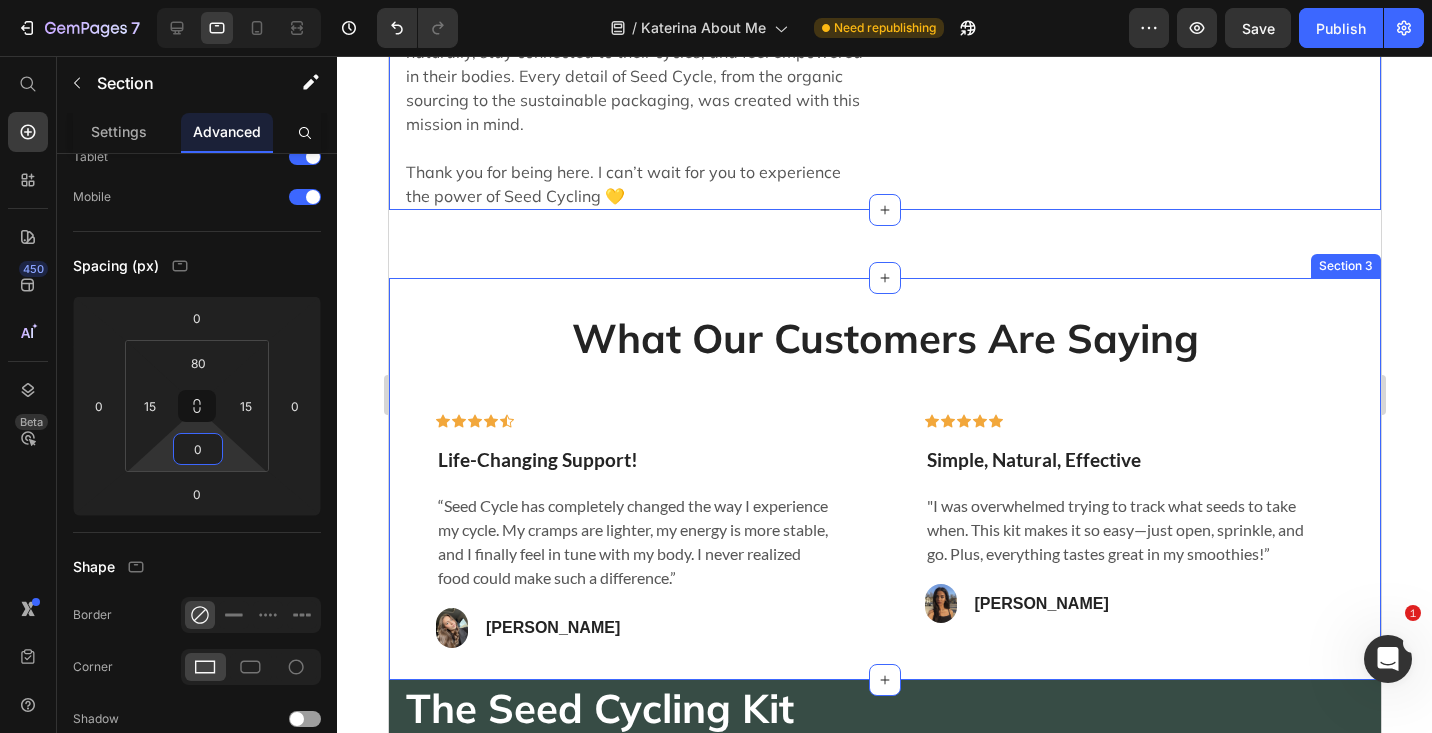 click on "What Our Customers Are Saying Heading
Icon
Icon
Icon
Icon
Icon Row Life-Changing Support! Text block “Seed Cycle has completely changed the way I experience my cycle. My cramps are lighter, my energy is more stable, and I finally feel in tune with my body. I never realized food could make such a difference.” Text block Image Cindy S.   Text block Row Row
Icon
Icon
Icon
Icon
Icon Row Simple, Natural, Effective Text block "I was overwhelmed trying to track what seeds to take when. This kit makes it so easy—just open, sprinkle, and go. Plus, everything tastes great in my smoothies!” Text block Image Rosalin C.   Text block Row Row
Icon
Icon
Icon
Icon
Icon Row I Finally Feel Balanced Text block Text block Image Maria D.   Text block Row Row Carousel Row" at bounding box center [884, 479] 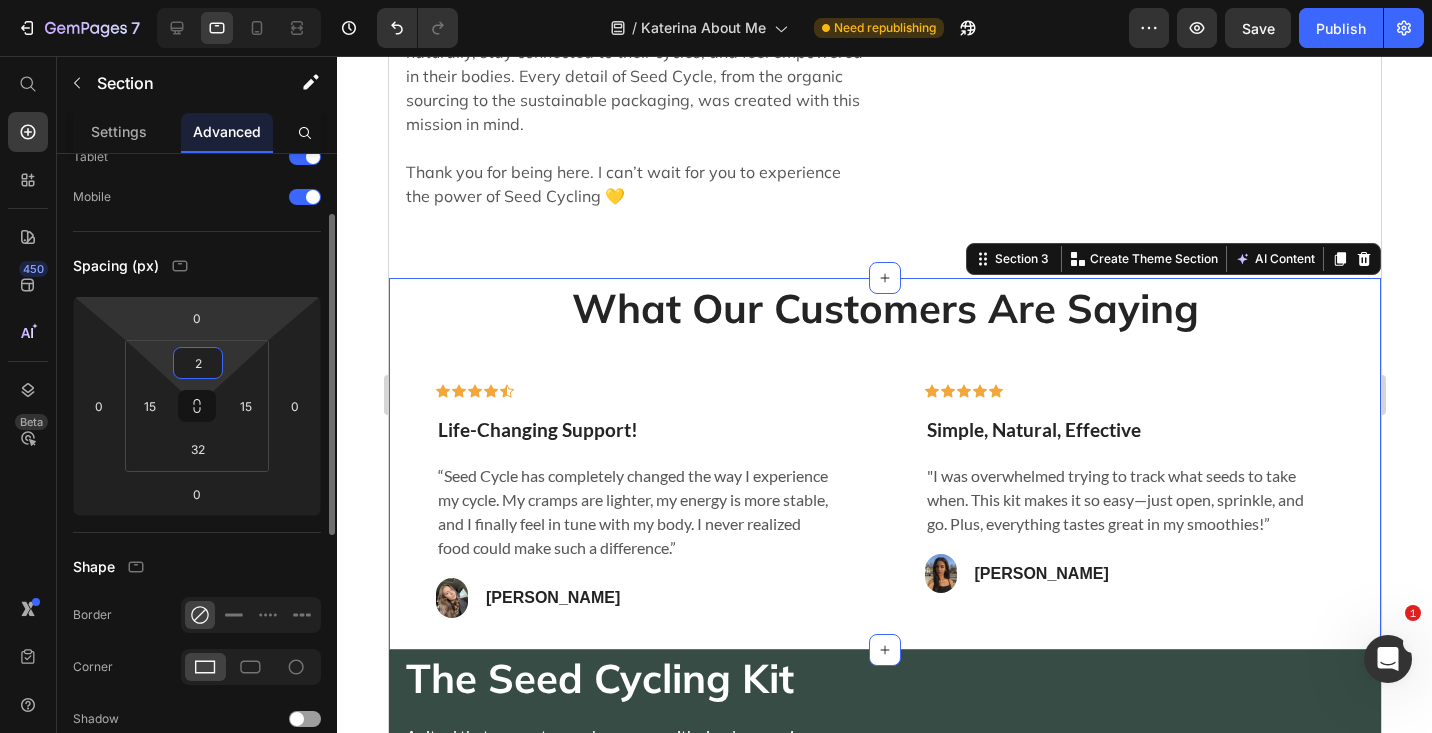 drag, startPoint x: 215, startPoint y: 343, endPoint x: 226, endPoint y: 336, distance: 13.038404 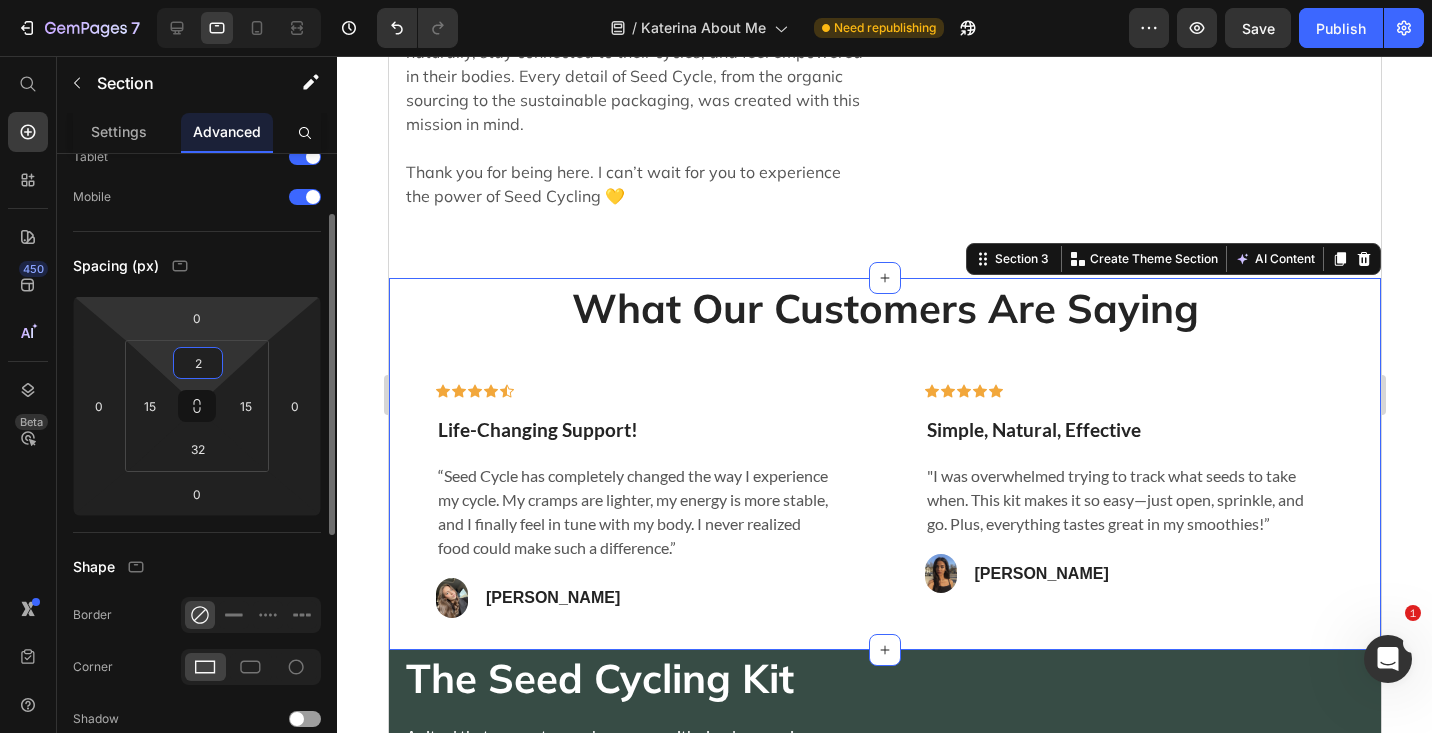 click on "7  Version history  /  Katerina About Me Need republishing Preview  Save   Publish  450 Beta Start with Sections Elements Hero Section Product Detail Brands Trusted Badges Guarantee Product Breakdown How to use Testimonials Compare Bundle FAQs Social Proof Brand Story Product List Collection Blog List Contact Sticky Add to Cart Custom Footer Browse Library 450 Layout
Row
Row
Row
Row Text
Heading
Text Block Button
Button
Button
Sticky Back to top Media
Image Image" at bounding box center (716, 0) 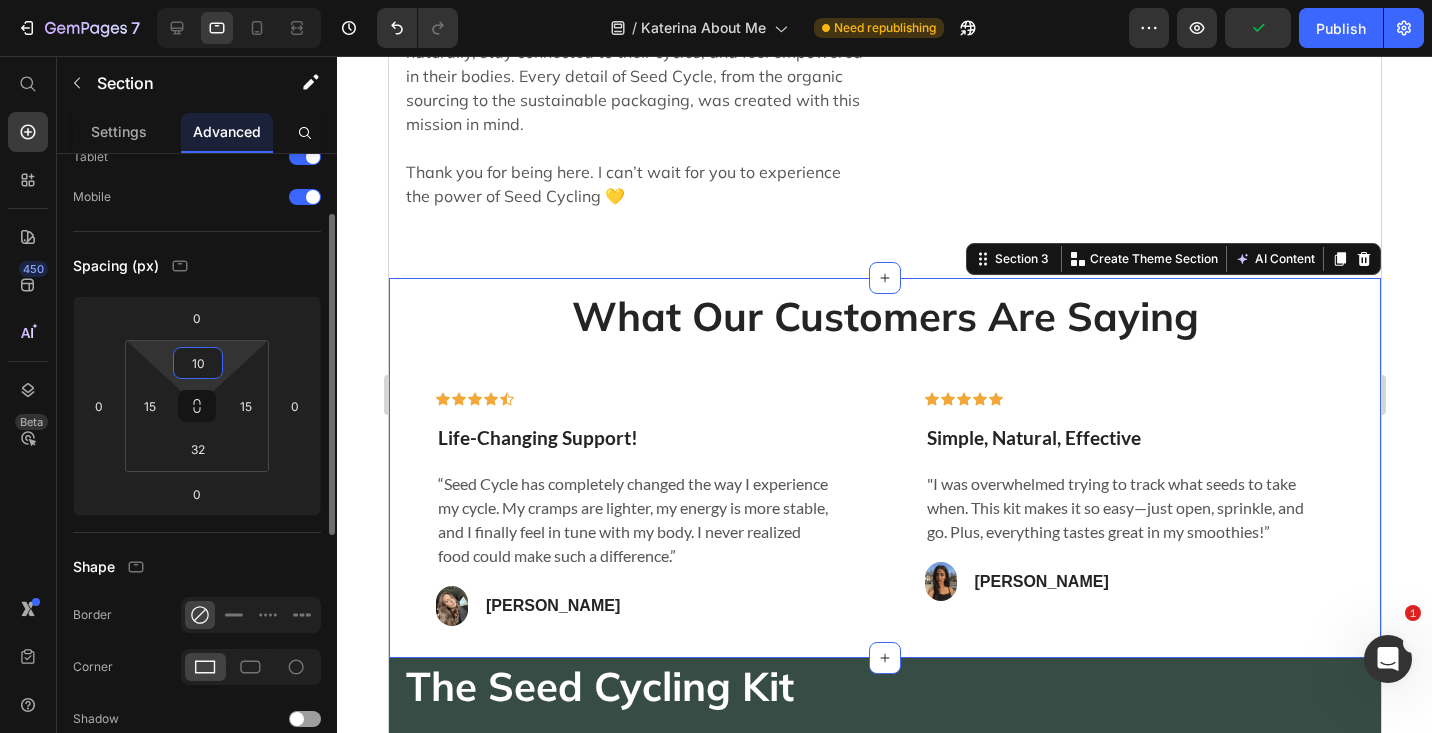 type on "1" 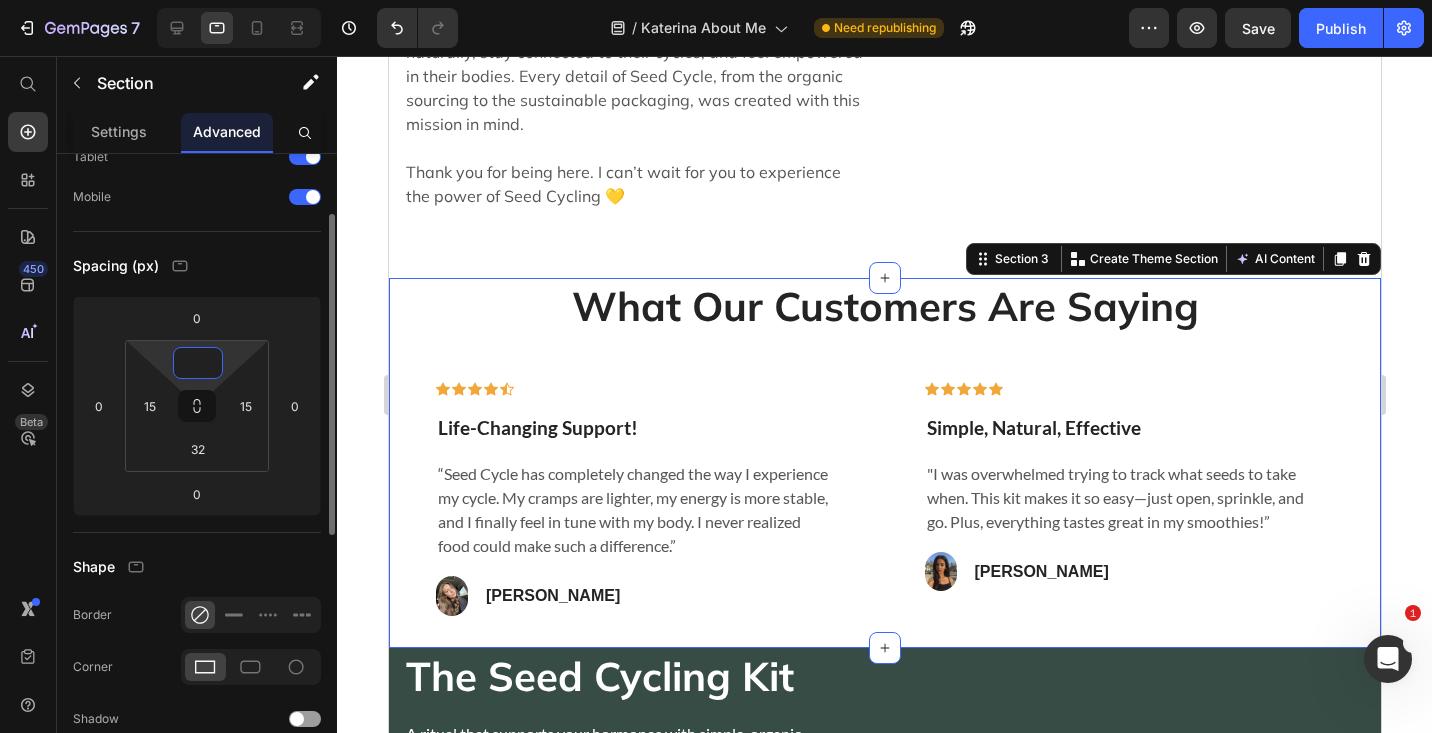 type on "5" 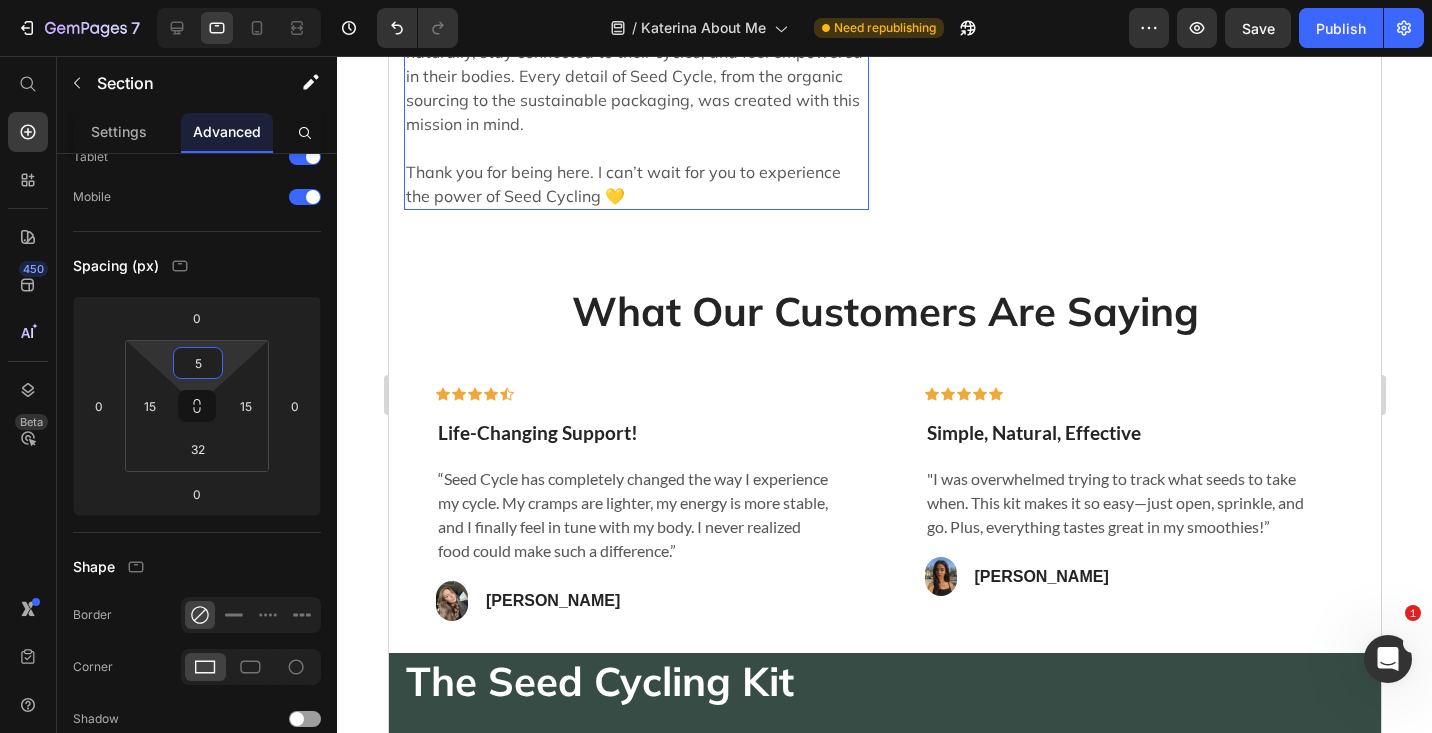 click on "Thank you for being here. I can’t wait for you to experience the power of Seed Cycling 💛" at bounding box center (635, 184) 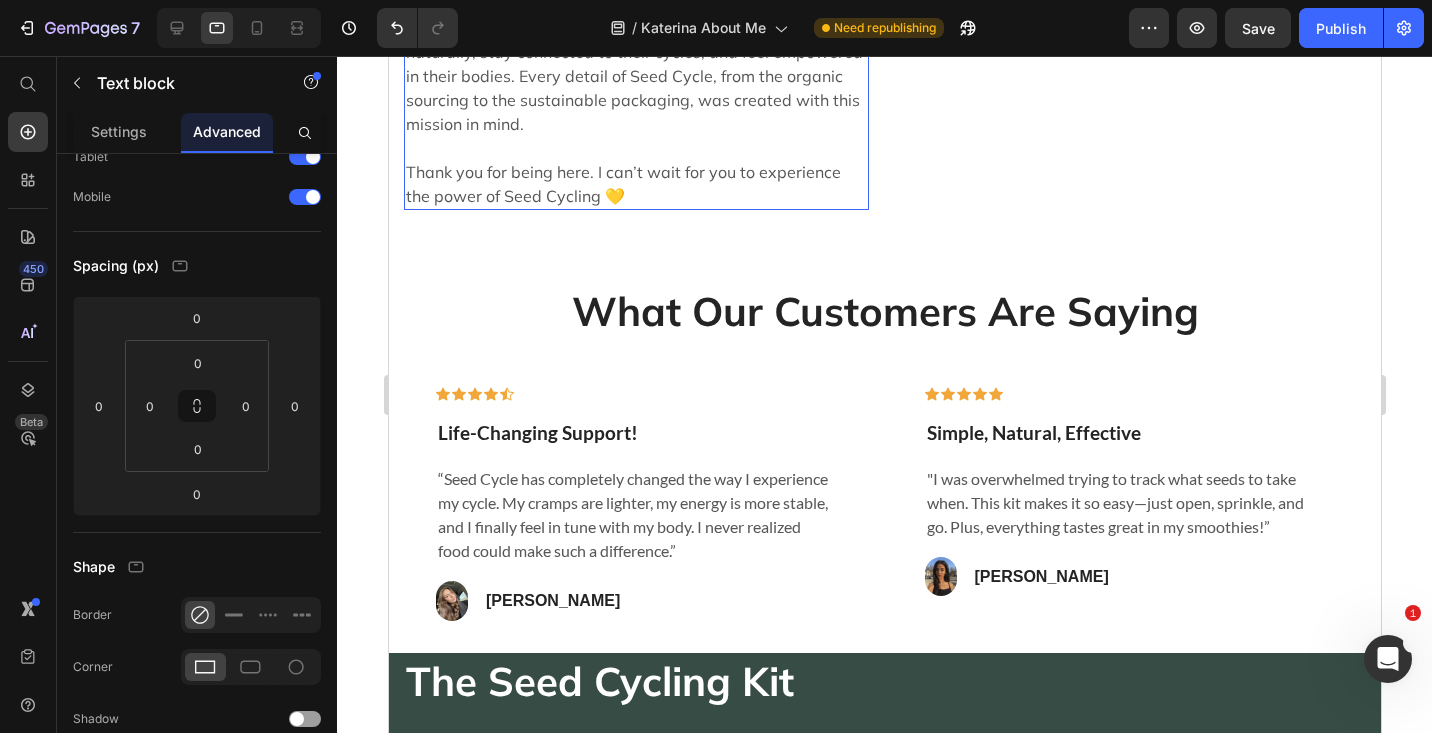 scroll, scrollTop: 0, scrollLeft: 0, axis: both 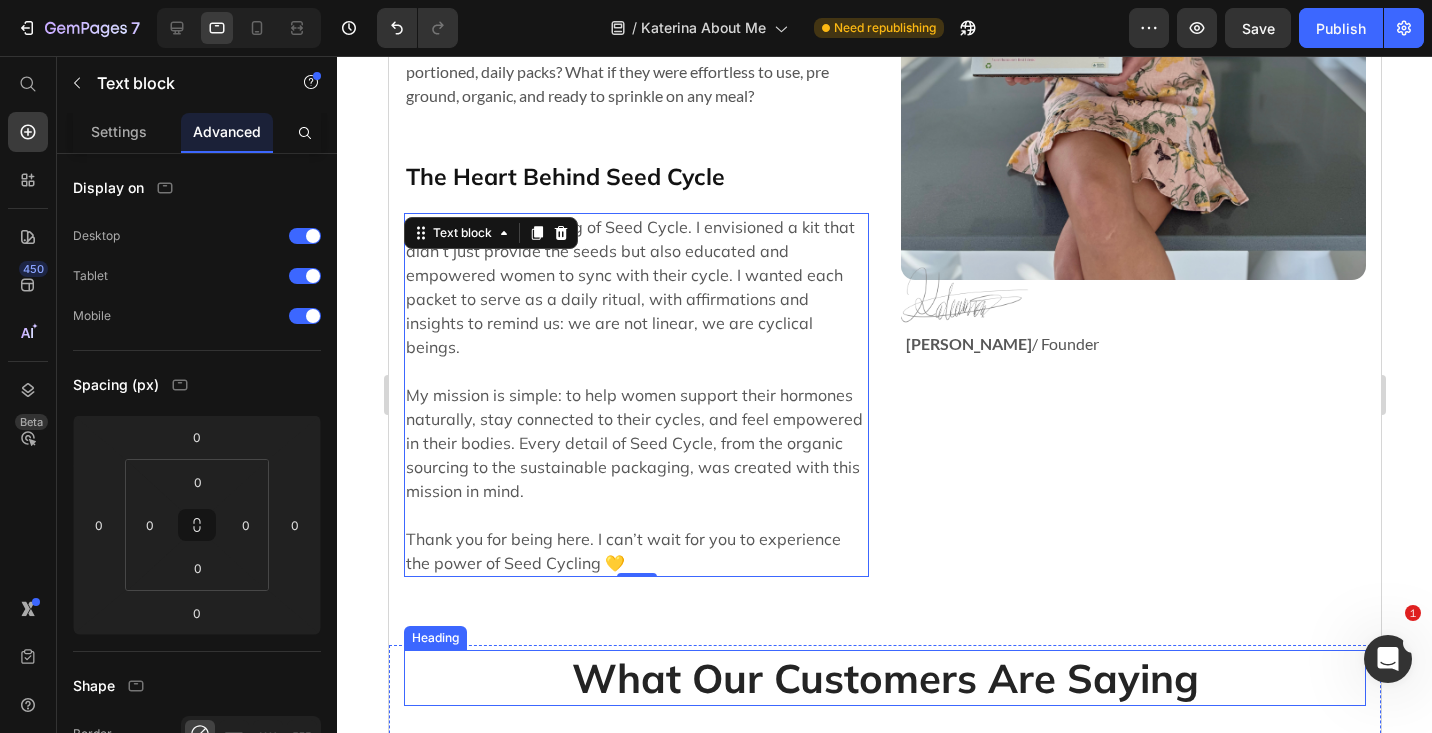 click on "What Our Customers Are Saying" at bounding box center (884, 678) 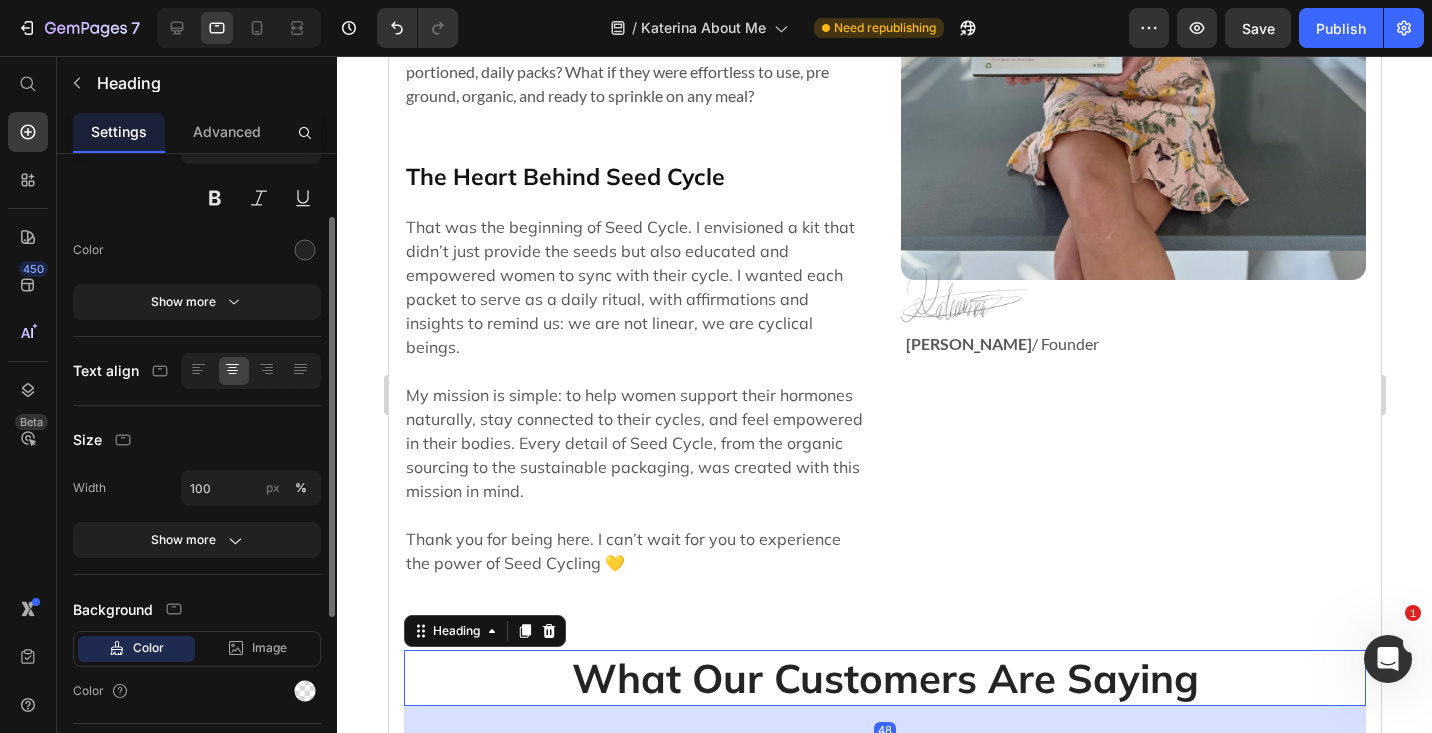 scroll, scrollTop: 230, scrollLeft: 0, axis: vertical 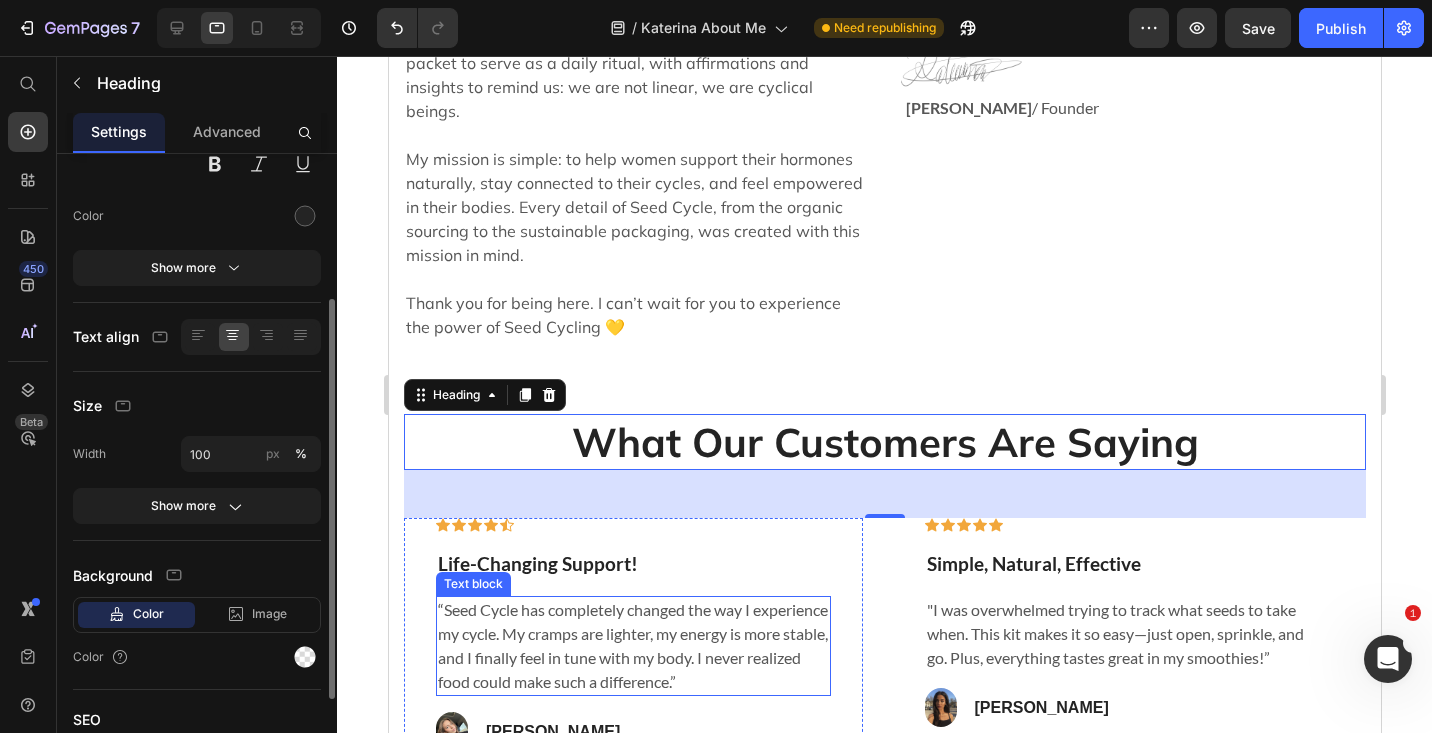 click on "Text block" at bounding box center (472, 584) 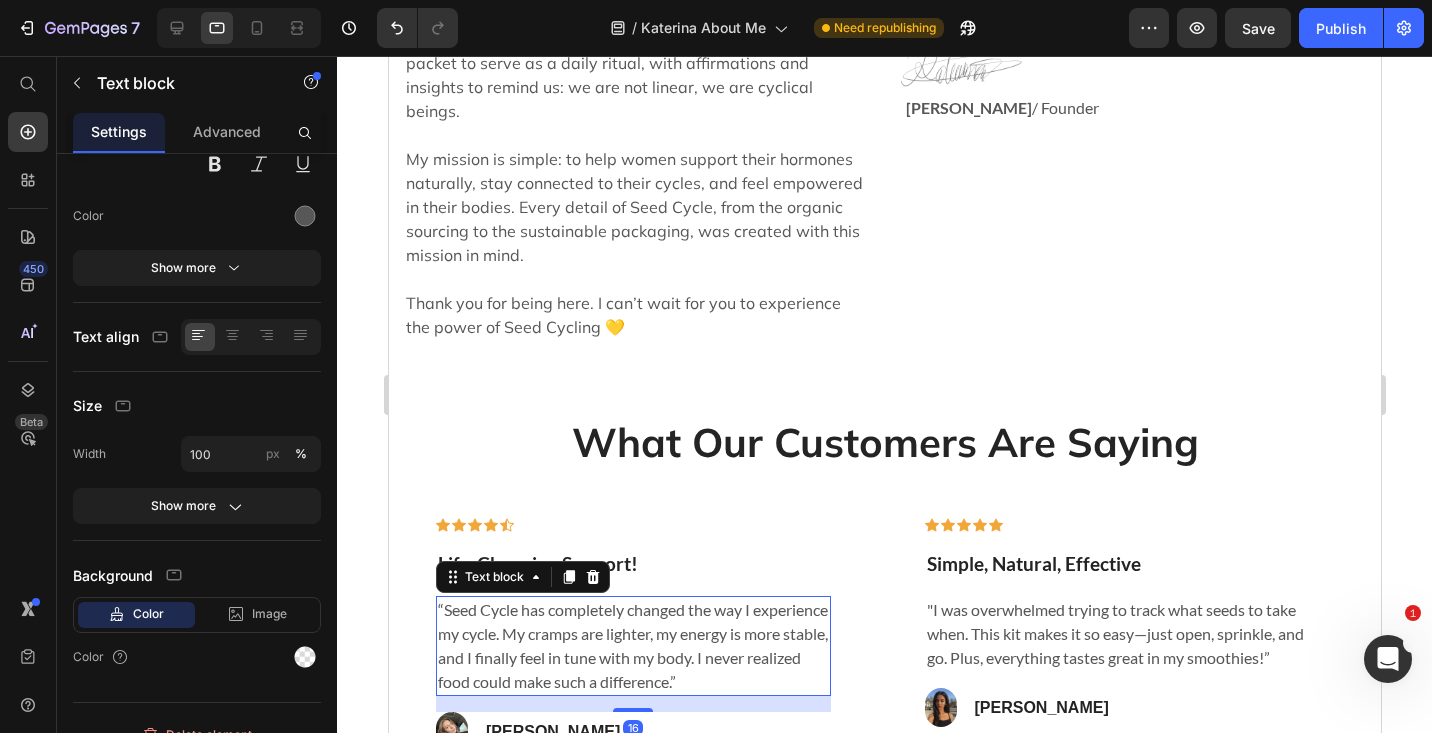 scroll, scrollTop: 0, scrollLeft: 0, axis: both 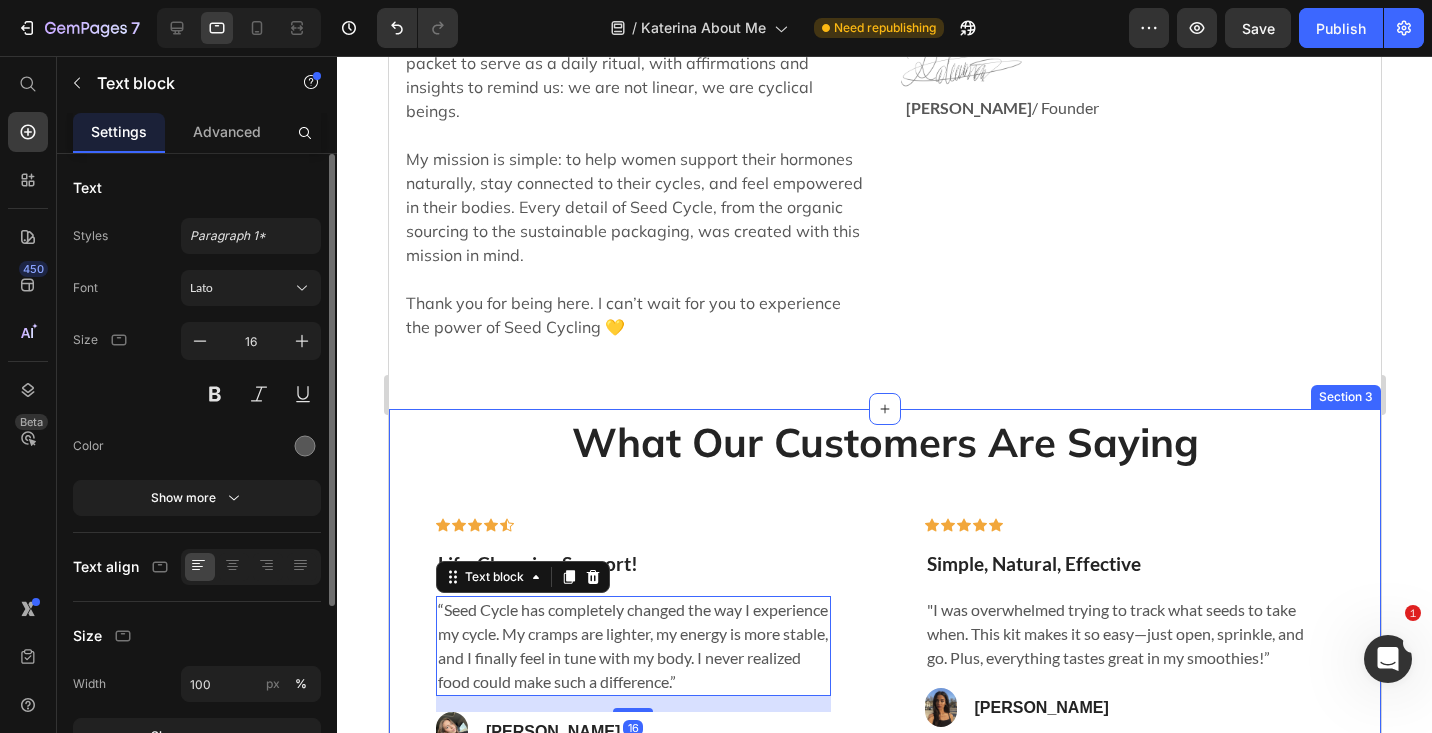 click on "What Our Customers Are Saying Heading
Icon
Icon
Icon
Icon
Icon Row Life-Changing Support! Text block “Seed Cycle has completely changed the way I experience my cycle. My cramps are lighter, my energy is more stable, and I finally feel in tune with my body. I never realized food could make such a difference.” Text block   16 Image Cindy S.   Text block Row Row
Icon
Icon
Icon
Icon
Icon Row Simple, Natural, Effective Text block "I was overwhelmed trying to track what seeds to take when. This kit makes it so easy—just open, sprinkle, and go. Plus, everything tastes great in my smoothies!” Text block Image Rosalin C.   Text block Row Row
Icon
Icon
Icon
Icon
Icon Row I Finally Feel Balanced Text block Text block Image Maria D.   Text block Row Row Carousel Row" at bounding box center (884, 597) 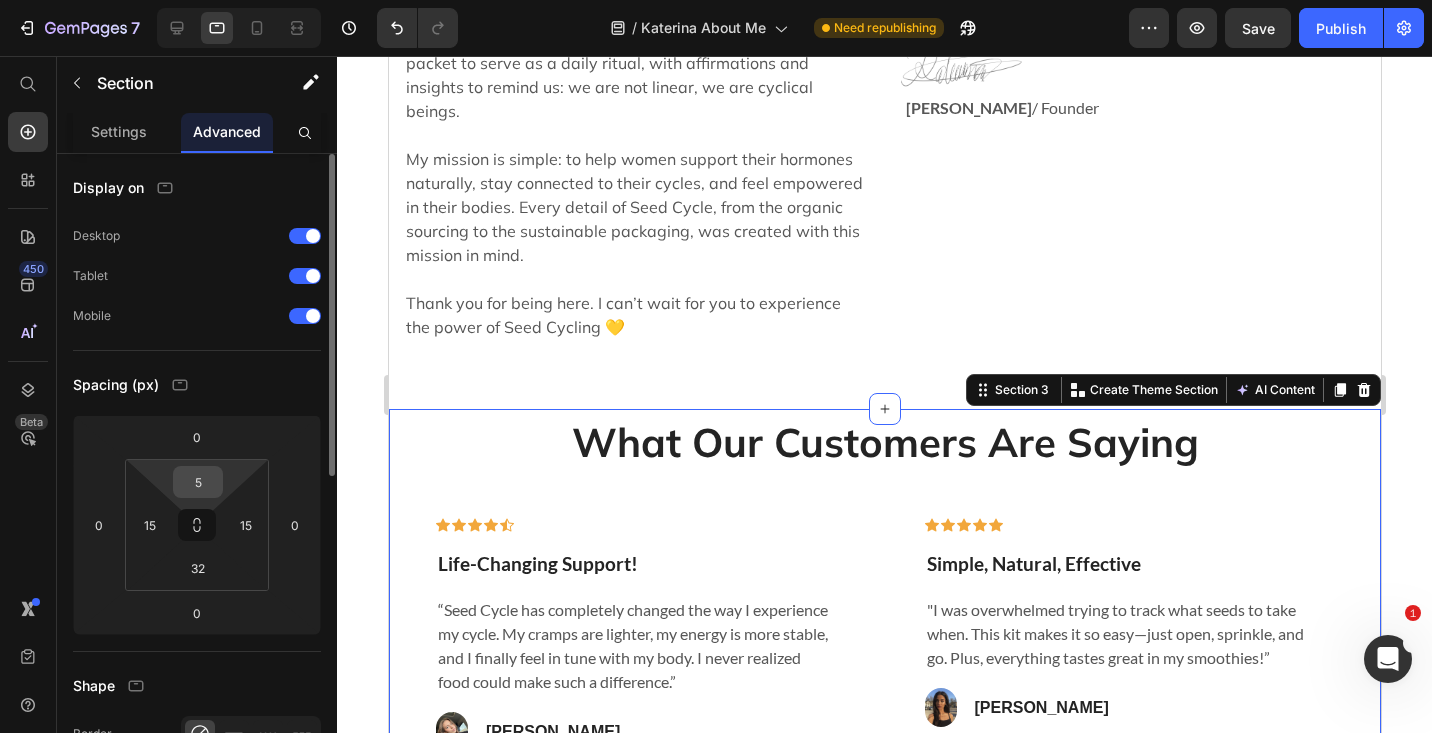 click on "5" at bounding box center [198, 482] 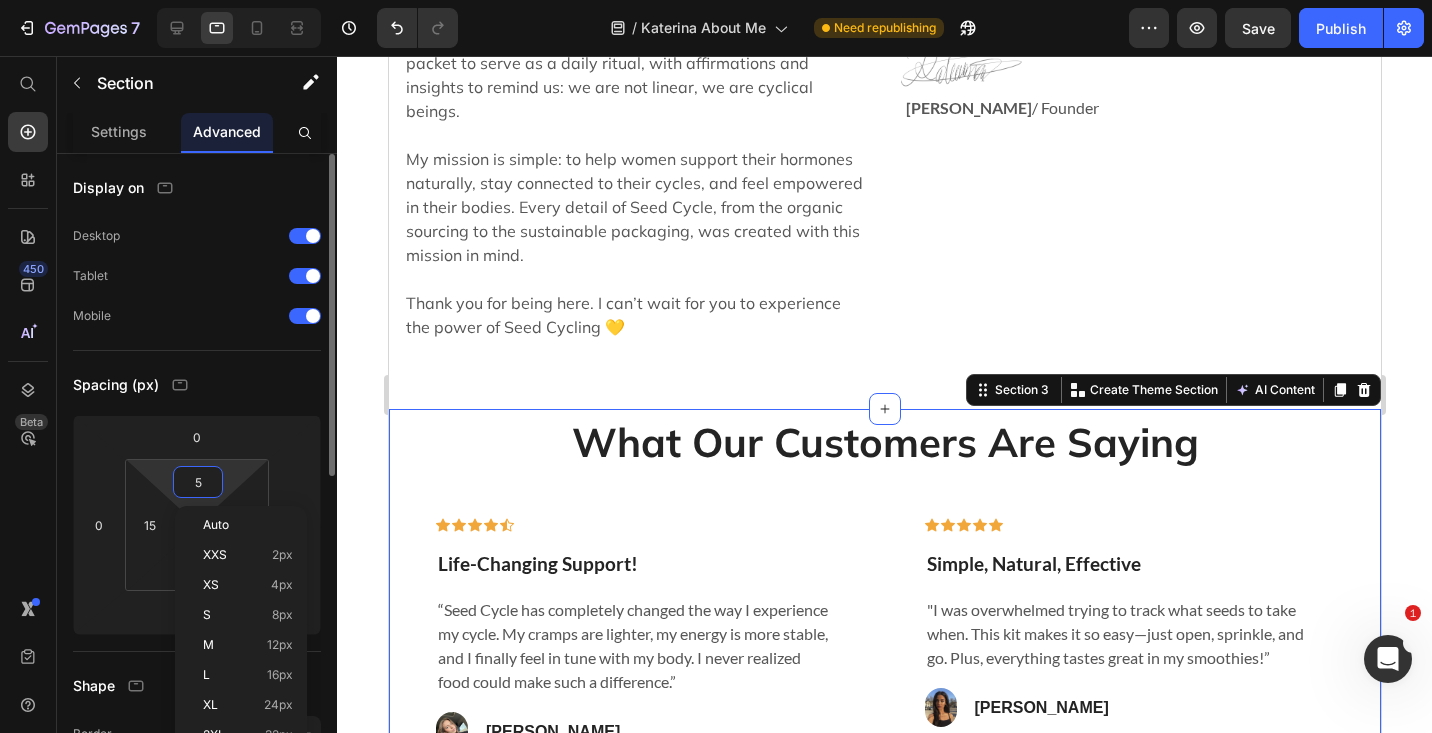 type on "2" 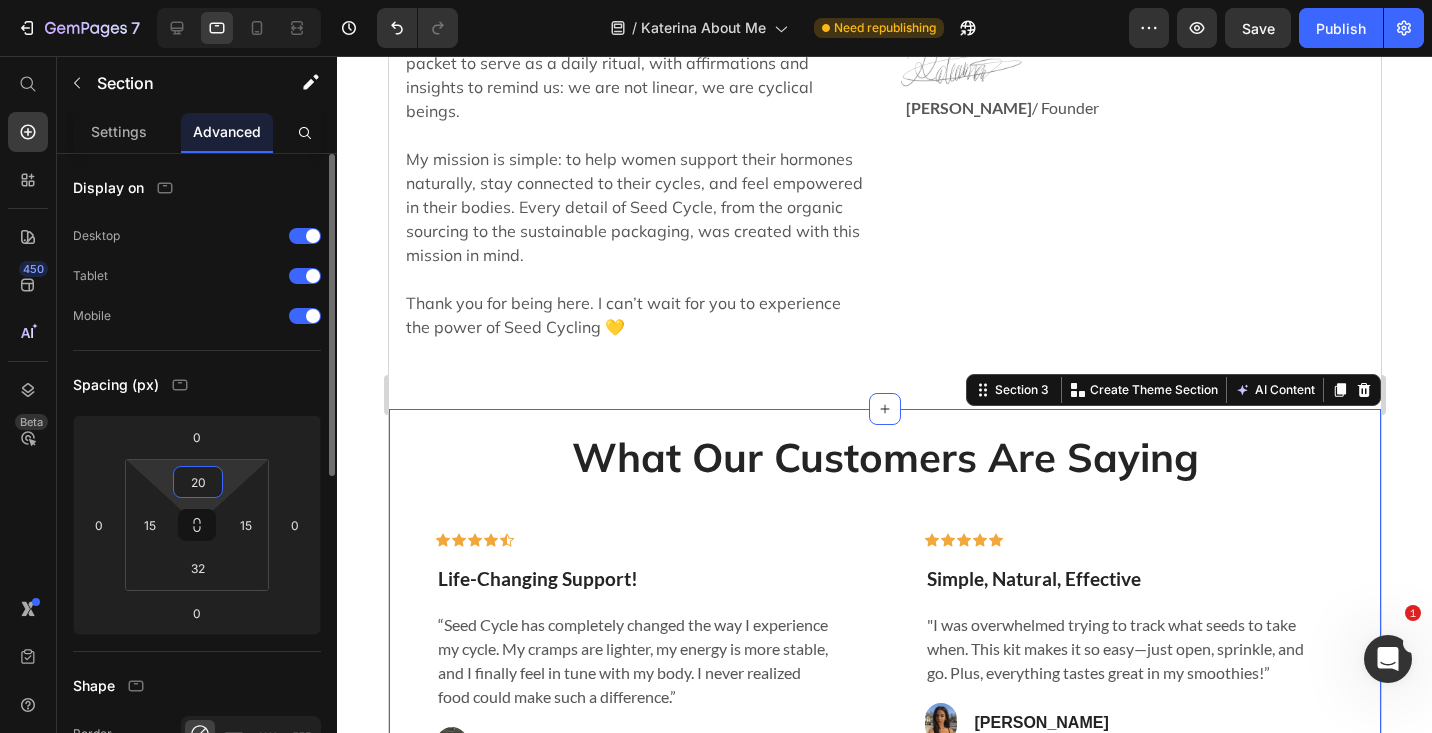 type on "2" 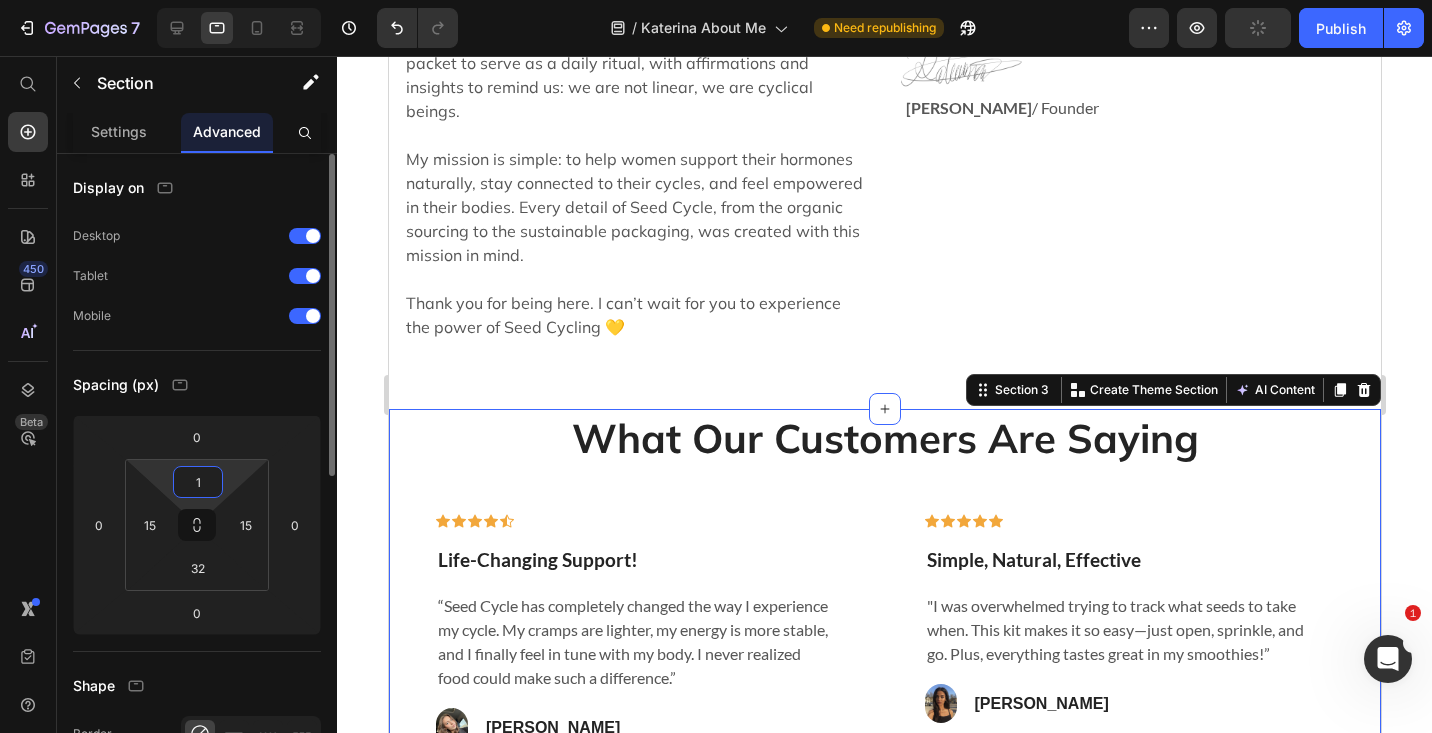 type on "15" 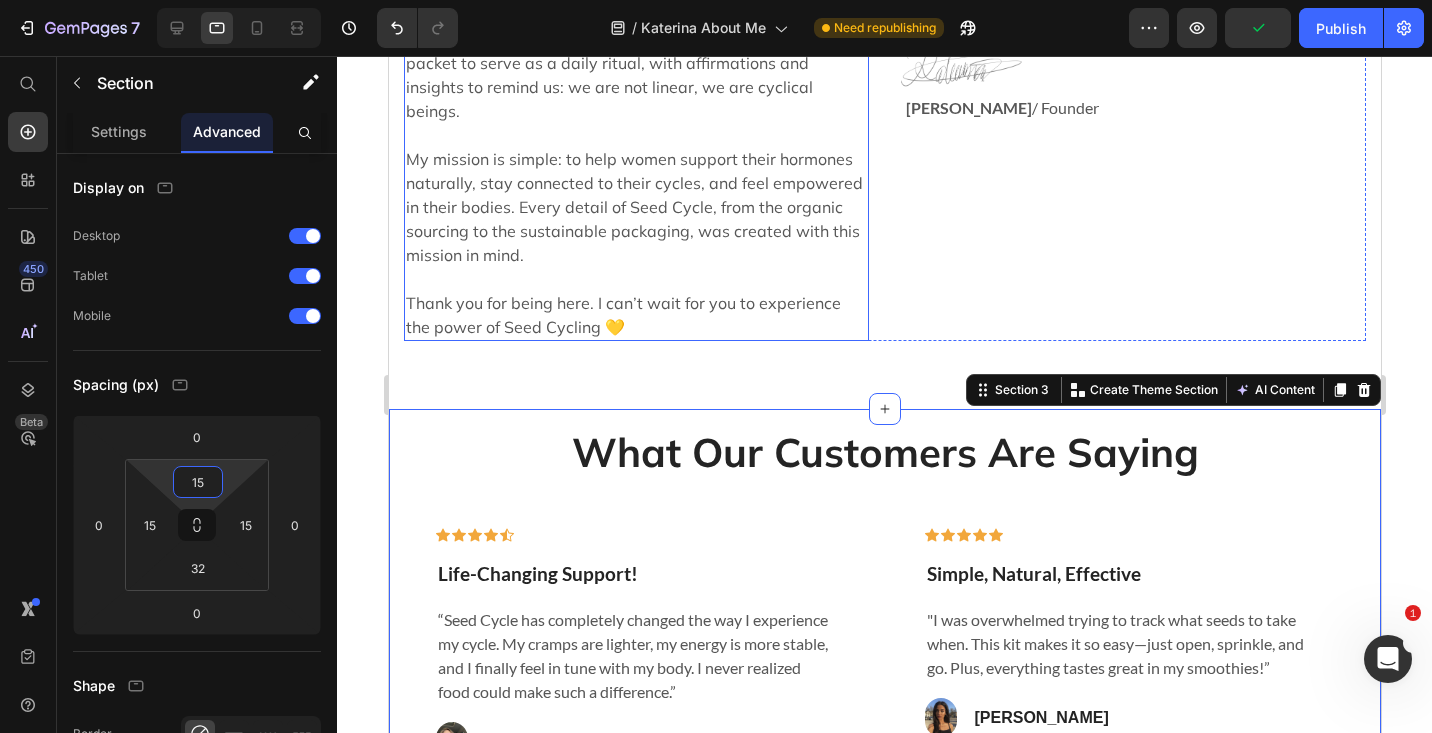 click on "That was the beginning of Seed Cycle. I envisioned a kit that didn’t just provide the seeds but also educated and empowered women to sync with their cycle. I wanted each packet to serve as a daily ritual, with affirmations and insights to remind us: we are not linear, we are cyclical beings.   My mission is simple: to help women support their hormones naturally, stay connected to their cycles, and feel empowered in their bodies. Every detail of Seed Cycle, from the organic sourcing to the sustainable packaging, was created with this mission in mind.   Thank you for being here. I can’t wait for you to experience the power of Seed Cycling 💛" at bounding box center [635, 159] 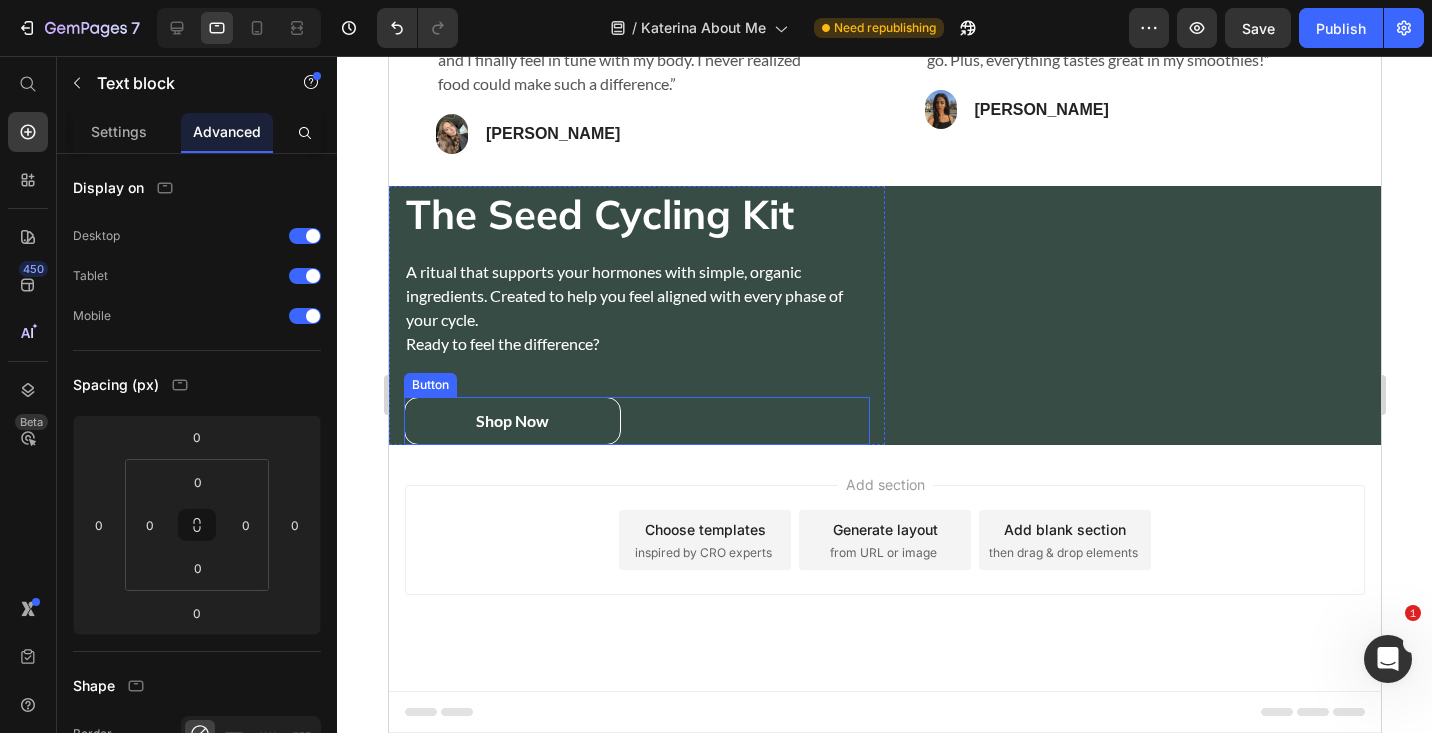 scroll, scrollTop: 1897, scrollLeft: 0, axis: vertical 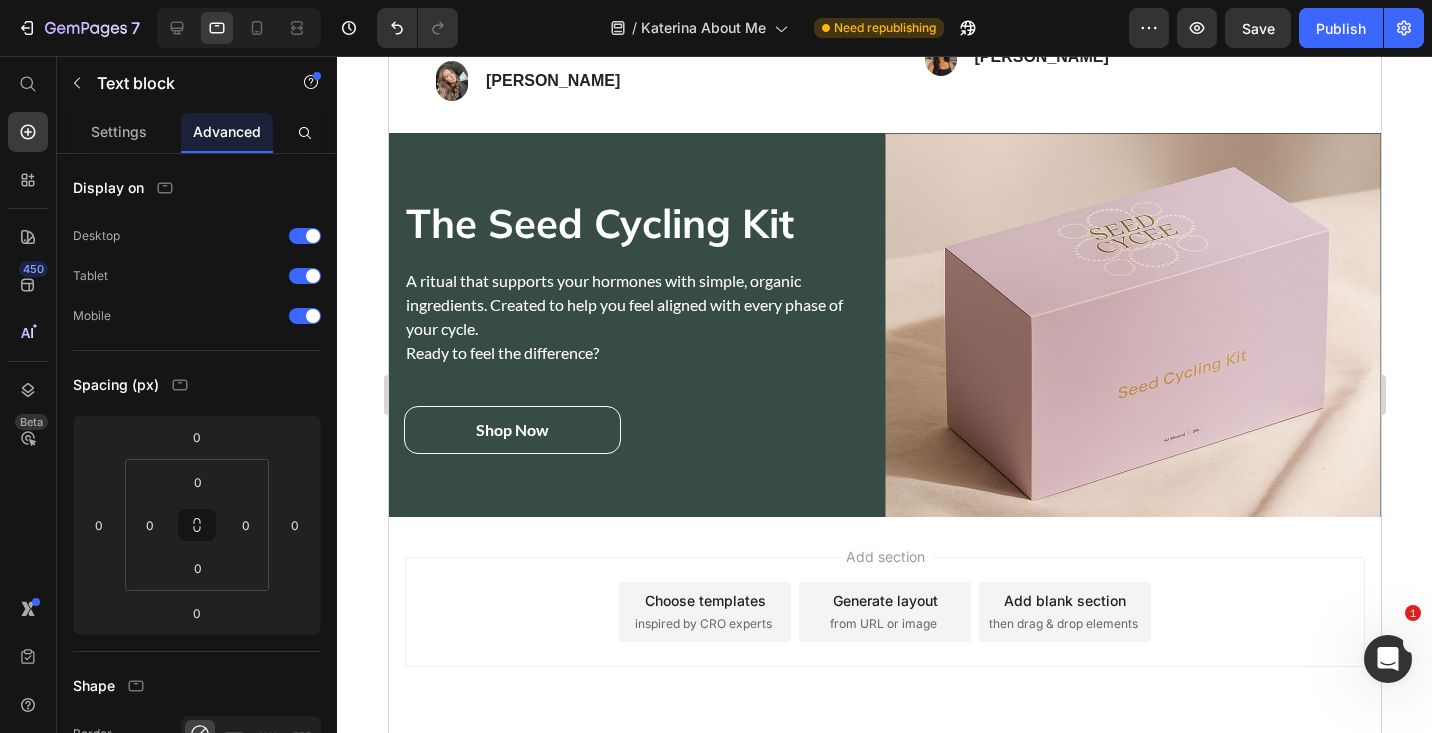 click on "Add section Choose templates inspired by CRO experts Generate layout from URL or image Add blank section then drag & drop elements" at bounding box center (884, 612) 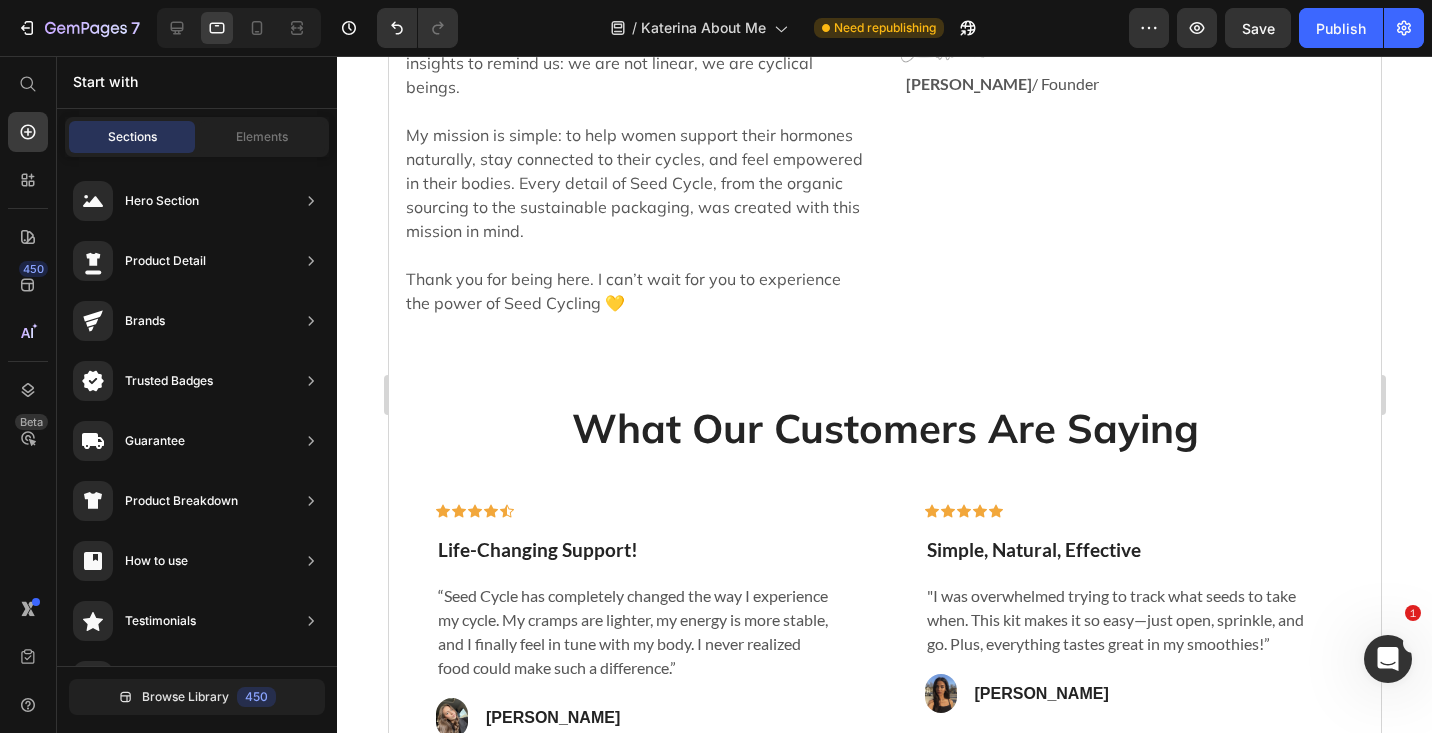scroll, scrollTop: 1273, scrollLeft: 0, axis: vertical 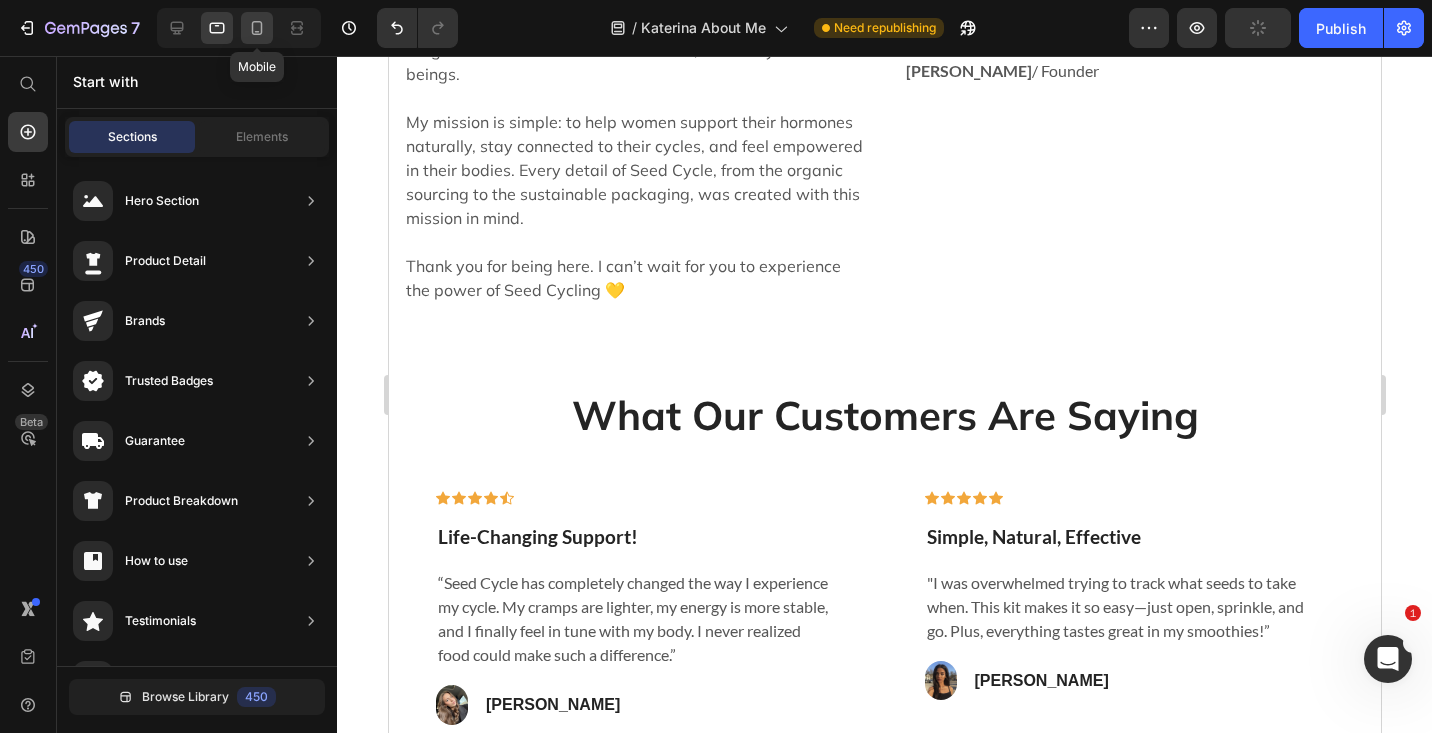click 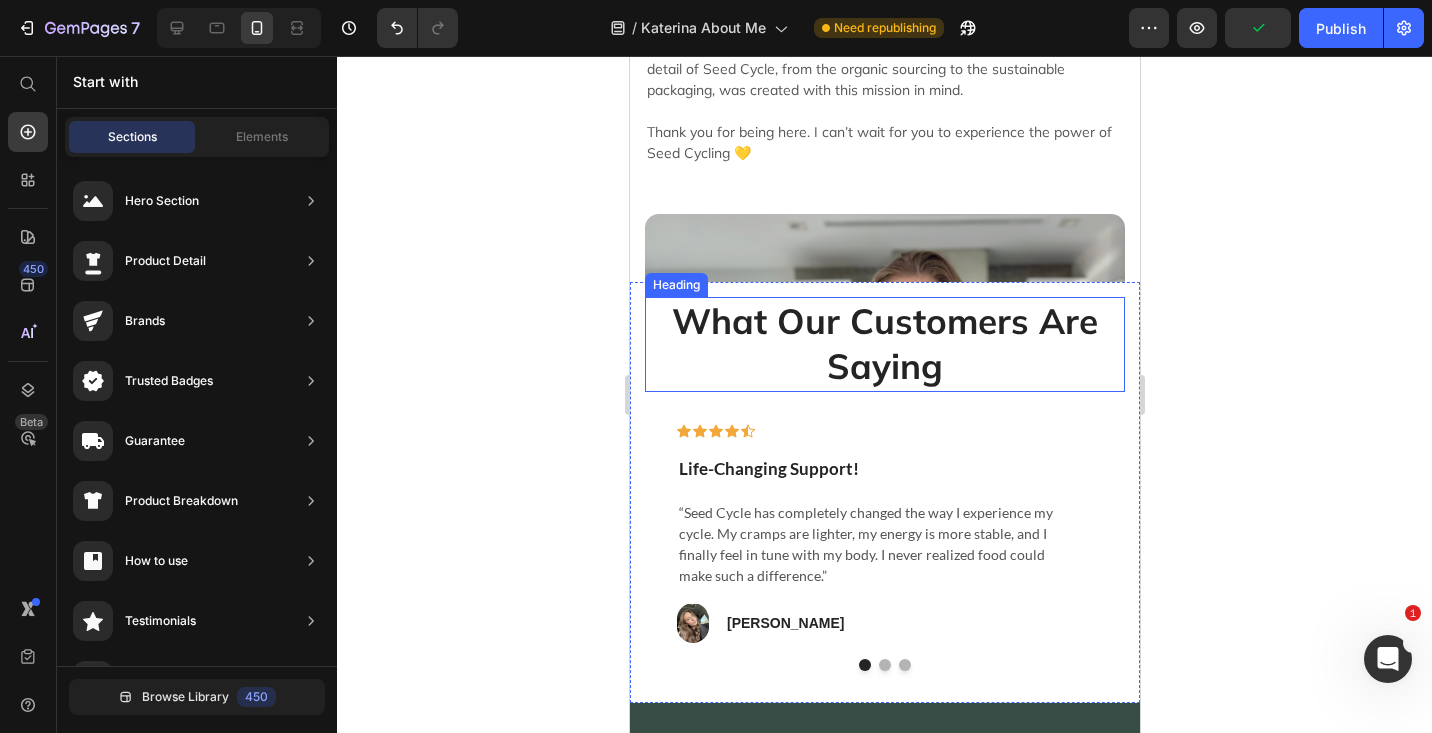 scroll, scrollTop: 1244, scrollLeft: 0, axis: vertical 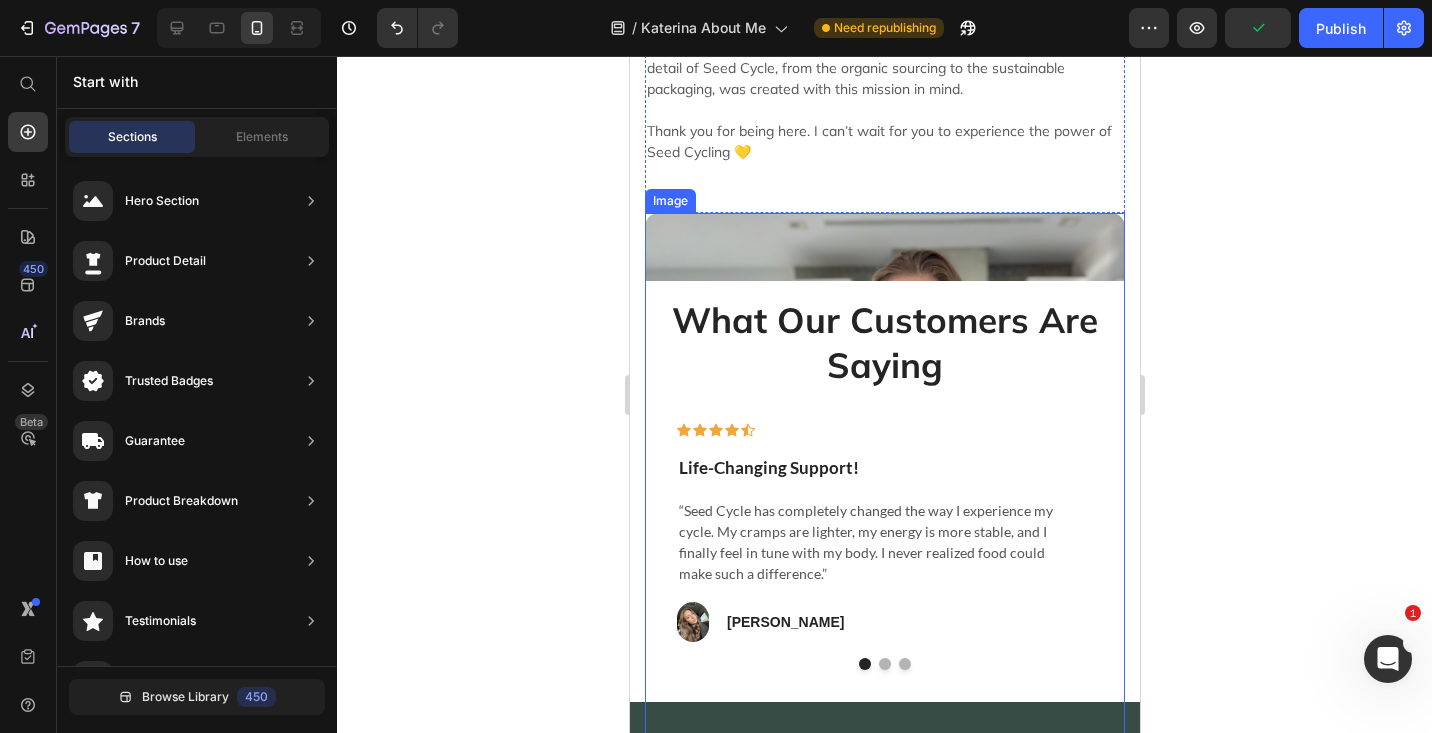 click at bounding box center (884, 526) 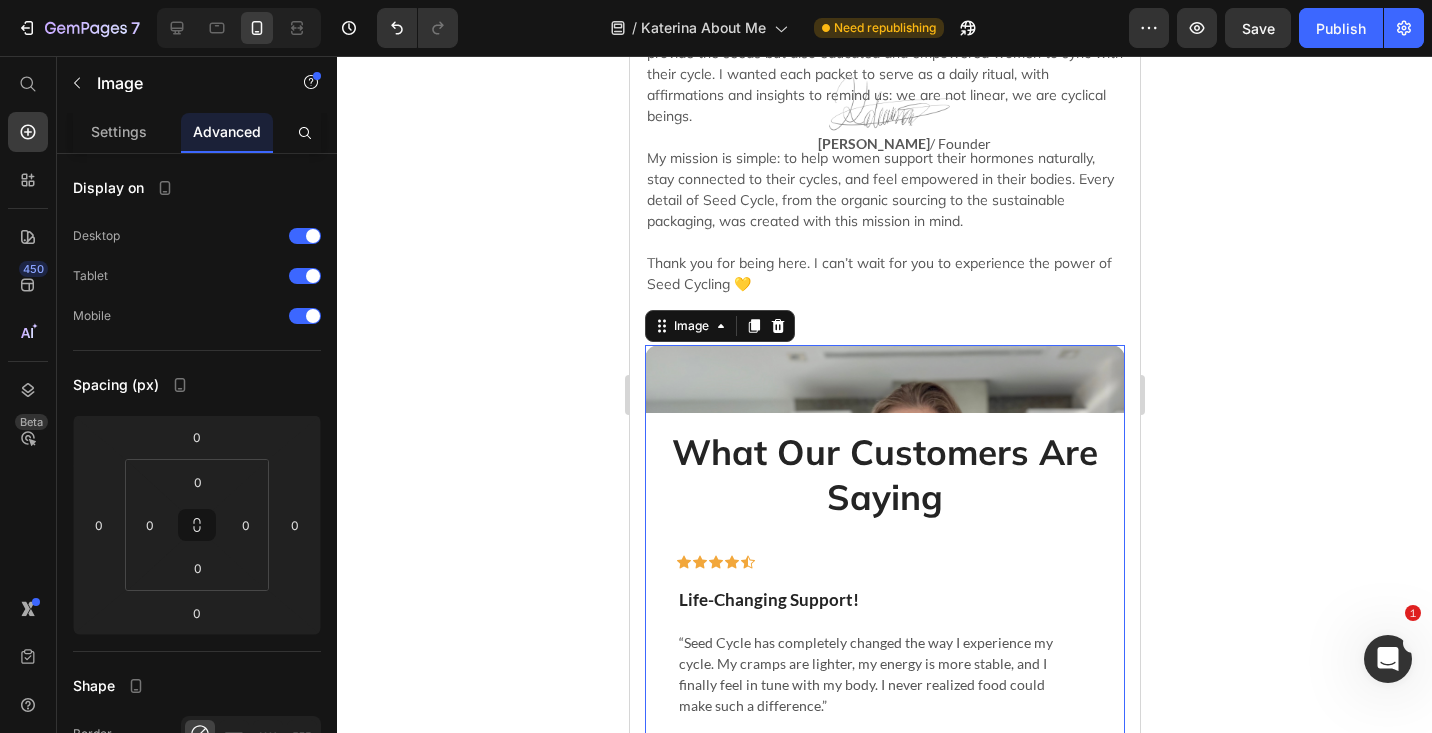 scroll, scrollTop: 1083, scrollLeft: 0, axis: vertical 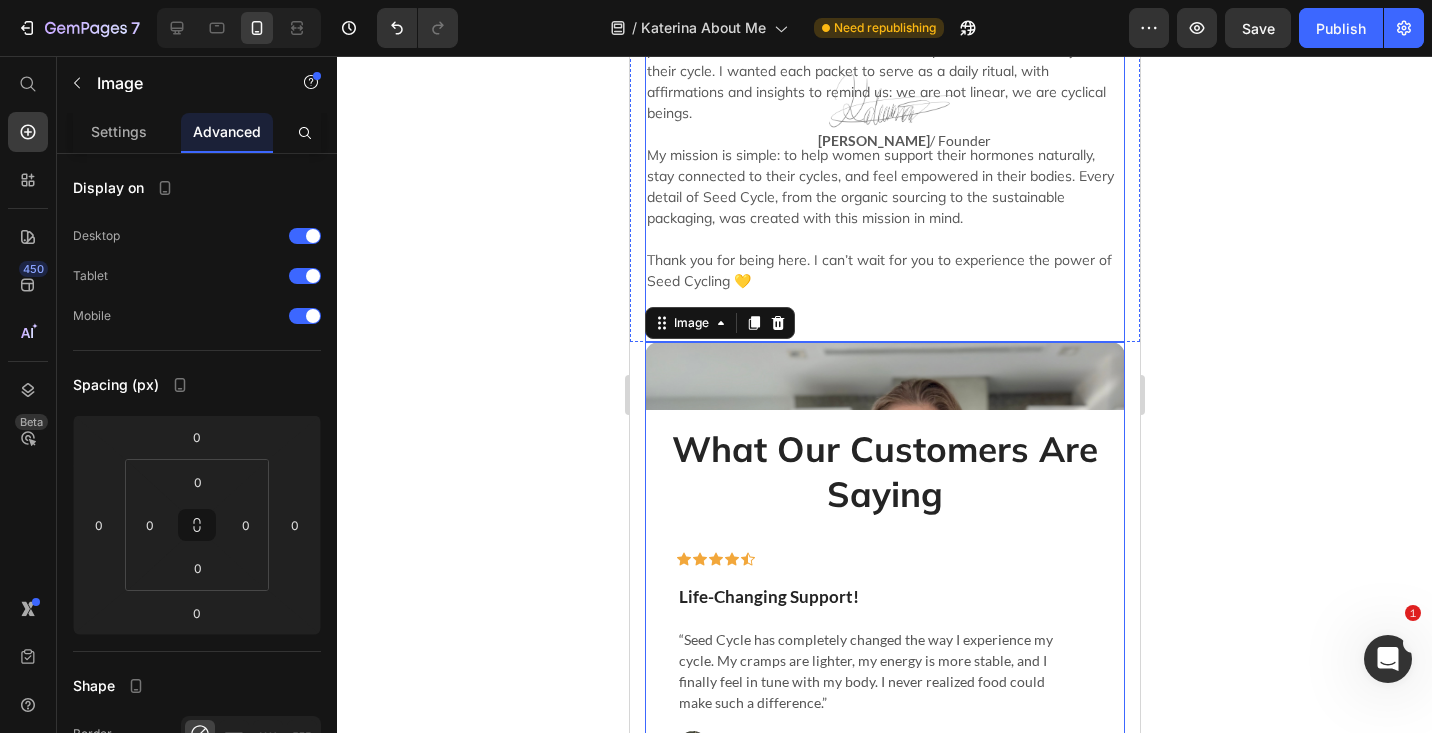 click on "How It All Began Heading My journey with Seed Cycle started from a deeply personal place. Since I was 20, I struggled with Polycystic Ovarian Syndrome (PCOS), battling painful cramps, hormonal acne, bloating, and unpredictable cycles. Like so many women, I was told to "just go on the pill." But instead of masking the symptoms, I wanted to understand my body and find a natural way to support my hormones.   Through years of research, trial, and error, I discovered Seed Cycling: a simple, food based approach to hormone balance. It quickly became my favorite holistic method but staying consistent was a challenge. Between remembering which seeds to take on which days and keeping them fresh, it felt overwhelming.   That’s when I had a thought: What if these seeds came in perfectly portioned, daily packs? What if they were effortless to use, pre ground, organic, and ready to sprinkle on any meal? Text block The Heart Behind Seed Cycle Heading     Text block" at bounding box center (884, -55) 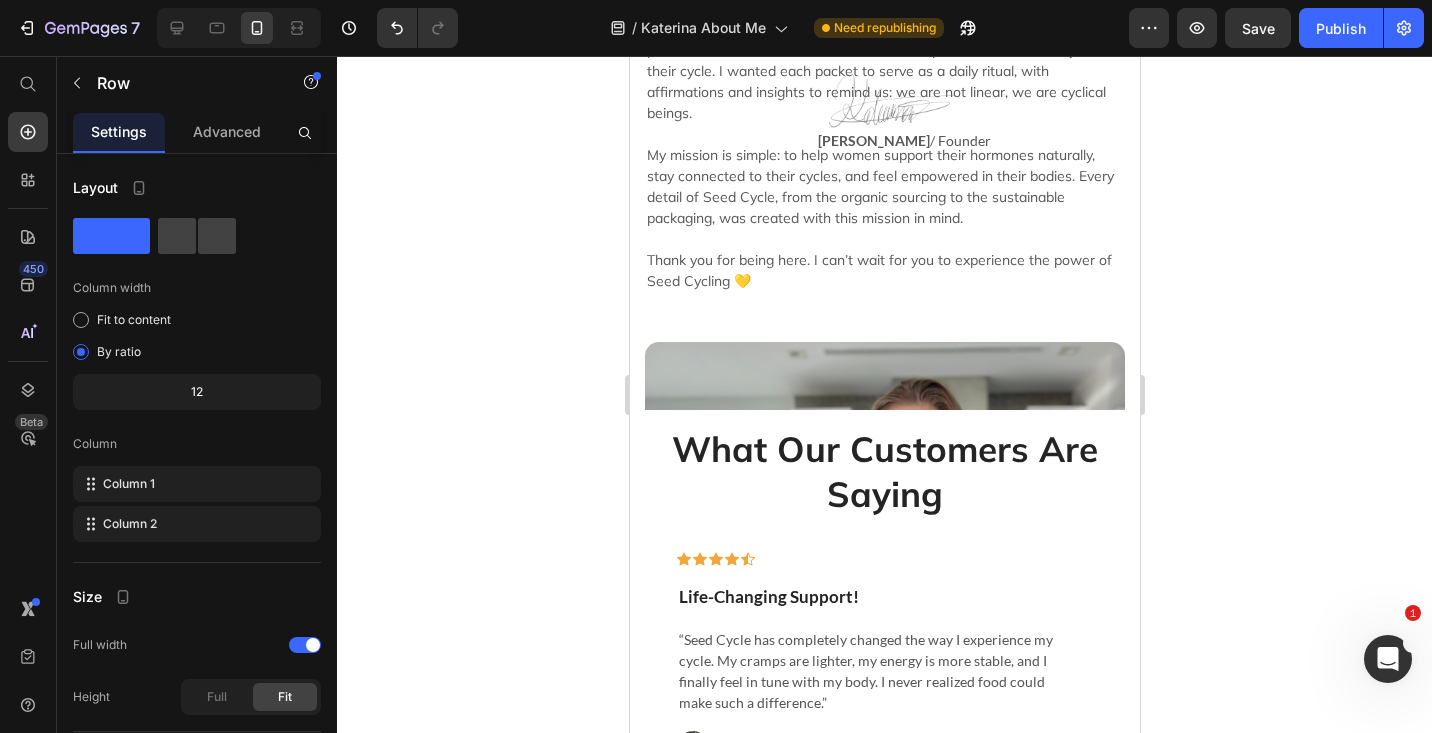 click on "How It All Began Heading My journey with Seed Cycle started from a deeply personal place. Since I was 20, I struggled with Polycystic Ovarian Syndrome (PCOS), battling painful cramps, hormonal acne, bloating, and unpredictable cycles. Like so many women, I was told to "just go on the pill." But instead of masking the symptoms, I wanted to understand my body and find a natural way to support my hormones.   Through years of research, trial, and error, I discovered Seed Cycling: a simple, food based approach to hormone balance. It quickly became my favorite holistic method but staying consistent was a challenge. Between remembering which seeds to take on which days and keeping them fresh, it felt overwhelming.   That’s when I had a thought: What if these seeds came in perfectly portioned, daily packs? What if they were effortless to use, pre ground, organic, and ready to sprinkle on any meal? Text block The Heart Behind Seed Cycle Heading     Text block Image Row Image Katerina Savenko  / Founder Section 2" at bounding box center (884, 331) 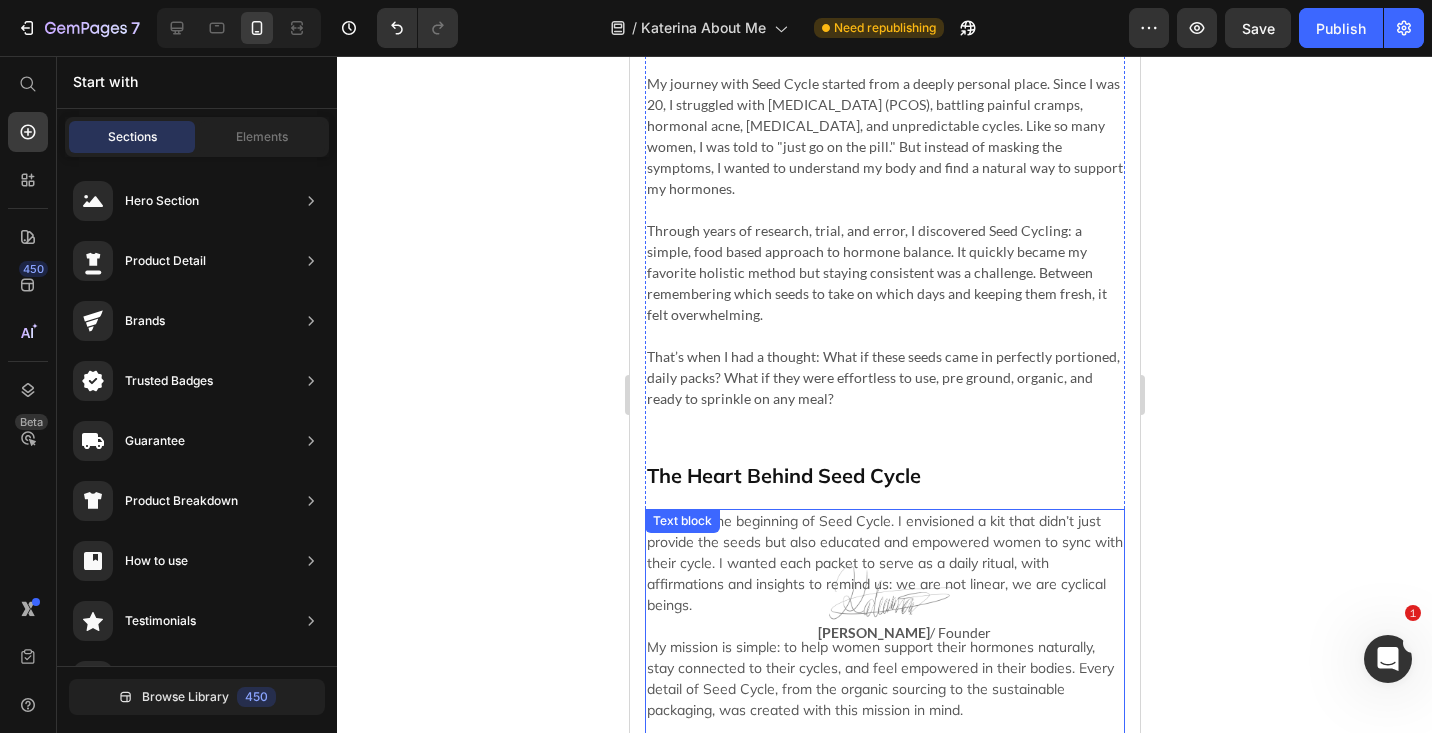 scroll, scrollTop: 423, scrollLeft: 0, axis: vertical 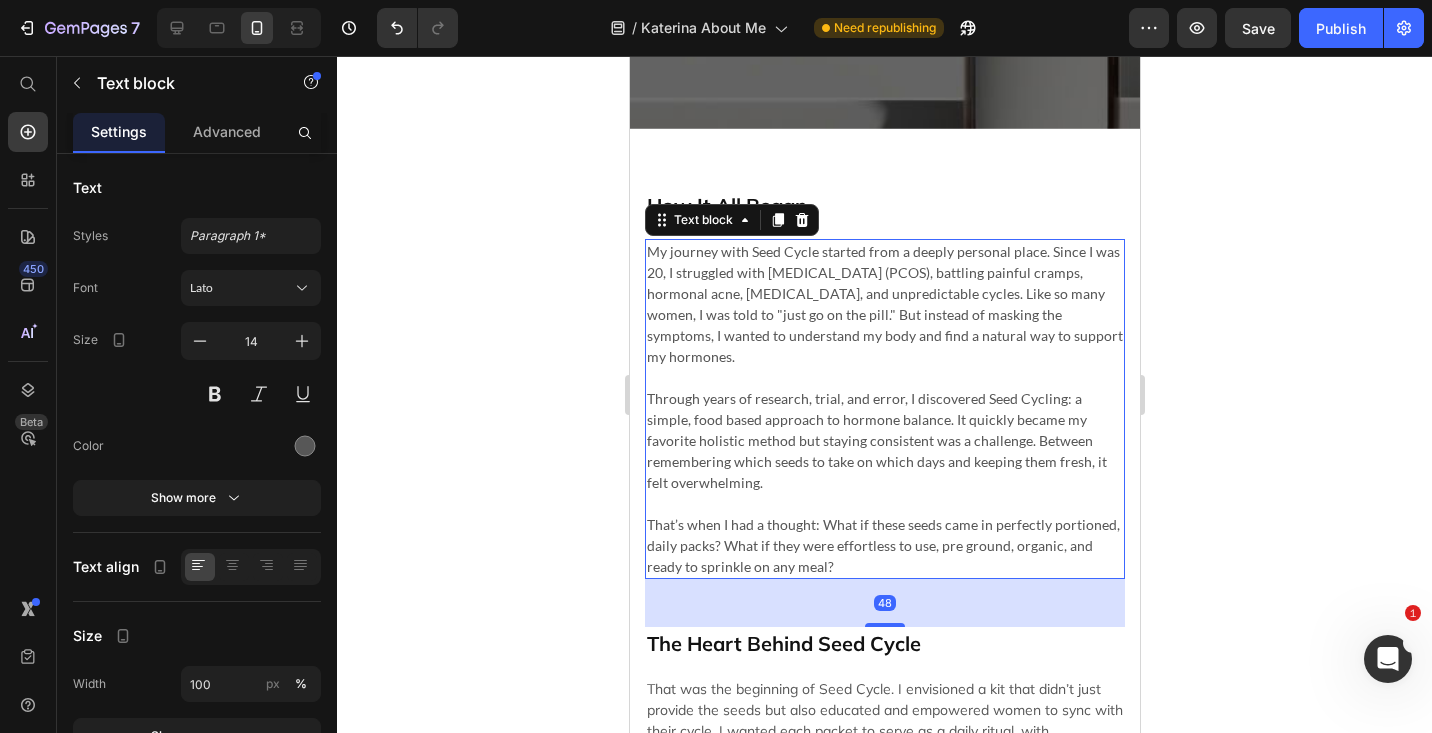 click on "That’s when I had a thought: What if these seeds came in perfectly portioned, daily packs? What if they were effortless to use, pre ground, organic, and ready to sprinkle on any meal?" at bounding box center (884, 545) 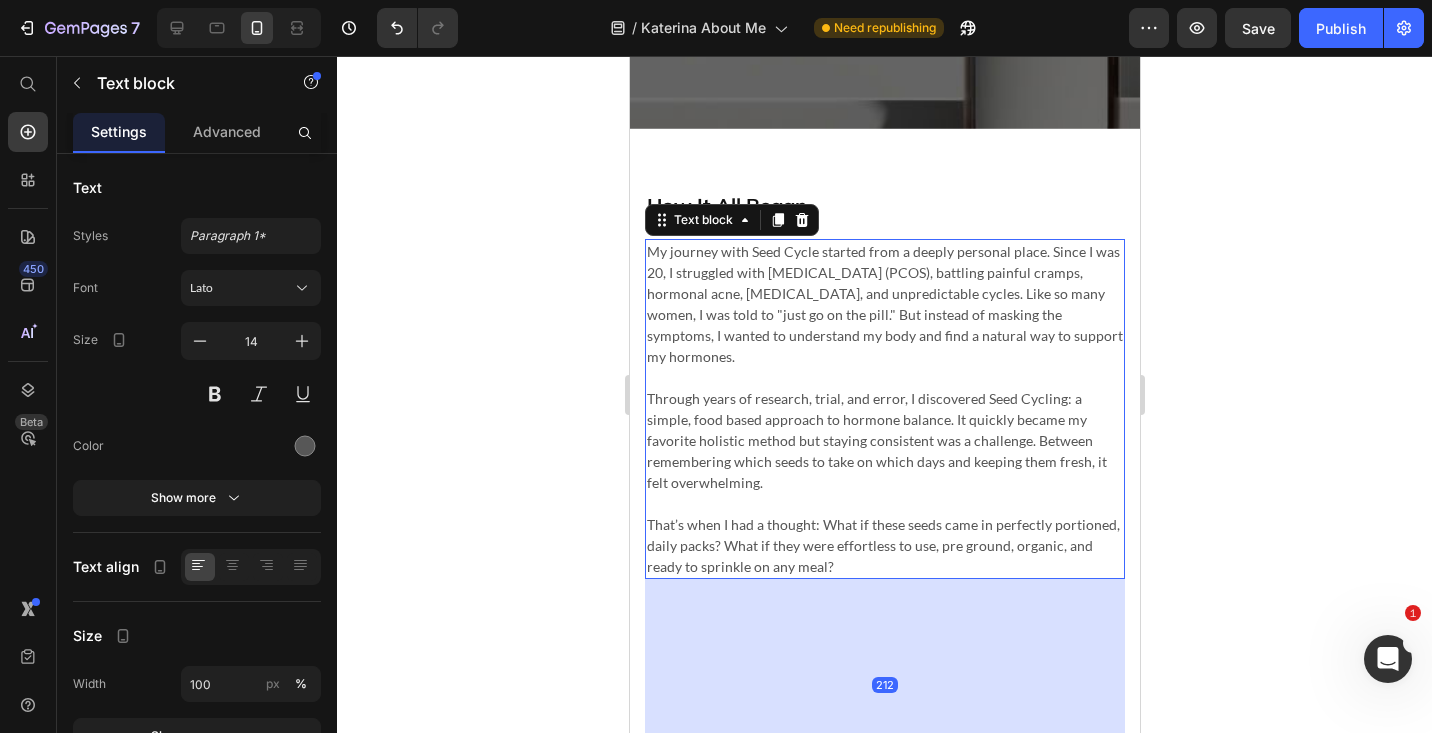 drag, startPoint x: 873, startPoint y: 623, endPoint x: 875, endPoint y: 787, distance: 164.01219 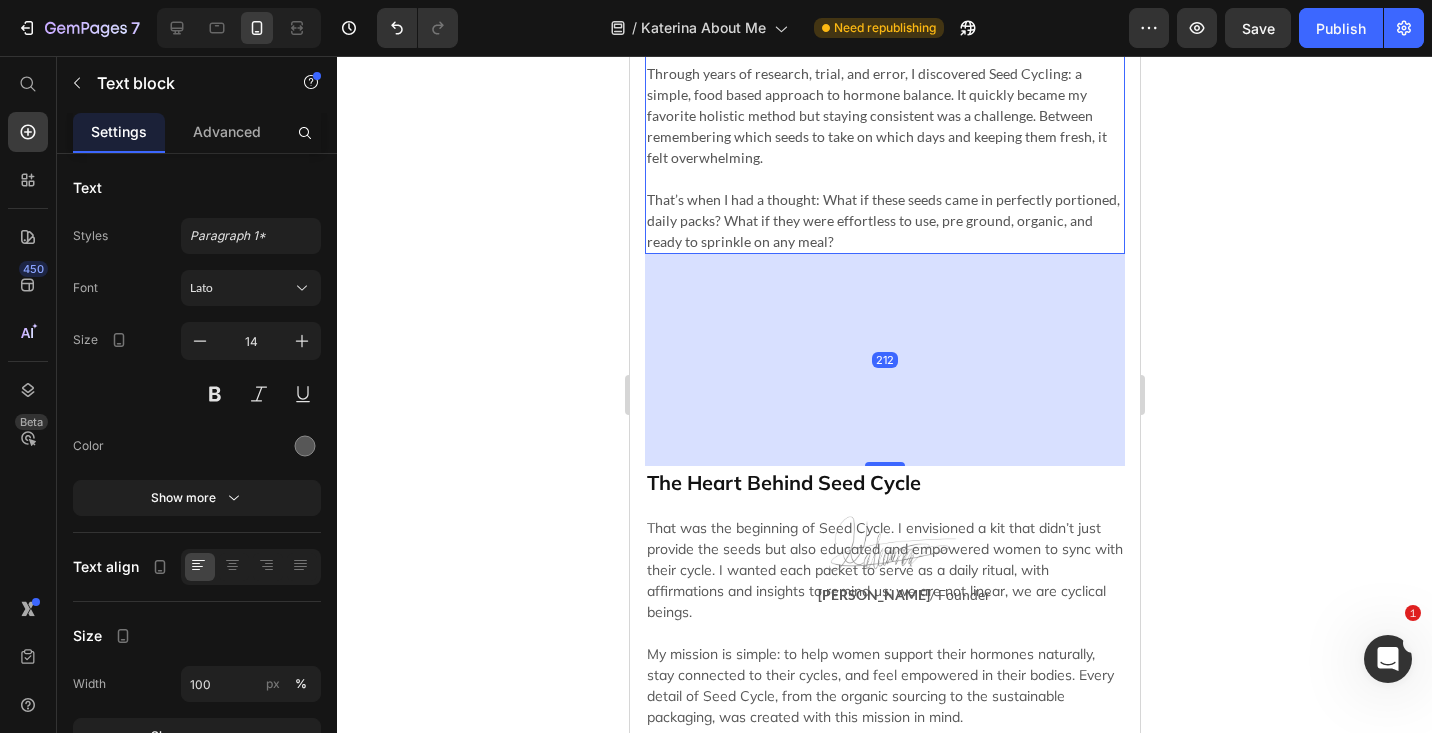 scroll, scrollTop: 747, scrollLeft: 0, axis: vertical 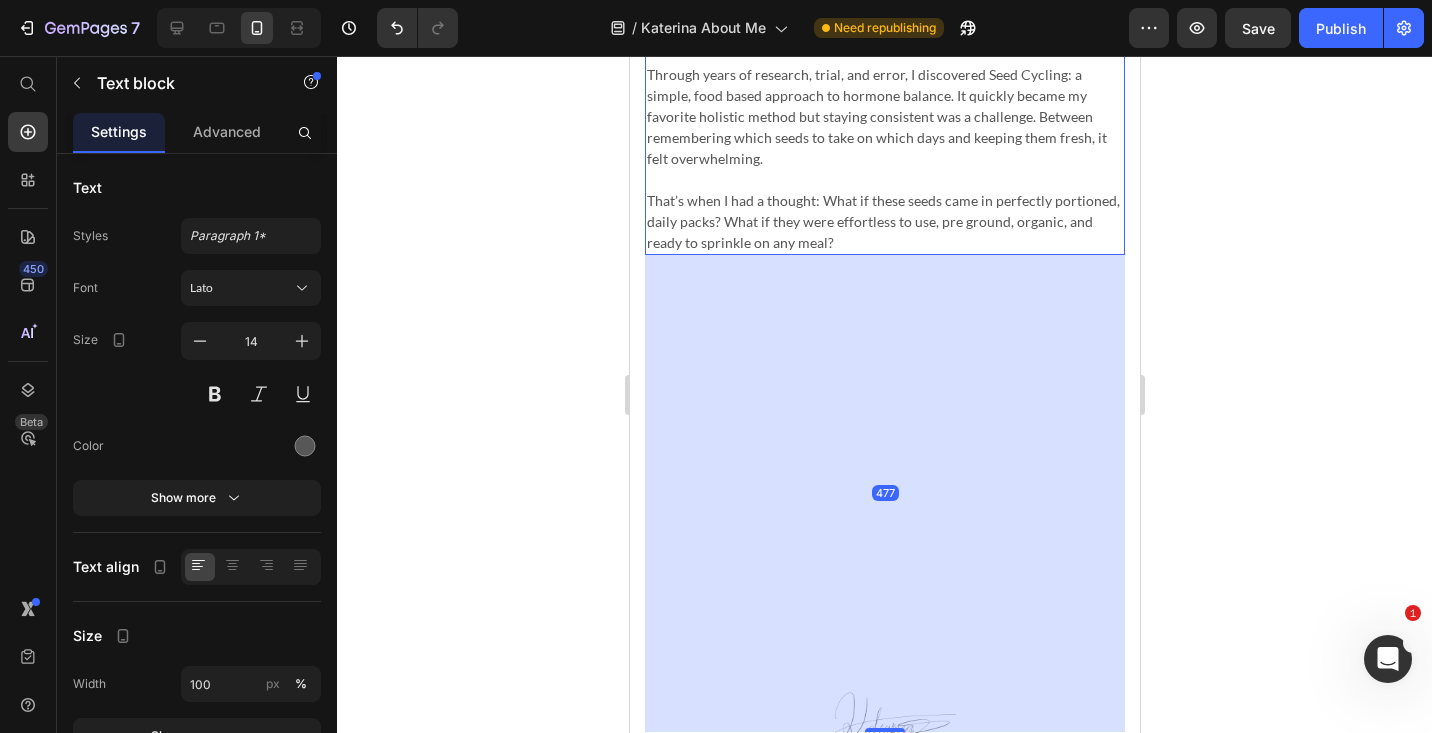 drag, startPoint x: 877, startPoint y: 460, endPoint x: 877, endPoint y: 725, distance: 265 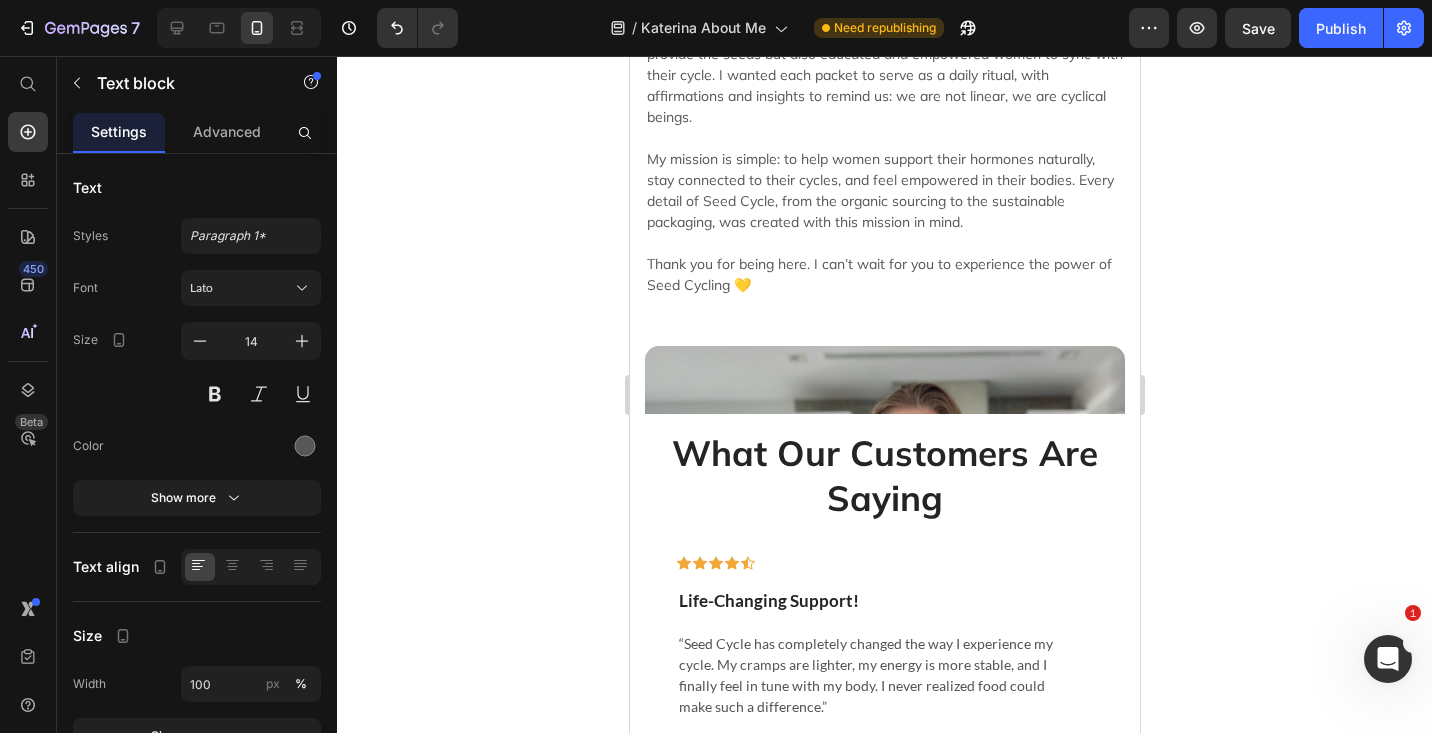scroll, scrollTop: 1520, scrollLeft: 0, axis: vertical 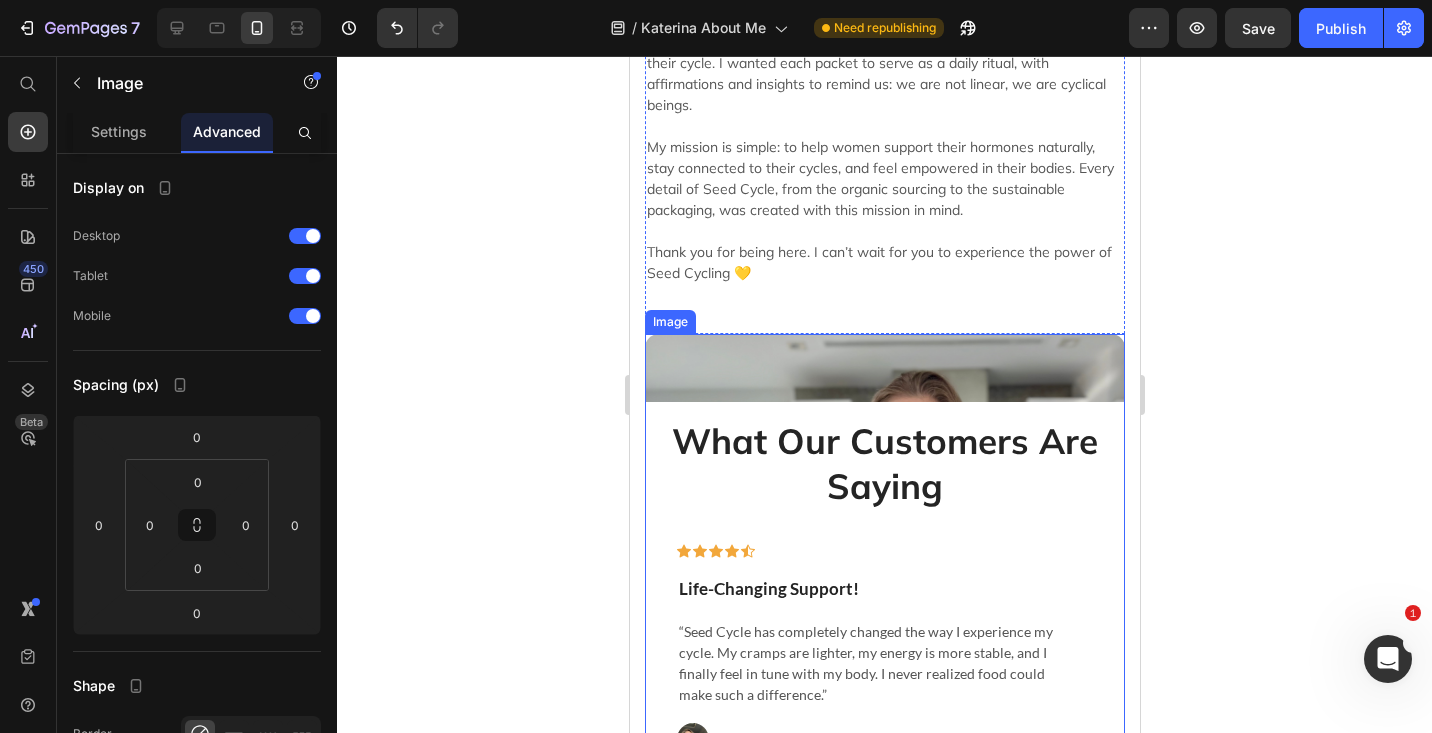 click at bounding box center (884, 647) 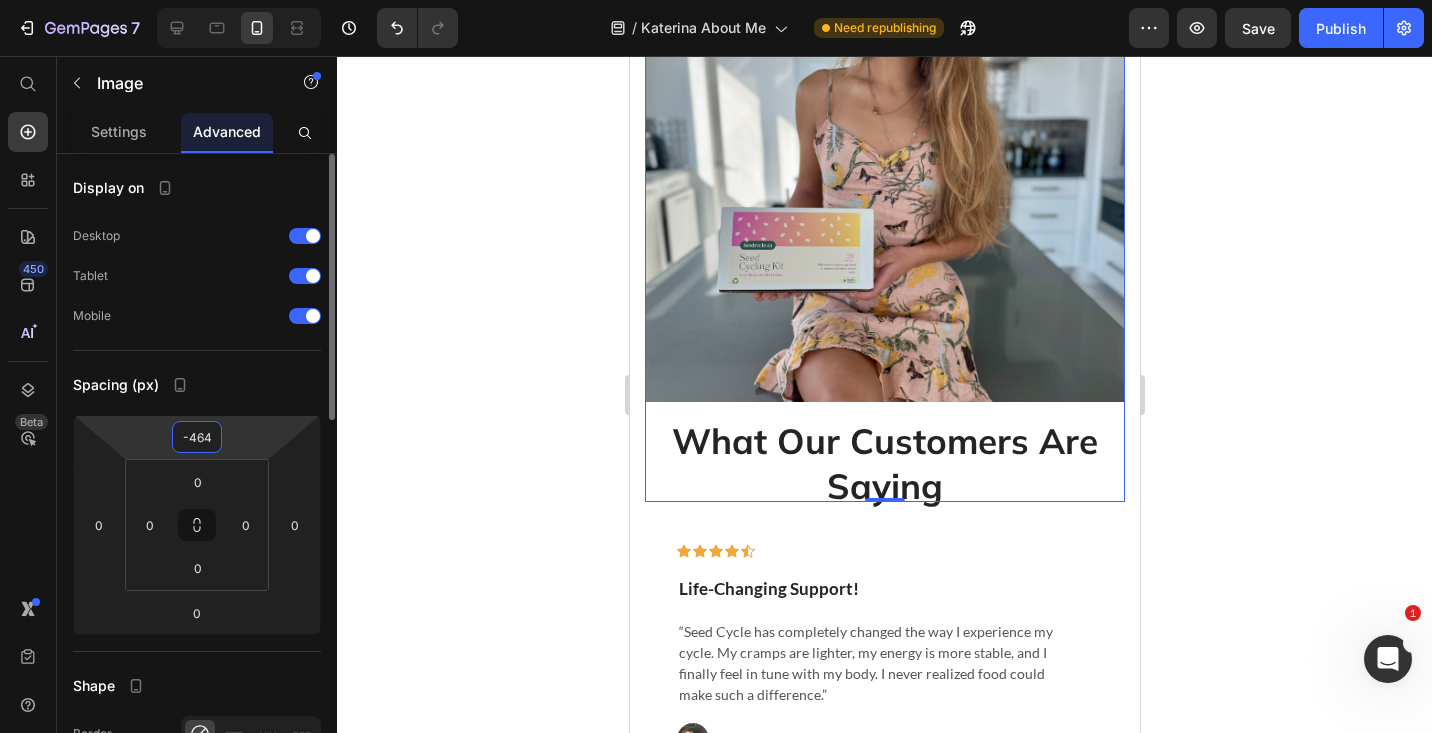 drag, startPoint x: 220, startPoint y: 455, endPoint x: 244, endPoint y: 687, distance: 233.23808 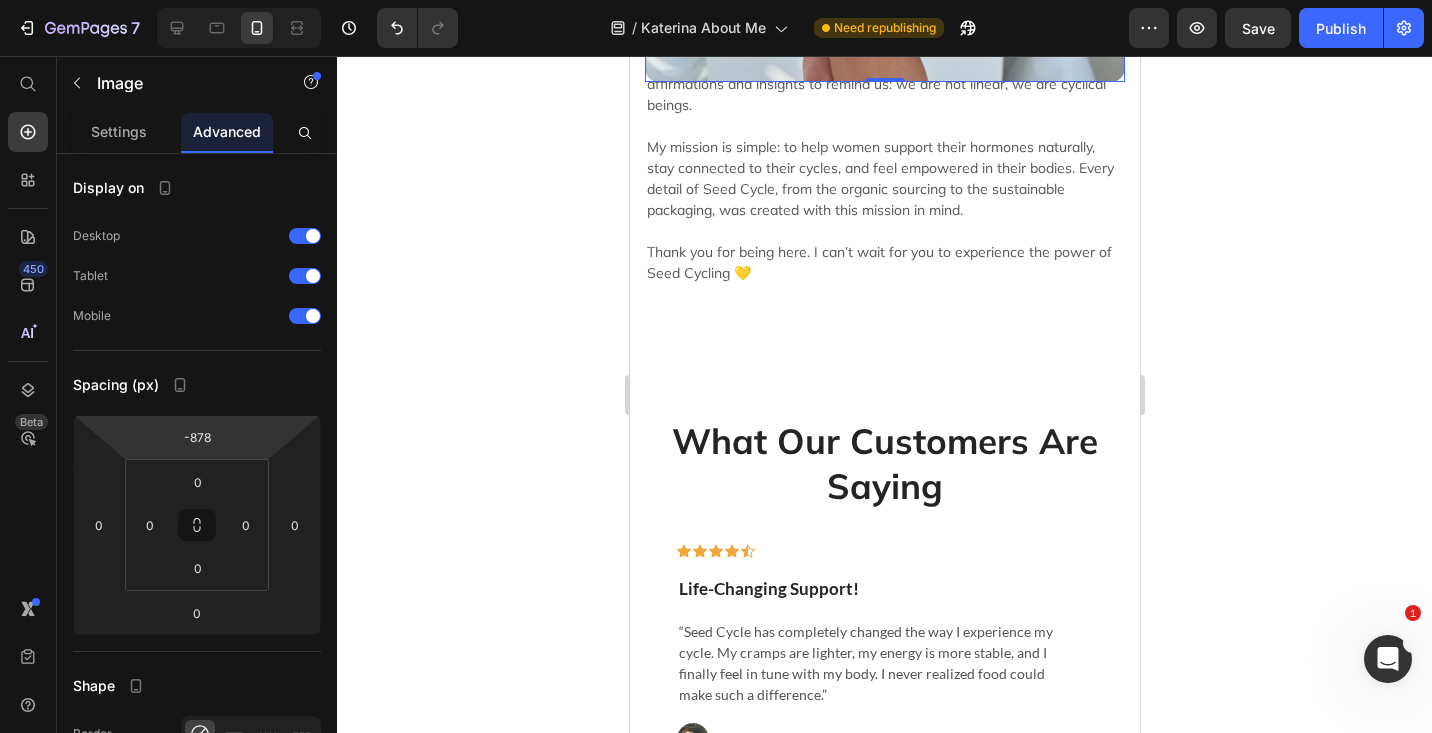 type on "-876" 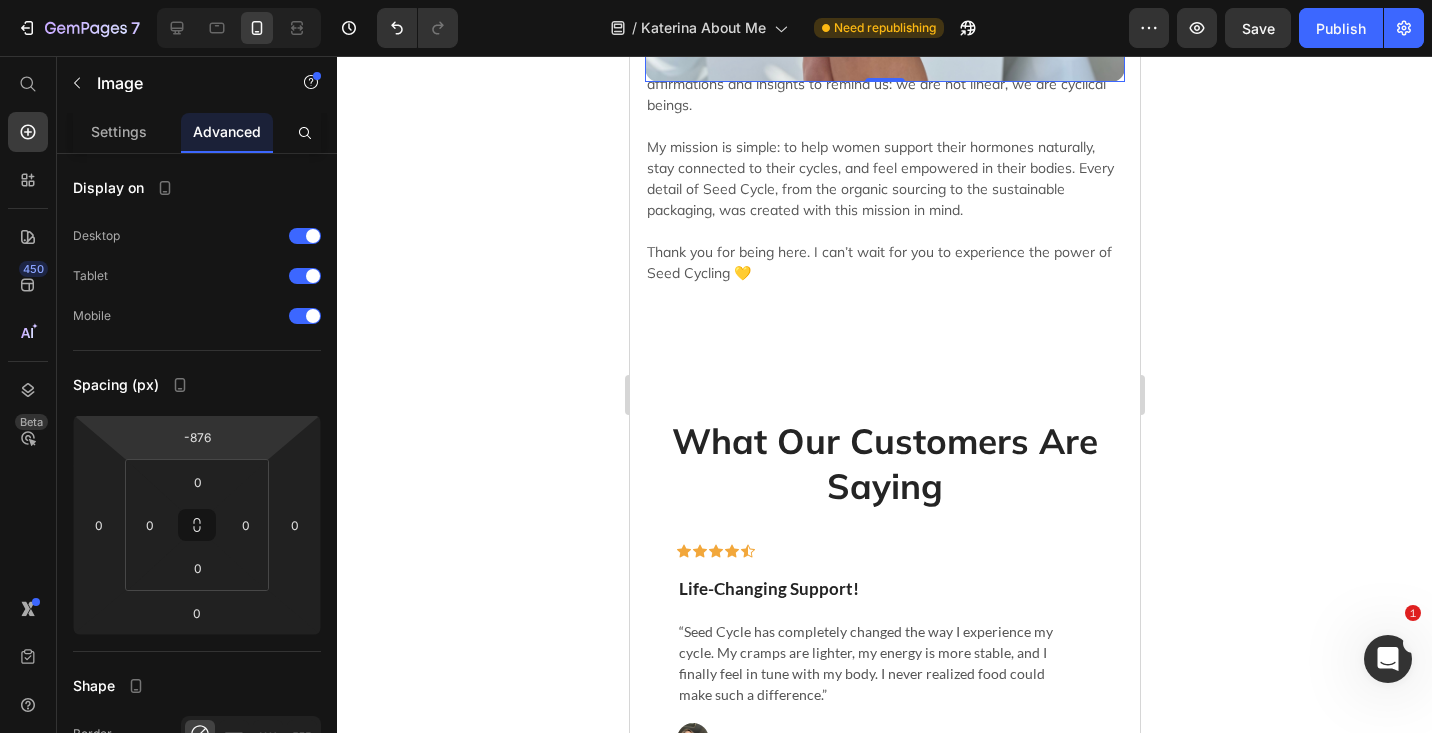 drag, startPoint x: 190, startPoint y: 455, endPoint x: 183, endPoint y: 661, distance: 206.1189 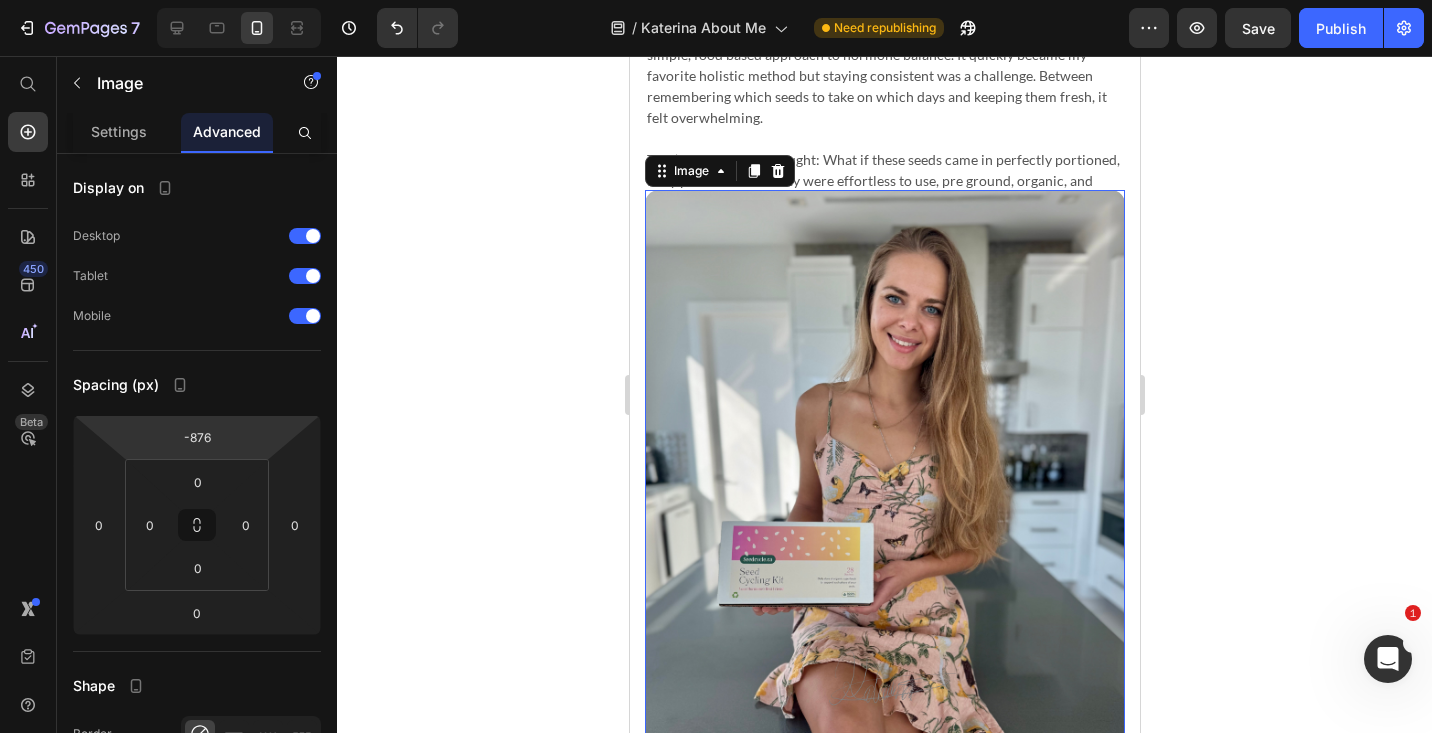 scroll, scrollTop: 790, scrollLeft: 0, axis: vertical 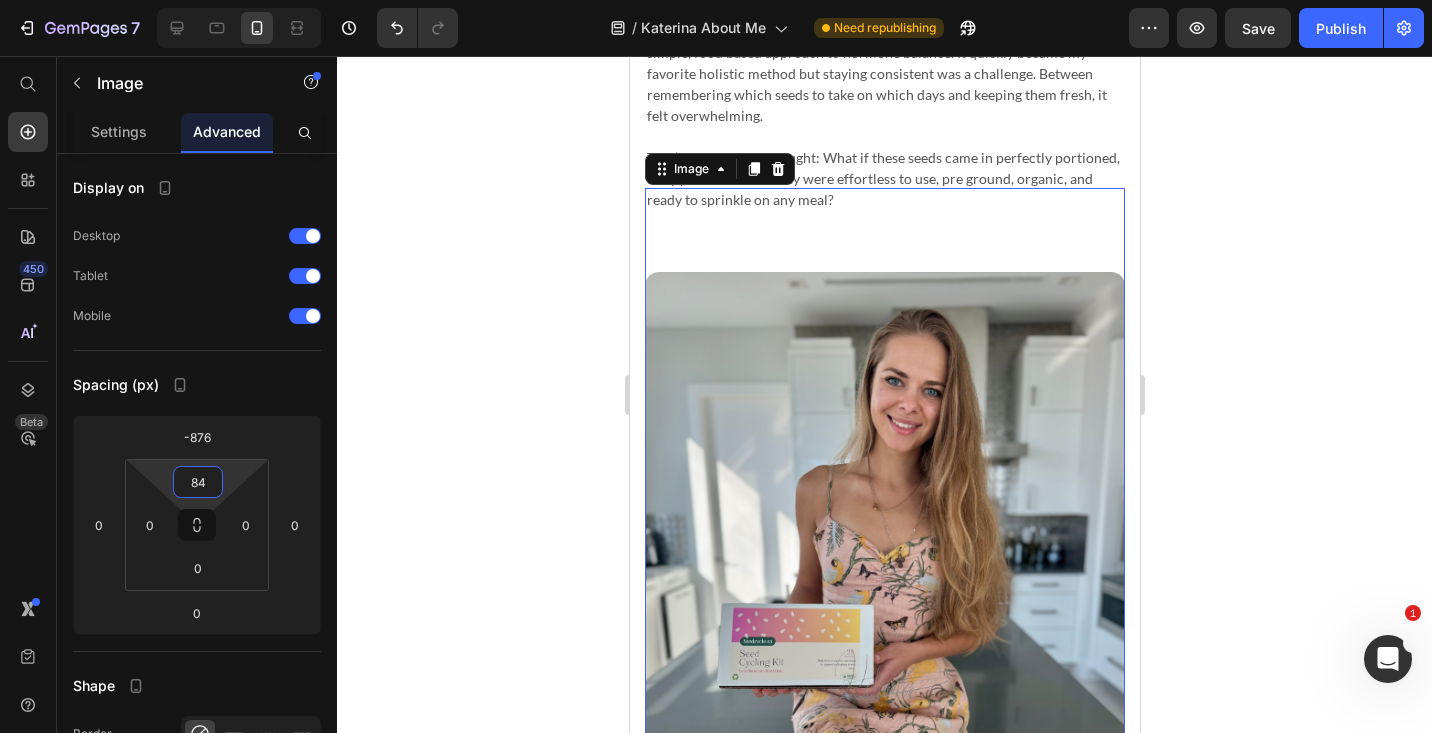 type on "0" 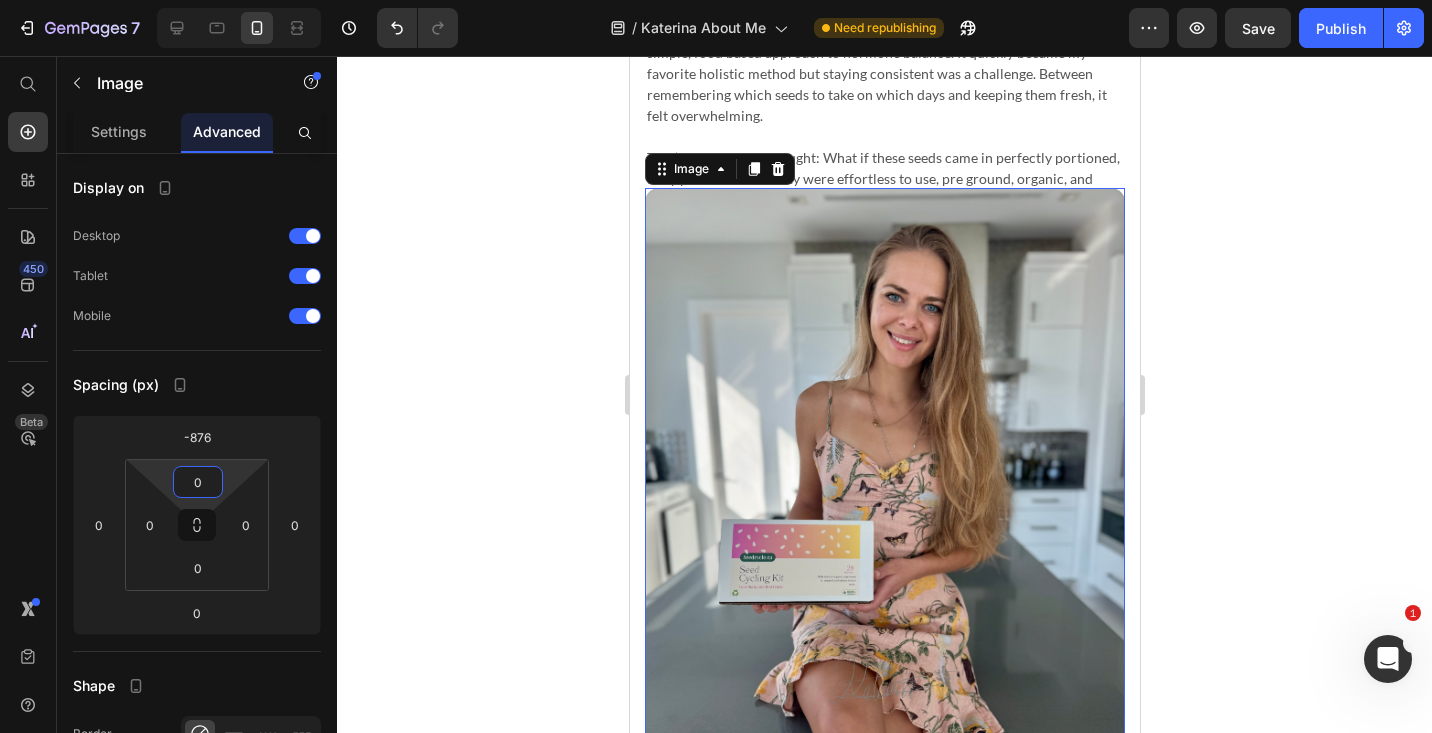 drag, startPoint x: 201, startPoint y: 460, endPoint x: 214, endPoint y: 564, distance: 104.80935 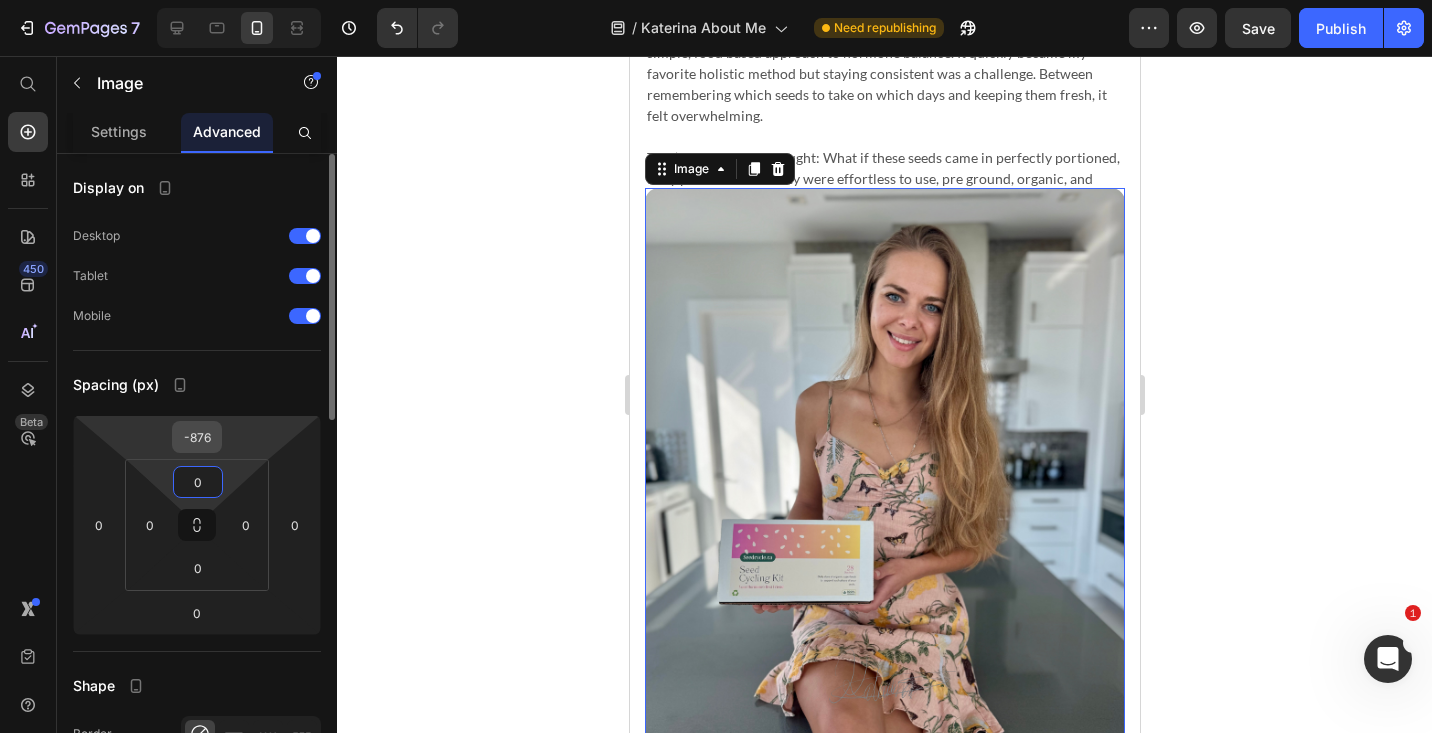 click on "-876" at bounding box center [197, 437] 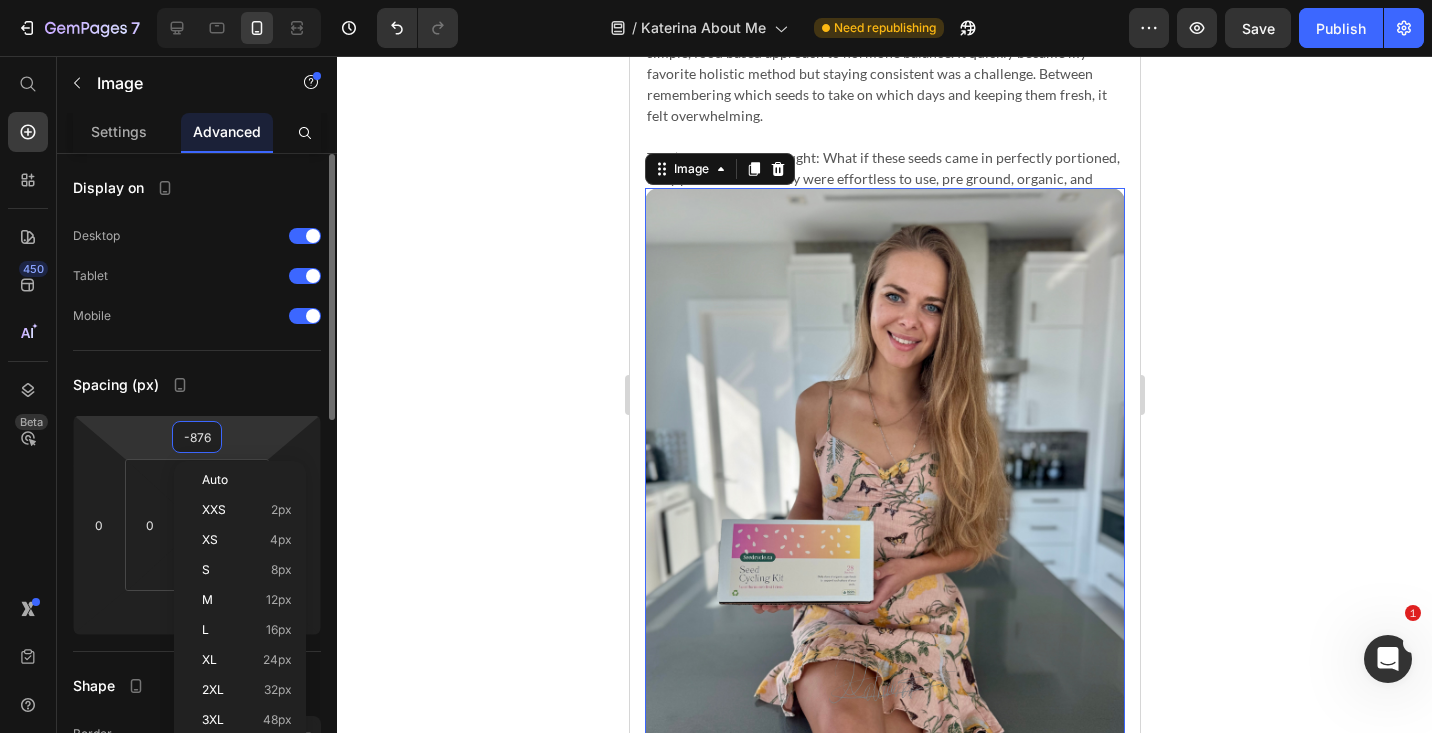 click on "7  Version history  /  Katerina About Me Need republishing Preview  Save   Publish  450 Beta Start with Sections Elements Hero Section Product Detail Brands Trusted Badges Guarantee Product Breakdown How to use Testimonials Compare Bundle FAQs Social Proof Brand Story Product List Collection Blog List Contact Sticky Add to Cart Custom Footer Browse Library 450 Layout
Row
Row
Row
Row Text
Heading
Text Block Button
Button
Button
Sticky Back to top Media
Image Image" at bounding box center [716, 0] 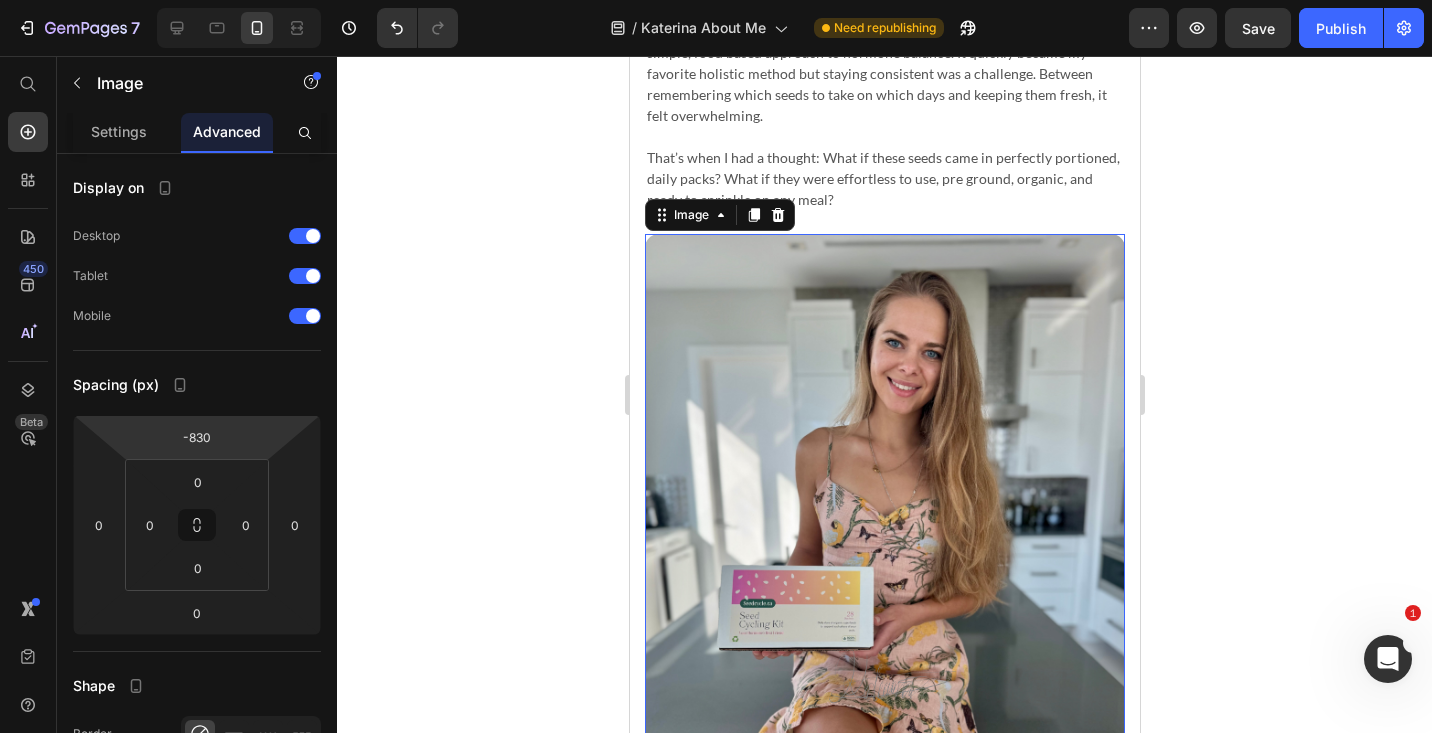 type on "-832" 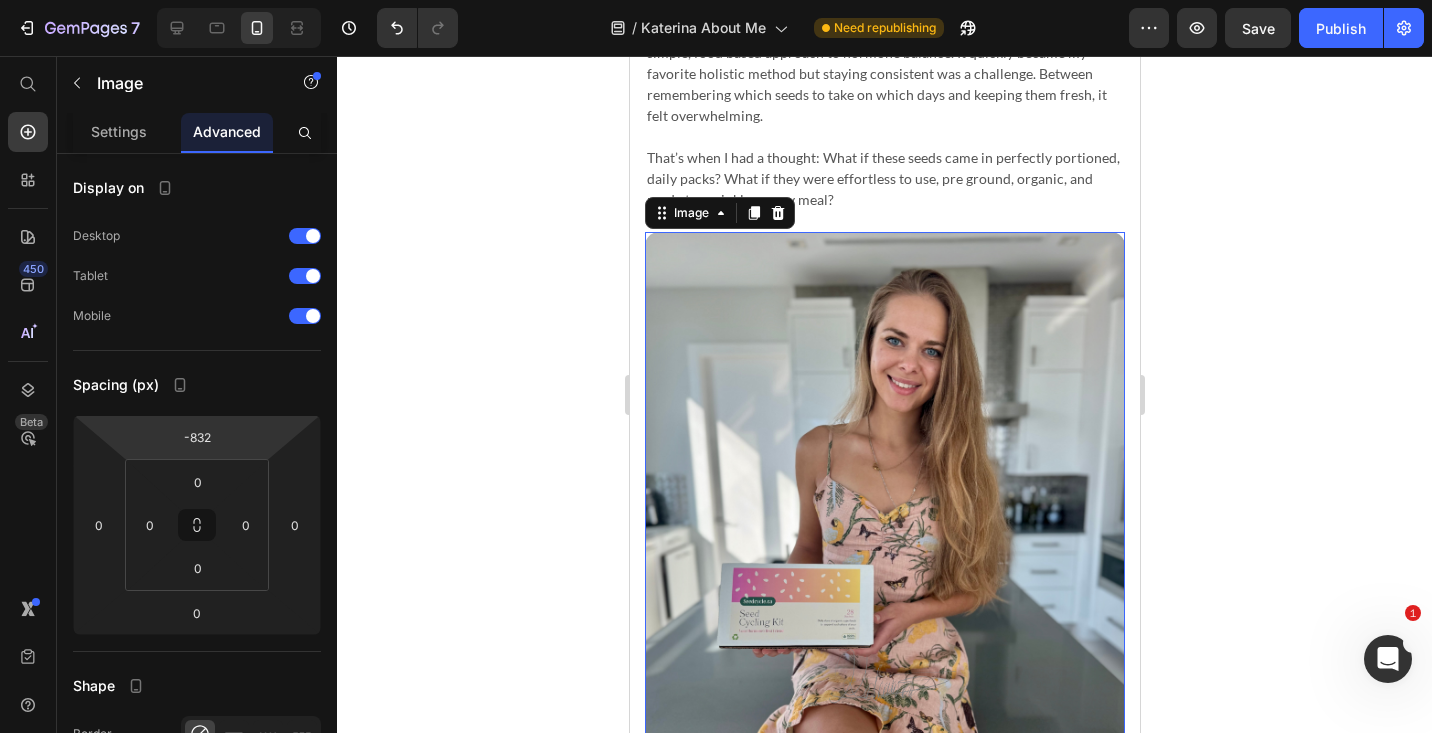 drag, startPoint x: 249, startPoint y: 434, endPoint x: 225, endPoint y: 412, distance: 32.55764 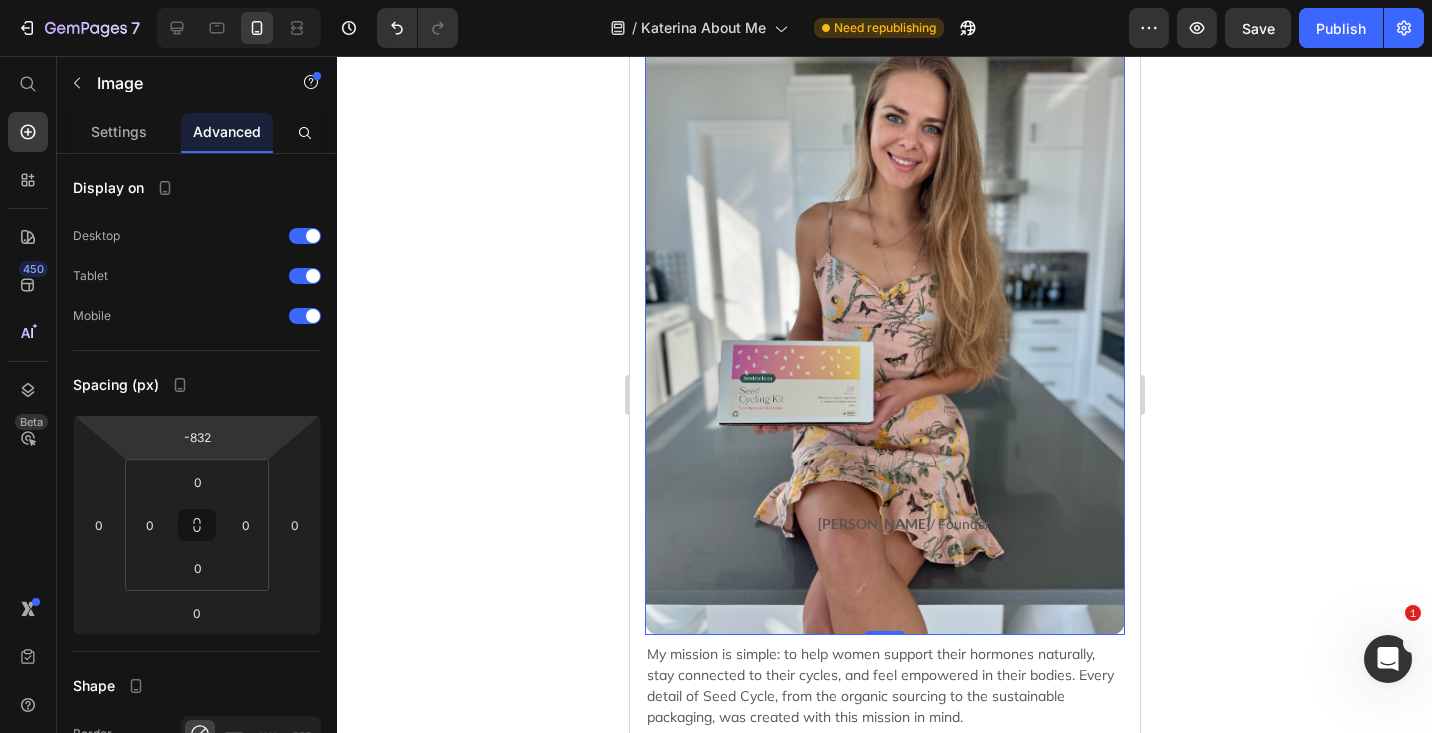scroll, scrollTop: 1017, scrollLeft: 0, axis: vertical 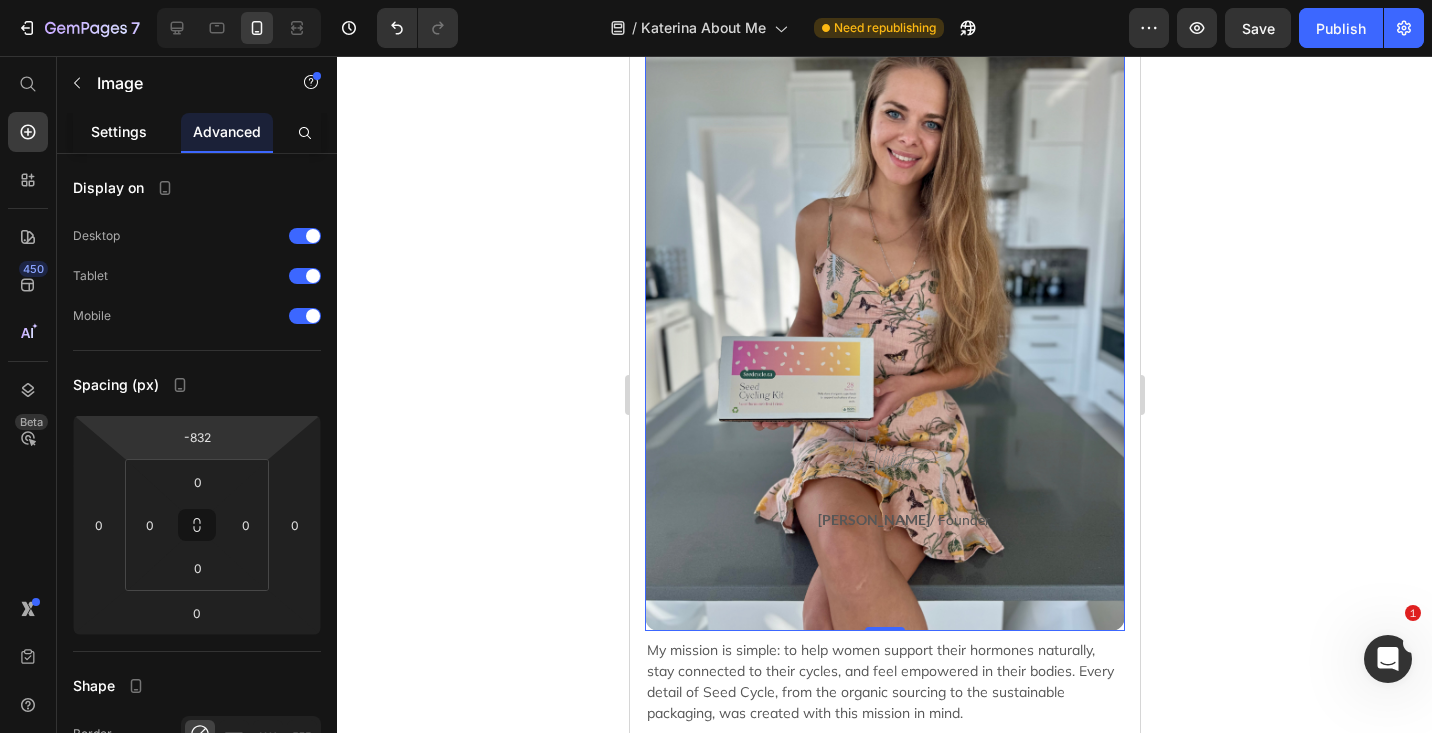 click on "Settings" 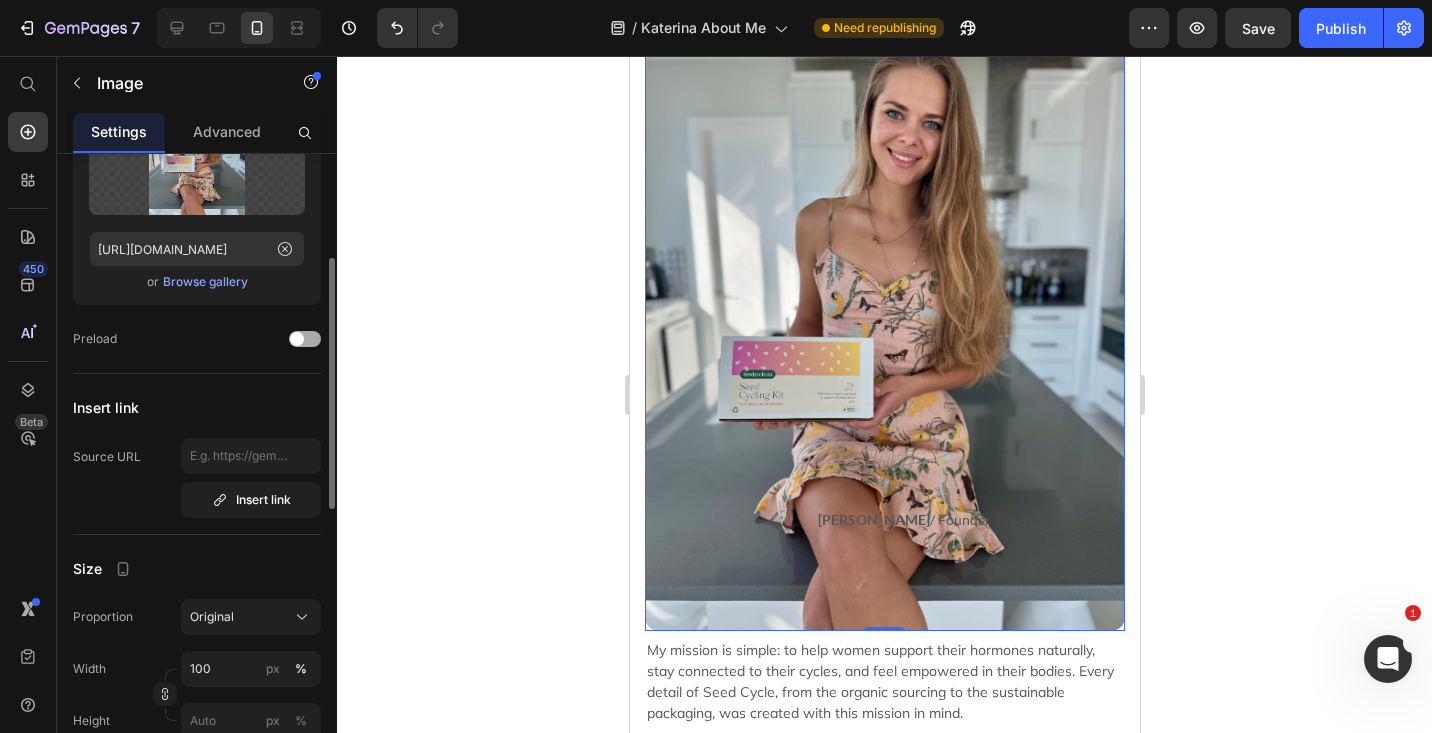 scroll, scrollTop: 318, scrollLeft: 0, axis: vertical 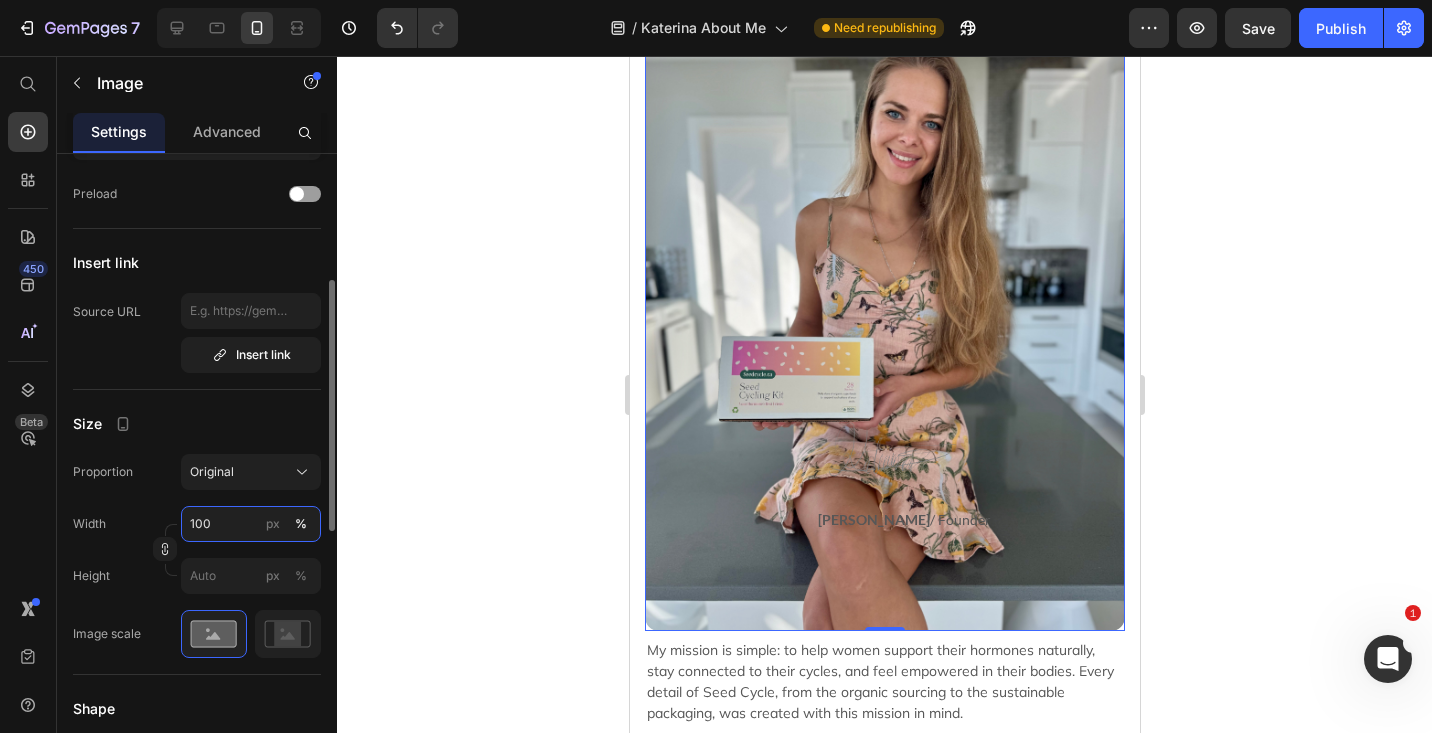 click on "100" at bounding box center [251, 524] 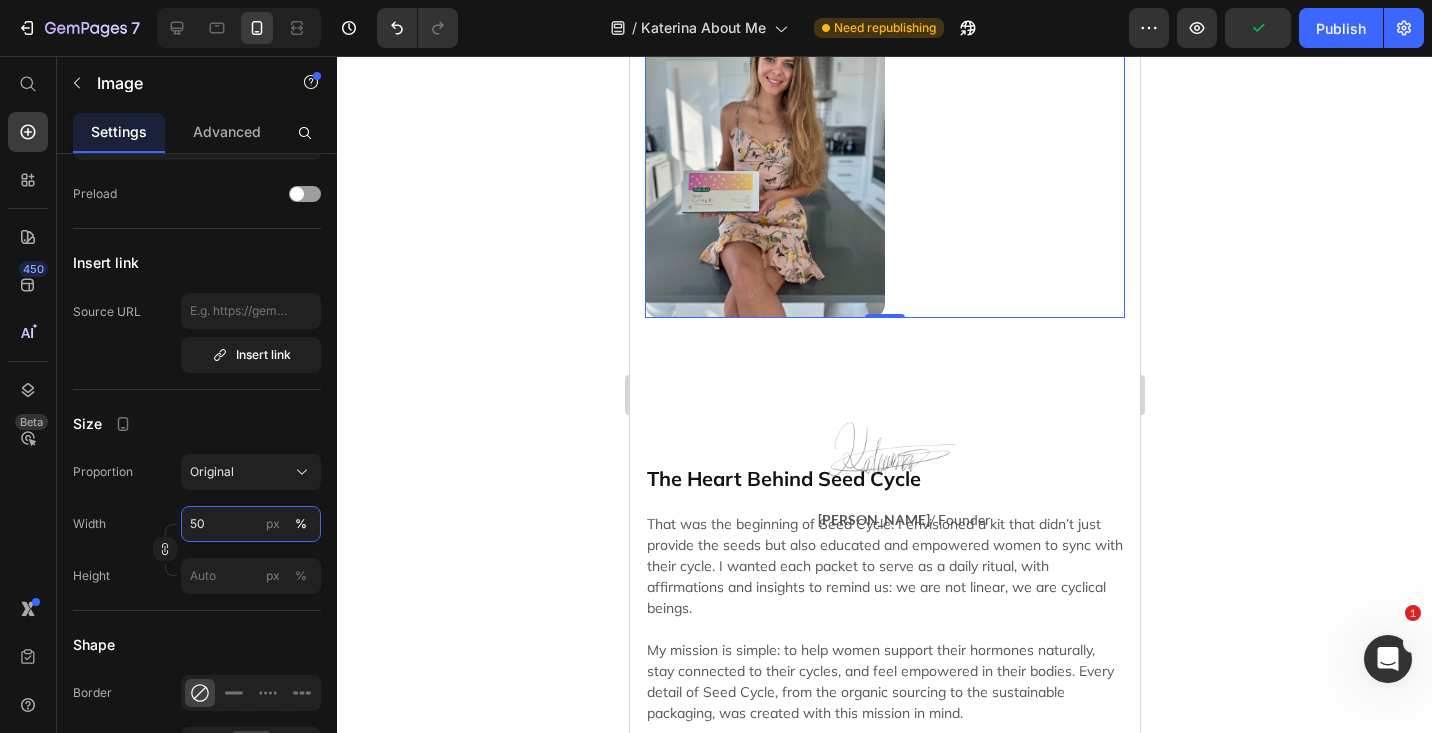 type on "5" 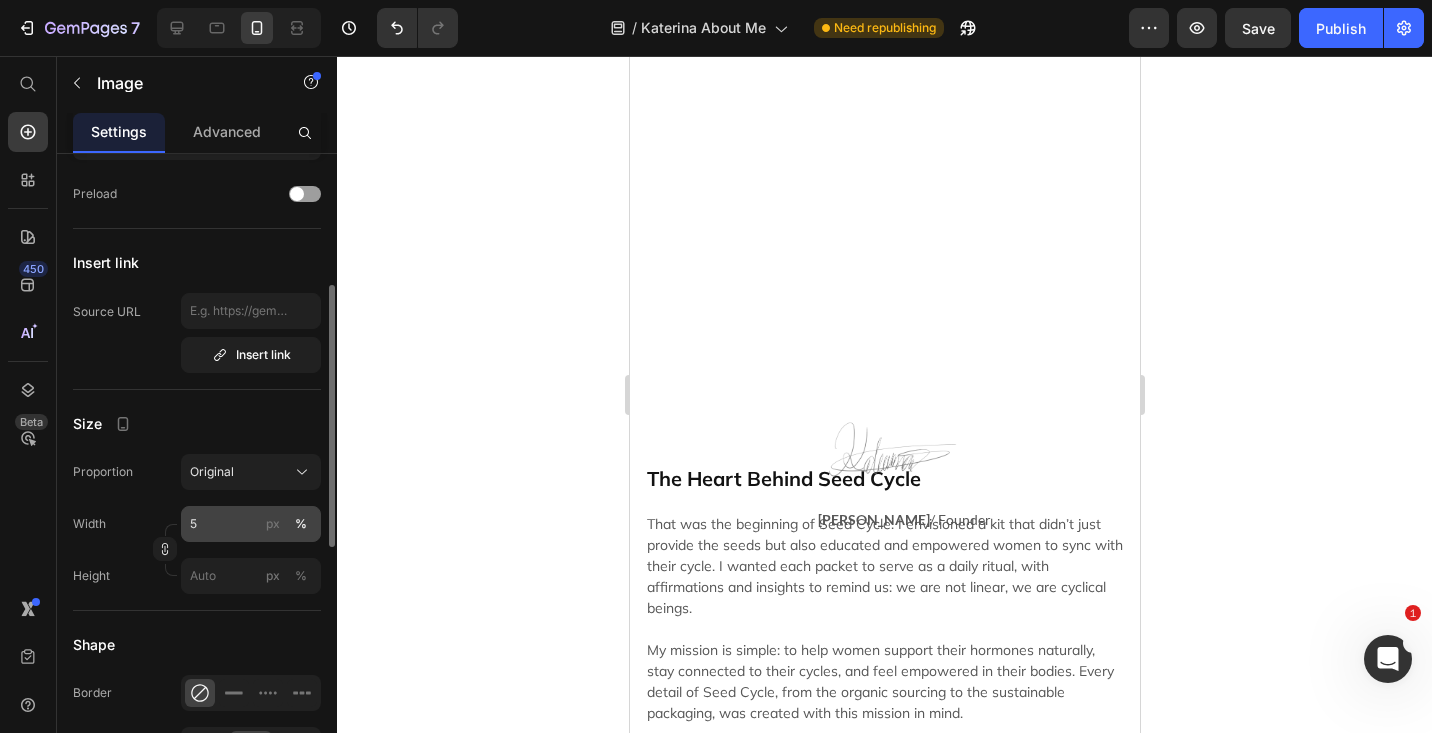 click on "px" at bounding box center (273, 524) 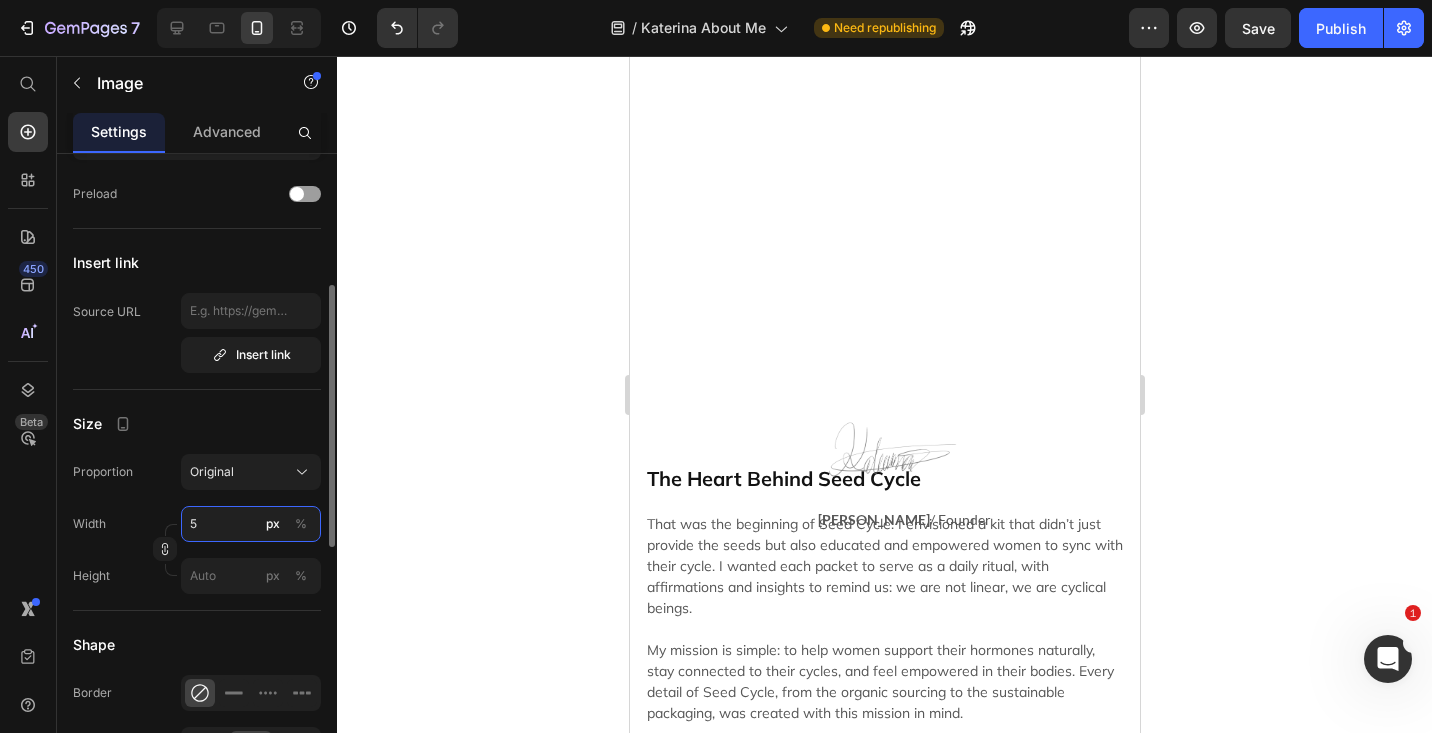click on "5" at bounding box center [251, 524] 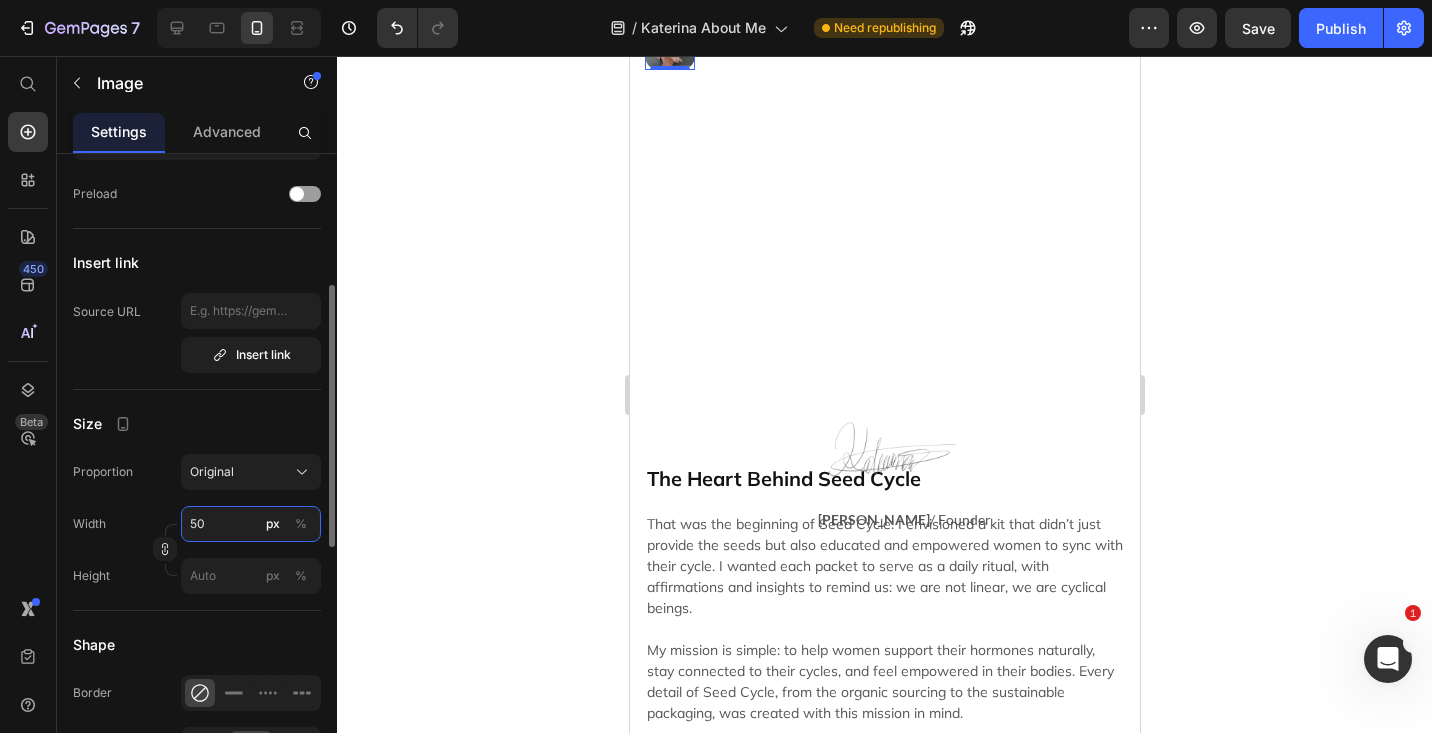 type on "5" 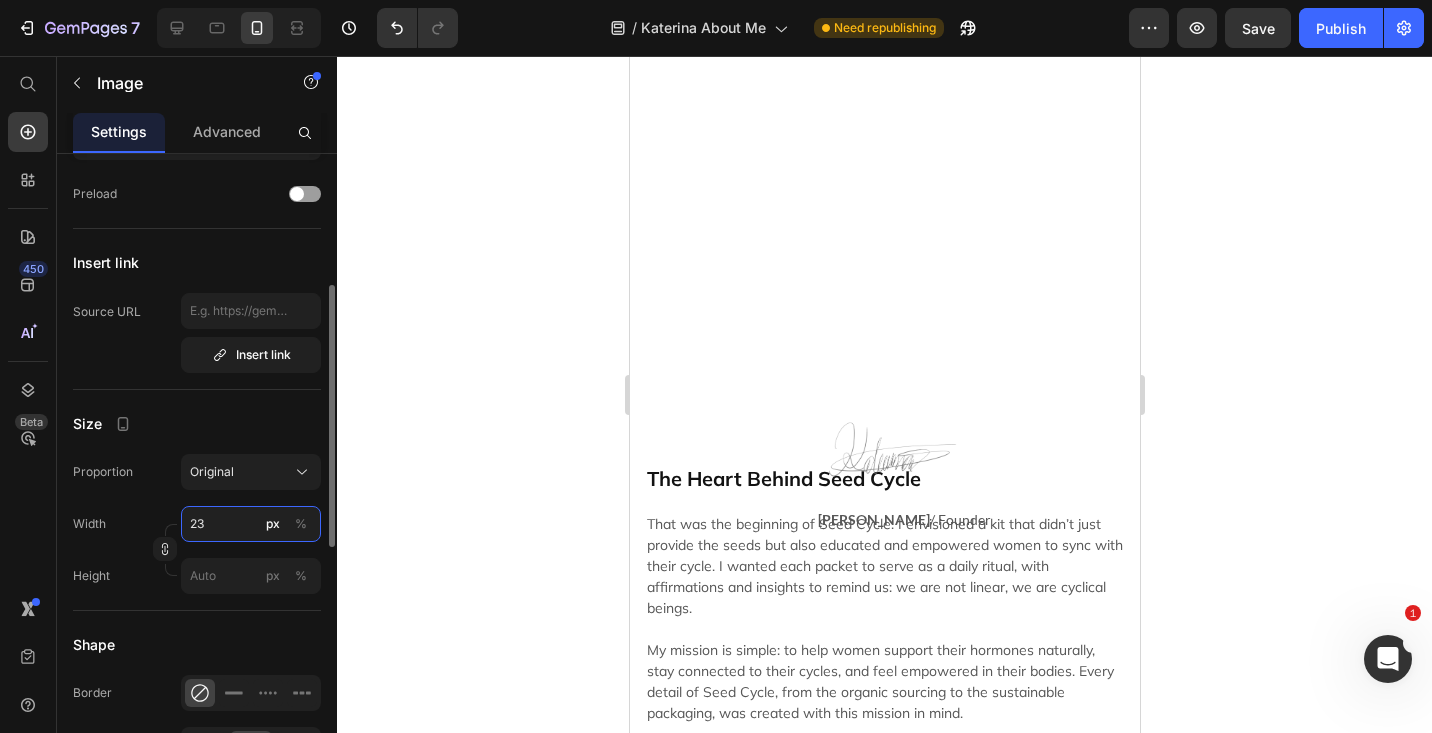 type on "2" 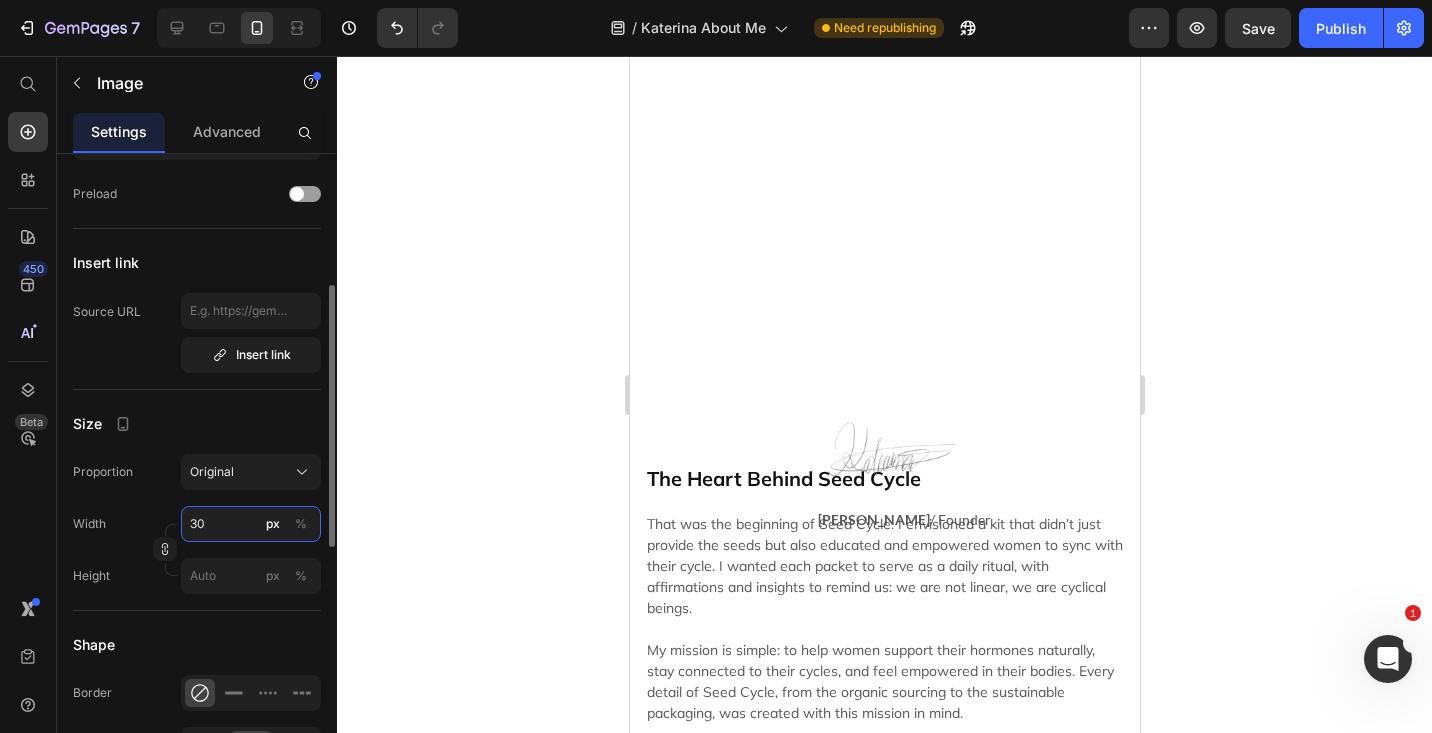 type on "3" 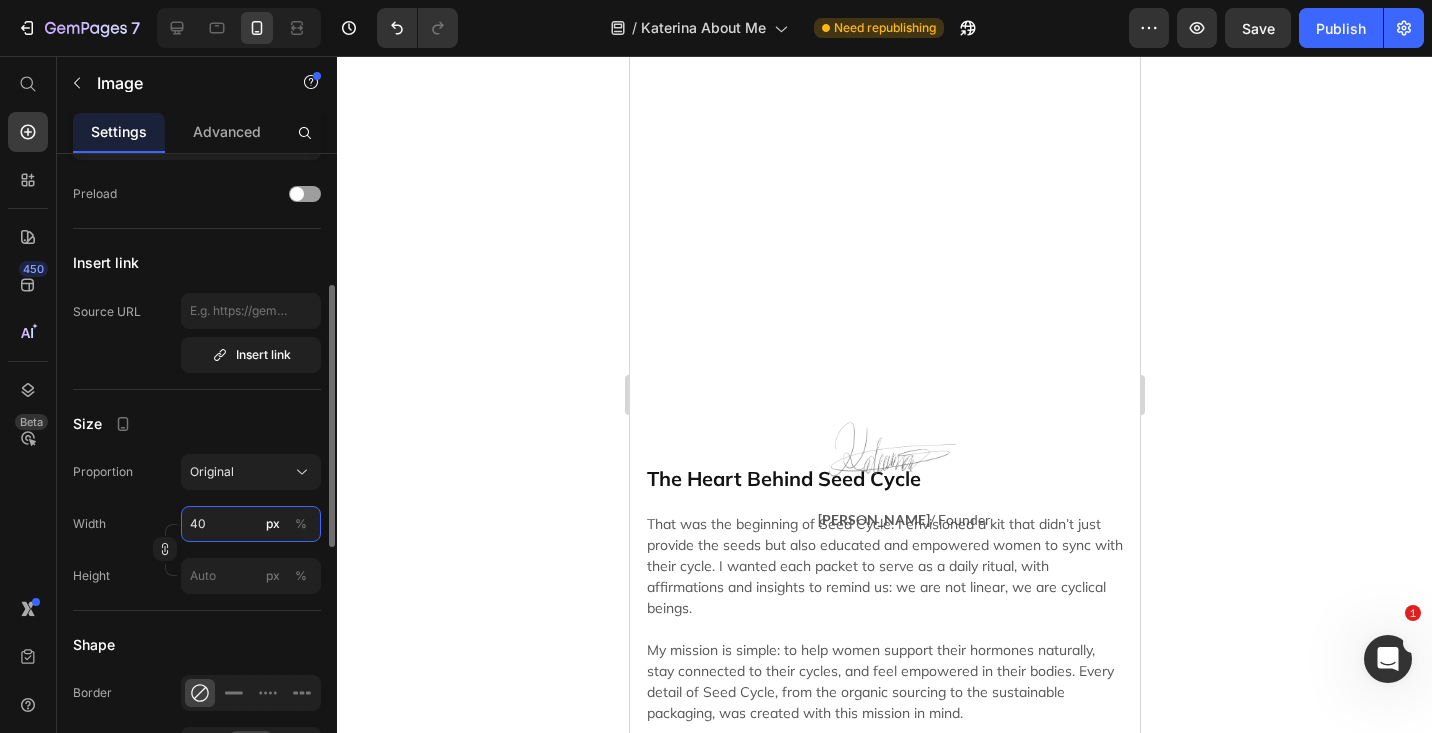 type on "4" 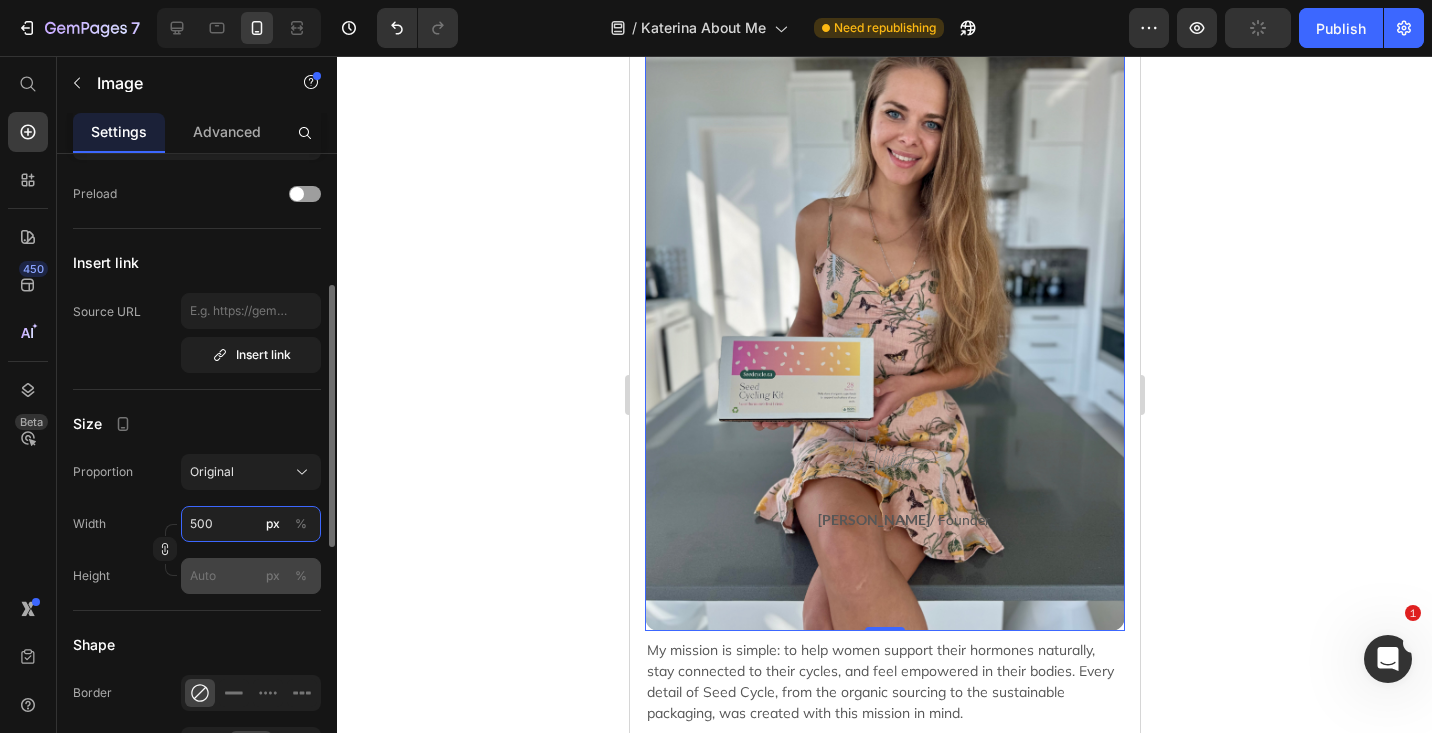 type on "500" 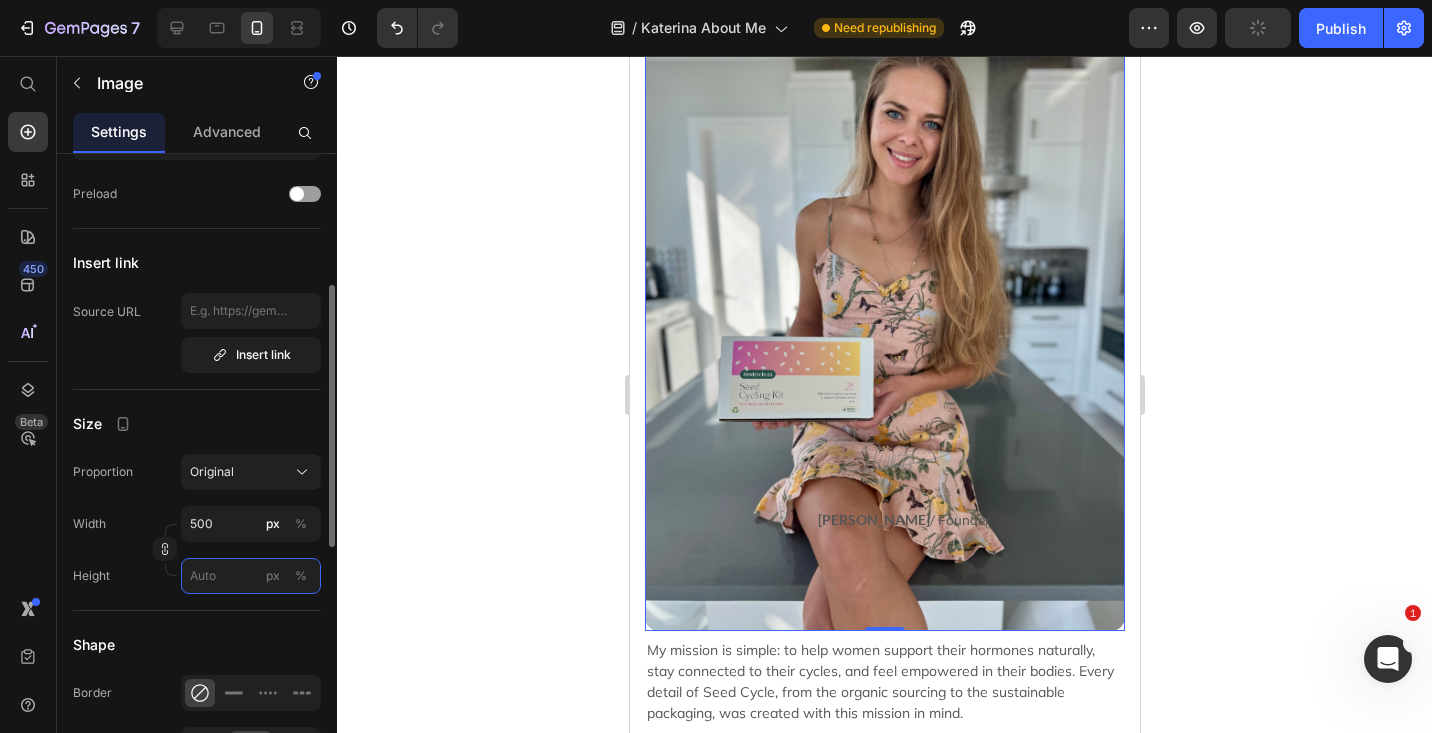 click on "px %" at bounding box center (251, 576) 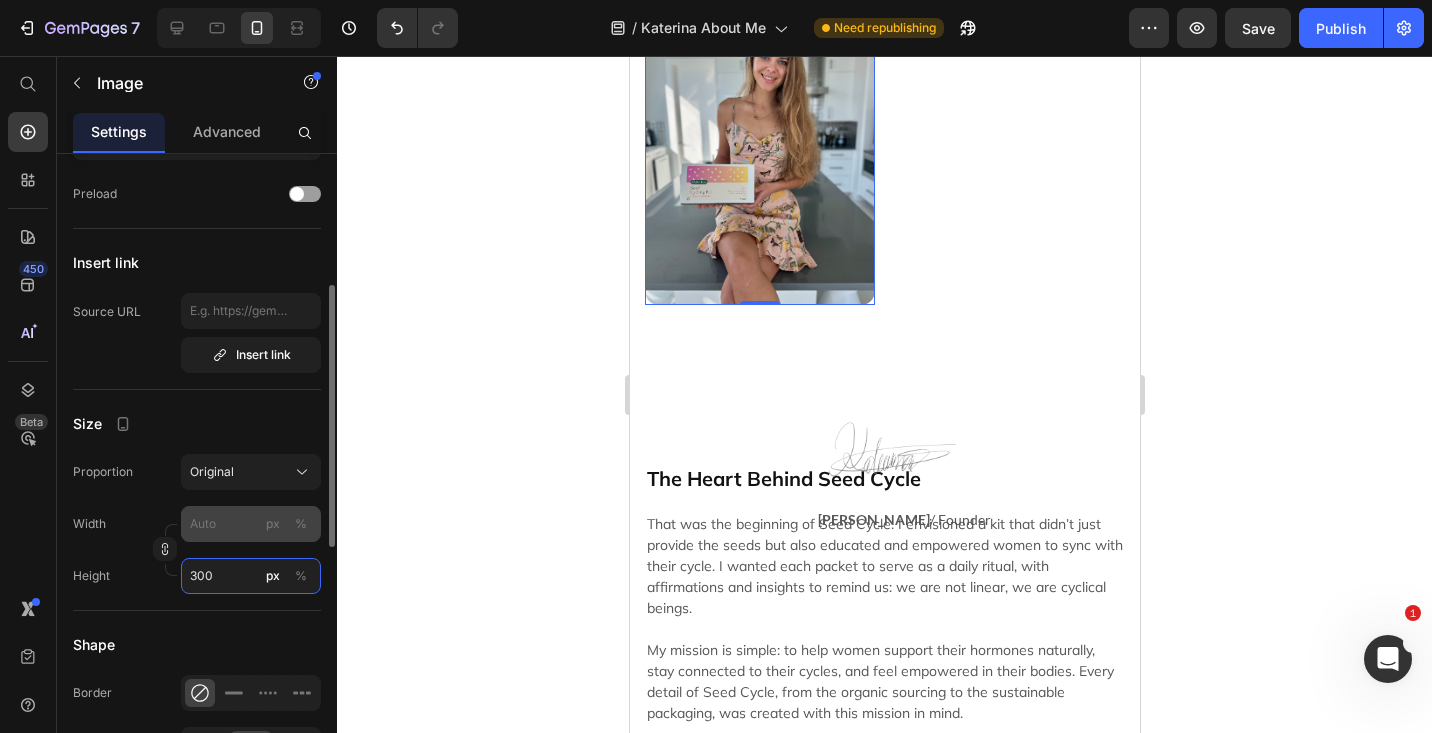 type on "300" 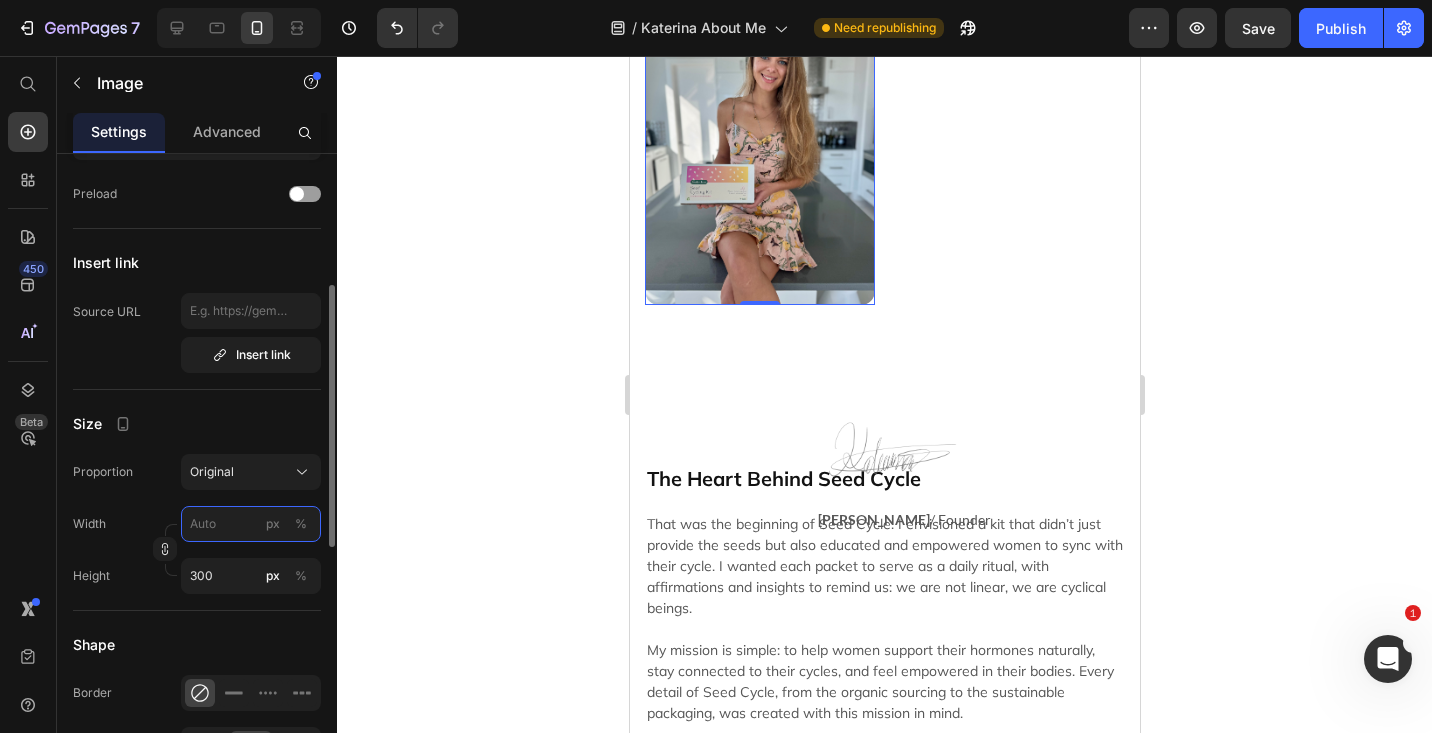click on "px %" at bounding box center [251, 524] 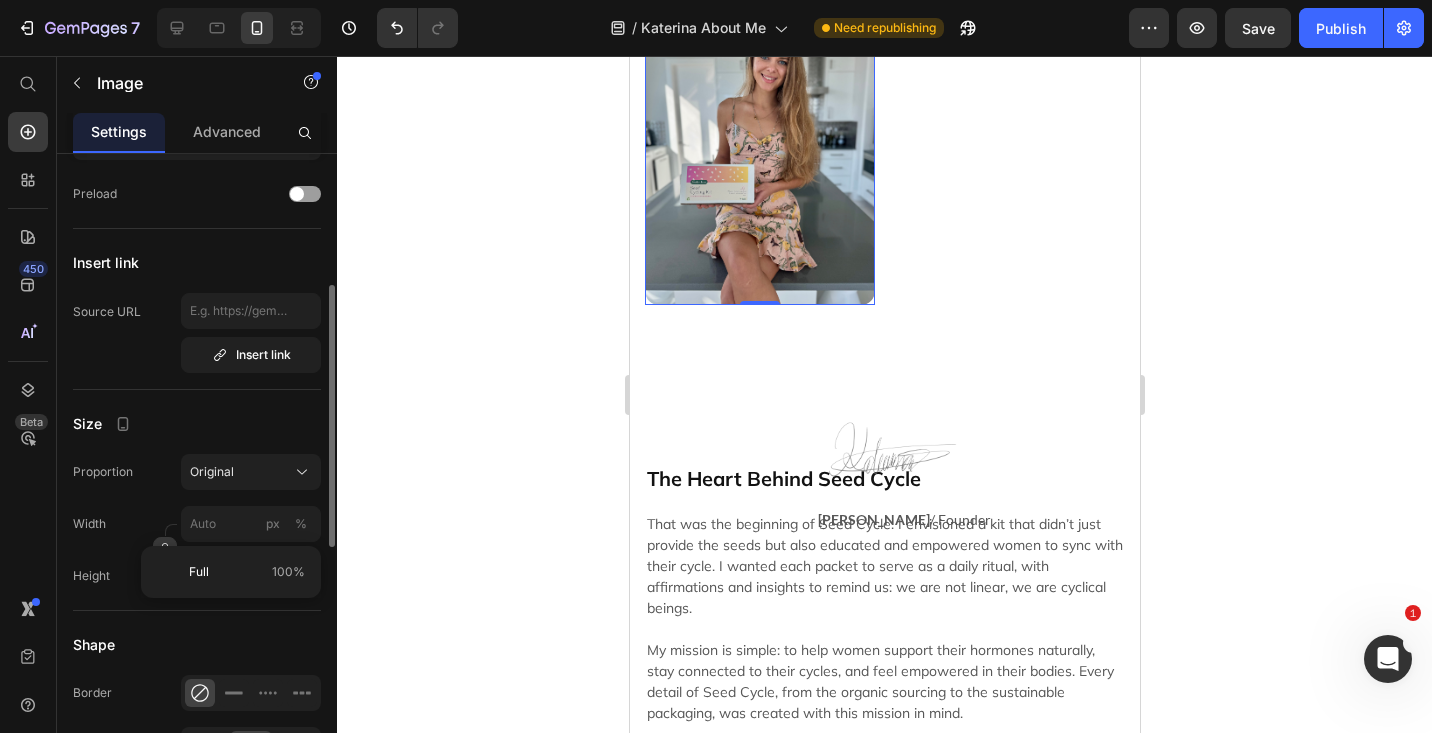 click 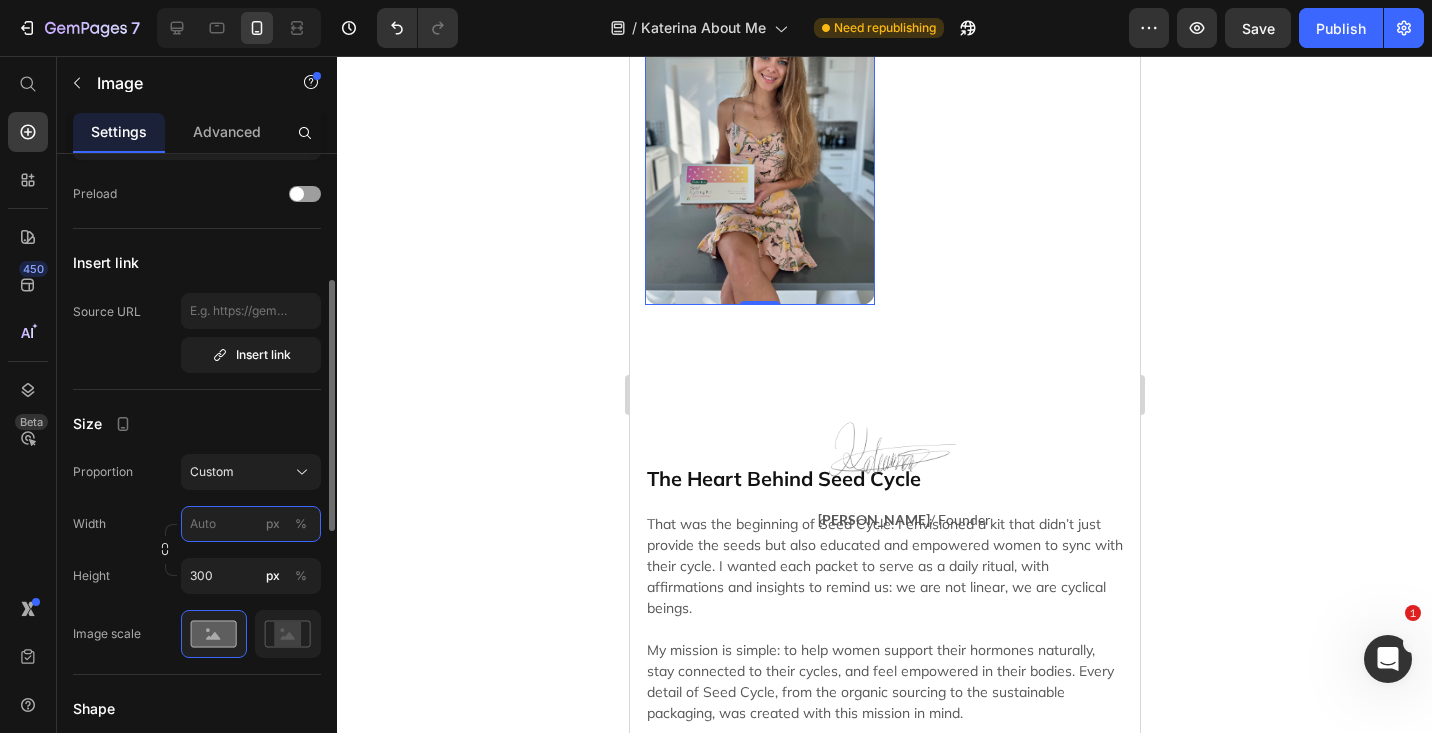 click on "px %" at bounding box center [251, 524] 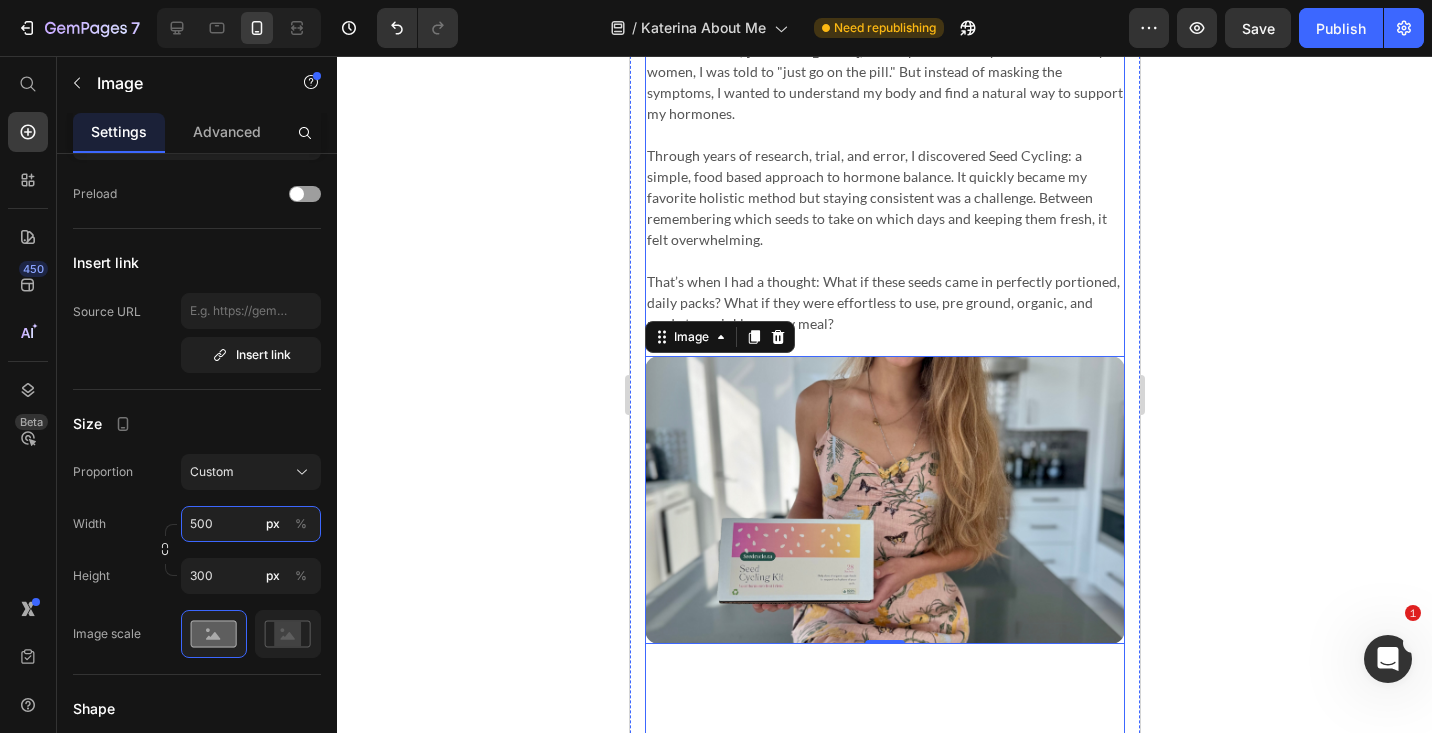 scroll, scrollTop: 667, scrollLeft: 0, axis: vertical 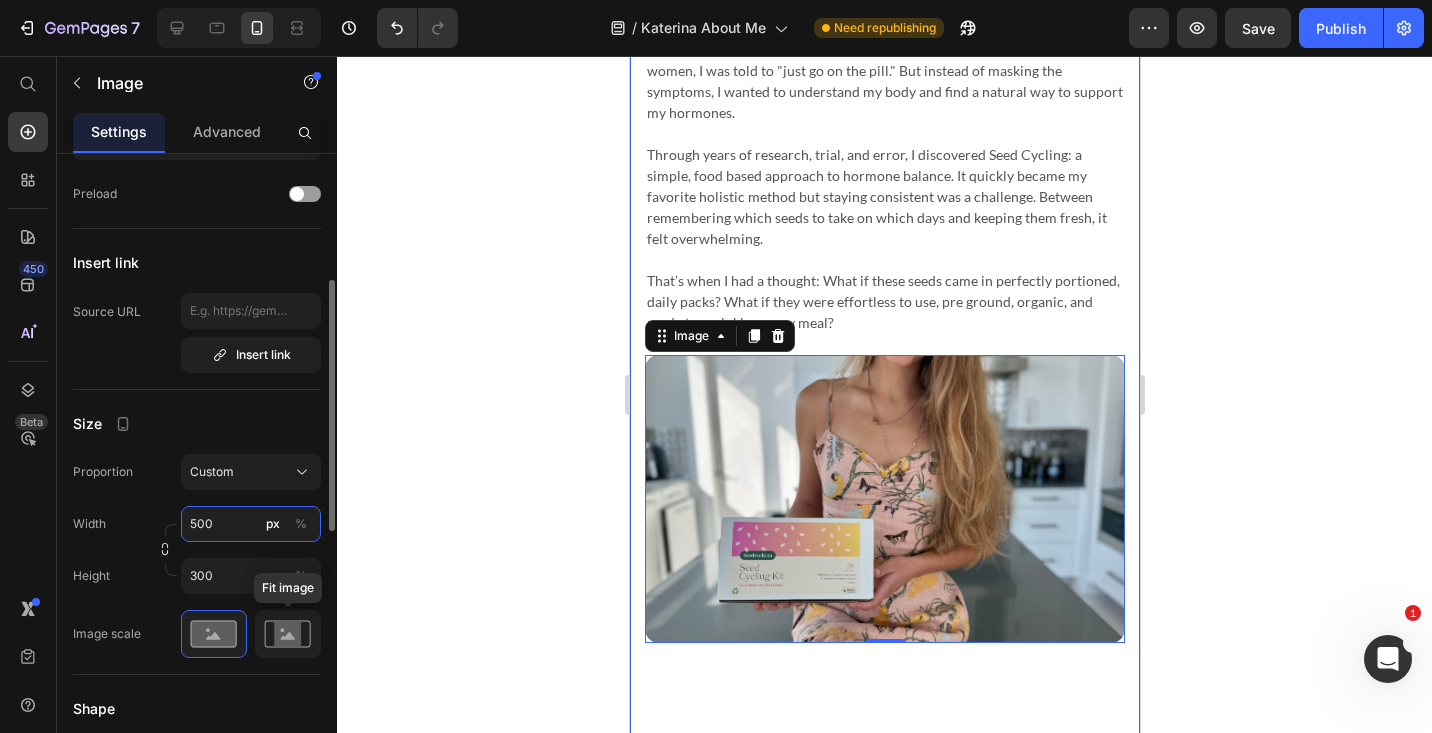 type on "500" 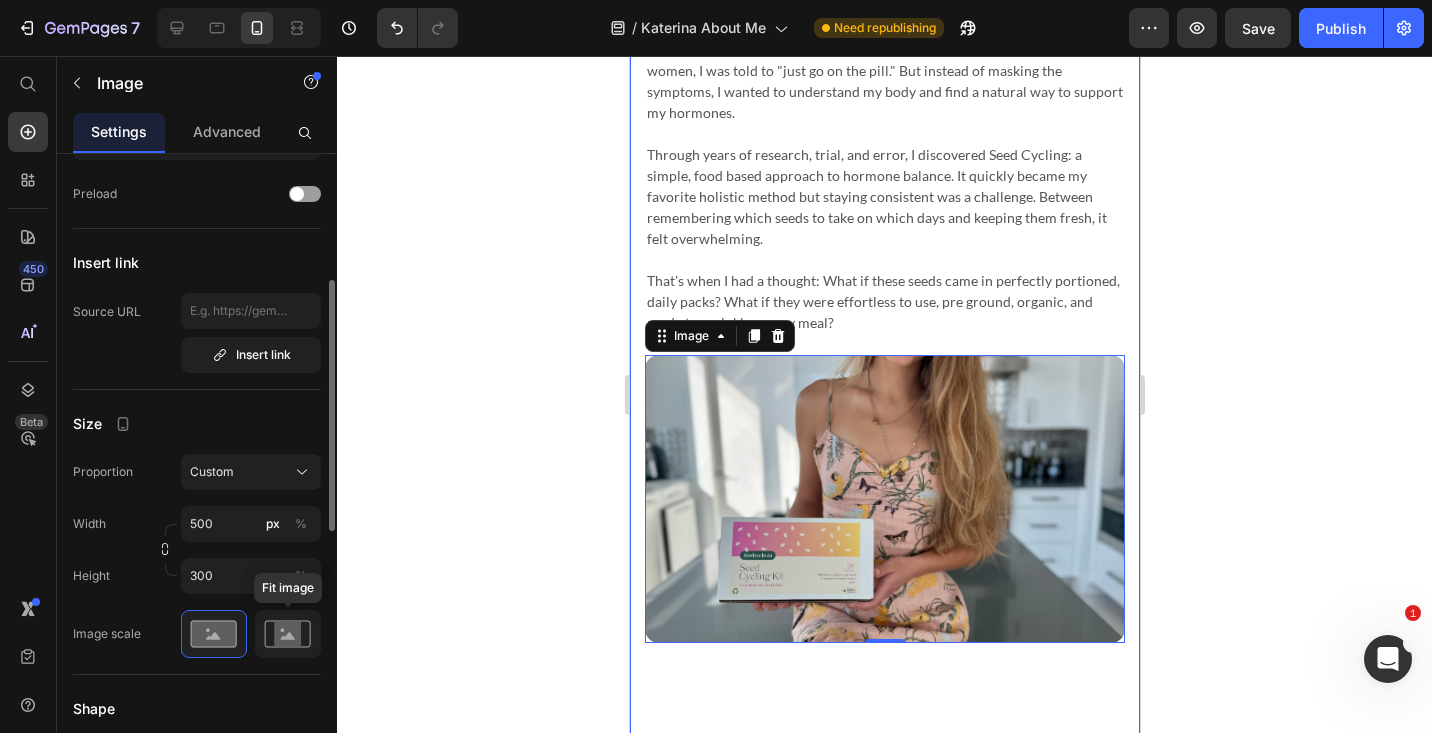 click 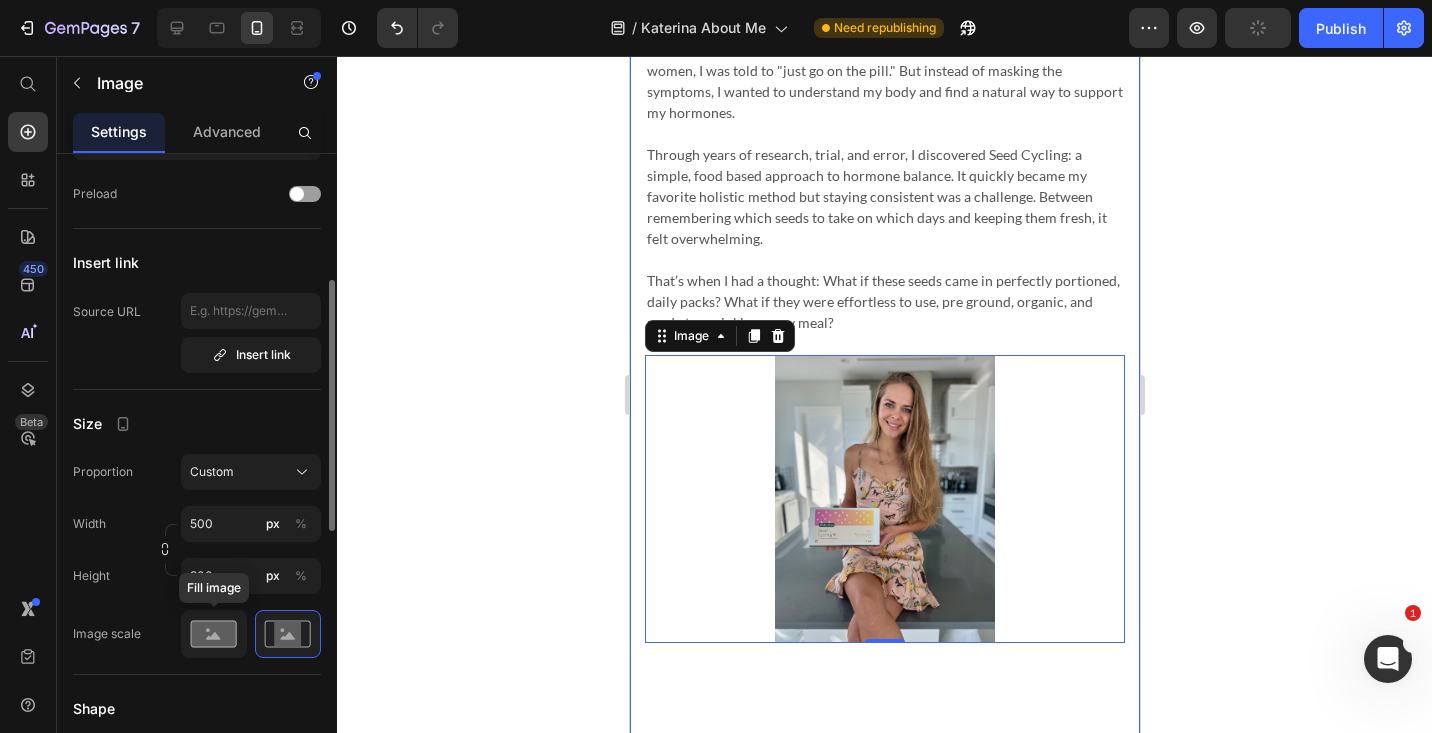 click 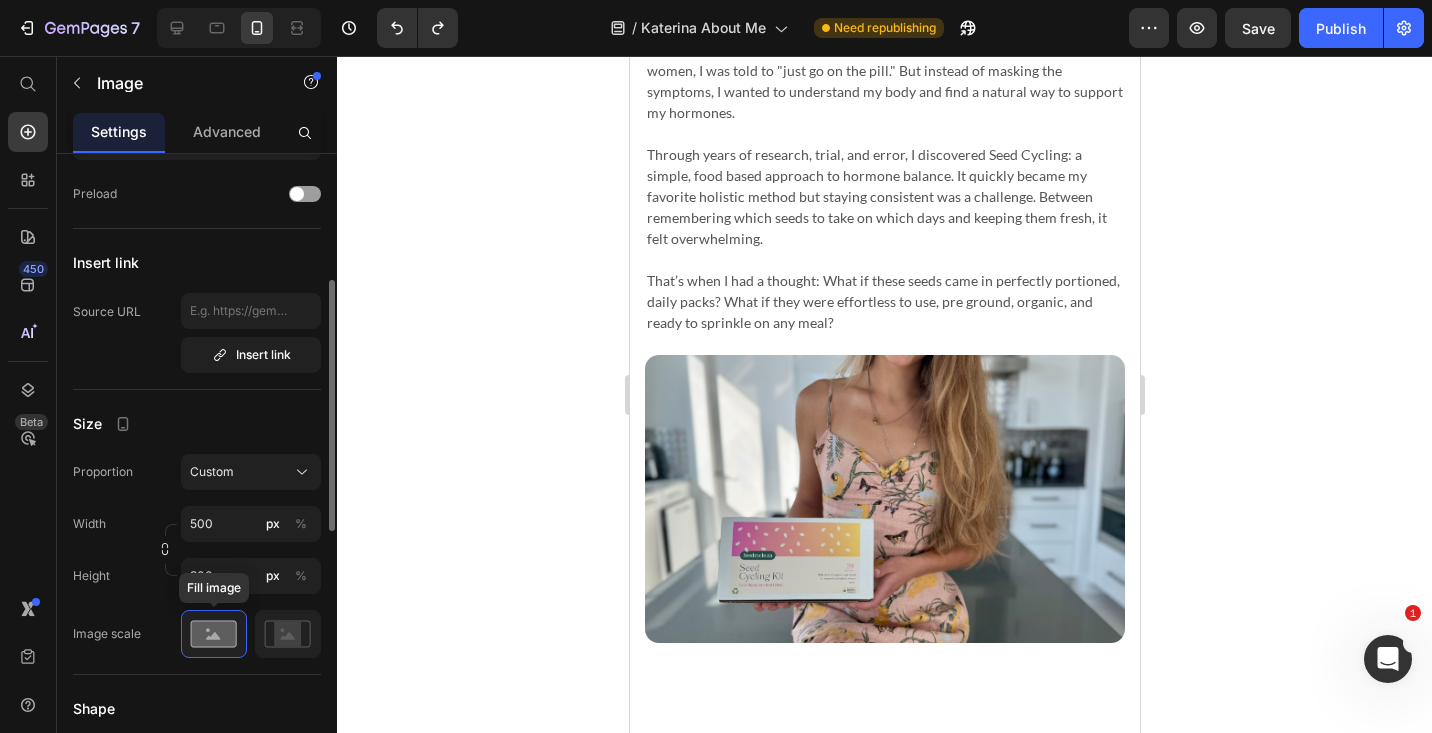 click 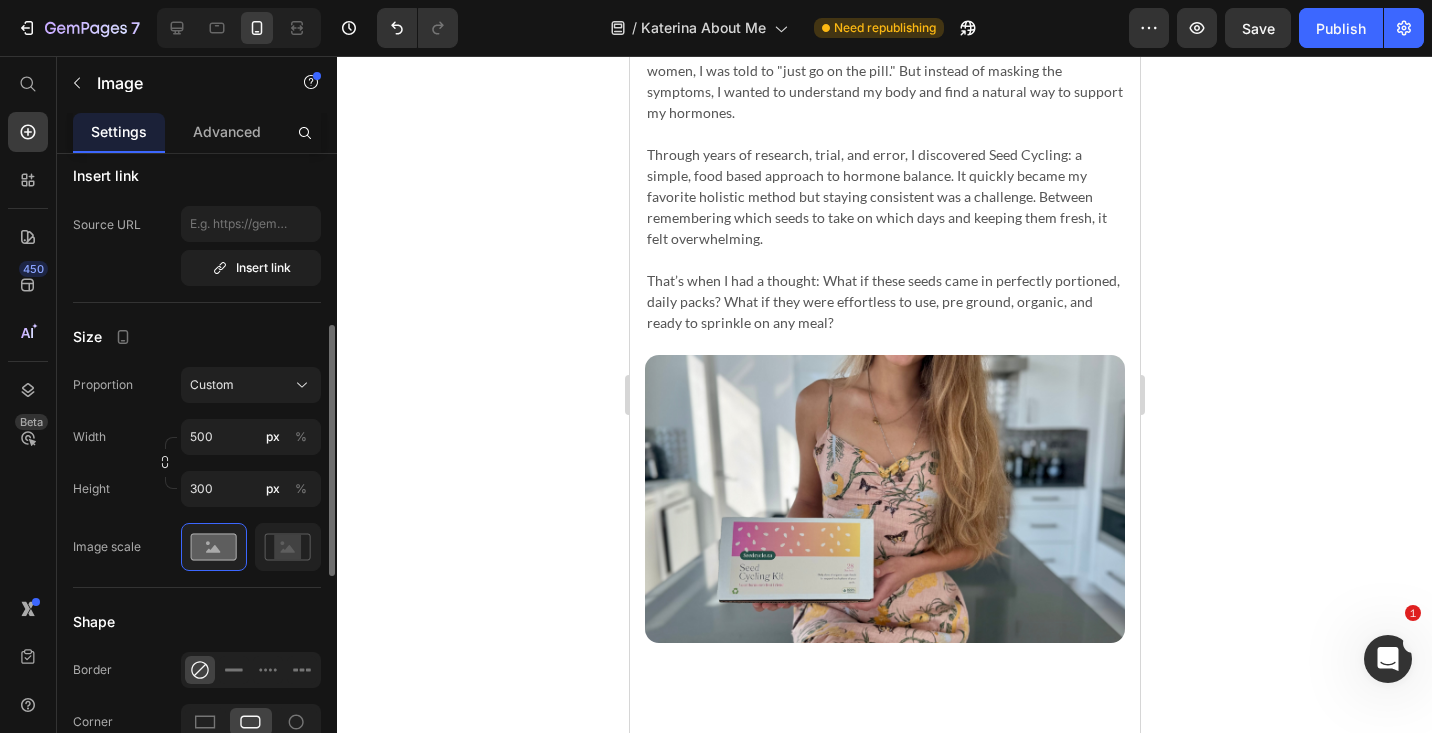 scroll, scrollTop: 428, scrollLeft: 0, axis: vertical 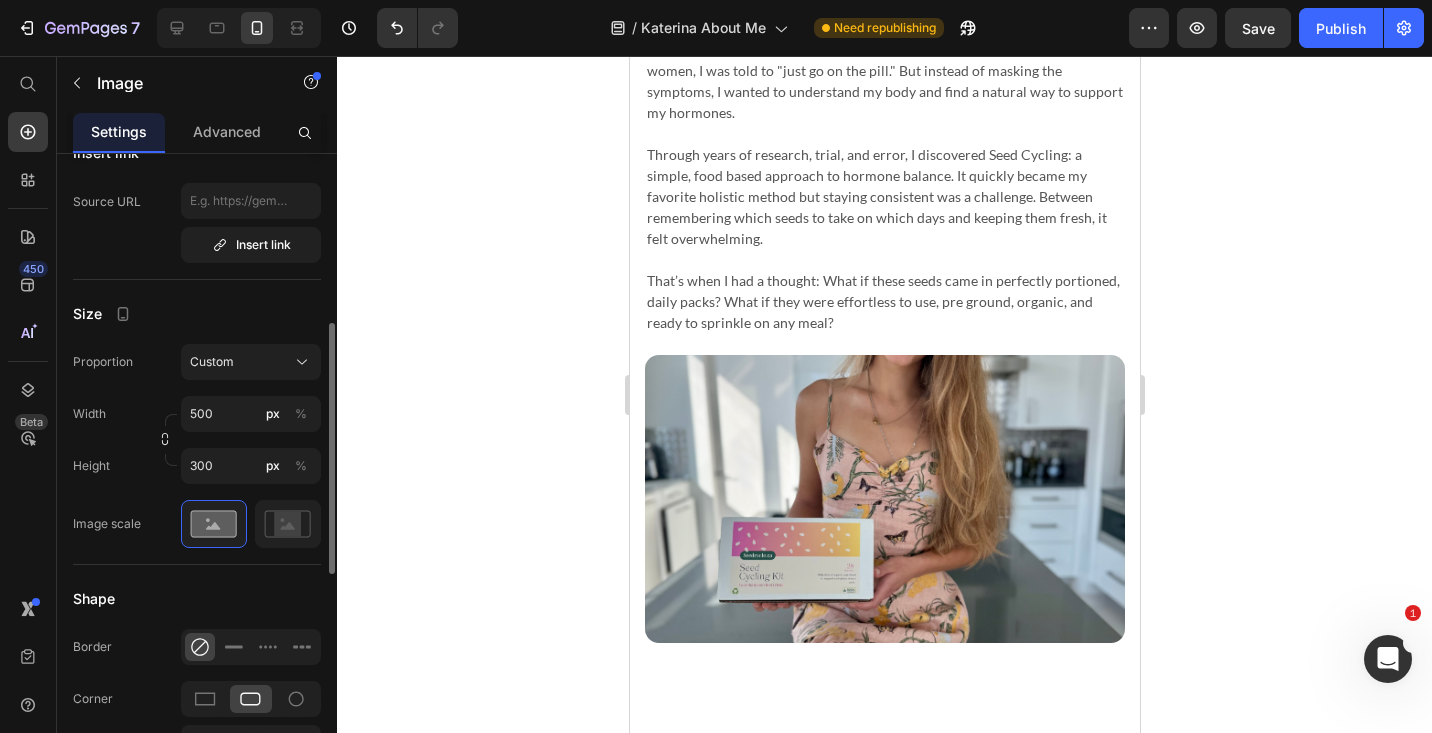 click at bounding box center (884, 499) 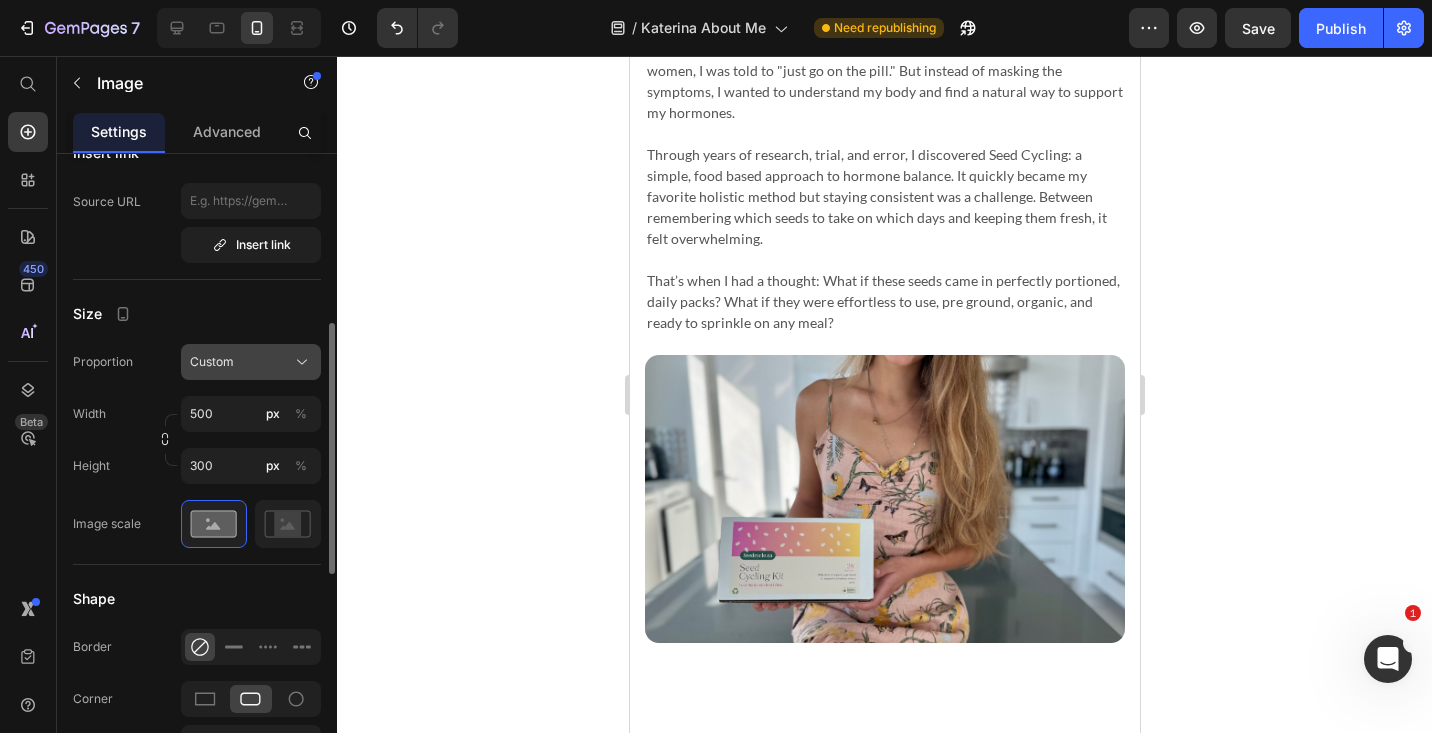 click on "Custom" at bounding box center (212, 362) 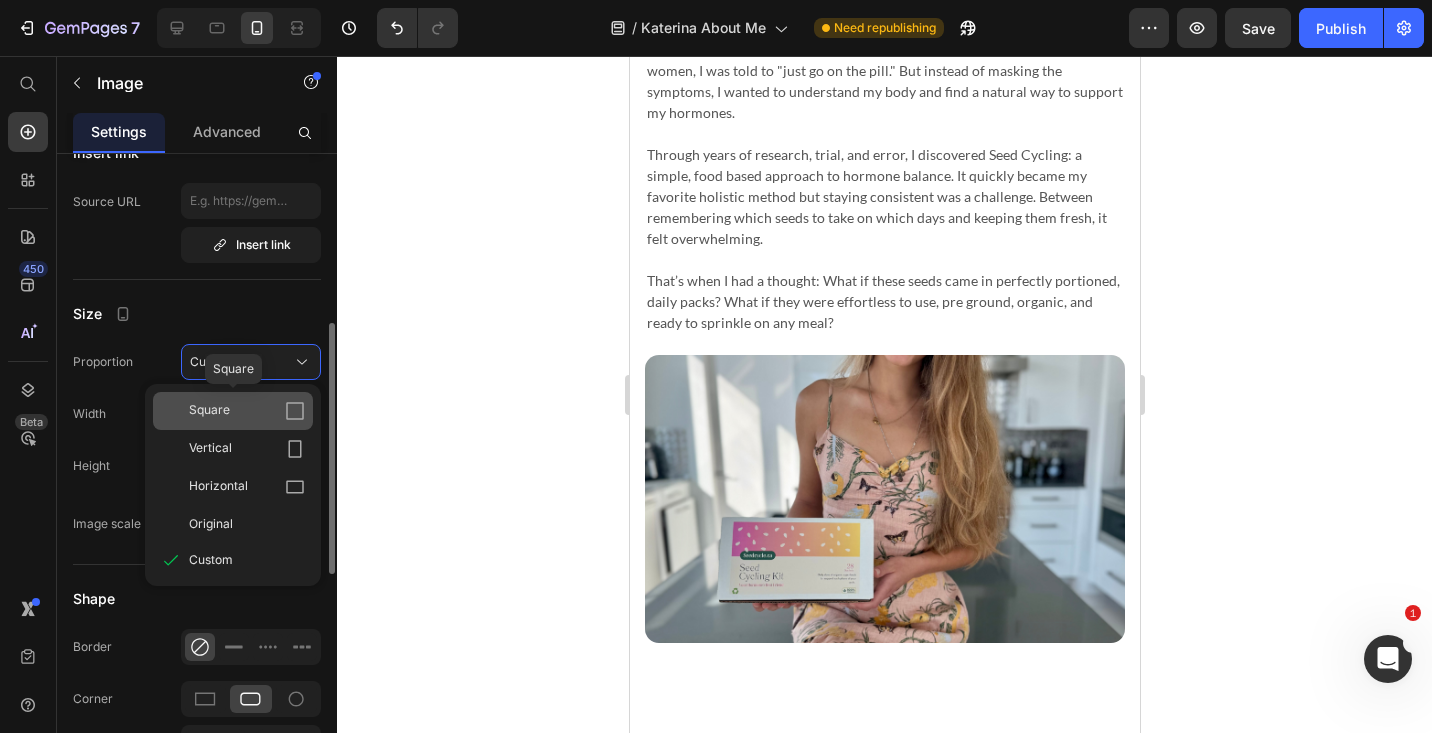 click on "Square" at bounding box center [247, 411] 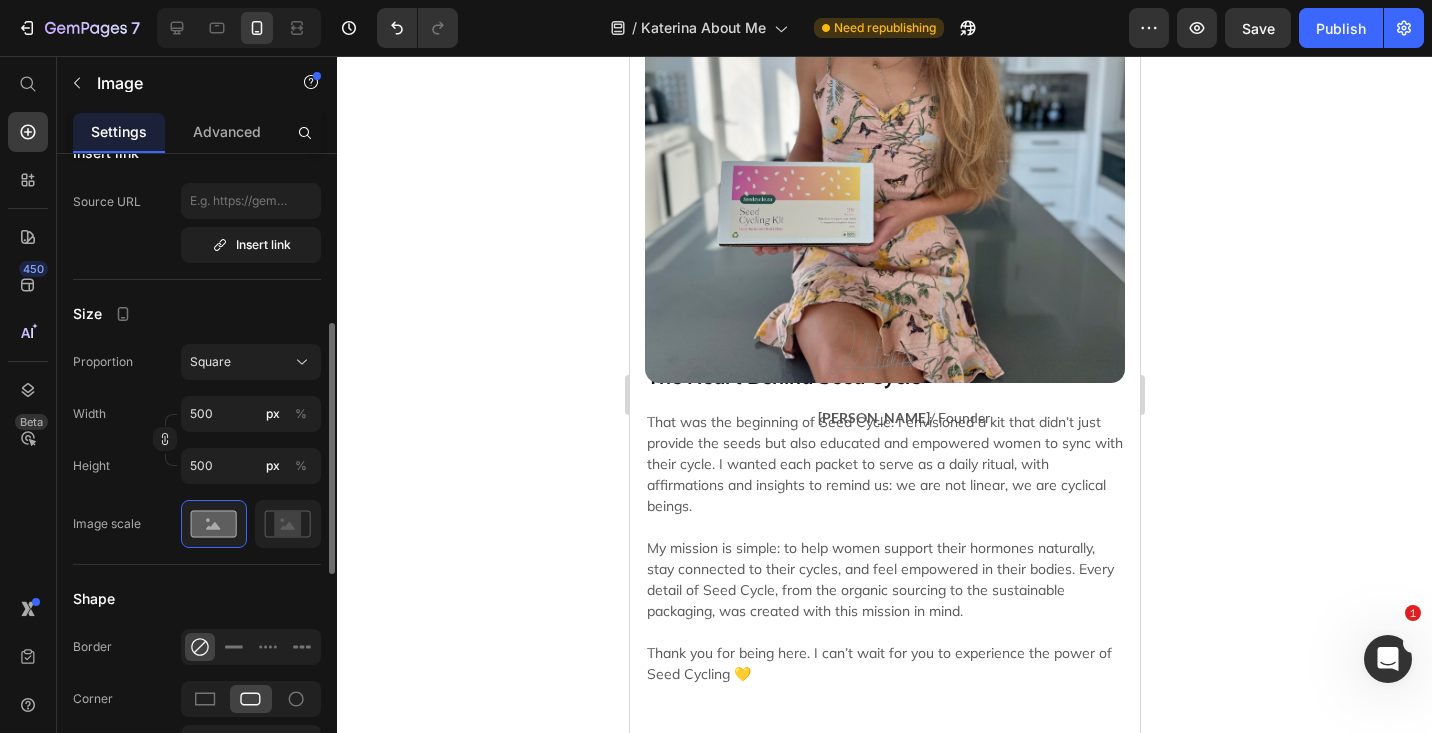 scroll, scrollTop: 1142, scrollLeft: 0, axis: vertical 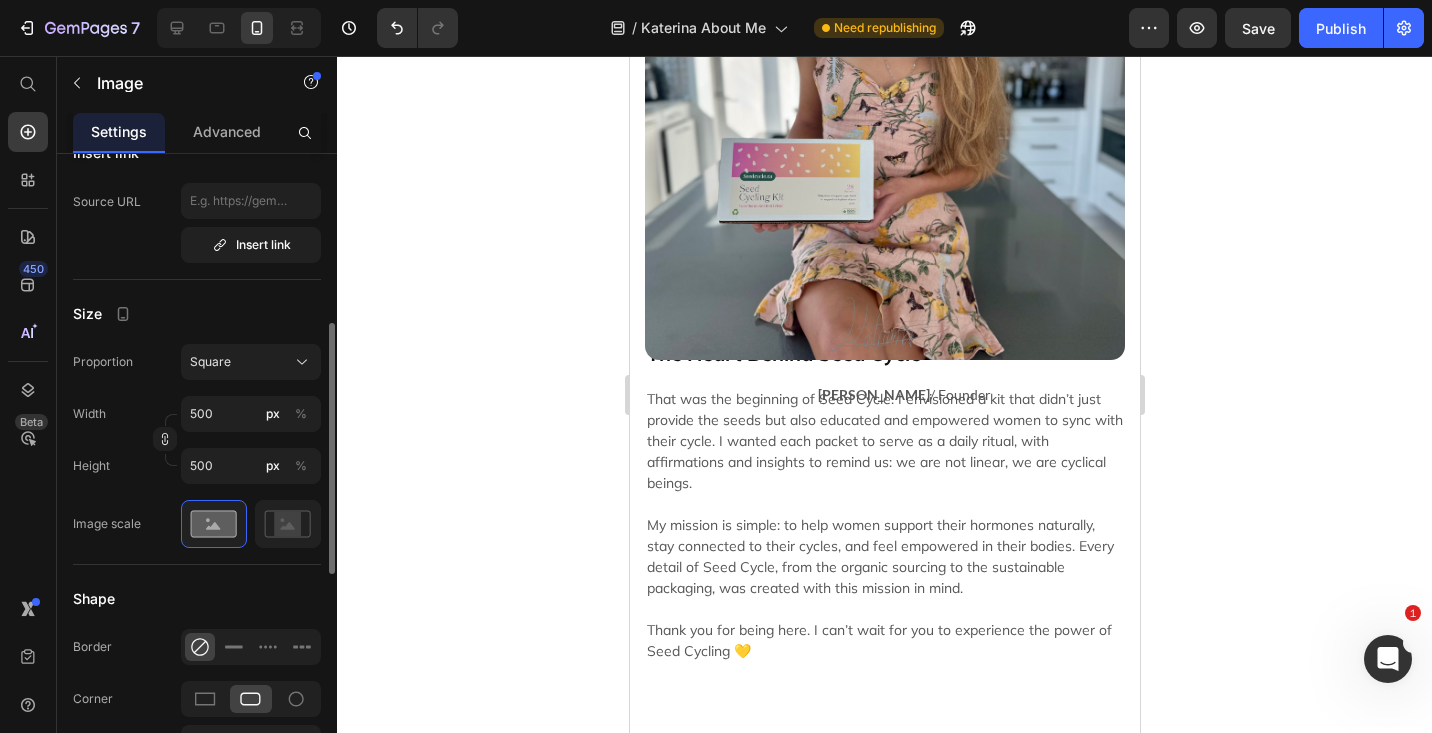 click at bounding box center [884, 120] 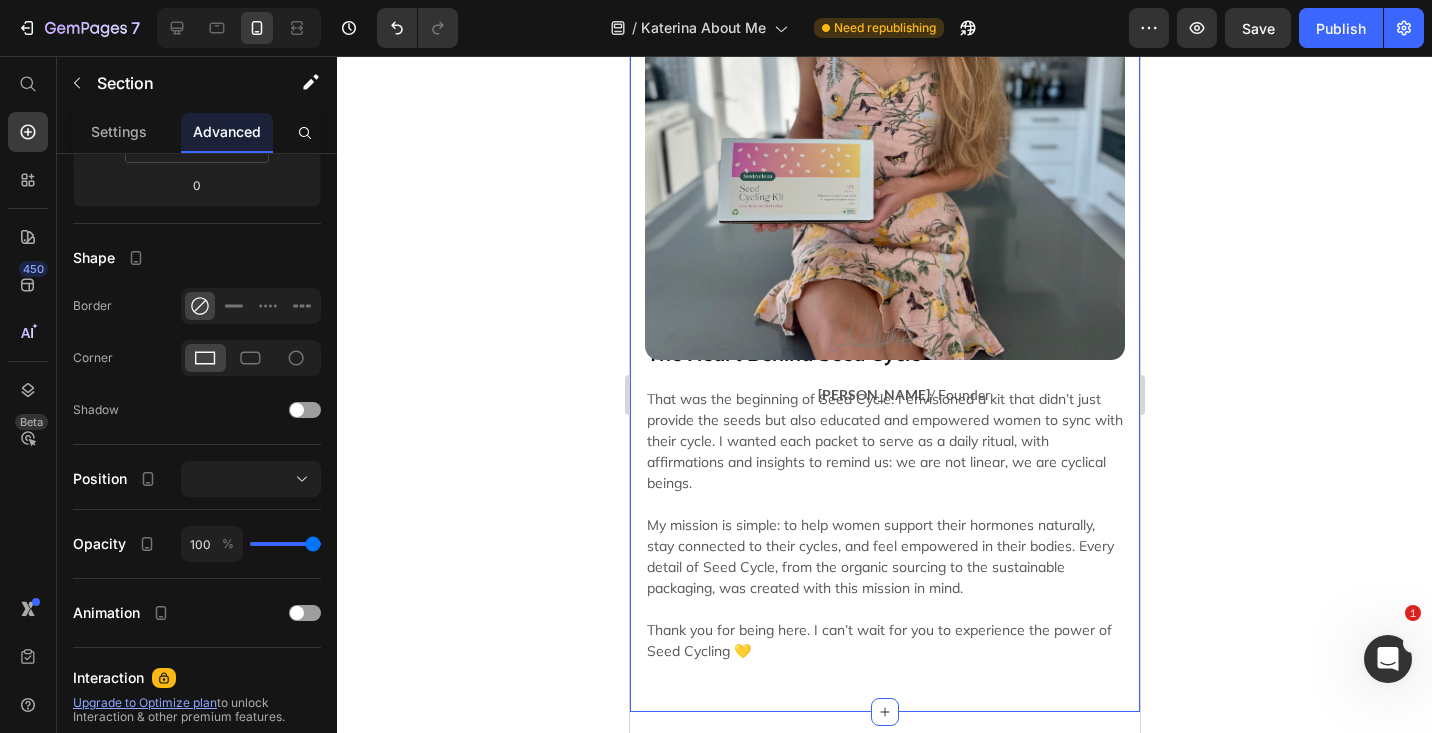 scroll, scrollTop: 0, scrollLeft: 0, axis: both 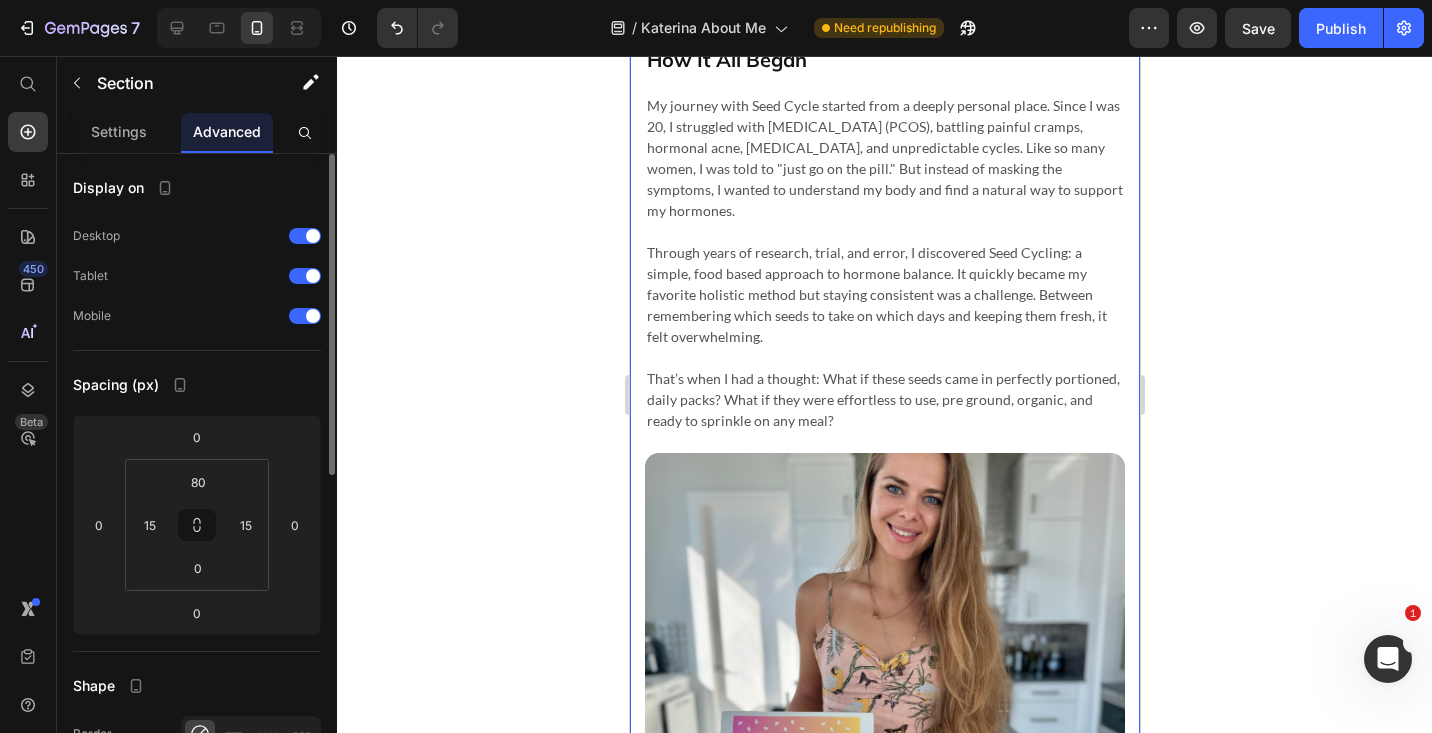 click on "Through years of research, trial, and error, I discovered Seed Cycling: a simple, food based approach to hormone balance. It quickly became my favorite holistic method but staying consistent was a challenge. Between remembering which seeds to take on which days and keeping them fresh, it felt overwhelming." at bounding box center [884, 294] 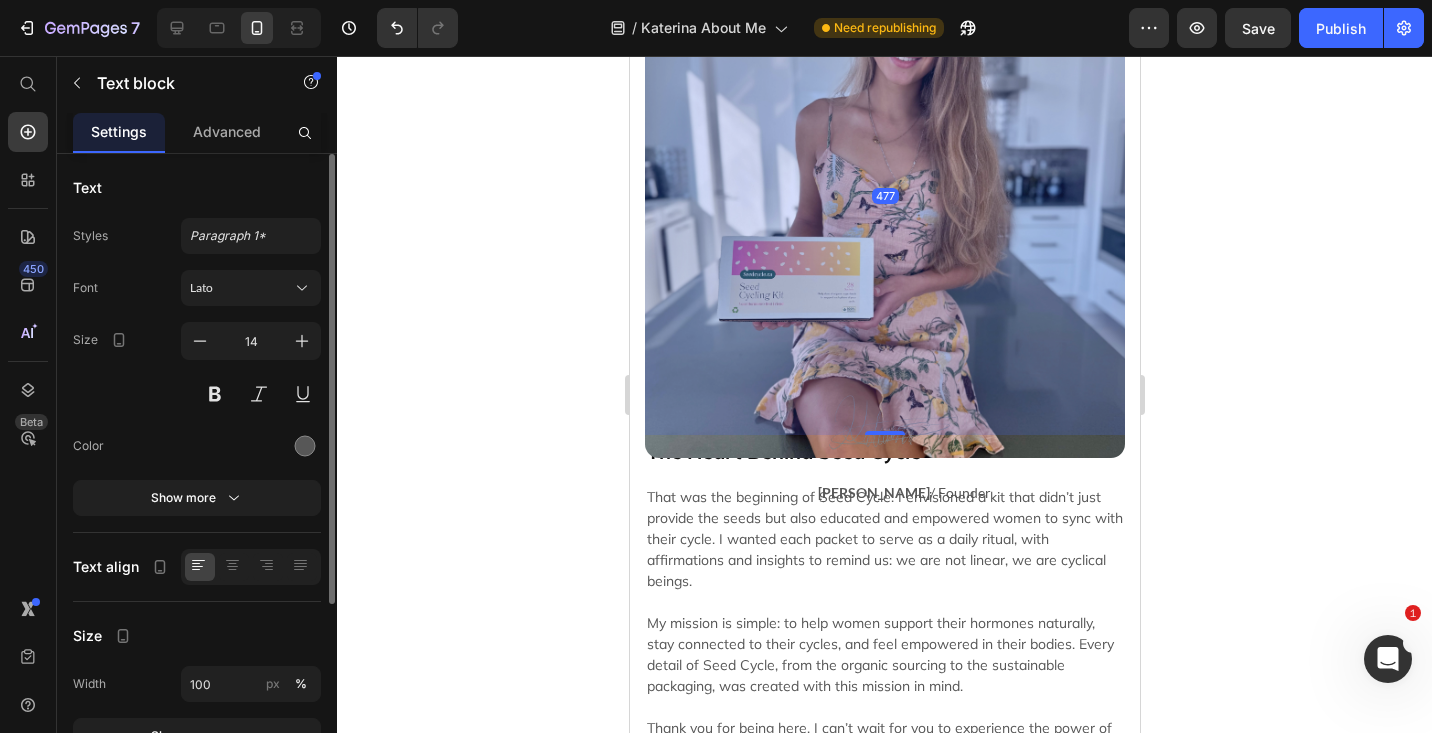 scroll, scrollTop: 1097, scrollLeft: 0, axis: vertical 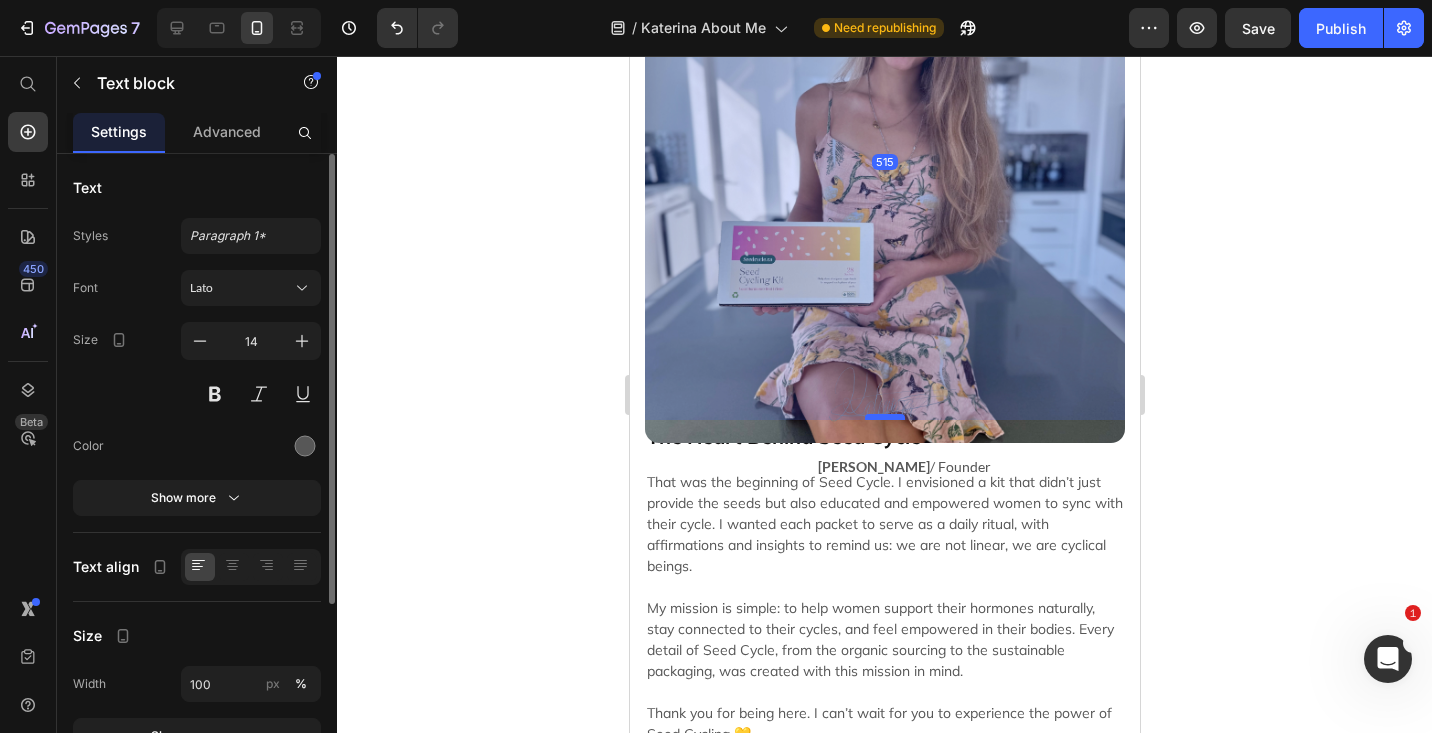 drag, startPoint x: 874, startPoint y: 378, endPoint x: 874, endPoint y: 415, distance: 37 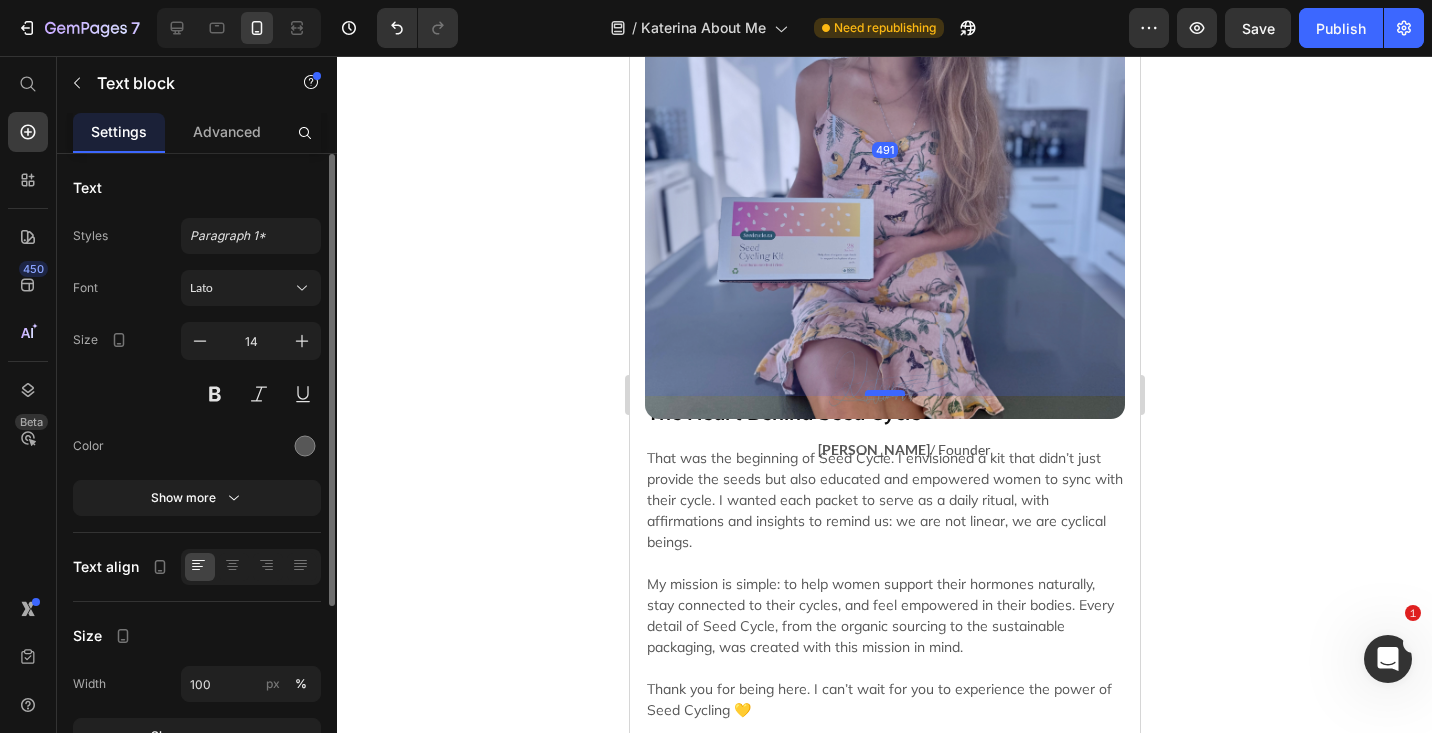 drag, startPoint x: 874, startPoint y: 415, endPoint x: 875, endPoint y: 391, distance: 24.020824 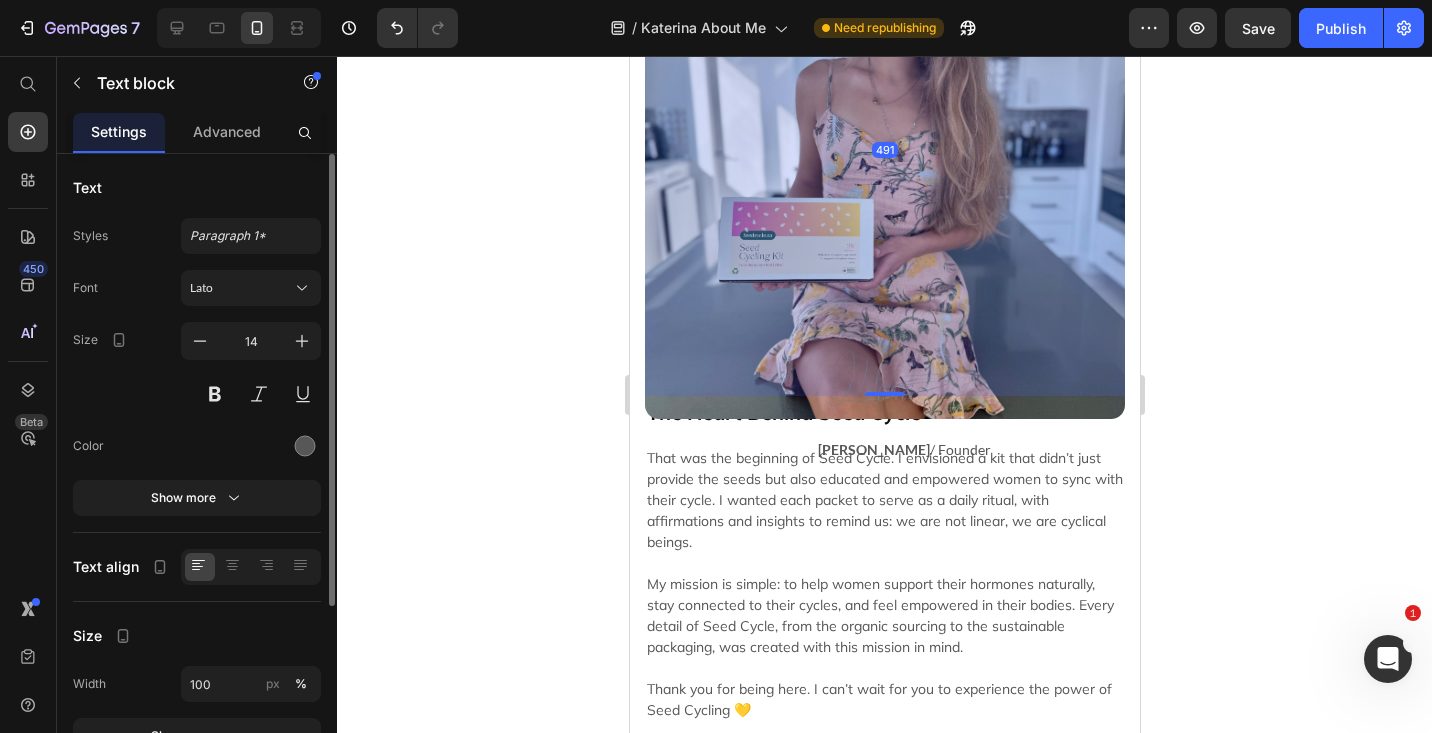 click on "That was the beginning of Seed Cycle. I envisioned a kit that didn’t just provide the seeds but also educated and empowered women to sync with their cycle. I wanted each packet to serve as a daily ritual, with affirmations and insights to remind us: we are not linear, we are cyclical beings." at bounding box center (884, 500) 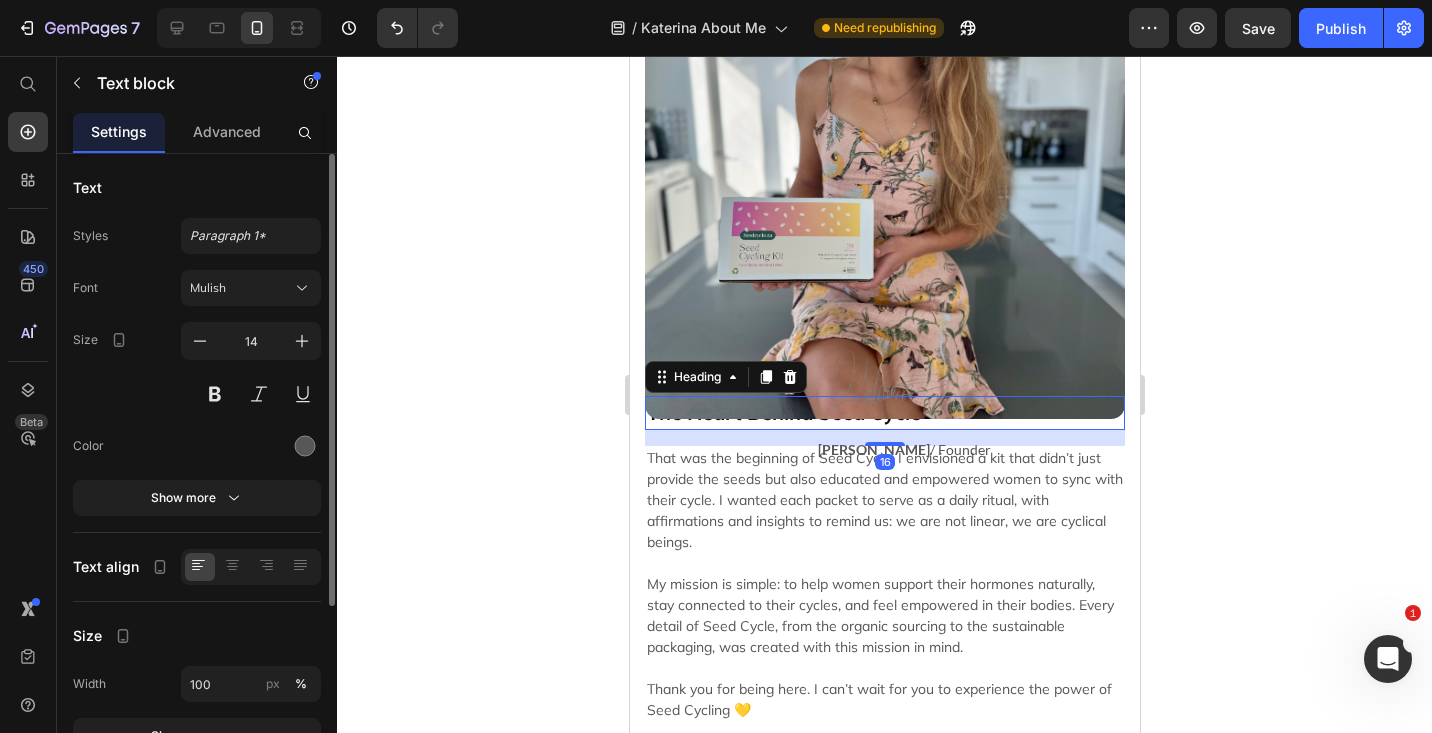 click on "The Heart Behind Seed Cycle" at bounding box center (884, 413) 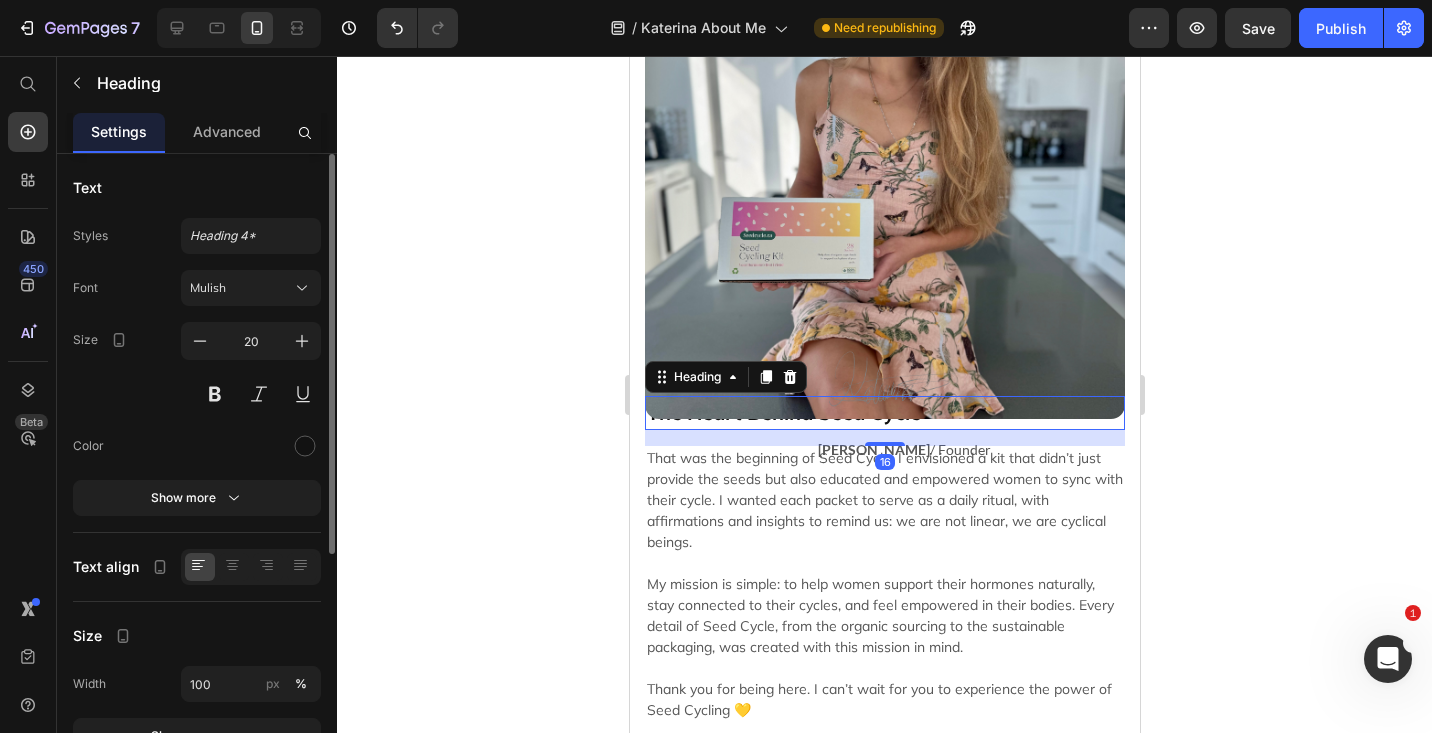 click on "Settings Advanced" at bounding box center [197, 133] 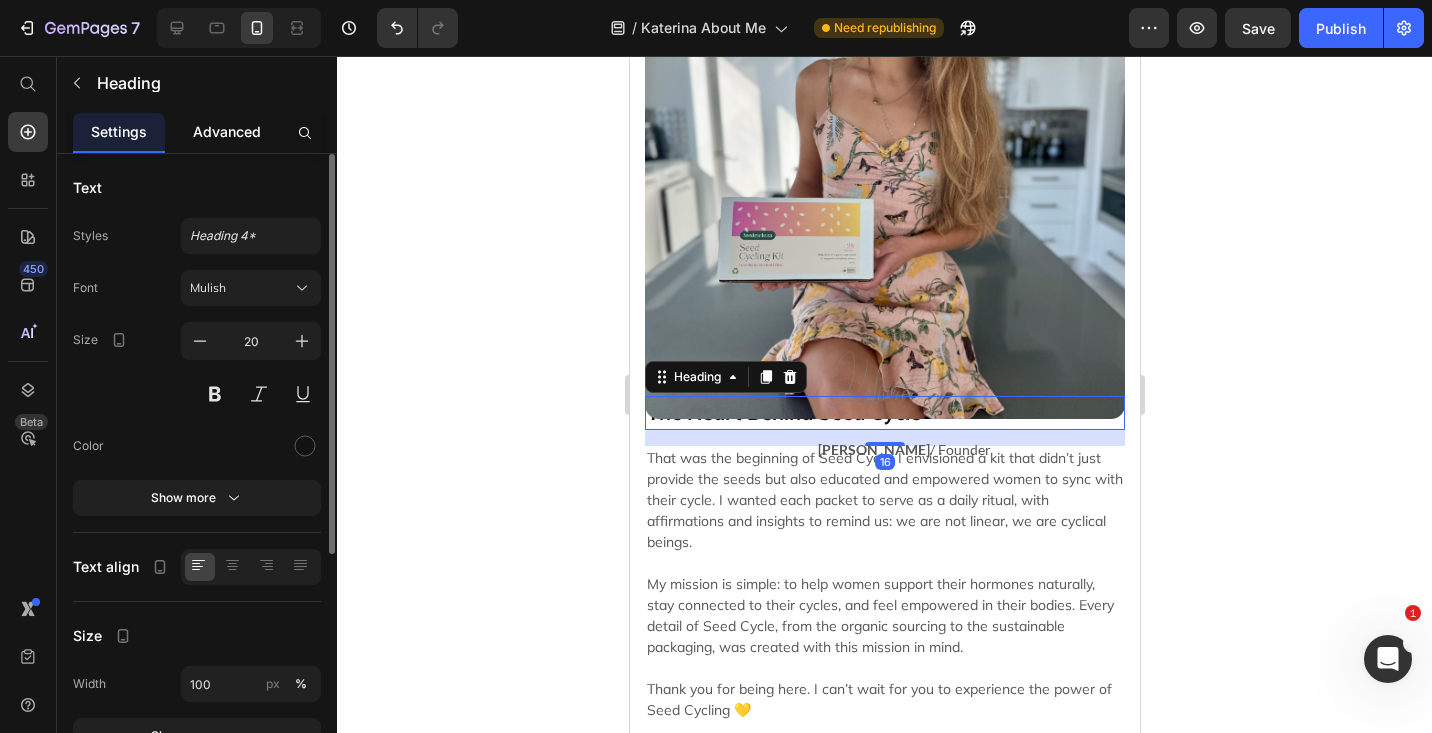 click on "Advanced" at bounding box center (227, 132) 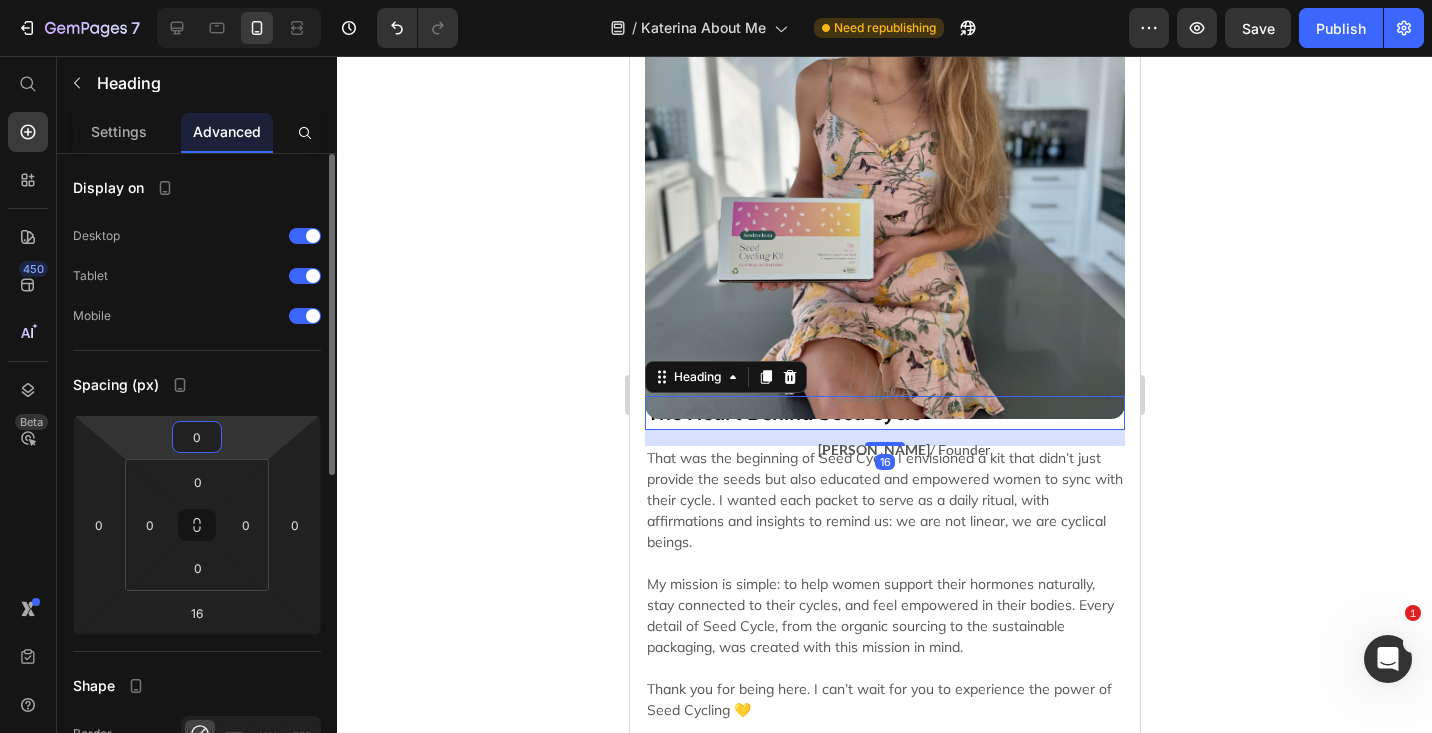 click on "7  Version history  /  Katerina About Me Need republishing Preview  Save   Publish  450 Beta Start with Sections Elements Hero Section Product Detail Brands Trusted Badges Guarantee Product Breakdown How to use Testimonials Compare Bundle FAQs Social Proof Brand Story Product List Collection Blog List Contact Sticky Add to Cart Custom Footer Browse Library 450 Layout
Row
Row
Row
Row Text
Heading
Text Block Button
Button
Button
Sticky Back to top Media
Image Image" at bounding box center [716, 0] 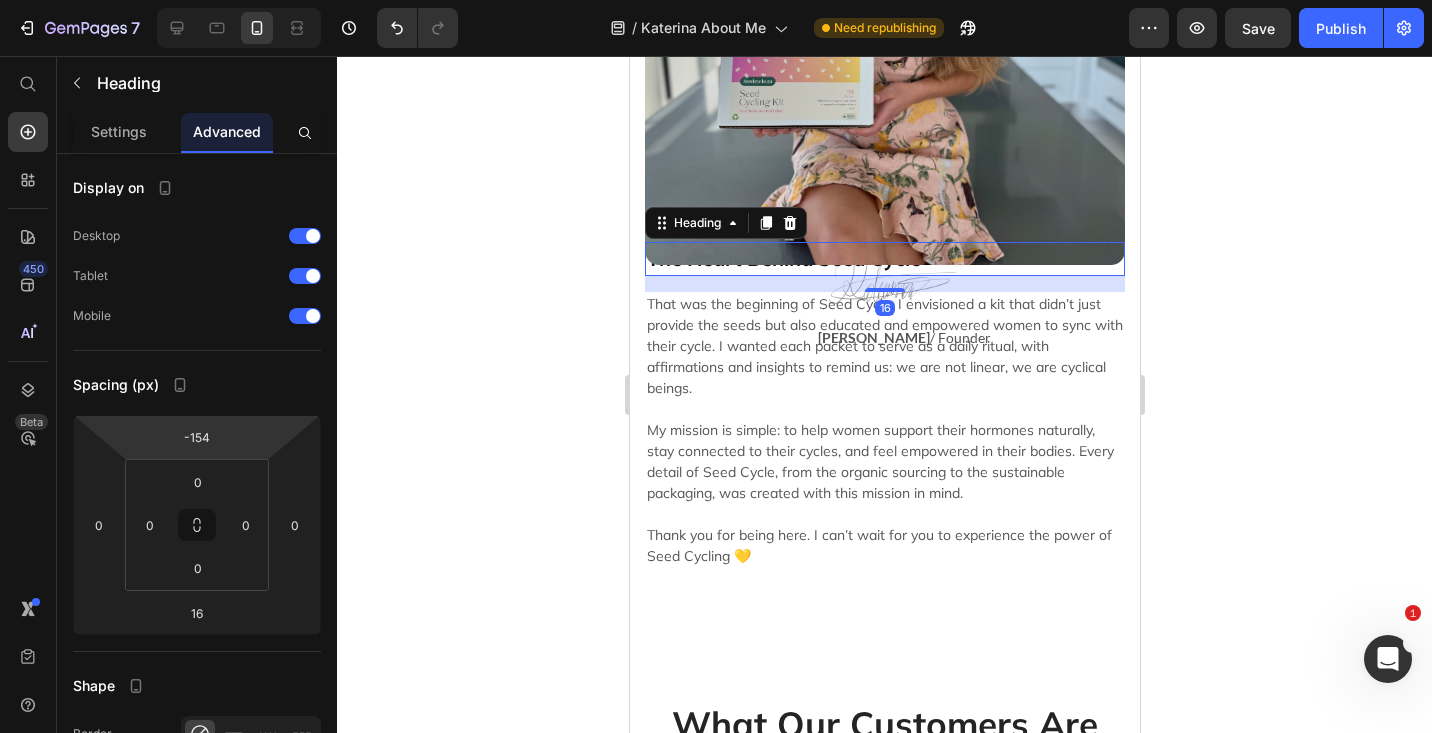 drag, startPoint x: 211, startPoint y: 417, endPoint x: 206, endPoint y: 494, distance: 77.16217 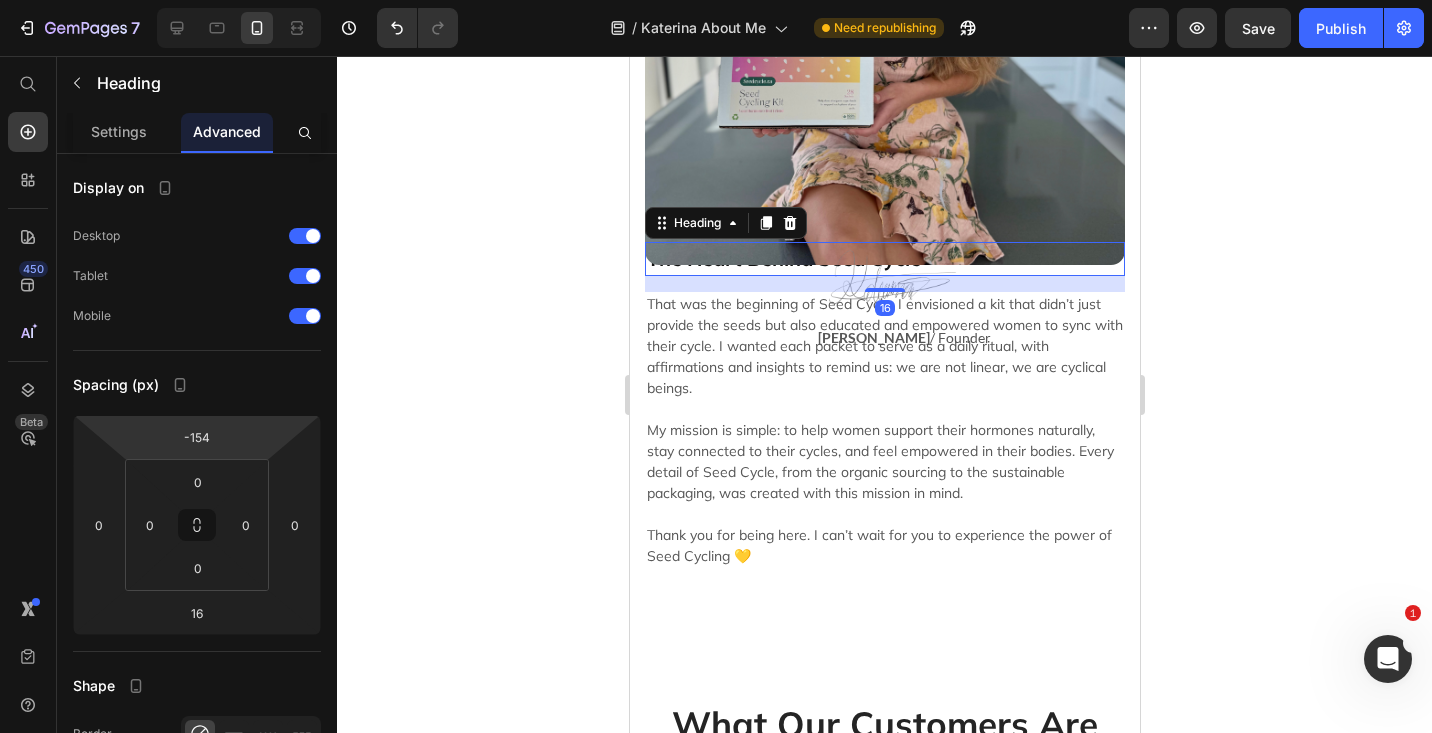 click on "7  Version history  /  Katerina About Me Need republishing Preview  Save   Publish  450 Beta Start with Sections Elements Hero Section Product Detail Brands Trusted Badges Guarantee Product Breakdown How to use Testimonials Compare Bundle FAQs Social Proof Brand Story Product List Collection Blog List Contact Sticky Add to Cart Custom Footer Browse Library 450 Layout
Row
Row
Row
Row Text
Heading
Text Block Button
Button
Button
Sticky Back to top Media
Image Image" at bounding box center (716, 0) 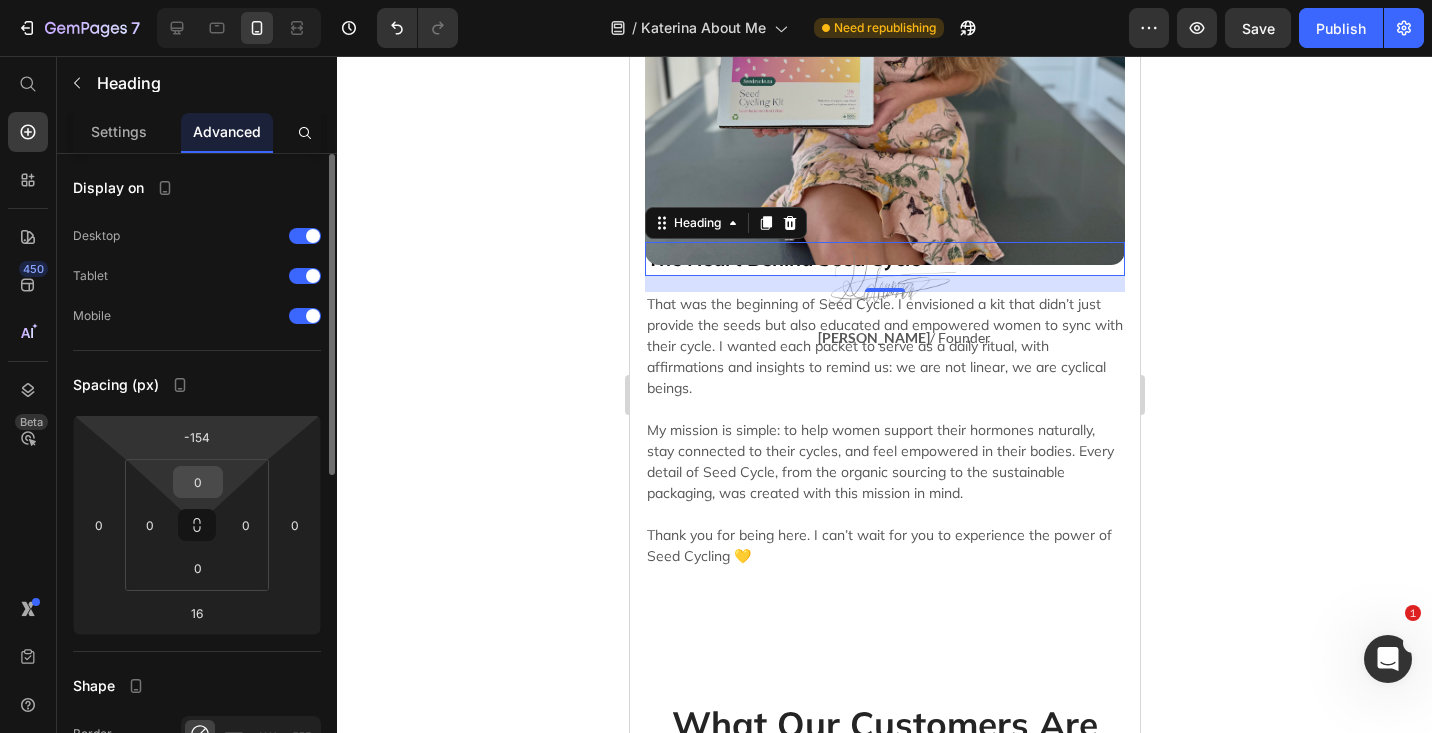type on "0" 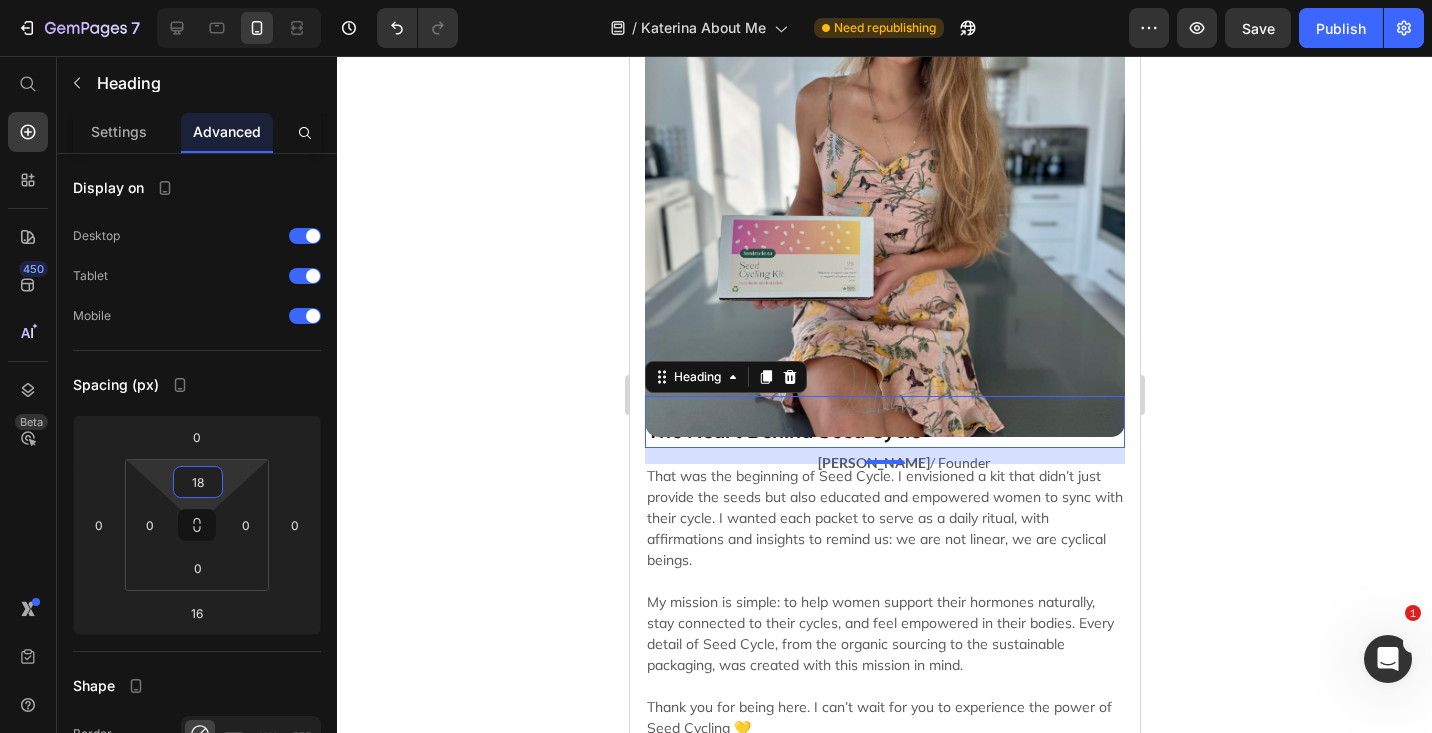 type on "0" 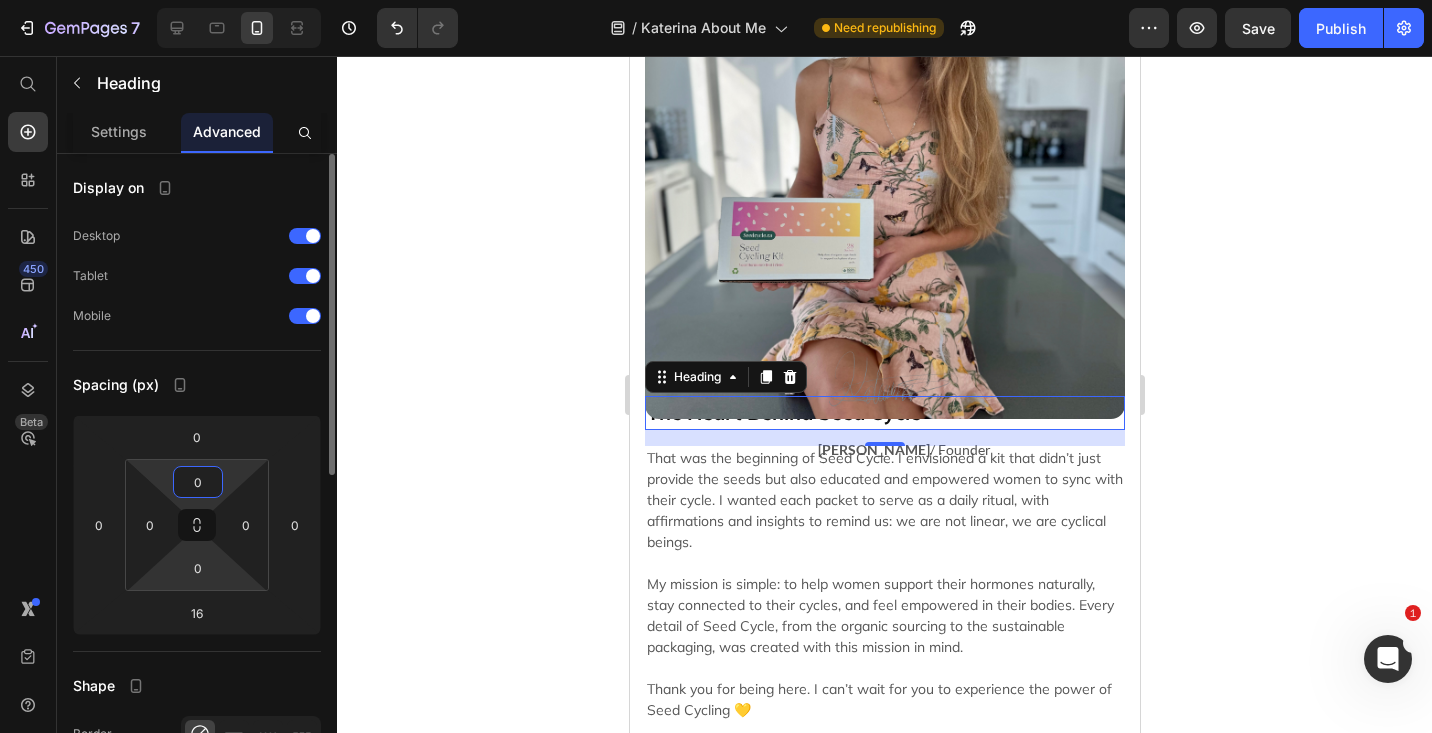 drag, startPoint x: 196, startPoint y: 498, endPoint x: 228, endPoint y: 584, distance: 91.76056 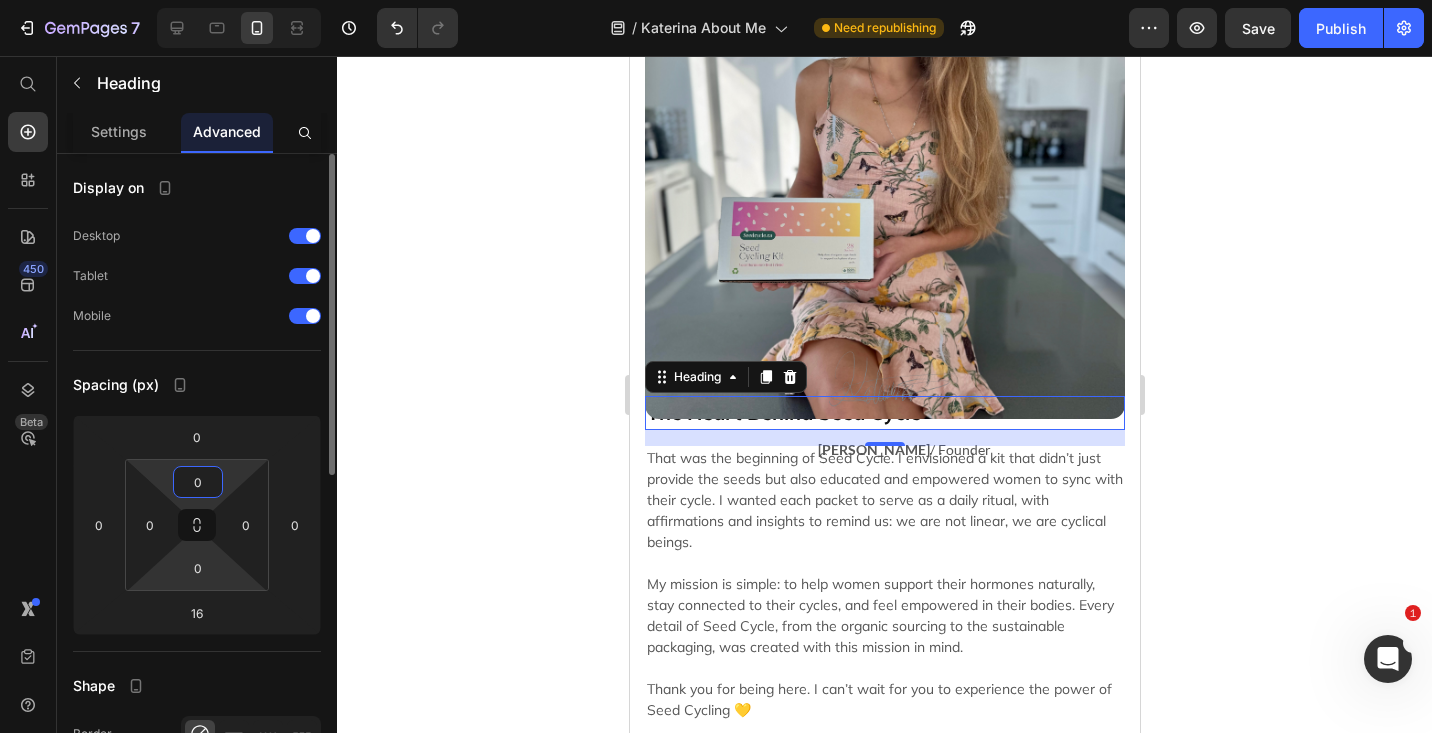 click on "7  Version history  /  Katerina About Me Need republishing Preview  Save   Publish  450 Beta Start with Sections Elements Hero Section Product Detail Brands Trusted Badges Guarantee Product Breakdown How to use Testimonials Compare Bundle FAQs Social Proof Brand Story Product List Collection Blog List Contact Sticky Add to Cart Custom Footer Browse Library 450 Layout
Row
Row
Row
Row Text
Heading
Text Block Button
Button
Button
Sticky Back to top Media
Image Image" at bounding box center (716, 0) 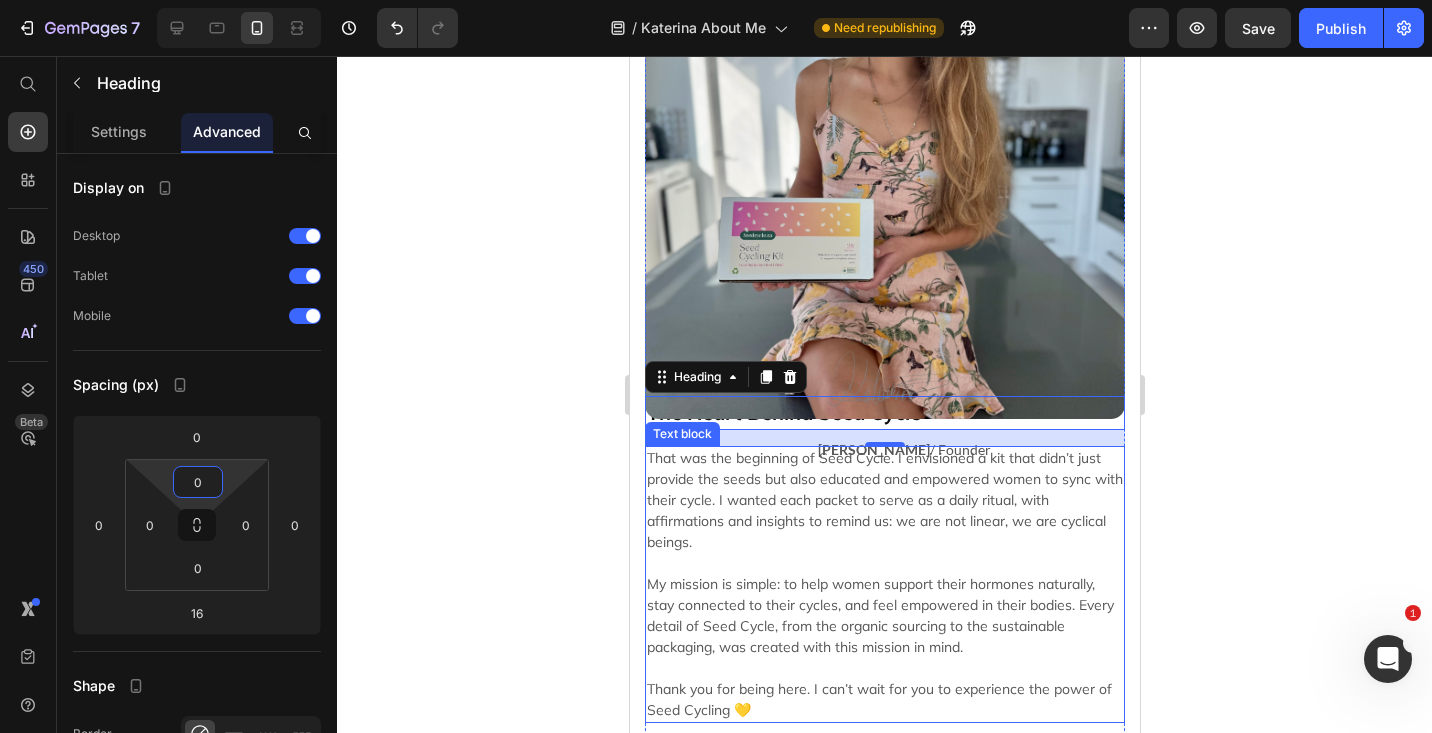 click on "That was the beginning of Seed Cycle. I envisioned a kit that didn’t just provide the seeds but also educated and empowered women to sync with their cycle. I wanted each packet to serve as a daily ritual, with affirmations and insights to remind us: we are not linear, we are cyclical beings." at bounding box center (884, 500) 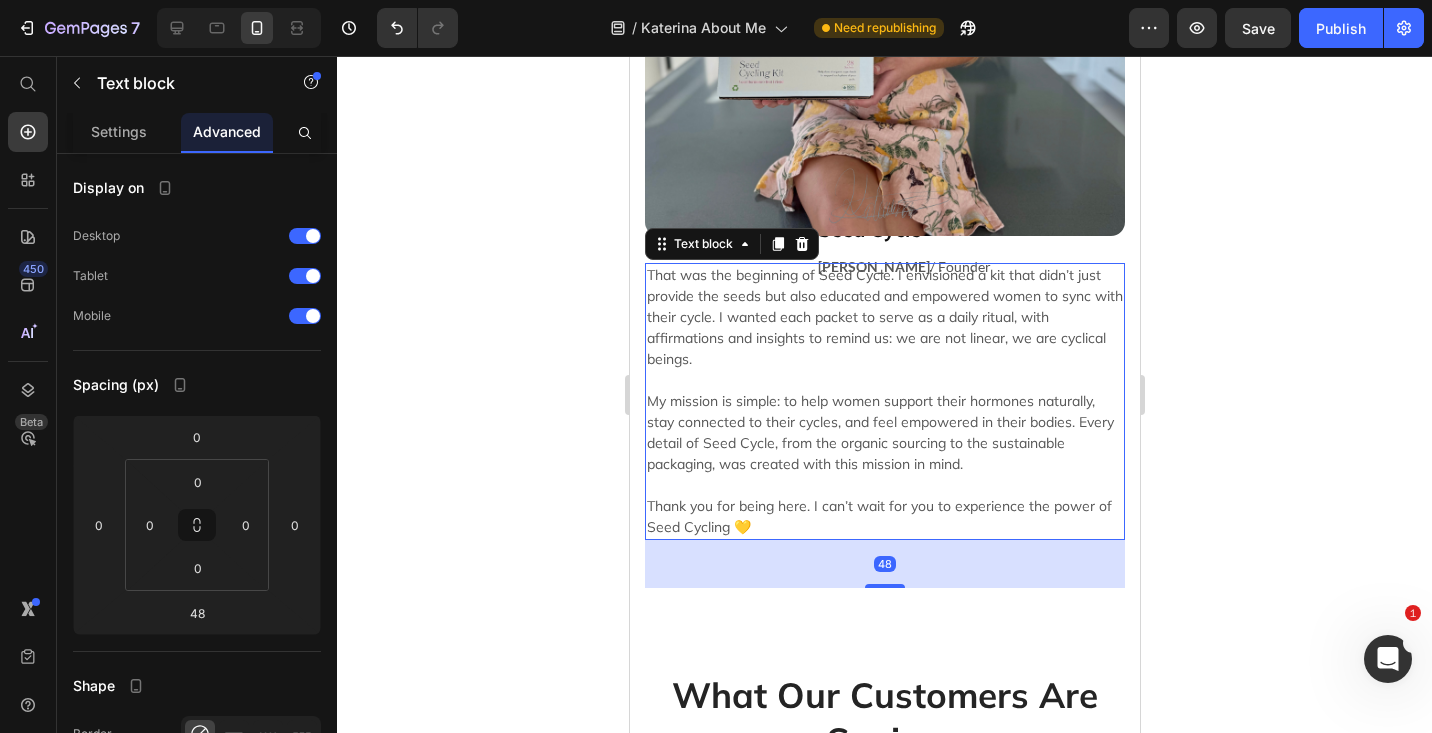 scroll, scrollTop: 1320, scrollLeft: 0, axis: vertical 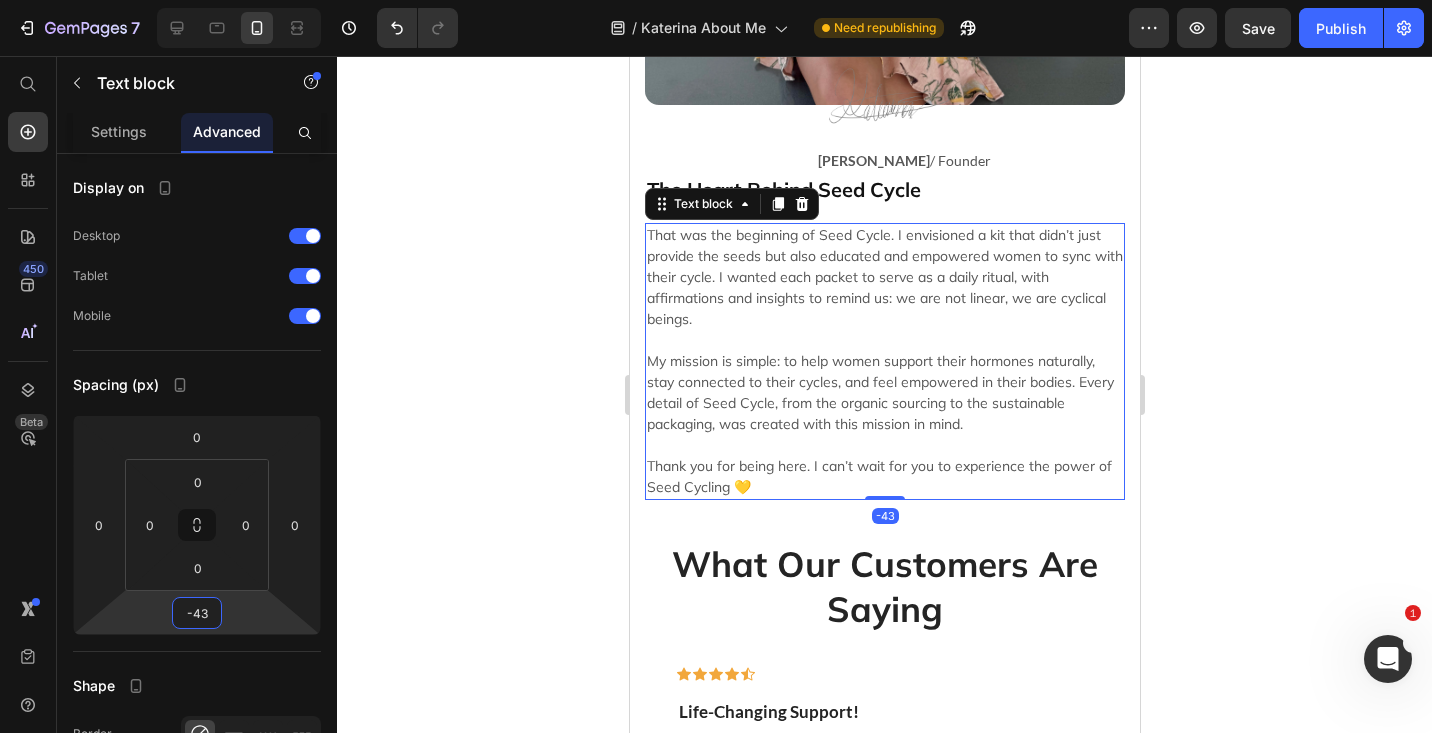drag, startPoint x: 199, startPoint y: 631, endPoint x: 200, endPoint y: 654, distance: 23.021729 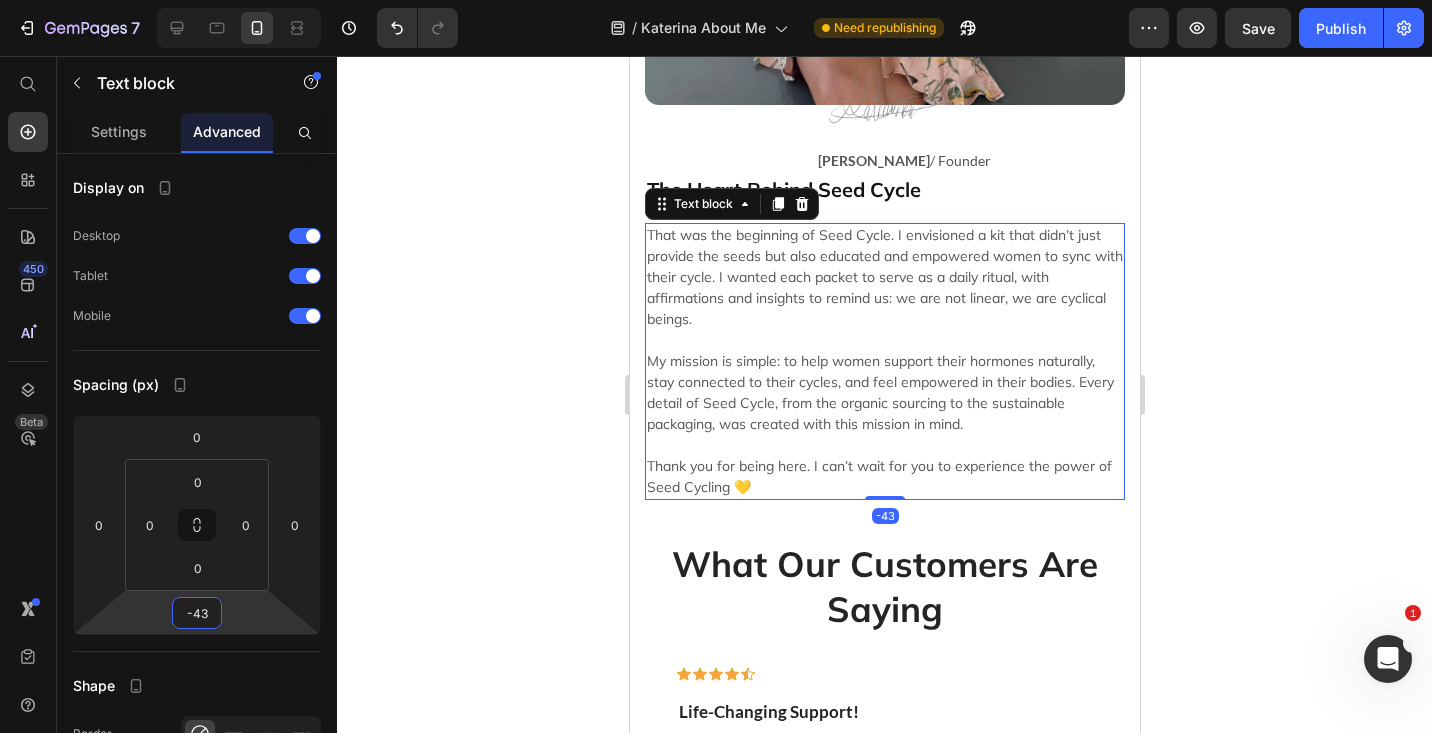 click on "7  Version history  /  Katerina About Me Need republishing Preview  Save   Publish  450 Beta Start with Sections Elements Hero Section Product Detail Brands Trusted Badges Guarantee Product Breakdown How to use Testimonials Compare Bundle FAQs Social Proof Brand Story Product List Collection Blog List Contact Sticky Add to Cart Custom Footer Browse Library 450 Layout
Row
Row
Row
Row Text
Heading
Text Block Button
Button
Button
Sticky Back to top Media
Image Image" at bounding box center (716, 0) 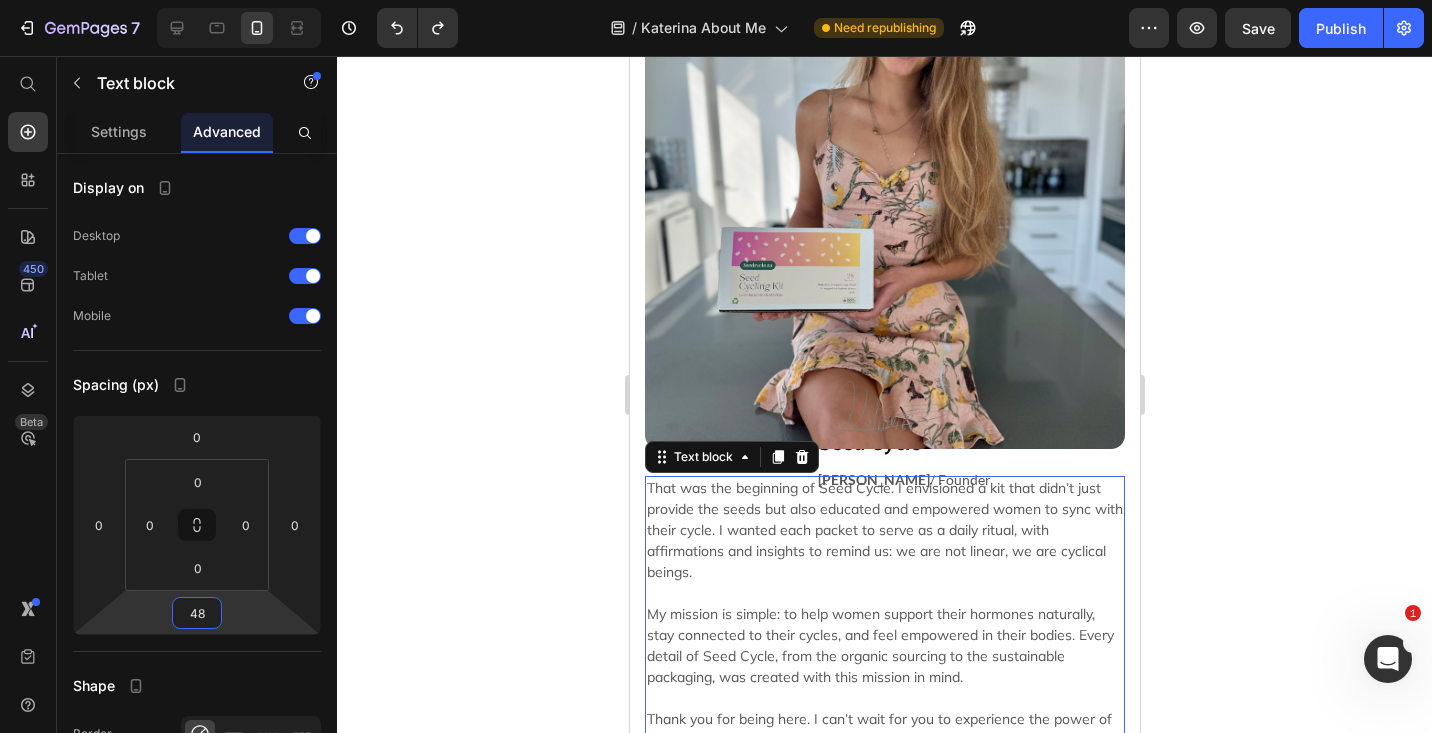 scroll, scrollTop: 1185, scrollLeft: 0, axis: vertical 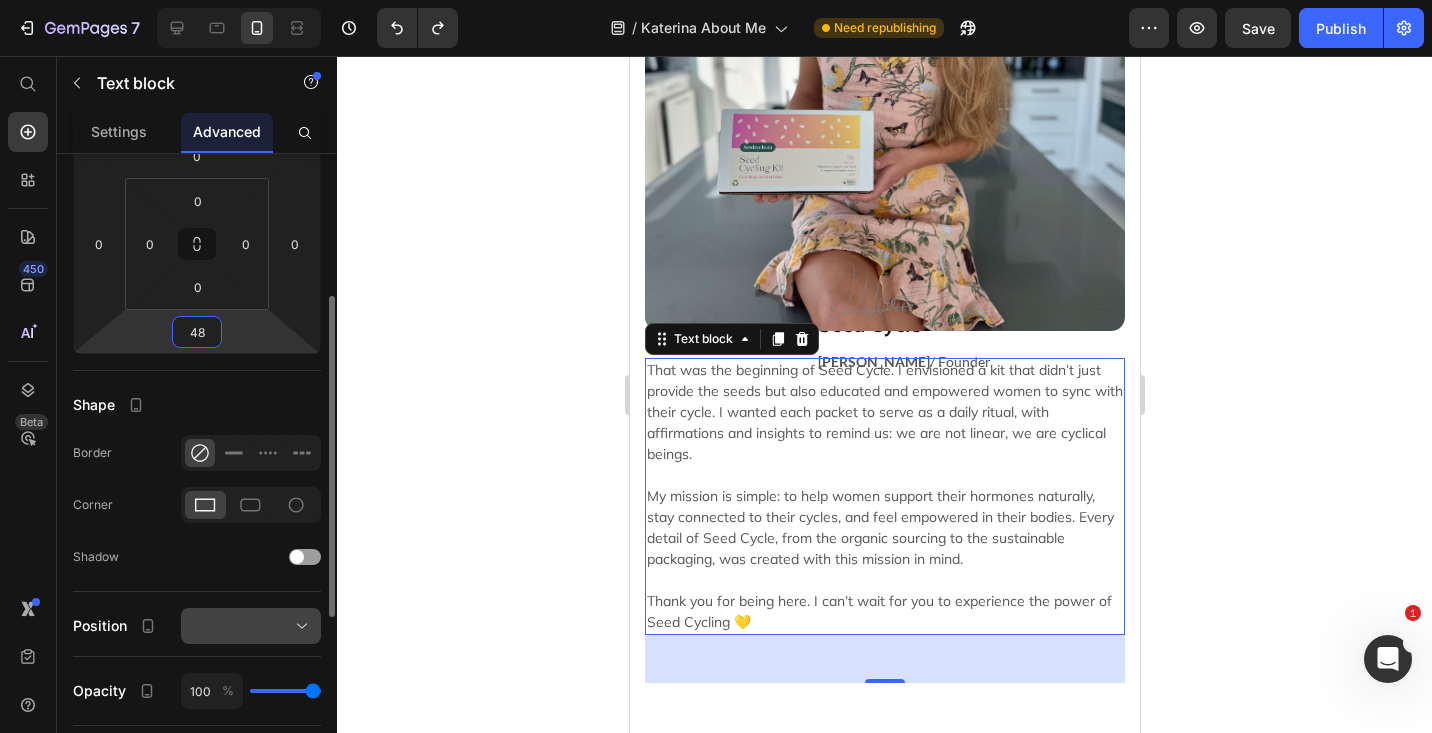 type on "3" 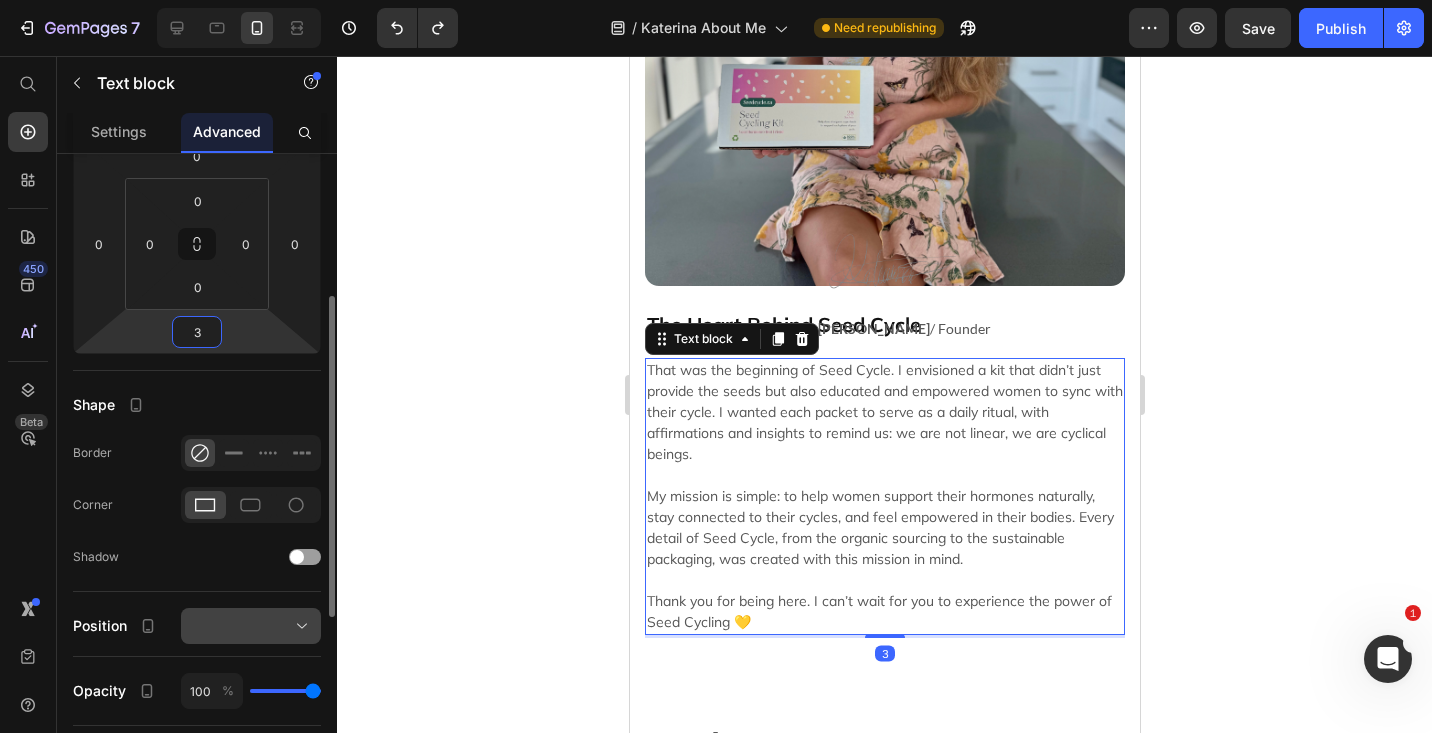 click at bounding box center (251, 626) 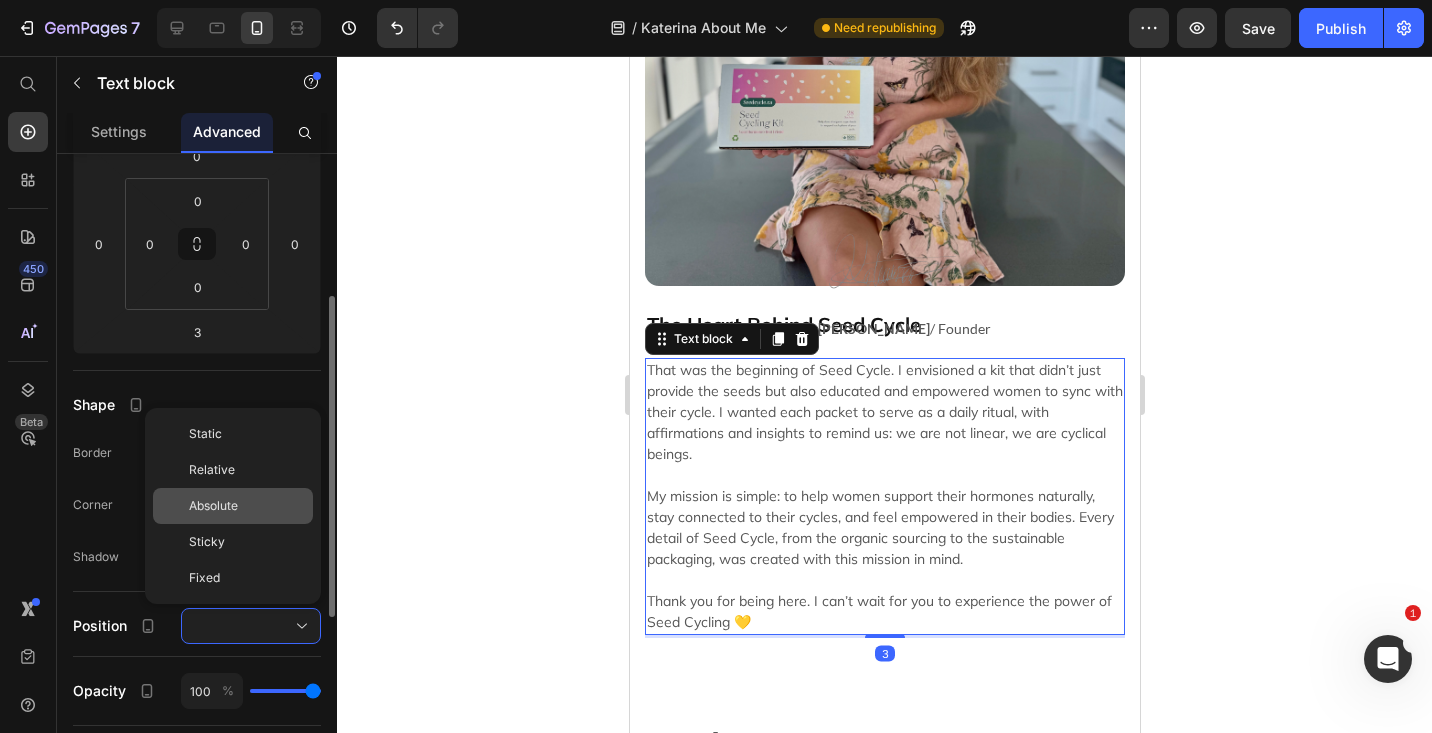 click on "Absolute" at bounding box center [213, 506] 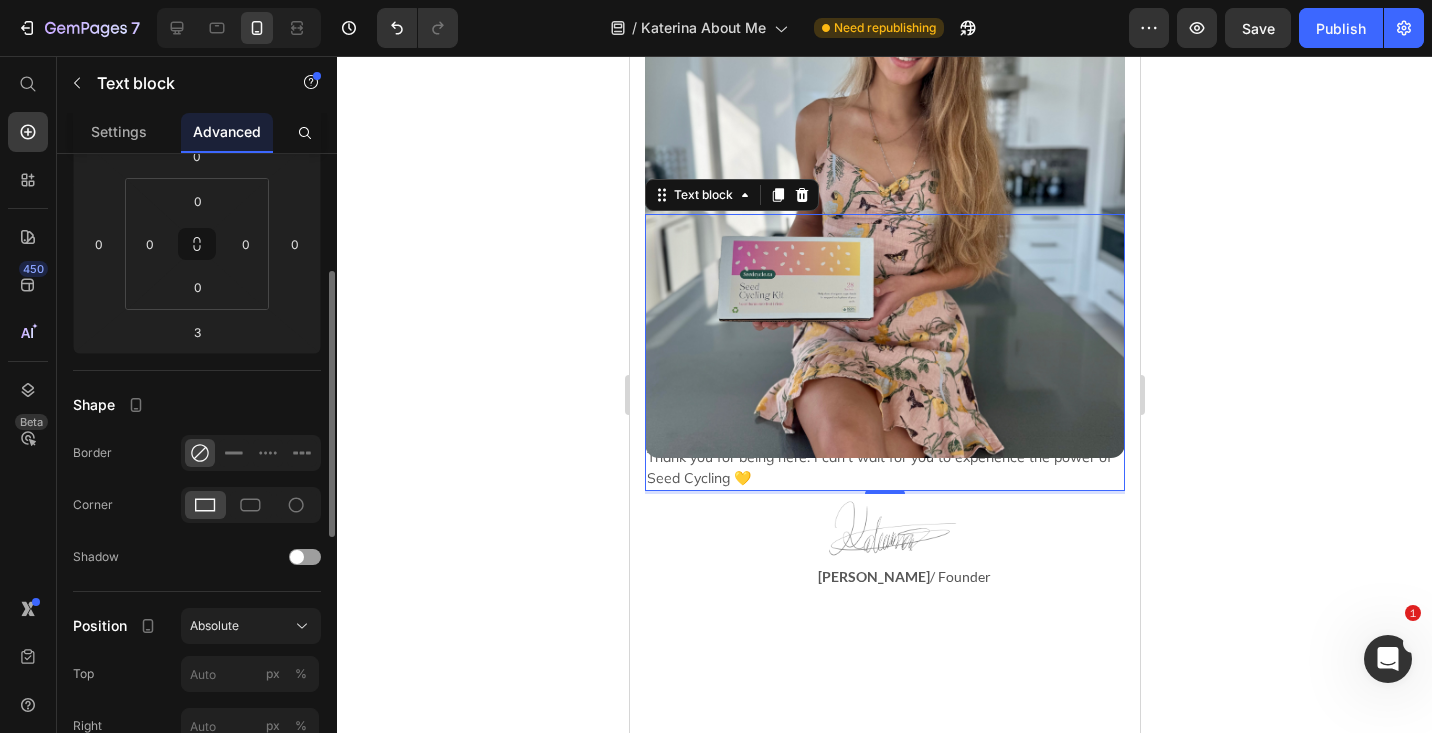 scroll, scrollTop: 741, scrollLeft: 0, axis: vertical 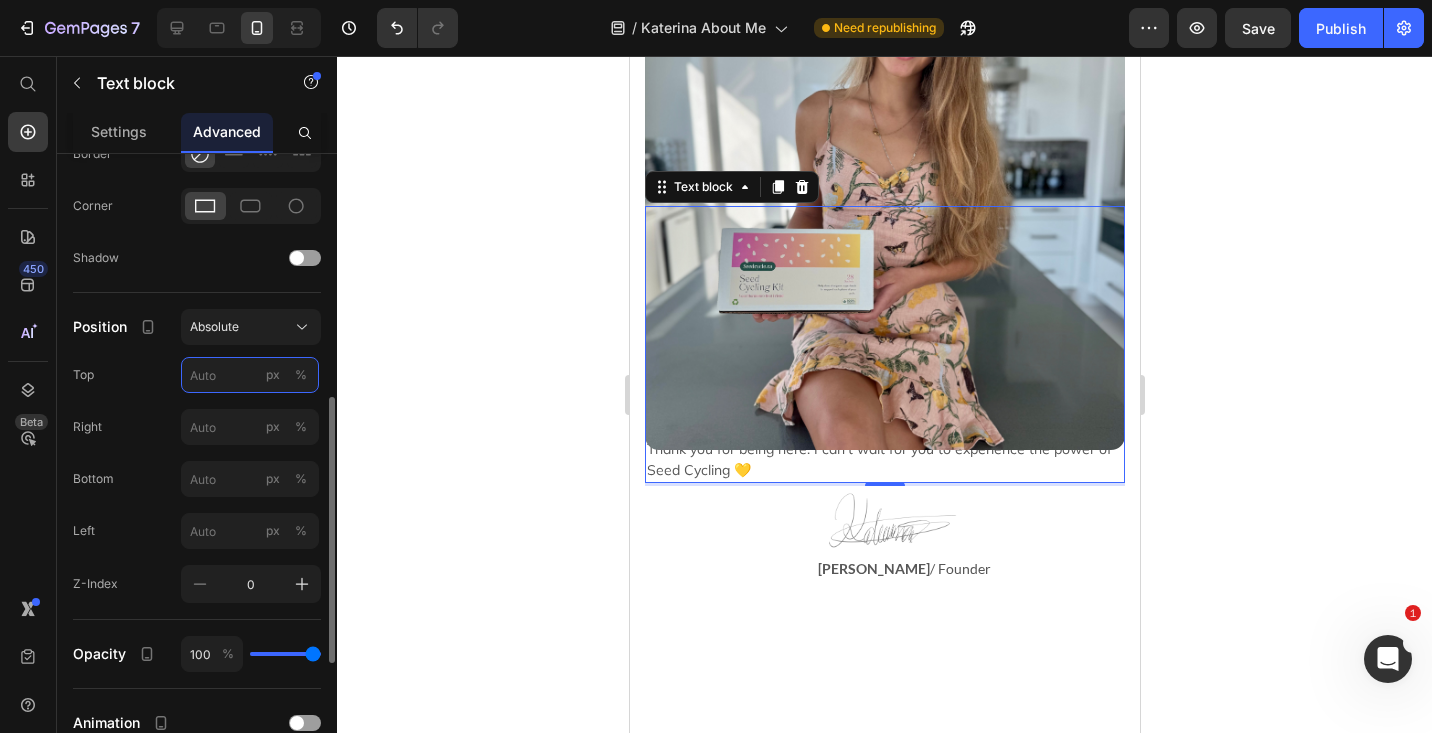 click on "px %" at bounding box center (250, 375) 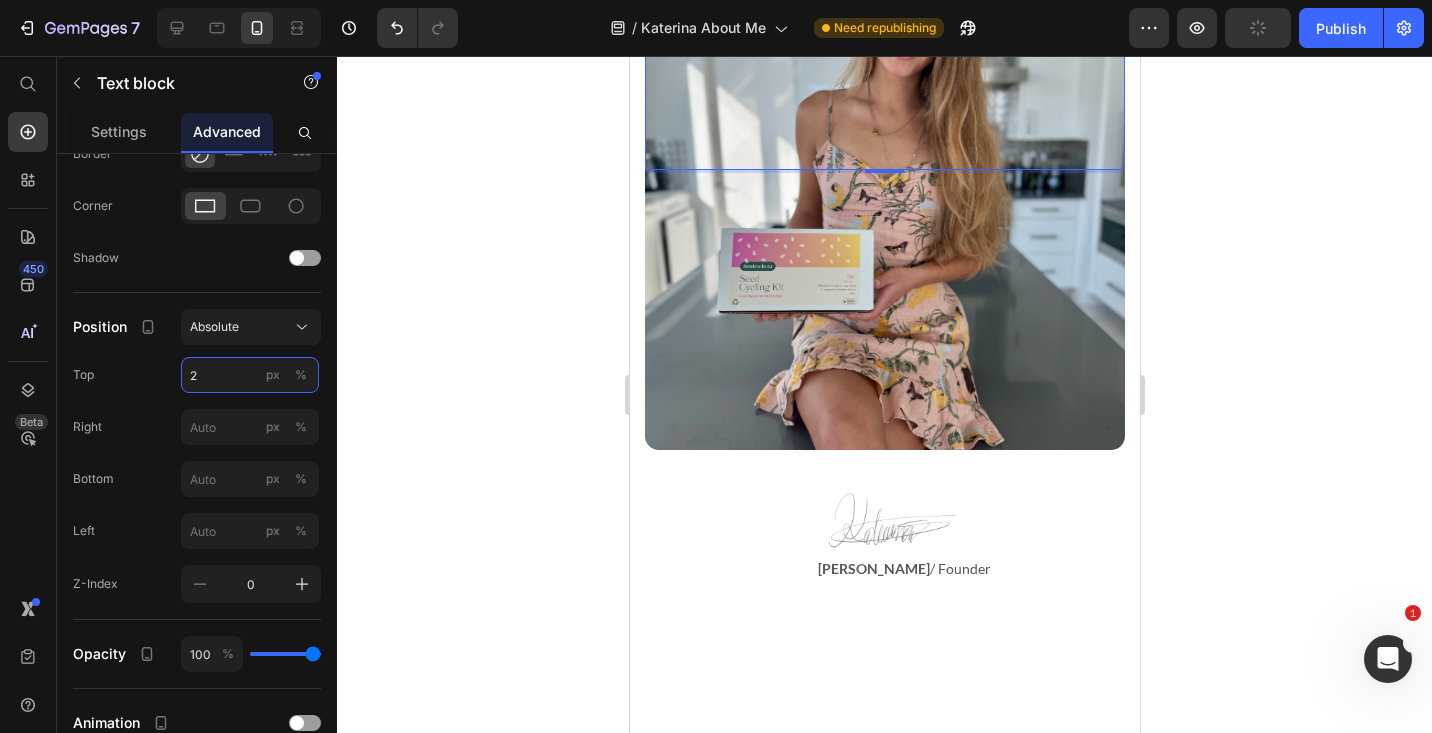 type on "20" 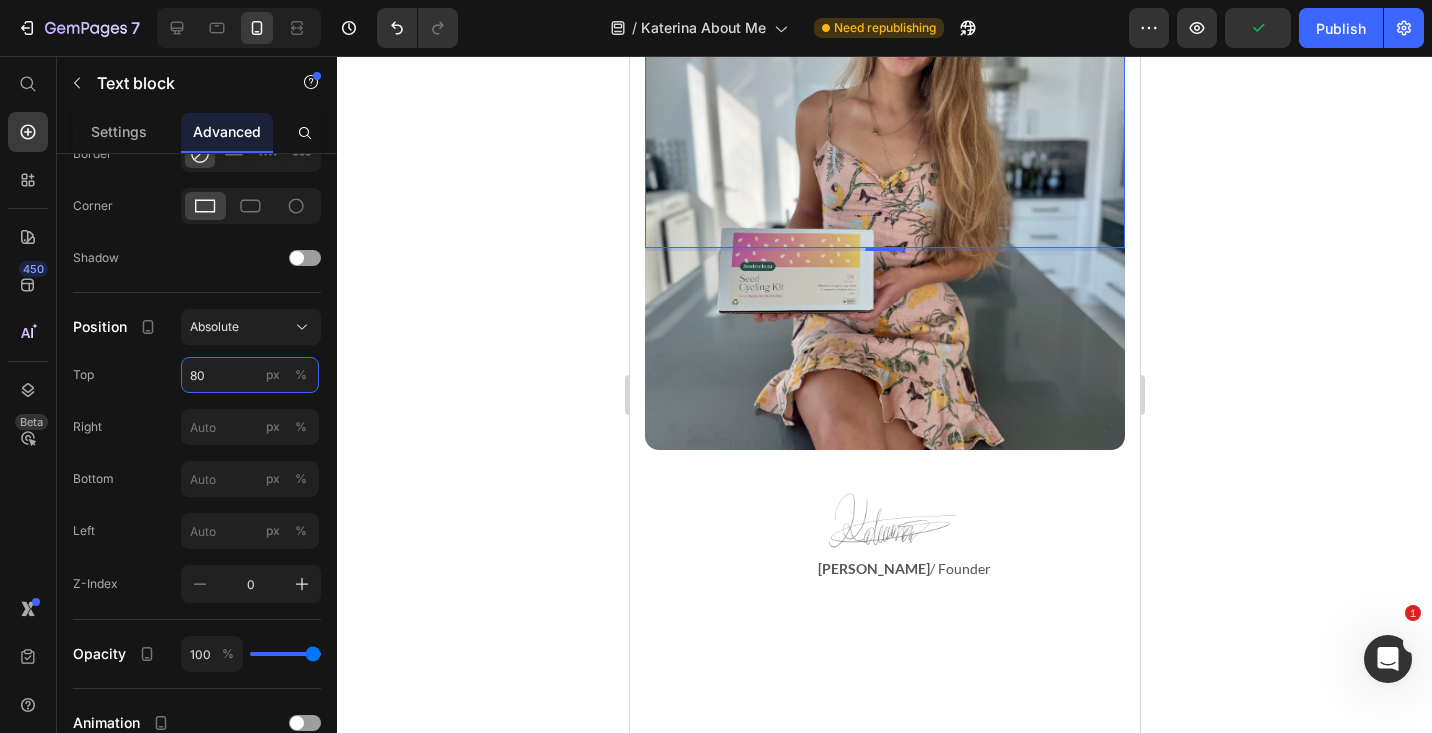 type on "8" 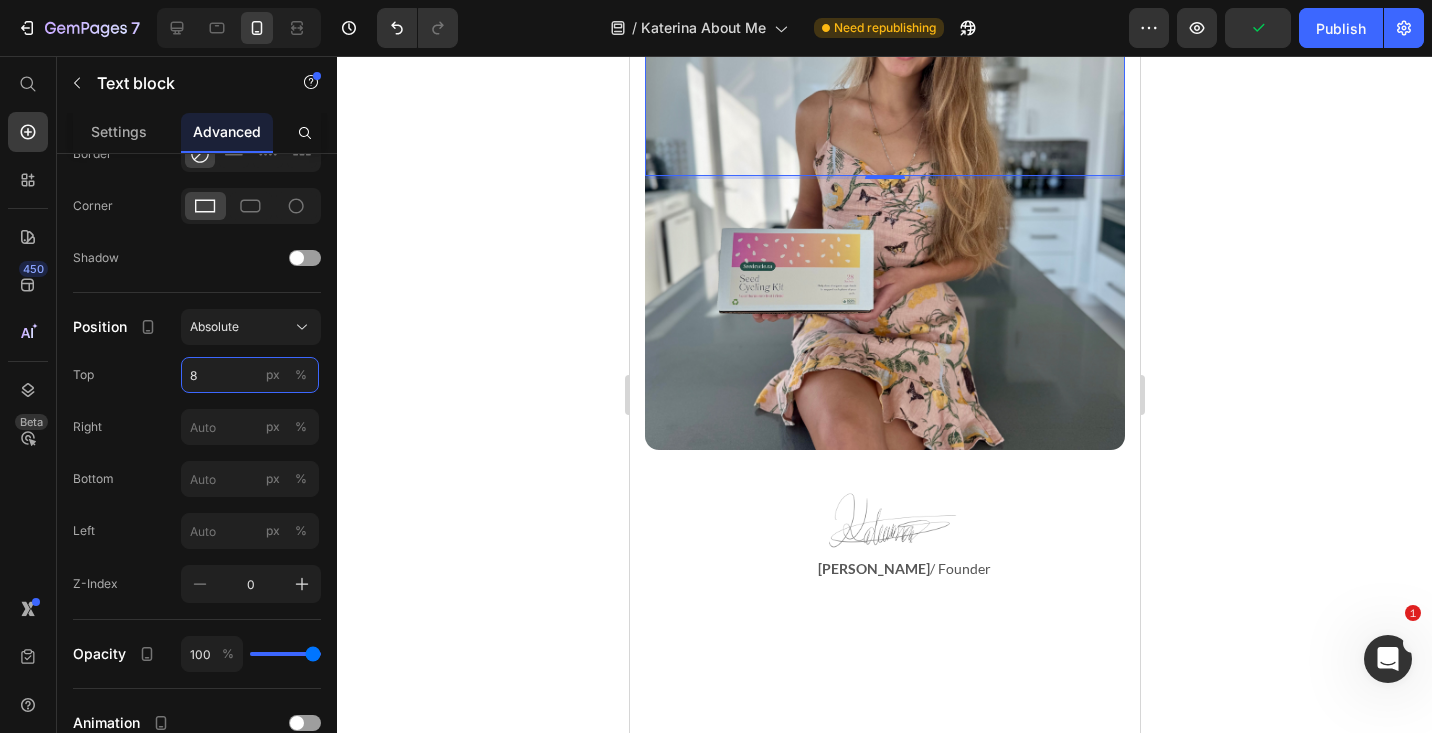 type 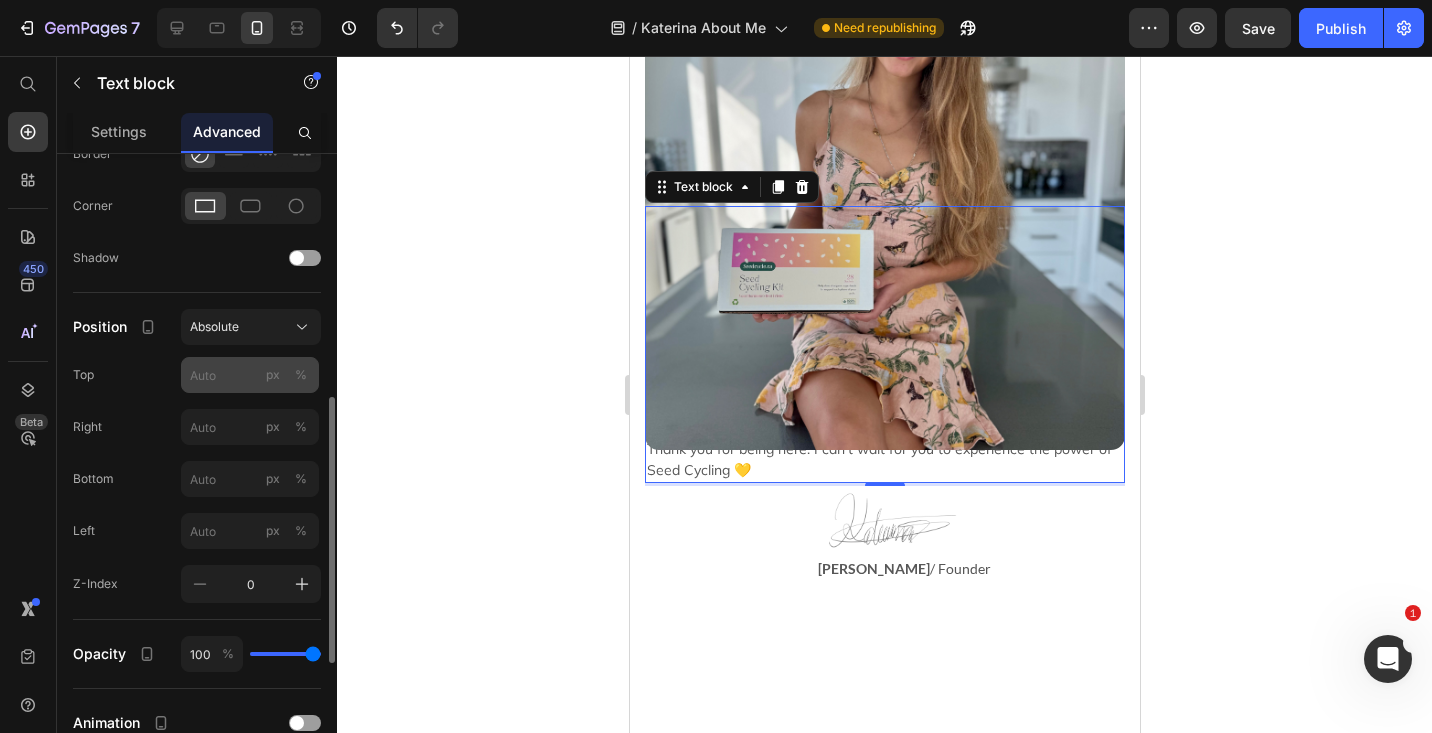 click on "%" 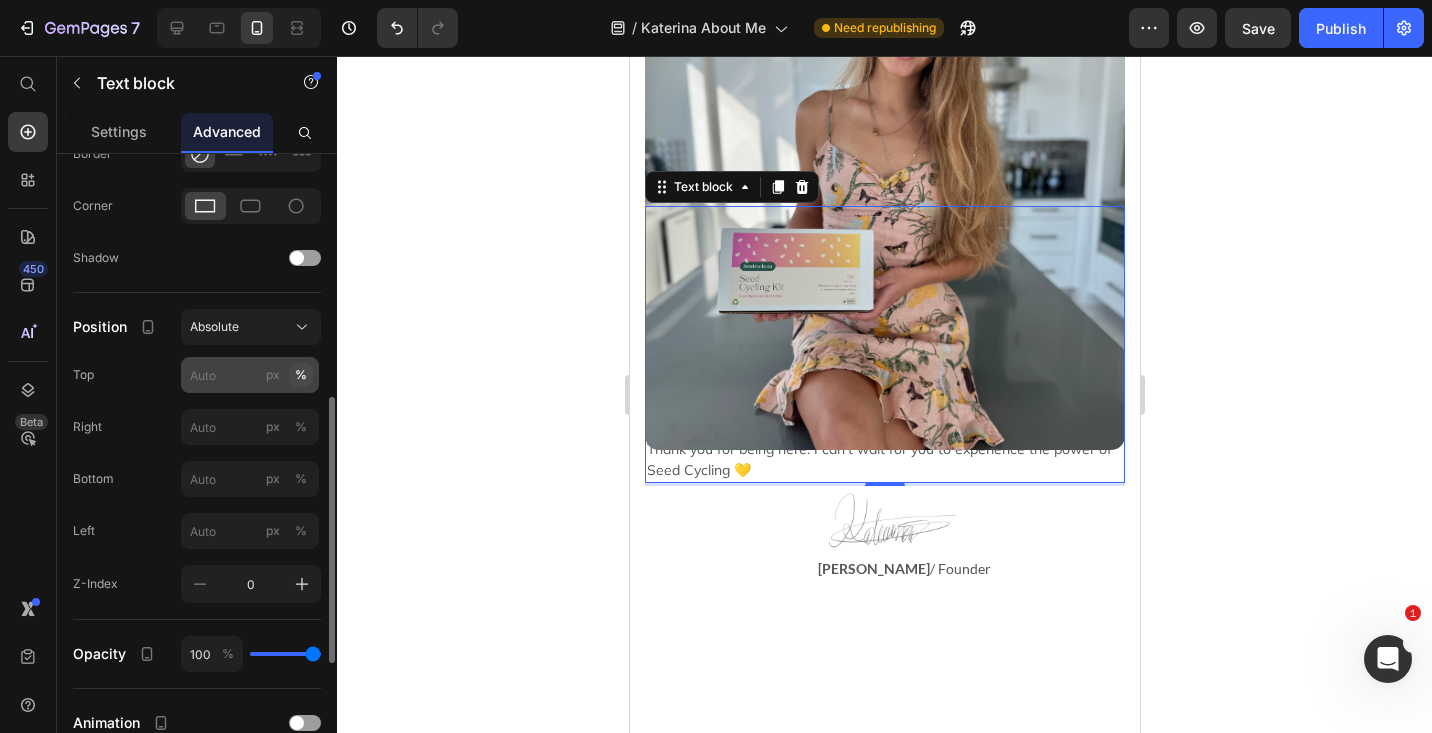 type 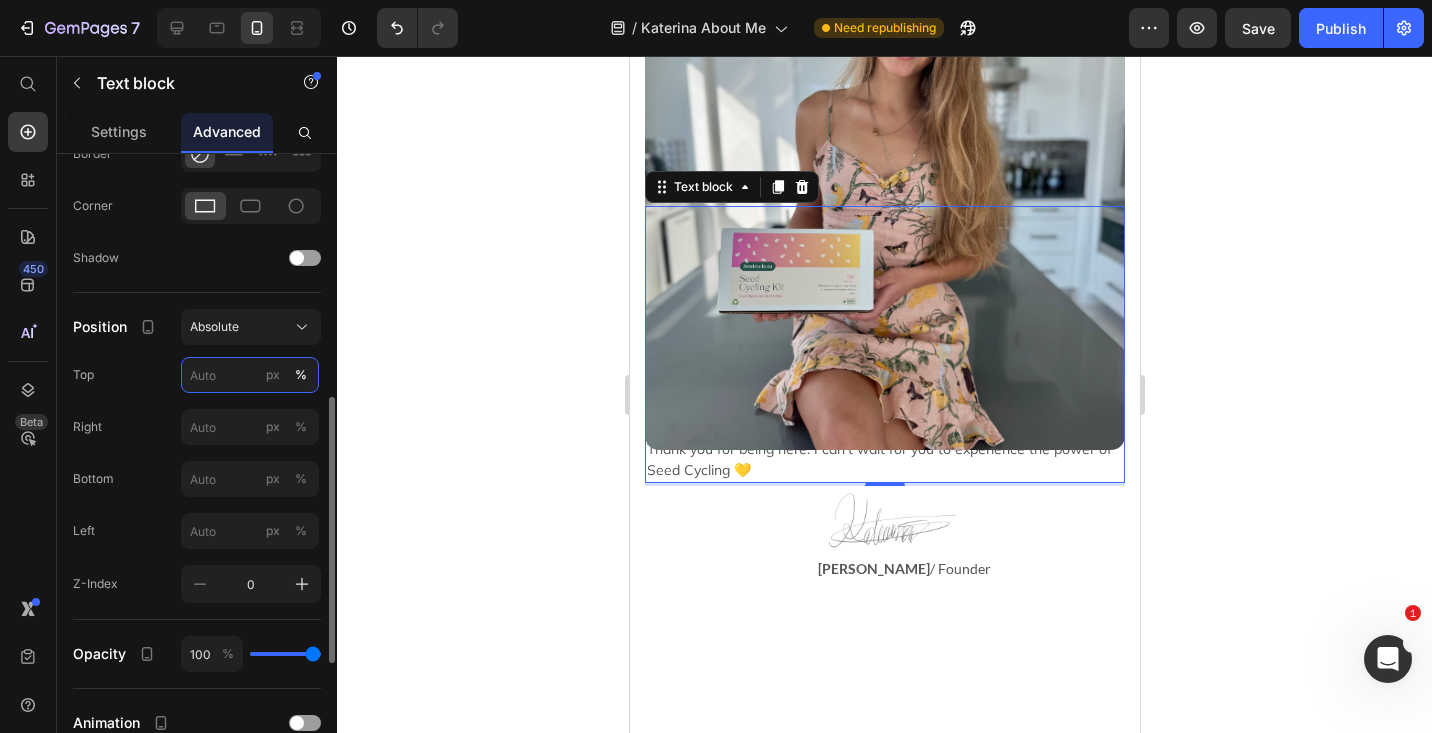 click on "px %" at bounding box center [250, 375] 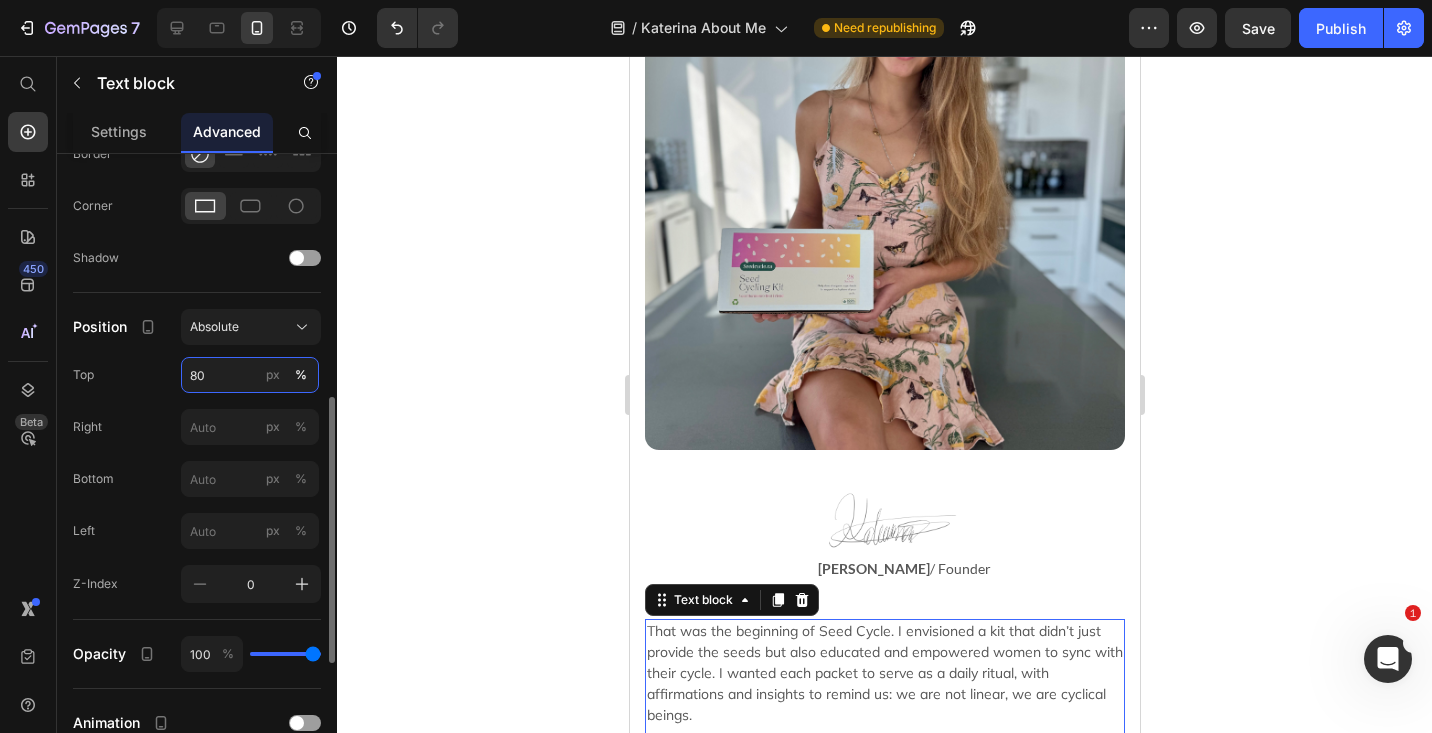 type on "8" 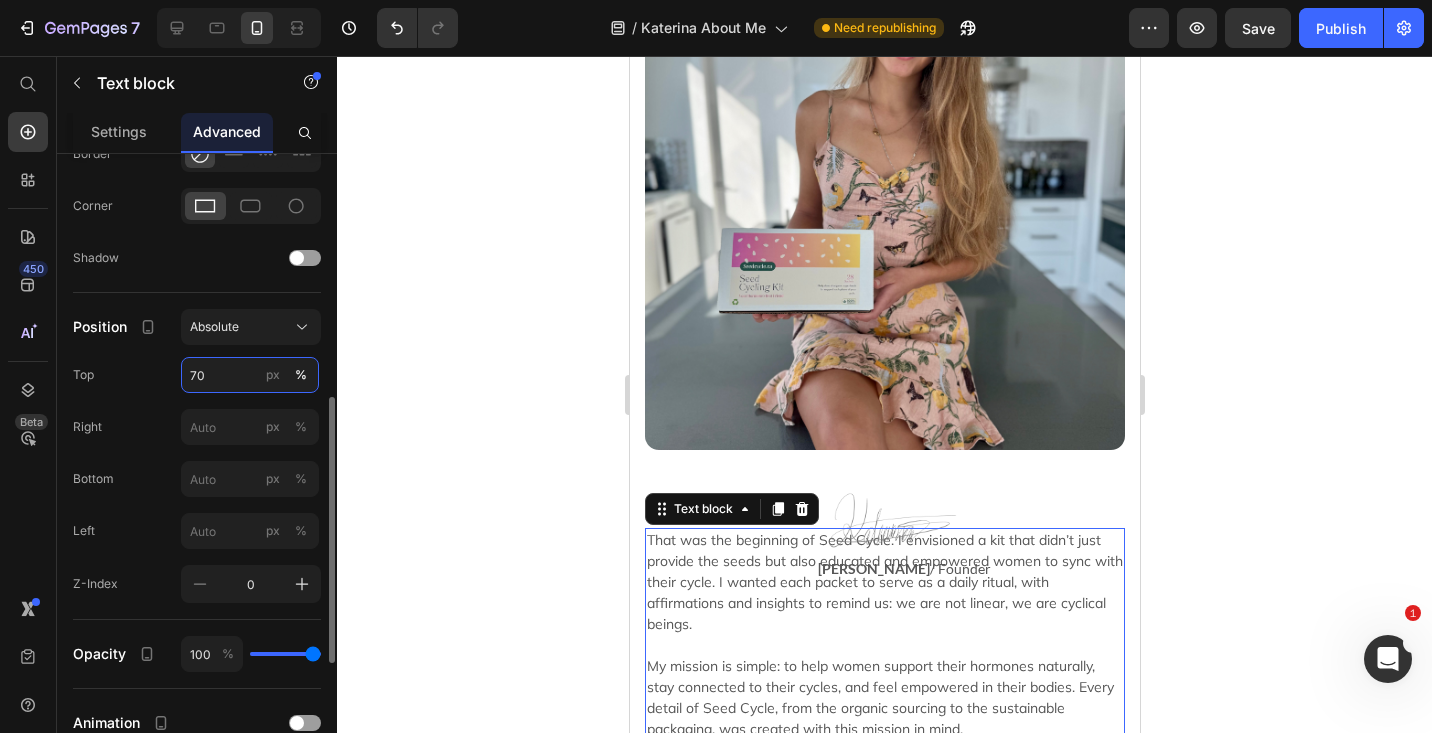 type on "7" 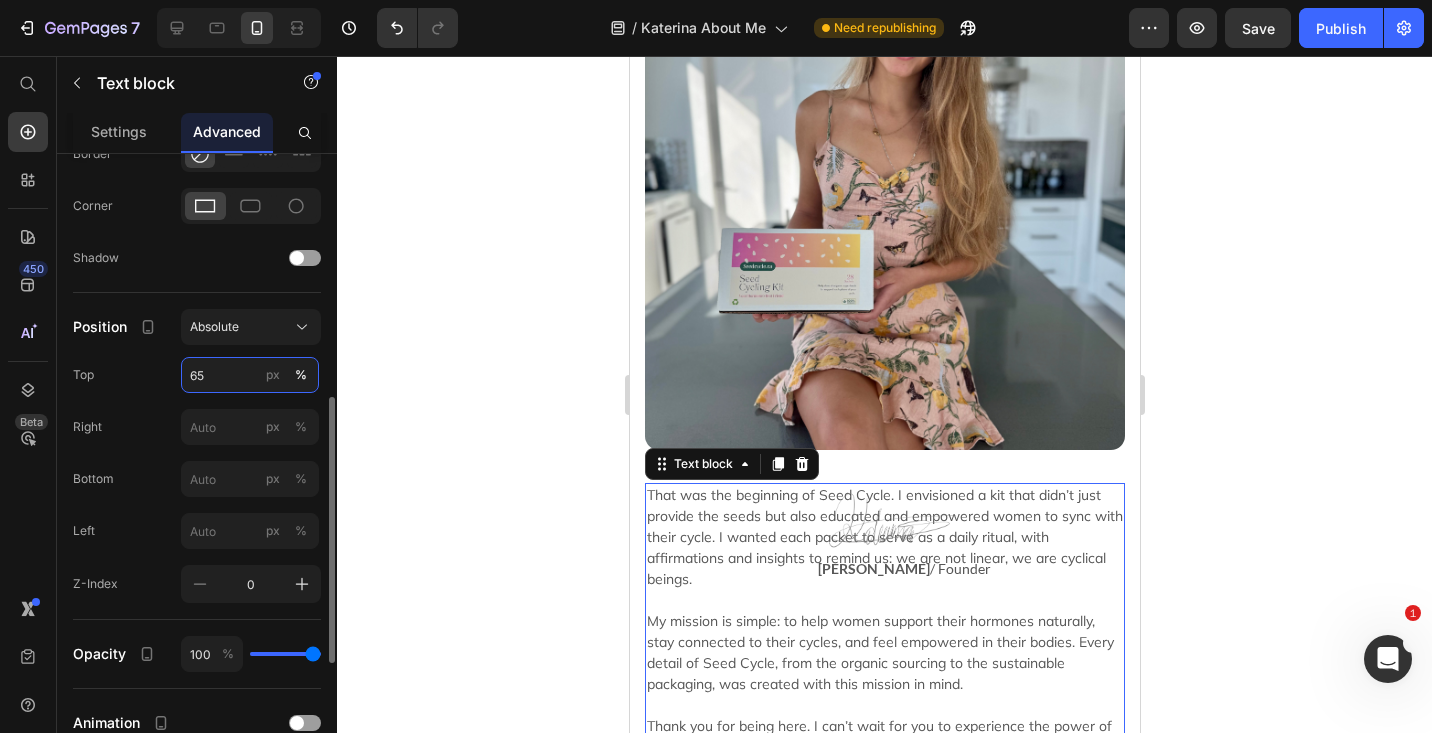 type on "6" 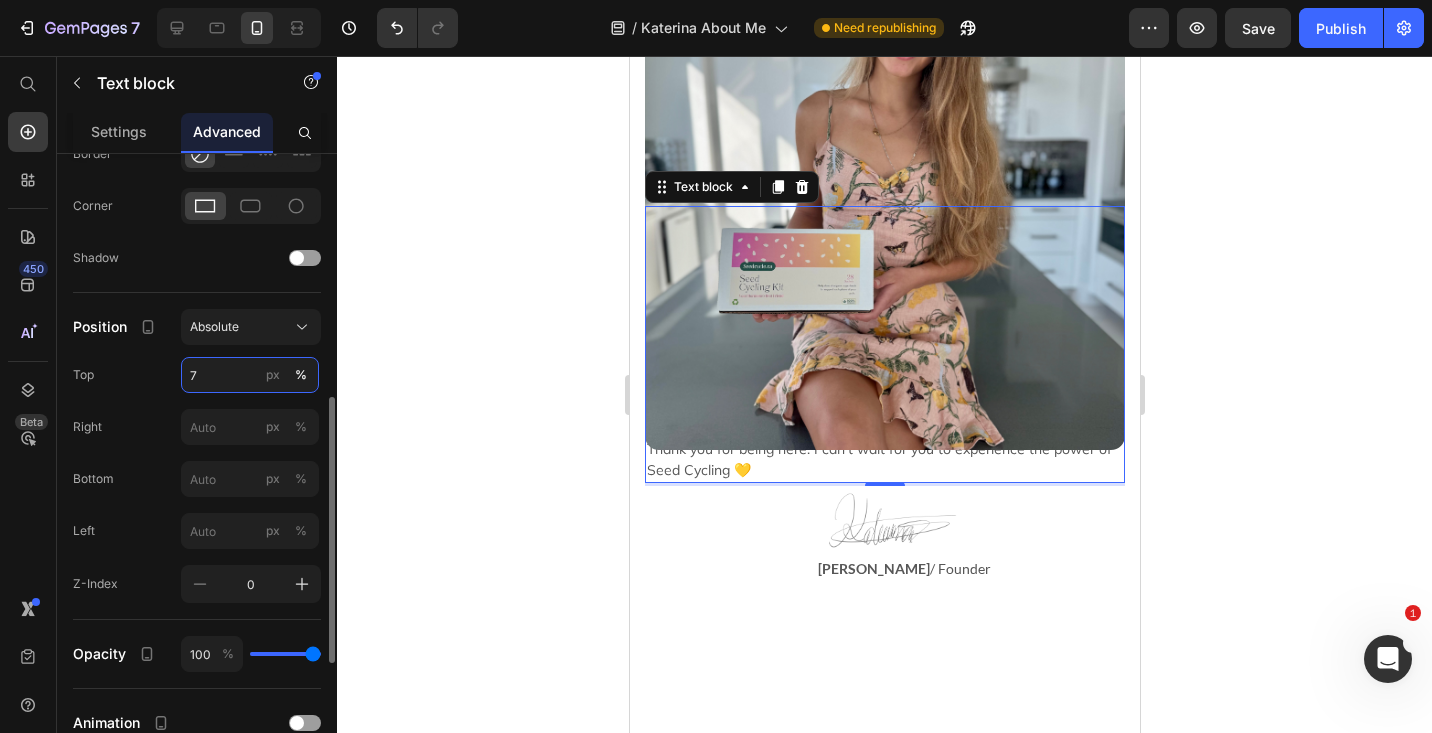 type on "70" 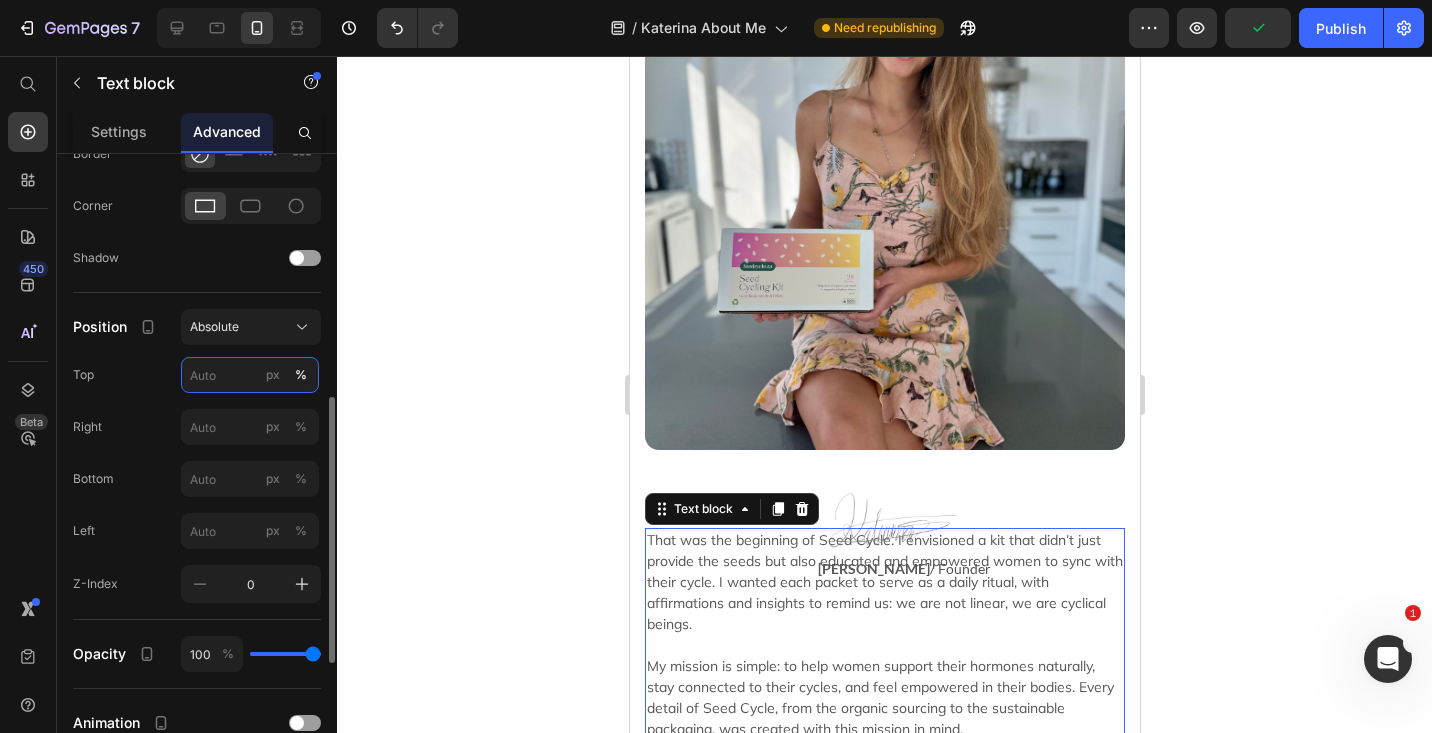 type on "2" 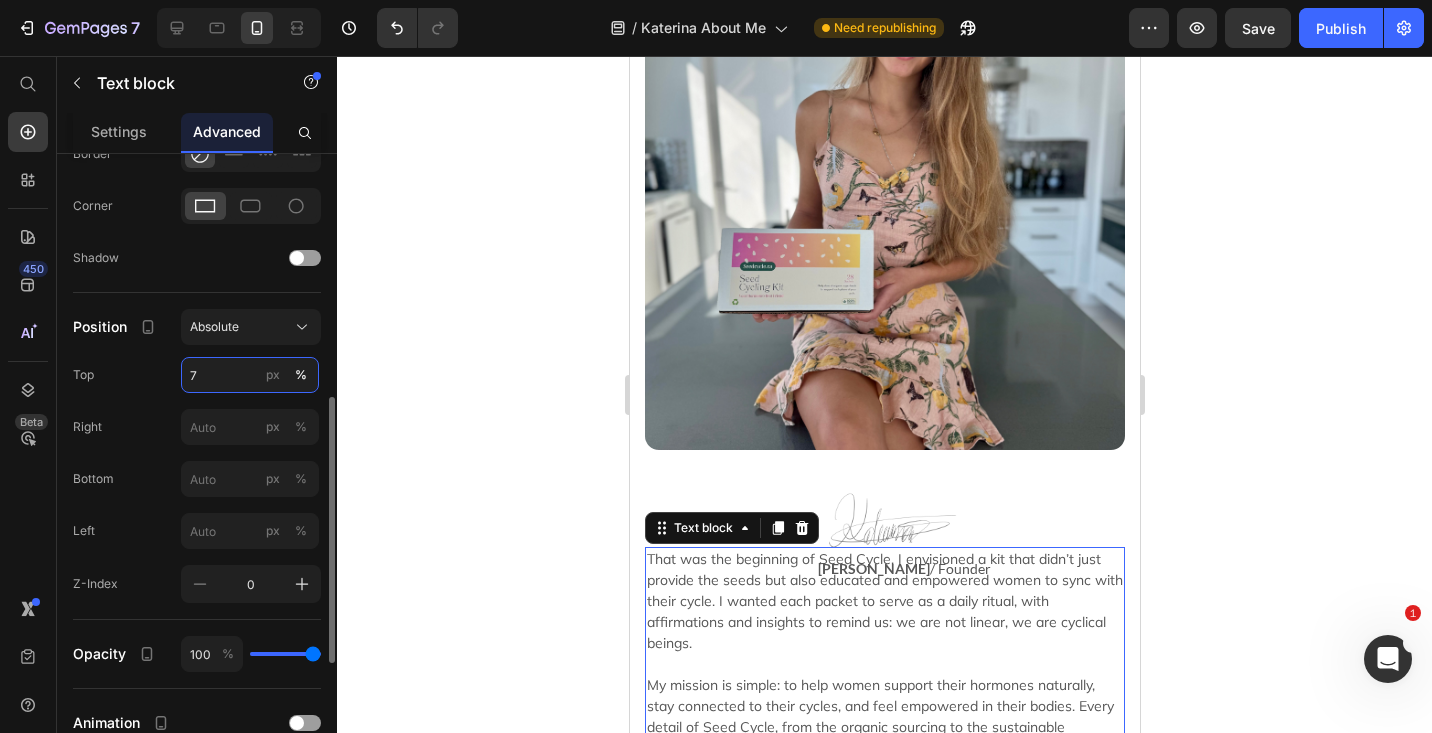 type on "75" 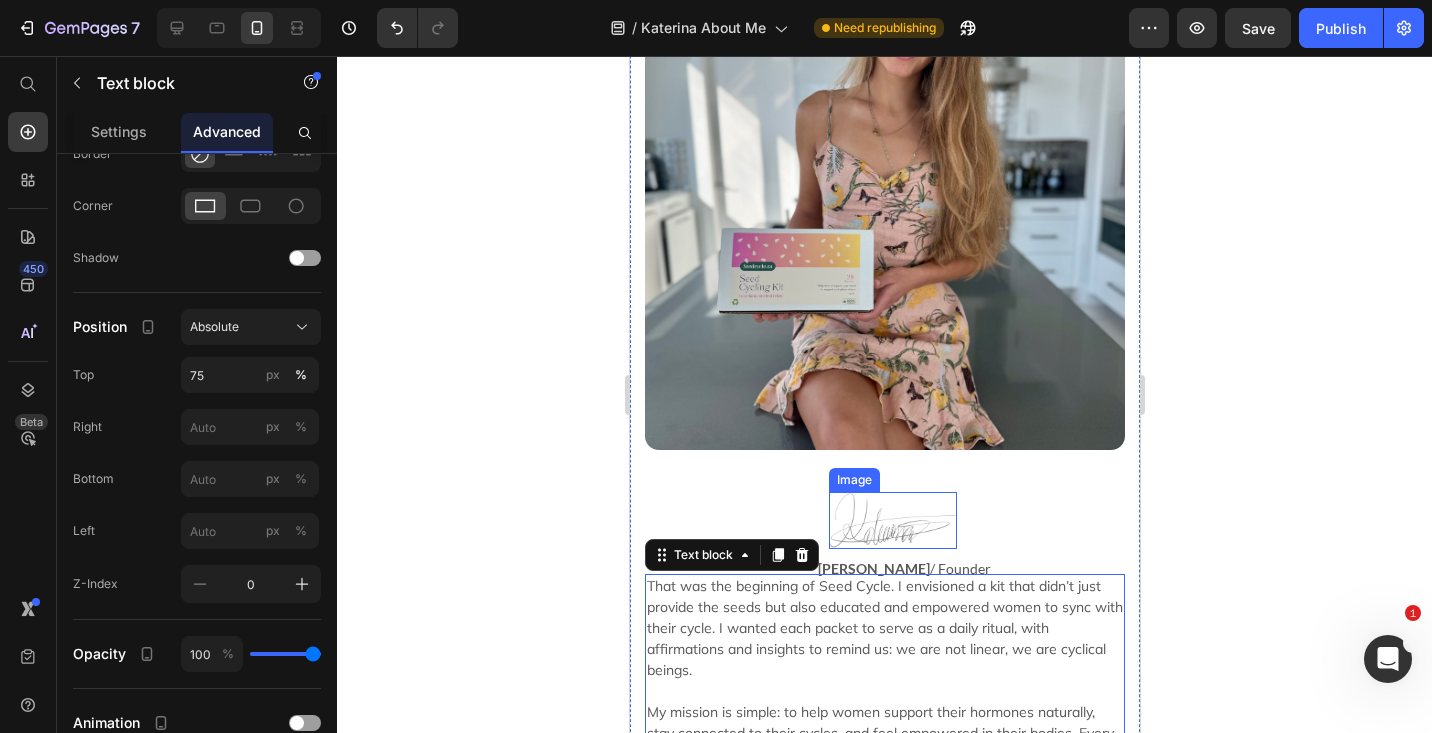 click at bounding box center [892, 520] 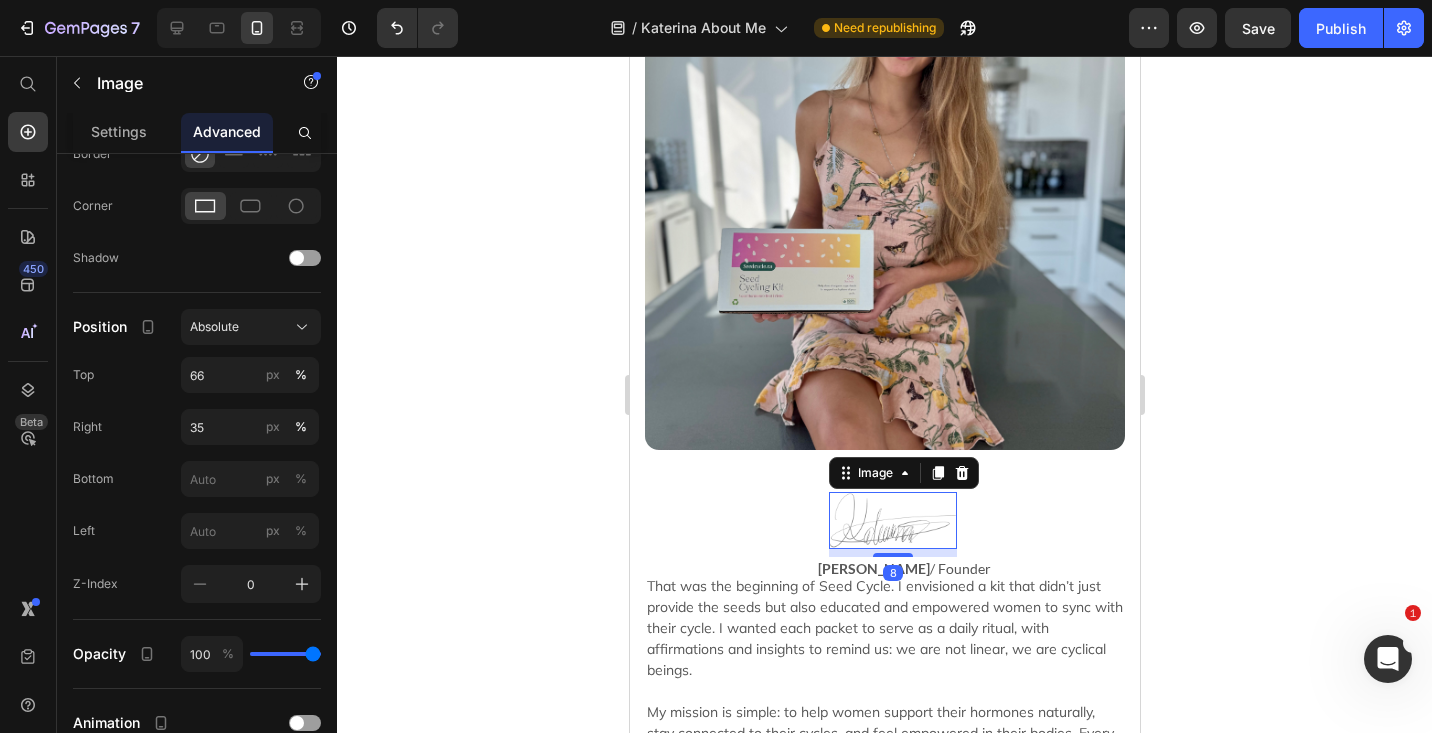 scroll, scrollTop: 0, scrollLeft: 0, axis: both 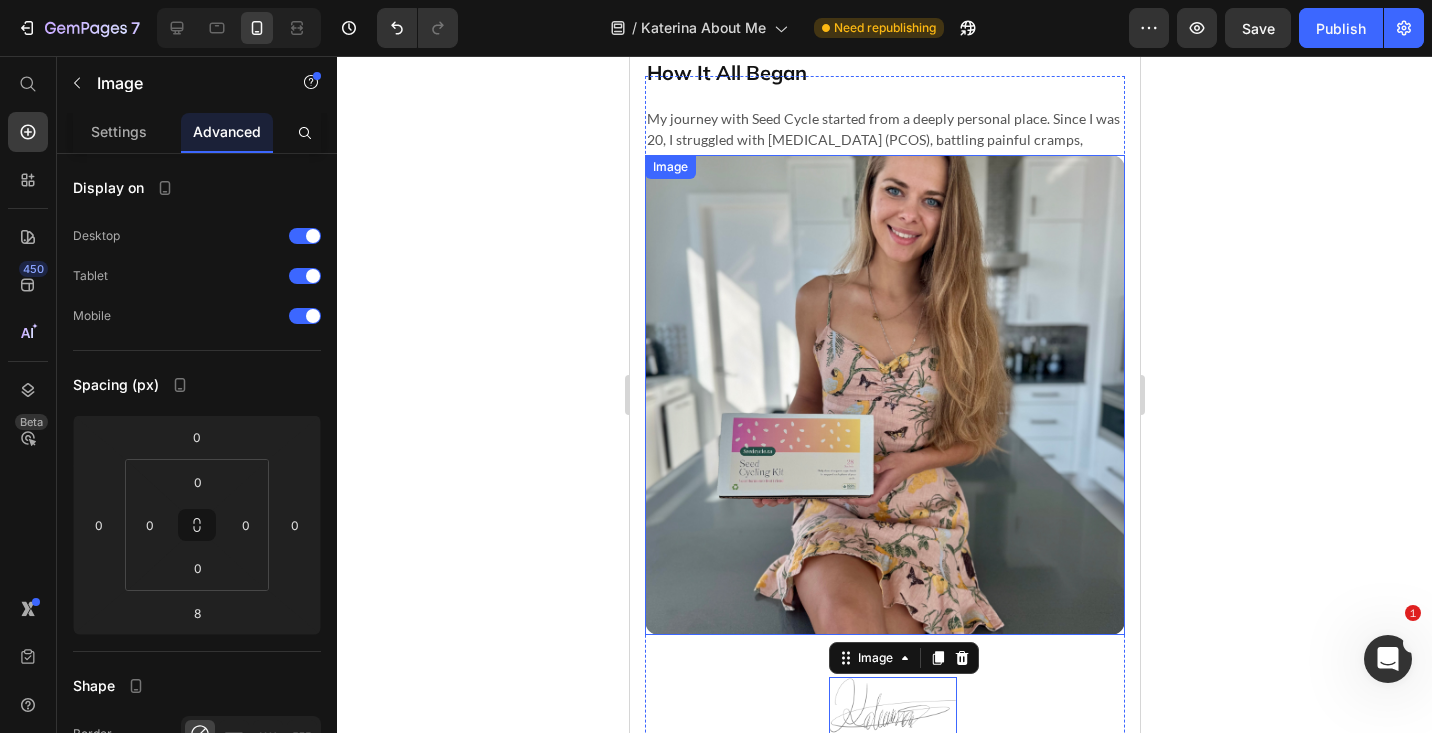 click at bounding box center [884, 395] 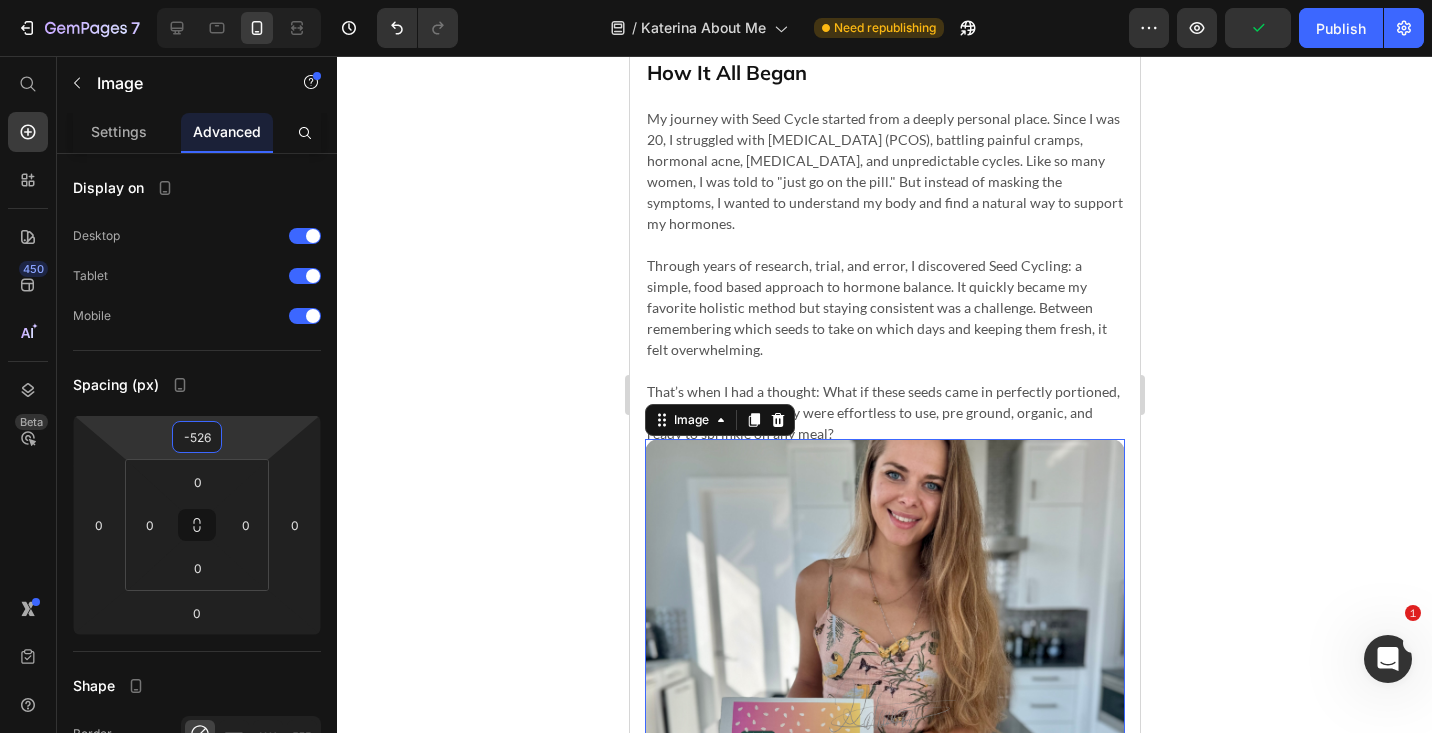 type on "-524" 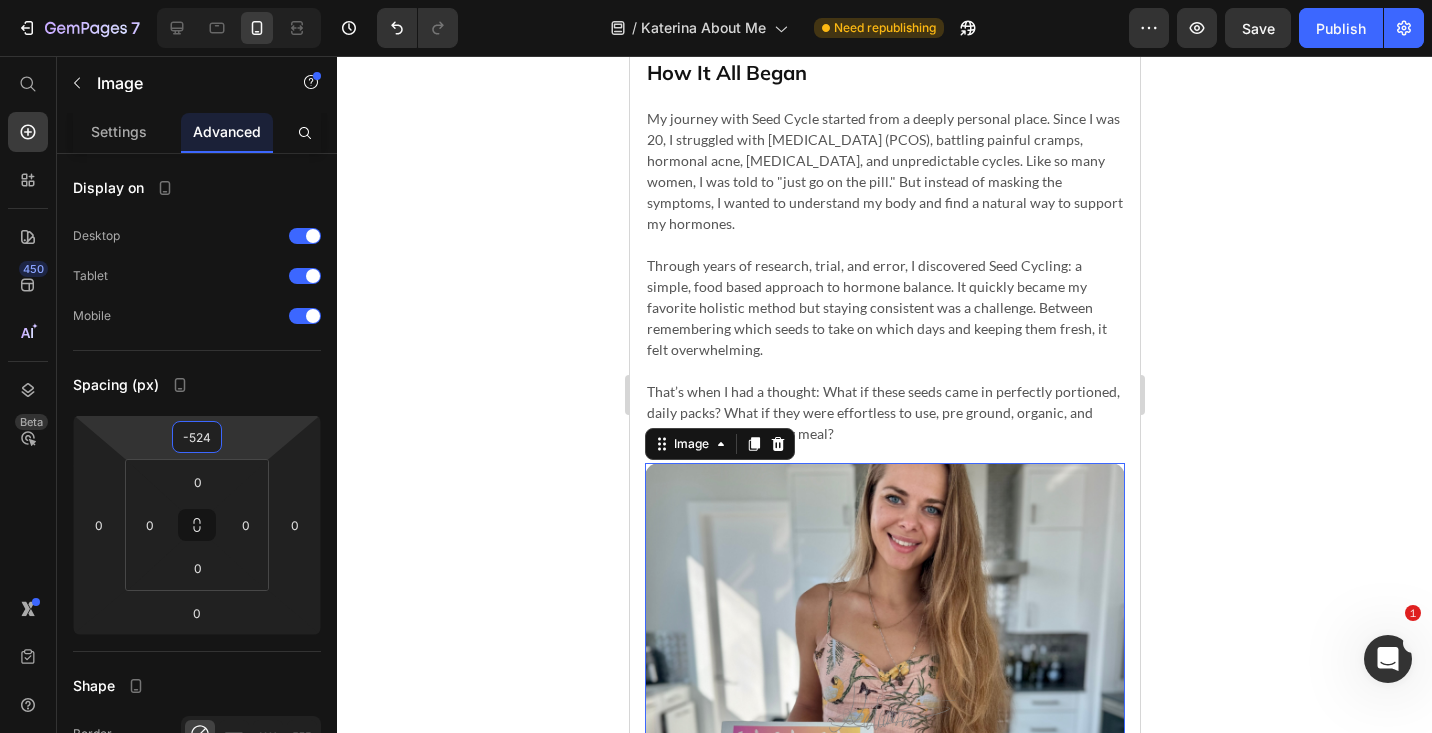 drag, startPoint x: 199, startPoint y: 419, endPoint x: 270, endPoint y: 265, distance: 169.57889 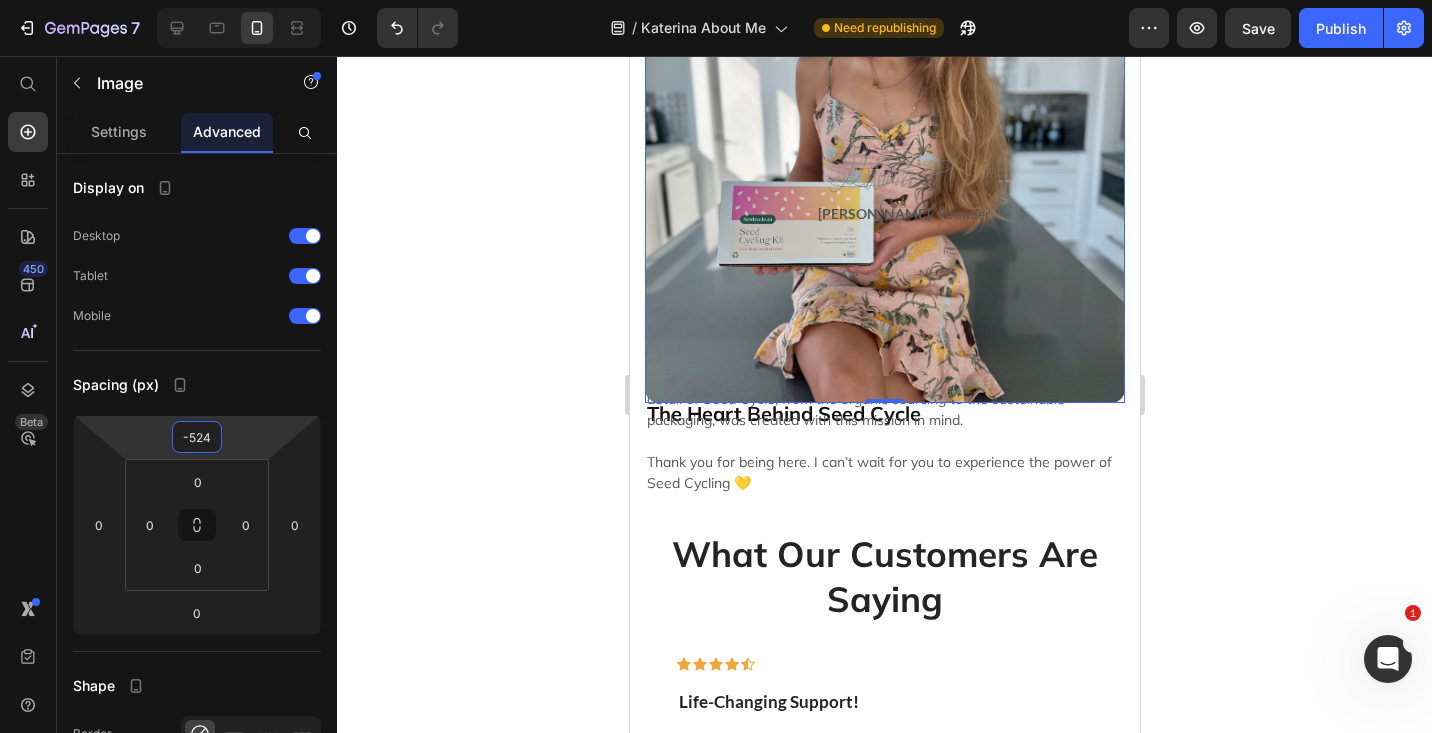 scroll, scrollTop: 1101, scrollLeft: 0, axis: vertical 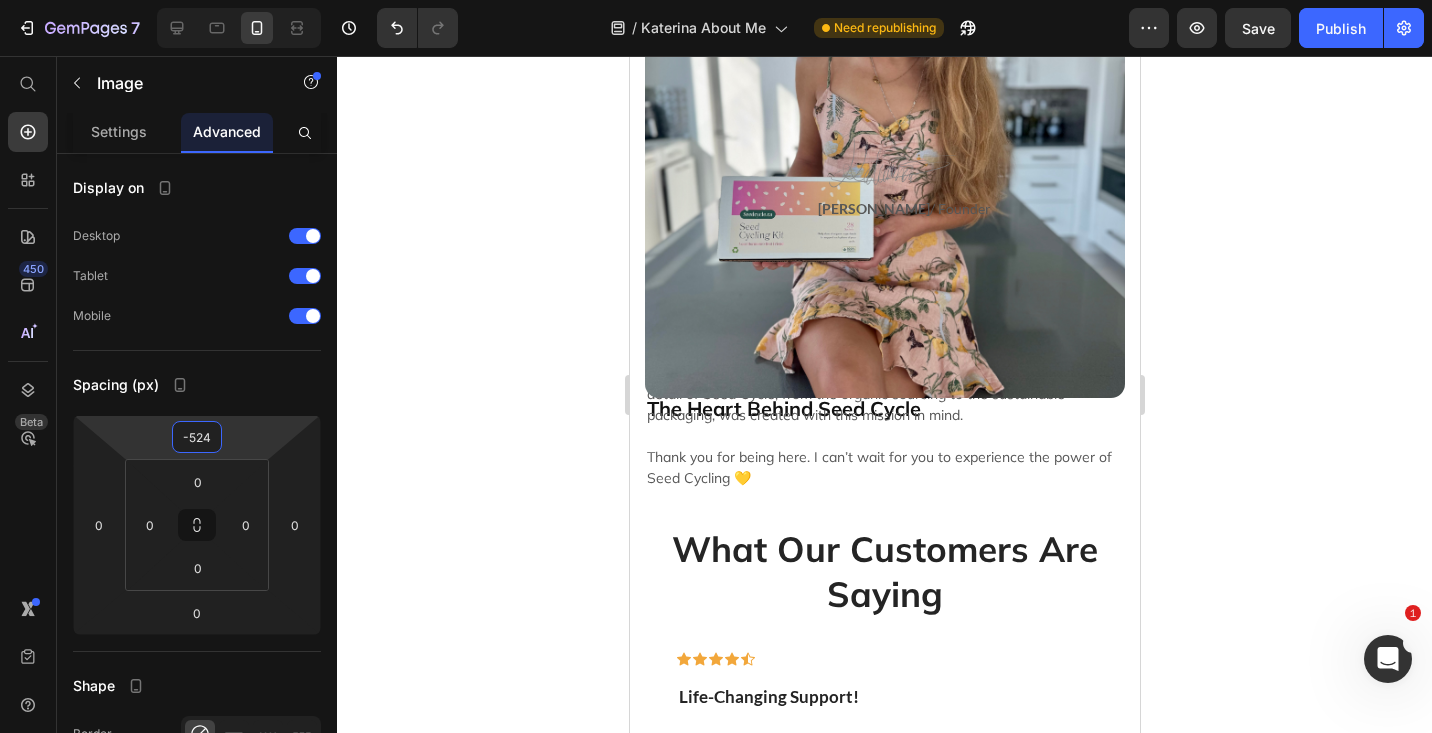 click on "How It All Began Heading My journey with Seed Cycle started from a deeply personal place. Since I was 20, I struggled with Polycystic Ovarian Syndrome (PCOS), battling painful cramps, hormonal acne, bloating, and unpredictable cycles. Like so many women, I was told to "just go on the pill." But instead of masking the symptoms, I wanted to understand my body and find a natural way to support my hormones.   Through years of research, trial, and error, I discovered Seed Cycling: a simple, food based approach to hormone balance. It quickly became my favorite holistic method but staying consistent was a challenge. Between remembering which seeds to take on which days and keeping them fresh, it felt overwhelming.   That’s when I had a thought: What if these seeds came in perfectly portioned, daily packs? What if they were effortless to use, pre ground, organic, and ready to sprinkle on any meal? Text block The Heart Behind Seed Cycle Heading     Text block Image Row Image Katerina Savenko  / Founder Section 2" at bounding box center [884, 372] 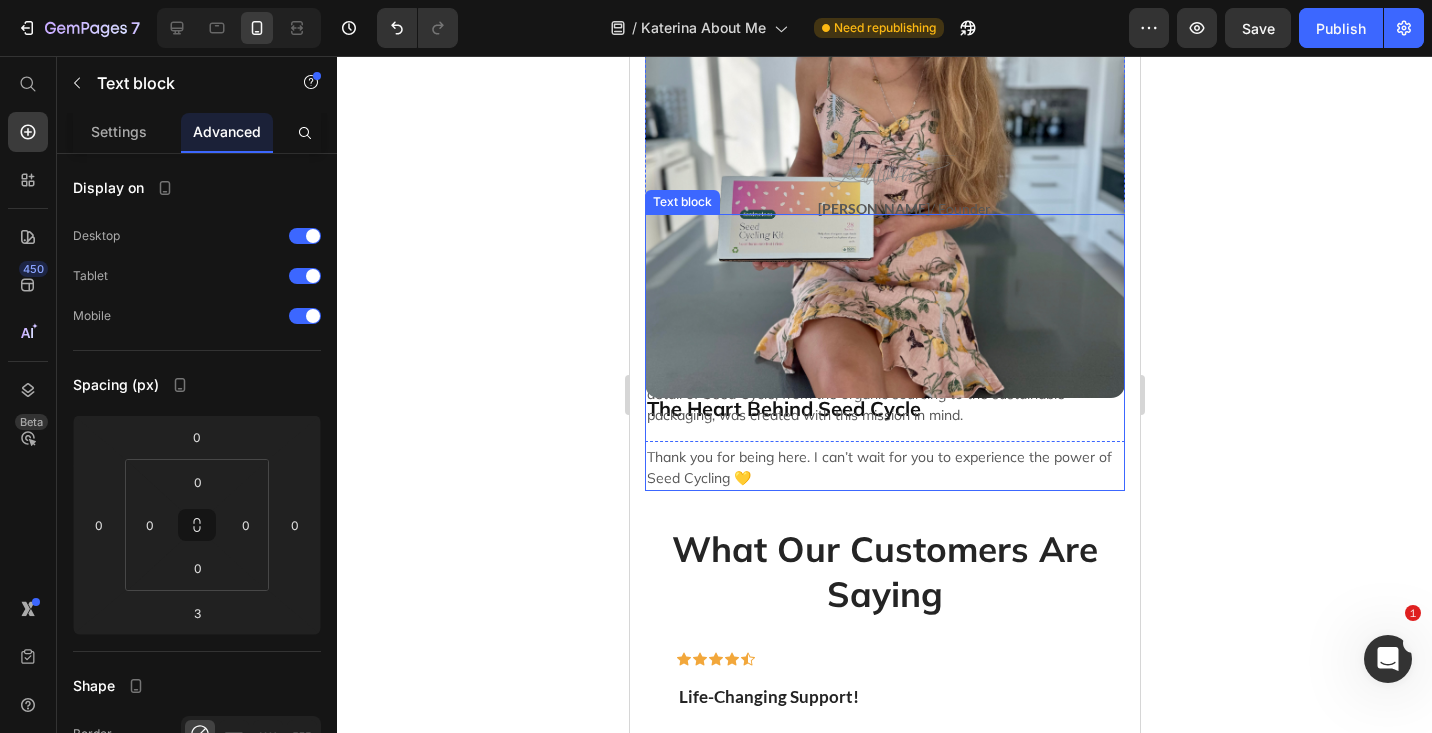 click on "Thank you for being here. I can’t wait for you to experience the power of Seed Cycling 💛" at bounding box center [884, 468] 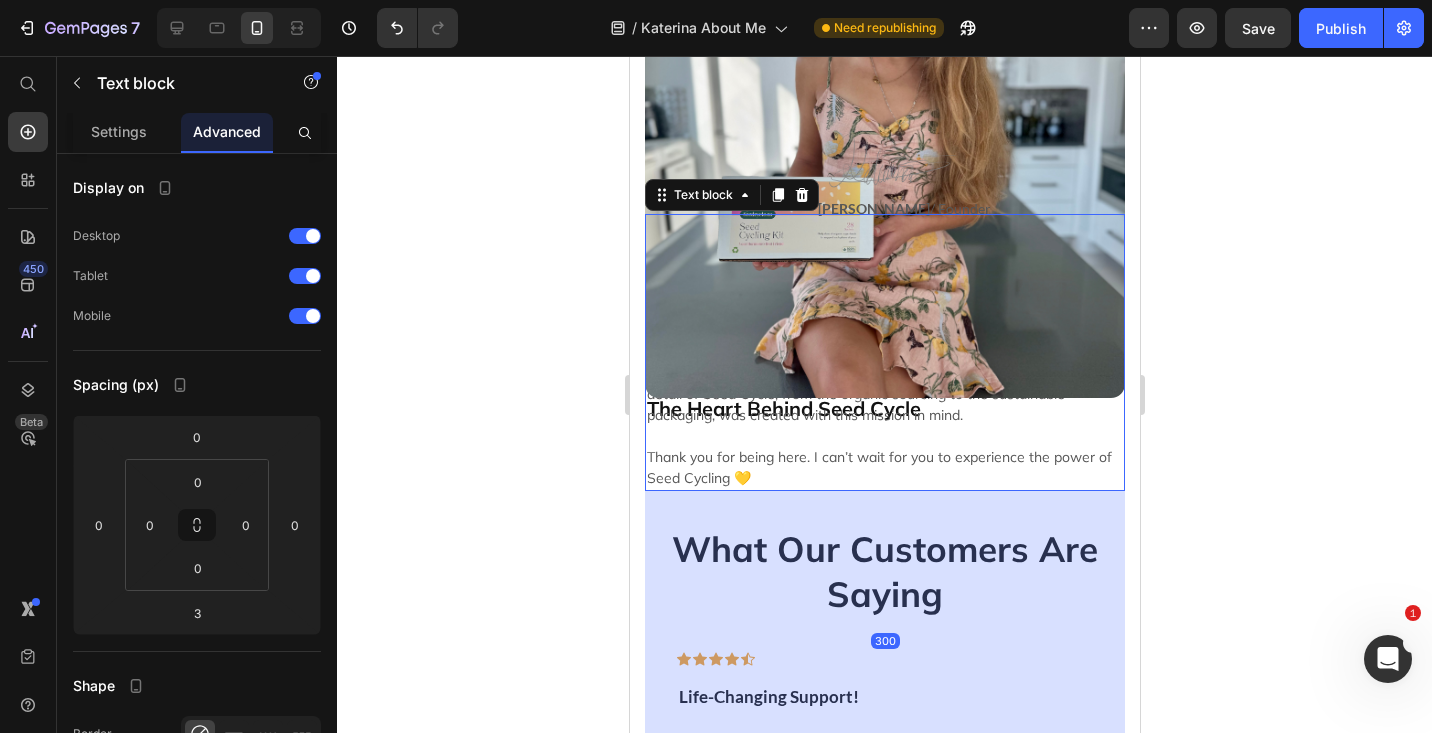 drag, startPoint x: 874, startPoint y: 490, endPoint x: 856, endPoint y: 787, distance: 297.54495 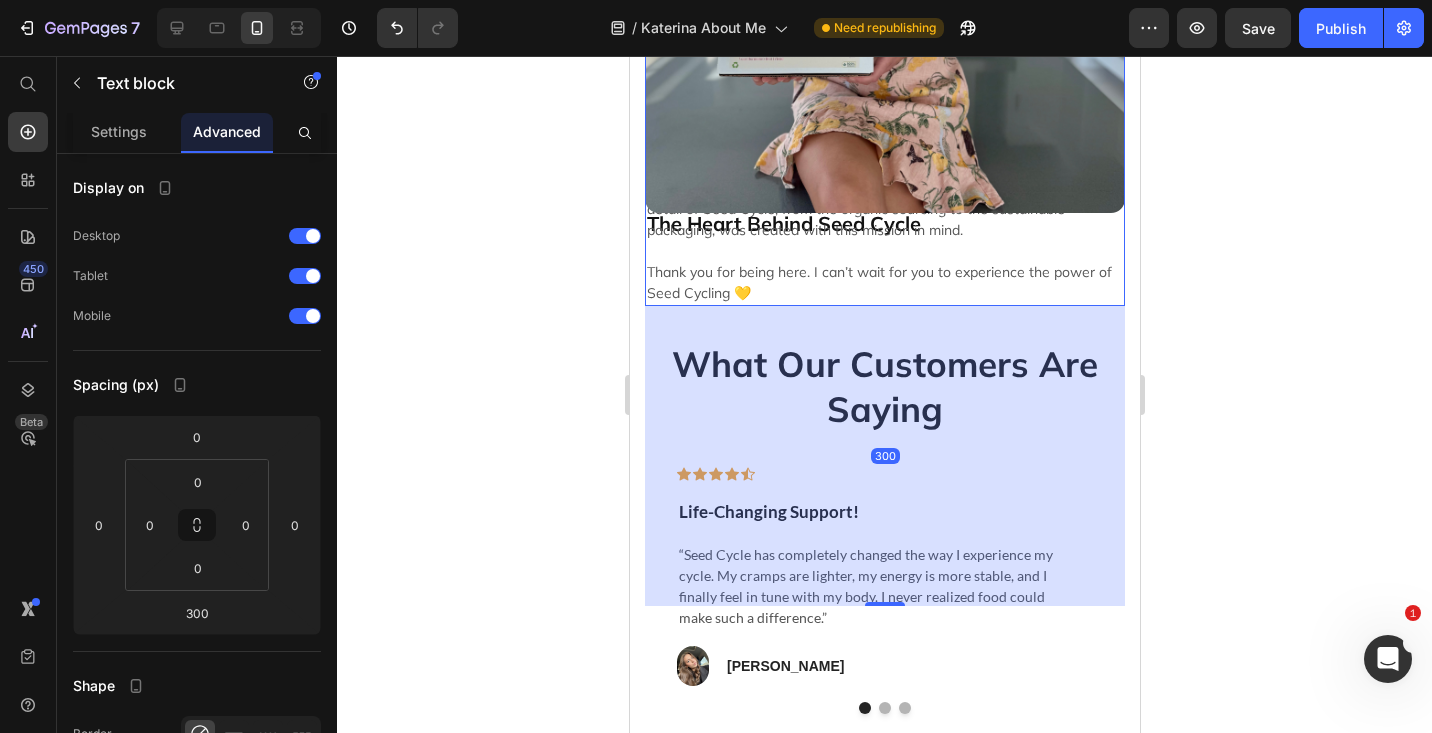 scroll, scrollTop: 1298, scrollLeft: 0, axis: vertical 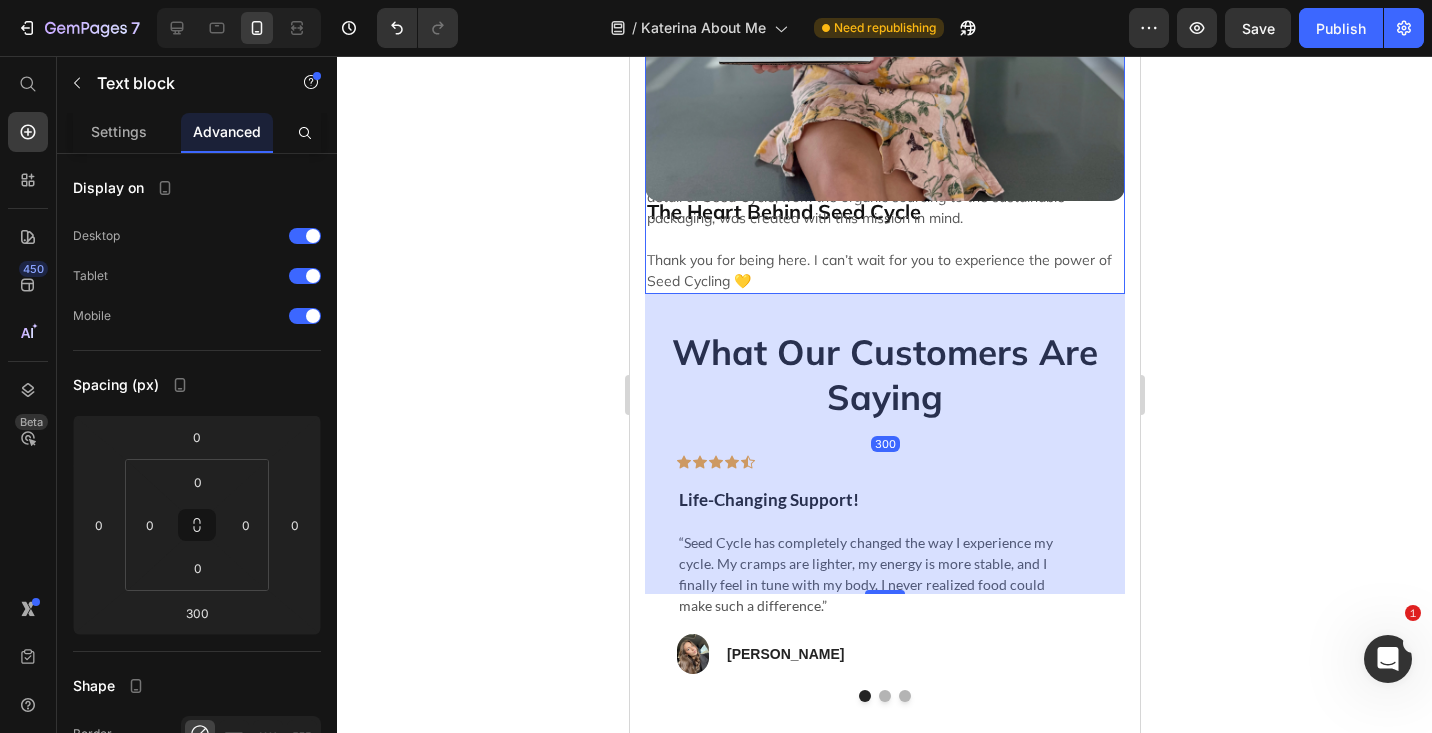 type on "3" 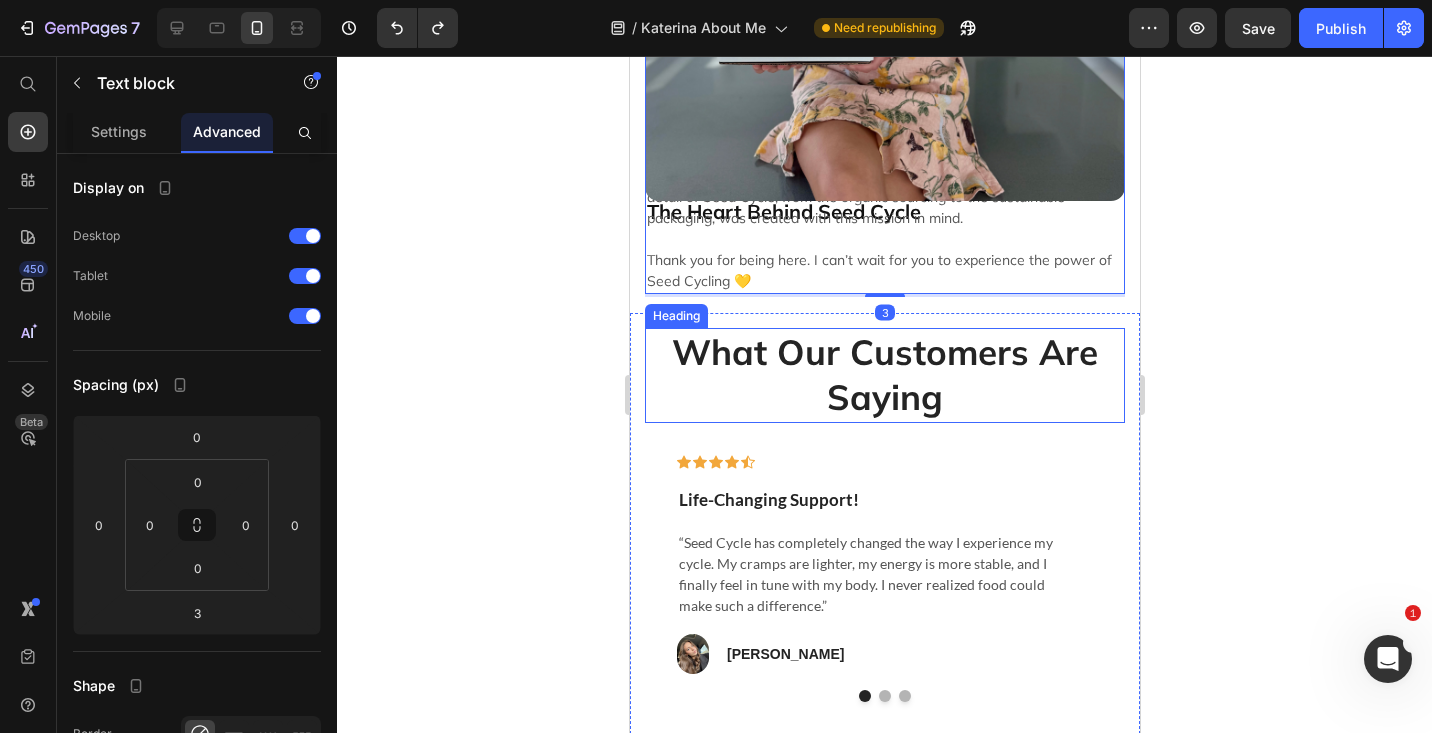 click on "What Our Customers Are Saying" at bounding box center [884, 375] 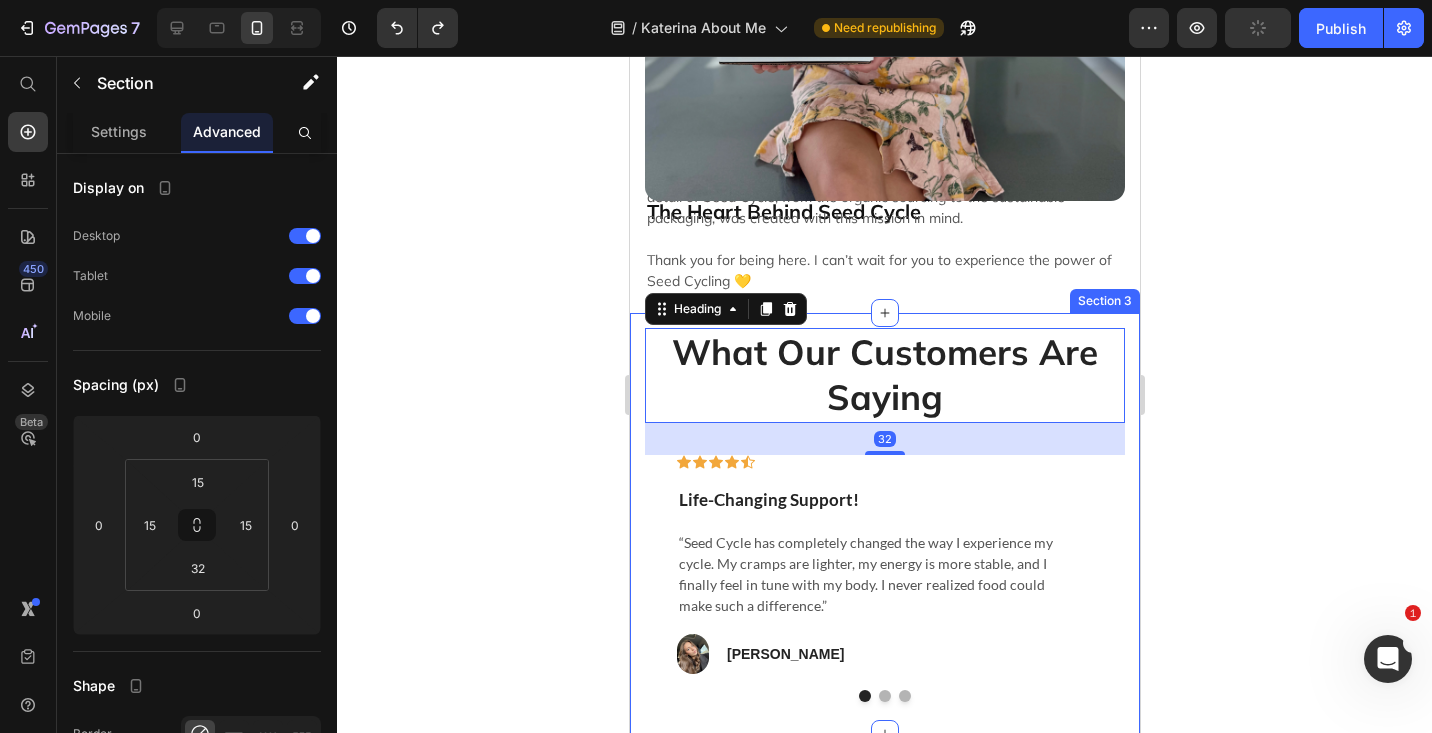 click on "What Our Customers Are Saying Heading   32
Icon
Icon
Icon
Icon
Icon Row Life-Changing Support! Text block “Seed Cycle has completely changed the way I experience my cycle. My cramps are lighter, my energy is more stable, and I finally feel in tune with my body. I never realized food could make such a difference.” Text block Image Cindy S.   Text block Row Row
Icon
Icon
Icon
Icon
Icon Row Simple, Natural, Effective Text block "I was overwhelmed trying to track what seeds to take when. This kit makes it so easy—just open, sprinkle, and go. Plus, everything tastes great in my smoothies!” Text block Image Rosalin C.   Text block Row Row
Icon
Icon
Icon
Icon
Icon Row I Finally Feel Balanced Text block Text block Image Maria D.   Text block Row Row Carousel Row" at bounding box center [884, 524] 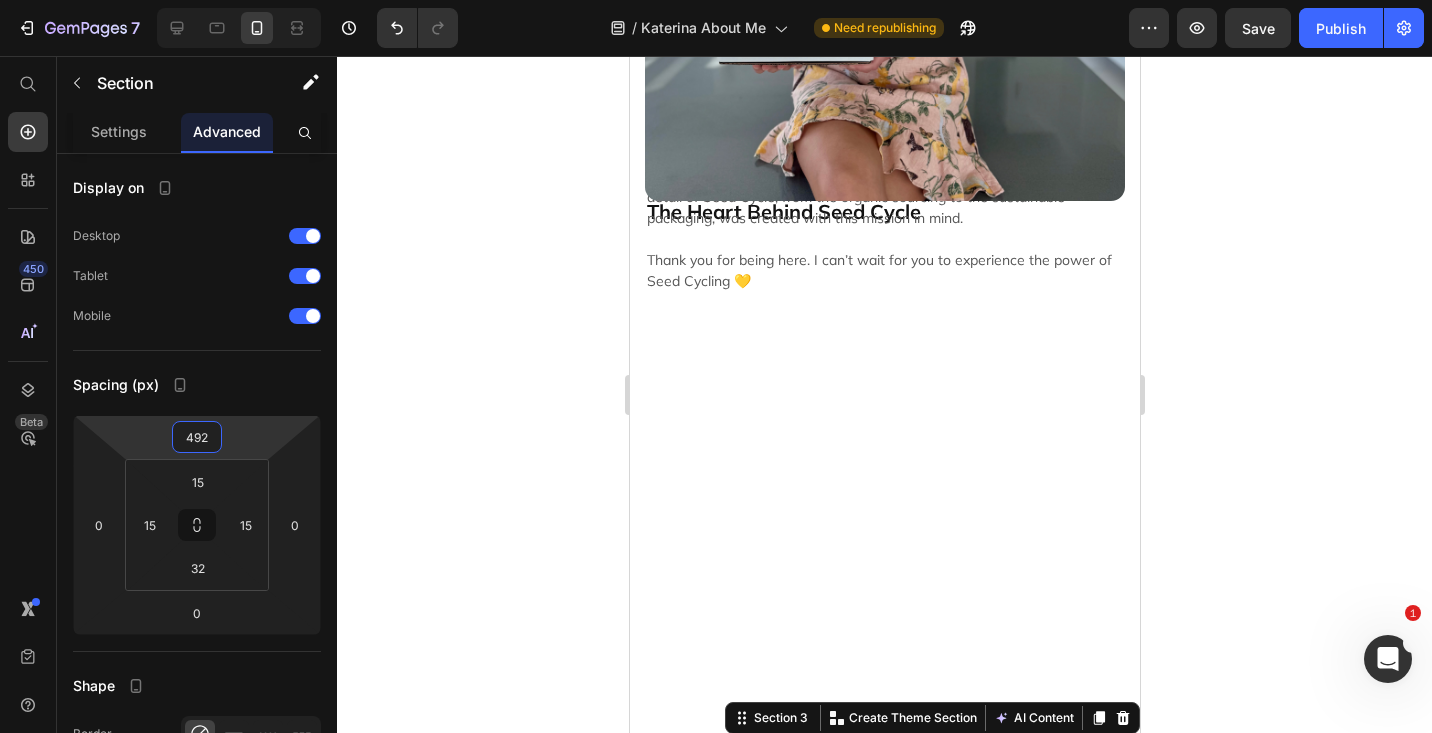 drag, startPoint x: 209, startPoint y: 454, endPoint x: 218, endPoint y: 208, distance: 246.16458 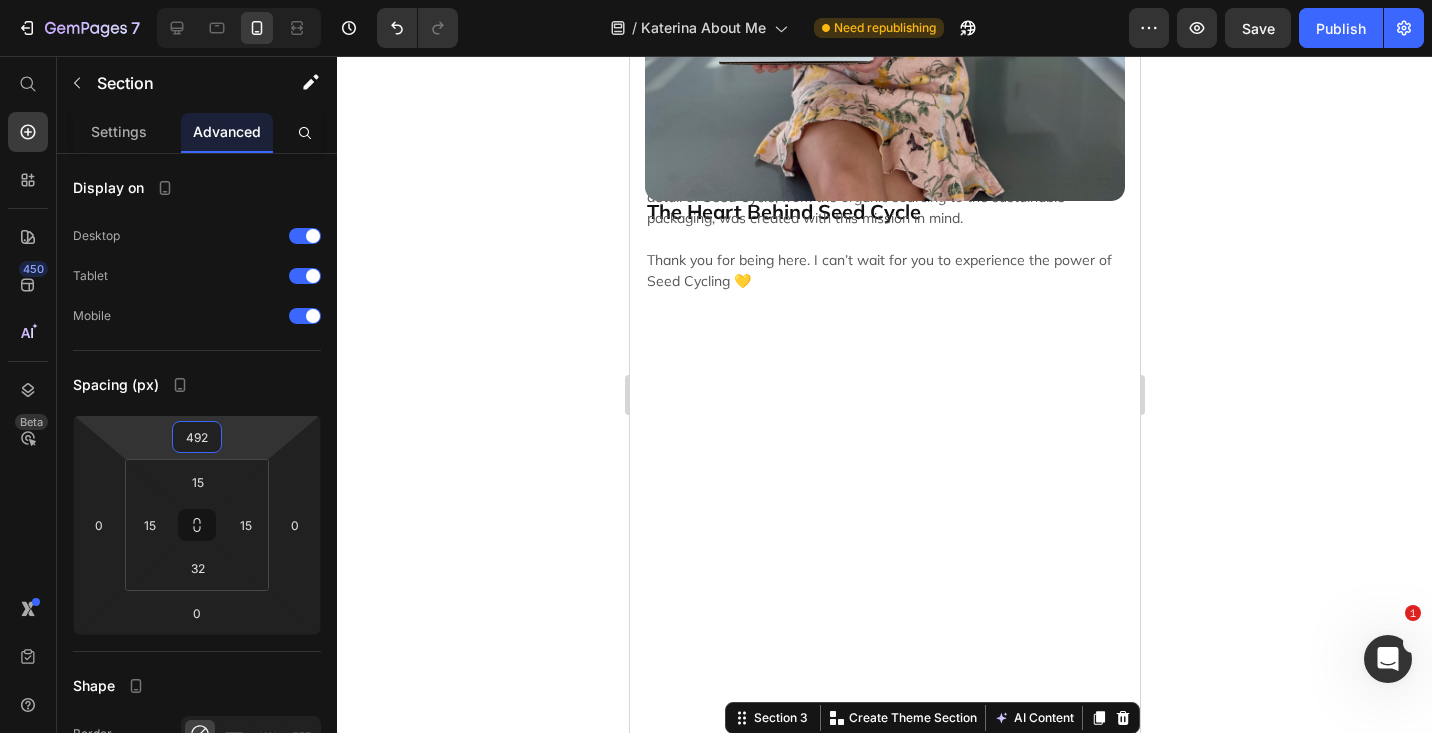click on "7  Version history  /  Katerina About Me Need republishing Preview  Save   Publish  450 Beta Start with Sections Elements Hero Section Product Detail Brands Trusted Badges Guarantee Product Breakdown How to use Testimonials Compare Bundle FAQs Social Proof Brand Story Product List Collection Blog List Contact Sticky Add to Cart Custom Footer Browse Library 450 Layout
Row
Row
Row
Row Text
Heading
Text Block Button
Button
Button
Sticky Back to top Media
Image Image" at bounding box center (716, 0) 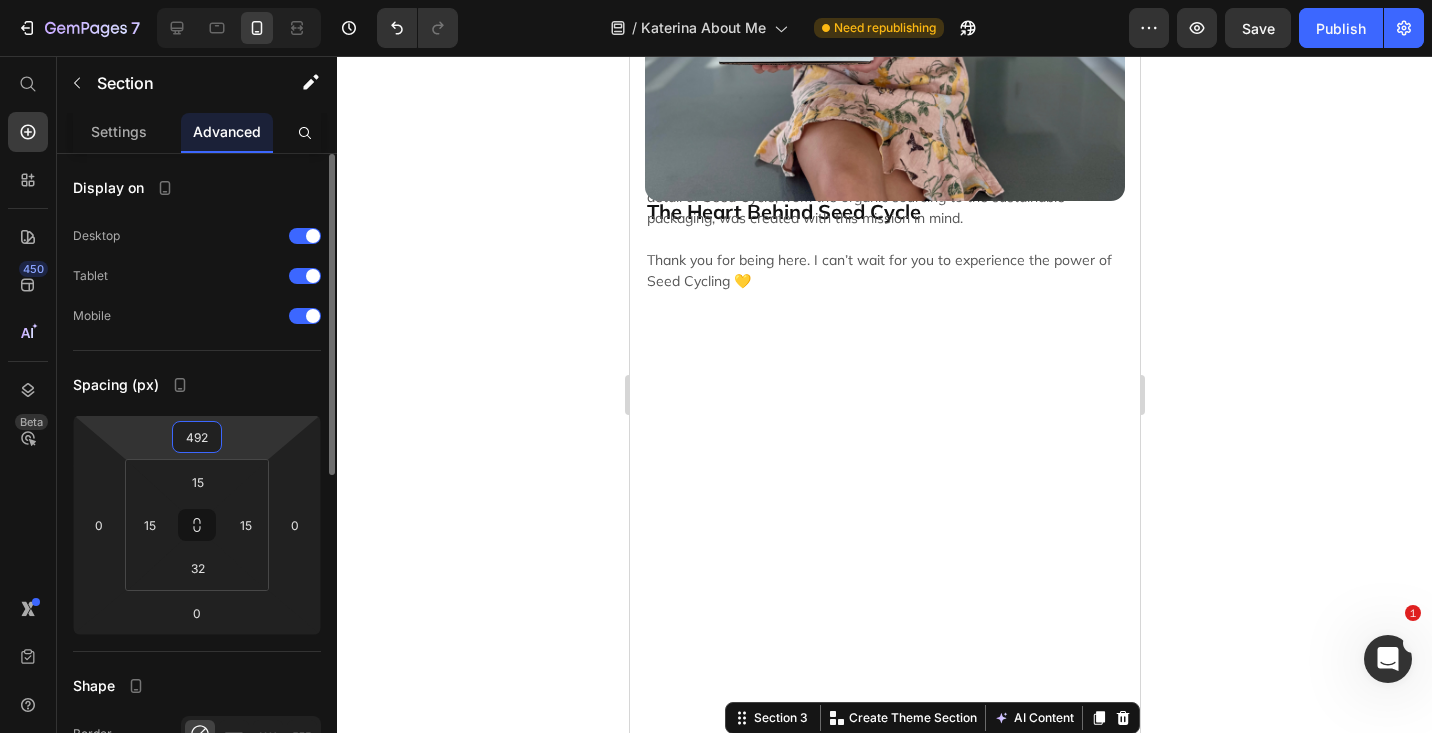 click on "7  Version history  /  Katerina About Me Need republishing Preview  Save   Publish  450 Beta Start with Sections Elements Hero Section Product Detail Brands Trusted Badges Guarantee Product Breakdown How to use Testimonials Compare Bundle FAQs Social Proof Brand Story Product List Collection Blog List Contact Sticky Add to Cart Custom Footer Browse Library 450 Layout
Row
Row
Row
Row Text
Heading
Text Block Button
Button
Button
Sticky Back to top Media
Image Image" at bounding box center [716, 0] 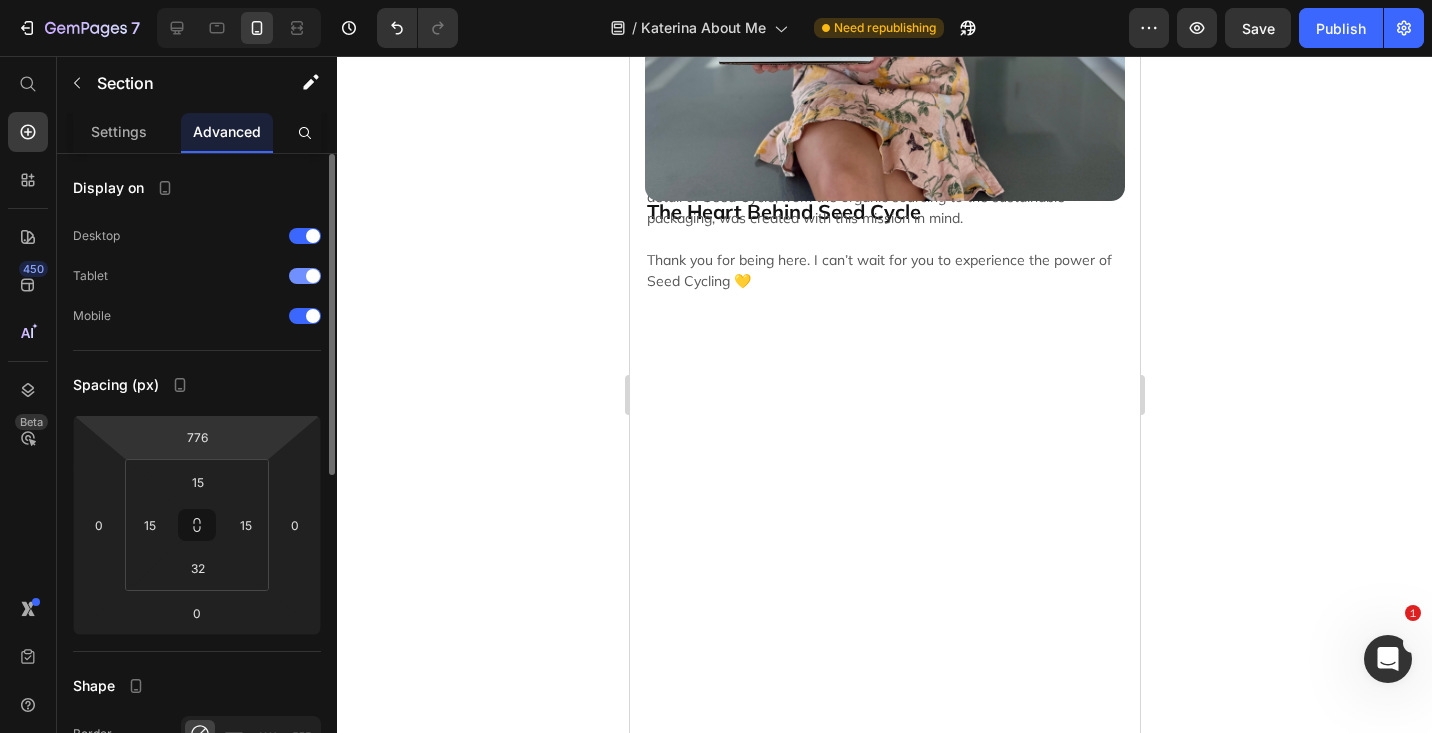 drag, startPoint x: 202, startPoint y: 419, endPoint x: 207, endPoint y: 277, distance: 142.088 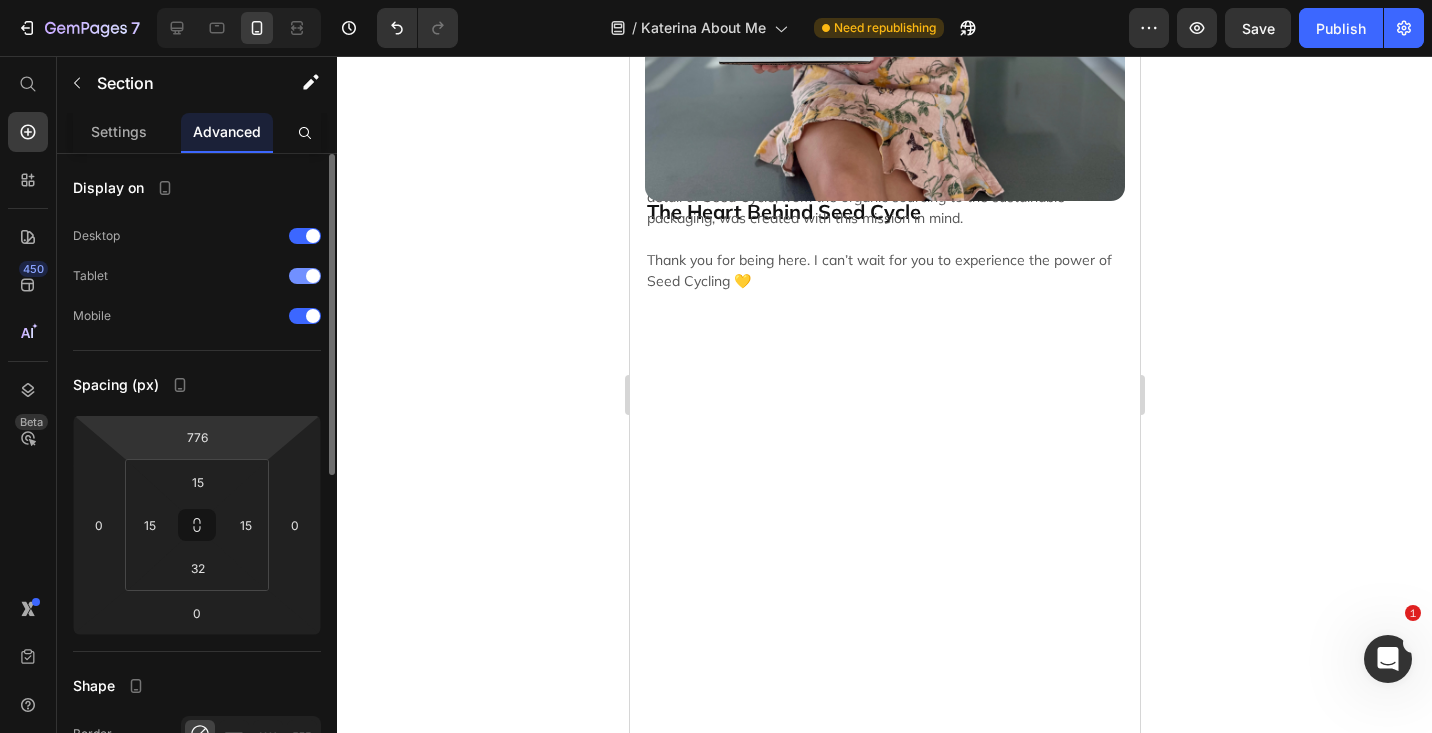 click on "7  Version history  /  Katerina About Me Need republishing Preview  Save   Publish  450 Beta Start with Sections Elements Hero Section Product Detail Brands Trusted Badges Guarantee Product Breakdown How to use Testimonials Compare Bundle FAQs Social Proof Brand Story Product List Collection Blog List Contact Sticky Add to Cart Custom Footer Browse Library 450 Layout
Row
Row
Row
Row Text
Heading
Text Block Button
Button
Button
Sticky Back to top Media
Image Image" at bounding box center (716, 0) 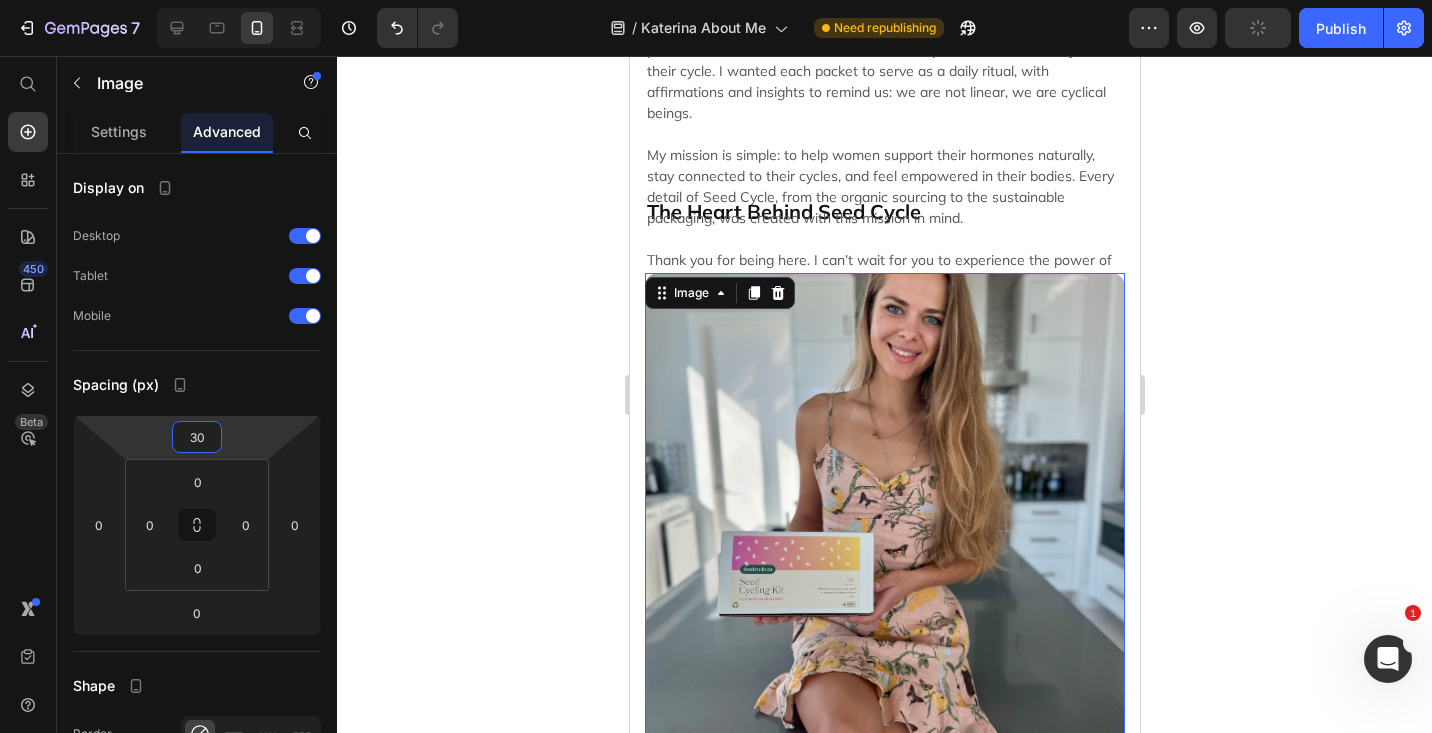 drag, startPoint x: 213, startPoint y: 419, endPoint x: 266, endPoint y: 142, distance: 282.0248 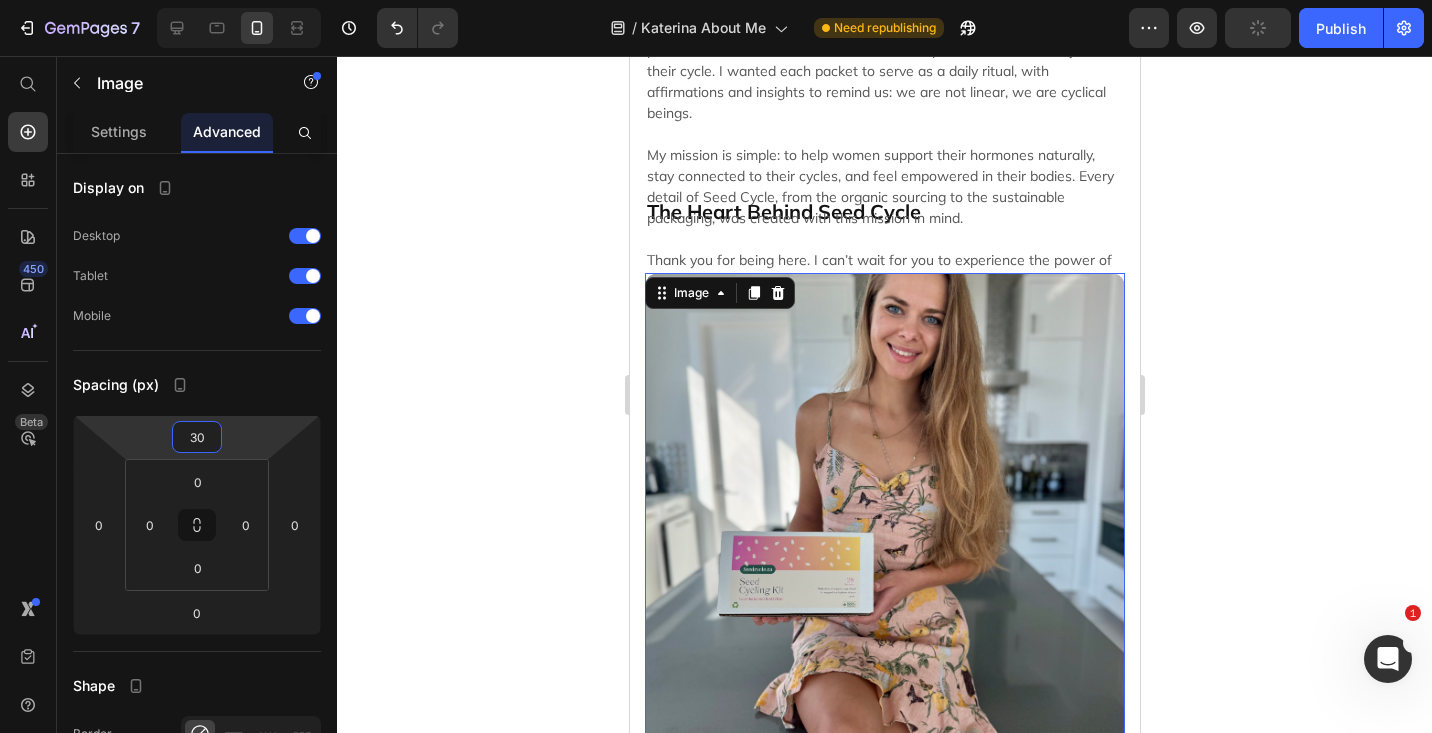 click on "7  Version history  /  Katerina About Me Need republishing Preview  Publish  450 Beta Start with Sections Elements Hero Section Product Detail Brands Trusted Badges Guarantee Product Breakdown How to use Testimonials Compare Bundle FAQs Social Proof Brand Story Product List Collection Blog List Contact Sticky Add to Cart Custom Footer Browse Library 450 Layout
Row
Row
Row
Row Text
Heading
Text Block Button
Button
Button
Sticky Back to top Media
Image" at bounding box center [716, 0] 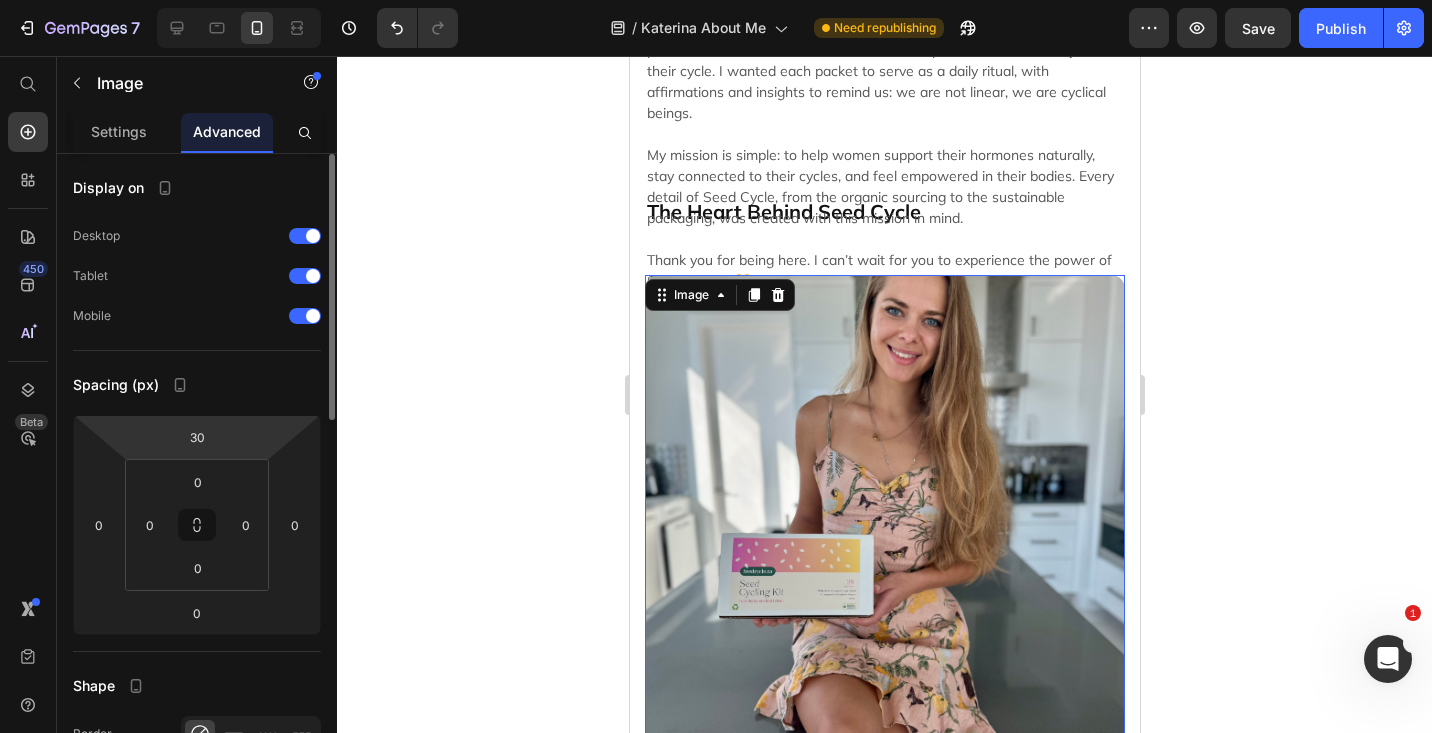 drag, startPoint x: 209, startPoint y: 420, endPoint x: 209, endPoint y: 389, distance: 31 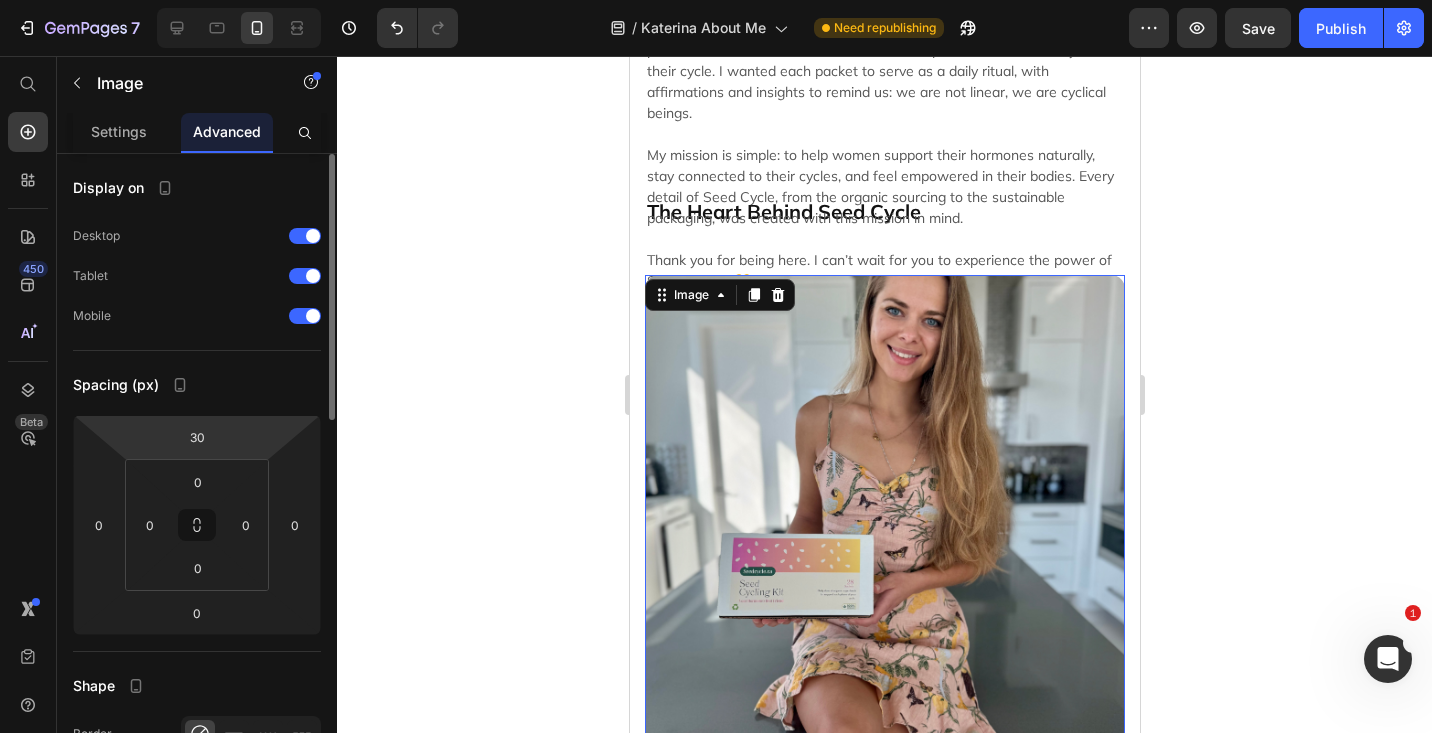 click on "Spacing (px) 30 0 0 0 0 0 0 0" 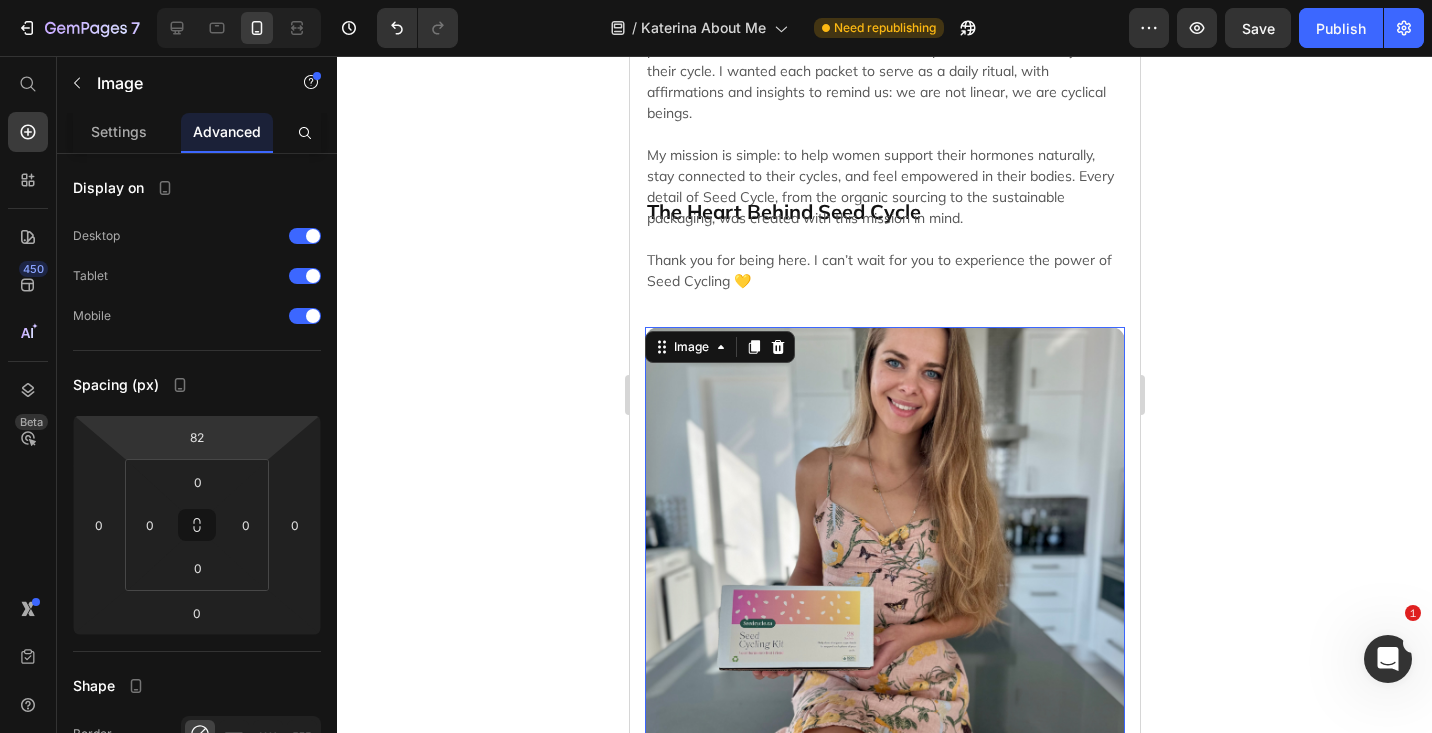 type on "80" 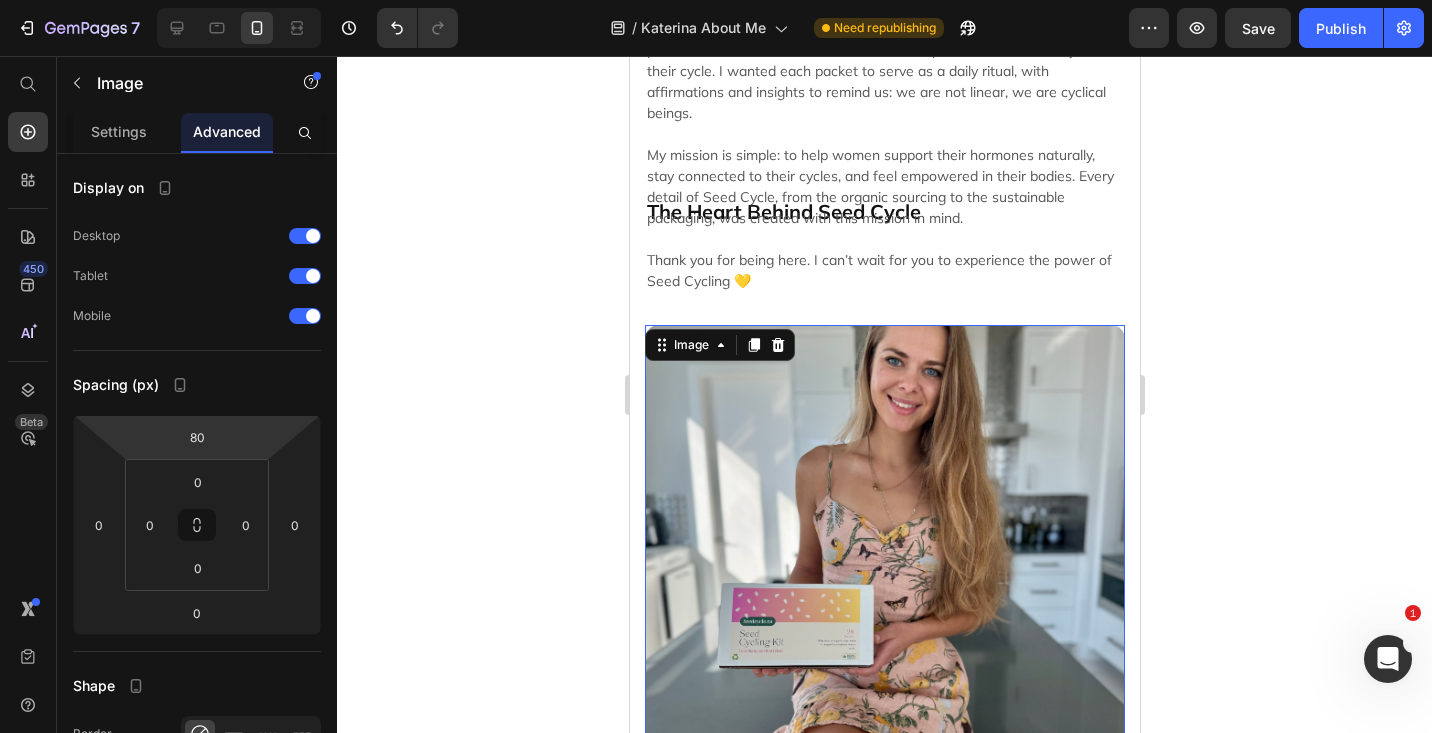 drag, startPoint x: 205, startPoint y: 420, endPoint x: 191, endPoint y: 395, distance: 28.653097 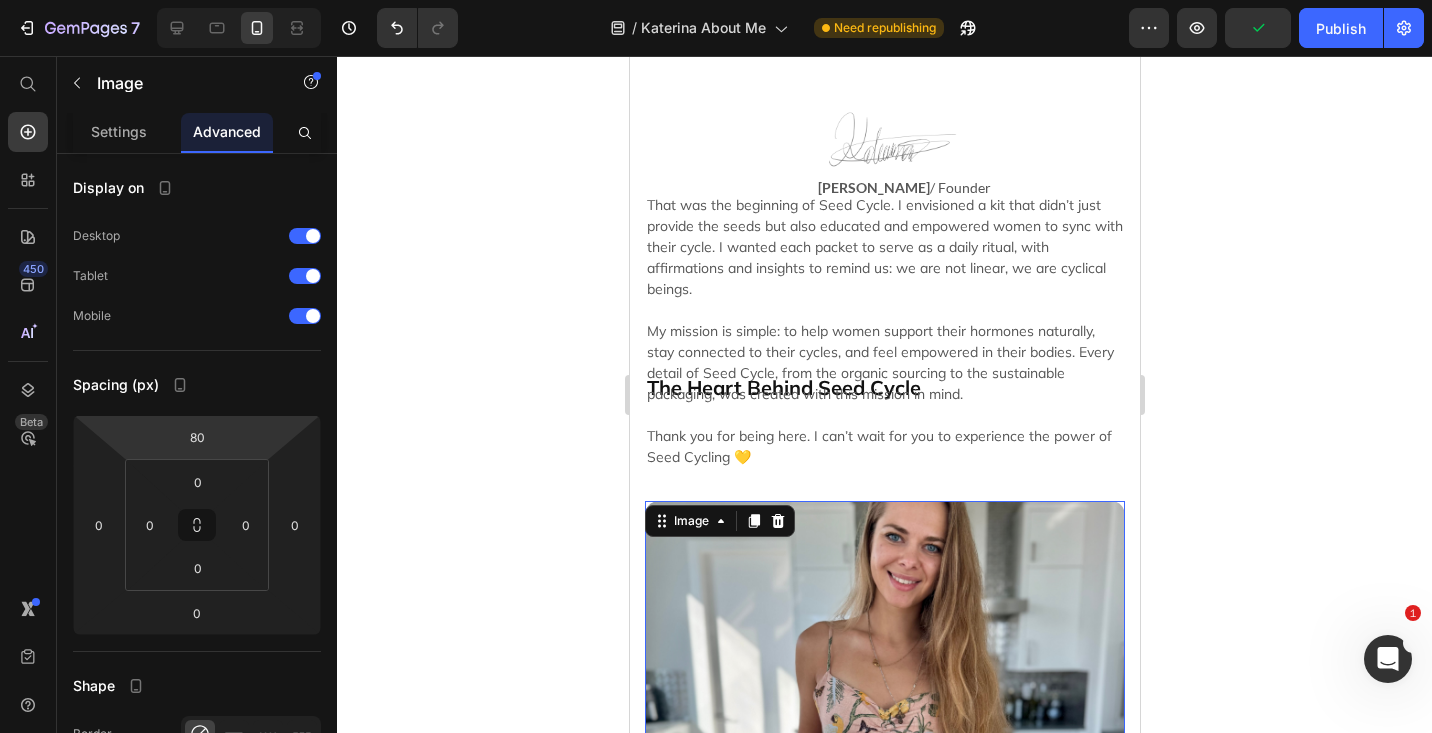 scroll, scrollTop: 709, scrollLeft: 0, axis: vertical 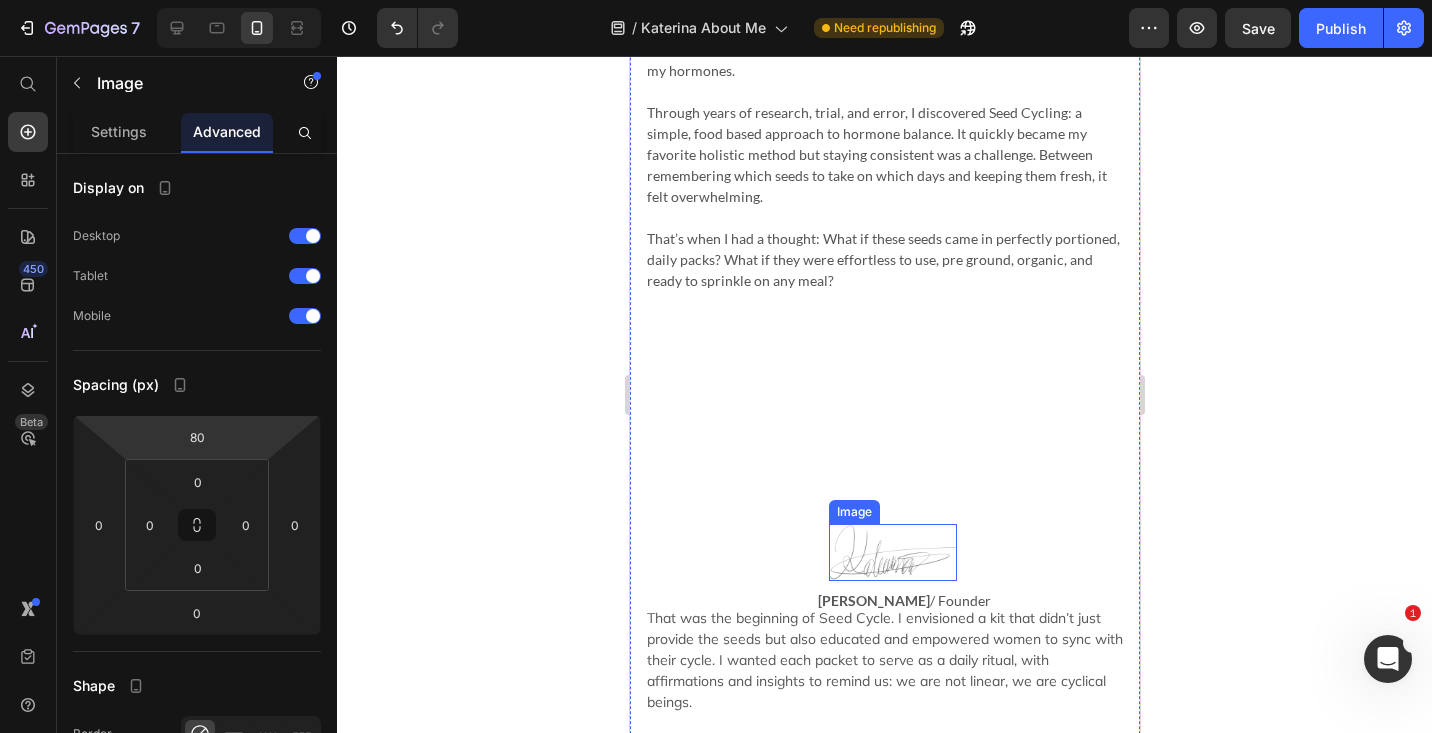 click at bounding box center [892, 552] 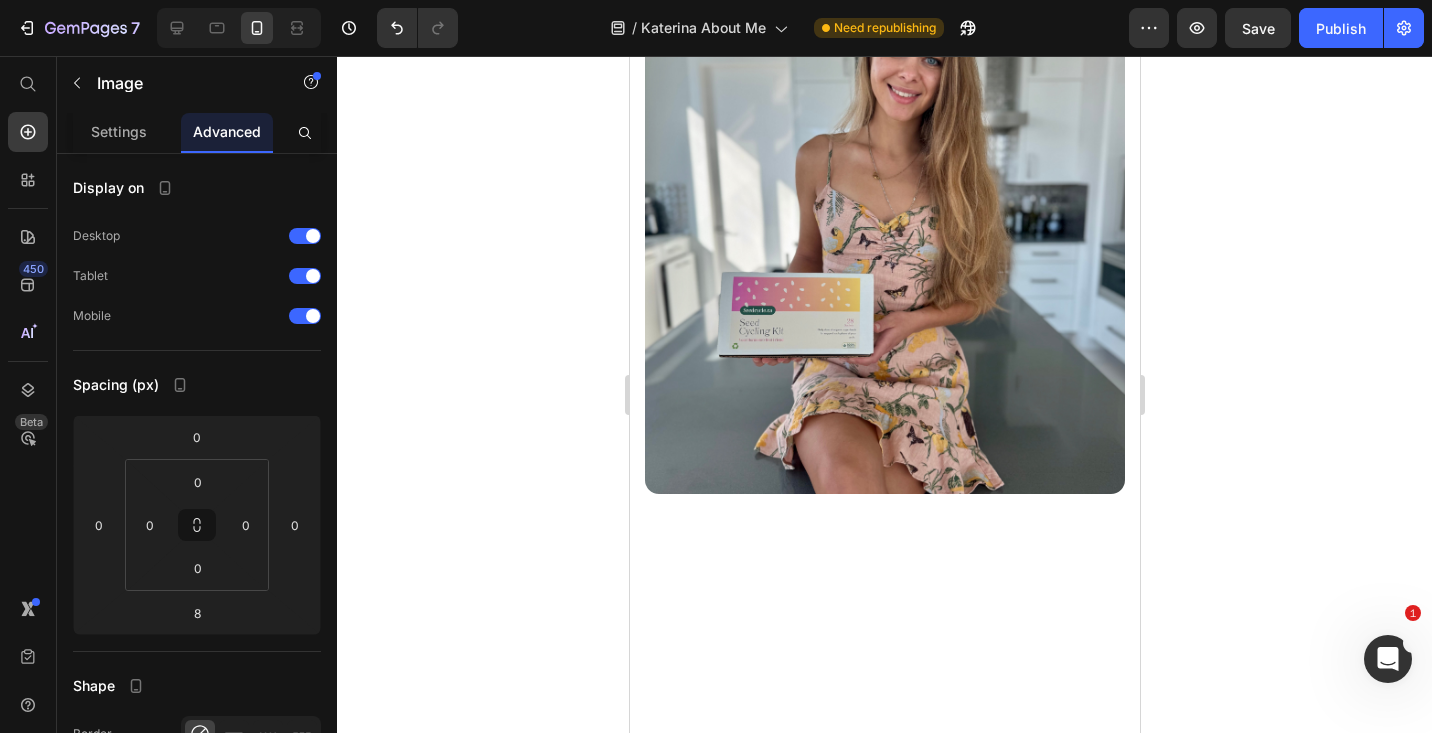 scroll, scrollTop: 1610, scrollLeft: 0, axis: vertical 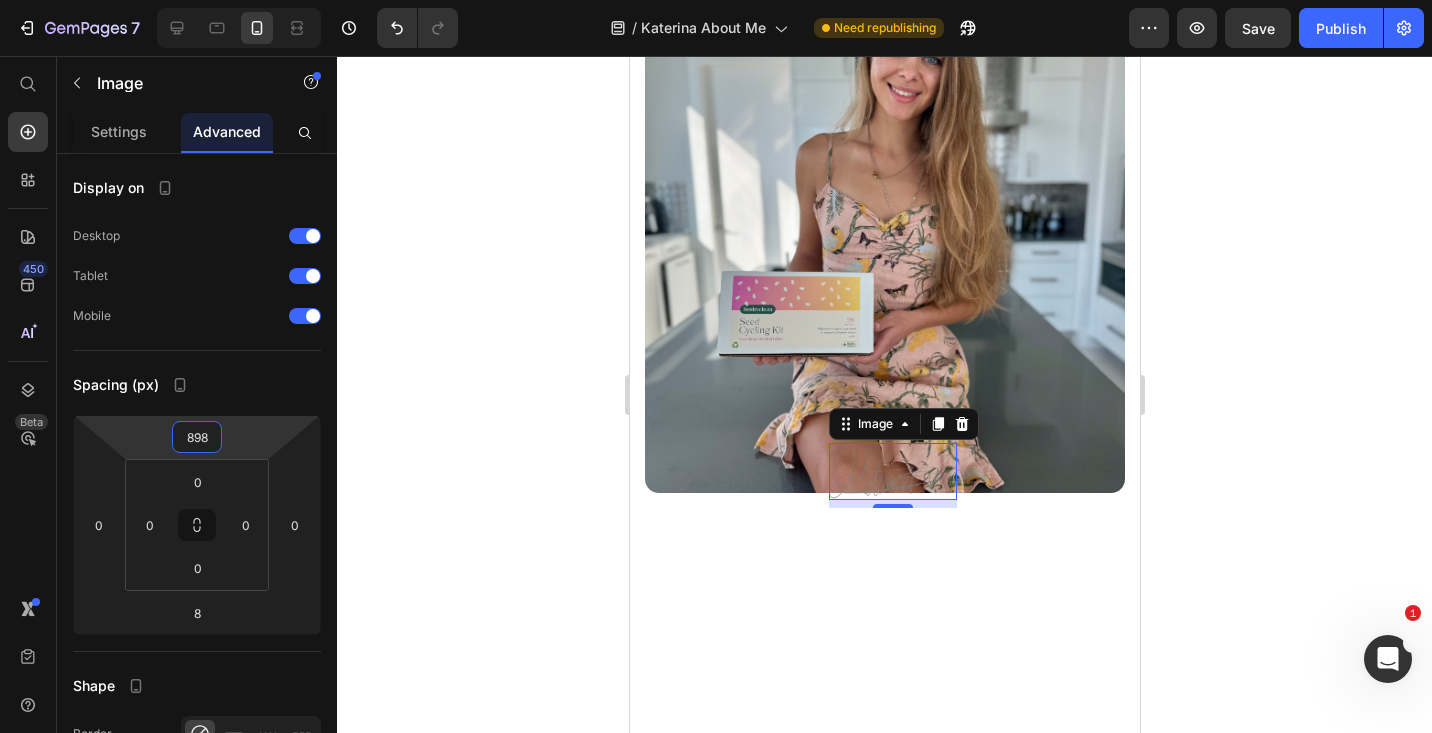 drag, startPoint x: 205, startPoint y: 418, endPoint x: 253, endPoint y: -31, distance: 451.5584 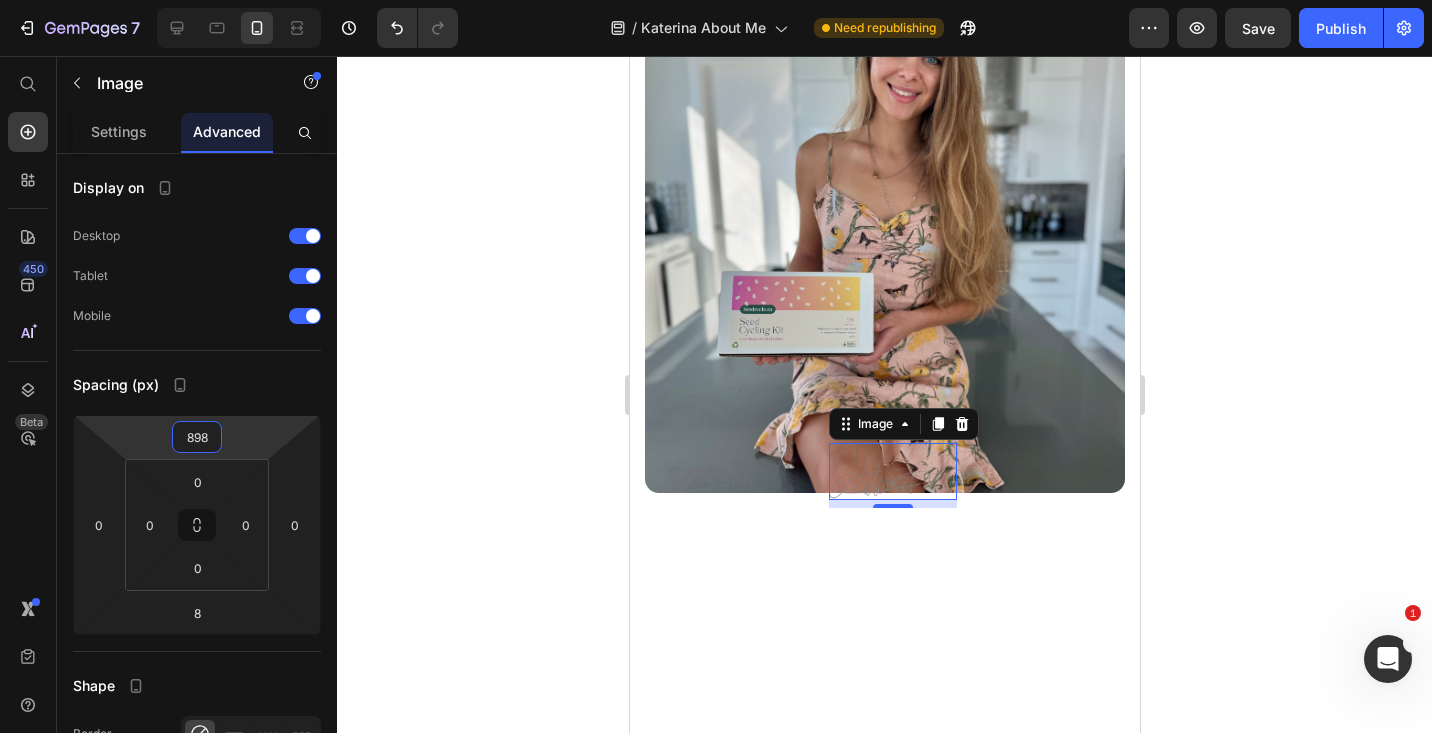click on "7  Version history  /  Katerina About Me Need republishing Preview  Save   Publish  450 Beta Start with Sections Elements Hero Section Product Detail Brands Trusted Badges Guarantee Product Breakdown How to use Testimonials Compare Bundle FAQs Social Proof Brand Story Product List Collection Blog List Contact Sticky Add to Cart Custom Footer Browse Library 450 Layout
Row
Row
Row
Row Text
Heading
Text Block Button
Button
Button
Sticky Back to top Media
Image Image" at bounding box center (716, 0) 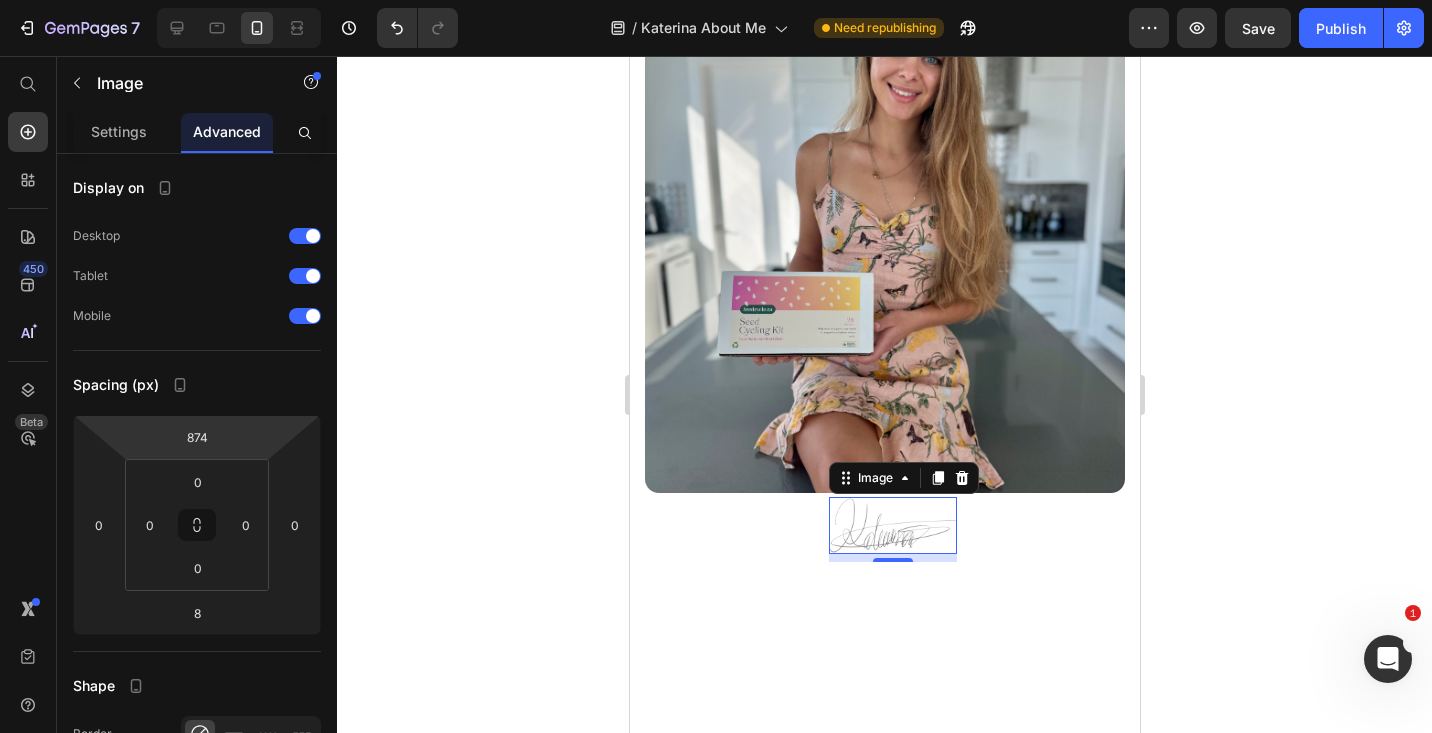 type on "872" 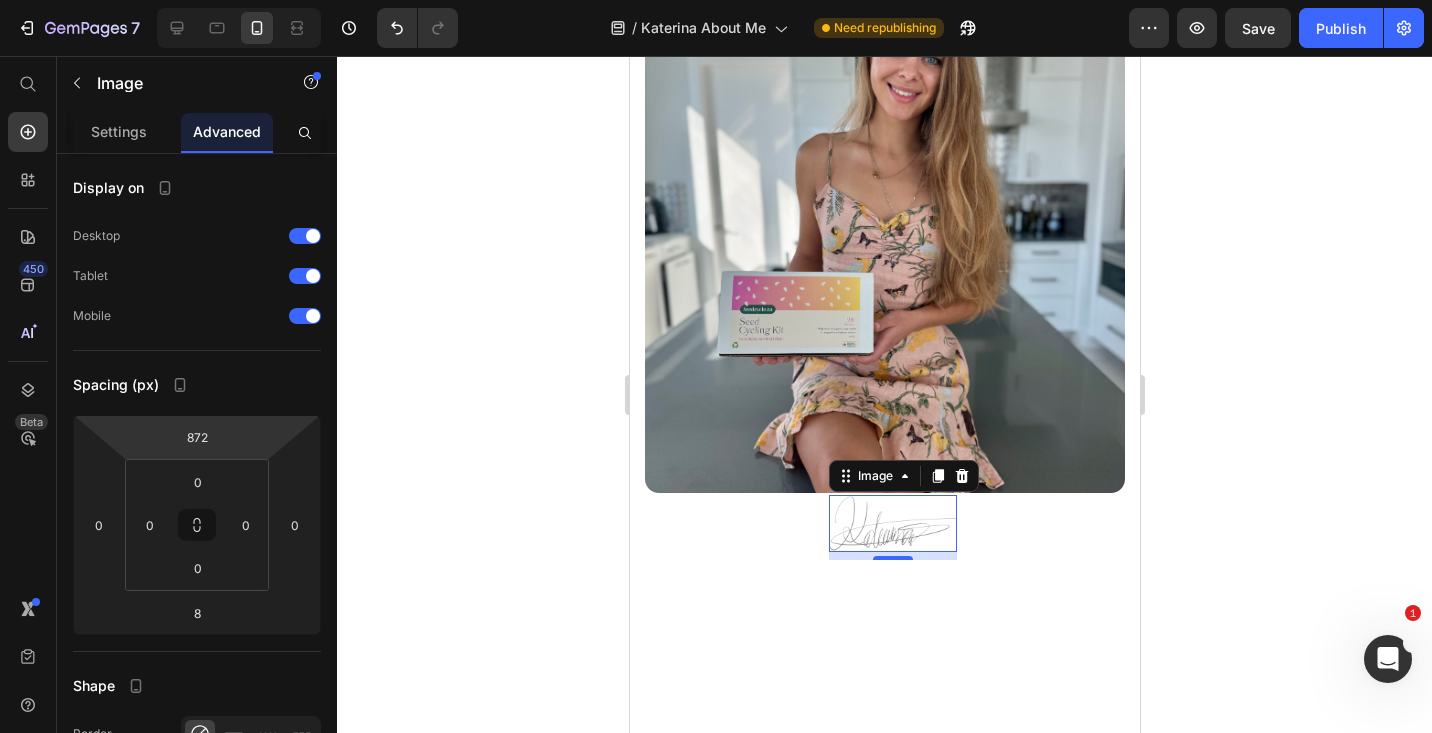 drag, startPoint x: 208, startPoint y: 420, endPoint x: 208, endPoint y: 433, distance: 13 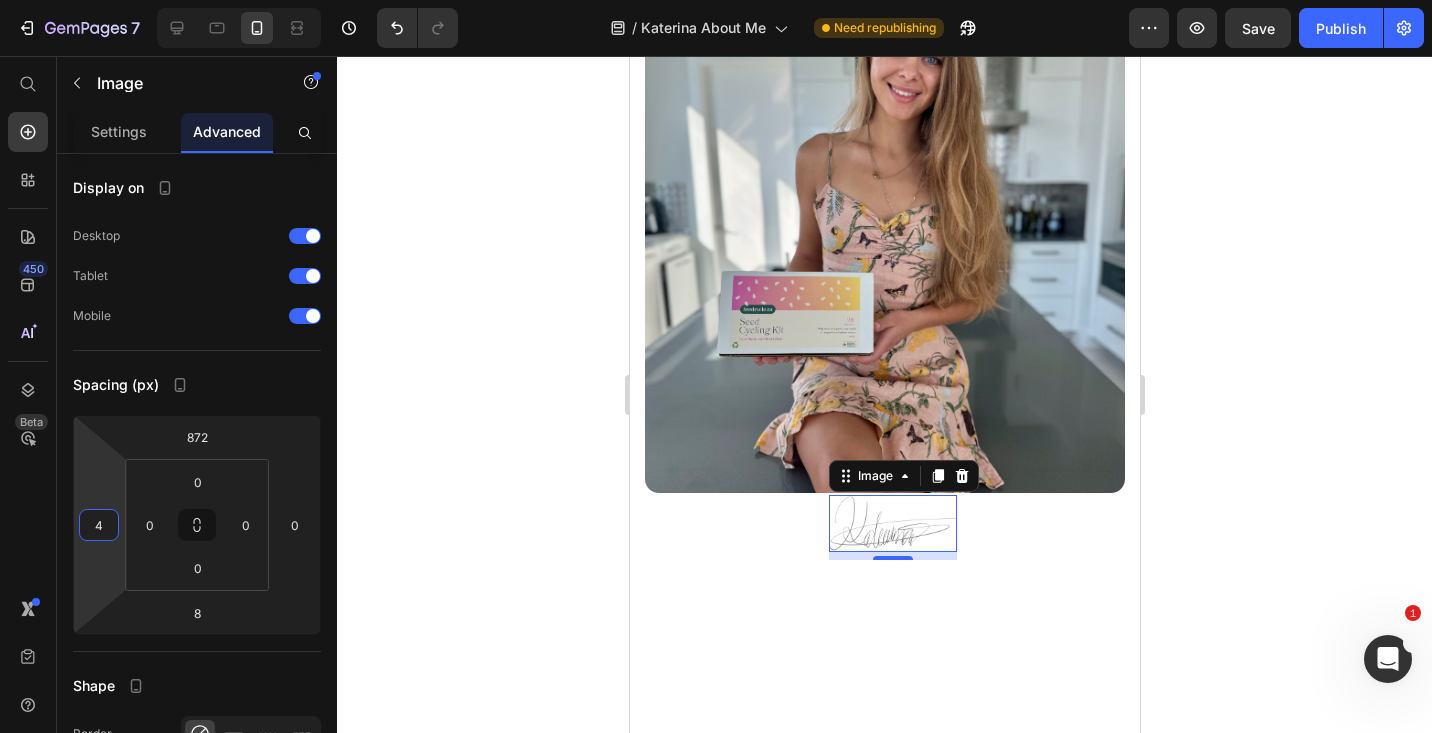 type on "6" 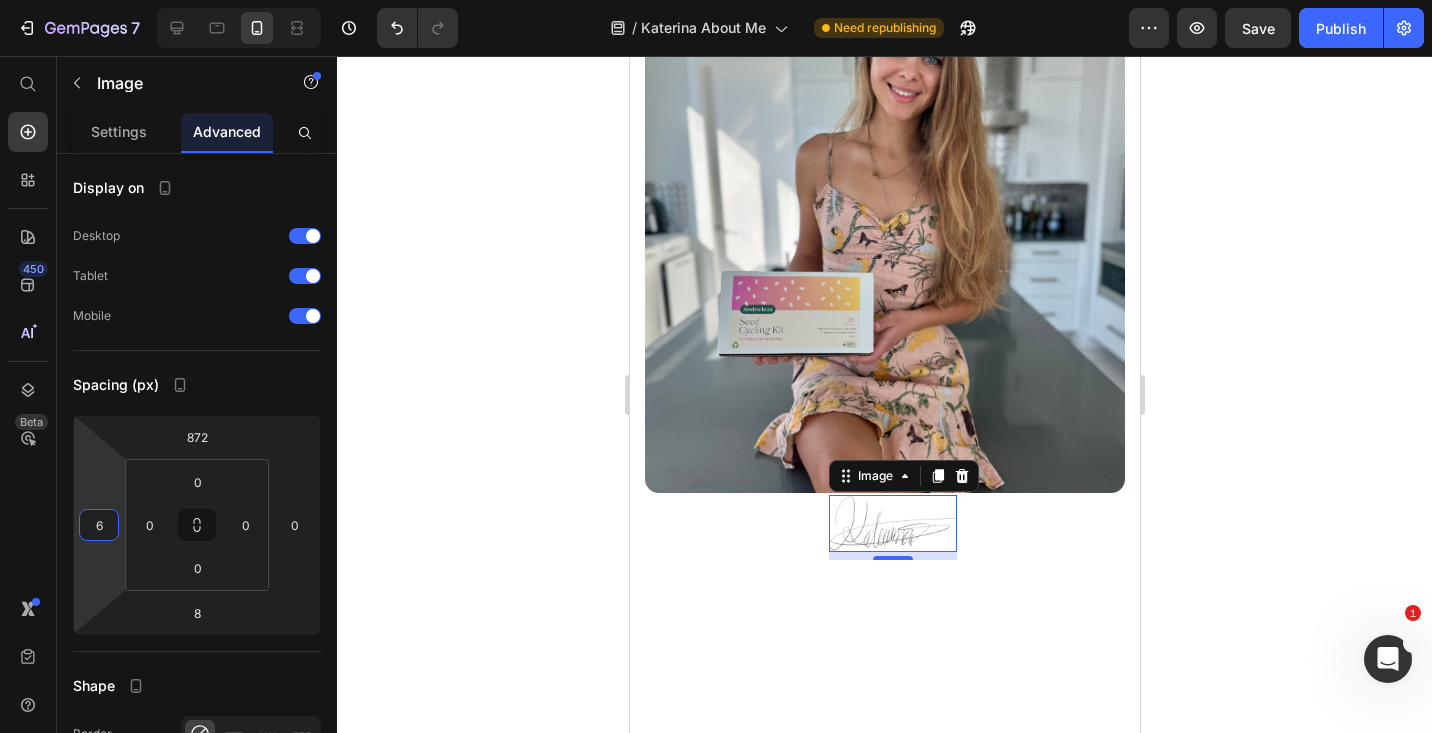 drag, startPoint x: 74, startPoint y: 521, endPoint x: 137, endPoint y: 518, distance: 63.07139 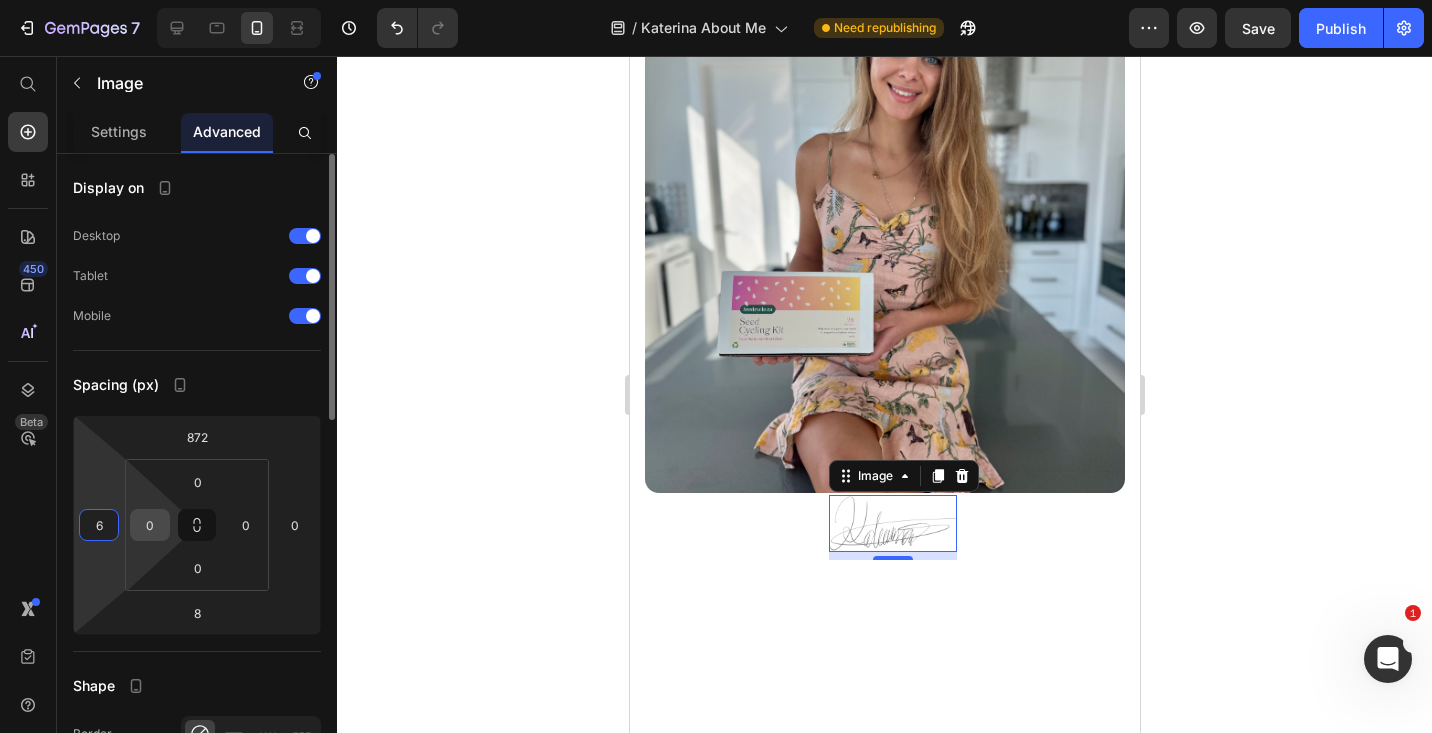 click on "0" at bounding box center [150, 525] 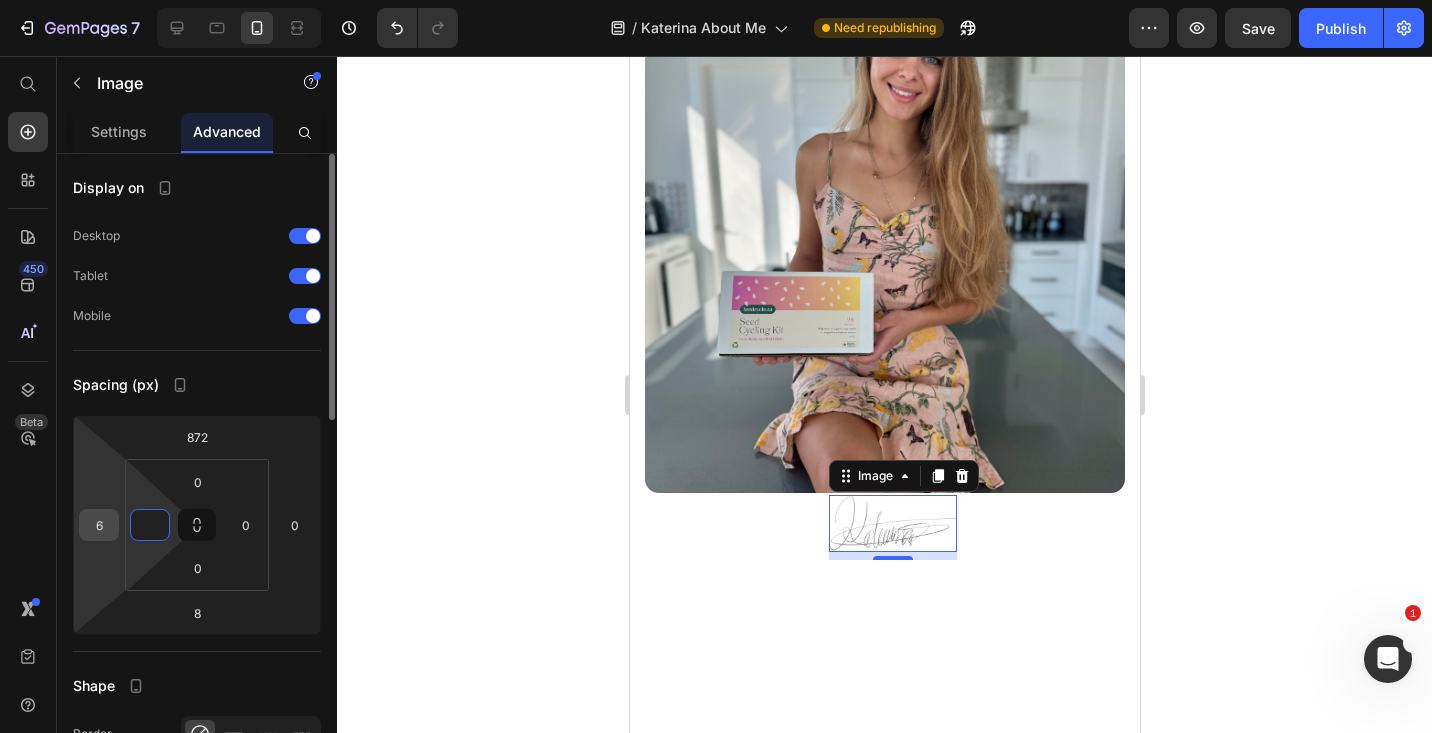 type on "0" 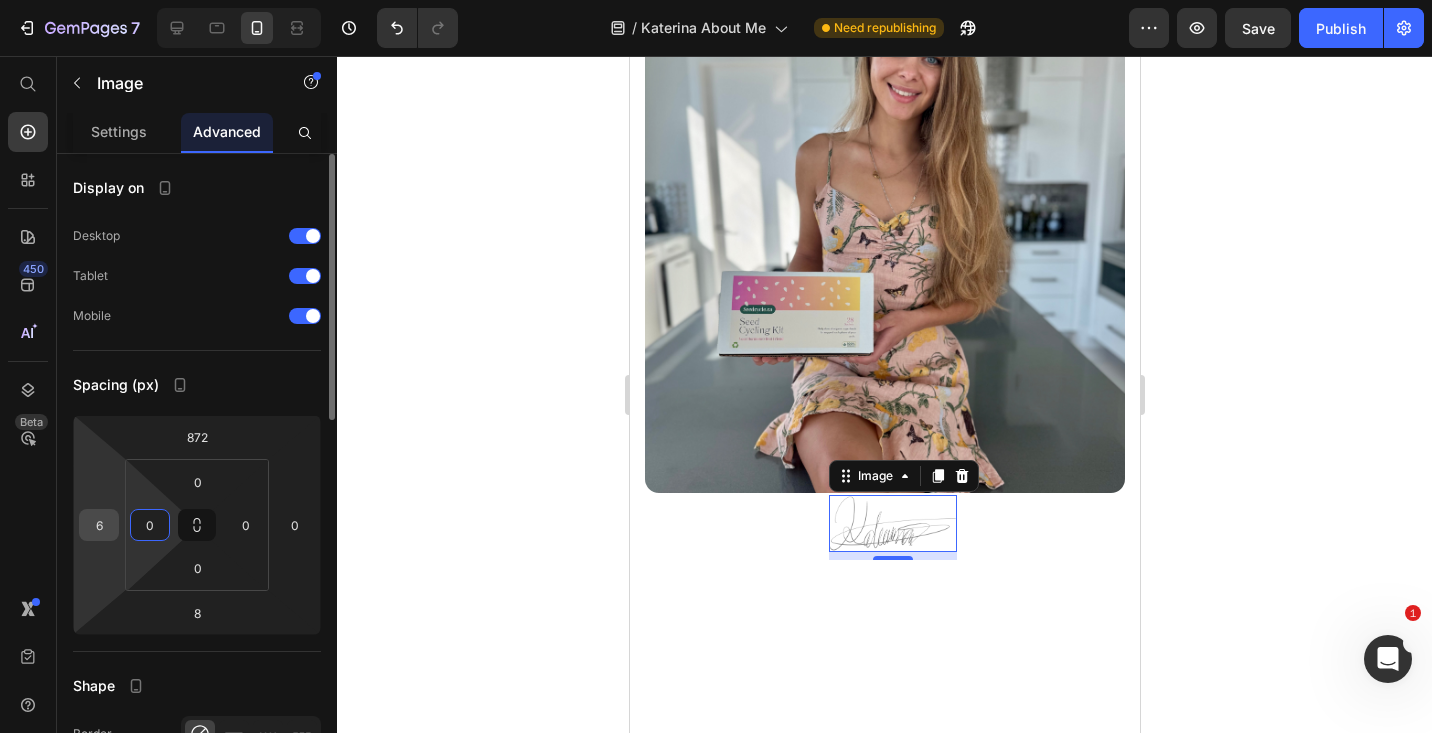 click on "6" at bounding box center (99, 525) 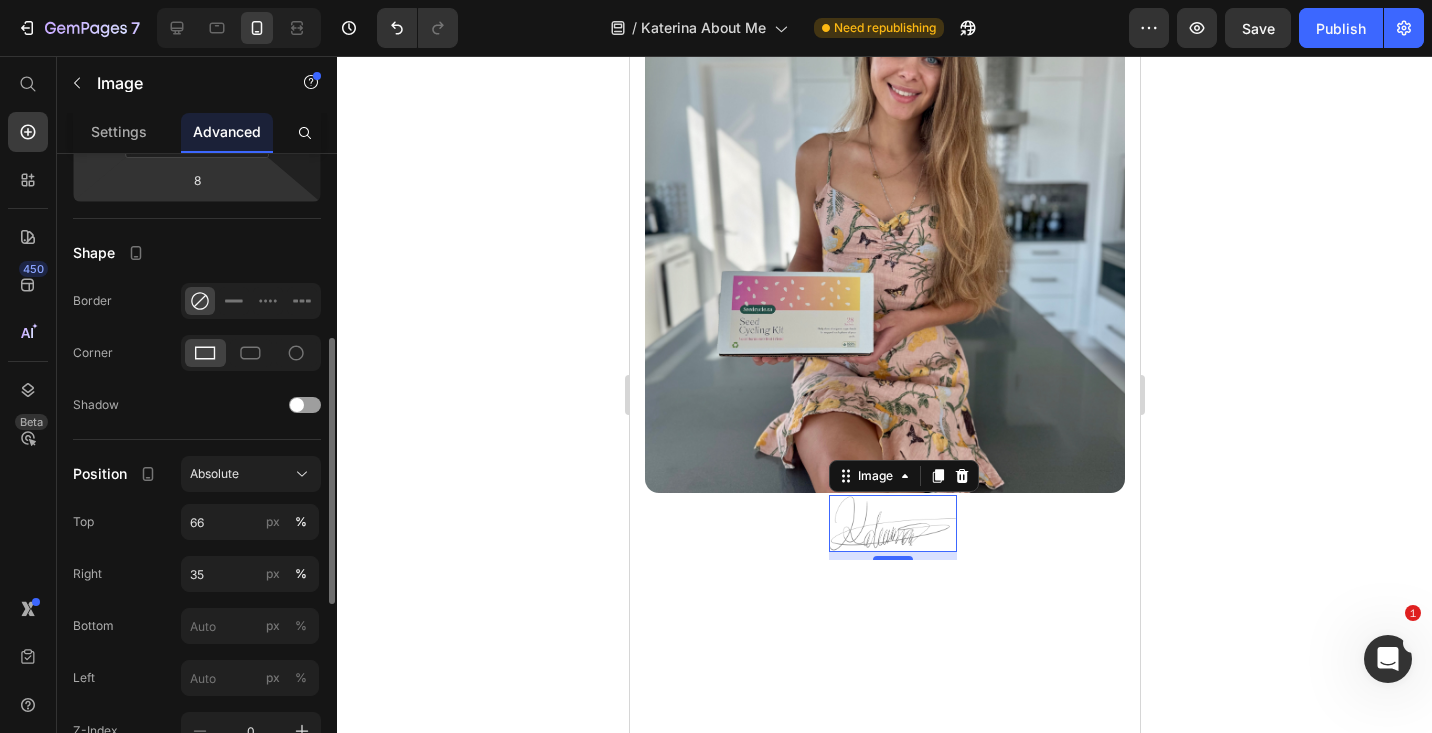 scroll, scrollTop: 435, scrollLeft: 0, axis: vertical 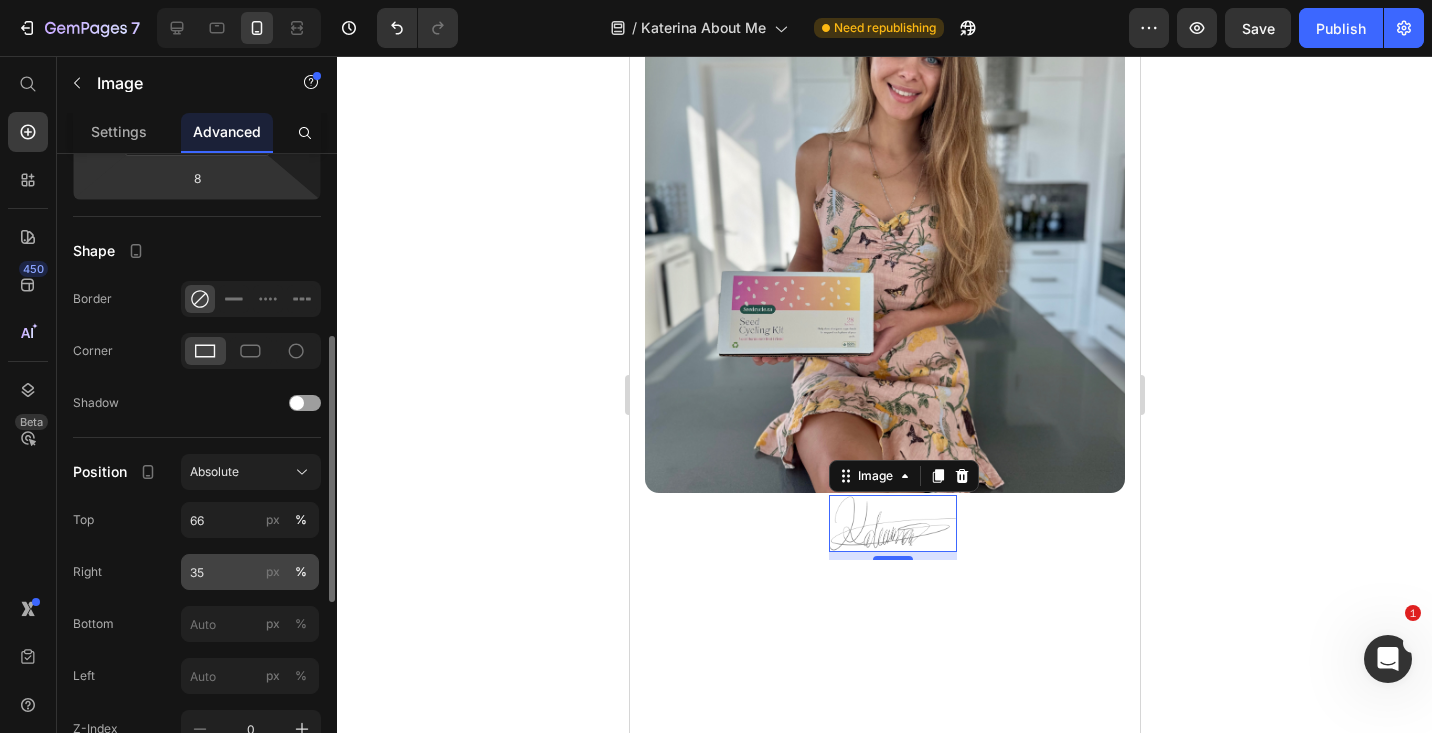 type on "0" 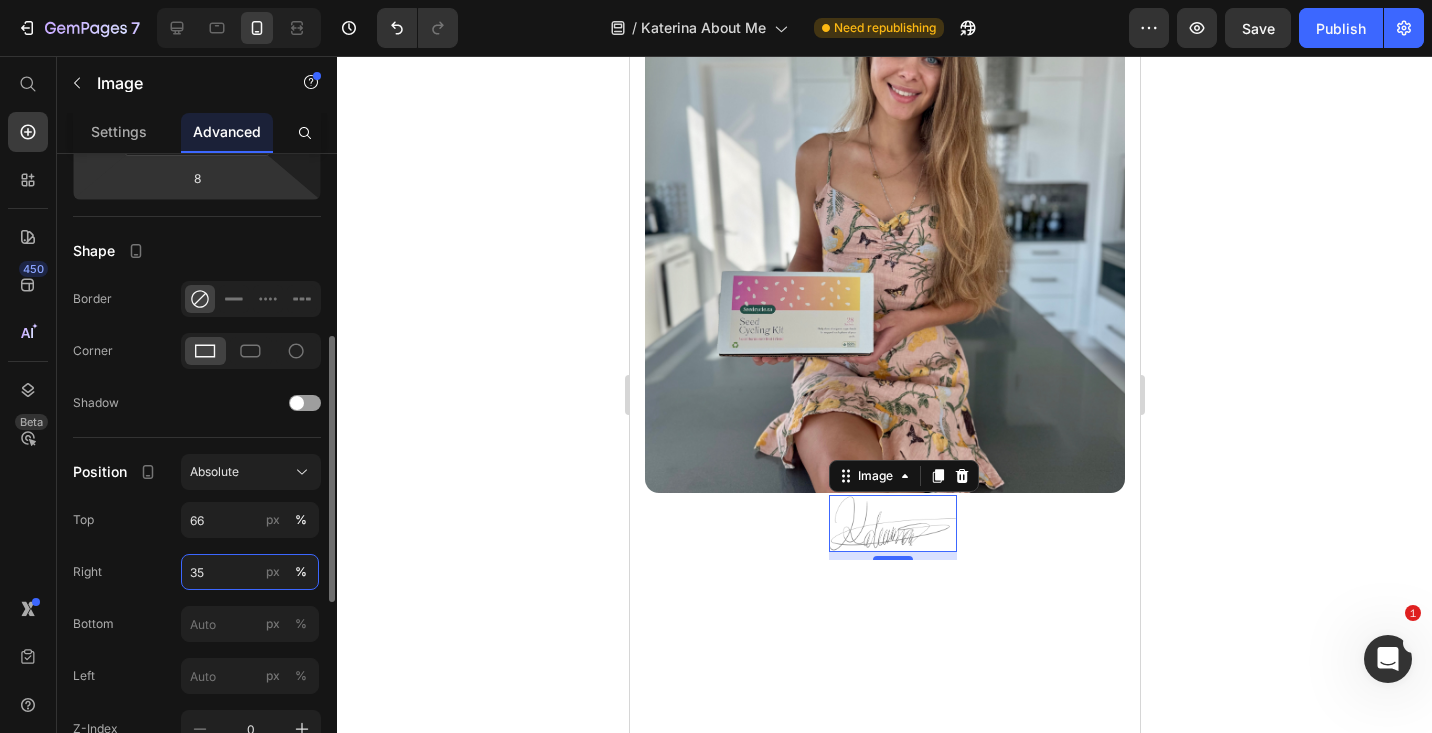 click on "35" at bounding box center (250, 572) 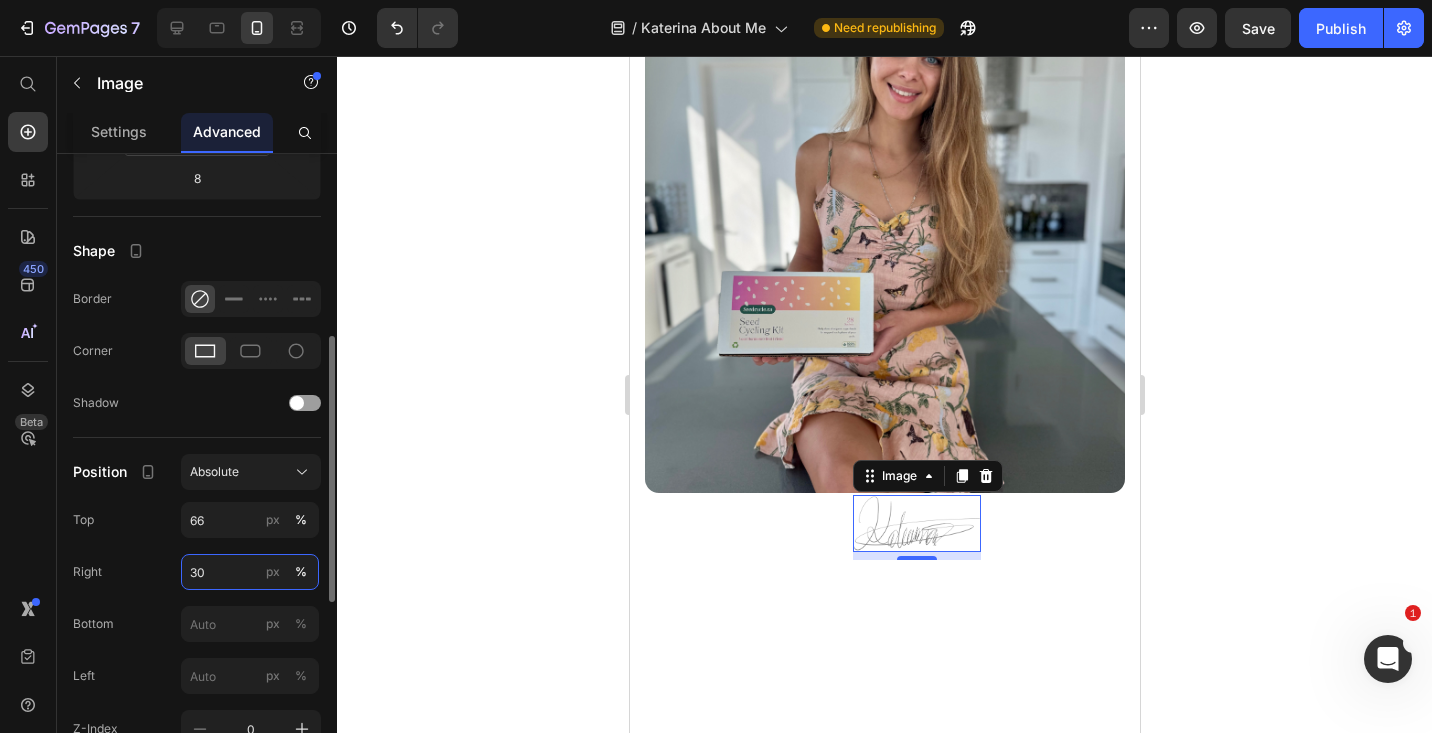 type on "3" 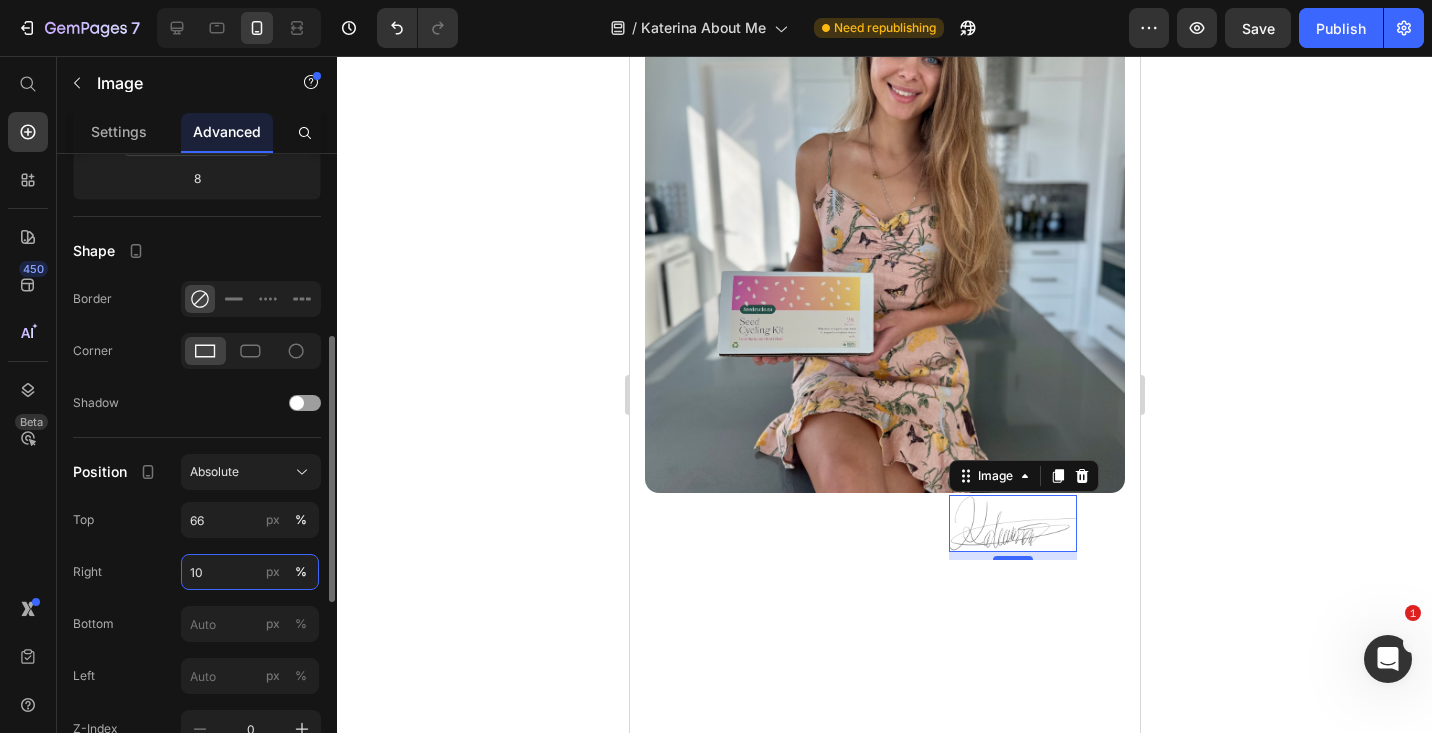 type on "1" 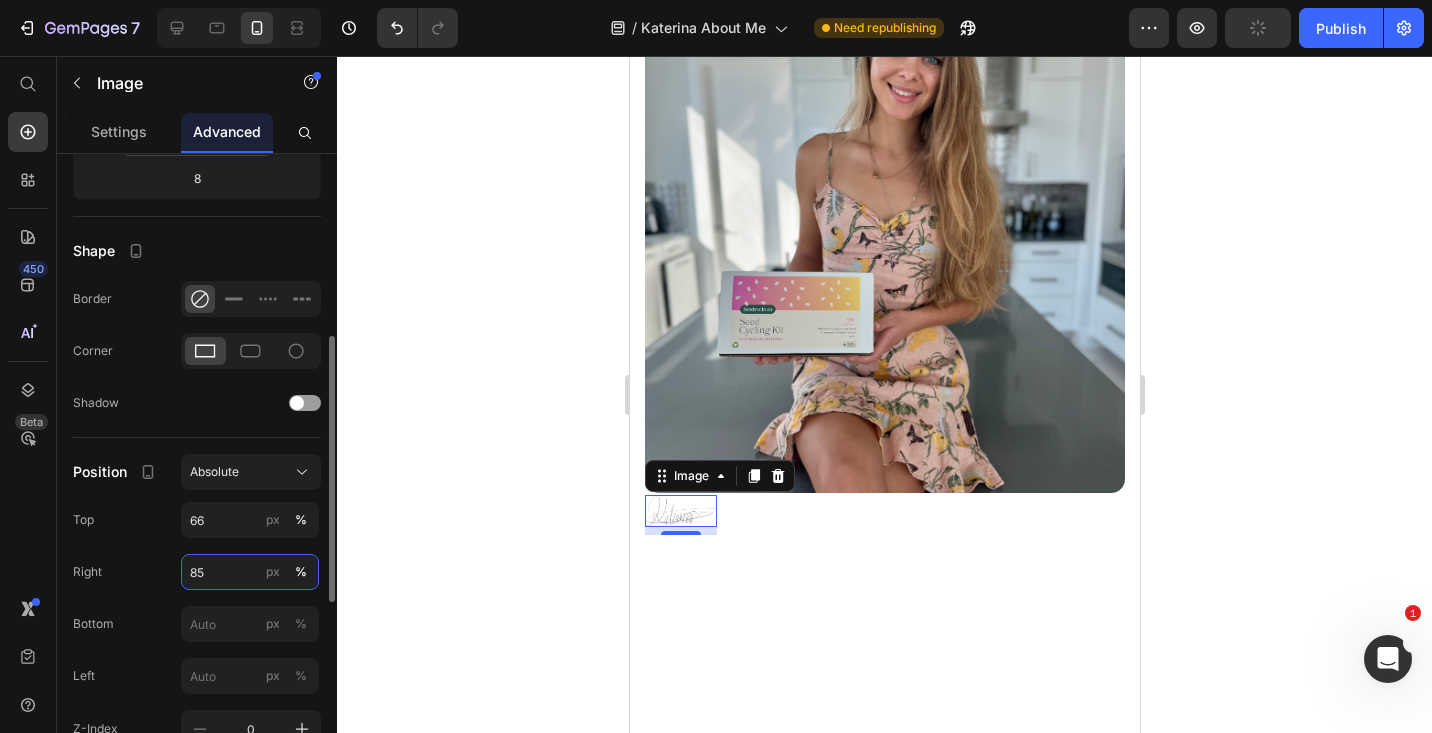 type on "35" 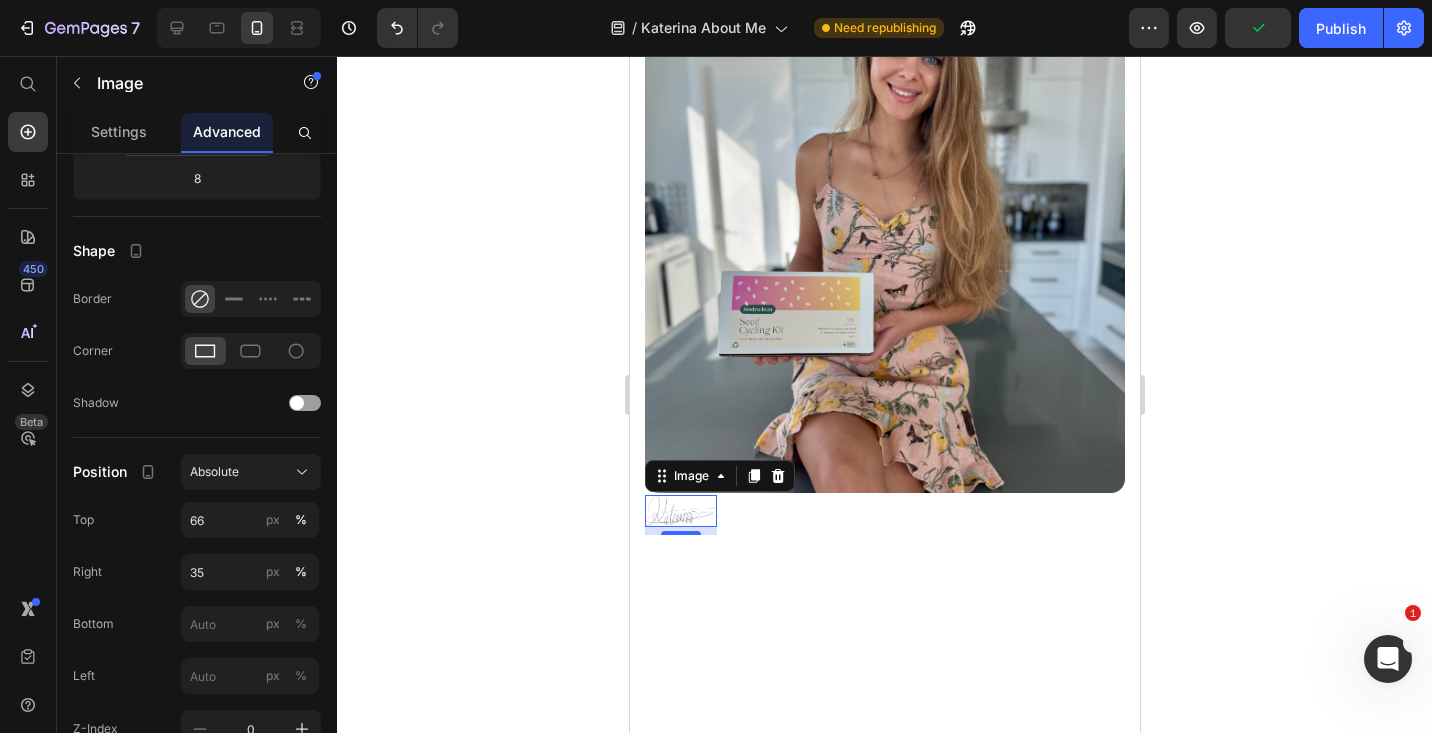 click on "How It All Began Heading My journey with Seed Cycle started from a deeply personal place. Since I was 20, I struggled with Polycystic Ovarian Syndrome (PCOS), battling painful cramps, hormonal acne, bloating, and unpredictable cycles. Like so many women, I was told to "just go on the pill." But instead of masking the symptoms, I wanted to understand my body and find a natural way to support my hormones.   Through years of research, trial, and error, I discovered Seed Cycling: a simple, food based approach to hormone balance. It quickly became my favorite holistic method but staying consistent was a challenge. Between remembering which seeds to take on which days and keeping them fresh, it felt overwhelming.   That’s when I had a thought: What if these seeds came in perfectly portioned, daily packs? What if they were effortless to use, pre ground, organic, and ready to sprinkle on any meal? Text block The Heart Behind Seed Cycle Heading     Text block Image Row Image   8 Katerina Savenko  / Founder Icon" at bounding box center (884, 217) 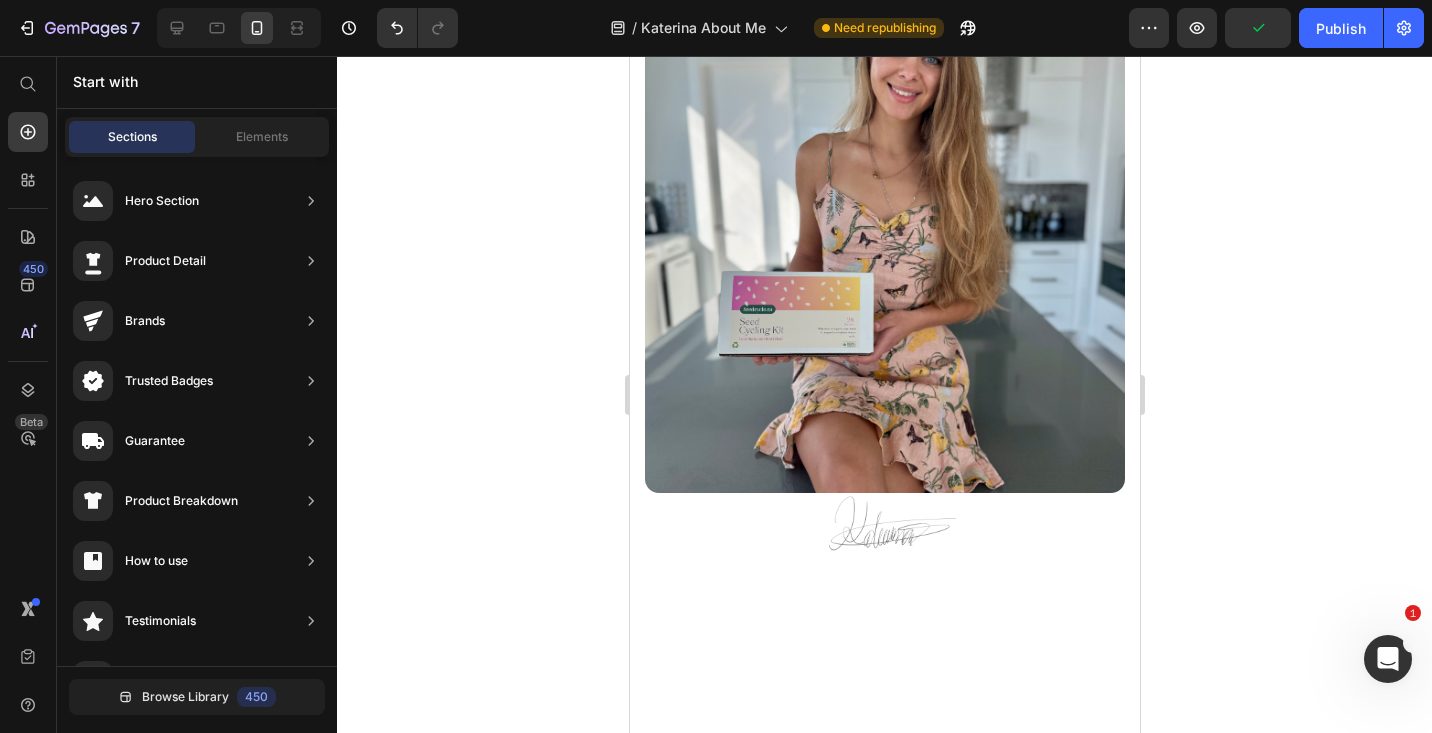 click at bounding box center [892, 523] 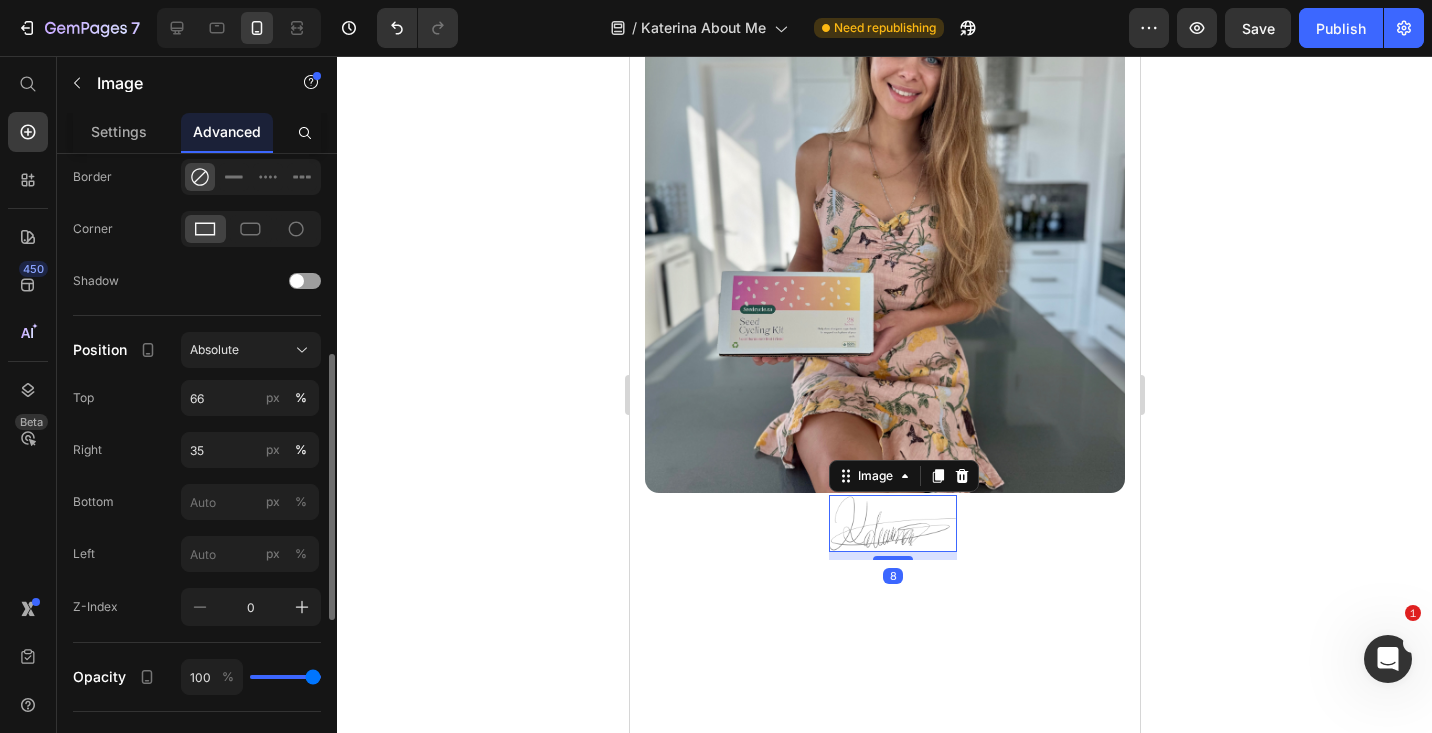 scroll, scrollTop: 561, scrollLeft: 0, axis: vertical 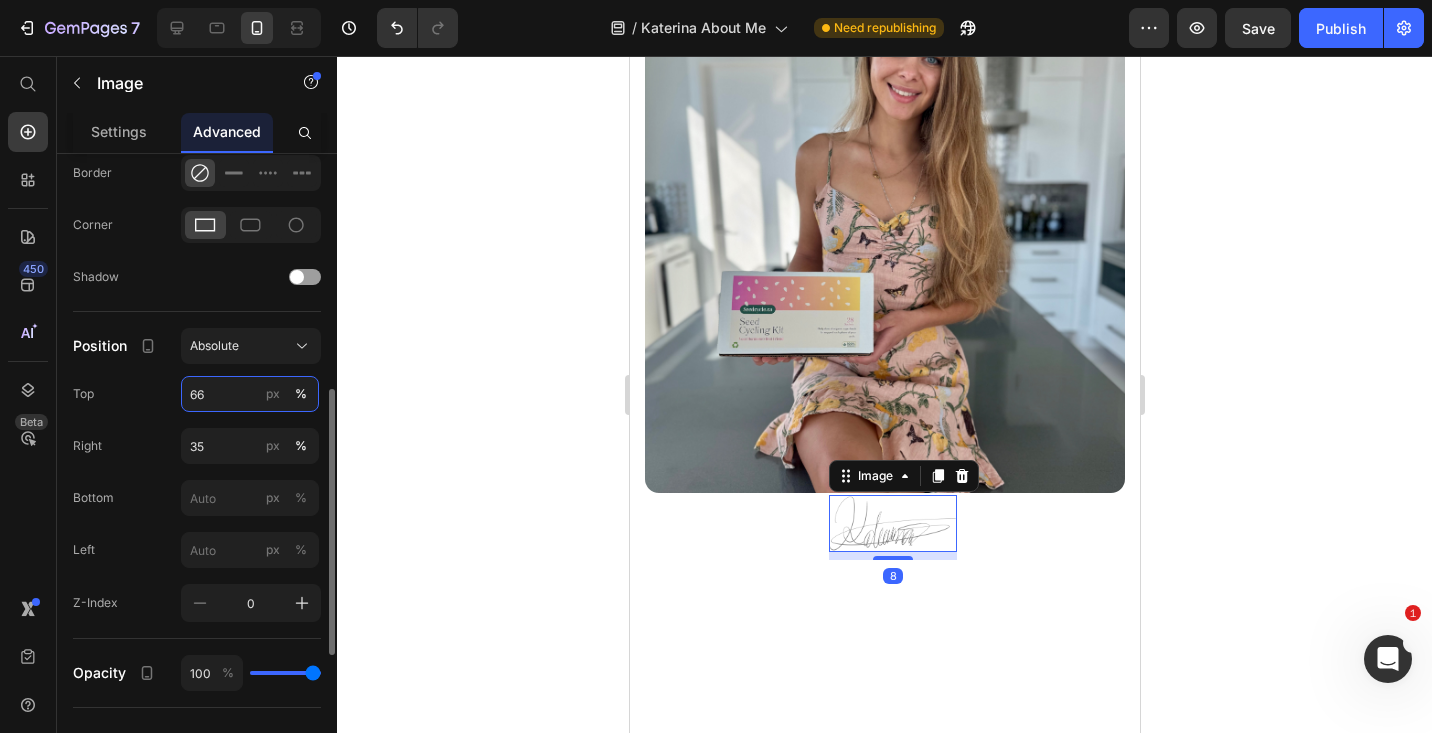 click on "66" at bounding box center [250, 394] 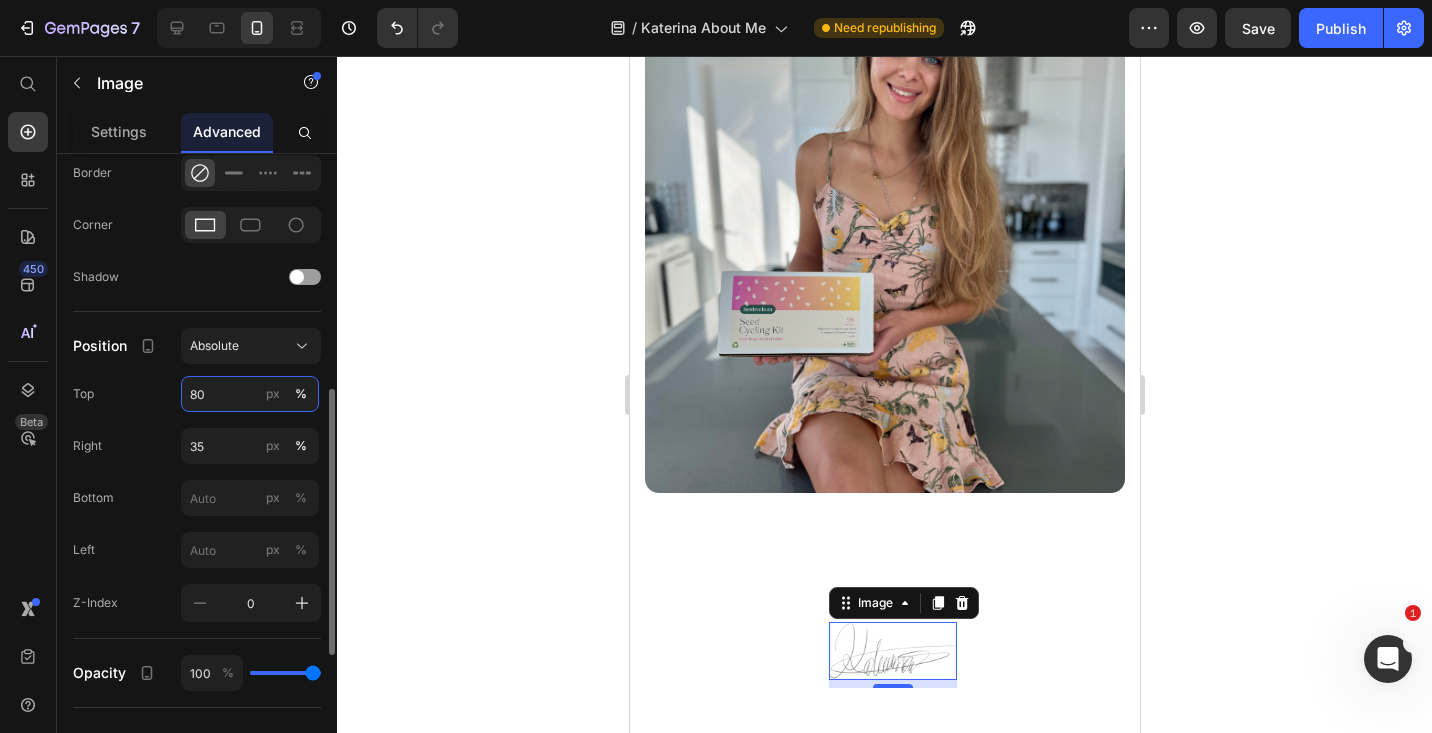 type on "66" 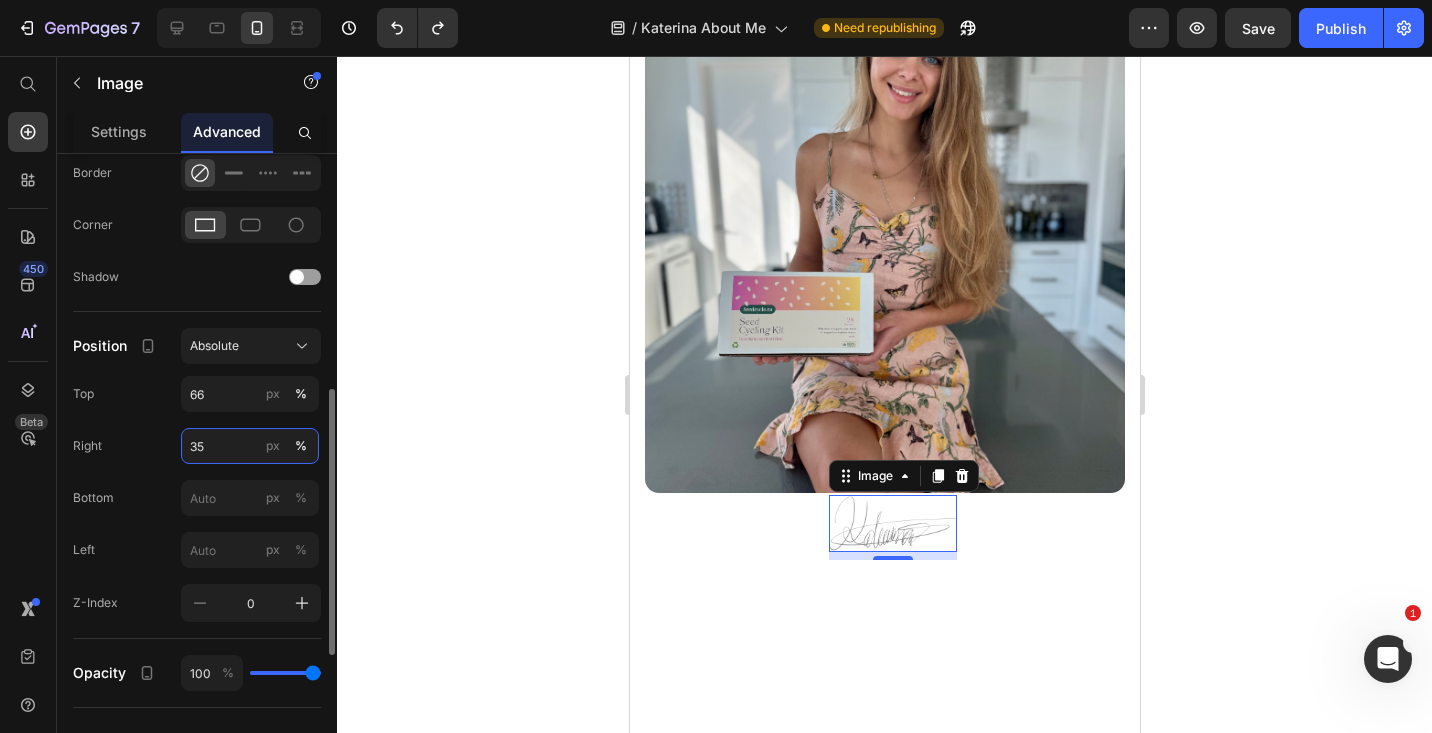 click on "35" at bounding box center [250, 446] 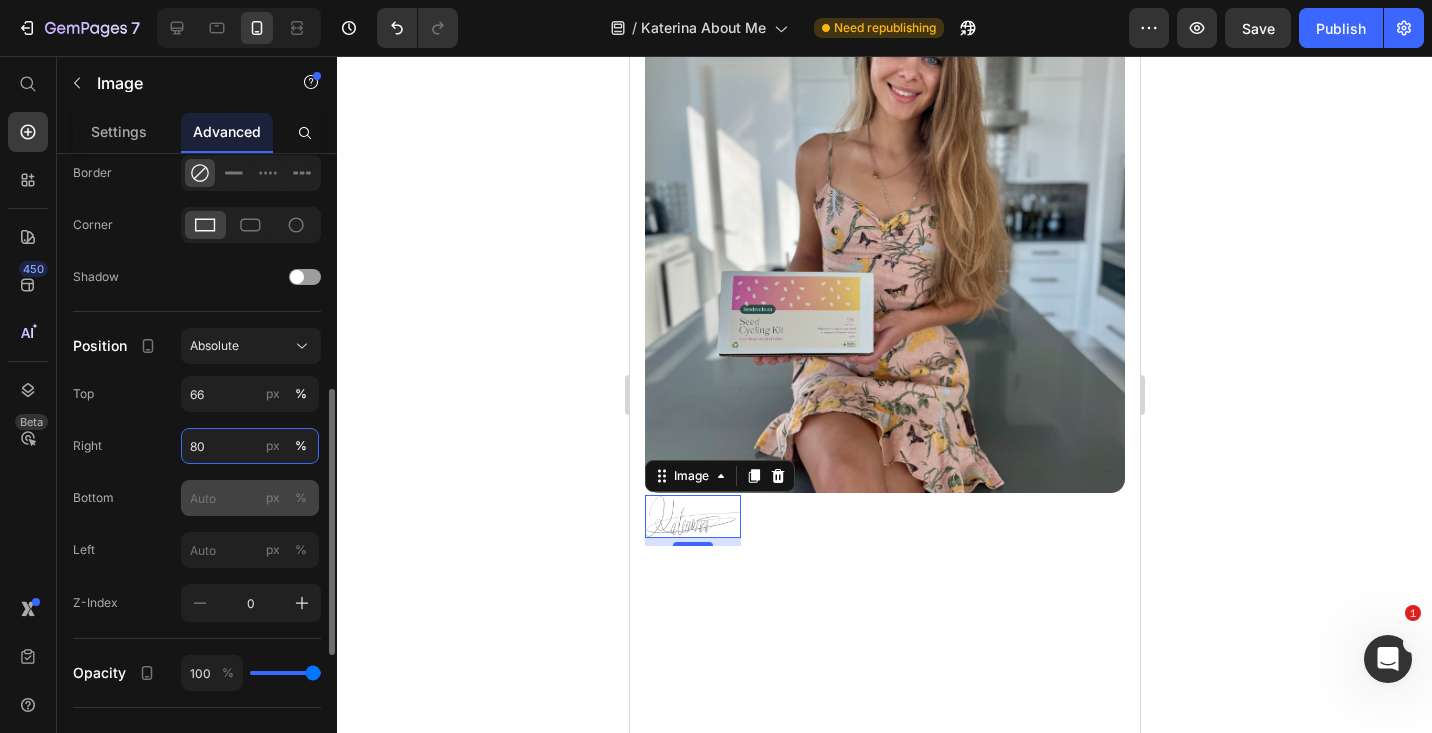 type on "80" 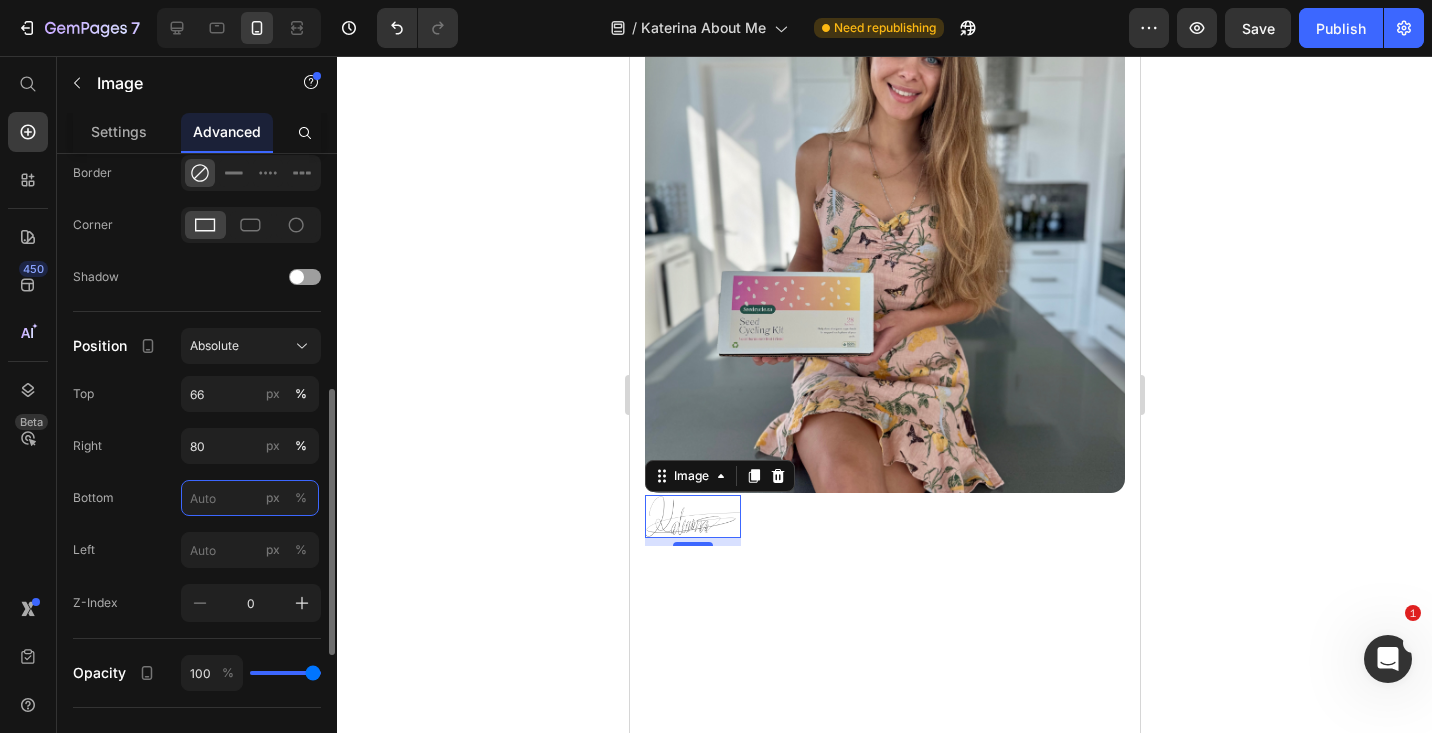 click on "px %" at bounding box center [250, 498] 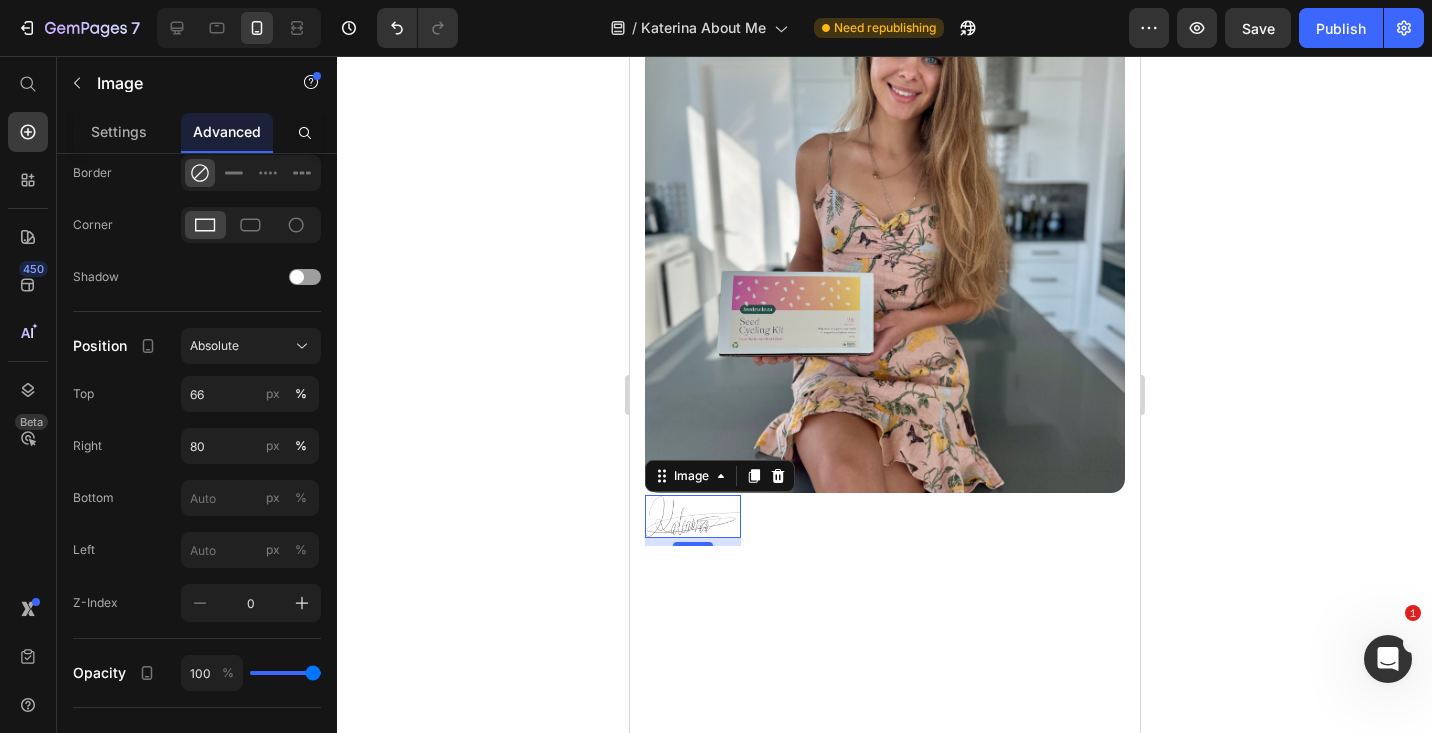 click on "How It All Began Heading My journey with Seed Cycle started from a deeply personal place. Since I was 20, I struggled with Polycystic Ovarian Syndrome (PCOS), battling painful cramps, hormonal acne, bloating, and unpredictable cycles. Like so many women, I was told to "just go on the pill." But instead of masking the symptoms, I wanted to understand my body and find a natural way to support my hormones.   Through years of research, trial, and error, I discovered Seed Cycling: a simple, food based approach to hormone balance. It quickly became my favorite holistic method but staying consistent was a challenge. Between remembering which seeds to take on which days and keeping them fresh, it felt overwhelming.   That’s when I had a thought: What if these seeds came in perfectly portioned, daily packs? What if they were effortless to use, pre ground, organic, and ready to sprinkle on any meal? Text block The Heart Behind Seed Cycle Heading     Text block Image Row Image   8 Katerina Savenko  / Founder Icon" at bounding box center [884, 217] 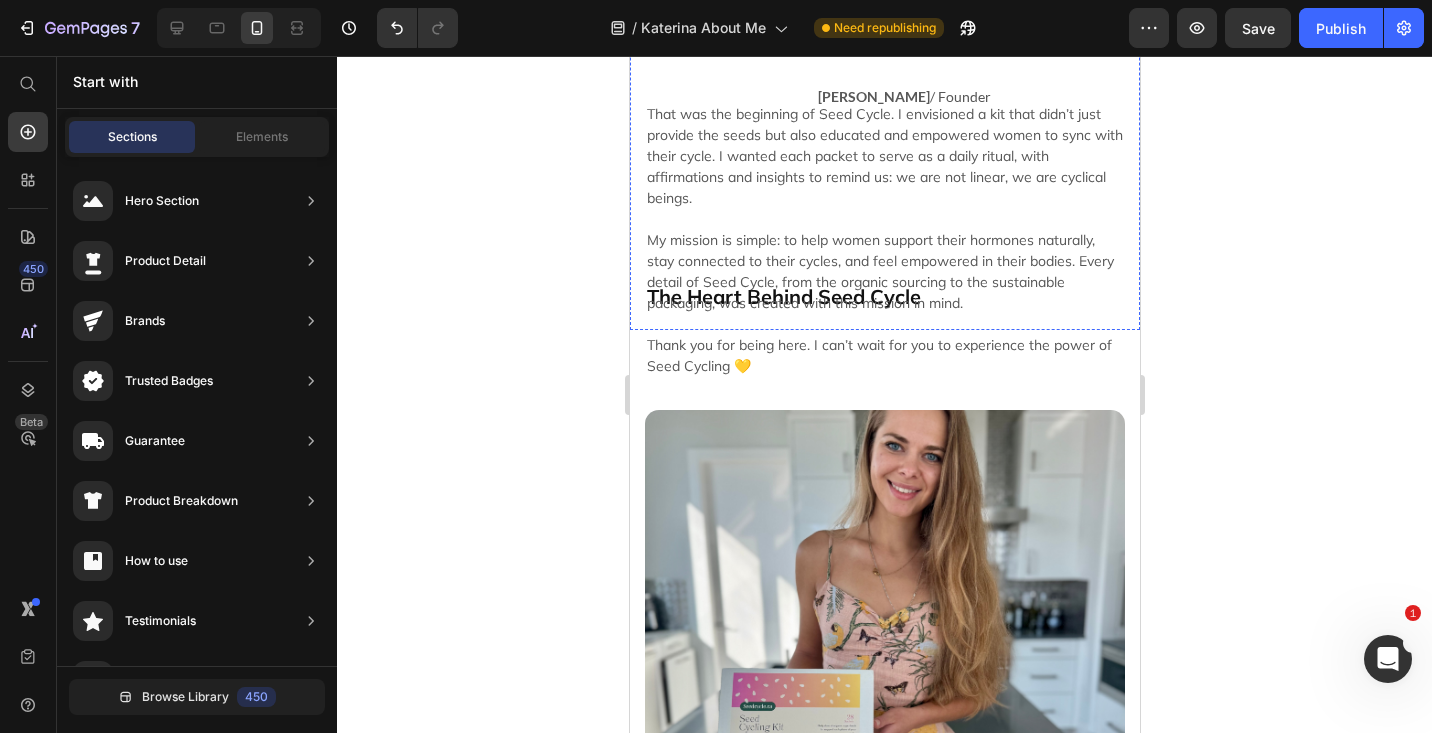 scroll, scrollTop: 1164, scrollLeft: 0, axis: vertical 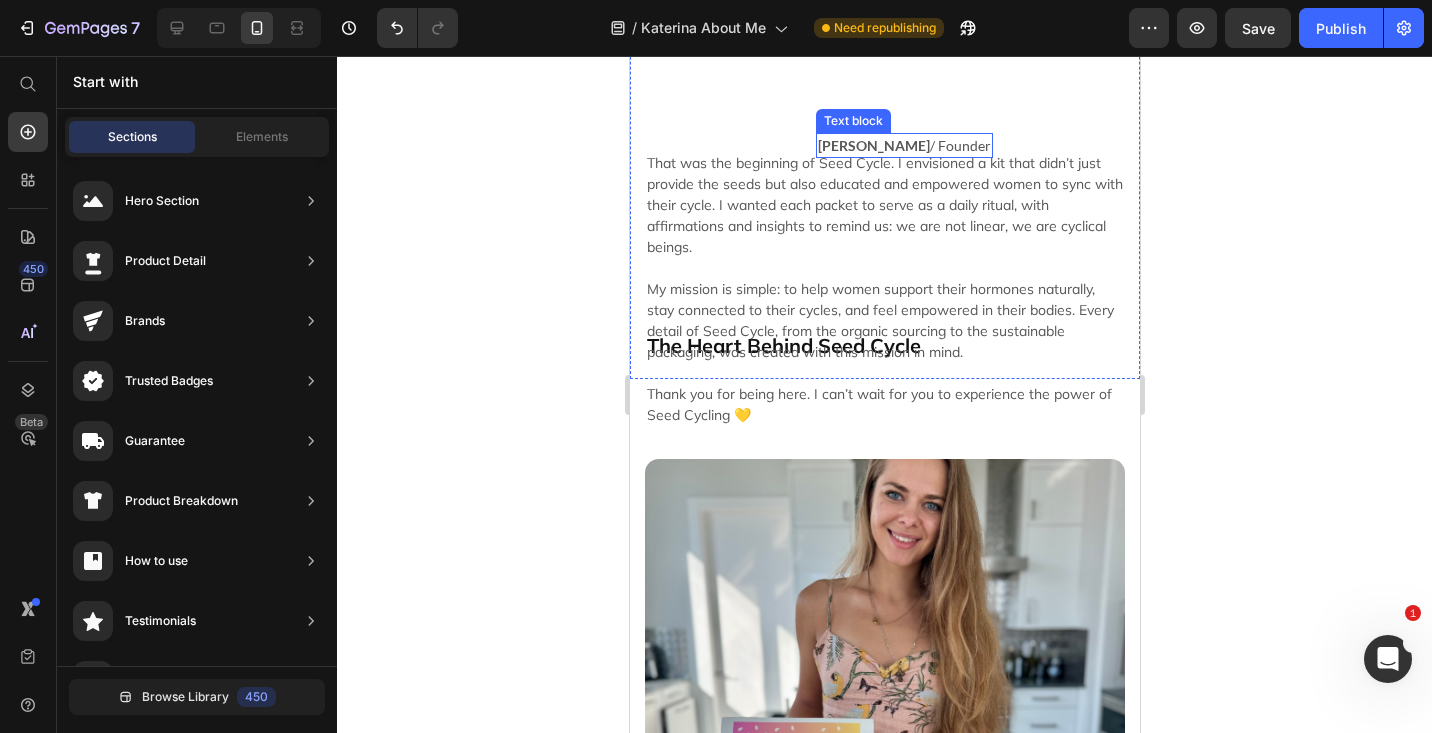 click on "Katerina Savenko" at bounding box center (873, 145) 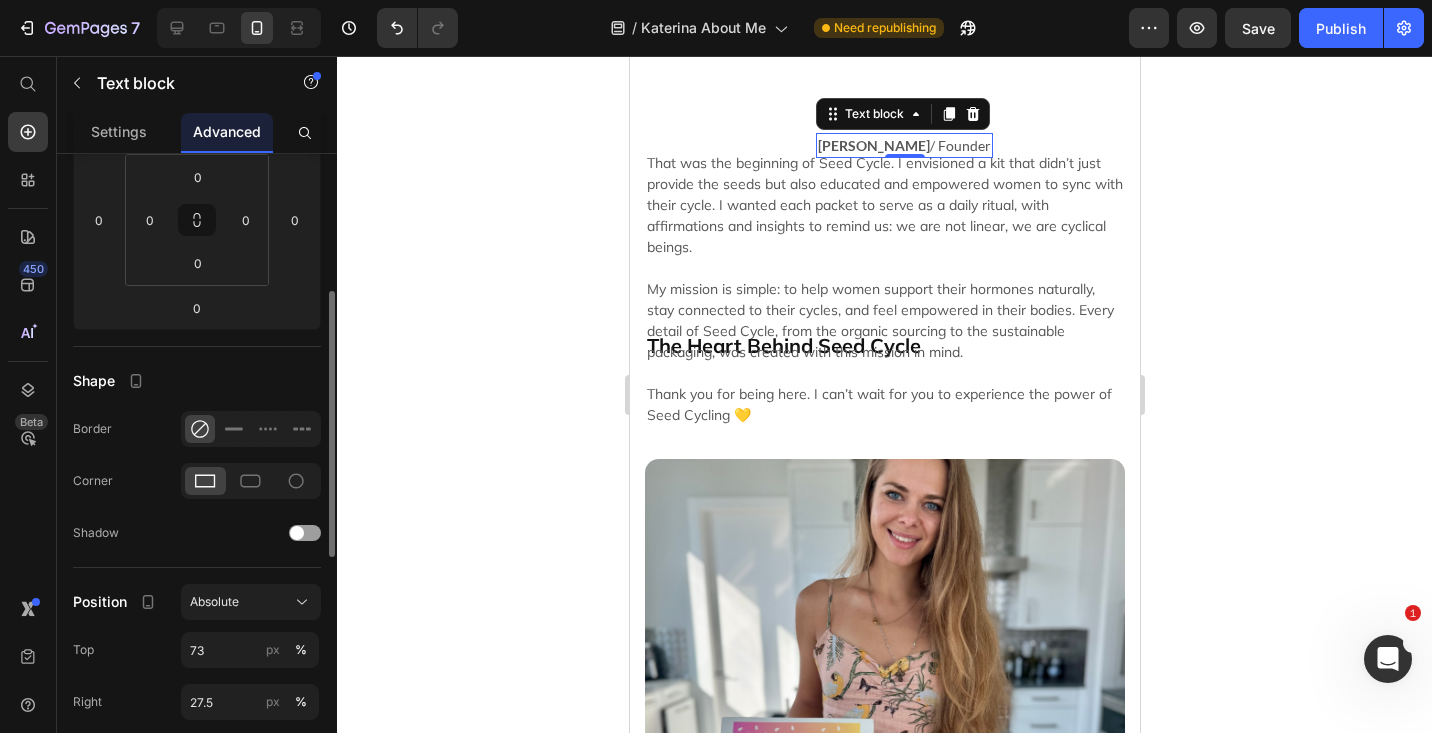 scroll, scrollTop: 303, scrollLeft: 0, axis: vertical 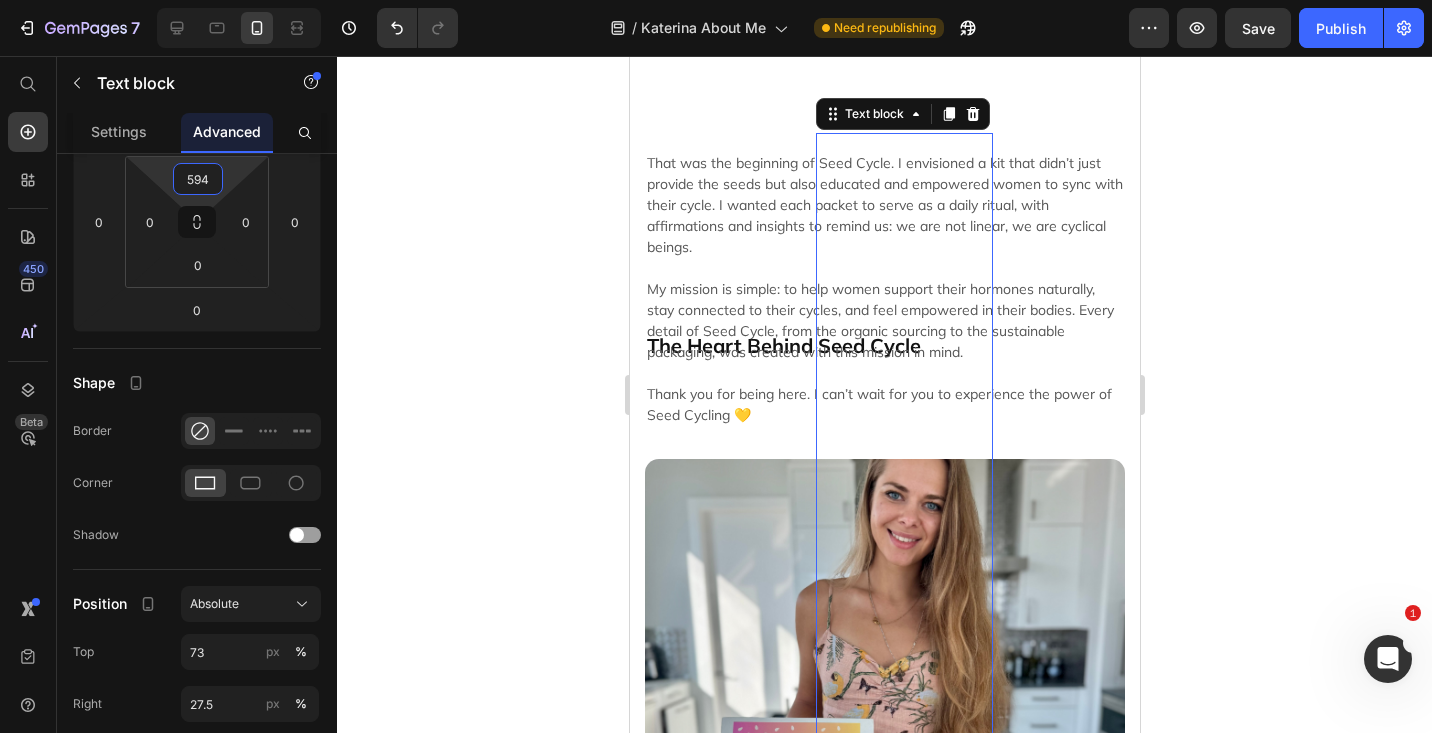 drag, startPoint x: 213, startPoint y: 195, endPoint x: 225, endPoint y: -102, distance: 297.24234 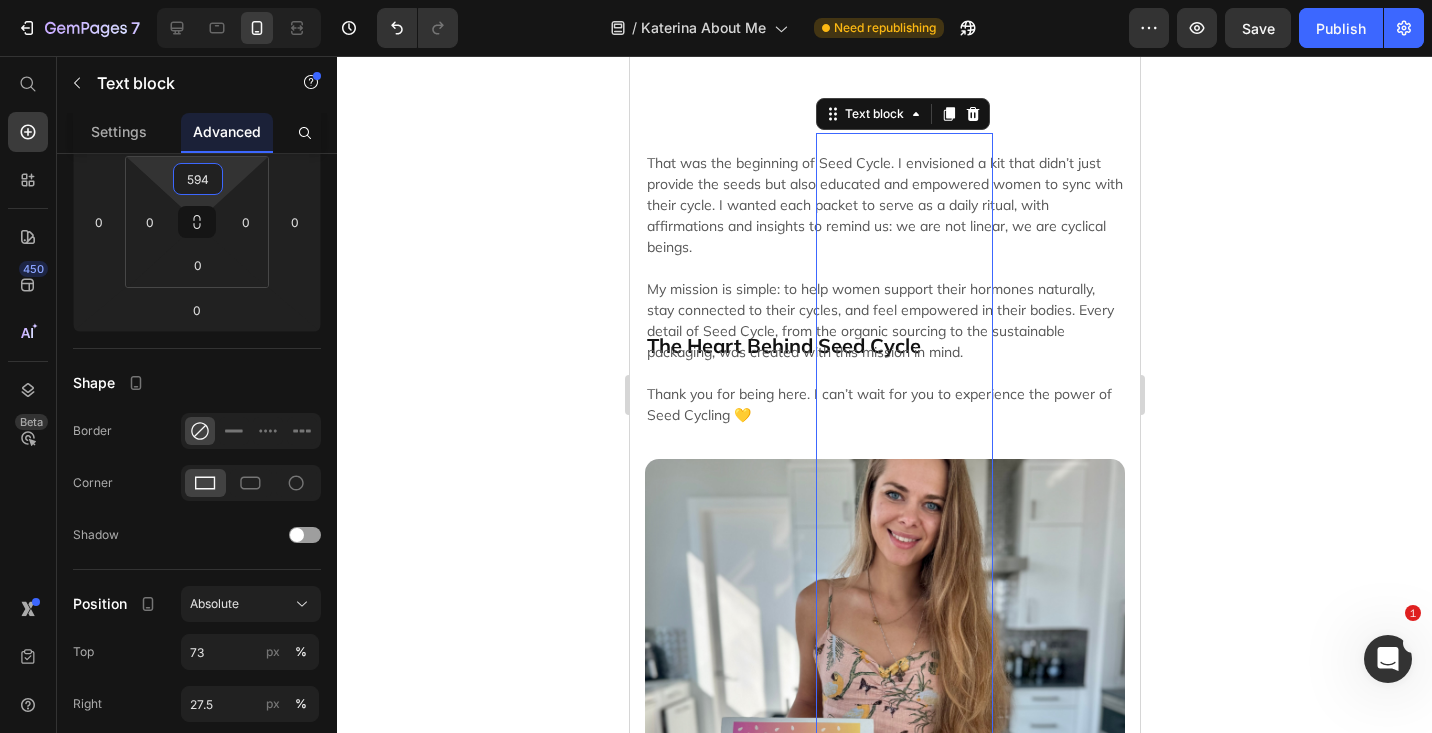 click on "7  Version history  /  Katerina About Me Need republishing Preview  Save   Publish  450 Beta Start with Sections Elements Hero Section Product Detail Brands Trusted Badges Guarantee Product Breakdown How to use Testimonials Compare Bundle FAQs Social Proof Brand Story Product List Collection Blog List Contact Sticky Add to Cart Custom Footer Browse Library 450 Layout
Row
Row
Row
Row Text
Heading
Text Block Button
Button
Button
Sticky Back to top Media
Image Image" at bounding box center [716, 0] 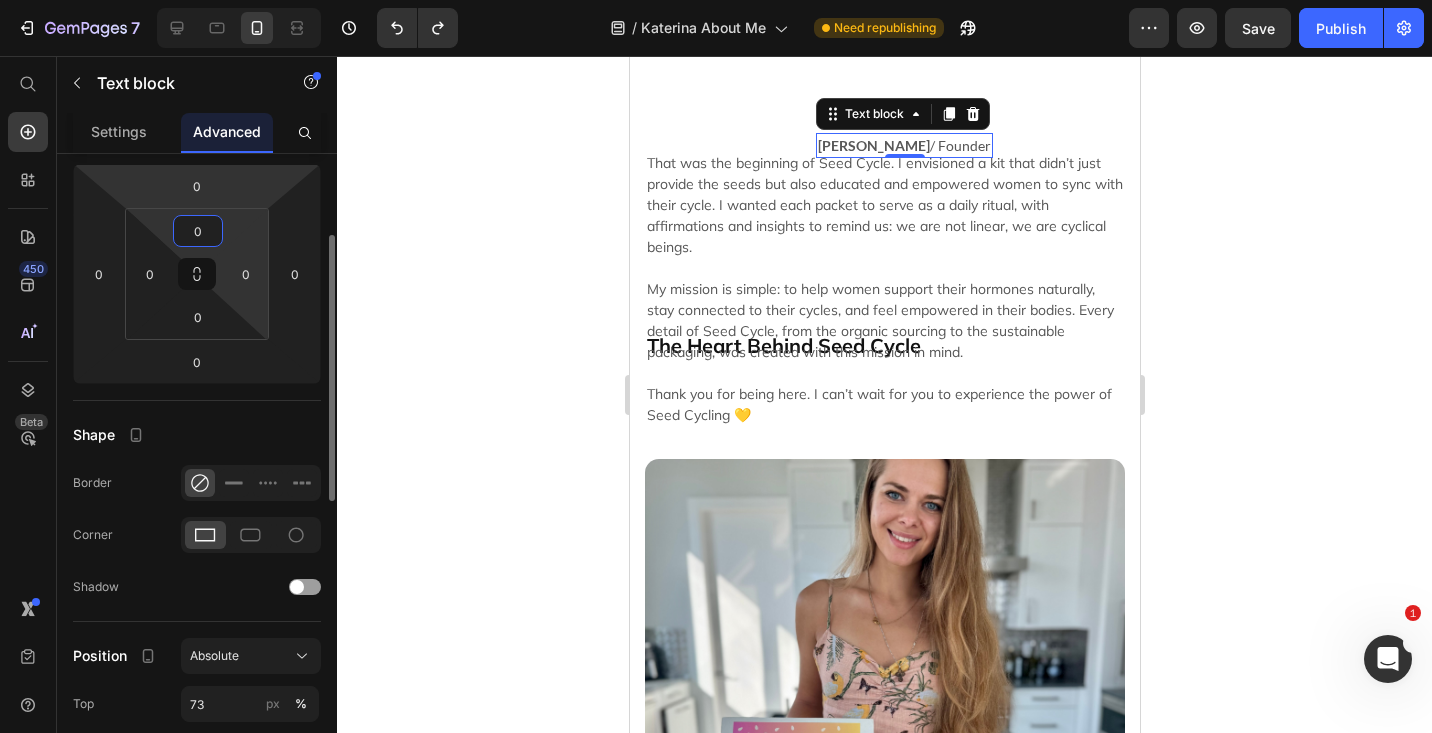scroll, scrollTop: 221, scrollLeft: 0, axis: vertical 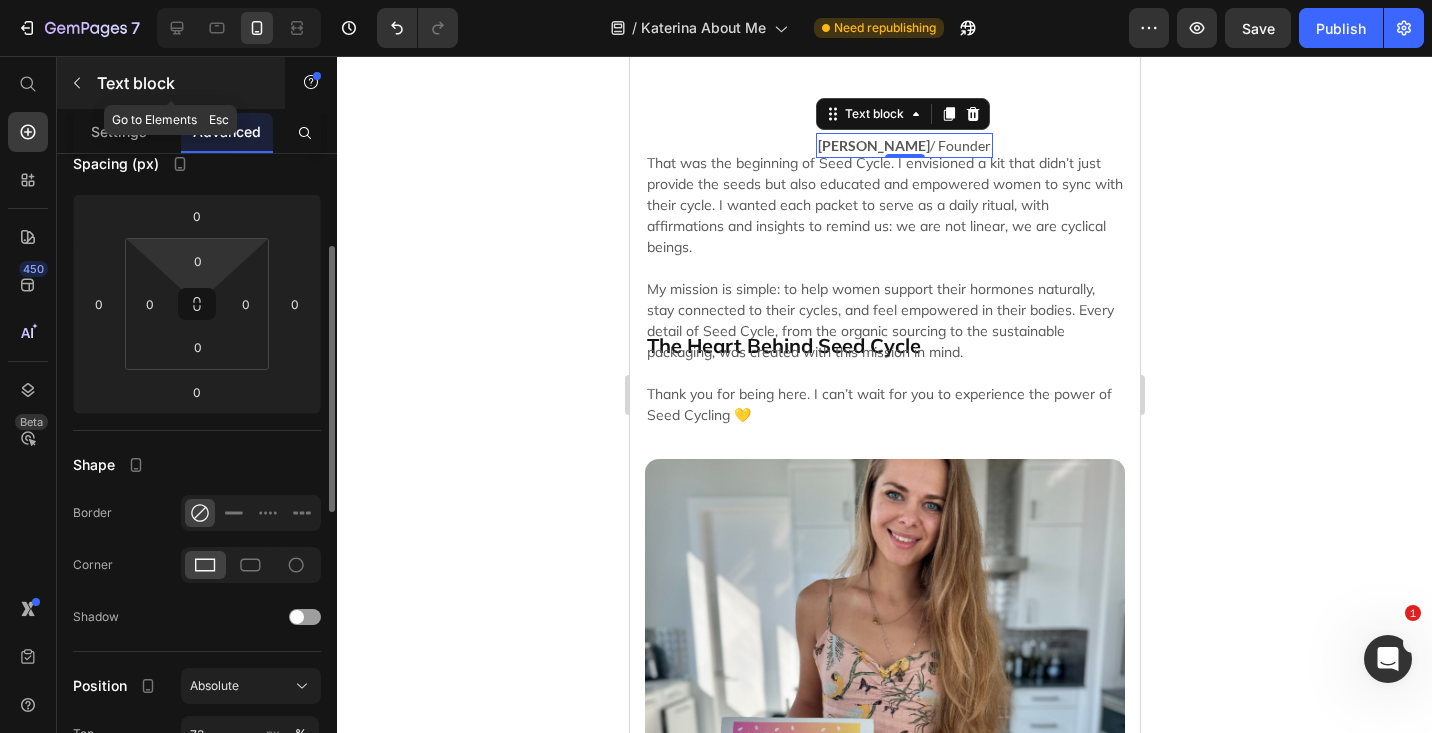 drag, startPoint x: 220, startPoint y: 199, endPoint x: 223, endPoint y: 105, distance: 94.04786 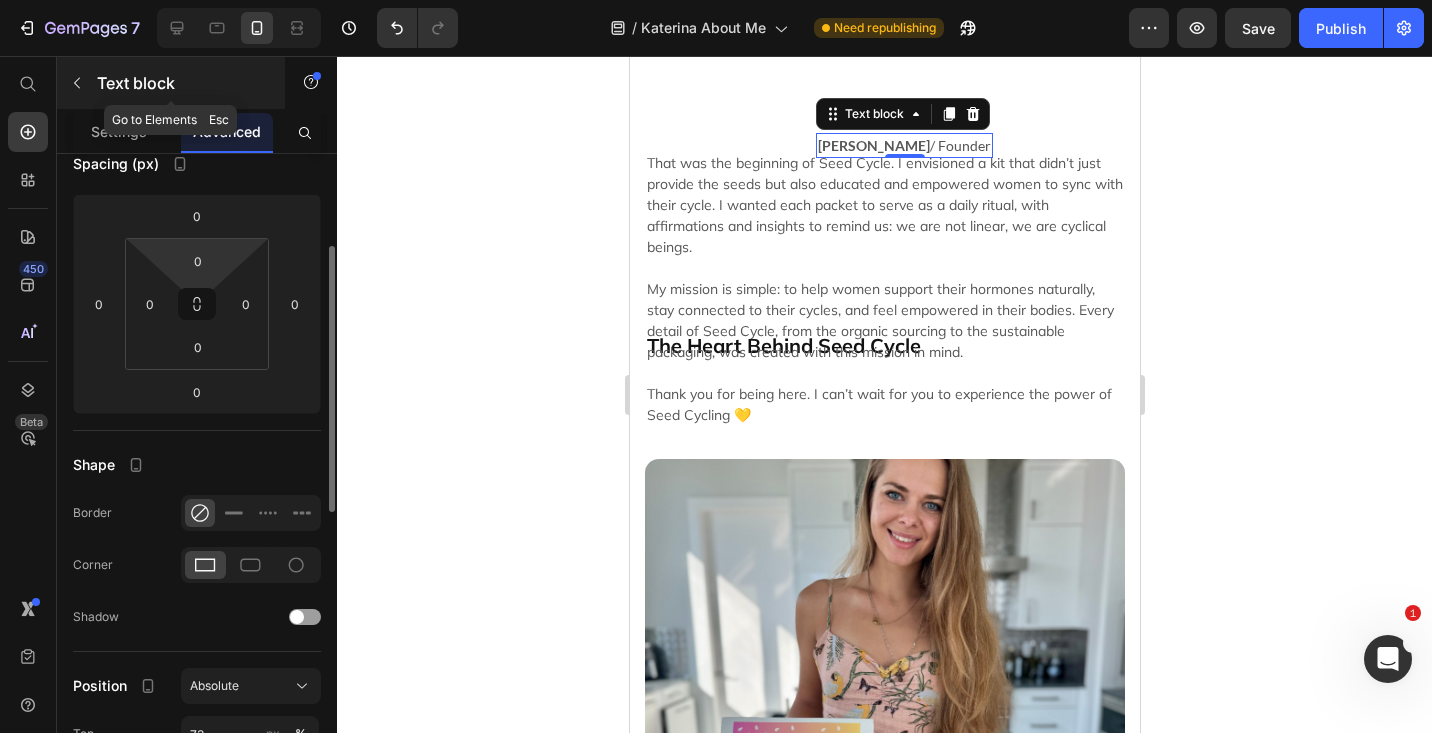 click on "Text block Go to Elements Esc Settings Advanced Display on Desktop Tablet Mobile Spacing (px) 0 0 0 0 0 0 0 0 Shape Border Corner Shadow Position Absolute Top 73 px % Right 27.5 px % Bottom px % Left px % Z-Index 0 Opacity 100 % Animation Interaction Upgrade to Optimize plan  to unlock Interaction & other premium features. CSS class  Delete element" at bounding box center [197, 394] 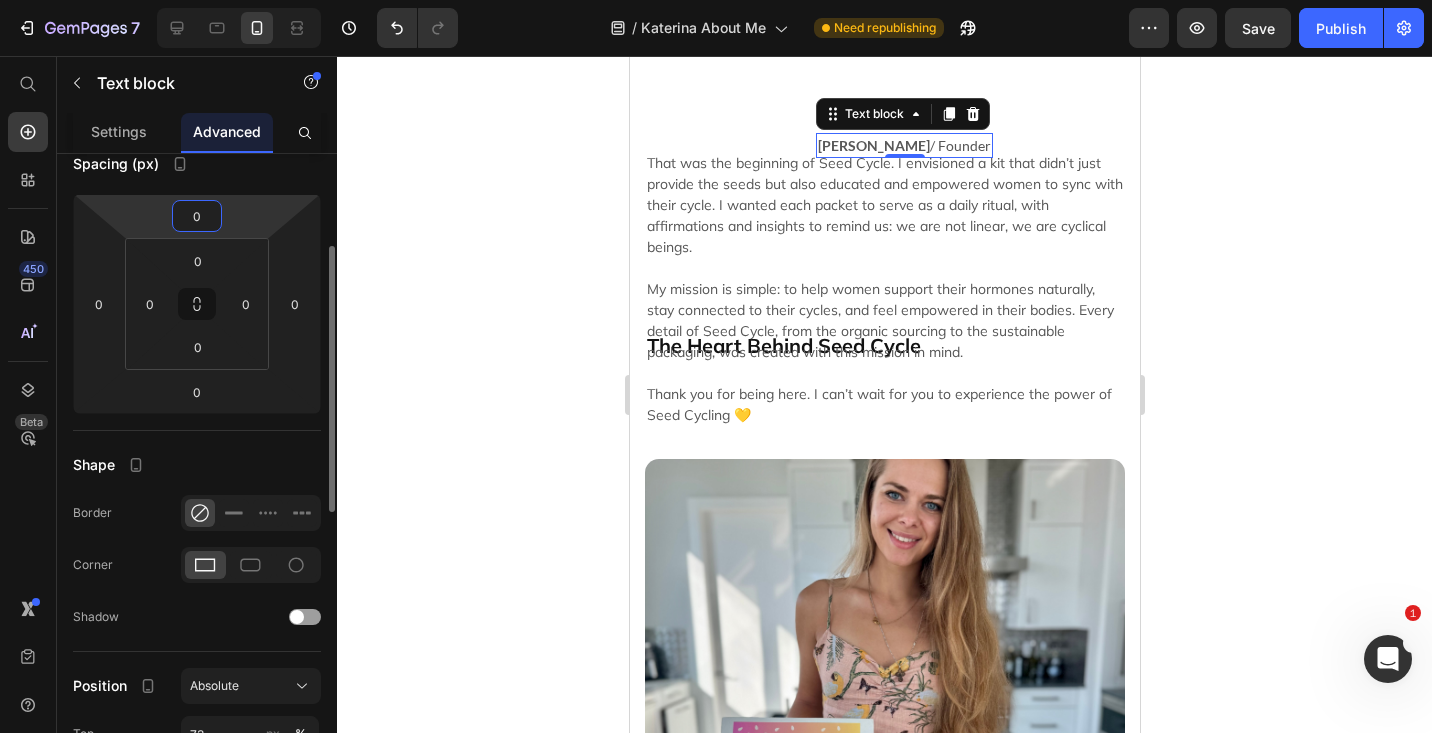 click on "0" at bounding box center [197, 216] 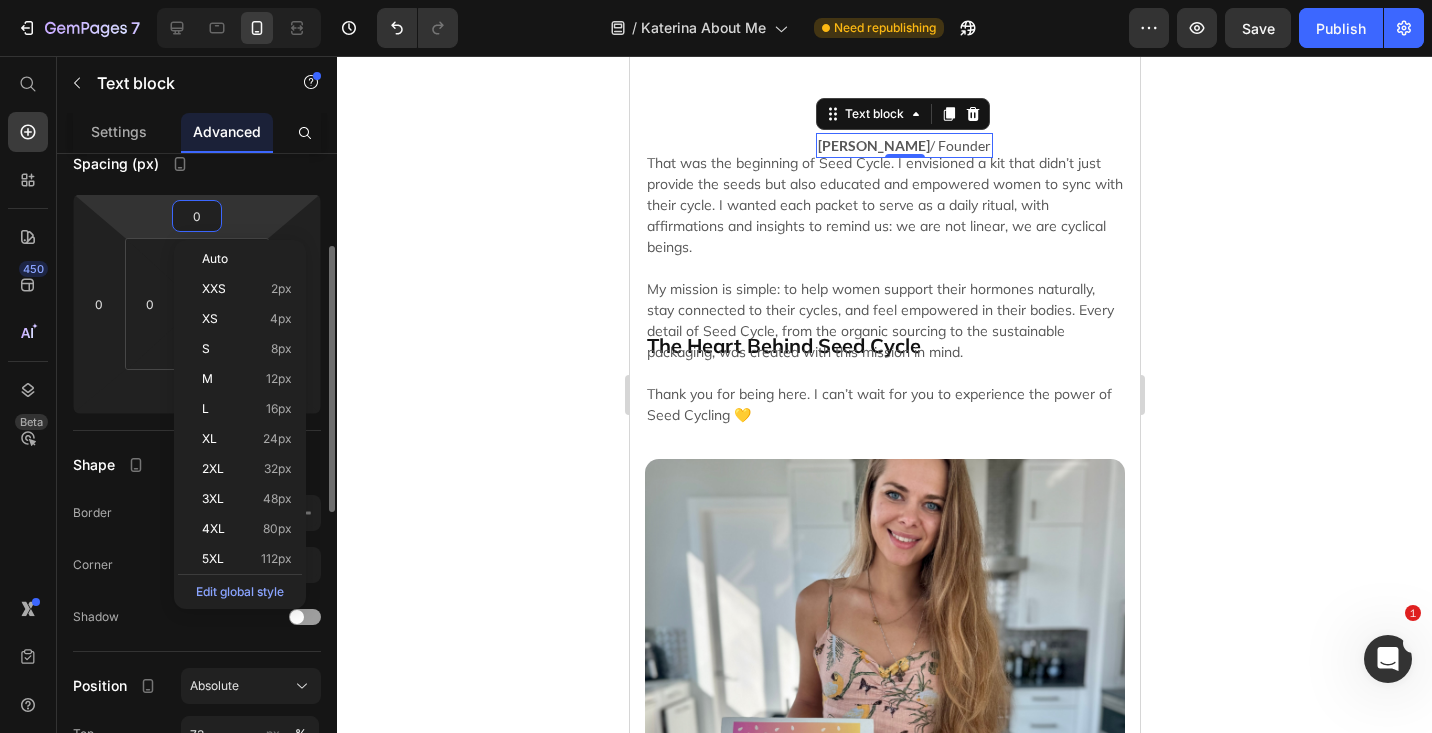 click on "7  Version history  /  Katerina About Me Need republishing Preview  Save   Publish  450 Beta Start with Sections Elements Hero Section Product Detail Brands Trusted Badges Guarantee Product Breakdown How to use Testimonials Compare Bundle FAQs Social Proof Brand Story Product List Collection Blog List Contact Sticky Add to Cart Custom Footer Browse Library 450 Layout
Row
Row
Row
Row Text
Heading
Text Block Button
Button
Button
Sticky Back to top Media
Image Image" at bounding box center (716, 0) 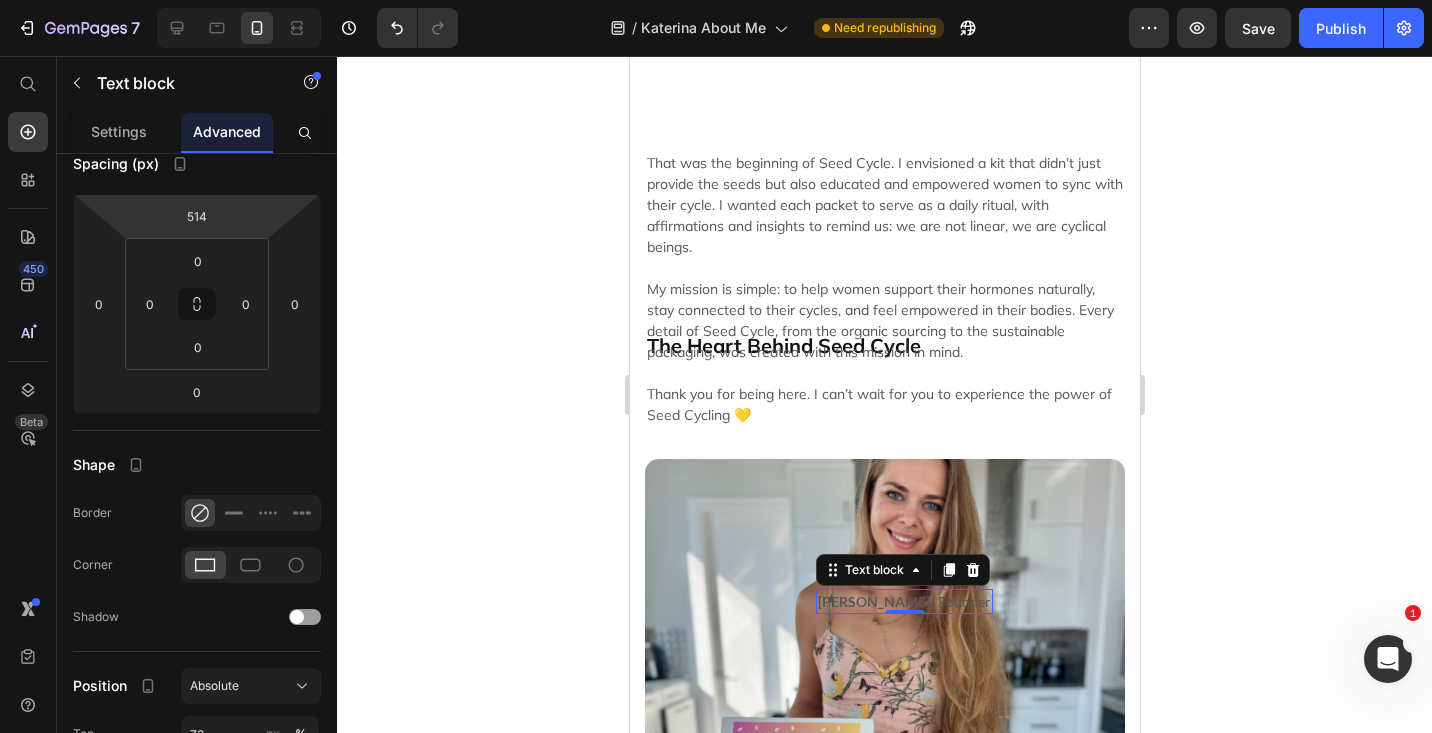 drag, startPoint x: 219, startPoint y: 199, endPoint x: 260, endPoint y: -58, distance: 260.24988 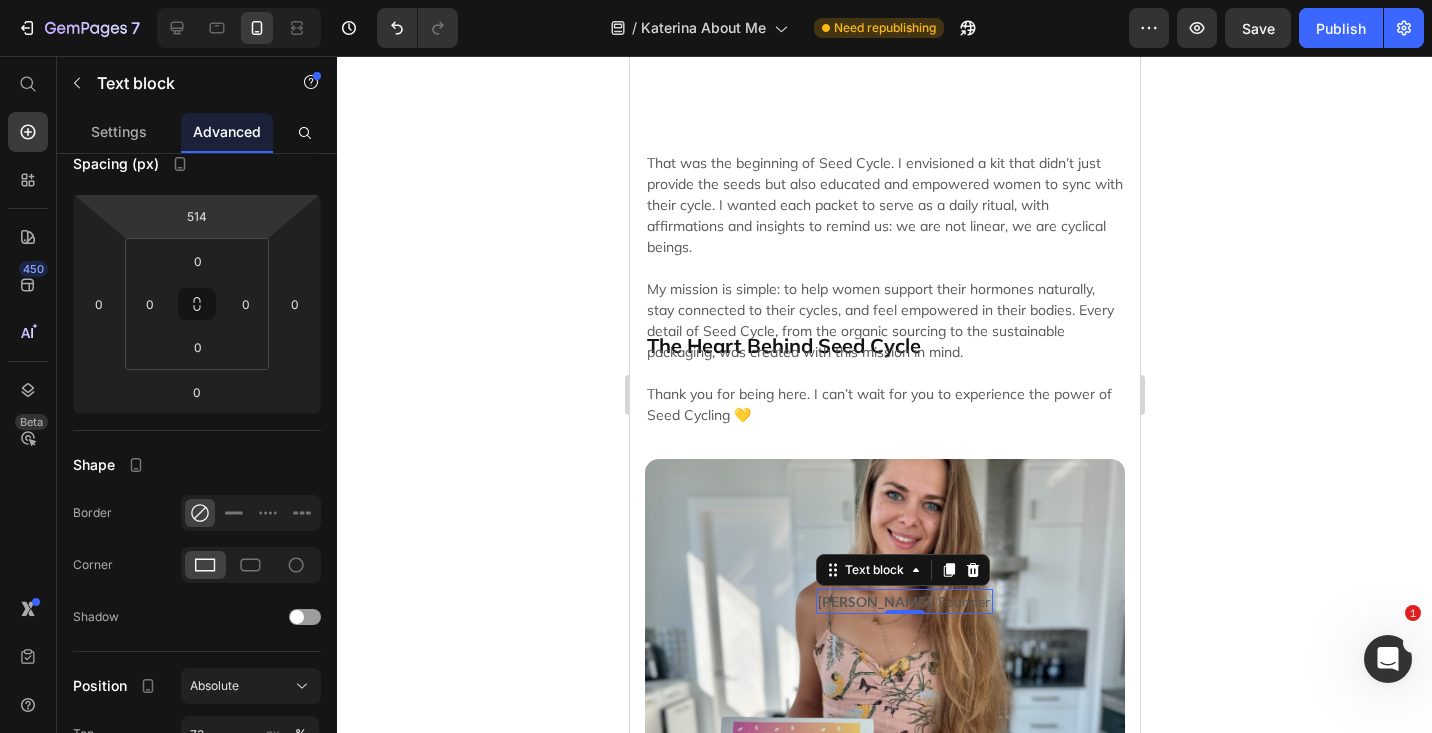 click on "7  Version history  /  Katerina About Me Need republishing Preview  Save   Publish  450 Beta Start with Sections Elements Hero Section Product Detail Brands Trusted Badges Guarantee Product Breakdown How to use Testimonials Compare Bundle FAQs Social Proof Brand Story Product List Collection Blog List Contact Sticky Add to Cart Custom Footer Browse Library 450 Layout
Row
Row
Row
Row Text
Heading
Text Block Button
Button
Button
Sticky Back to top Media
Image Image" at bounding box center [716, 0] 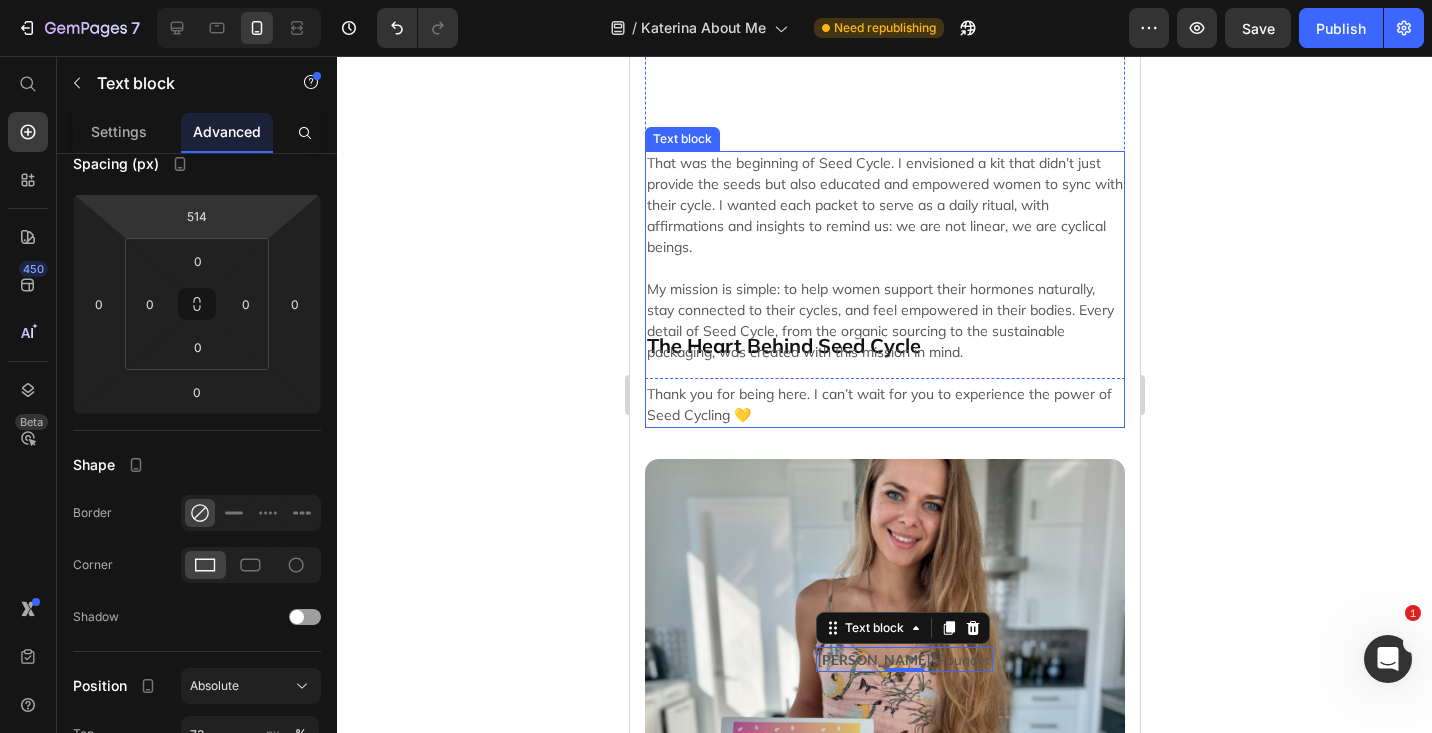 scroll, scrollTop: 1732, scrollLeft: 0, axis: vertical 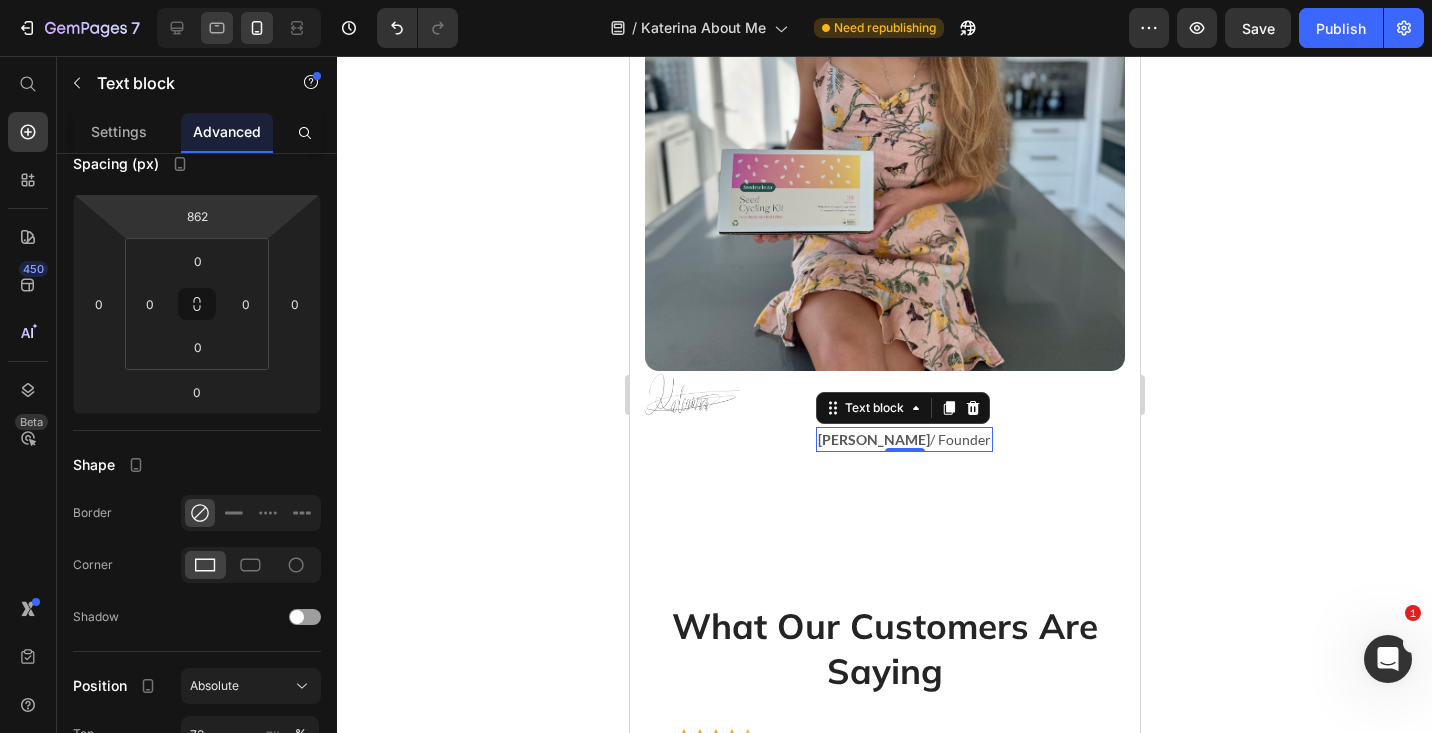 type on "860" 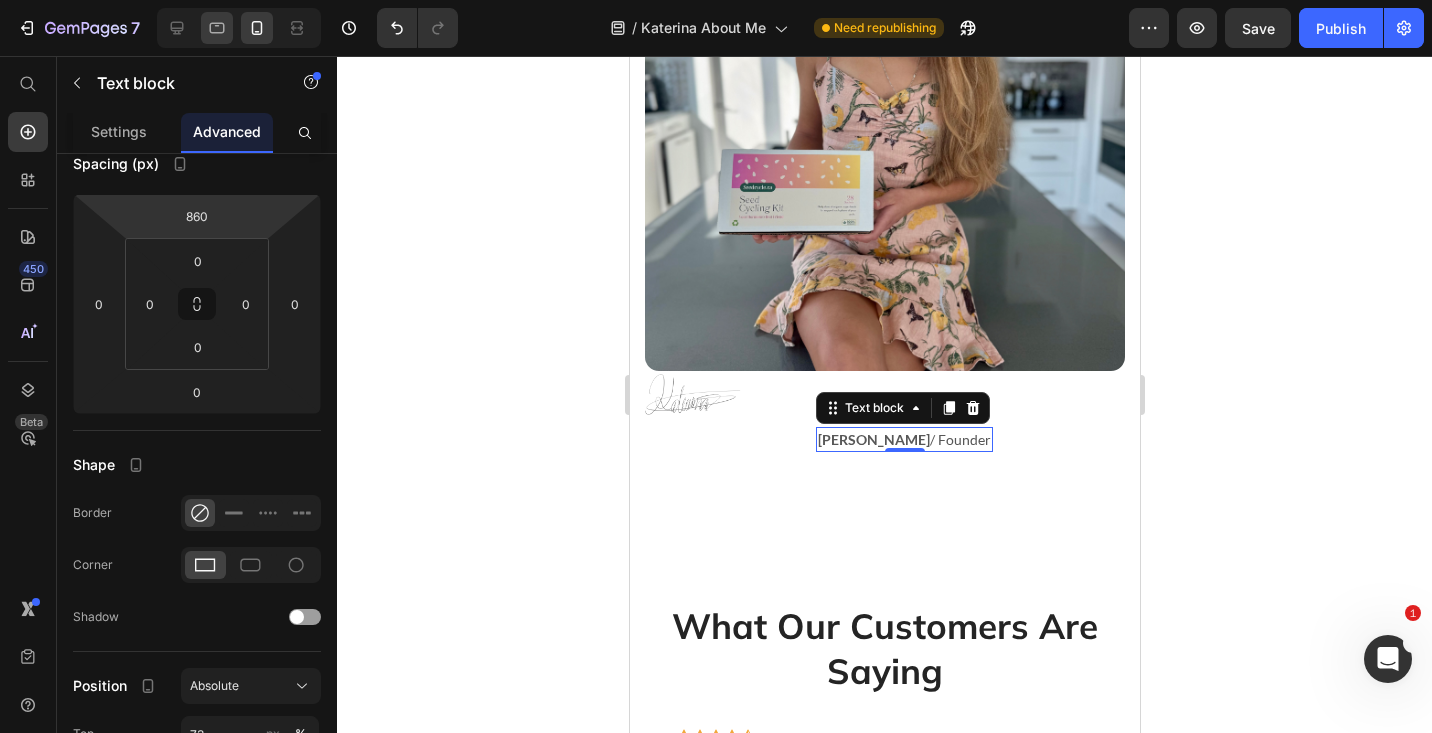 drag, startPoint x: 212, startPoint y: 199, endPoint x: 230, endPoint y: 27, distance: 172.9393 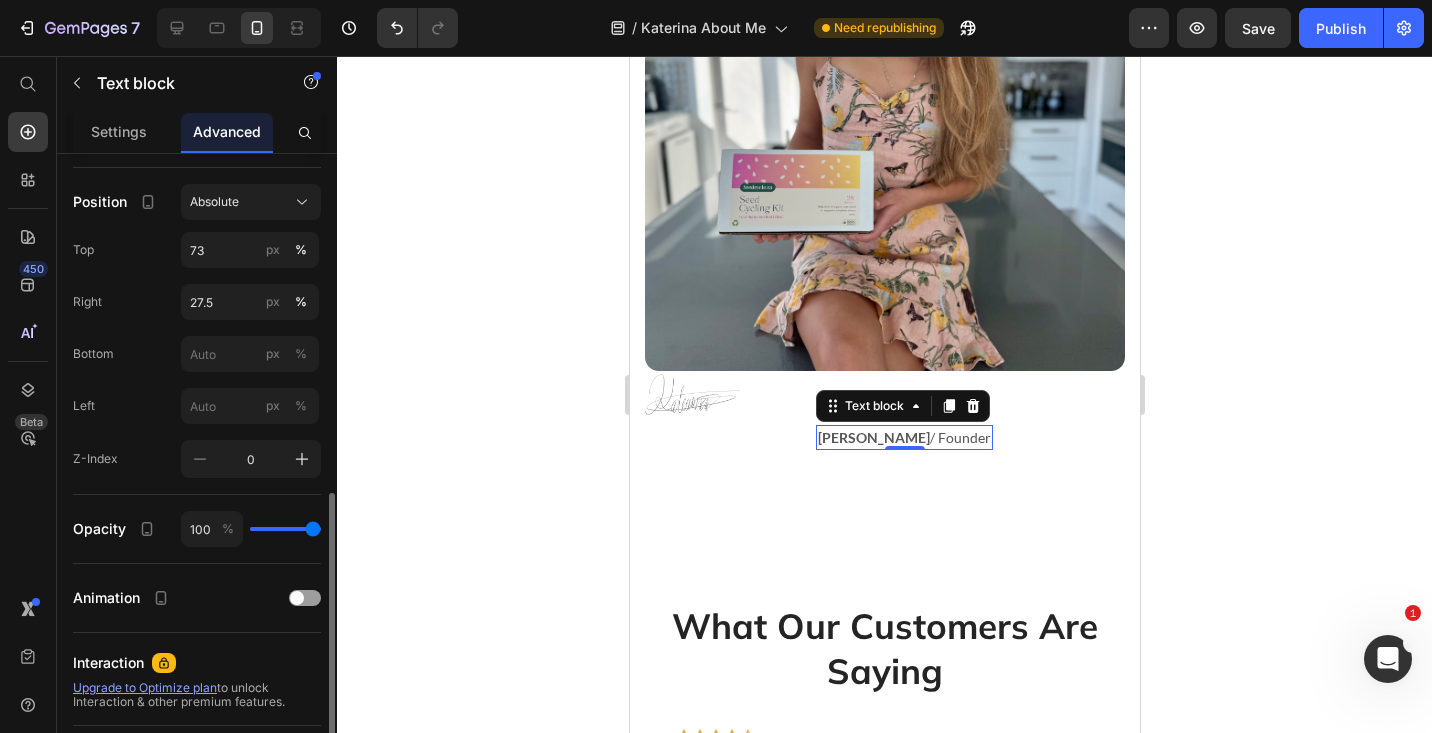 scroll, scrollTop: 744, scrollLeft: 0, axis: vertical 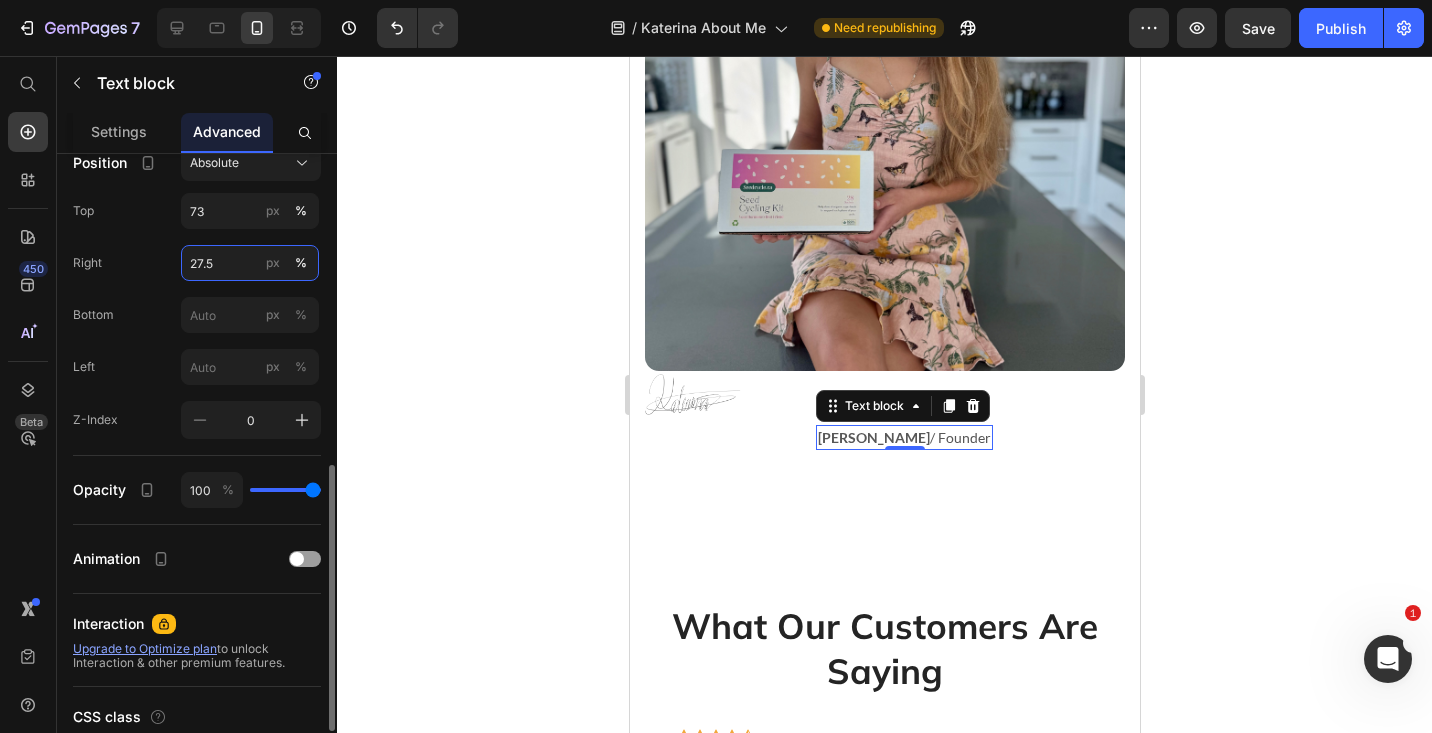 click on "27.5" at bounding box center [250, 263] 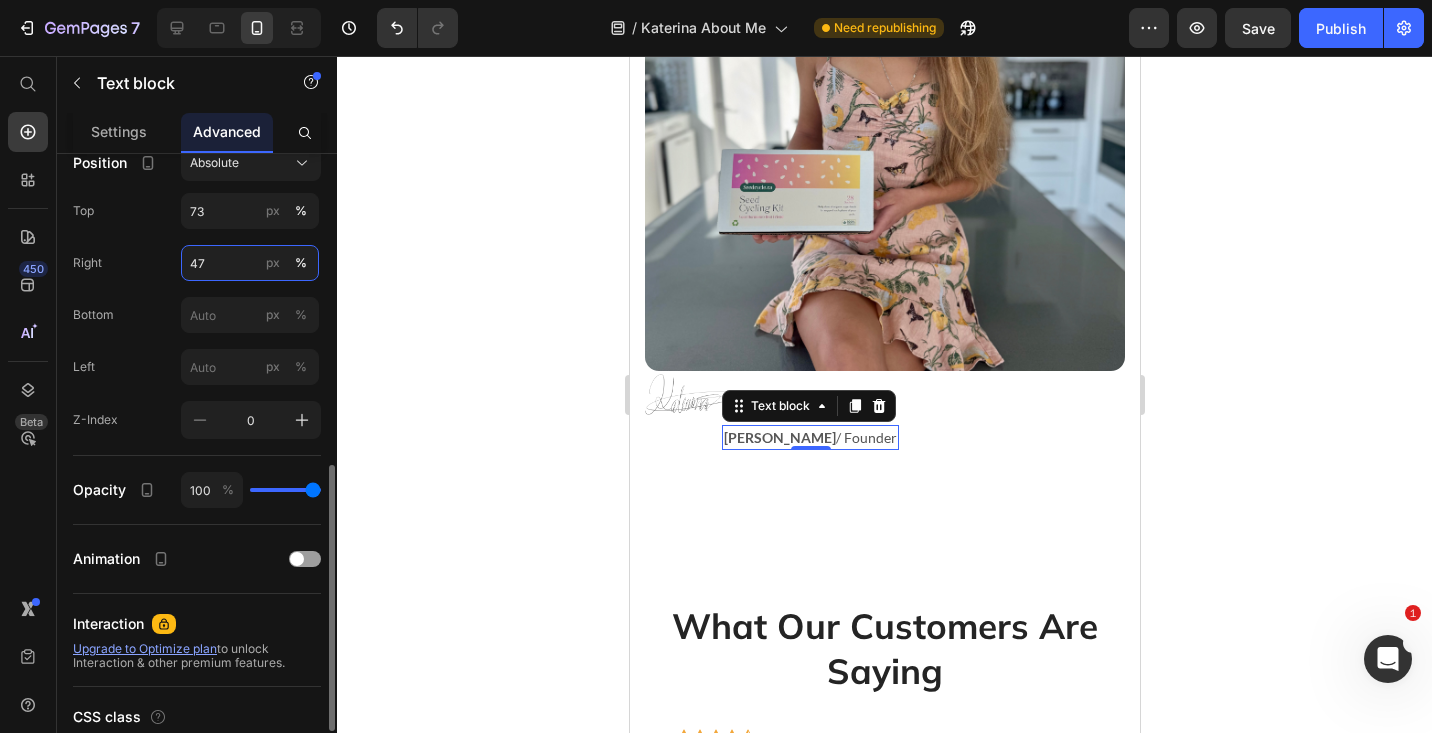 type on "4" 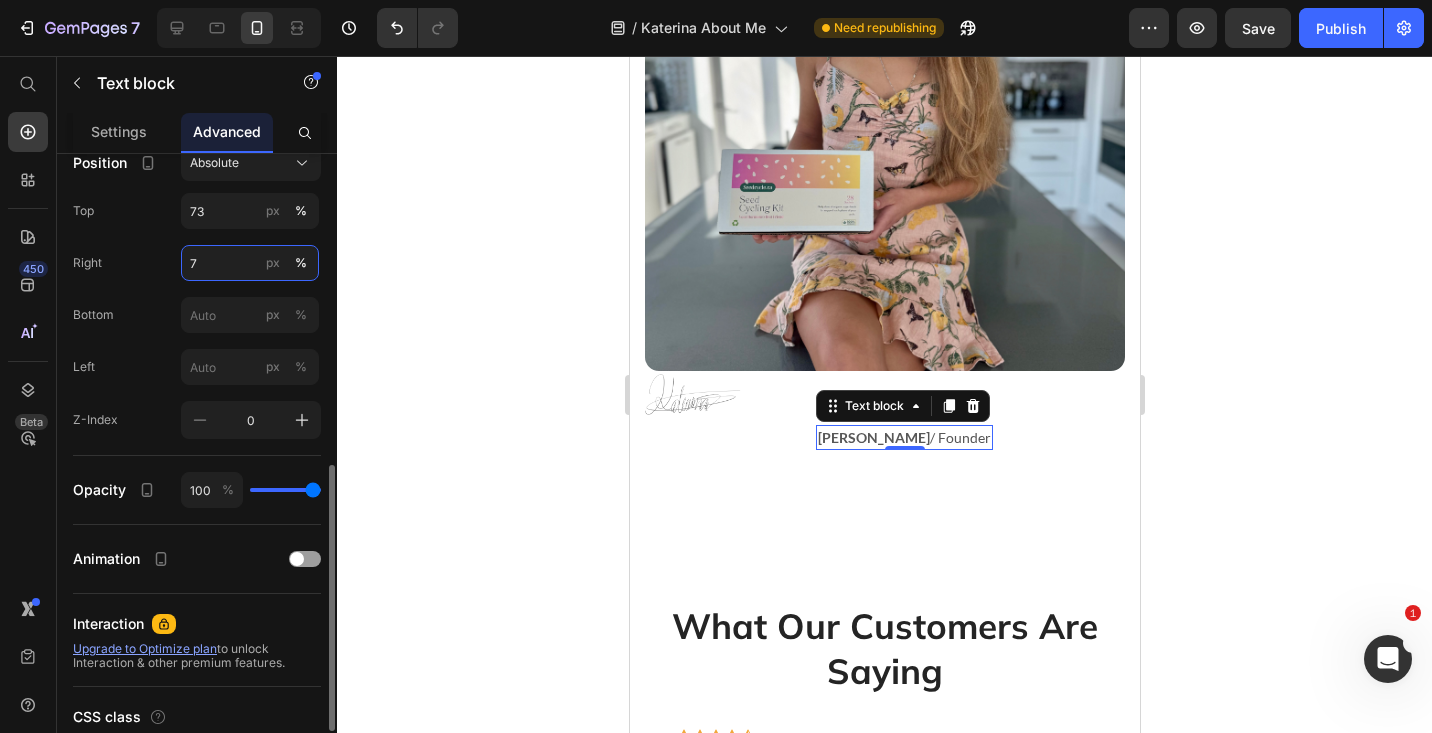 type on "70" 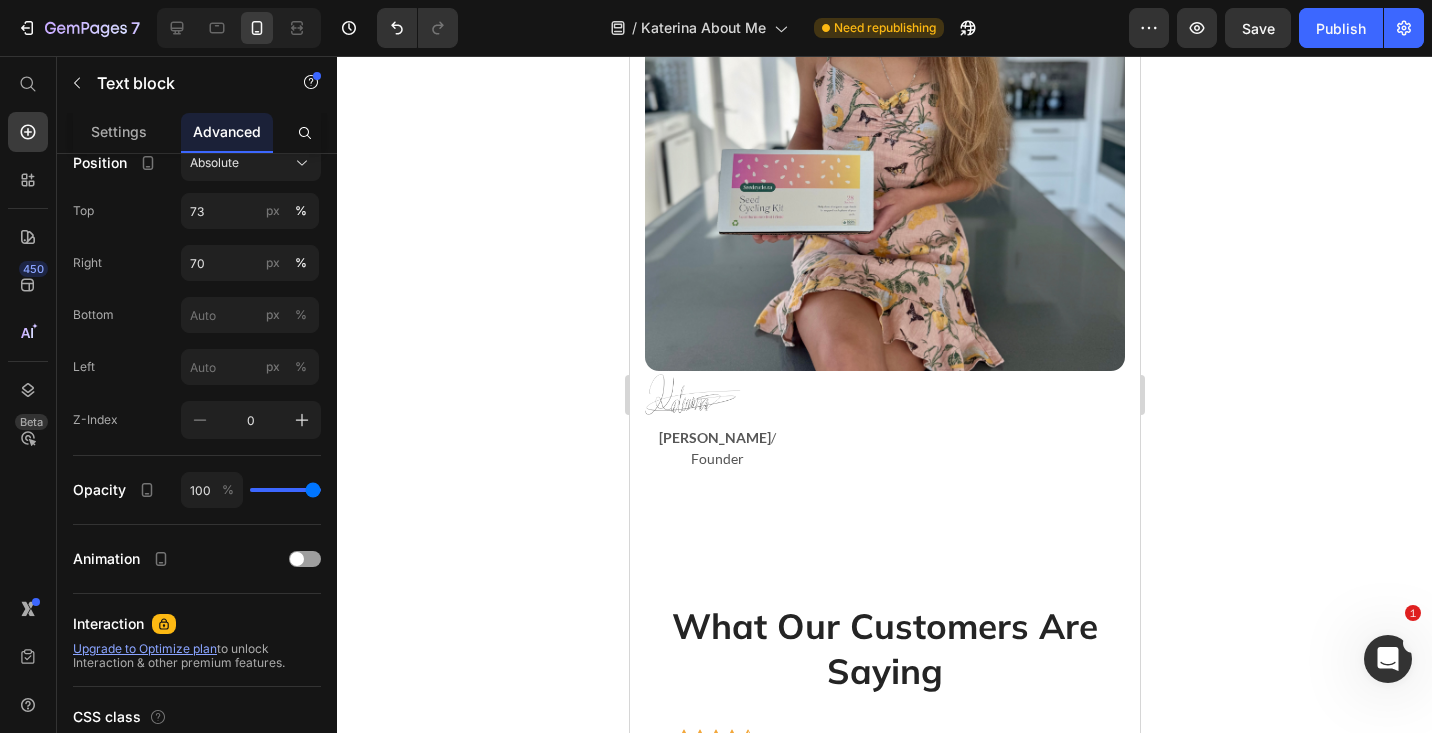 click on "How It All Began Heading My journey with Seed Cycle started from a deeply personal place. Since I was 20, I struggled with Polycystic Ovarian Syndrome (PCOS), battling painful cramps, hormonal acne, bloating, and unpredictable cycles. Like so many women, I was told to "just go on the pill." But instead of masking the symptoms, I wanted to understand my body and find a natural way to support my hormones.   Through years of research, trial, and error, I discovered Seed Cycling: a simple, food based approach to hormone balance. It quickly became my favorite holistic method but staying consistent was a challenge. Between remembering which seeds to take on which days and keeping them fresh, it felt overwhelming.   That’s when I had a thought: What if these seeds came in perfectly portioned, daily packs? What if they were effortless to use, pre ground, organic, and ready to sprinkle on any meal? Text block The Heart Behind Seed Cycle Heading     Text block Image Row Image Katerina Savenko  / Founder Section 2" at bounding box center [884, 95] 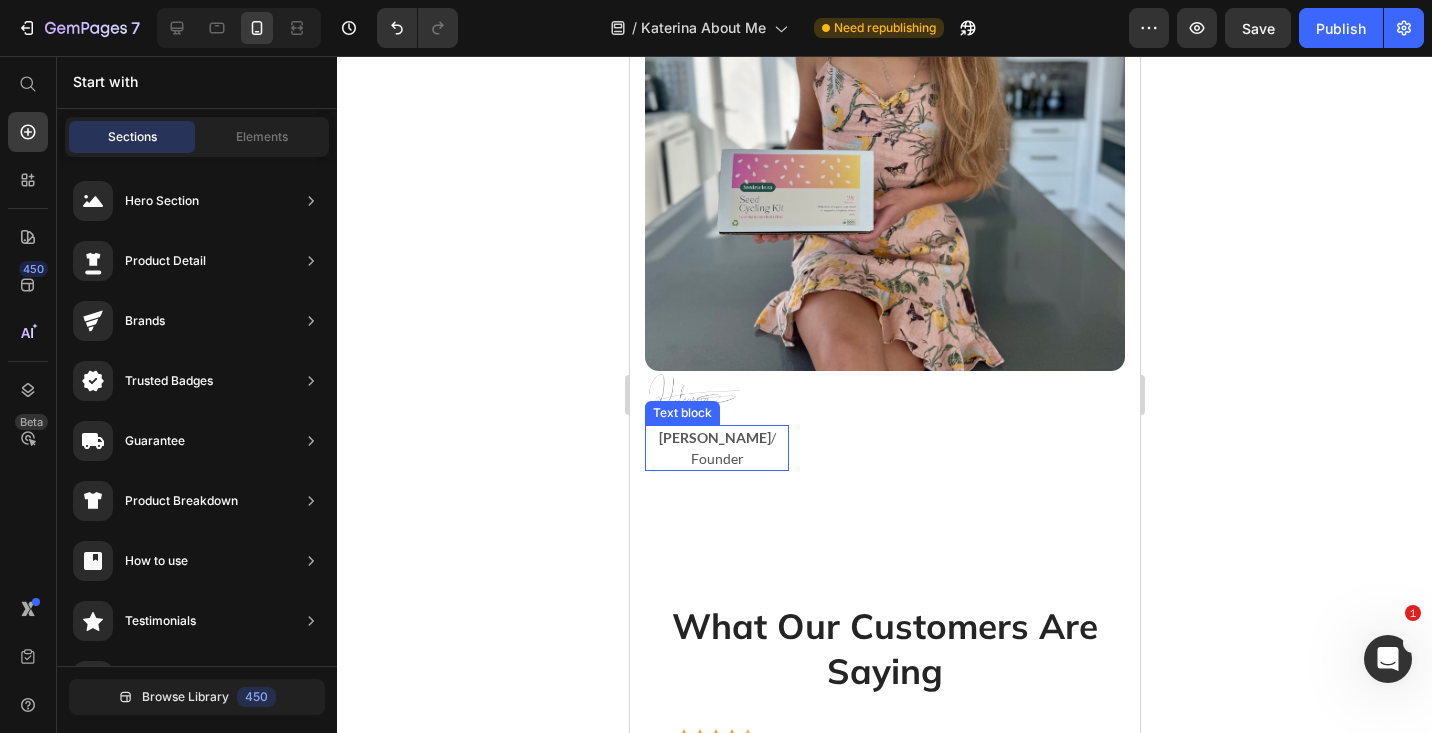 click on "Katerina Savenko  / Founder" at bounding box center [716, 448] 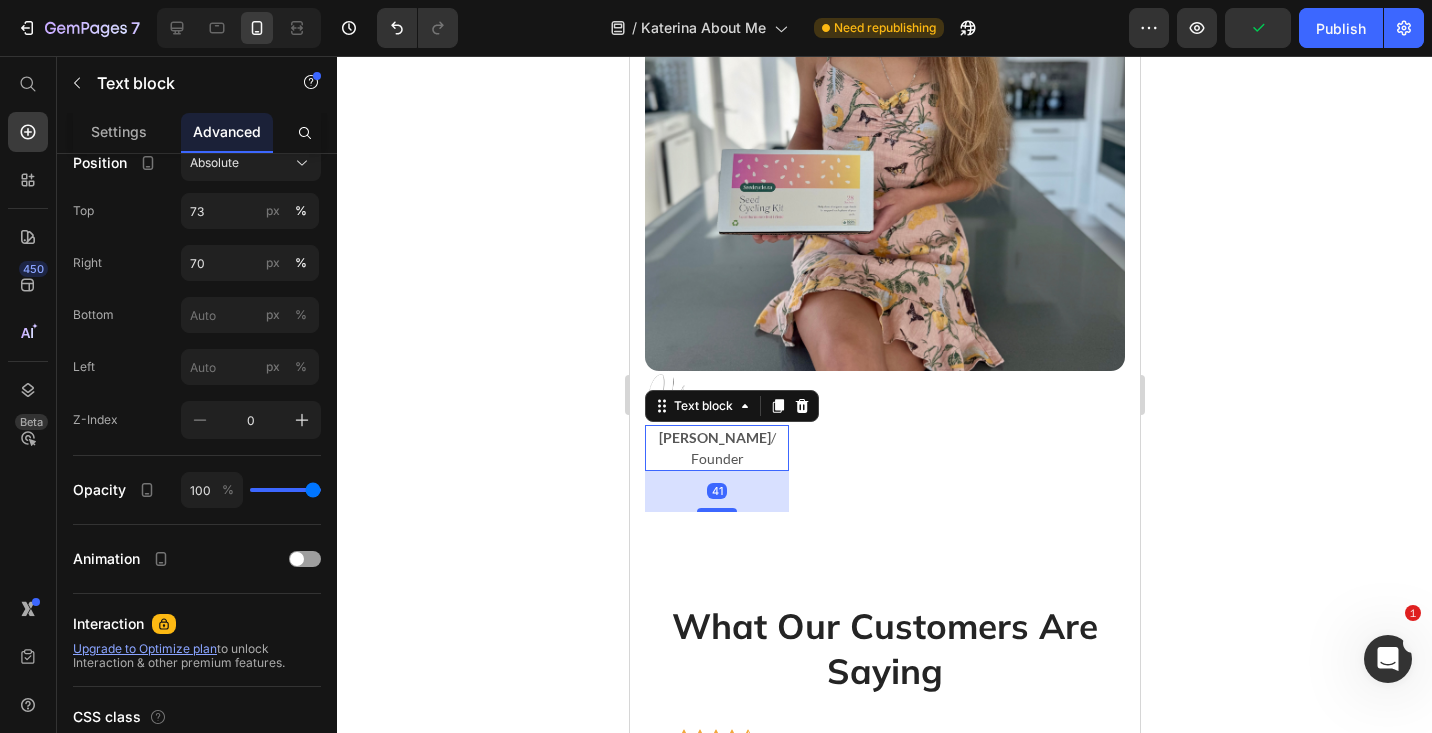 drag, startPoint x: 708, startPoint y: 464, endPoint x: 705, endPoint y: 505, distance: 41.109608 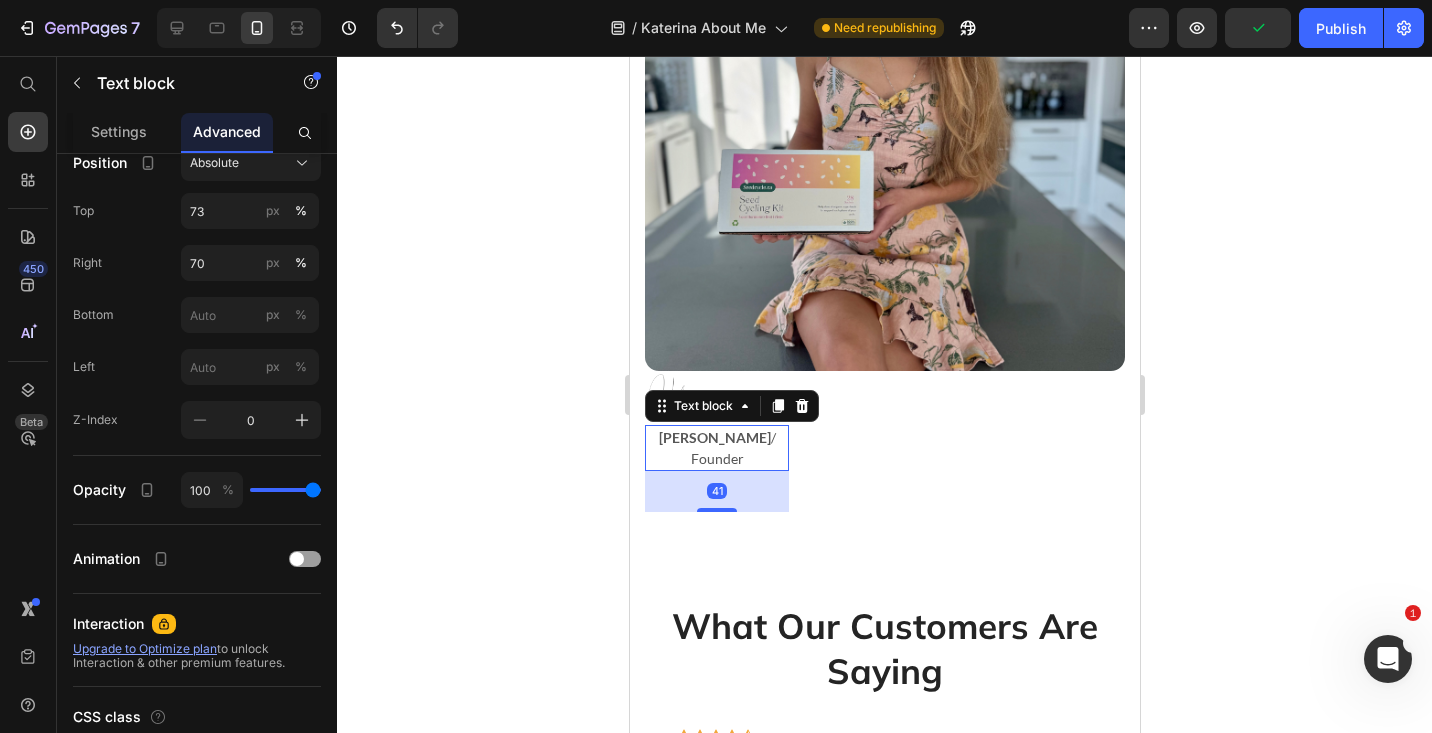 click on "41" at bounding box center [716, 471] 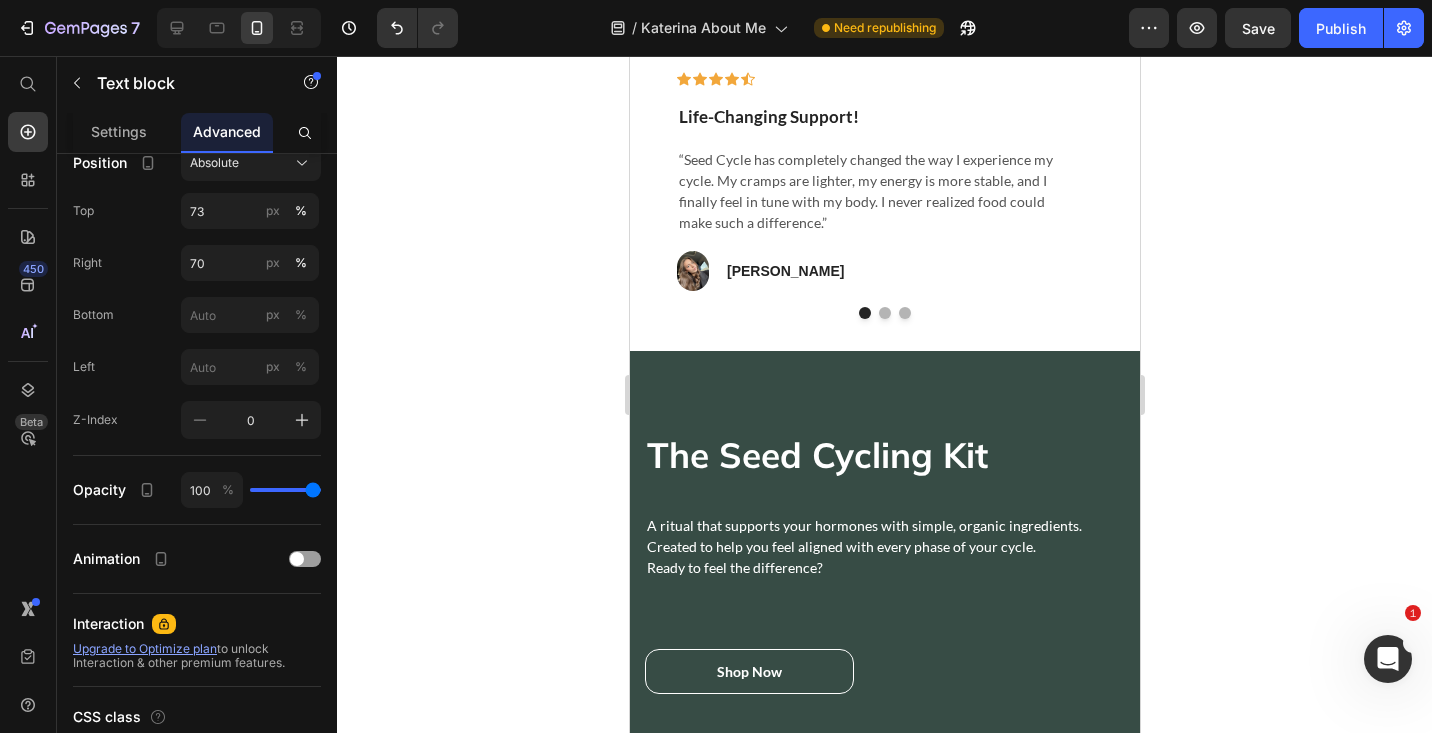 type on "0" 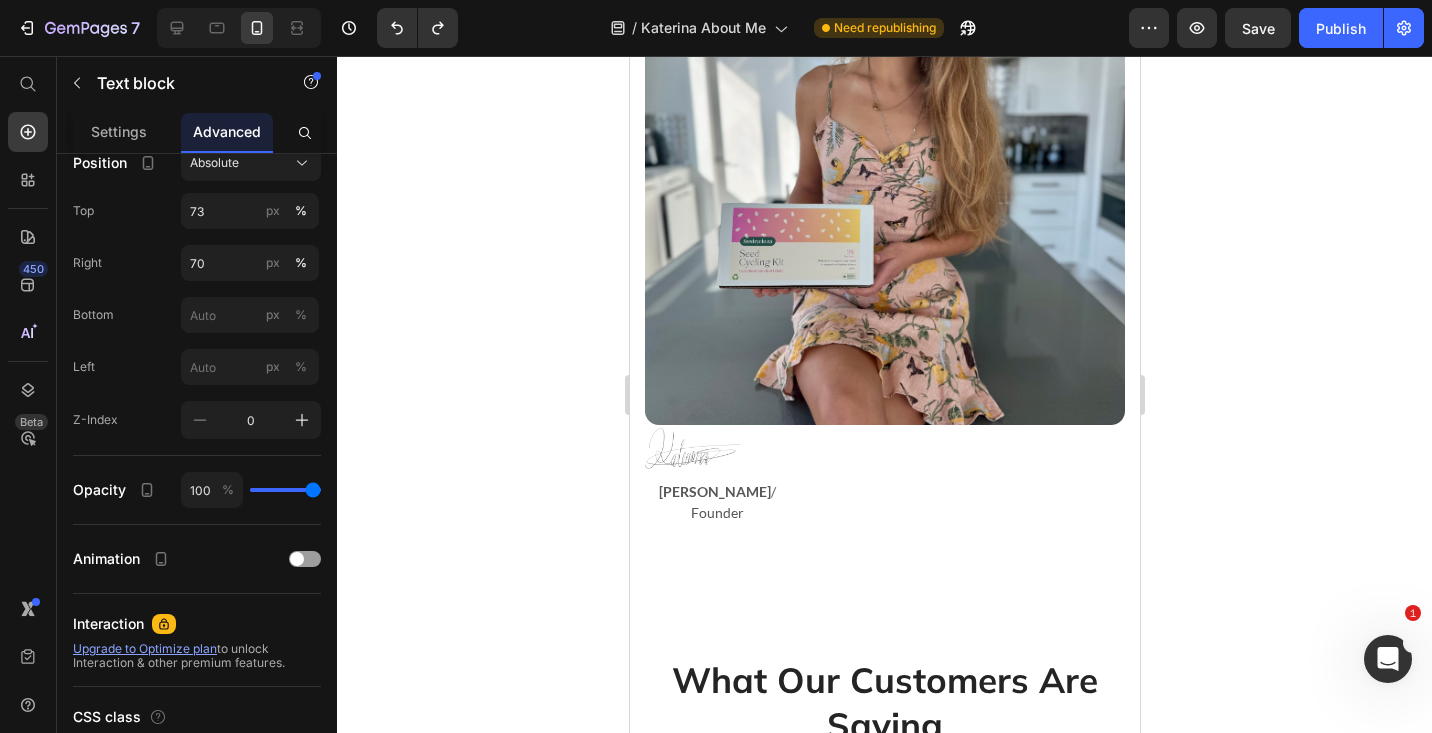 scroll, scrollTop: 1660, scrollLeft: 0, axis: vertical 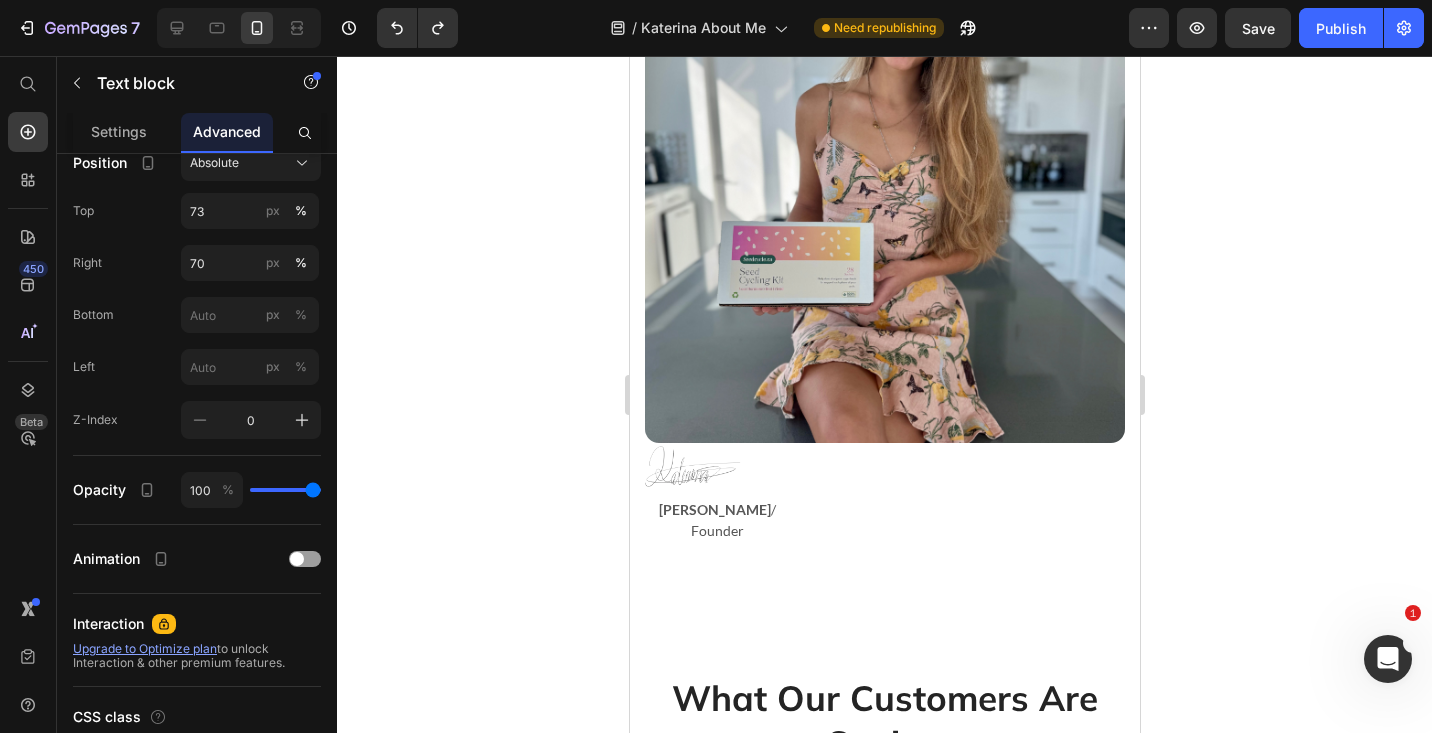 click on "Katerina Savenko" at bounding box center (714, 509) 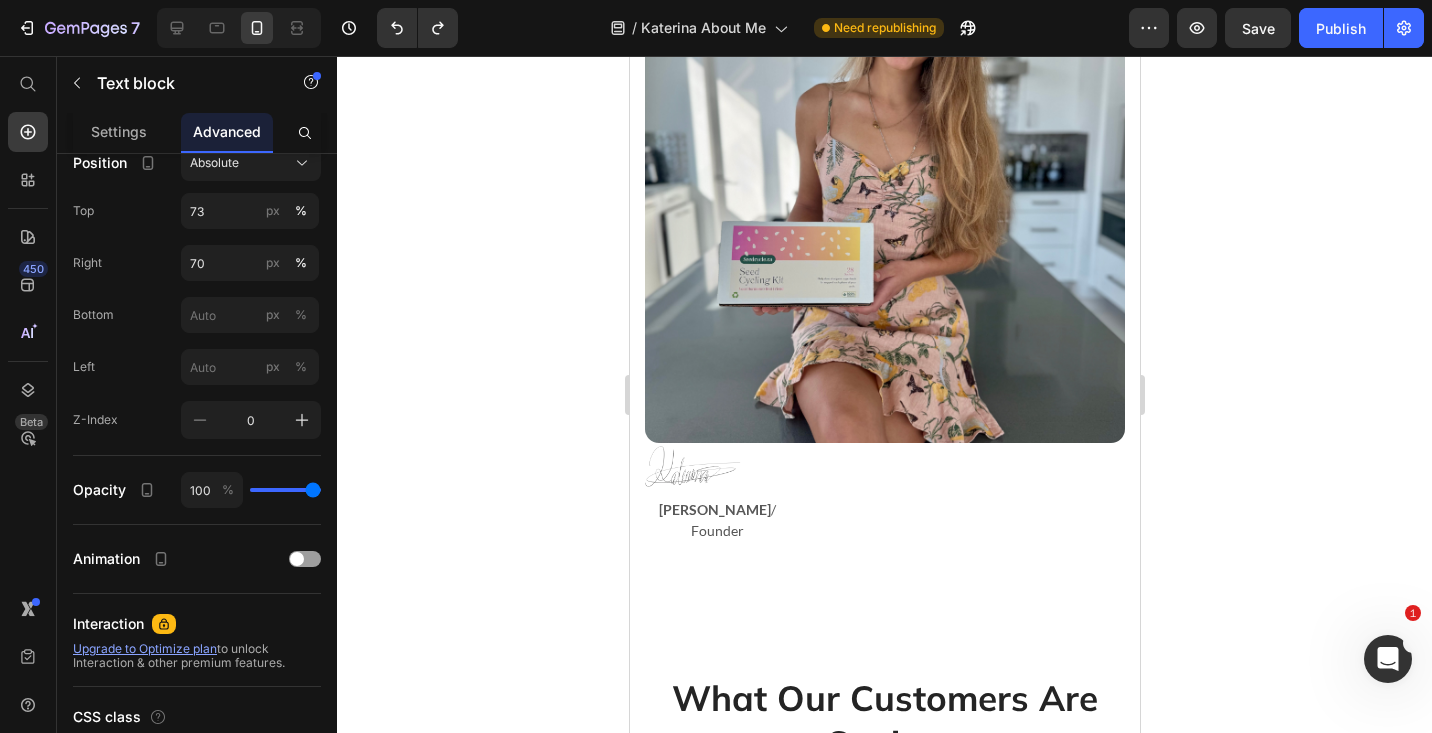 click on "Katerina Savenko" at bounding box center [714, 509] 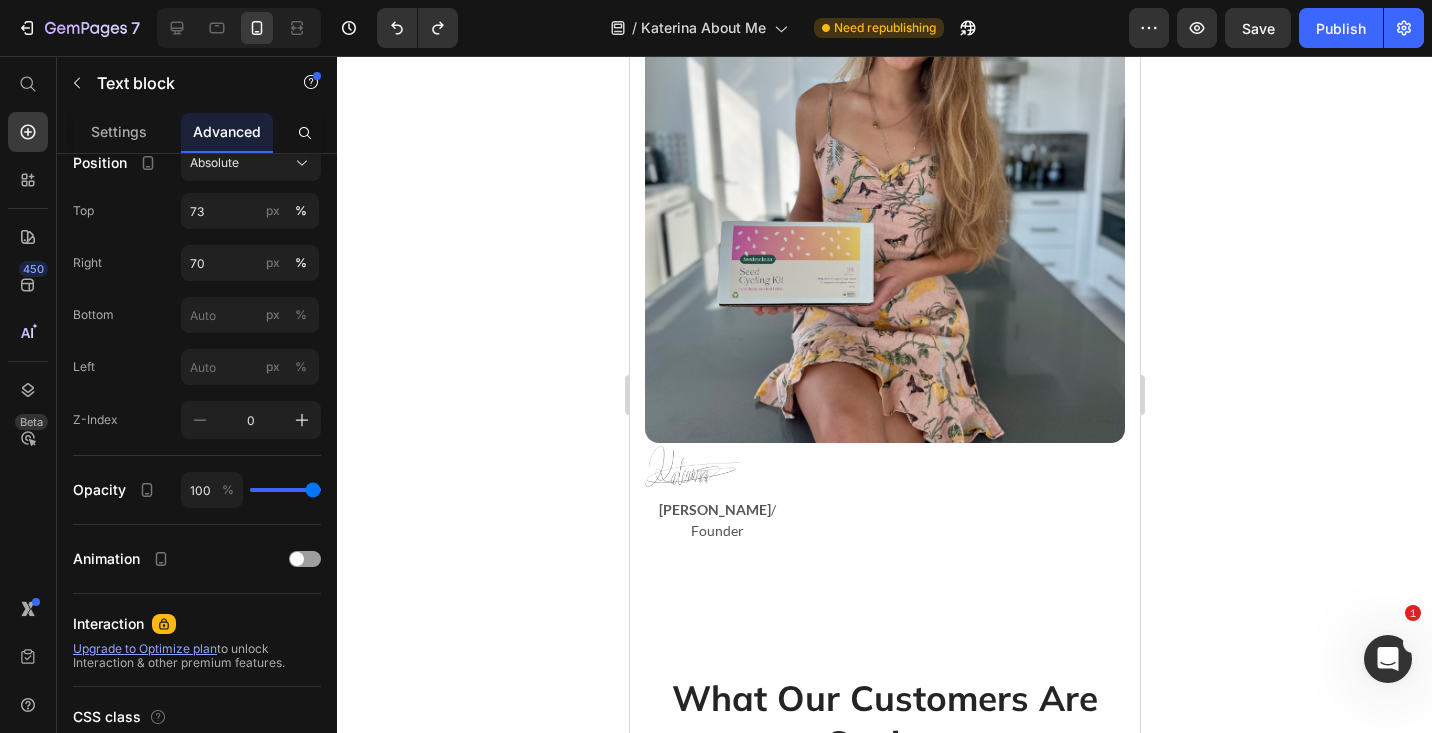 click on "Katerina Savenko  / Founder" at bounding box center (716, 520) 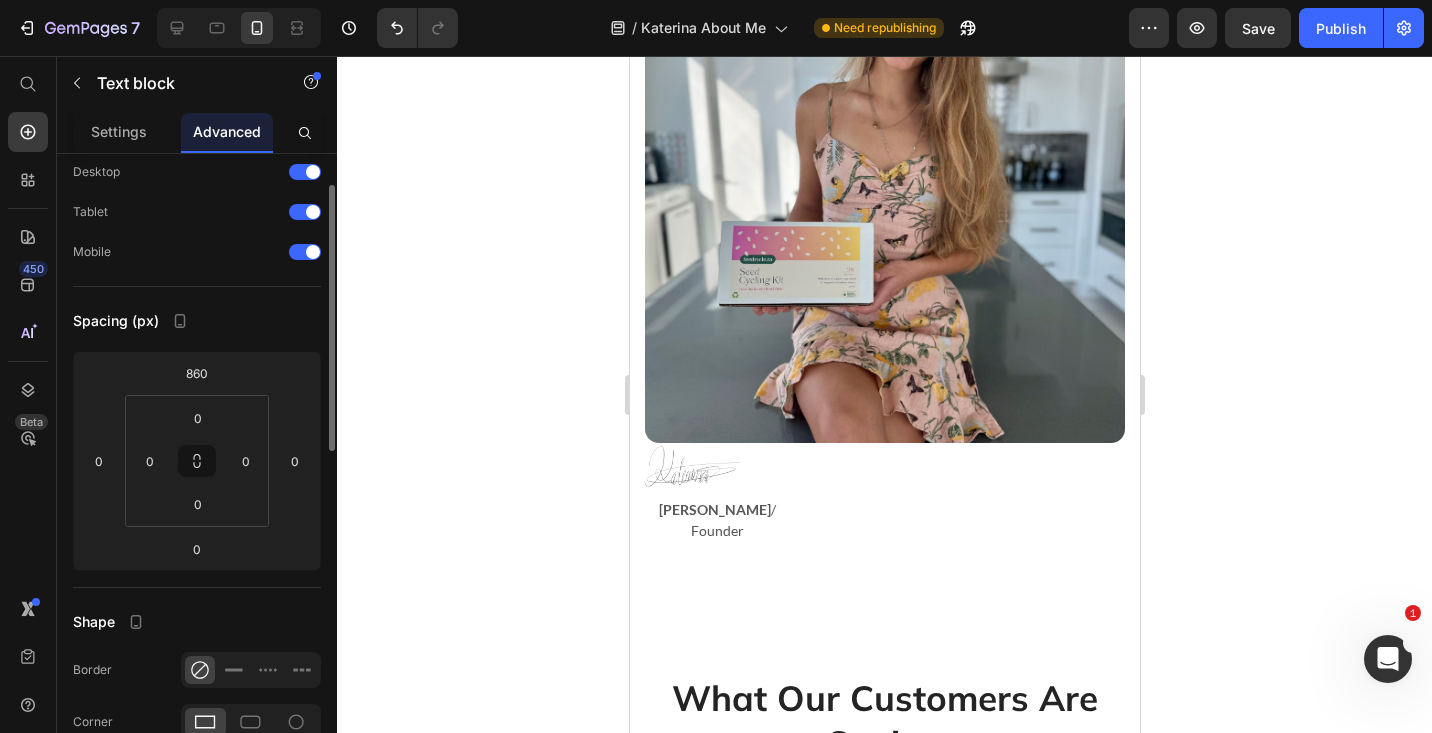 scroll, scrollTop: 0, scrollLeft: 0, axis: both 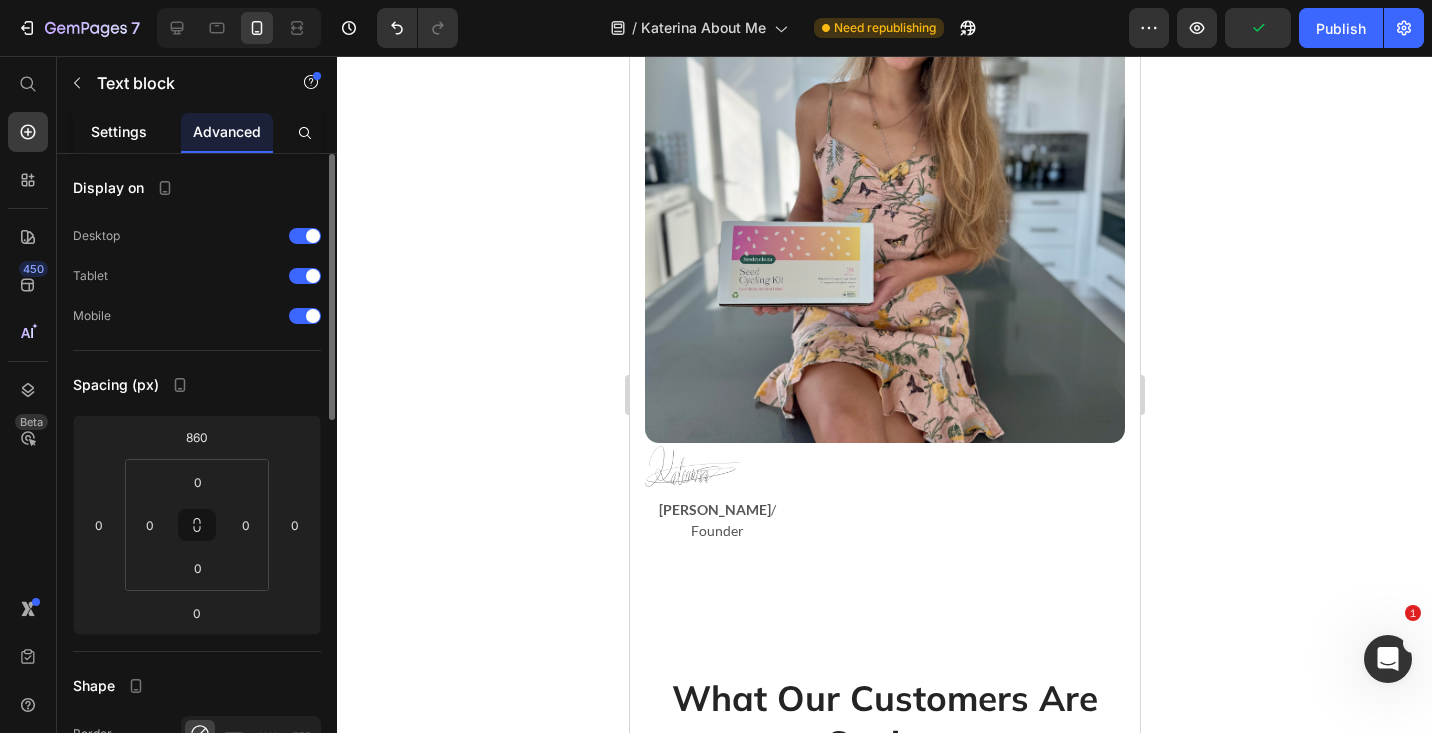 click on "Settings" at bounding box center [119, 132] 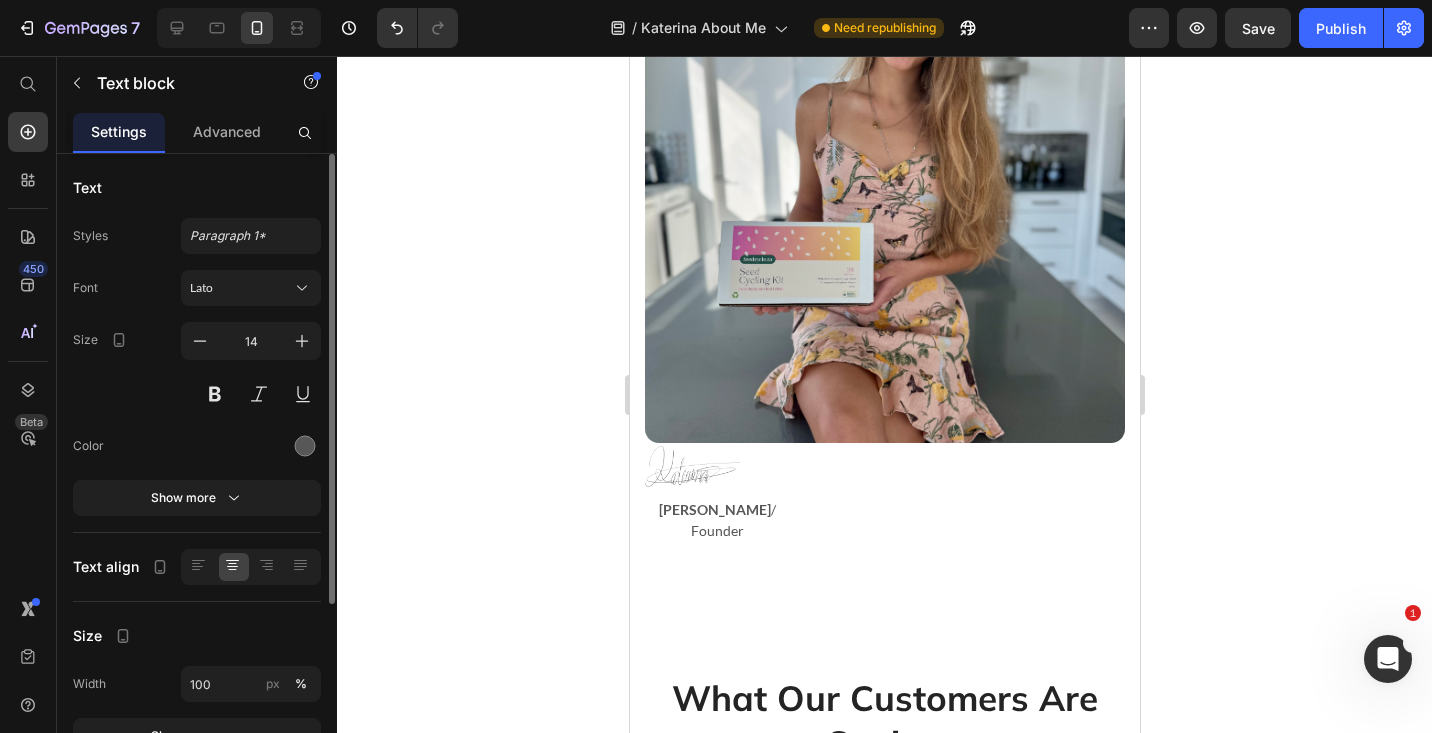 click on "Text Styles Paragraph 1* Font Lato Size 14 Color Show more" 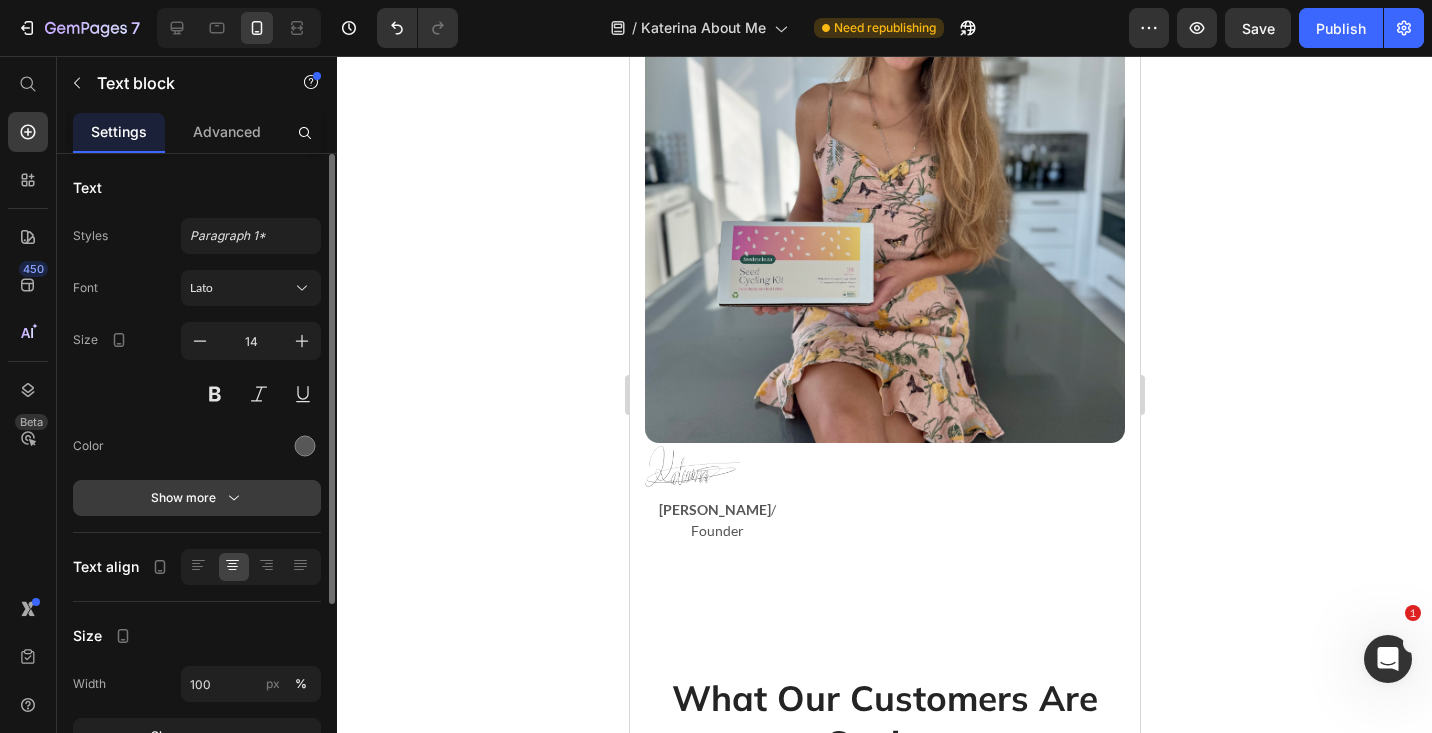 click on "Show more" at bounding box center (197, 498) 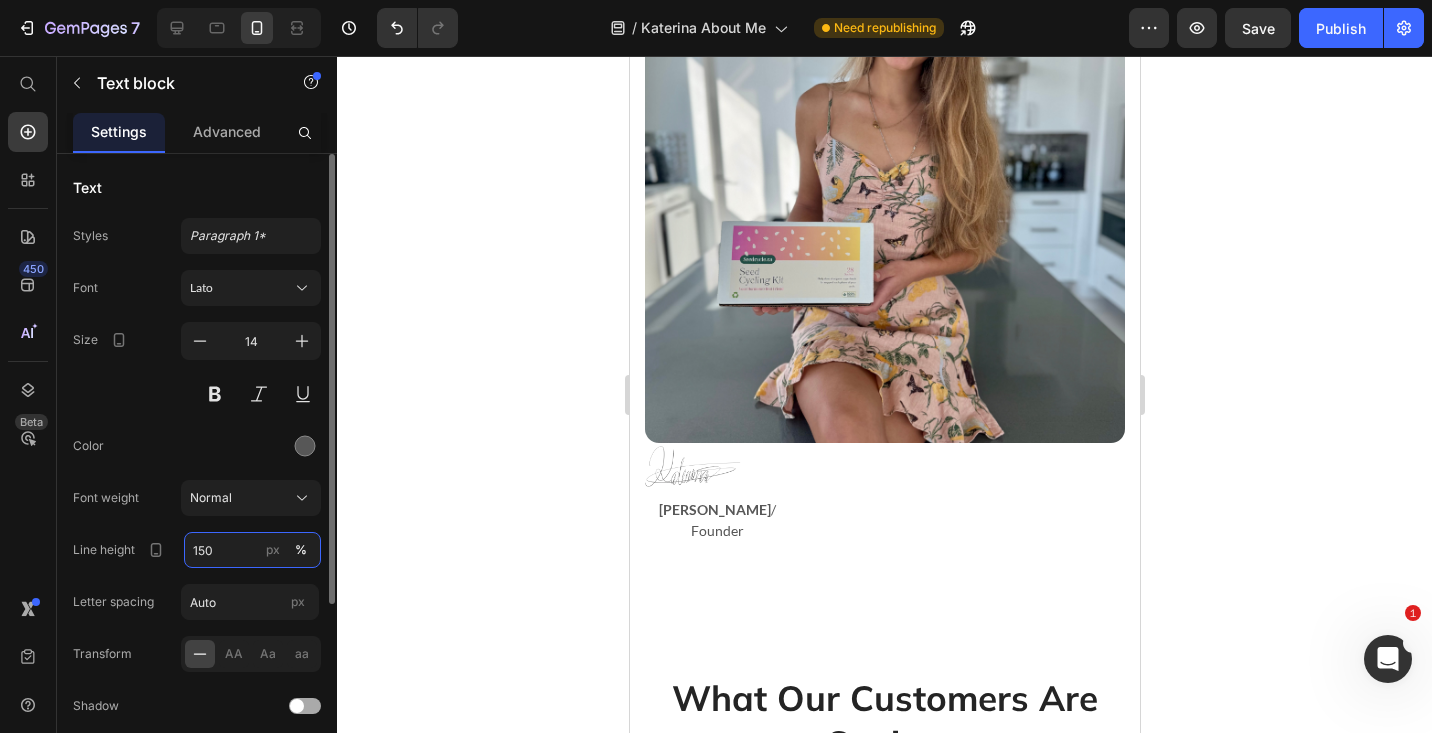 click on "150" at bounding box center (252, 550) 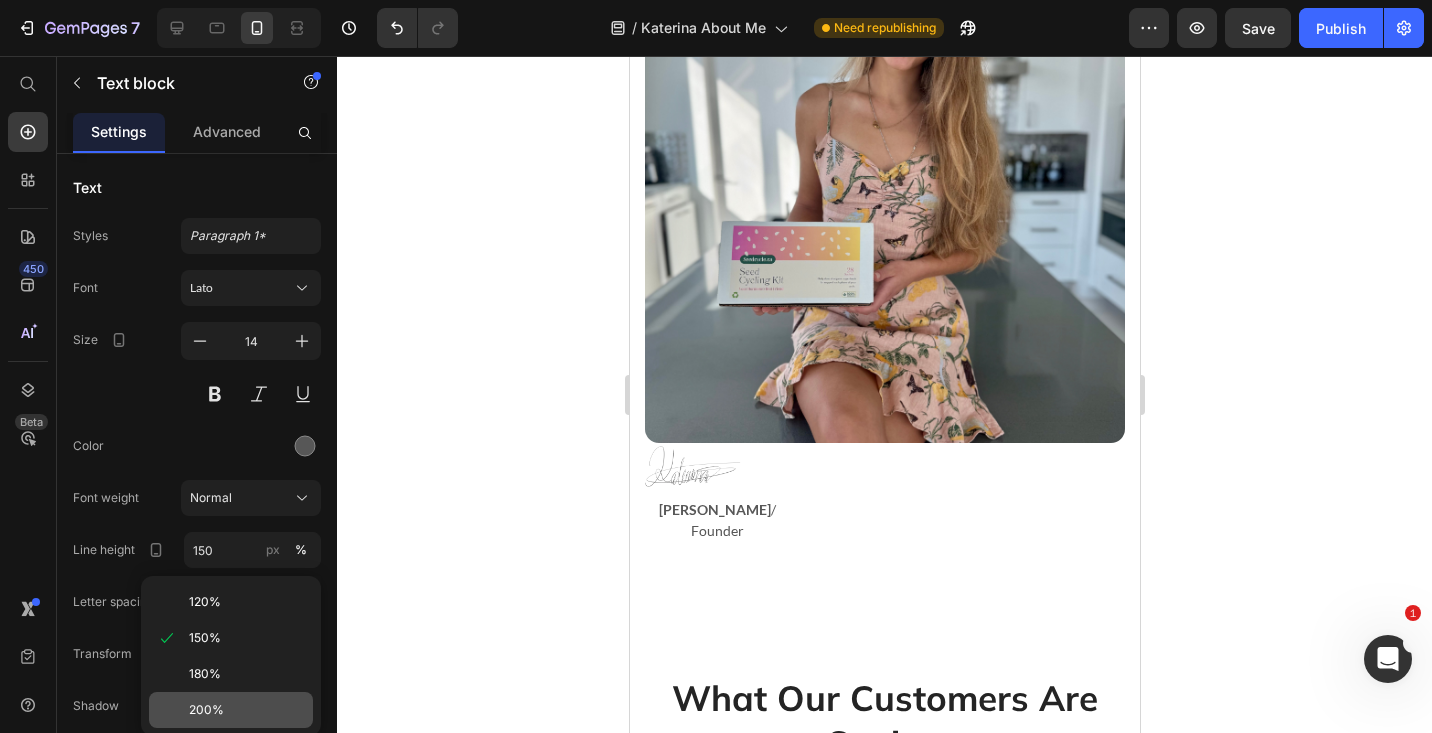 click on "200%" at bounding box center [247, 710] 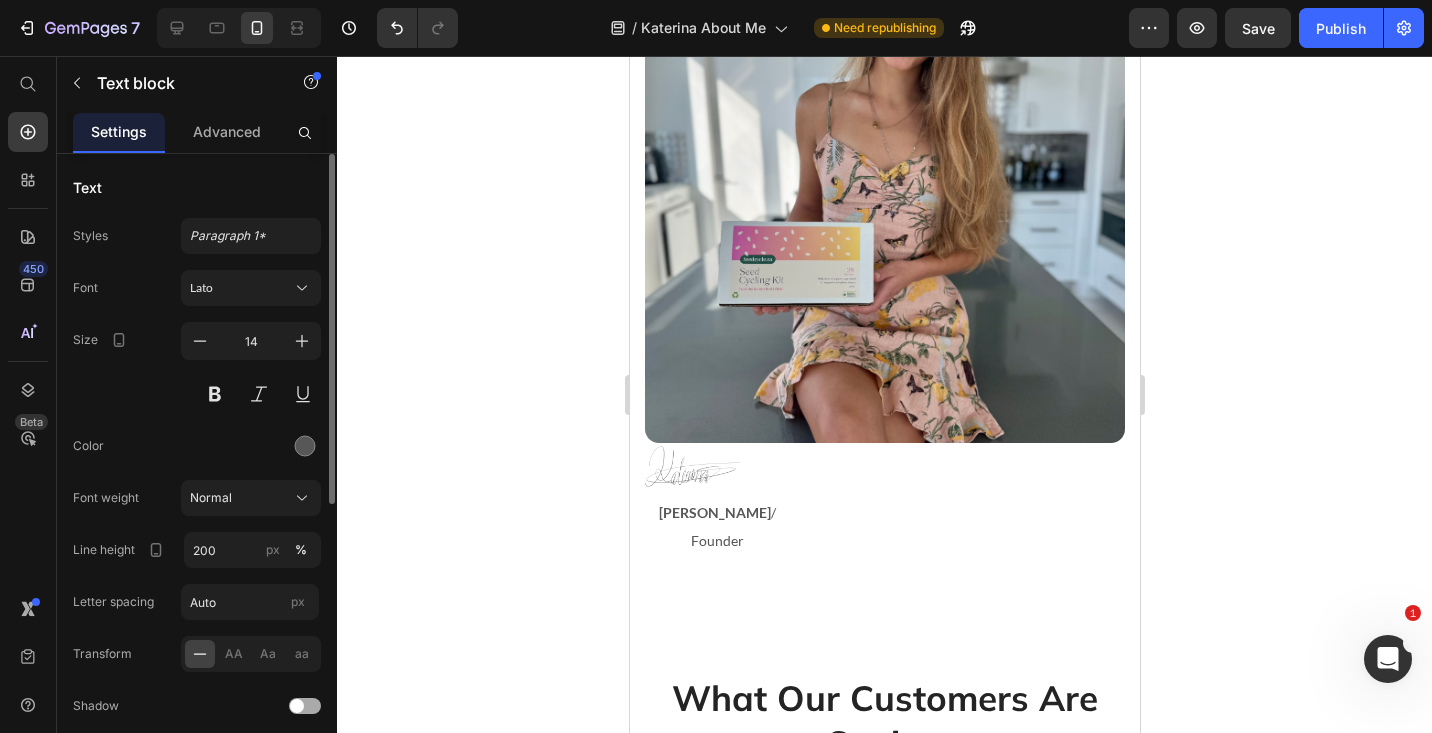type on "150" 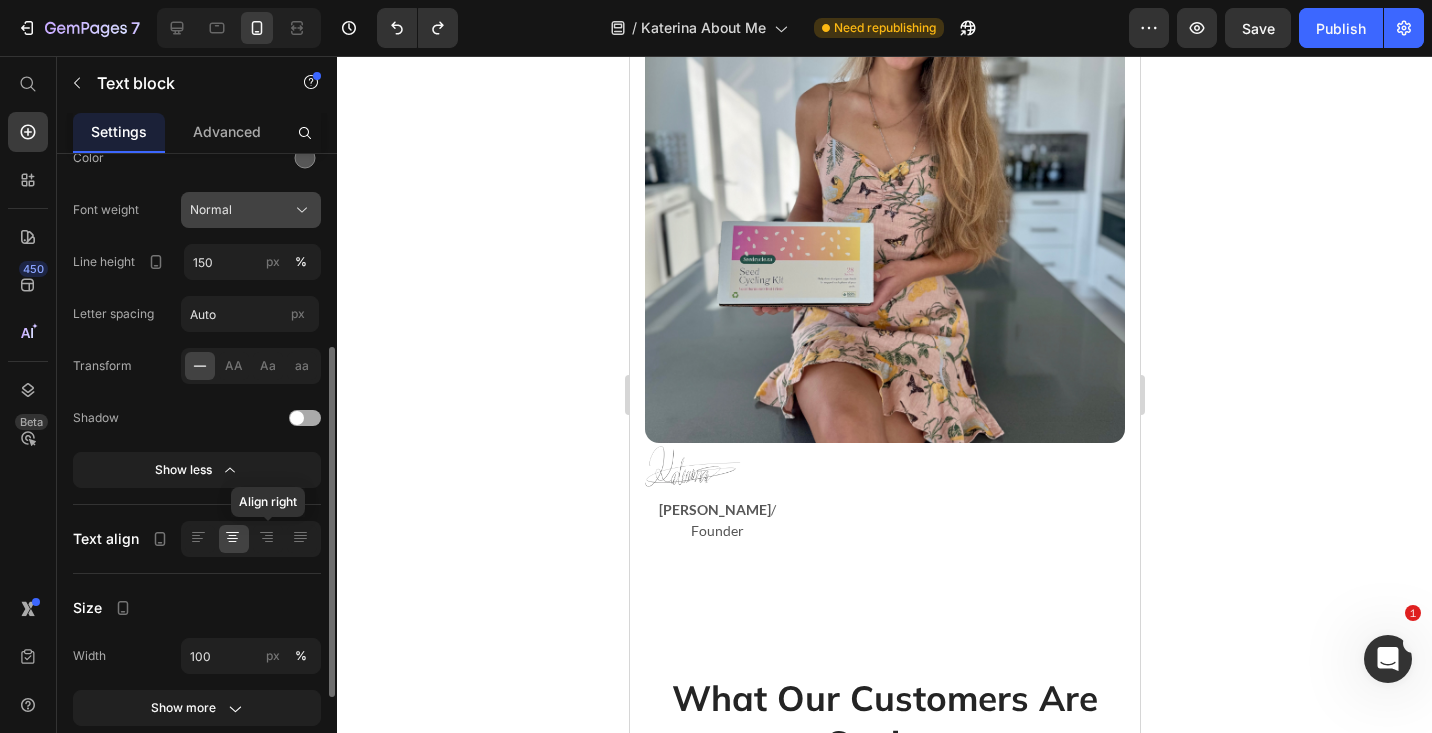 scroll, scrollTop: 313, scrollLeft: 0, axis: vertical 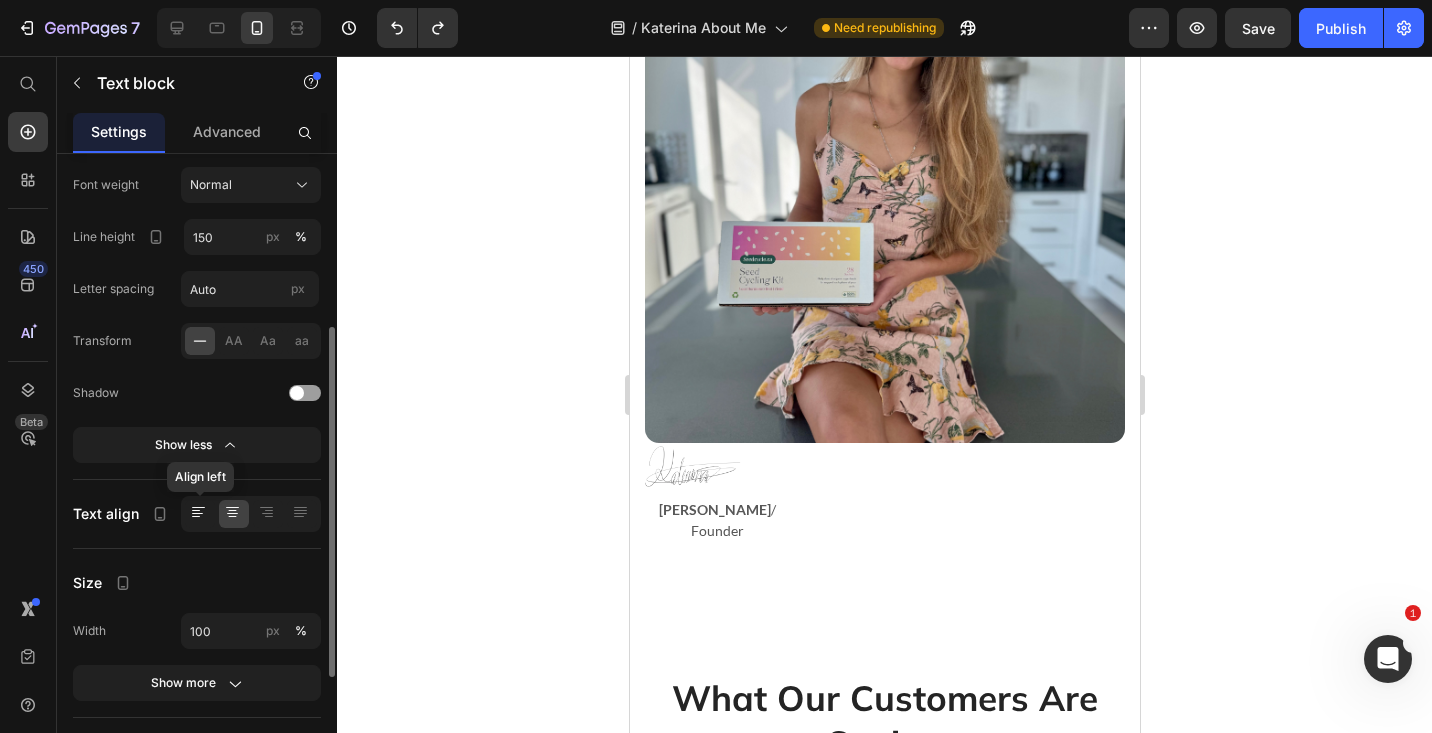 click 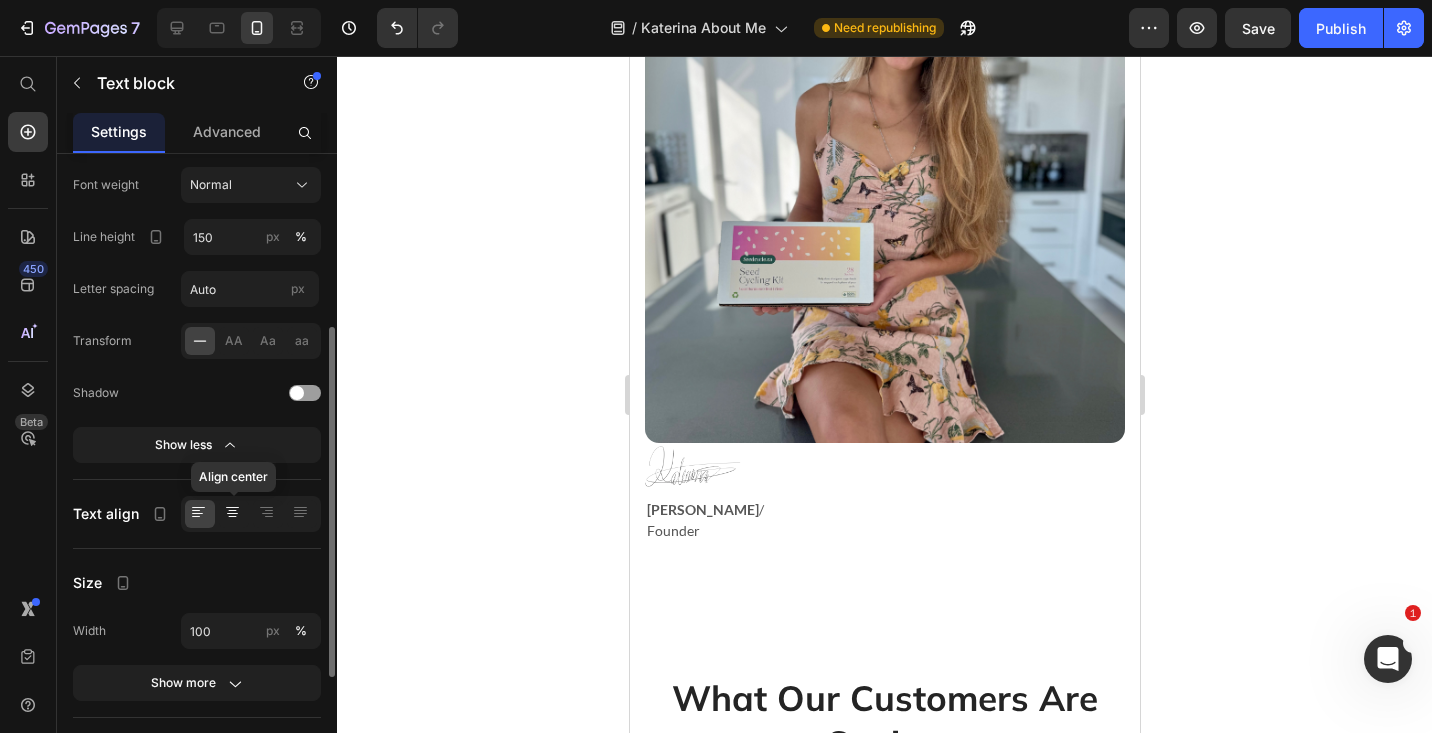 click 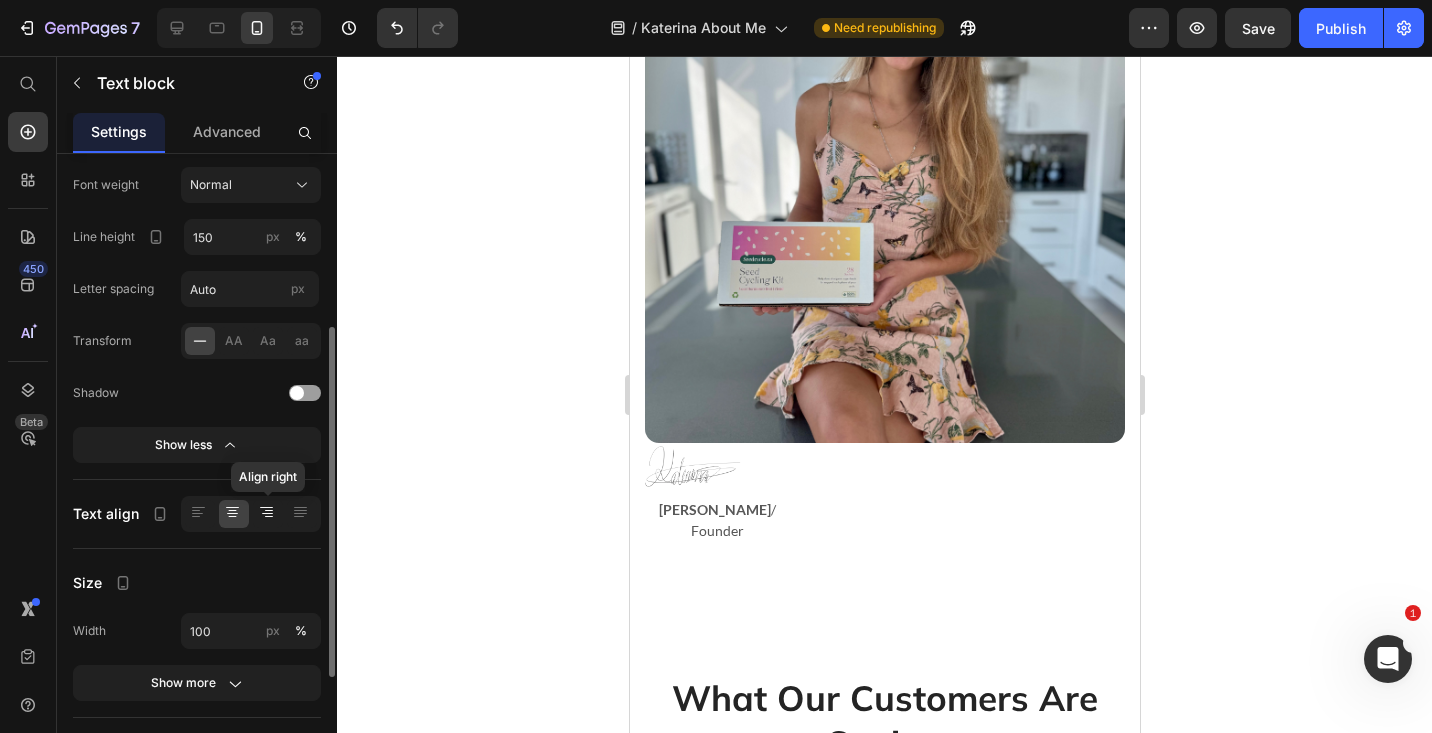 click 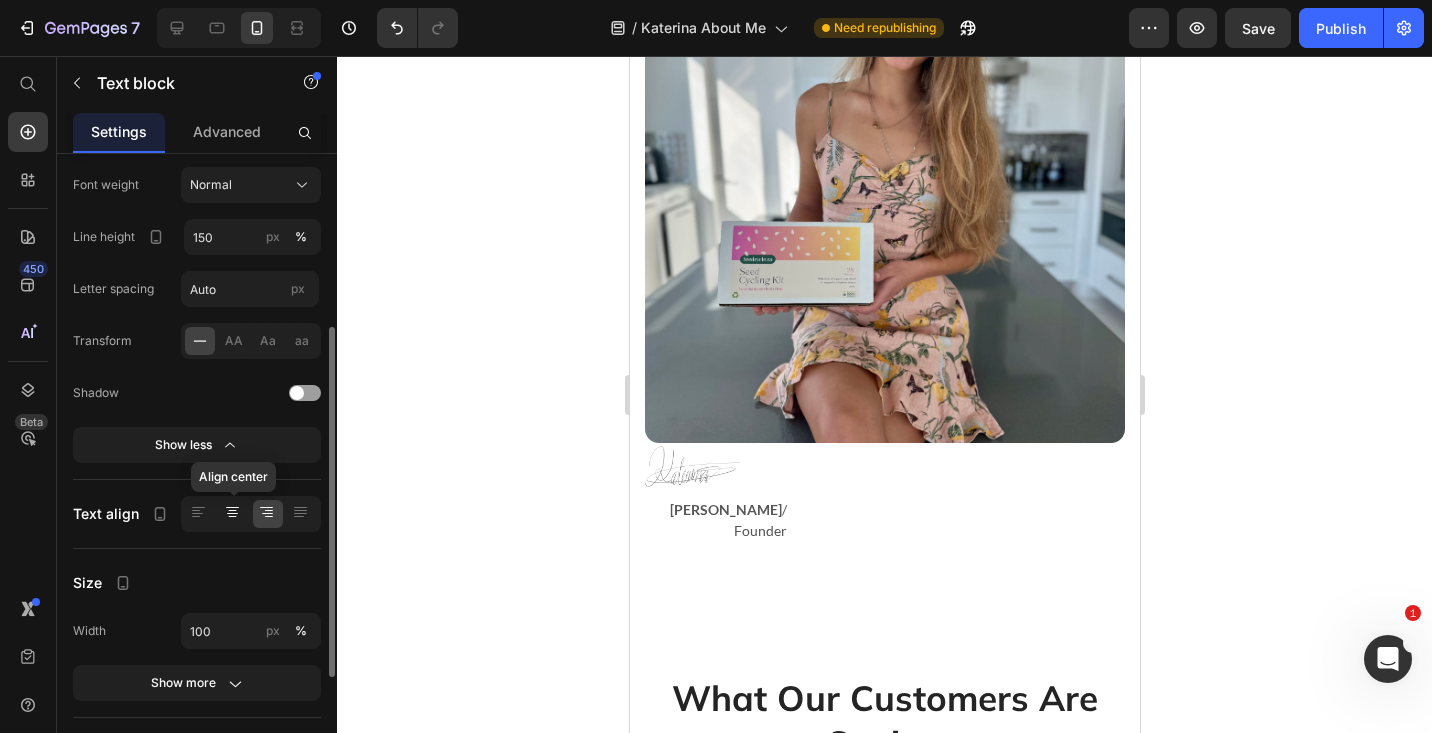 click 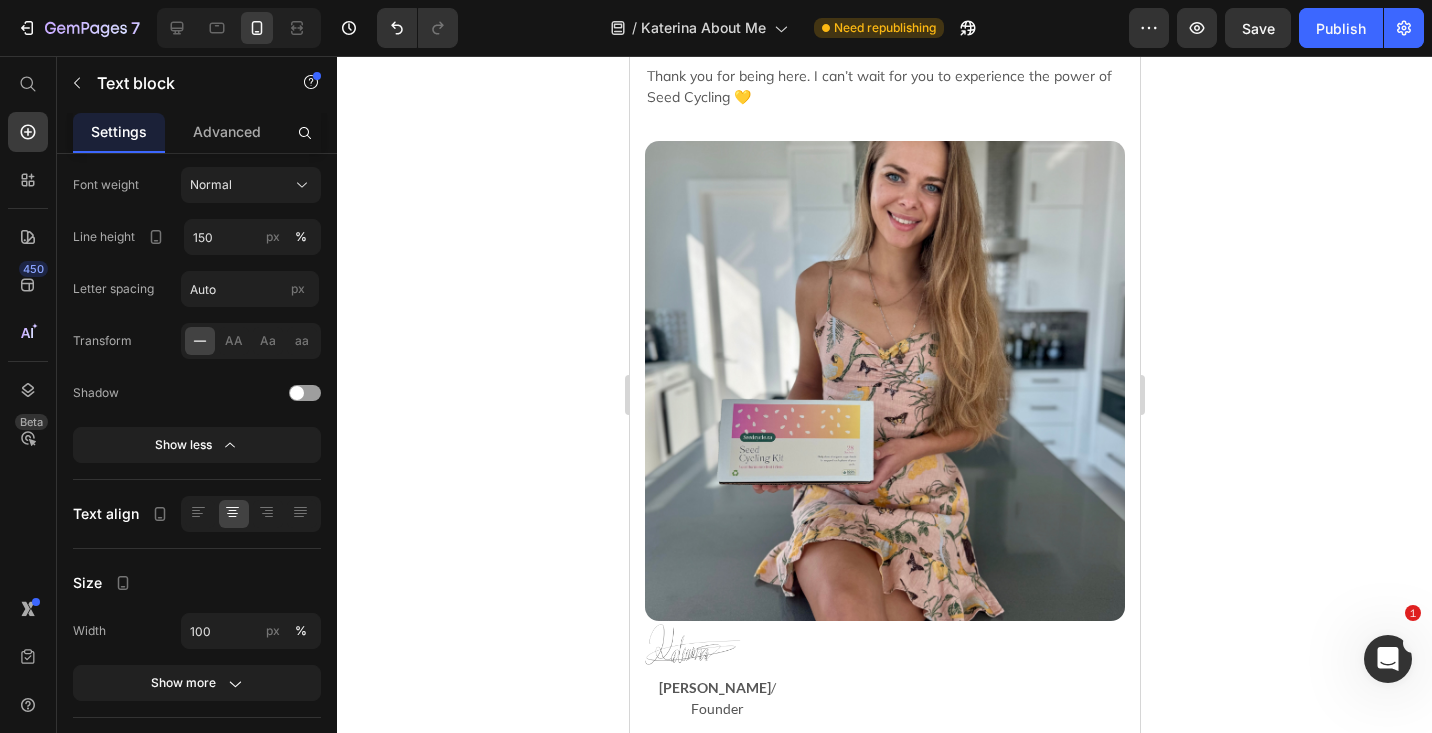 scroll, scrollTop: 1480, scrollLeft: 0, axis: vertical 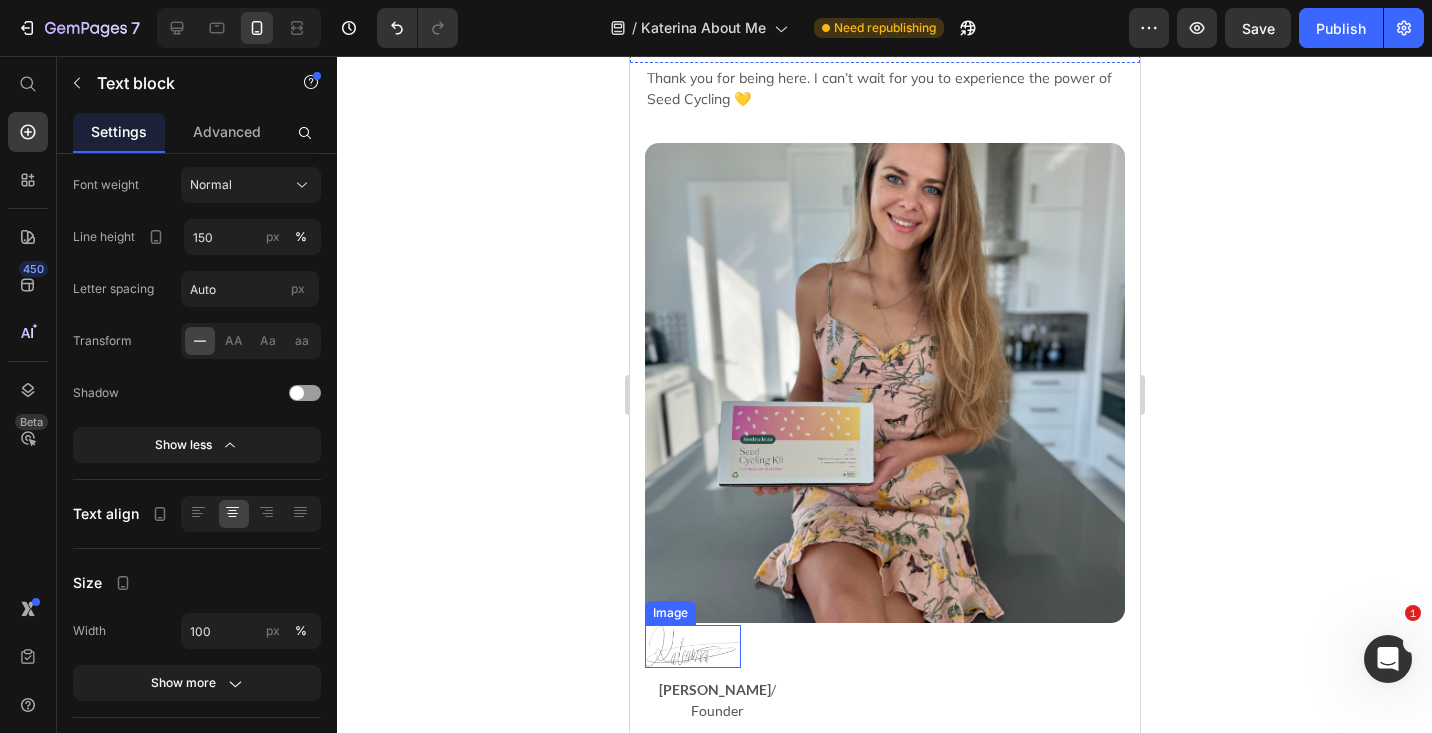 click at bounding box center [692, 646] 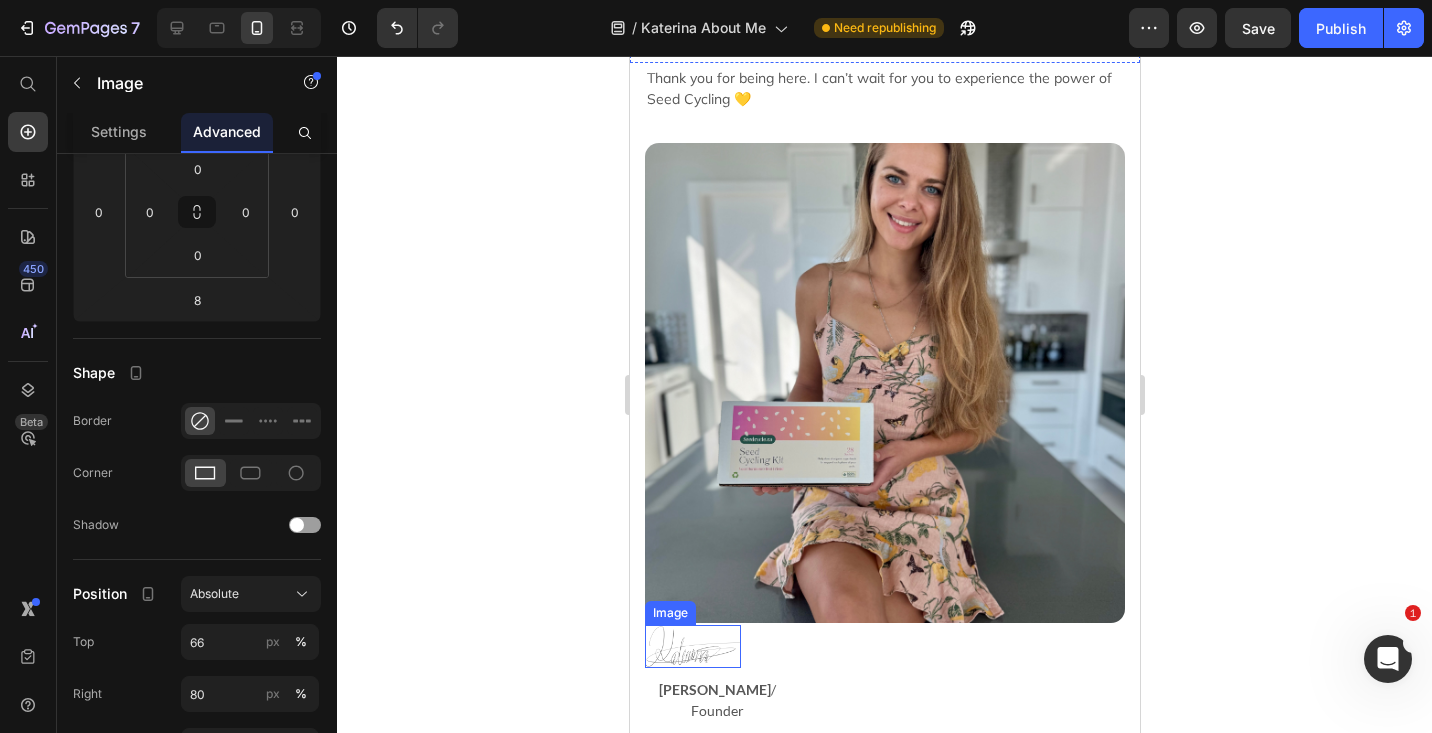 scroll, scrollTop: 0, scrollLeft: 0, axis: both 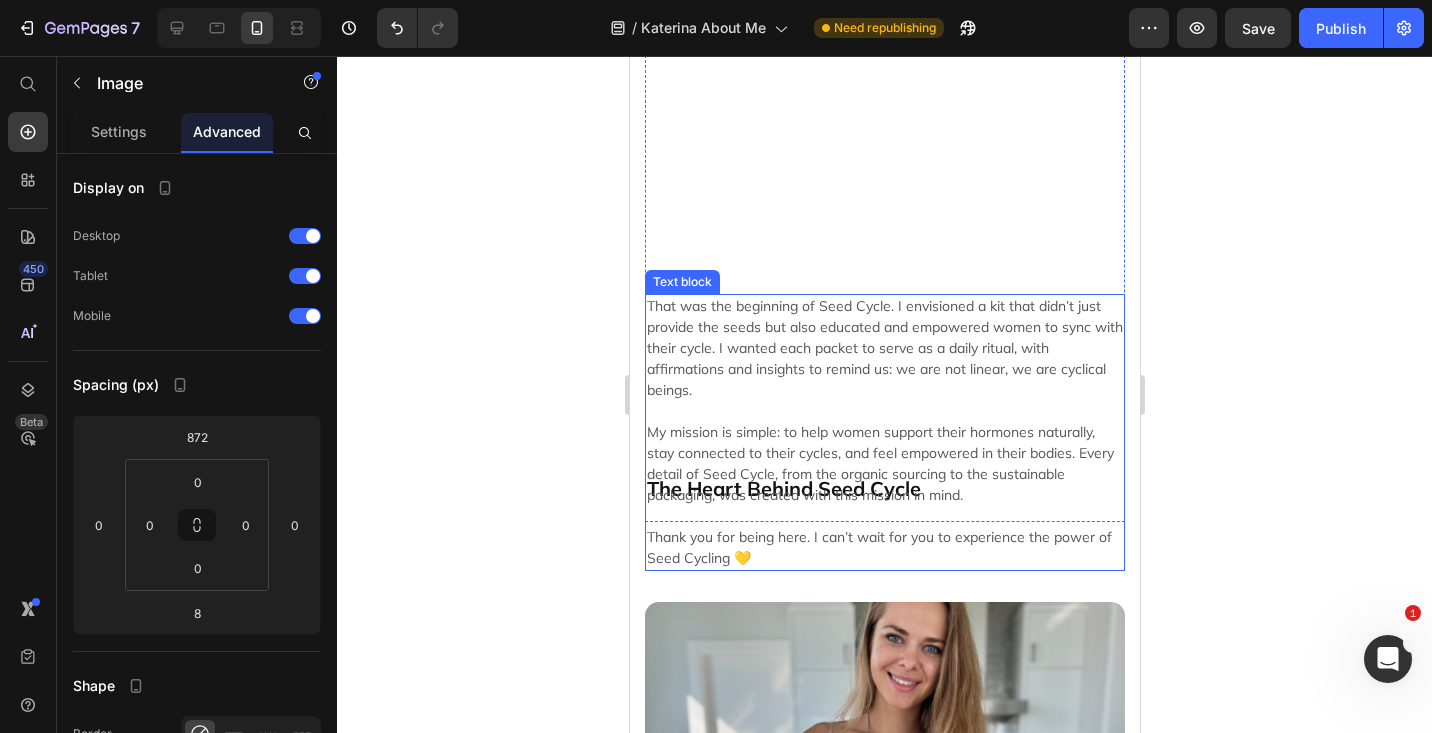 click on "That was the beginning of Seed Cycle. I envisioned a kit that didn’t just provide the seeds but also educated and empowered women to sync with their cycle. I wanted each packet to serve as a daily ritual, with affirmations and insights to remind us: we are not linear, we are cyclical beings." at bounding box center [884, 348] 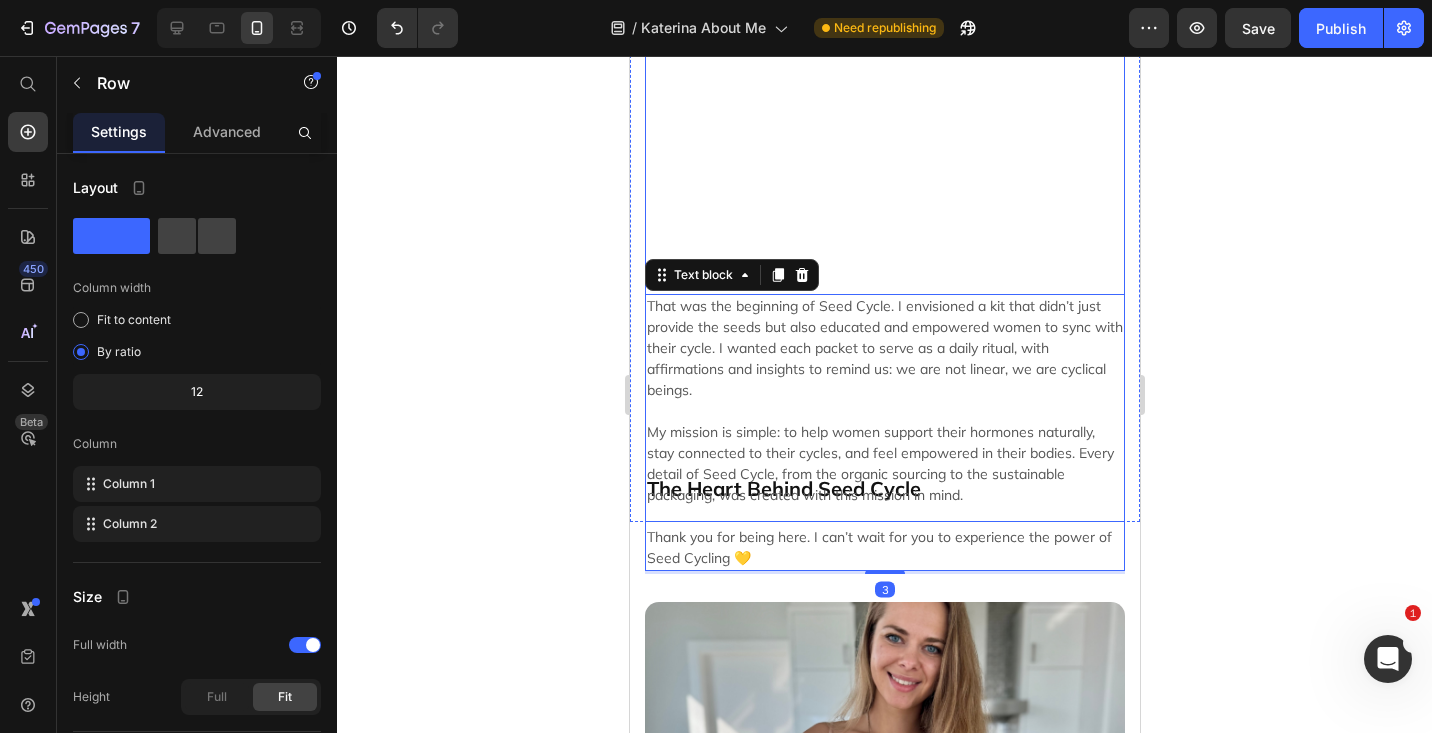 click on "How It All Began Heading My journey with Seed Cycle started from a deeply personal place. Since I was 20, I struggled with Polycystic Ovarian Syndrome (PCOS), battling painful cramps, hormonal acne, bloating, and unpredictable cycles. Like so many women, I was told to "just go on the pill." But instead of masking the symptoms, I wanted to understand my body and find a natural way to support my hormones.   Through years of research, trial, and error, I discovered Seed Cycling: a simple, food based approach to hormone balance. It quickly became my favorite holistic method but staying consistent was a challenge. Between remembering which seeds to take on which days and keeping them fresh, it felt overwhelming.   That’s when I had a thought: What if these seeds came in perfectly portioned, daily packs? What if they were effortless to use, pre ground, organic, and ready to sprinkle on any meal? Text block The Heart Behind Seed Cycle Heading     Text block   3" at bounding box center (884, 66) 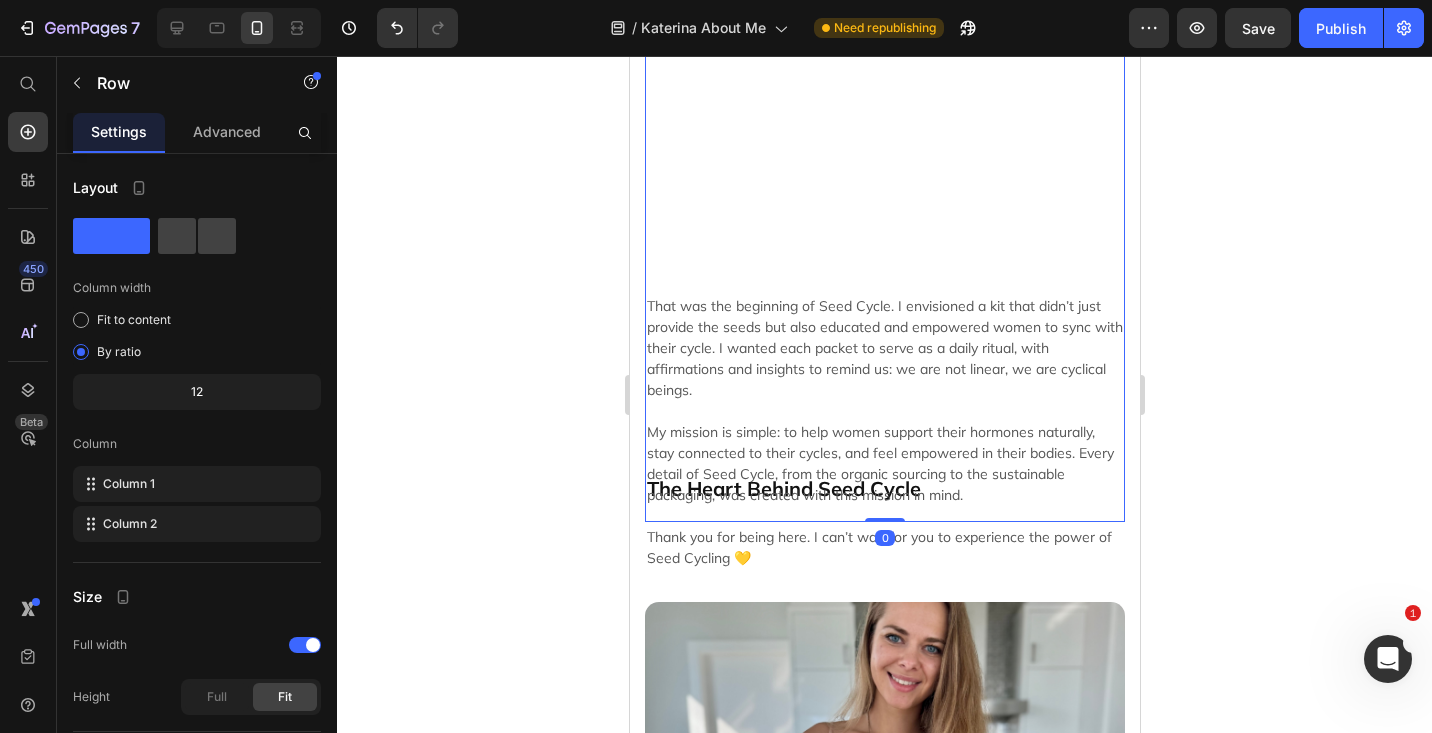 drag, startPoint x: 863, startPoint y: 519, endPoint x: 870, endPoint y: 271, distance: 248.09877 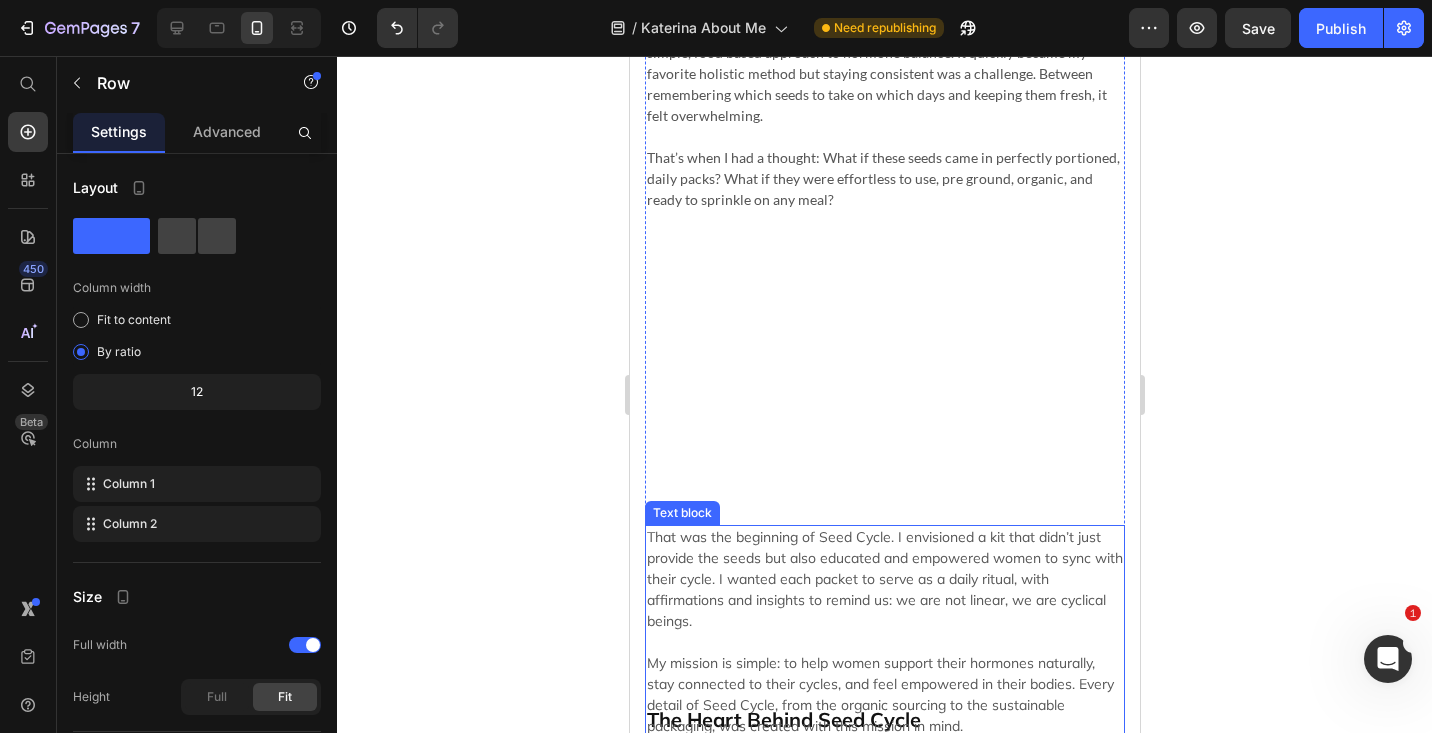 scroll, scrollTop: 800, scrollLeft: 0, axis: vertical 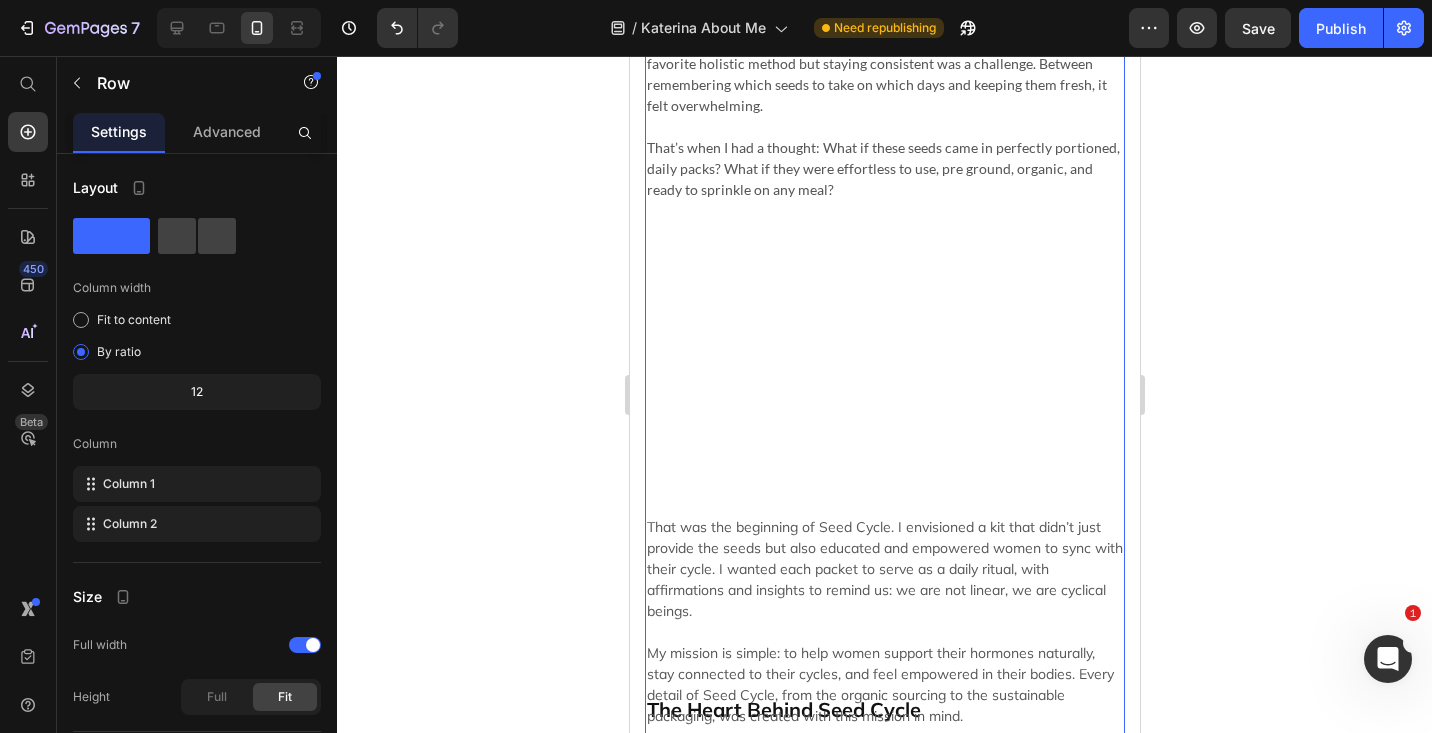 click on "How It All Began Heading My journey with Seed Cycle started from a deeply personal place. Since I was 20, I struggled with Polycystic Ovarian Syndrome (PCOS), battling painful cramps, hormonal acne, bloating, and unpredictable cycles. Like so many women, I was told to "just go on the pill." But instead of masking the symptoms, I wanted to understand my body and find a natural way to support my hormones.   Through years of research, trial, and error, I discovered Seed Cycling: a simple, food based approach to hormone balance. It quickly became my favorite holistic method but staying consistent was a challenge. Between remembering which seeds to take on which days and keeping them fresh, it felt overwhelming.   That’s when I had a thought: What if these seeds came in perfectly portioned, daily packs? What if they were effortless to use, pre ground, organic, and ready to sprinkle on any meal? Text block The Heart Behind Seed Cycle Heading     Text block" at bounding box center (884, 287) 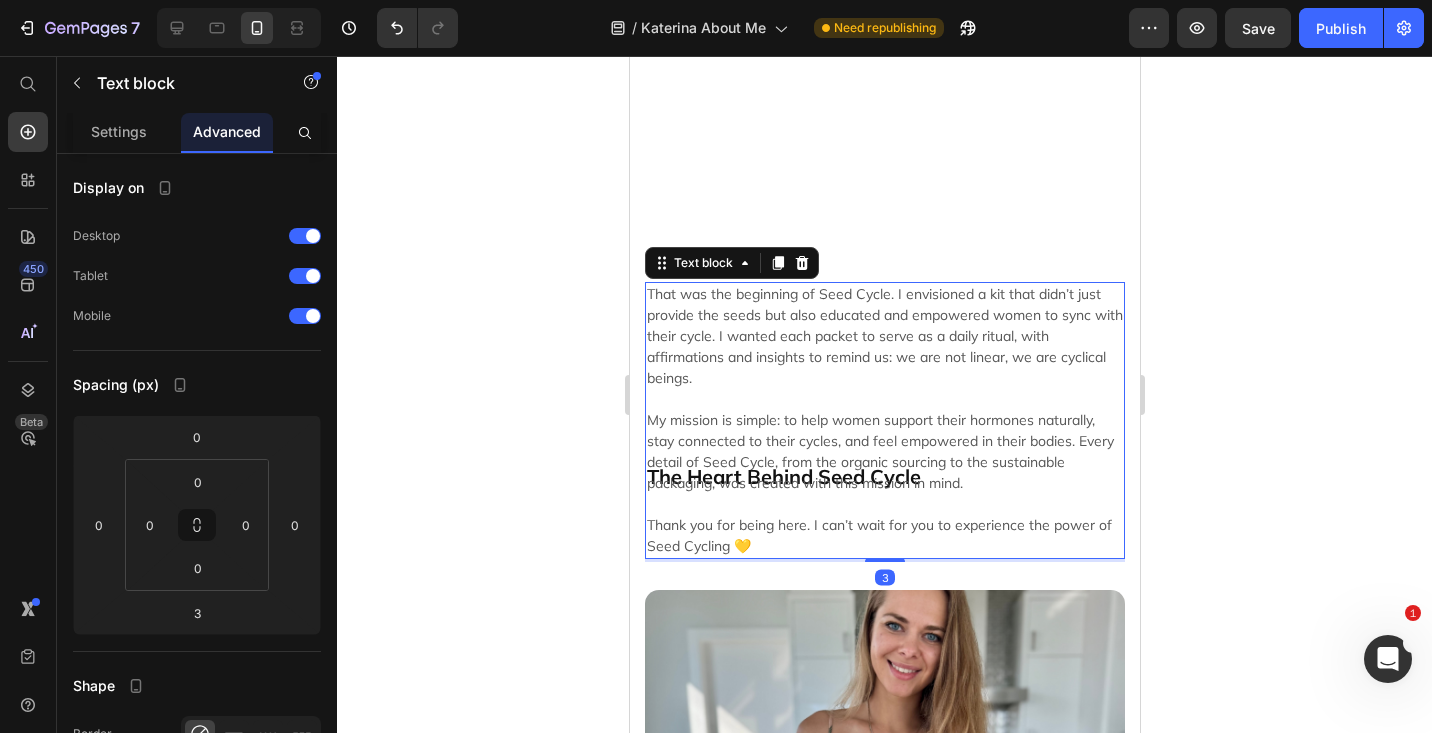 scroll, scrollTop: 1034, scrollLeft: 0, axis: vertical 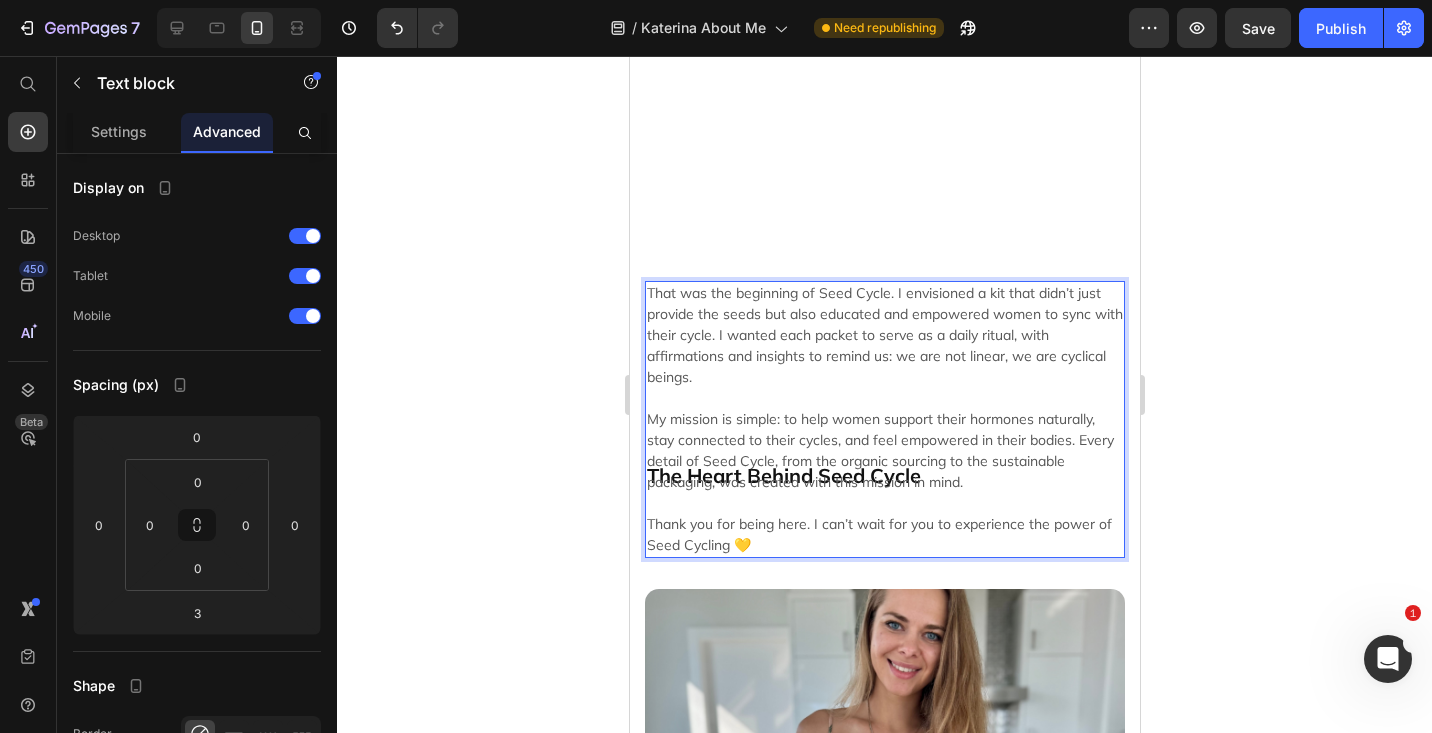 click on "Thank you for being here. I can’t wait for you to experience the power of Seed Cycling 💛" at bounding box center [884, 535] 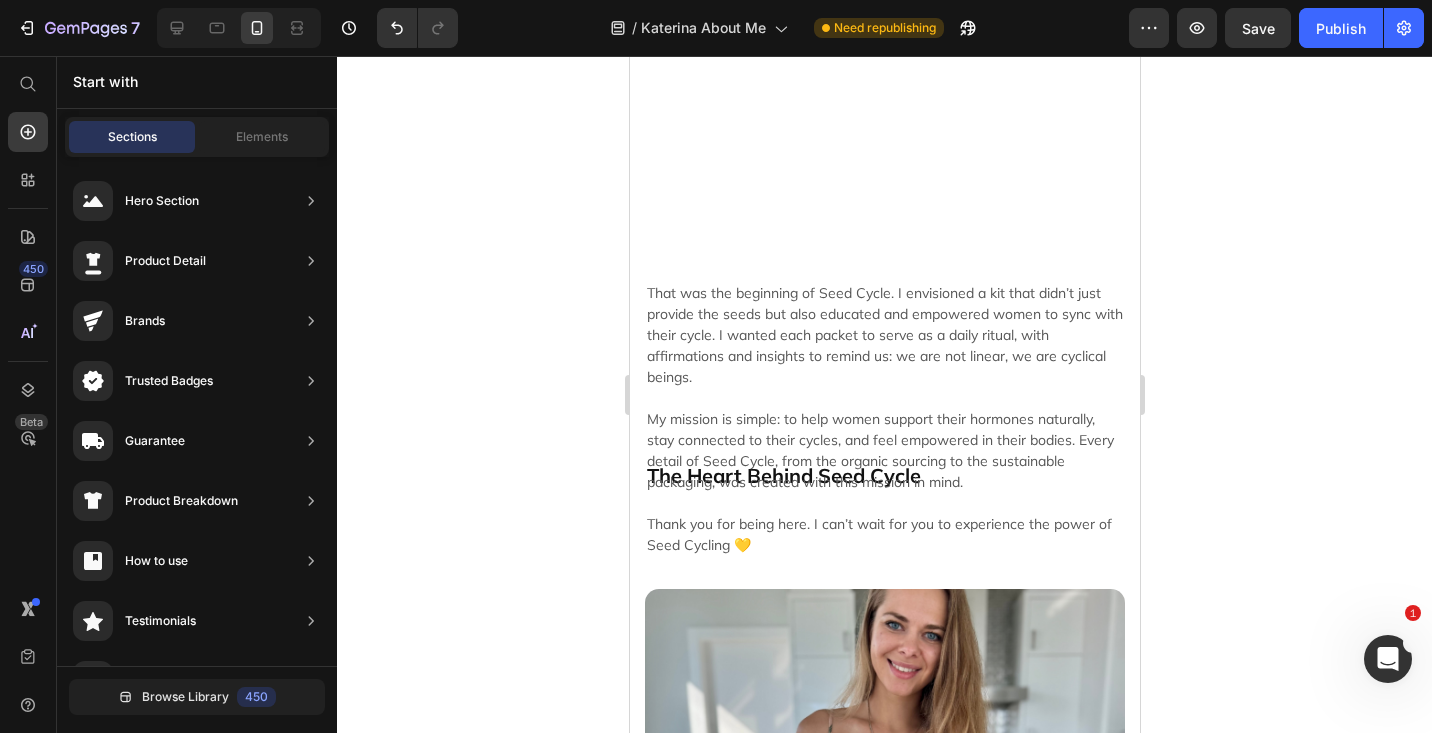 click on "How It All Began Heading My journey with Seed Cycle started from a deeply personal place. Since I was 20, I struggled with Polycystic Ovarian Syndrome (PCOS), battling painful cramps, hormonal acne, bloating, and unpredictable cycles. Like so many women, I was told to "just go on the pill." But instead of masking the symptoms, I wanted to understand my body and find a natural way to support my hormones.   Through years of research, trial, and error, I discovered Seed Cycling: a simple, food based approach to hormone balance. It quickly became my favorite holistic method but staying consistent was a challenge. Between remembering which seeds to take on which days and keeping them fresh, it felt overwhelming.   That’s when I had a thought: What if these seeds came in perfectly portioned, daily packs? What if they were effortless to use, pre ground, organic, and ready to sprinkle on any meal? Text block The Heart Behind Seed Cycle Heading Text block Image Row Image Katerina Savenko  / Founder Text block Root" at bounding box center (884, 787) 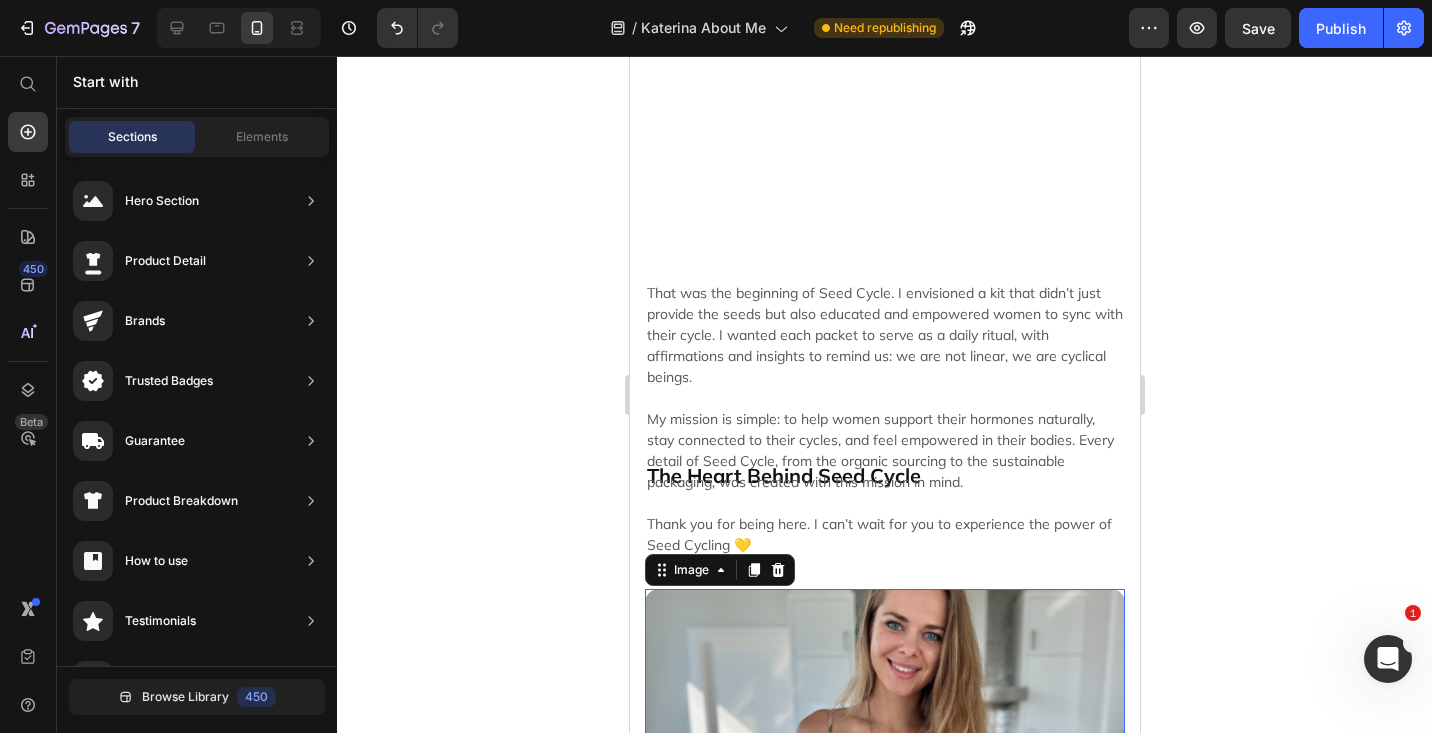 click at bounding box center (884, 829) 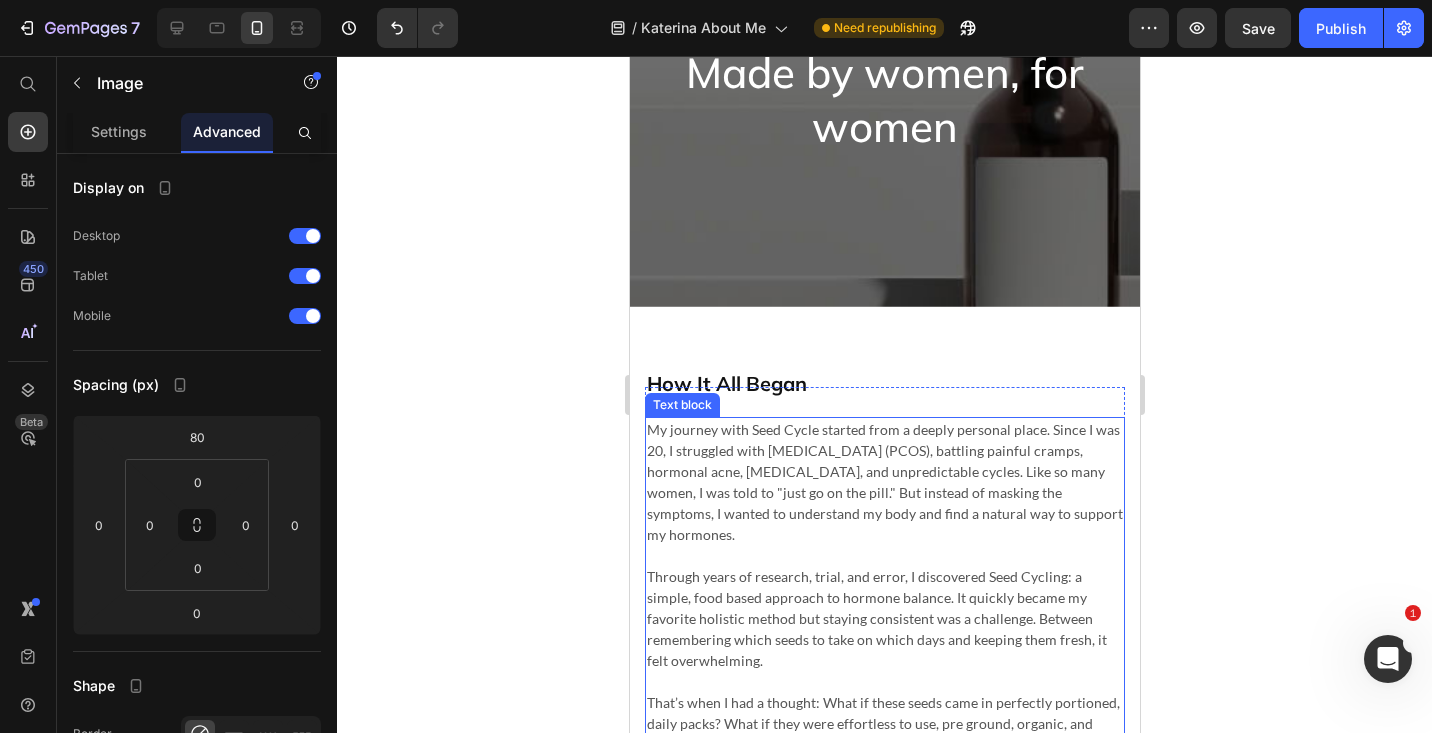 click on "My journey with Seed Cycle started from a deeply personal place. Since I was 20, I struggled with Polycystic Ovarian Syndrome (PCOS), battling painful cramps, hormonal acne, bloating, and unpredictable cycles. Like so many women, I was told to "just go on the pill." But instead of masking the symptoms, I wanted to understand my body and find a natural way to support my hormones." at bounding box center [884, 482] 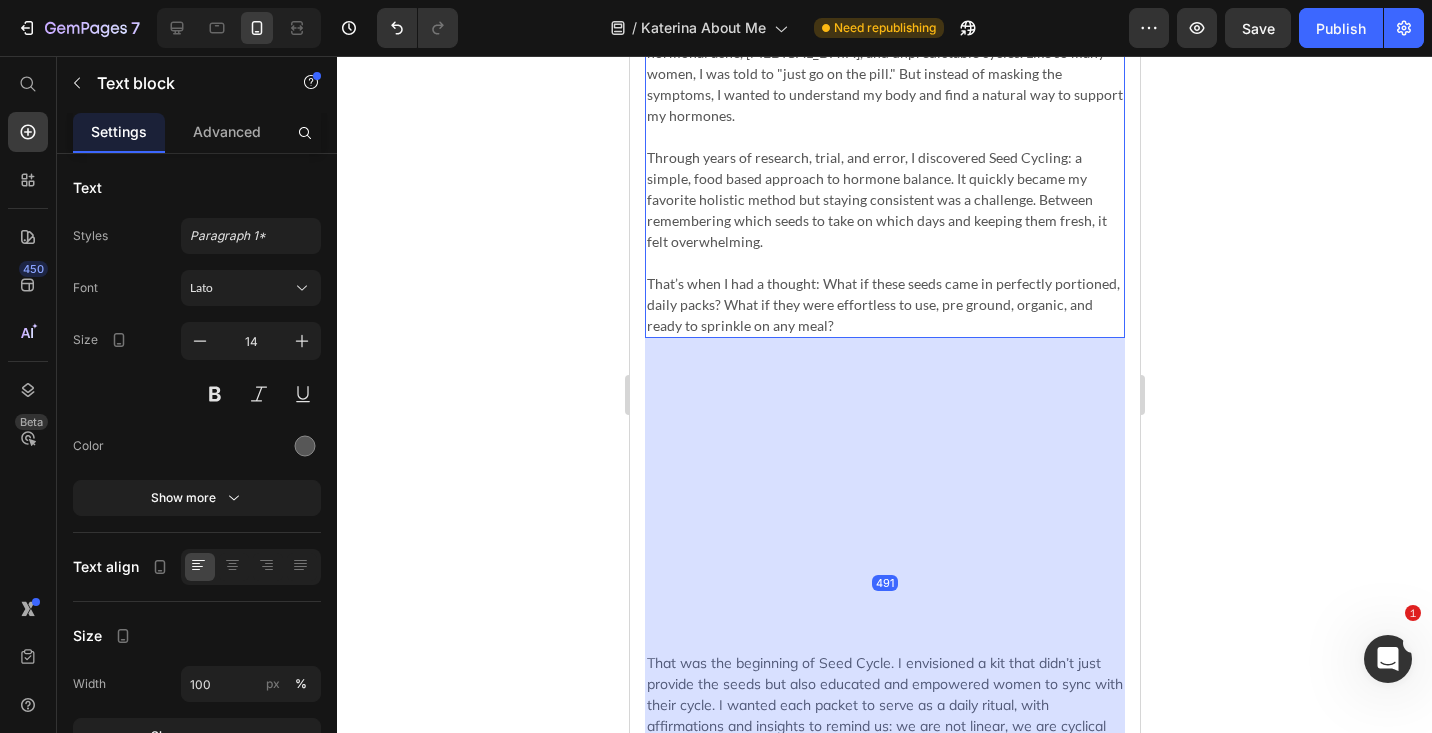 scroll, scrollTop: 1050, scrollLeft: 0, axis: vertical 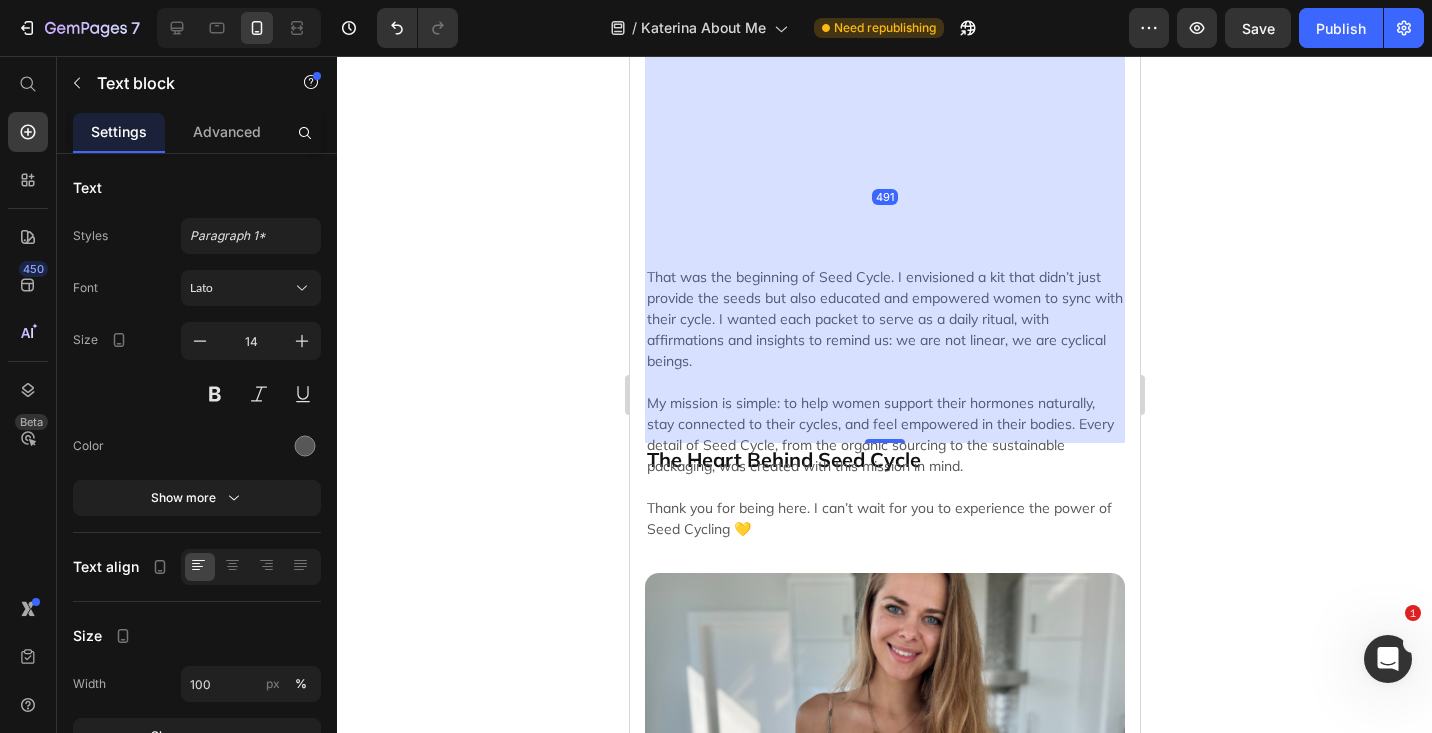 click on "491" at bounding box center [884, 197] 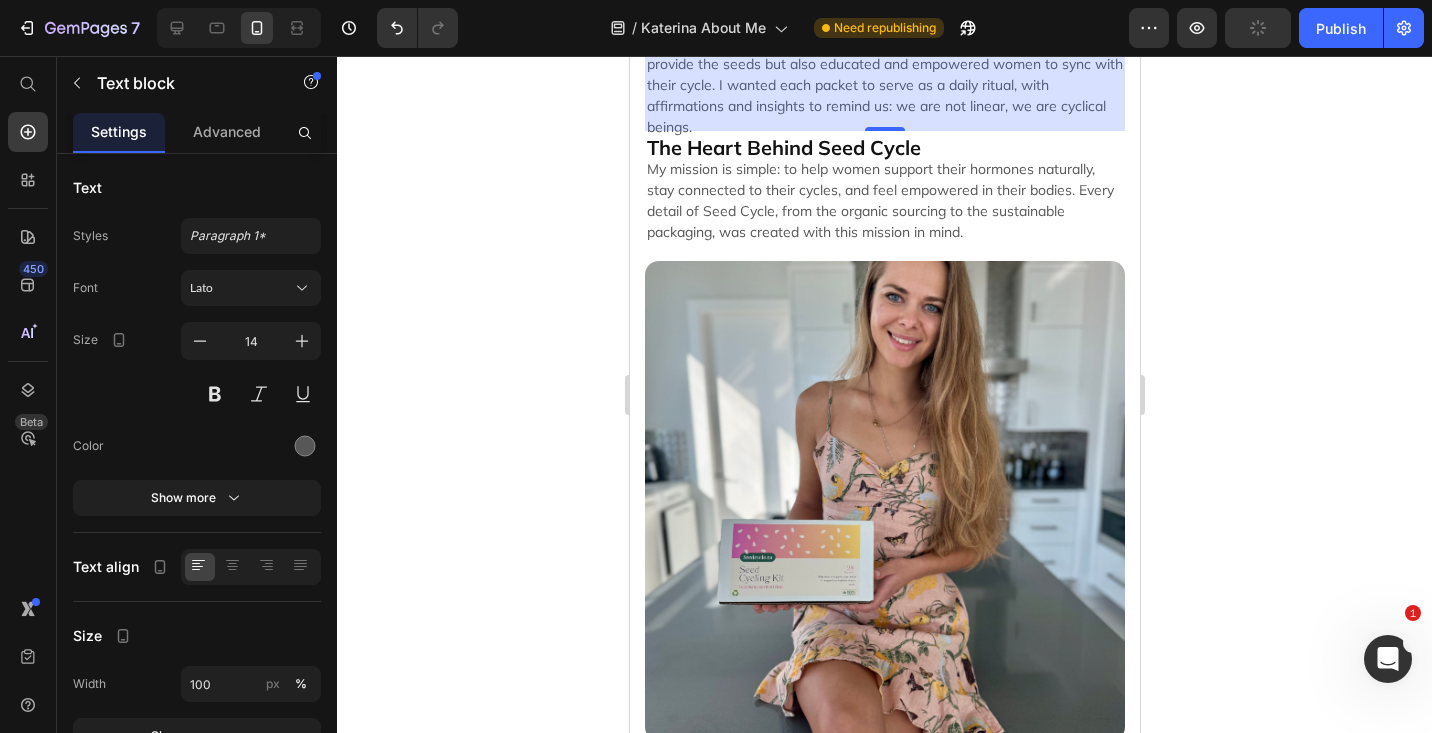 drag, startPoint x: 872, startPoint y: 440, endPoint x: 899, endPoint y: 128, distance: 313.16608 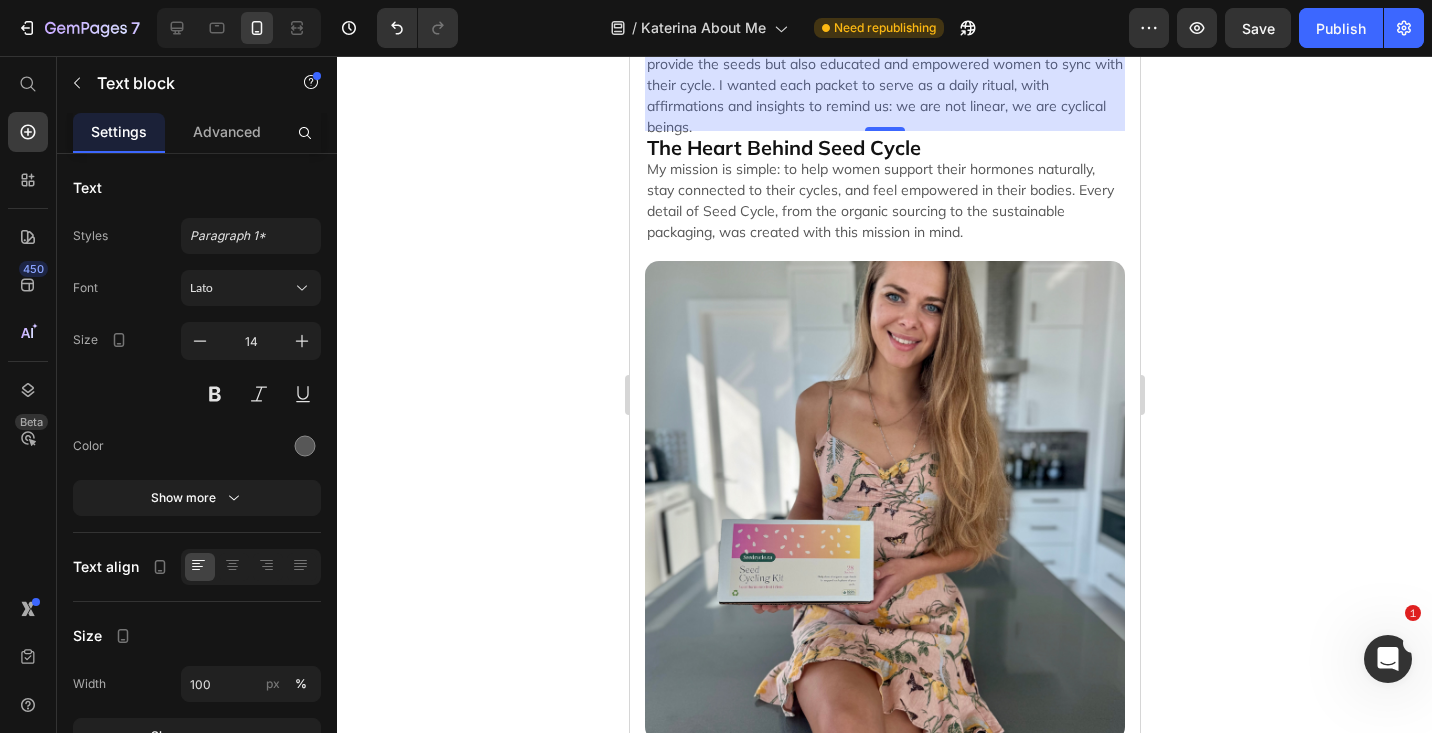 scroll, scrollTop: 810, scrollLeft: 0, axis: vertical 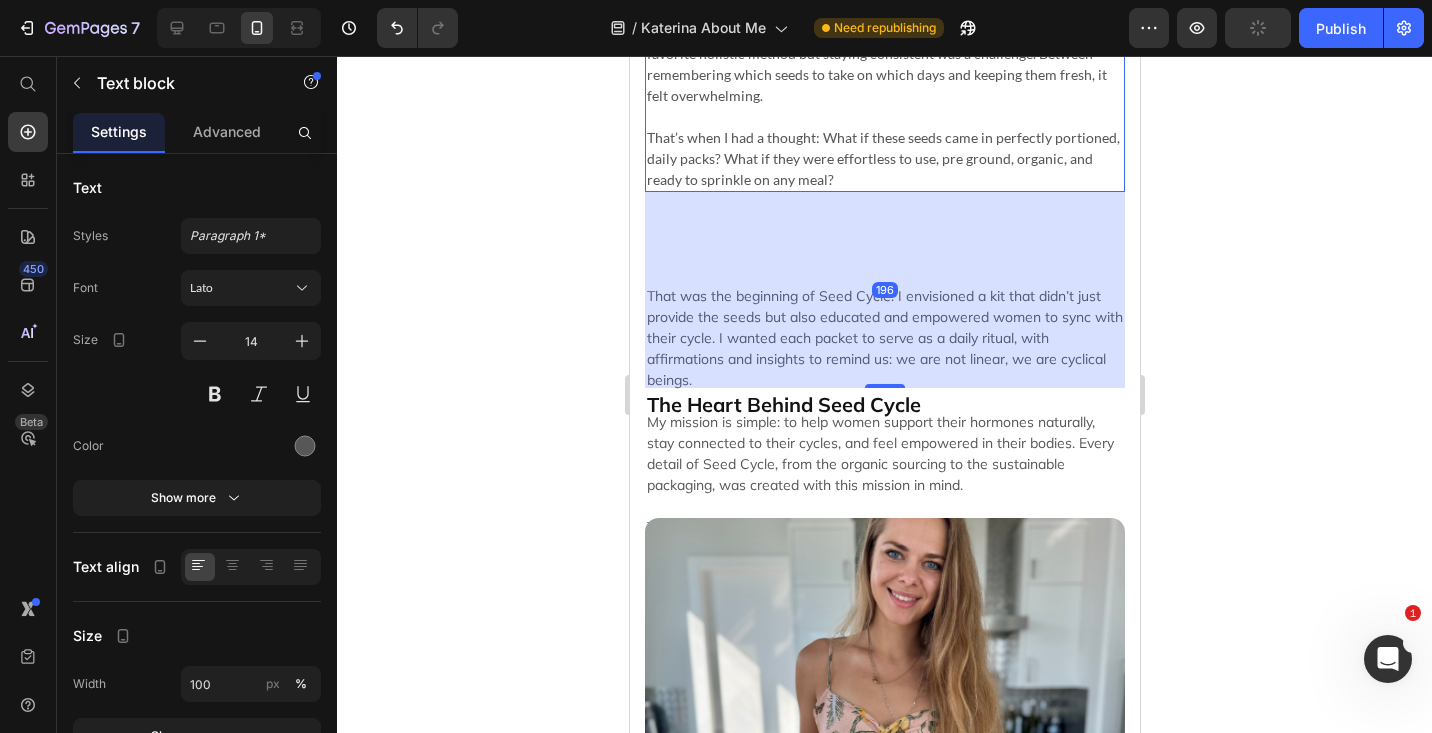 drag, startPoint x: 873, startPoint y: 368, endPoint x: 848, endPoint y: 385, distance: 30.232433 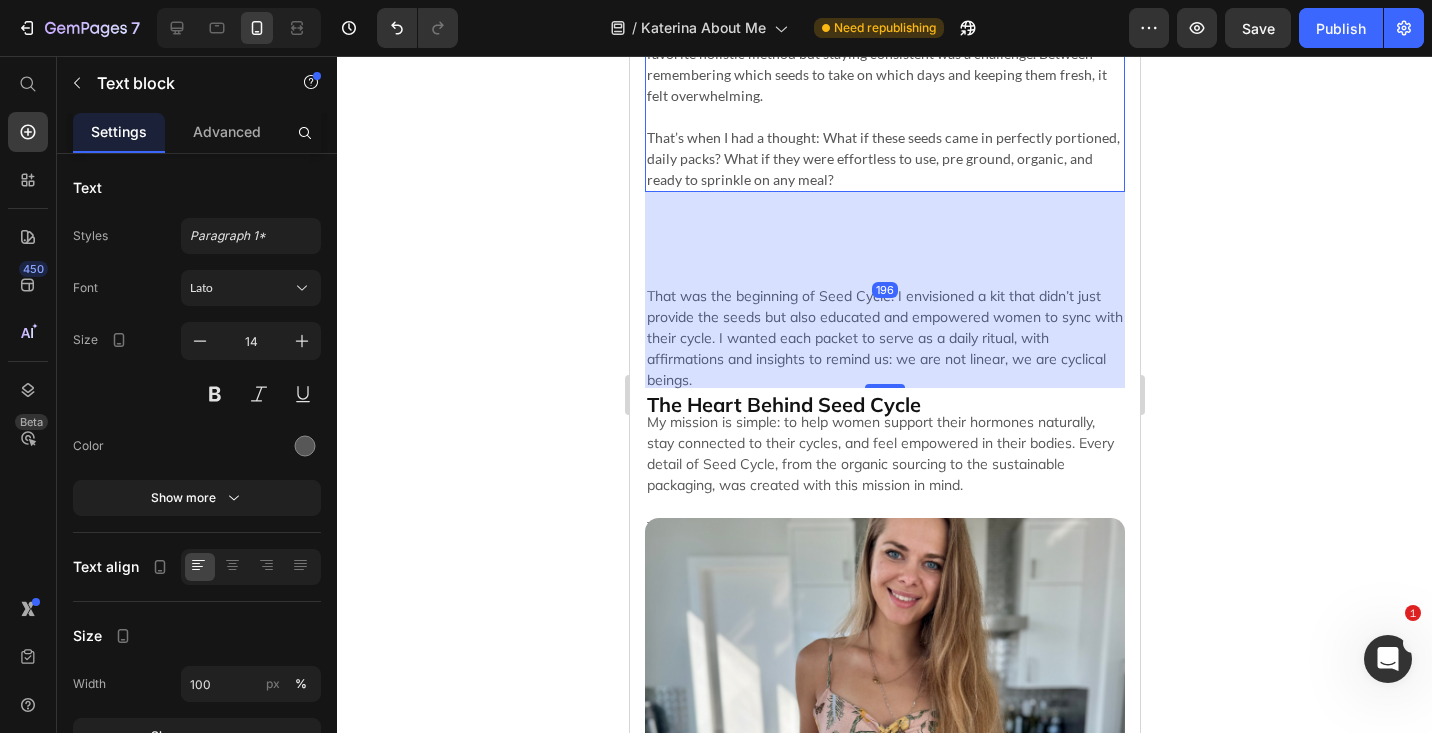 click on "196" at bounding box center [884, 290] 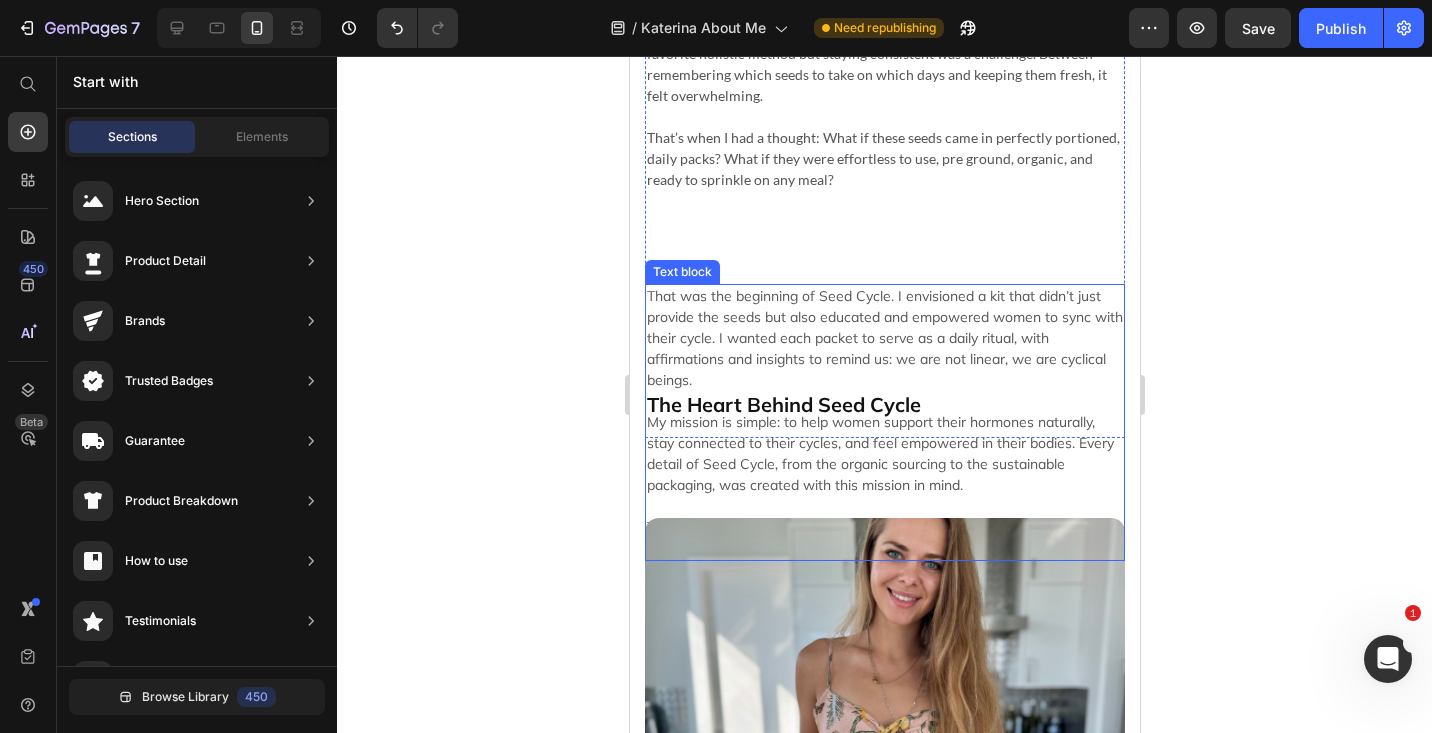 click on "That was the beginning of Seed Cycle. I envisioned a kit that didn’t just provide the seeds but also educated and empowered women to sync with their cycle. I wanted each packet to serve as a daily ritual, with affirmations and insights to remind us: we are not linear, we are cyclical beings." at bounding box center (884, 338) 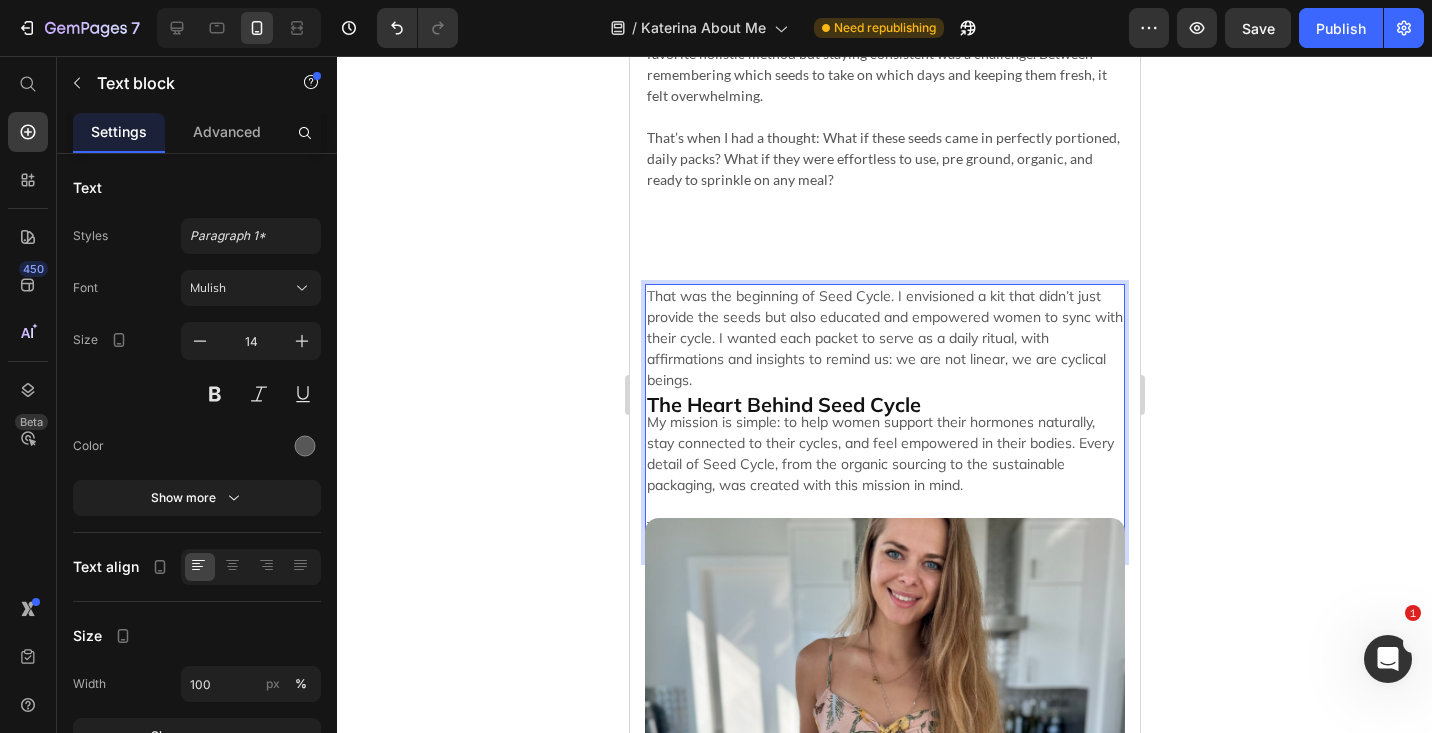 click at bounding box center (884, 401) 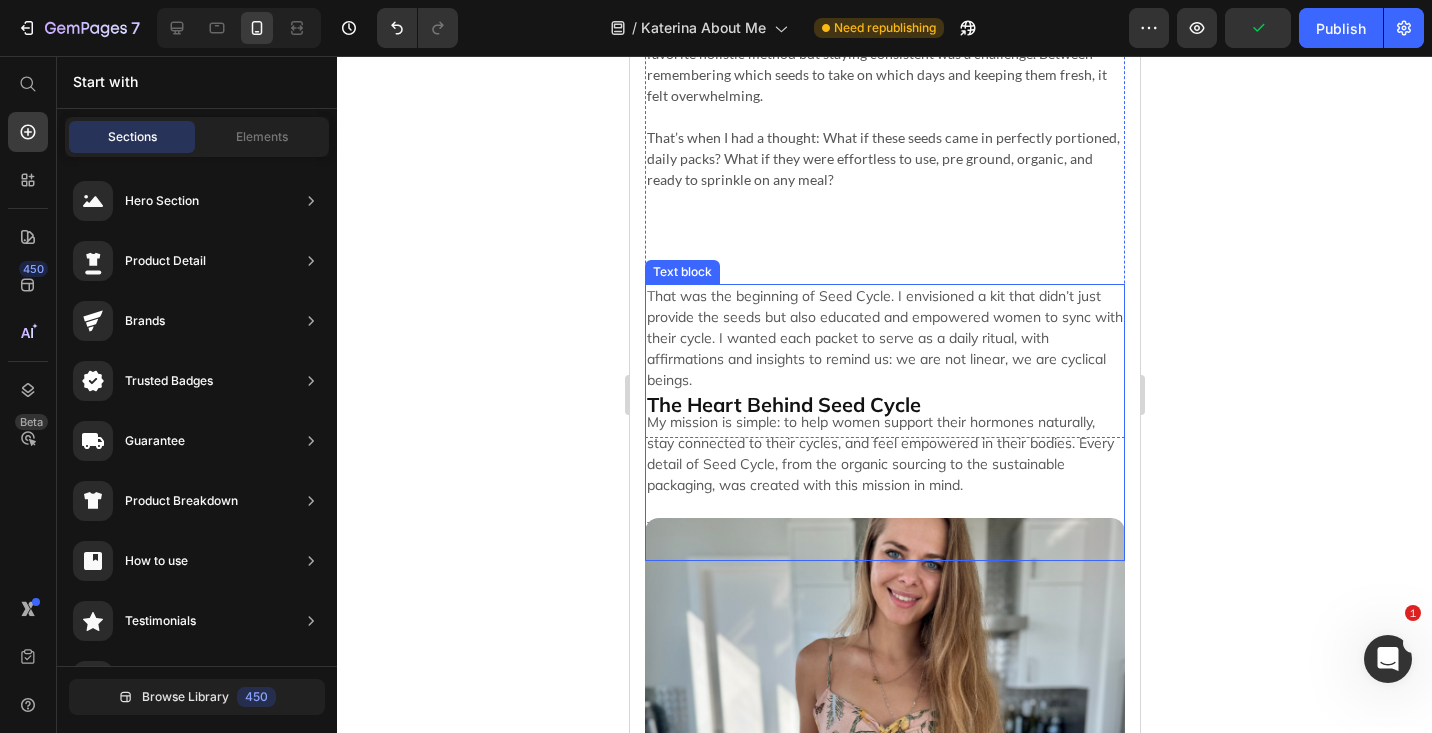 click at bounding box center (884, 401) 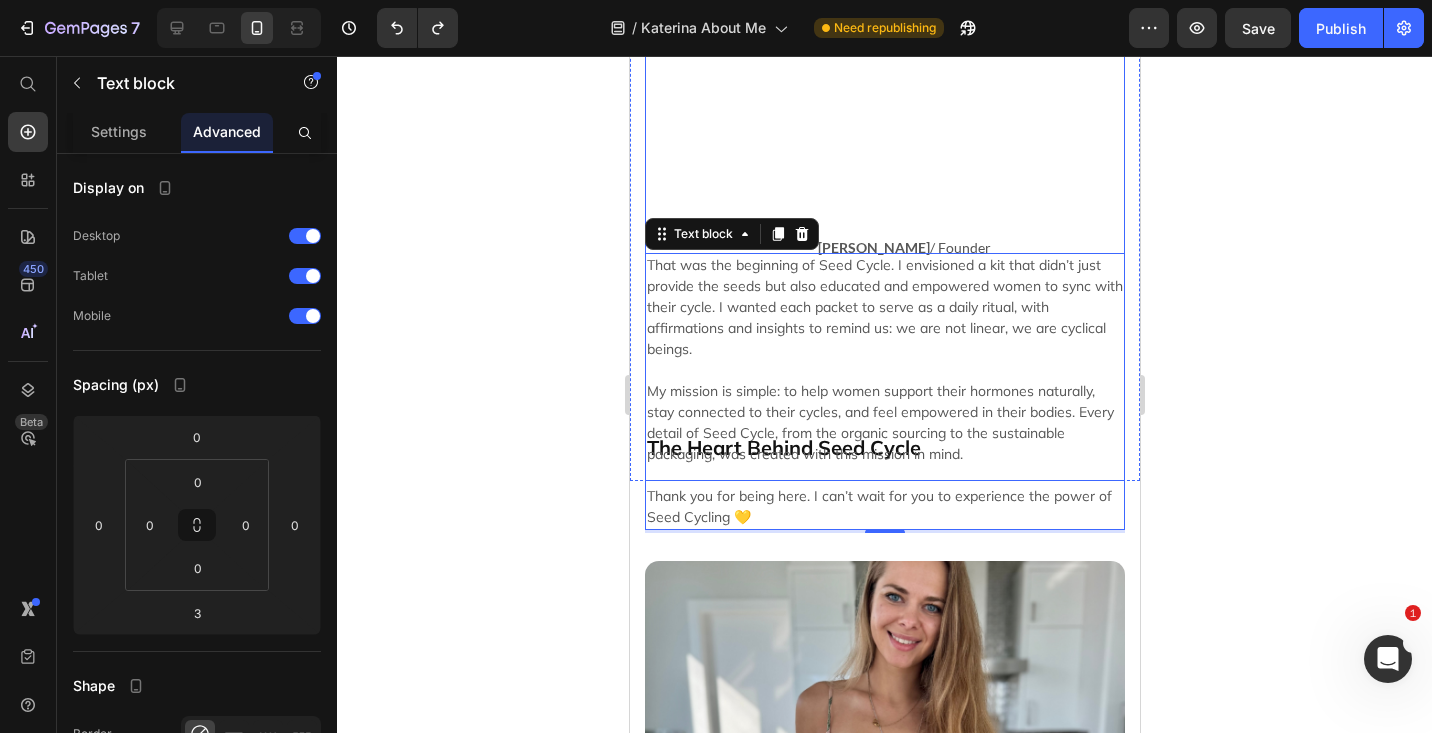 scroll, scrollTop: 1041, scrollLeft: 0, axis: vertical 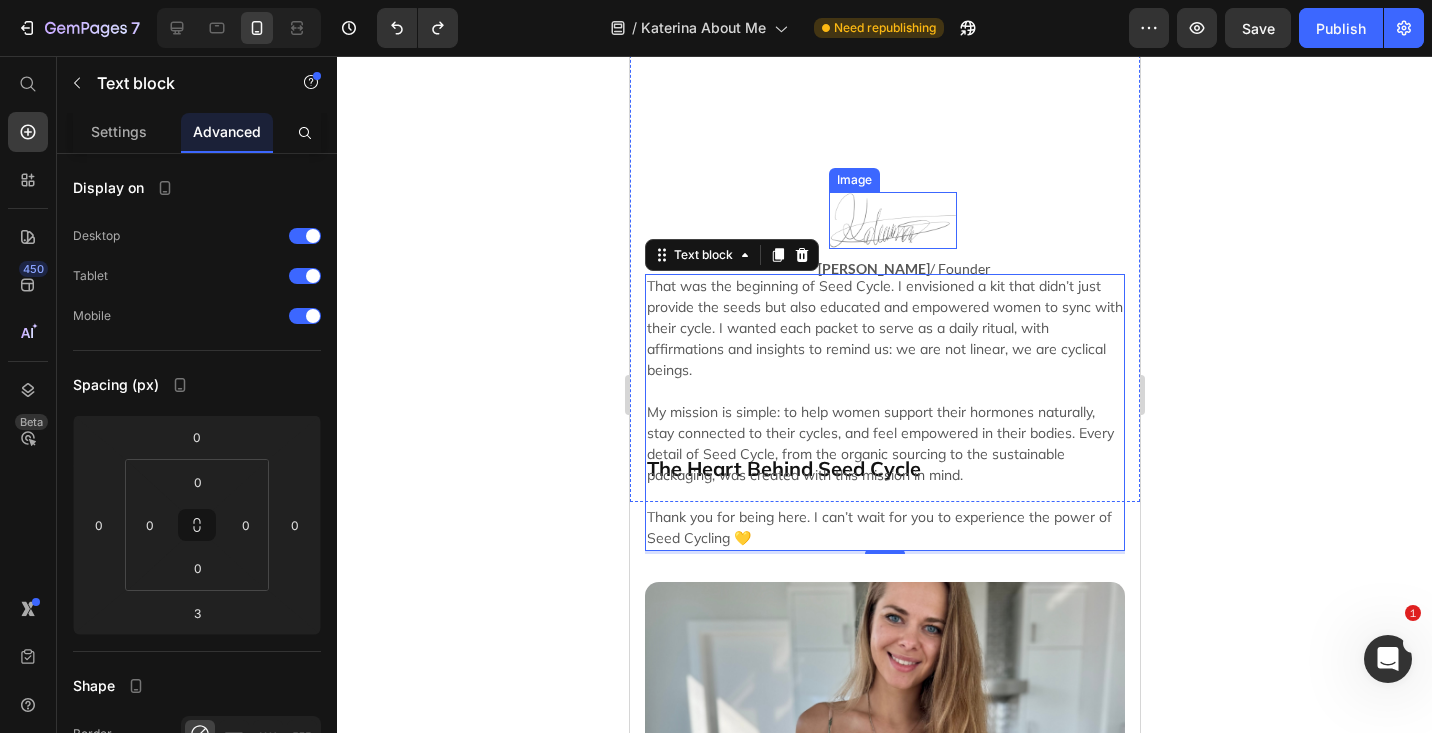 click at bounding box center [892, 220] 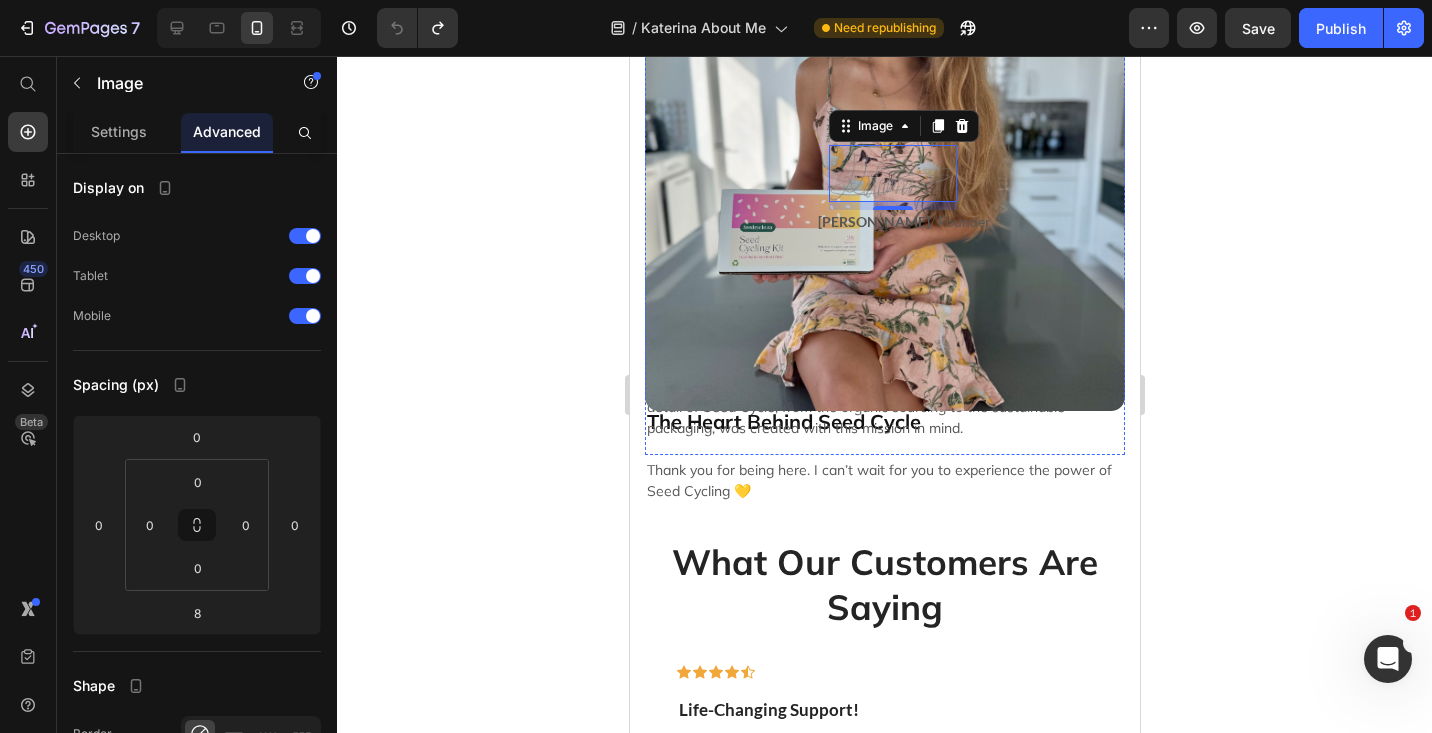 scroll, scrollTop: 1089, scrollLeft: 0, axis: vertical 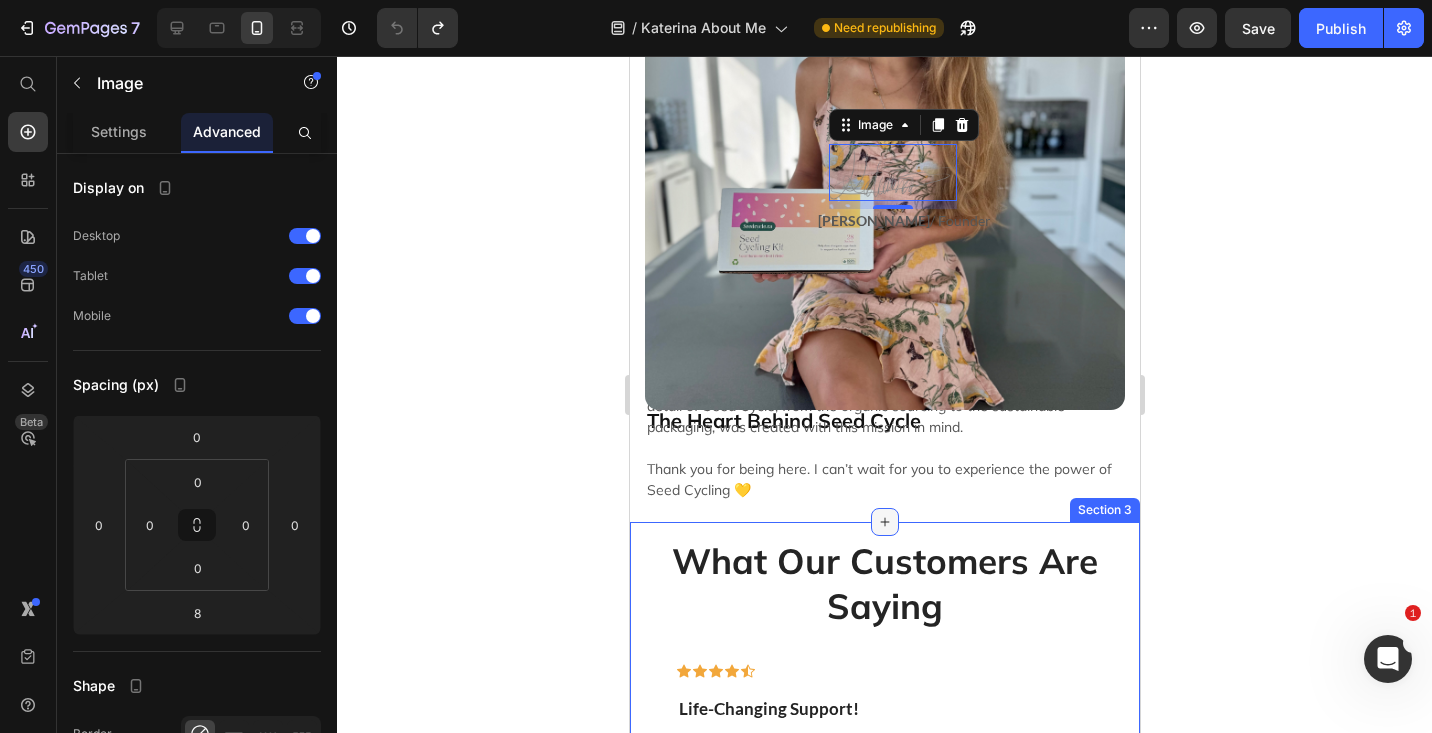 click at bounding box center [884, 522] 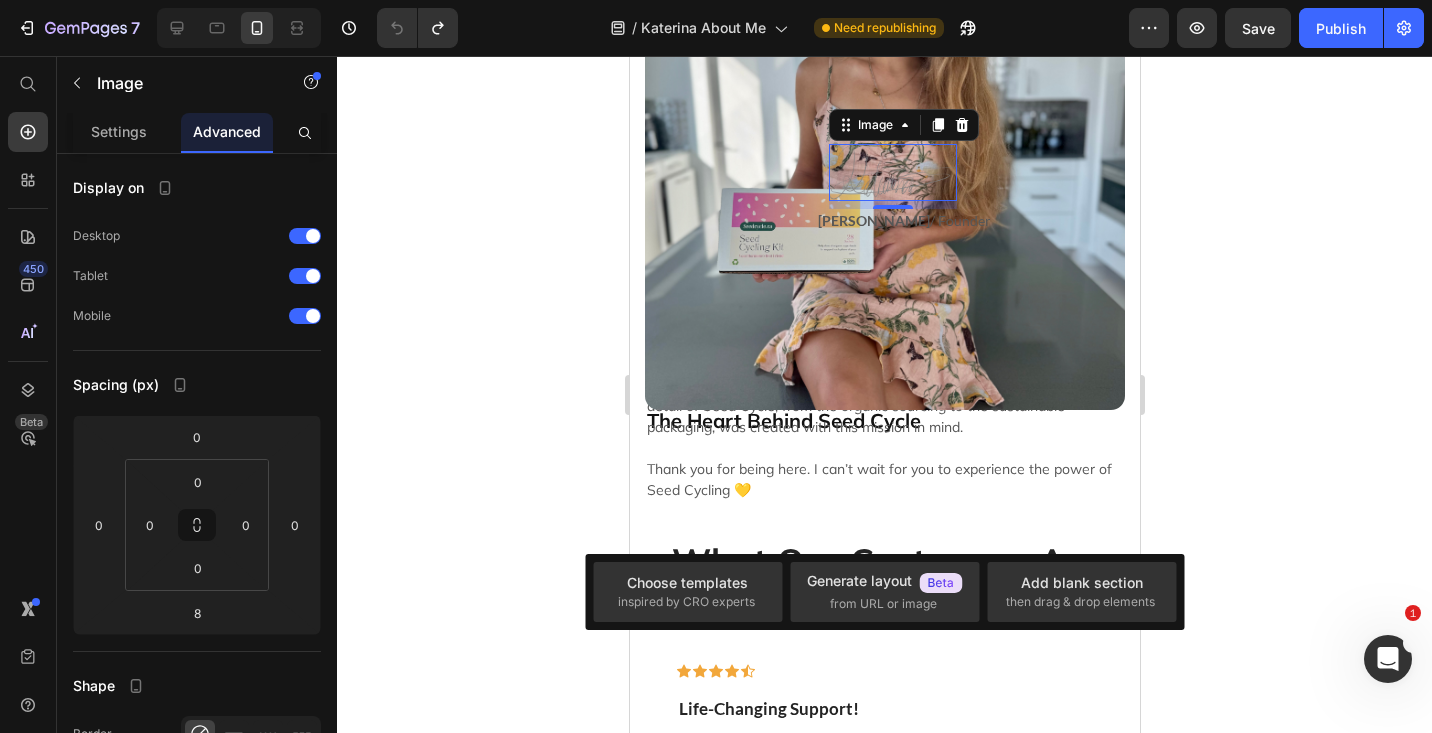 click on "How It All Began Heading My journey with Seed Cycle started from a deeply personal place. Since I was 20, I struggled with Polycystic Ovarian Syndrome (PCOS), battling painful cramps, hormonal acne, bloating, and unpredictable cycles. Like so many women, I was told to "just go on the pill." But instead of masking the symptoms, I wanted to understand my body and find a natural way to support my hormones.   Through years of research, trial, and error, I discovered Seed Cycling: a simple, food based approach to hormone balance. It quickly became my favorite holistic method but staying consistent was a challenge. Between remembering which seeds to take on which days and keeping them fresh, it felt overwhelming.   That’s when I had a thought: What if these seeds came in perfectly portioned, daily packs? What if they were effortless to use, pre ground, organic, and ready to sprinkle on any meal? Text block The Heart Behind Seed Cycle Heading Text block Image Row Image   8 Katerina Savenko  / Founder Text block" at bounding box center [884, 384] 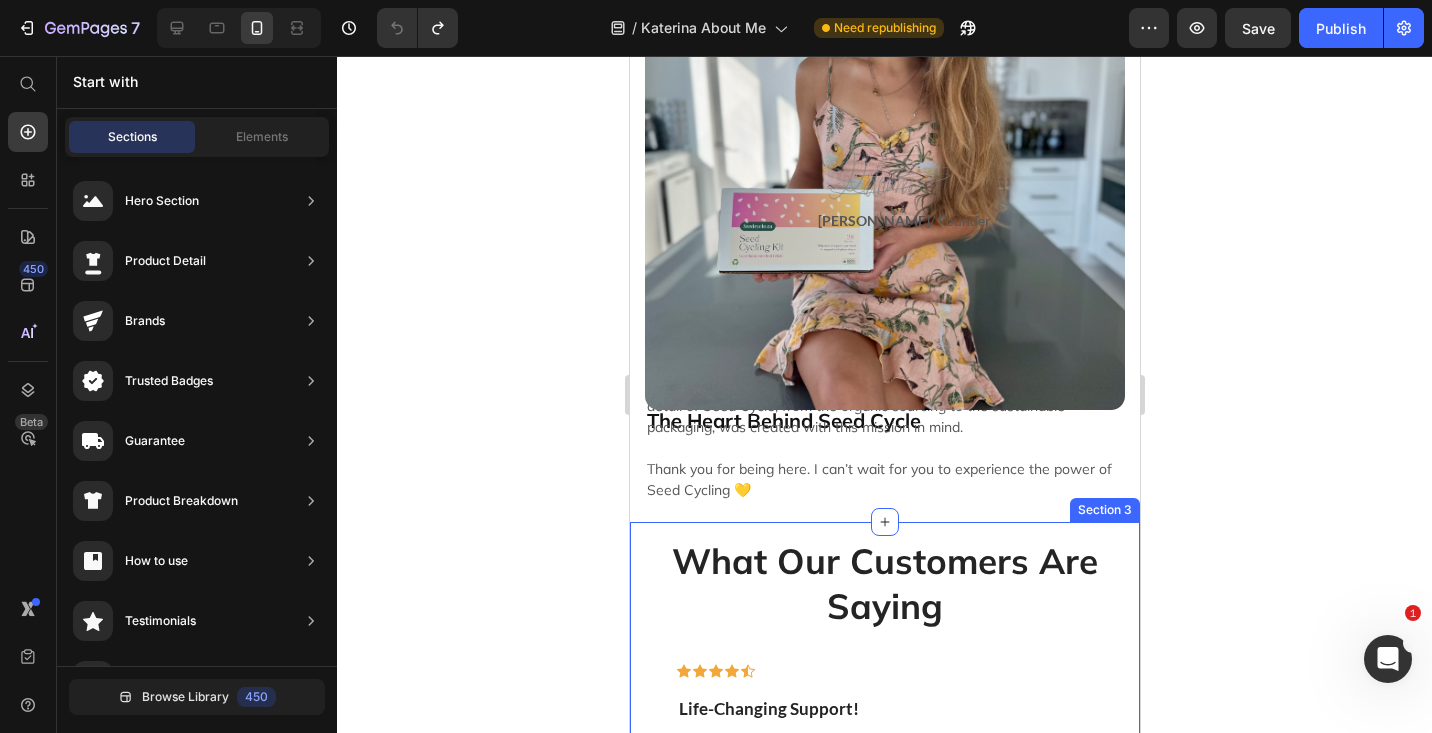 click 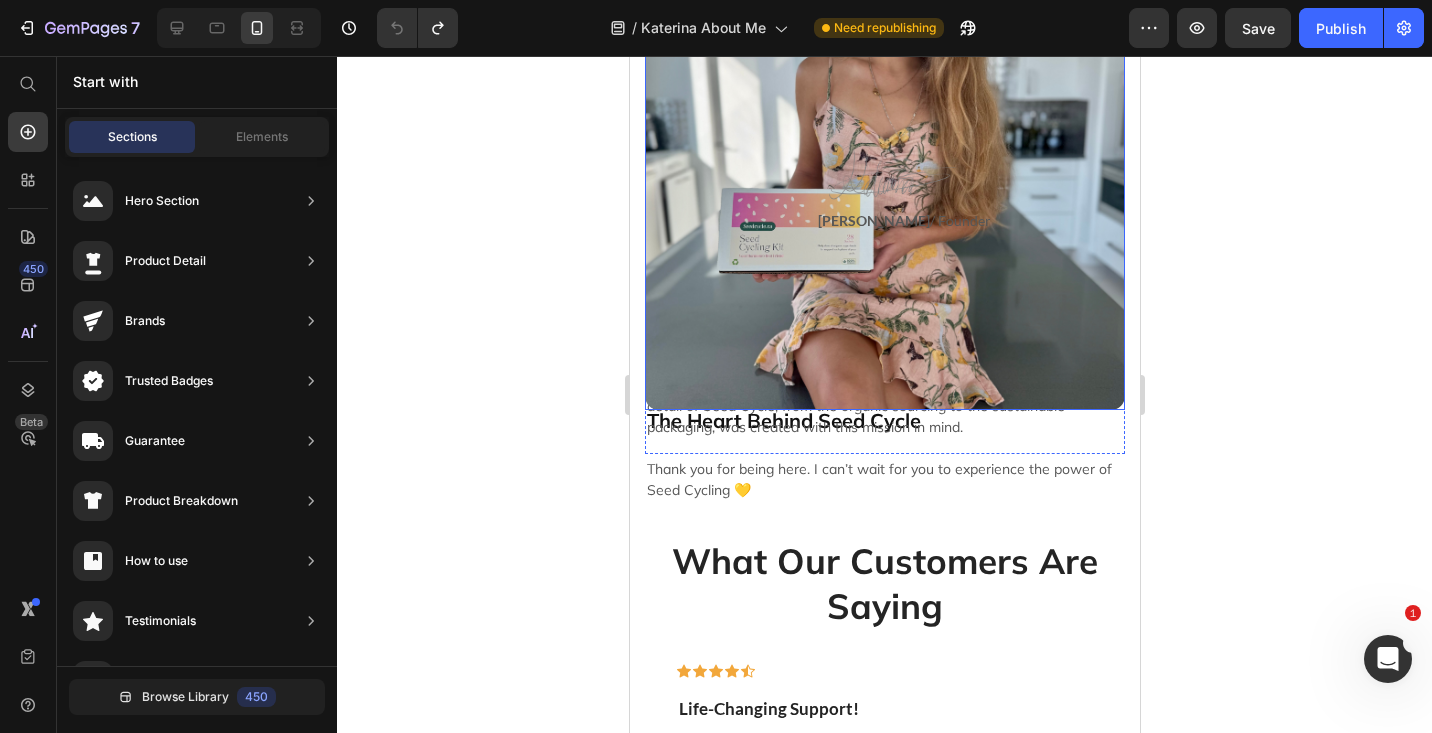 click at bounding box center (884, 170) 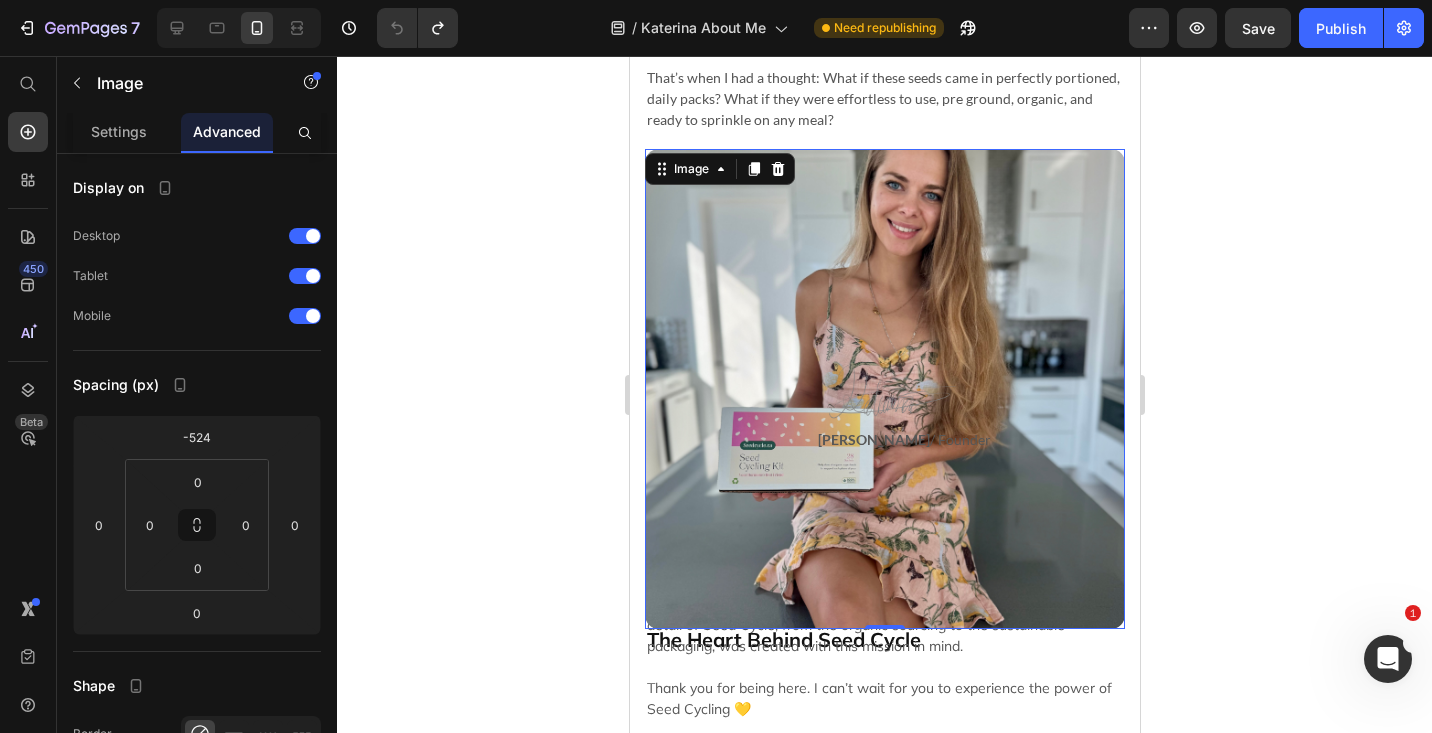 scroll, scrollTop: 862, scrollLeft: 0, axis: vertical 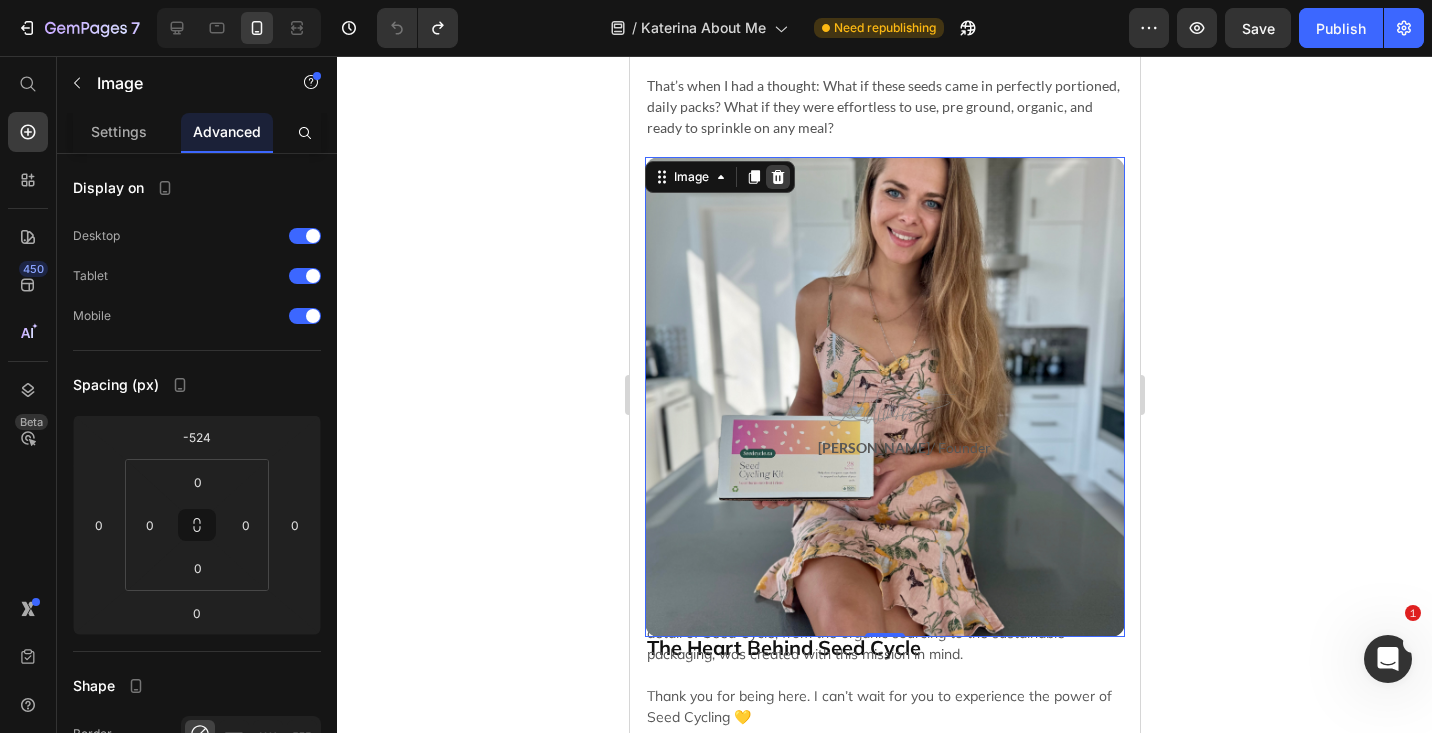 click 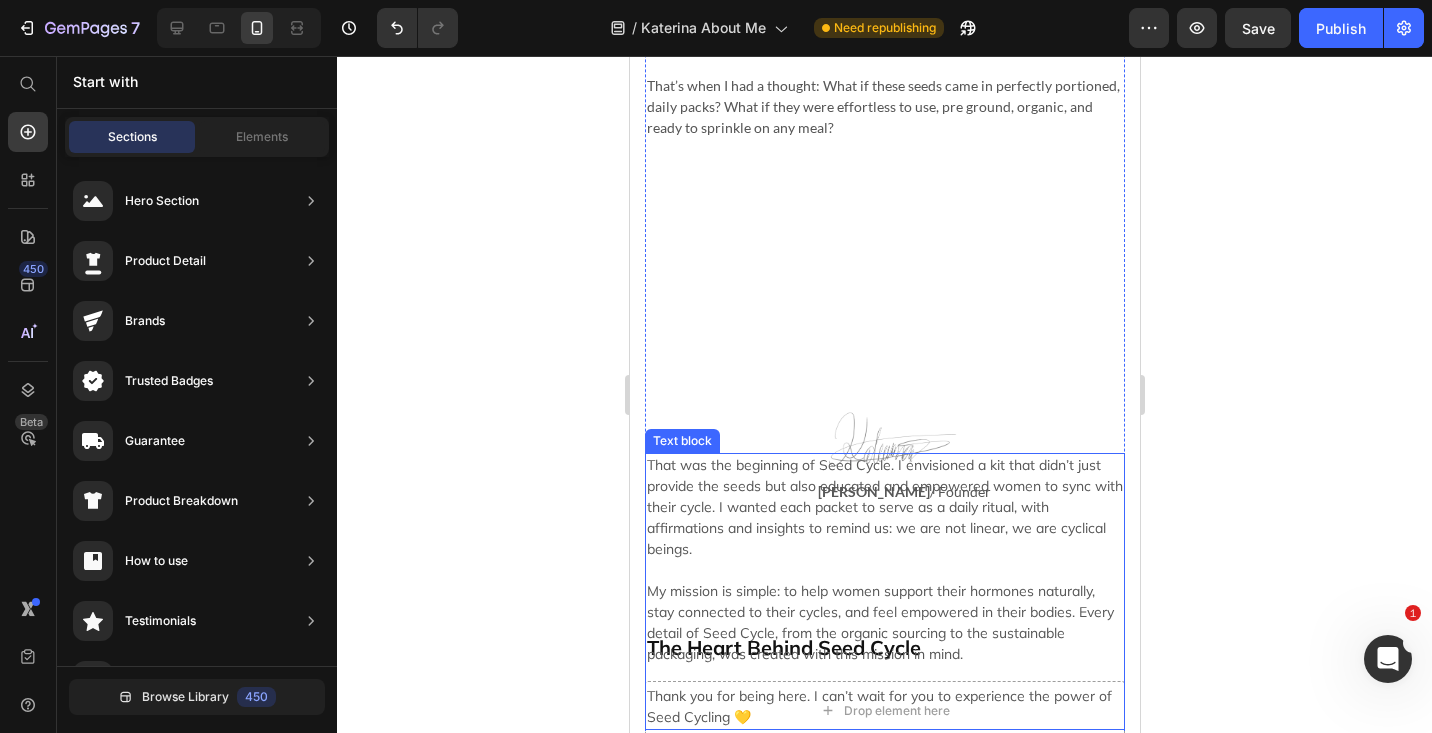 click on "That was the beginning of Seed Cycle. I envisioned a kit that didn’t just provide the seeds but also educated and empowered women to sync with their cycle. I wanted each packet to serve as a daily ritual, with affirmations and insights to remind us: we are not linear, we are cyclical beings." at bounding box center [884, 507] 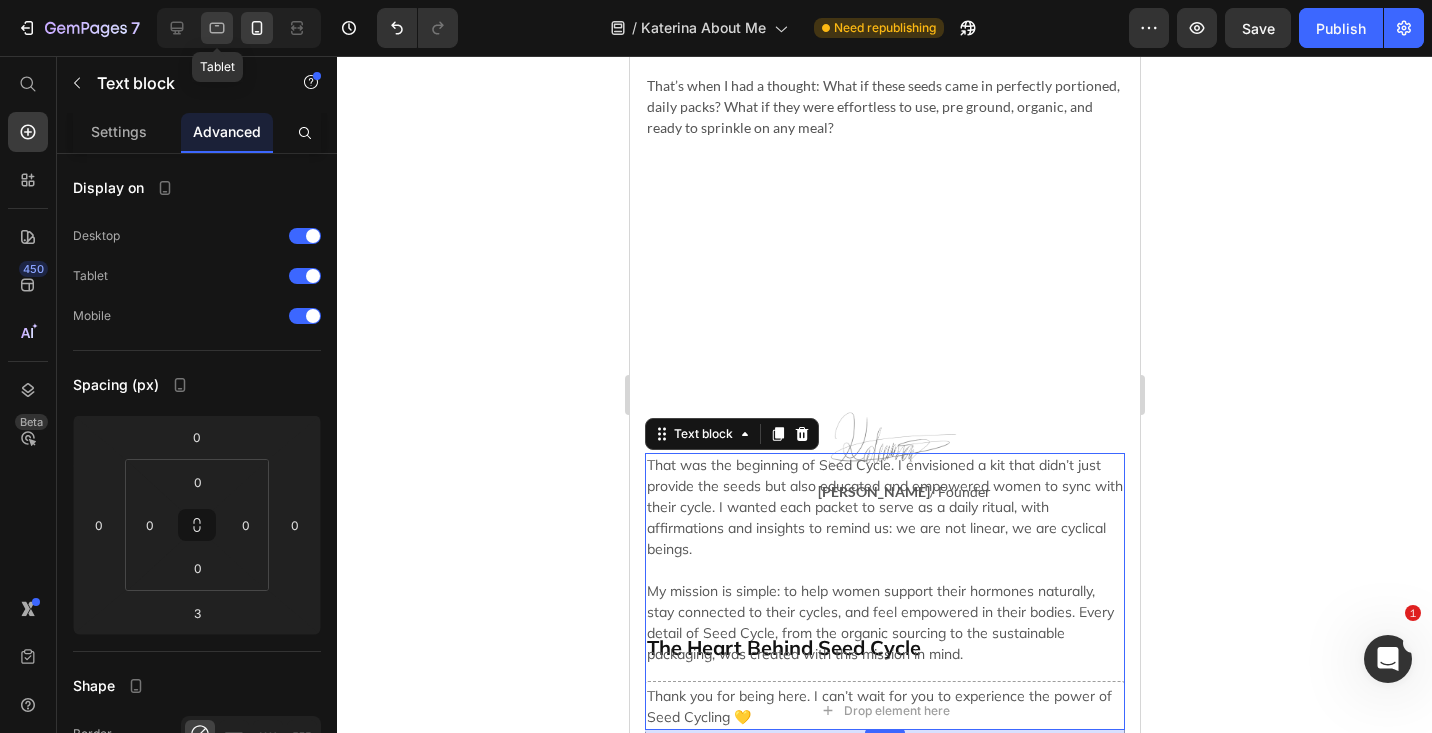 click 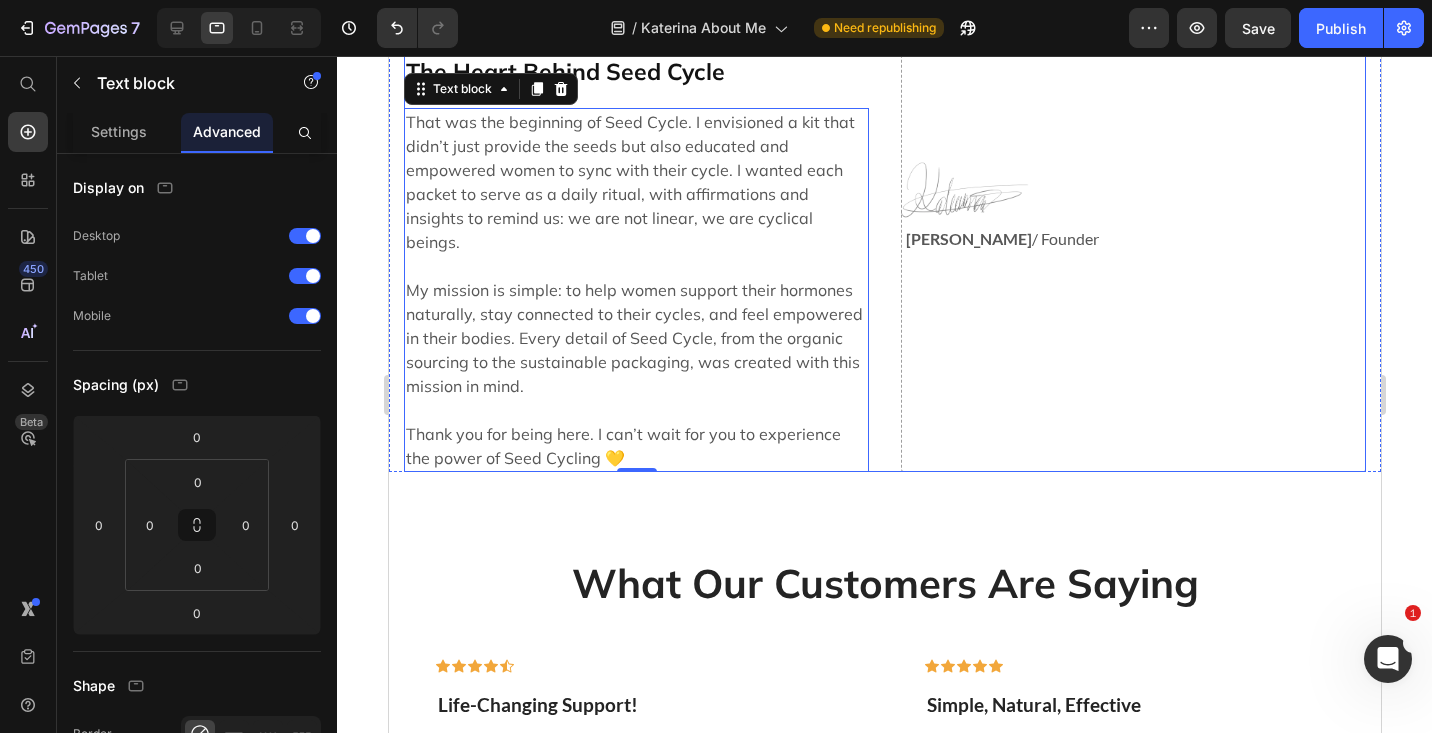 scroll, scrollTop: 1111, scrollLeft: 0, axis: vertical 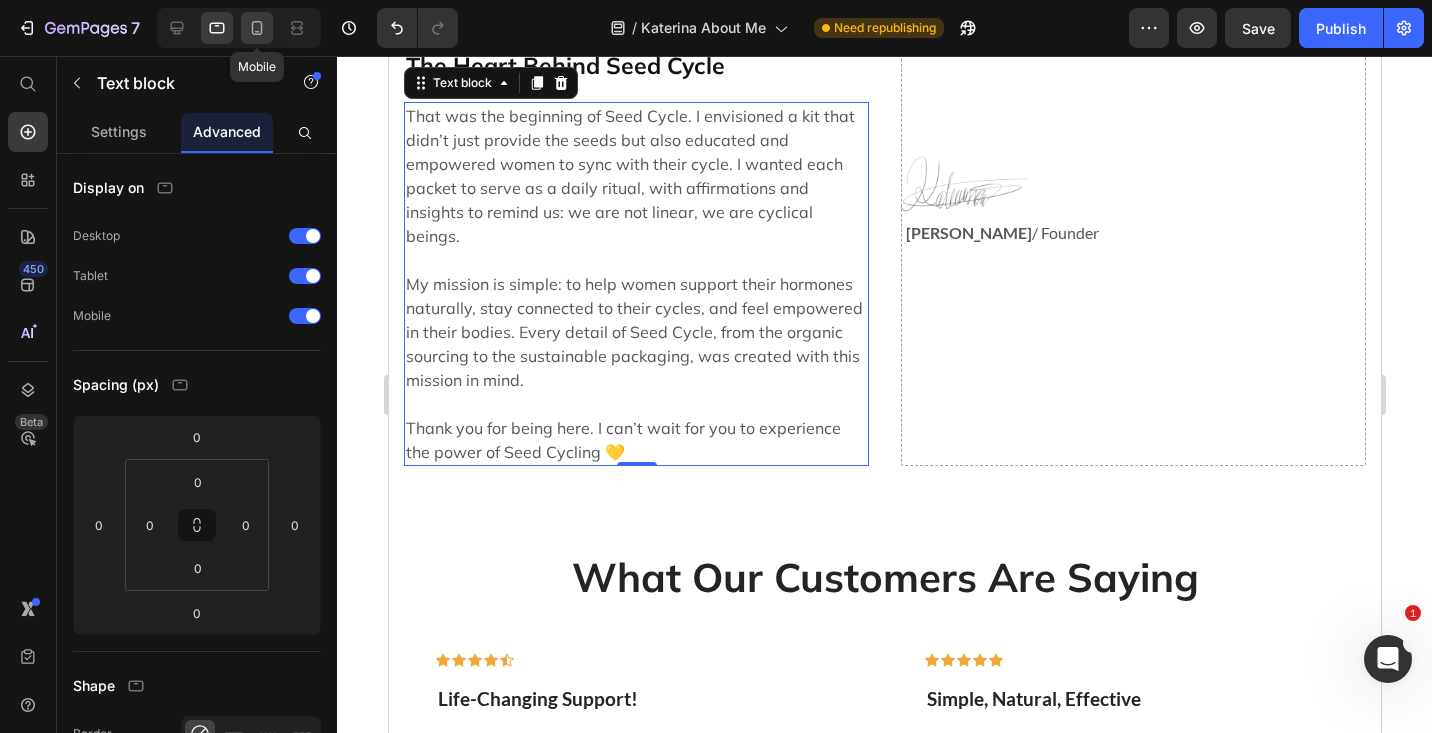 click 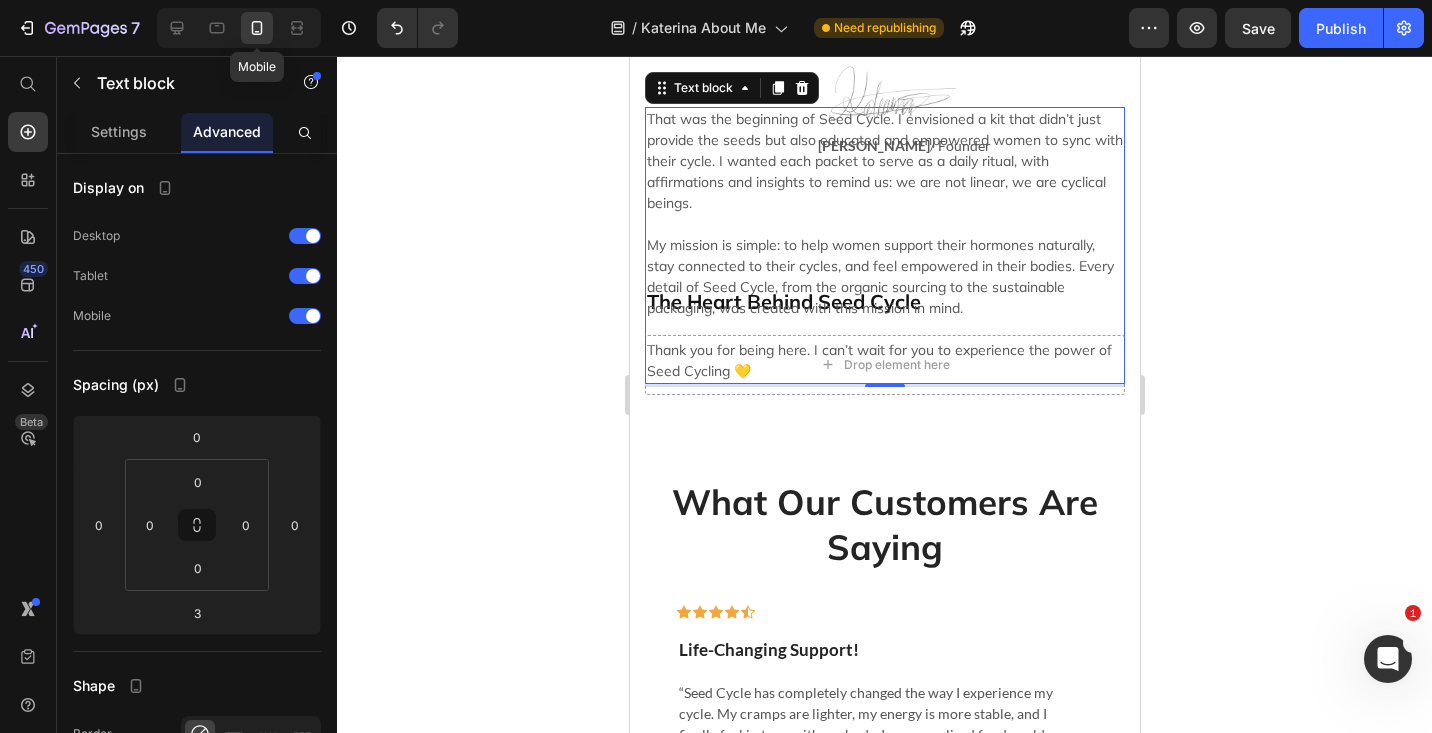 scroll, scrollTop: 1221, scrollLeft: 0, axis: vertical 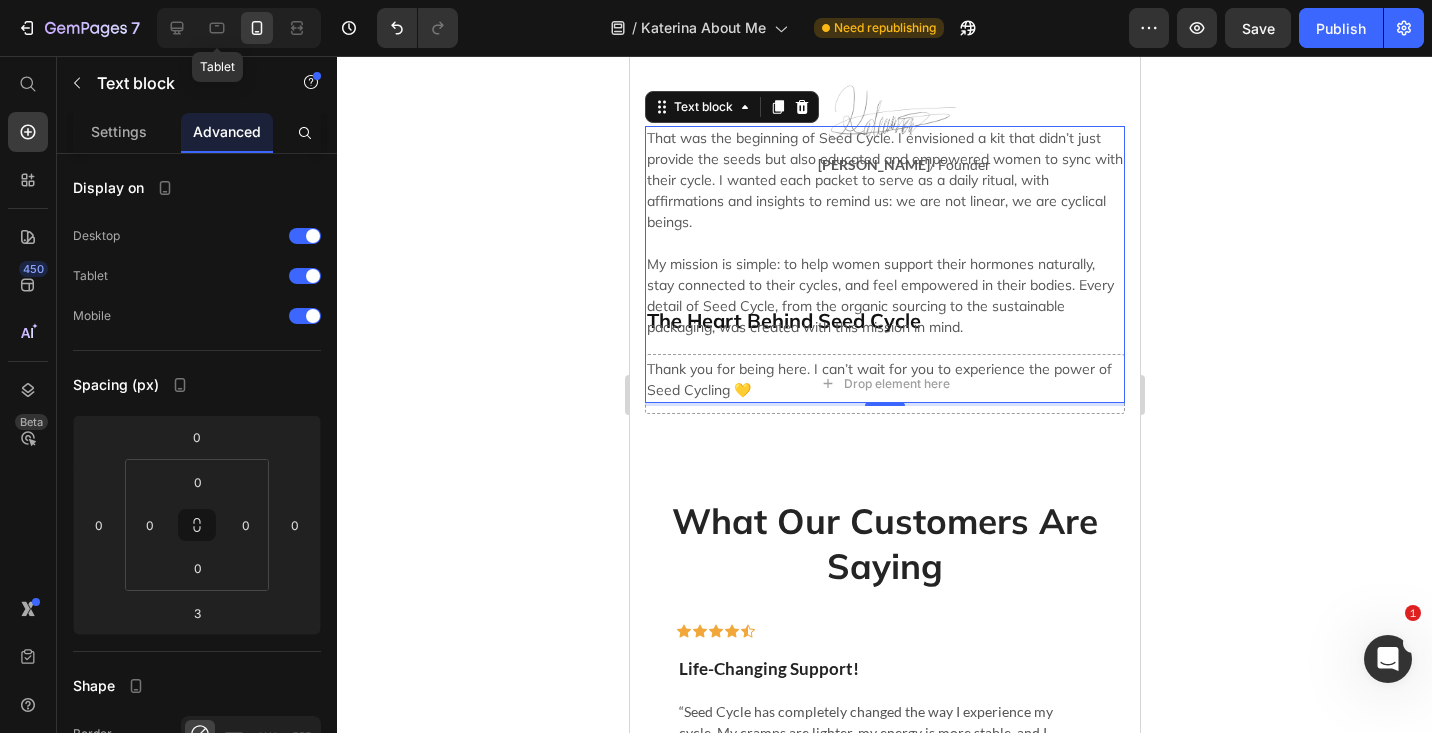 click on "Tablet" at bounding box center (239, 28) 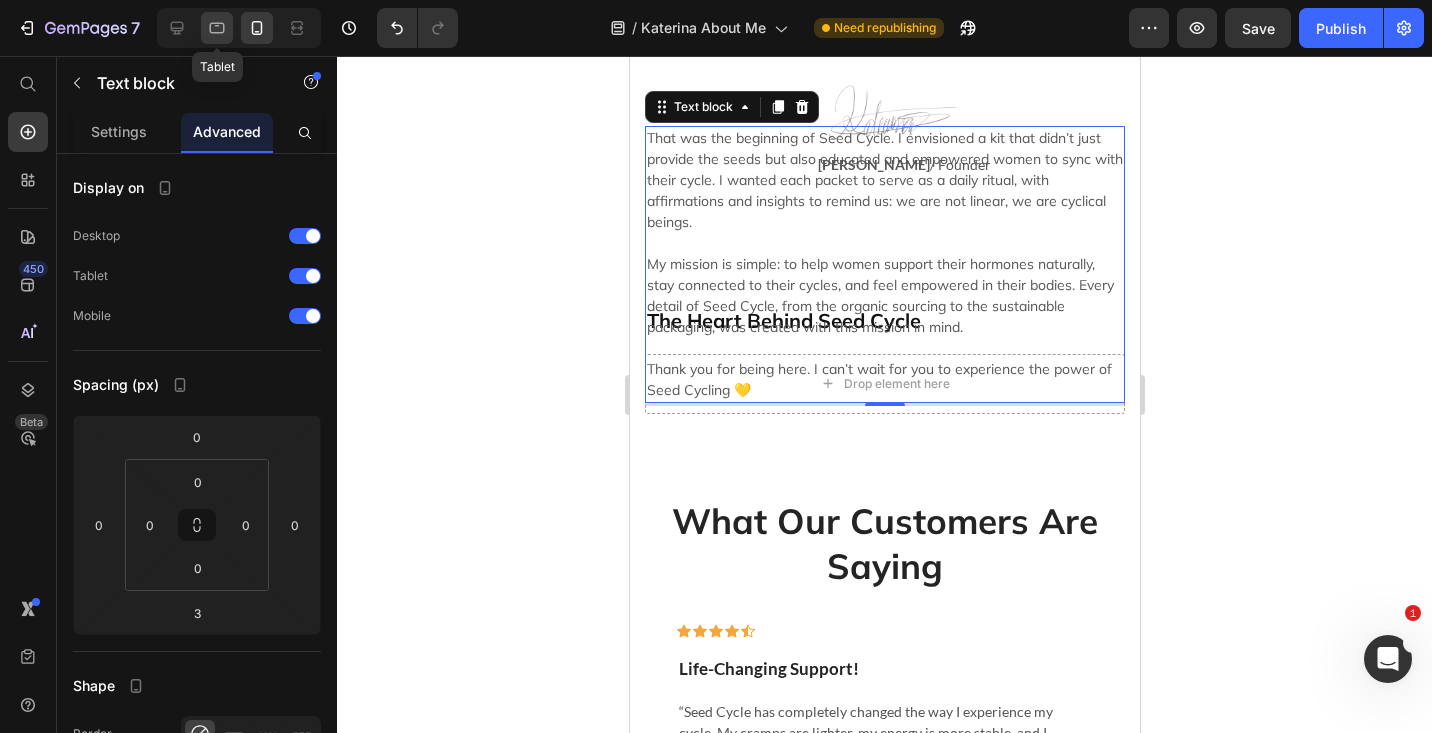 click 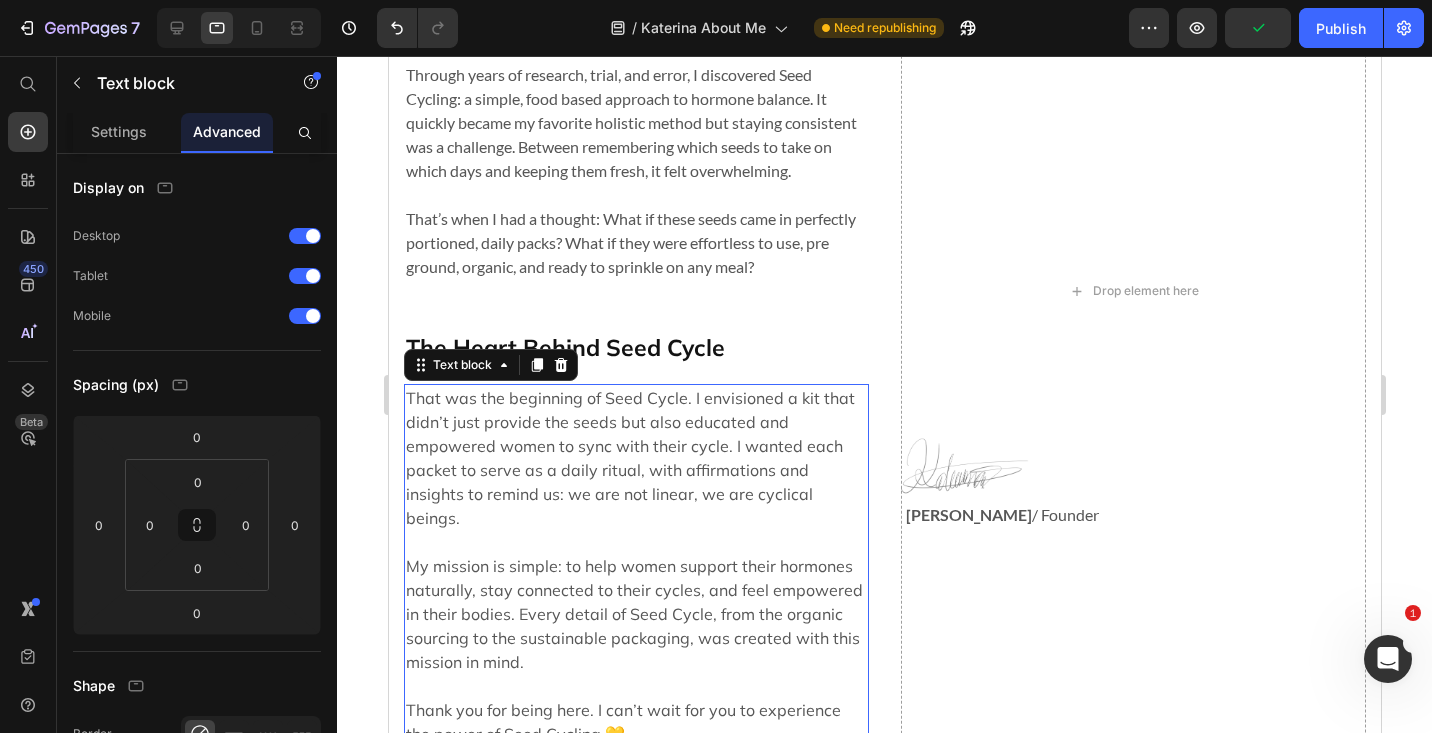 scroll, scrollTop: 823, scrollLeft: 0, axis: vertical 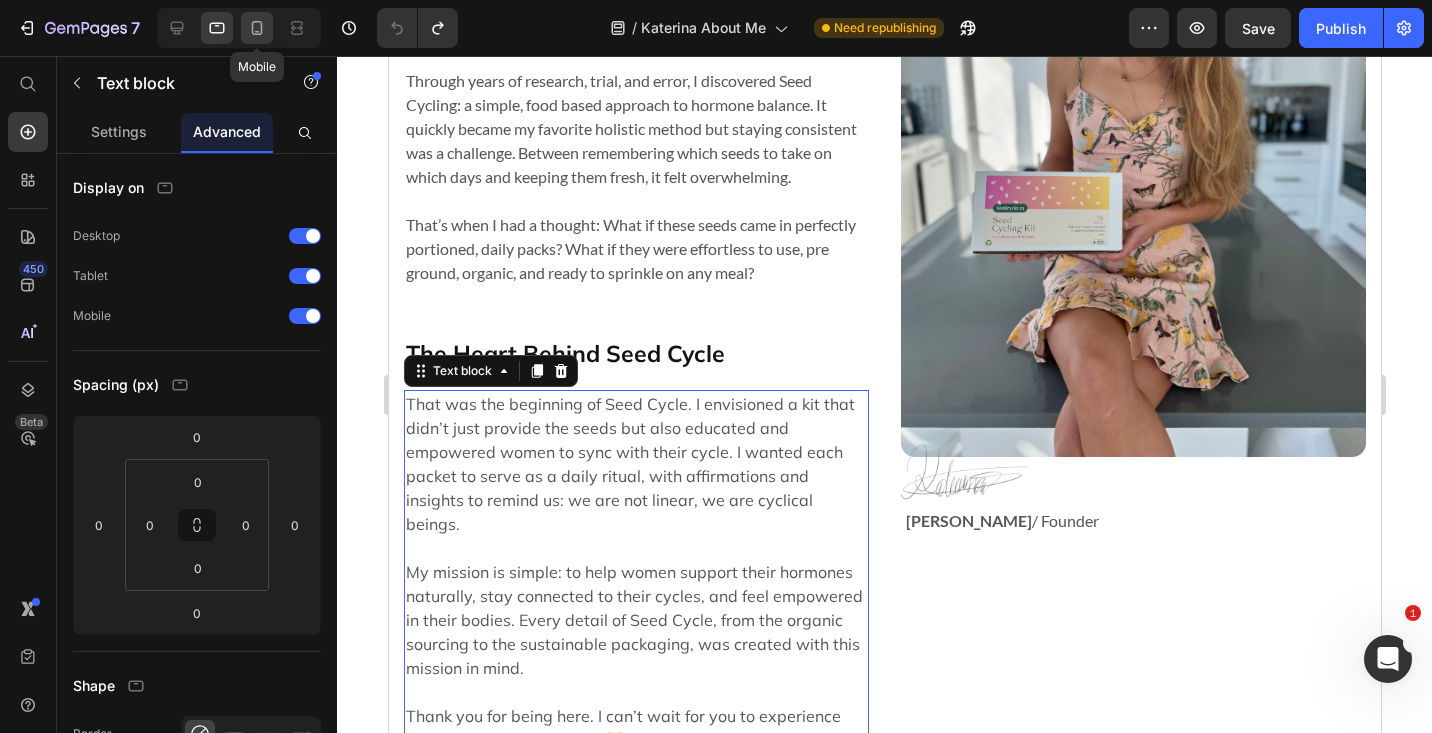 click 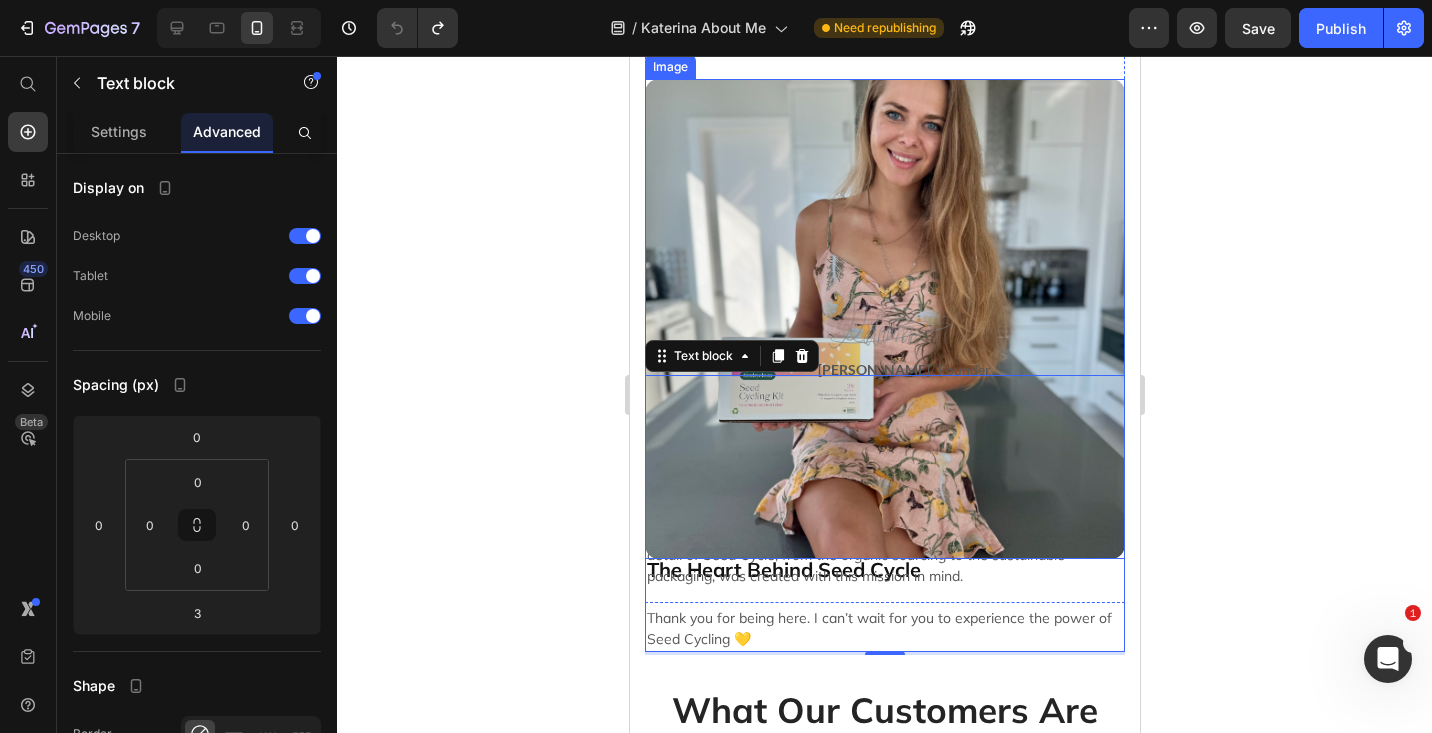 click at bounding box center [884, 319] 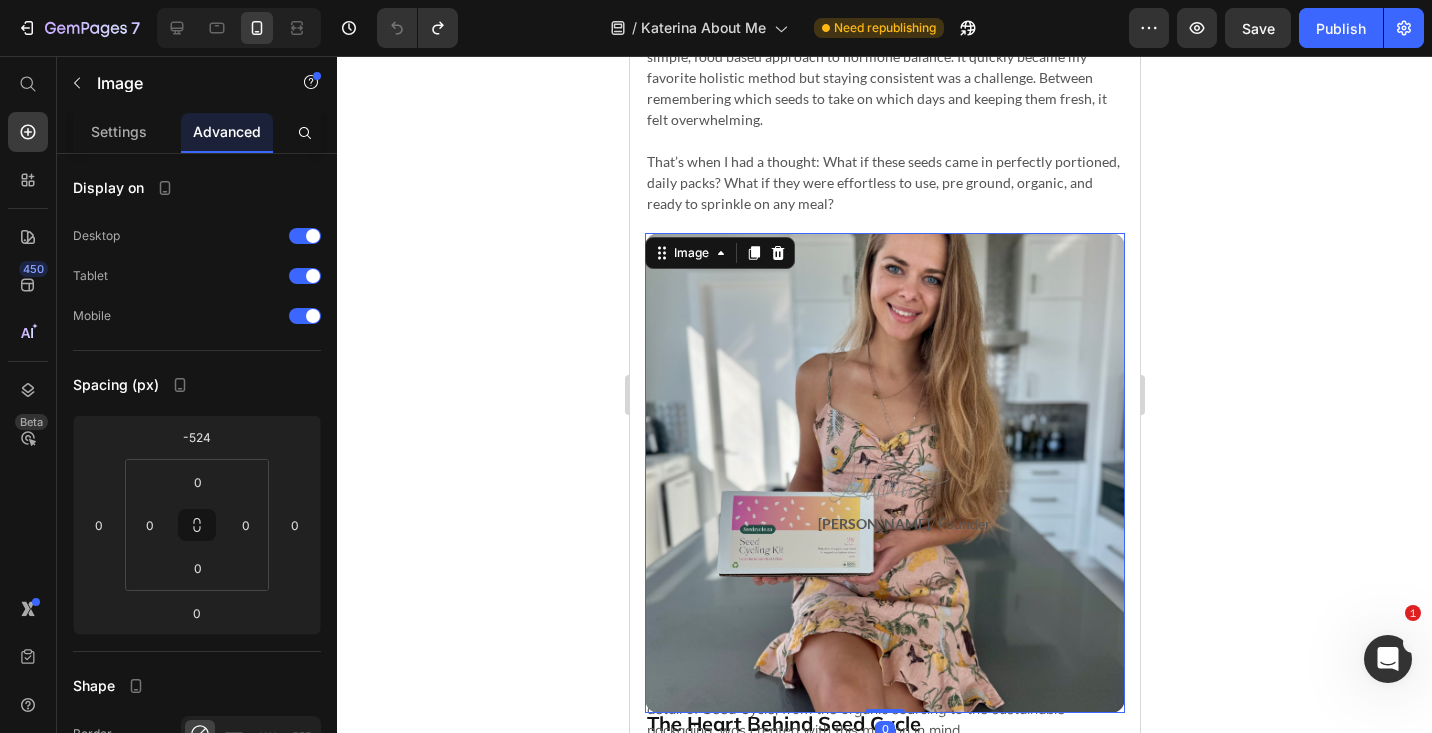 scroll, scrollTop: 778, scrollLeft: 0, axis: vertical 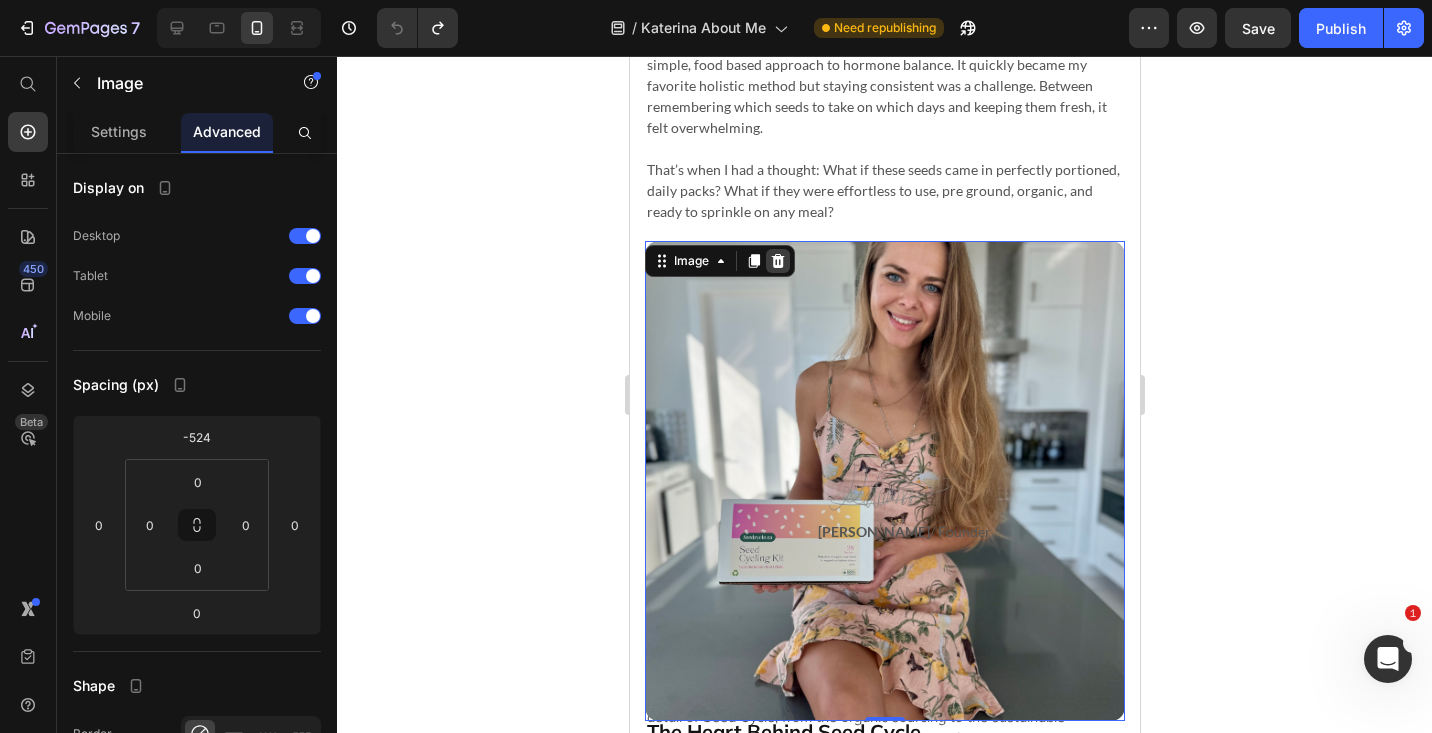 click 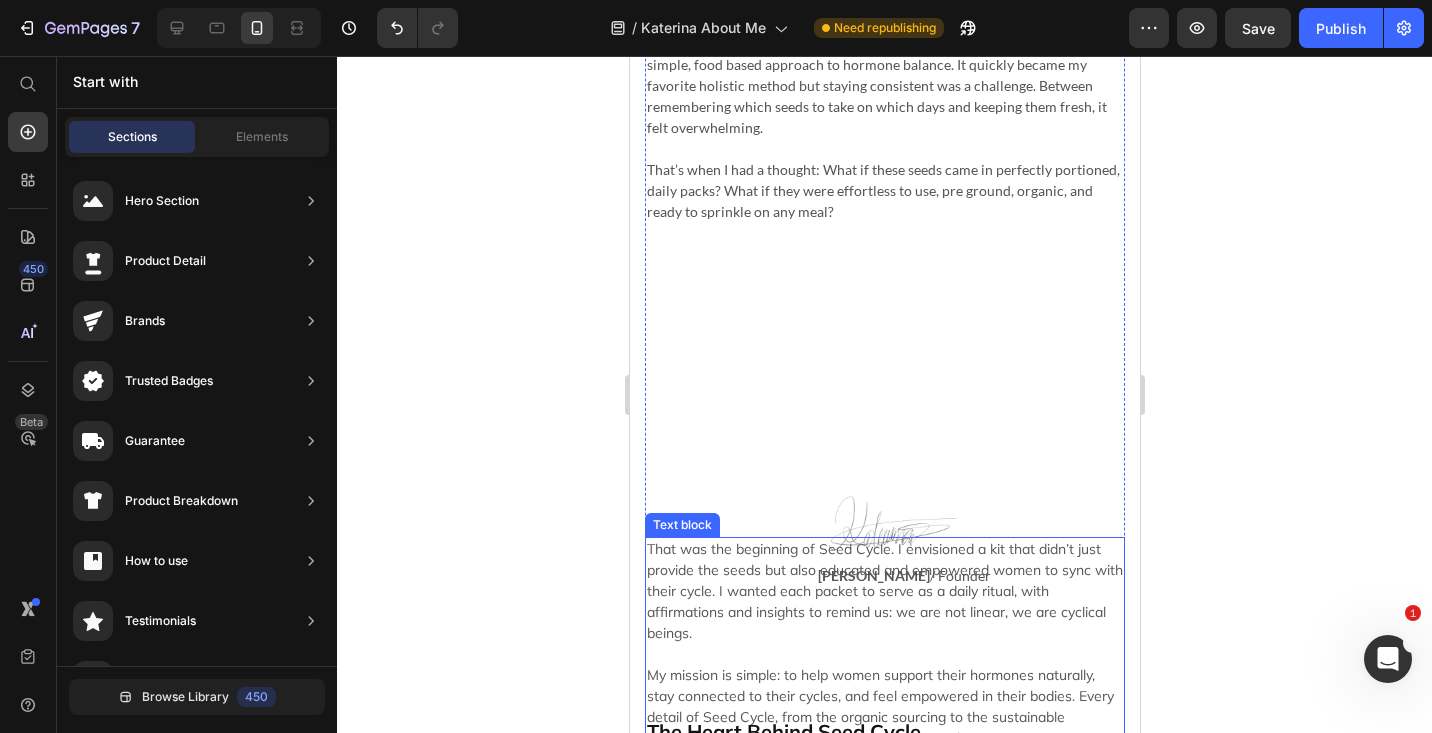 click on "That was the beginning of Seed Cycle. I envisioned a kit that didn’t just provide the seeds but also educated and empowered women to sync with their cycle. I wanted each packet to serve as a daily ritual, with affirmations and insights to remind us: we are not linear, we are cyclical beings." at bounding box center (884, 591) 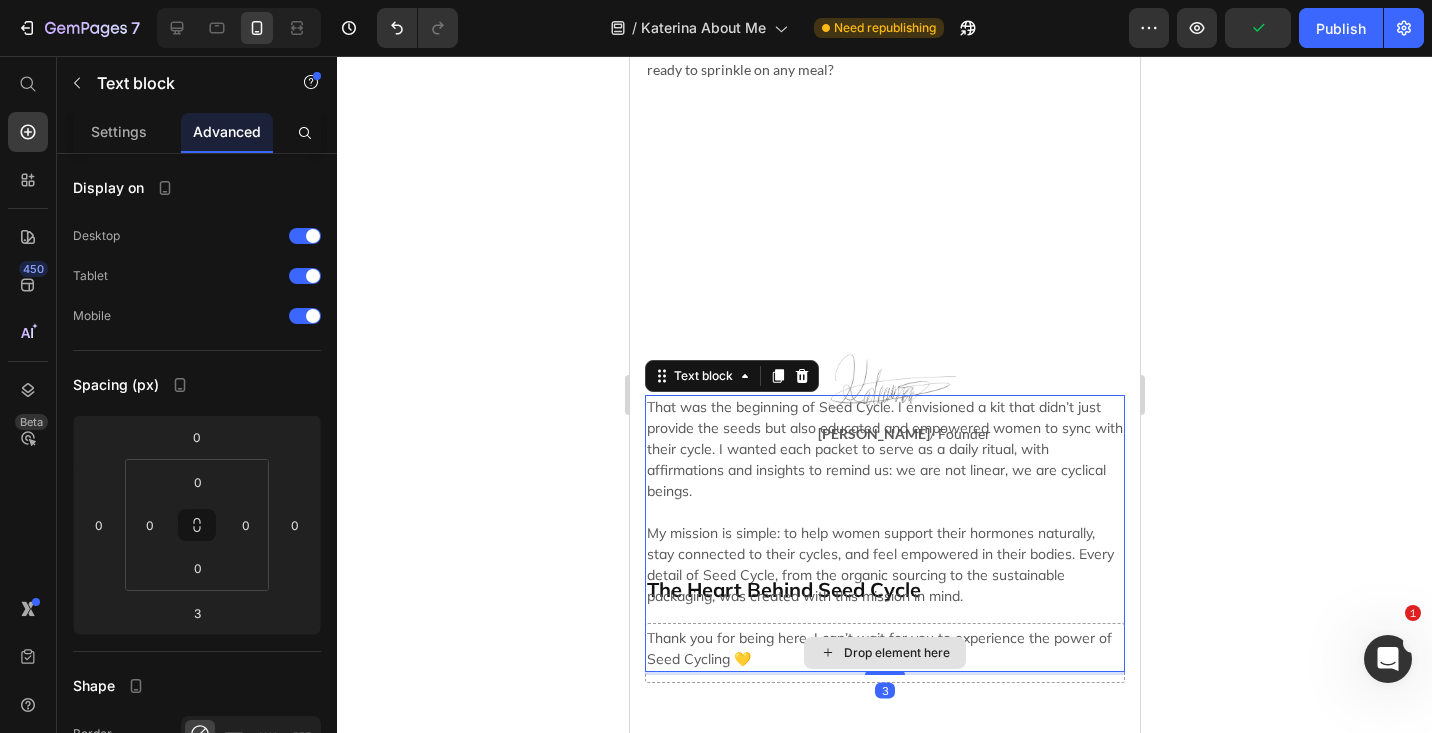 scroll, scrollTop: 946, scrollLeft: 0, axis: vertical 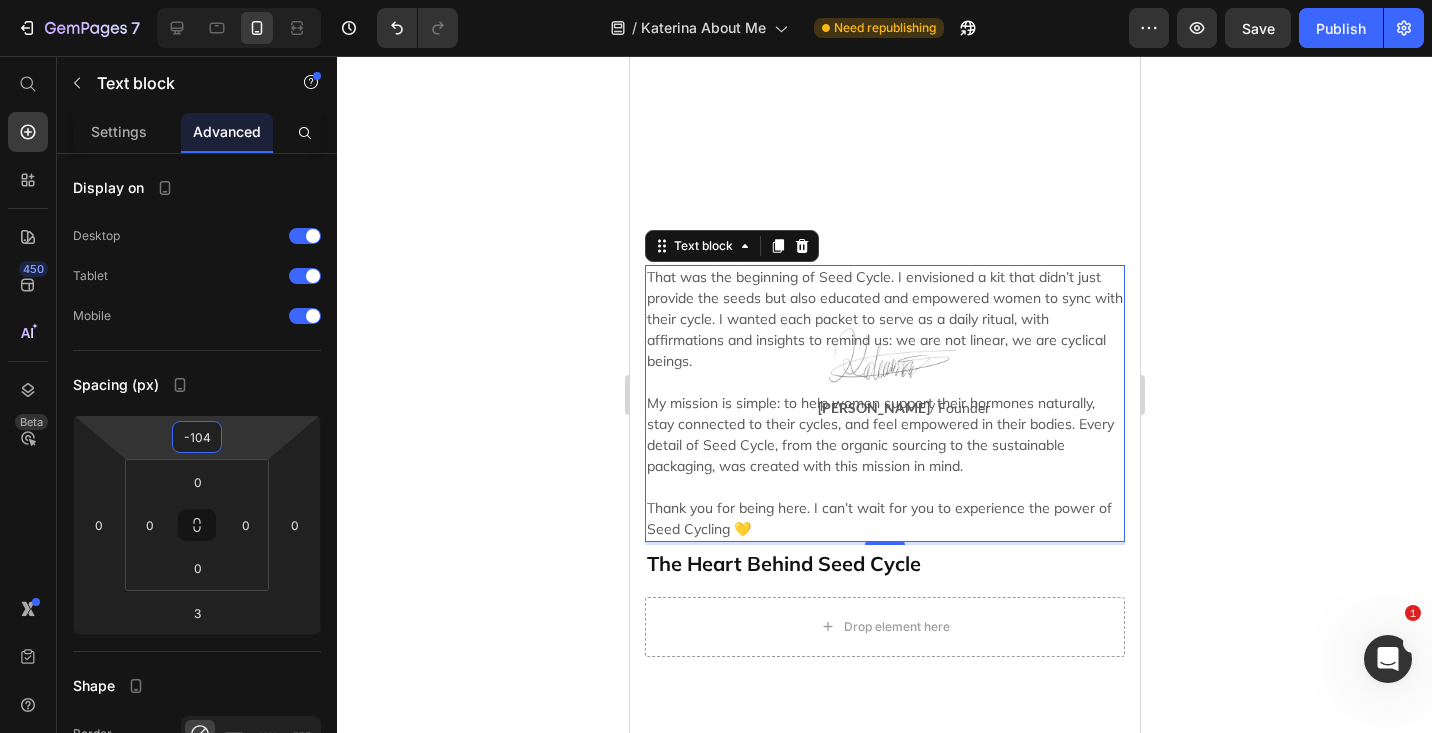 type on "-102" 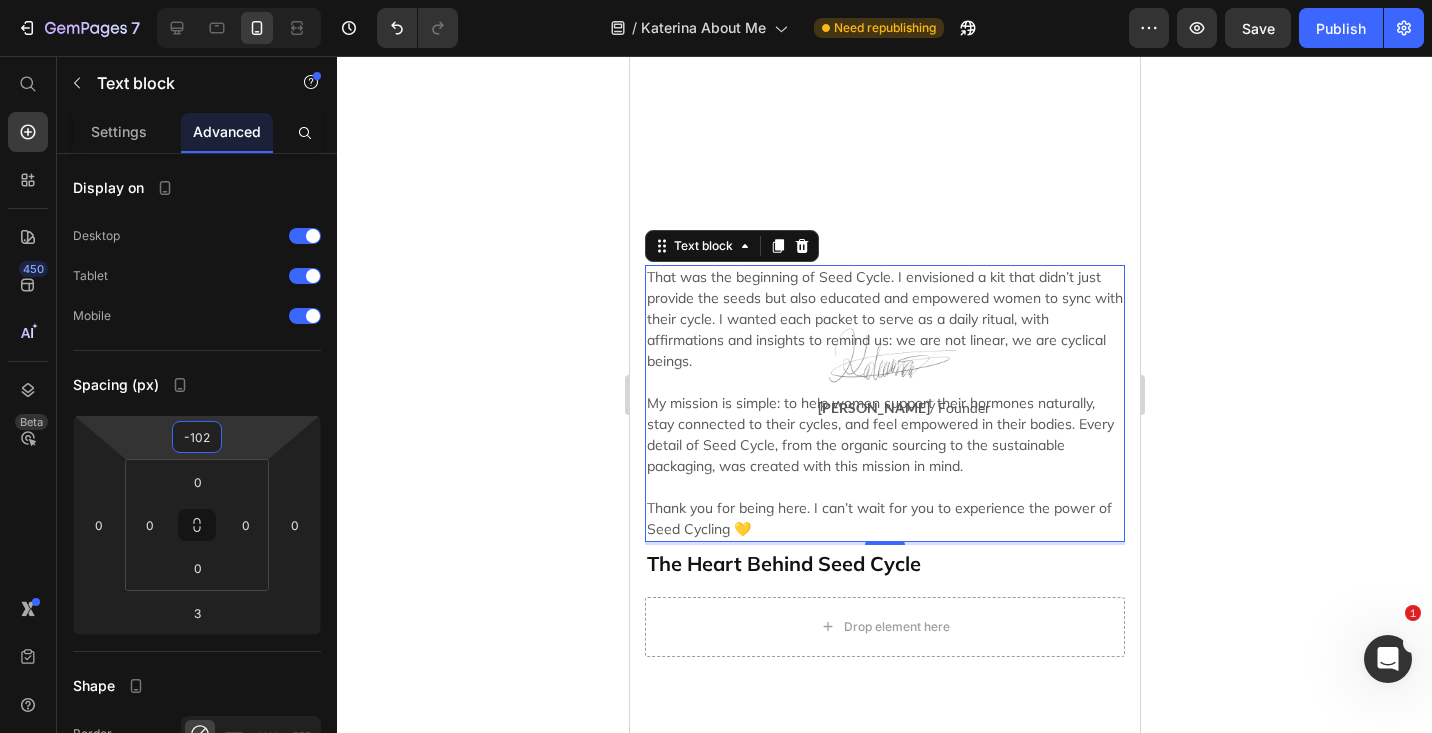 drag, startPoint x: 193, startPoint y: 454, endPoint x: 193, endPoint y: 504, distance: 50 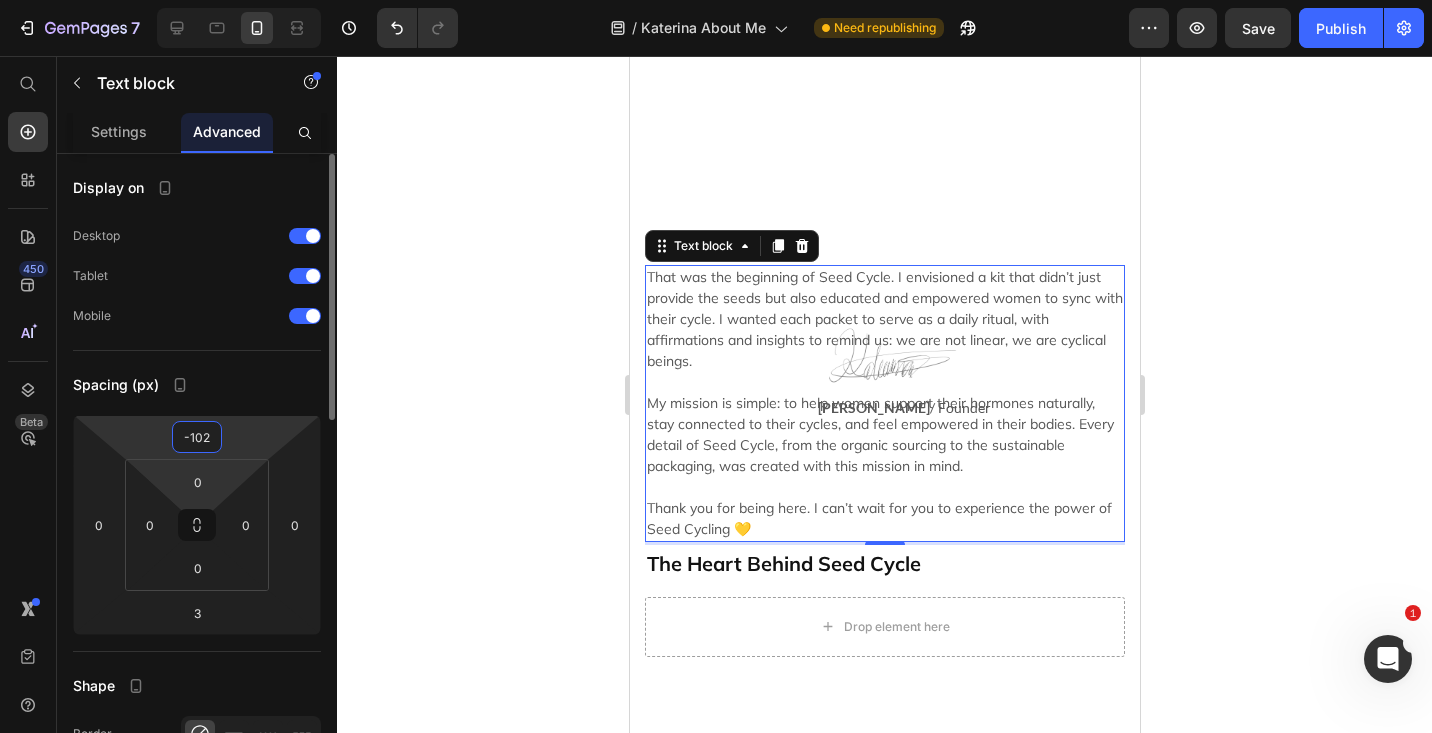 click on "7  Version history  /  Katerina About Me Need republishing Preview  Save   Publish  450 Beta Start with Sections Elements Hero Section Product Detail Brands Trusted Badges Guarantee Product Breakdown How to use Testimonials Compare Bundle FAQs Social Proof Brand Story Product List Collection Blog List Contact Sticky Add to Cart Custom Footer Browse Library 450 Layout
Row
Row
Row
Row Text
Heading
Text Block Button
Button
Button
Sticky Back to top Media
Image Image" at bounding box center [716, 0] 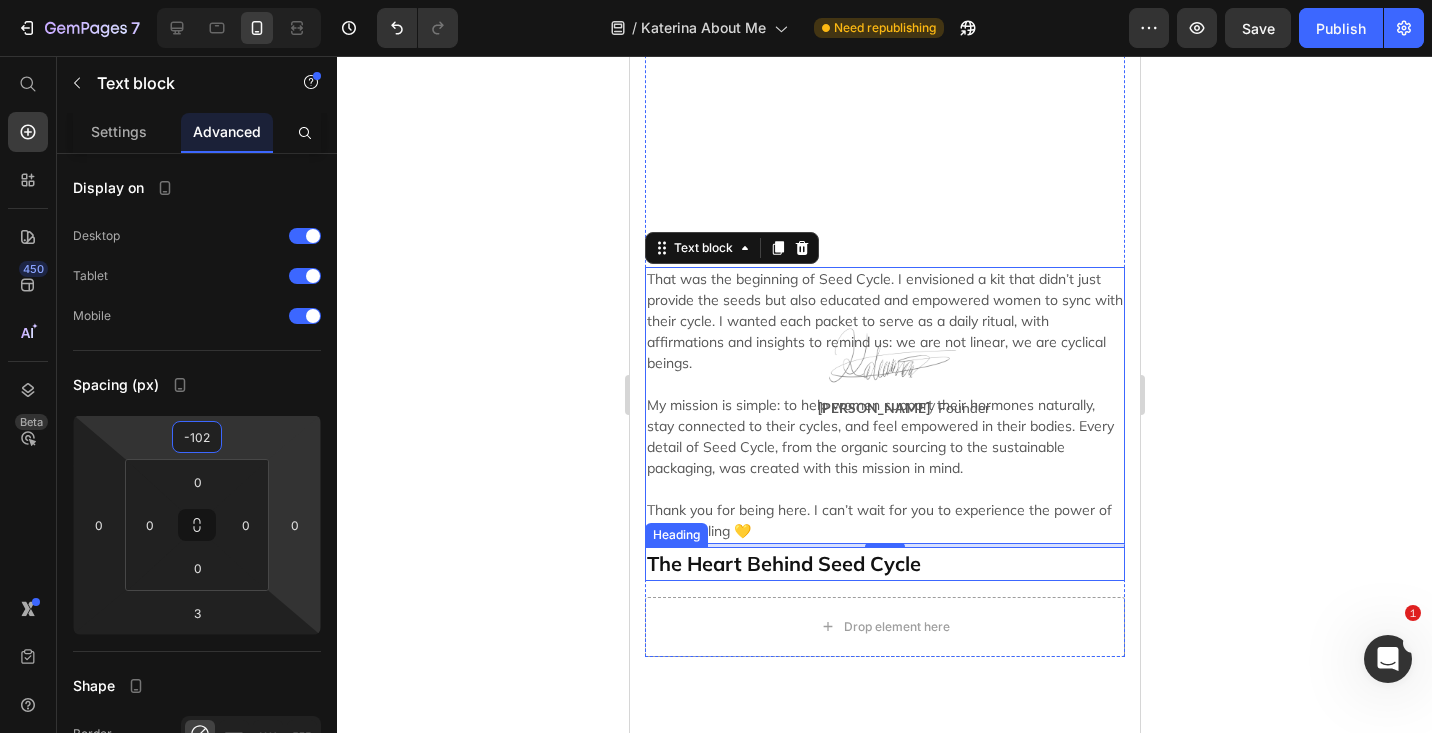 click on "The Heart Behind Seed Cycle" at bounding box center [884, 564] 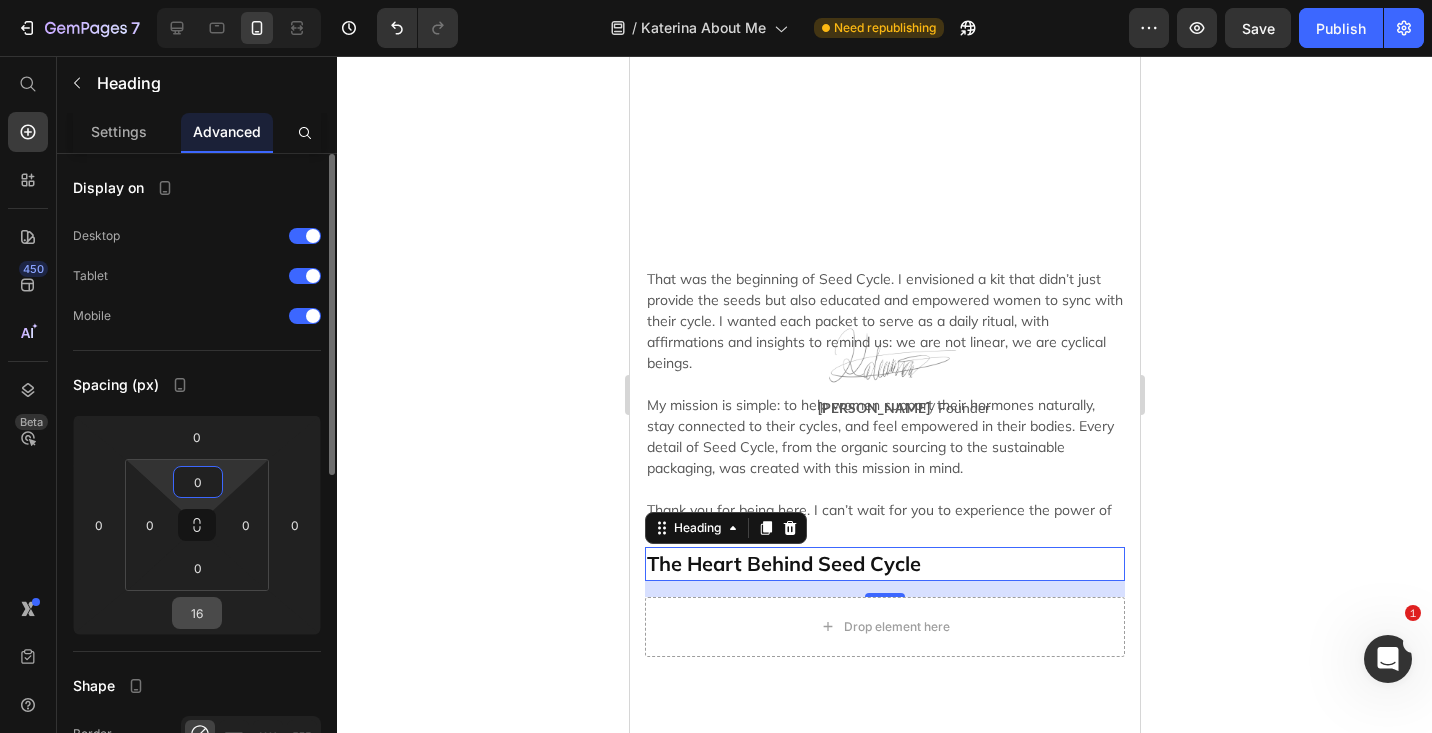 drag, startPoint x: 199, startPoint y: 500, endPoint x: 196, endPoint y: 611, distance: 111.040535 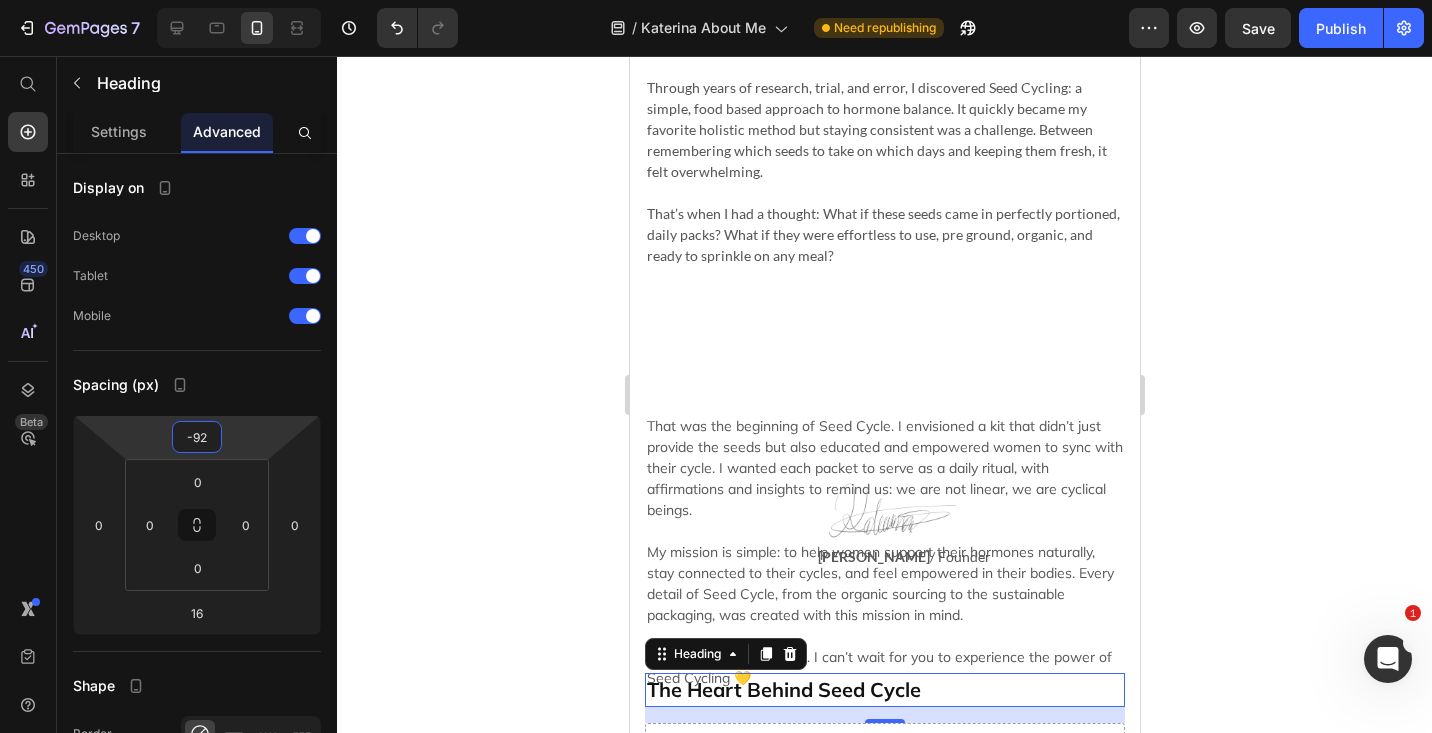 scroll, scrollTop: 731, scrollLeft: 0, axis: vertical 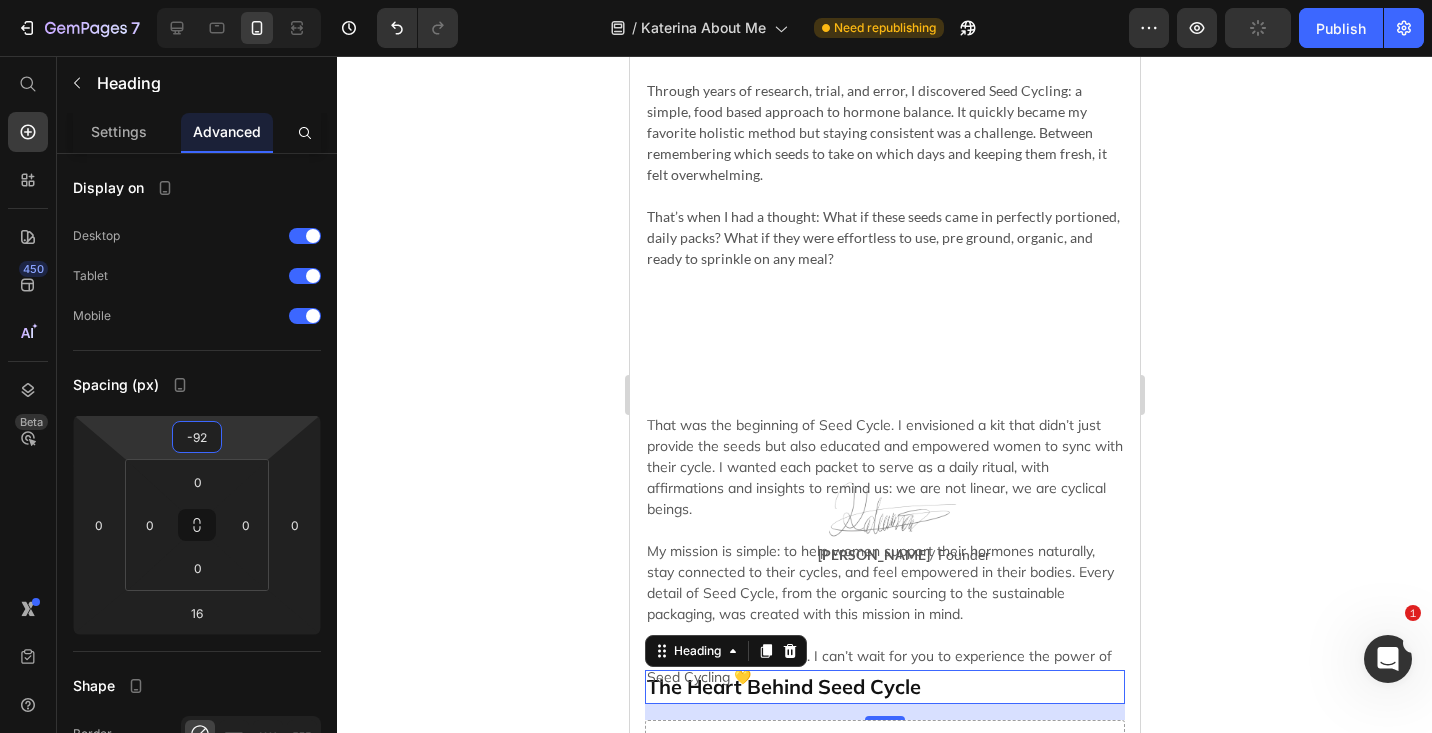drag, startPoint x: 205, startPoint y: 454, endPoint x: 203, endPoint y: 500, distance: 46.043457 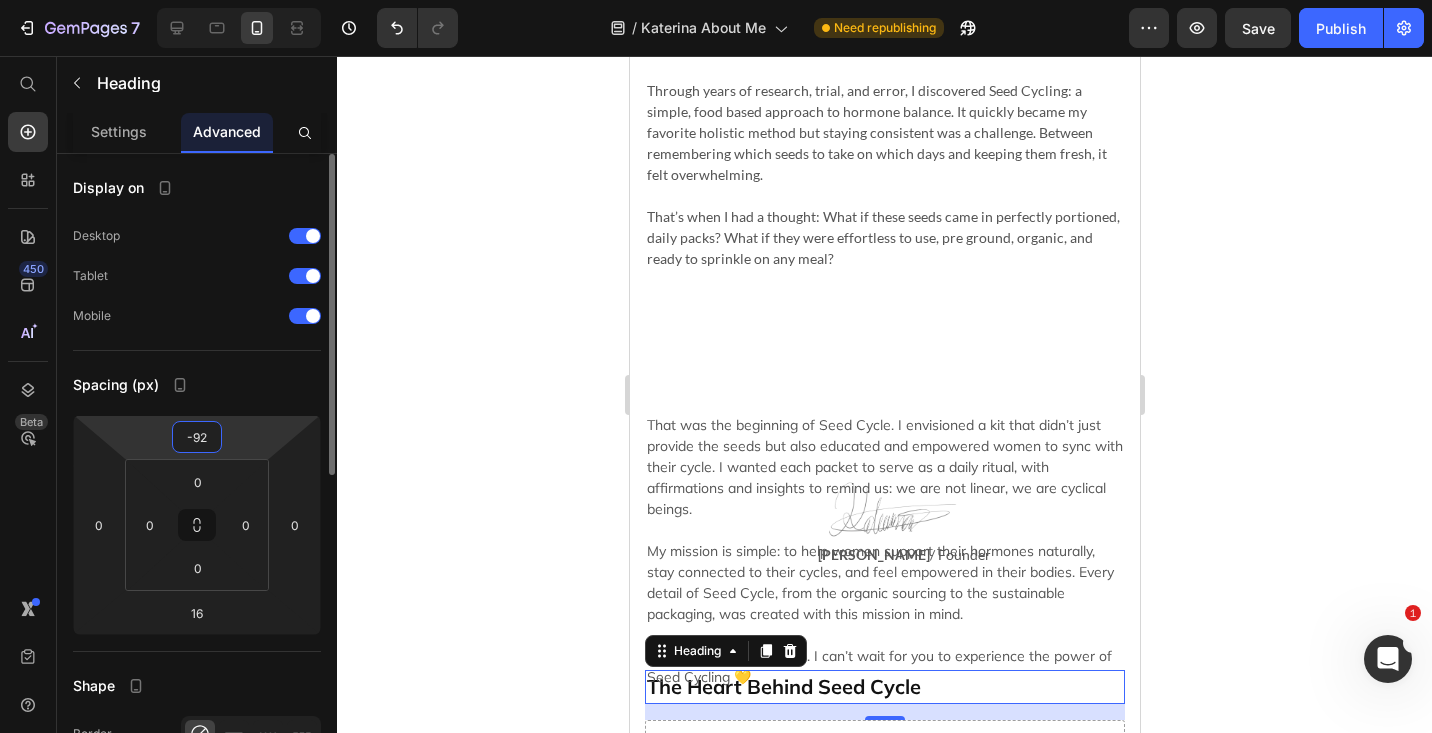 type on "0" 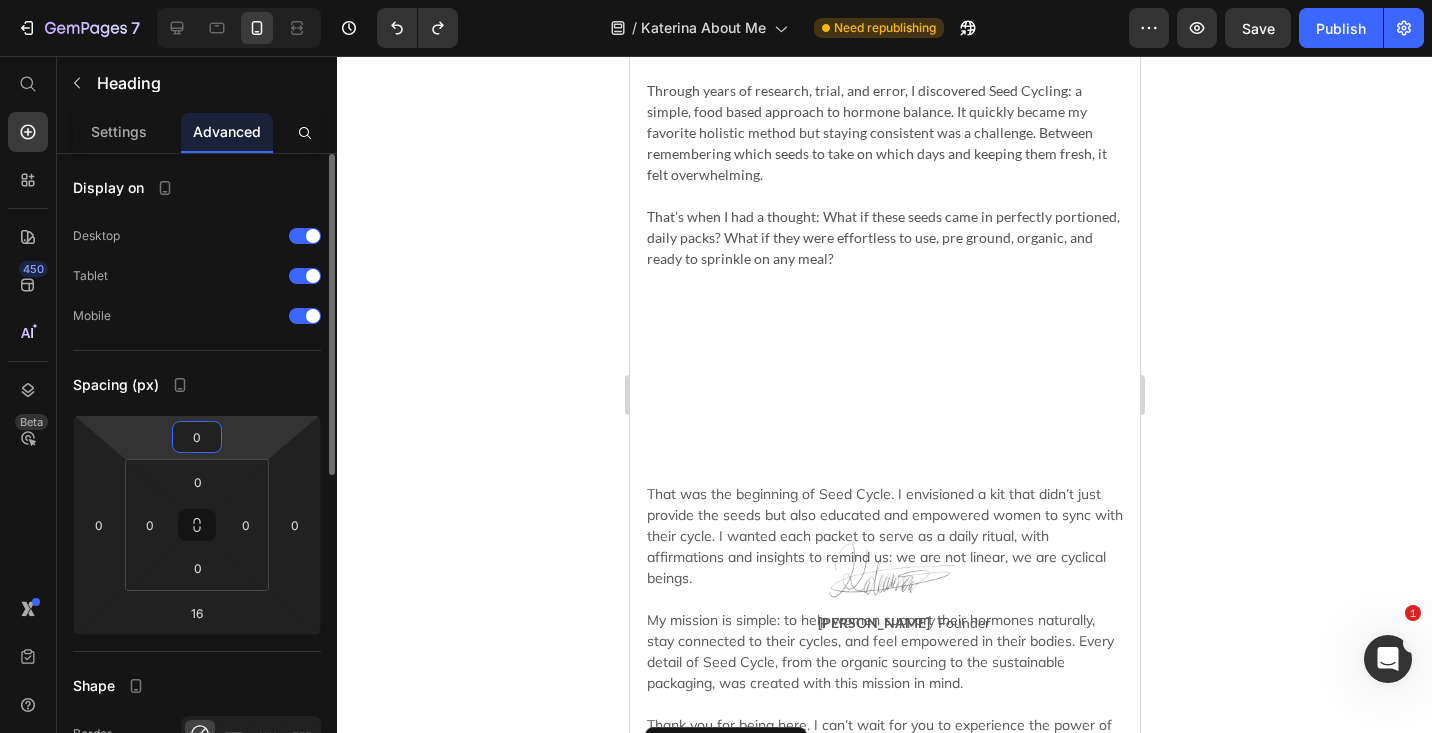 scroll, scrollTop: 800, scrollLeft: 0, axis: vertical 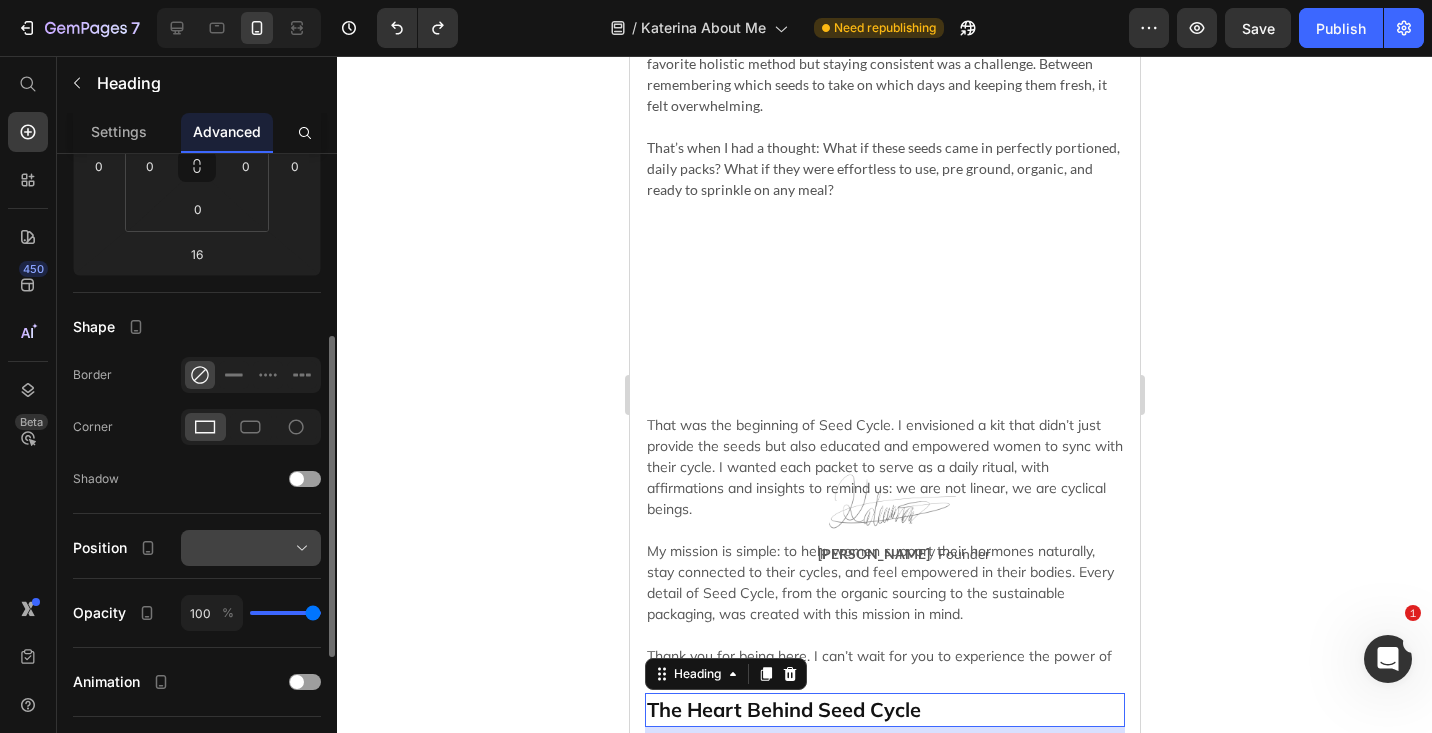 click at bounding box center (251, 548) 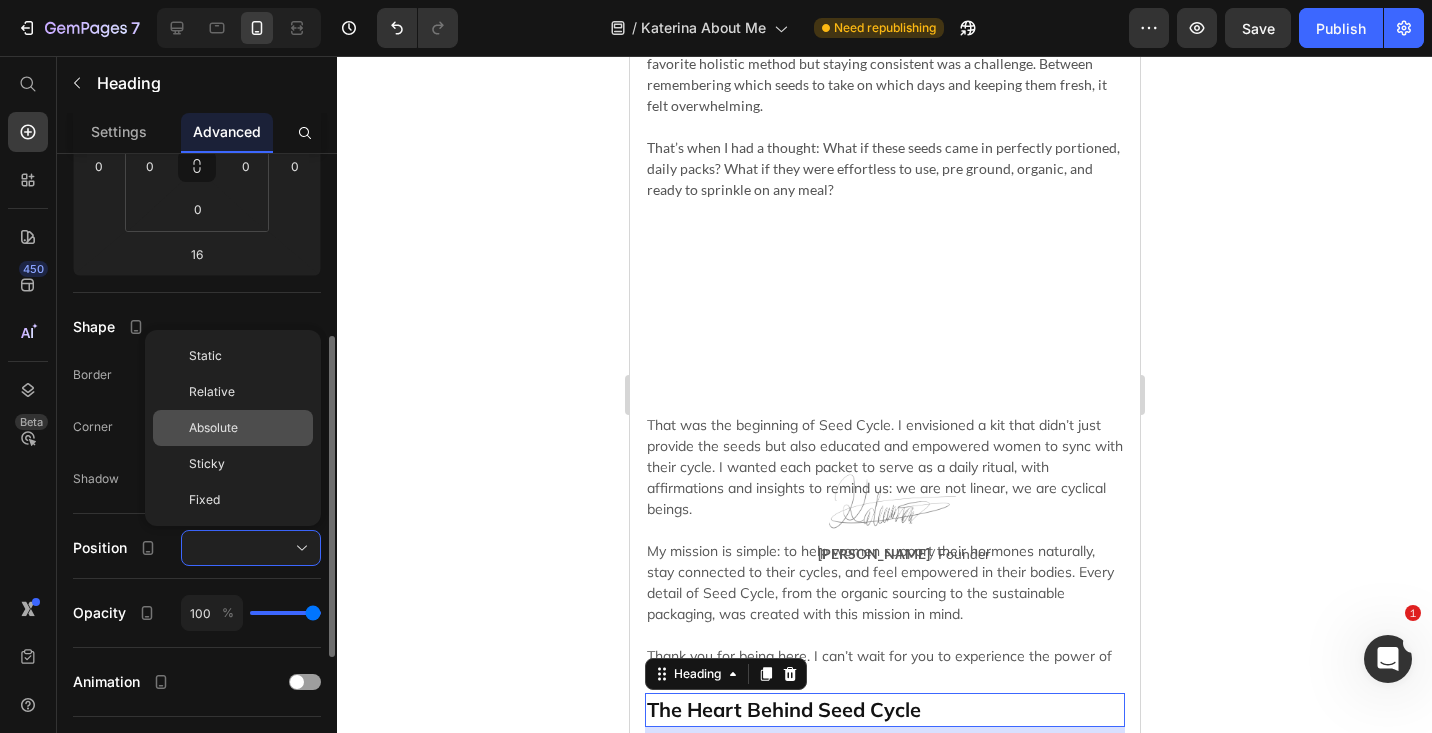 click on "Absolute" 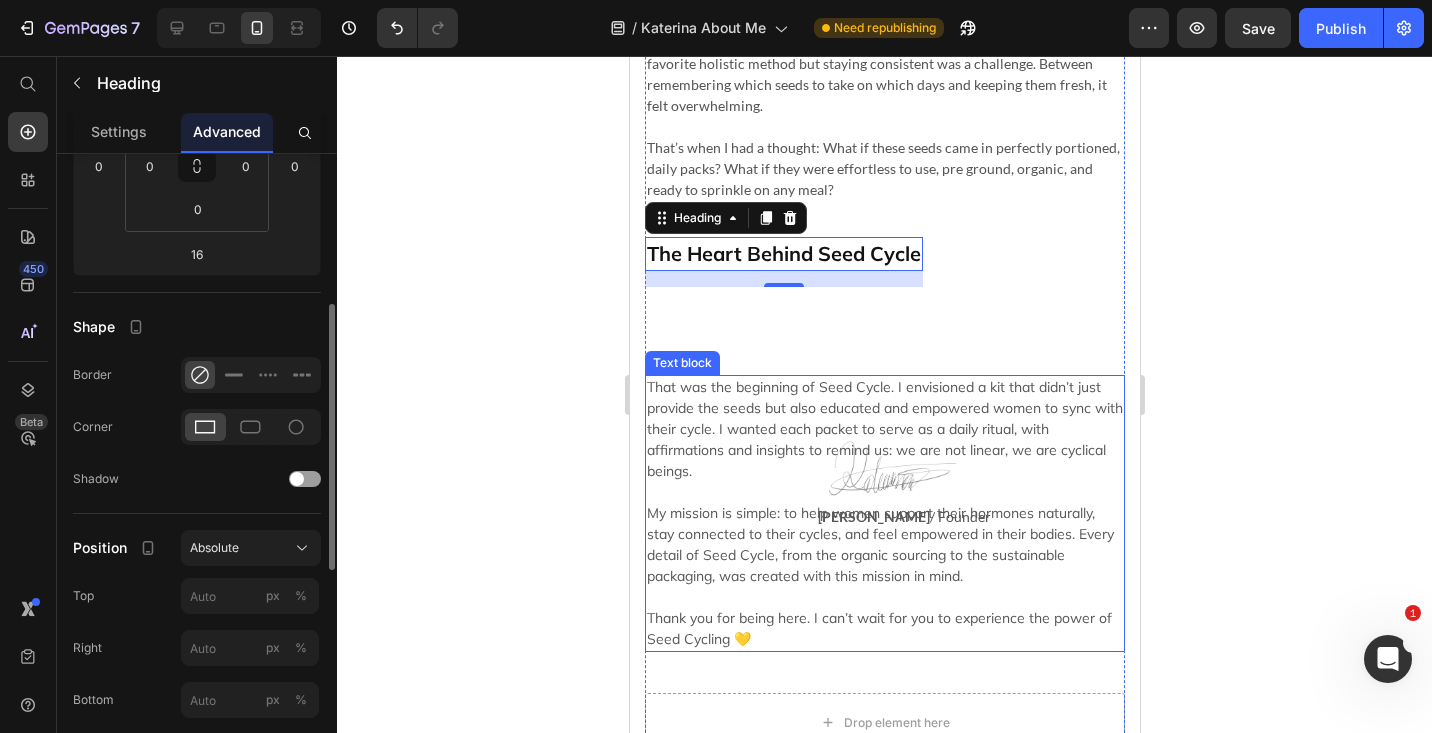 click on "Text block" at bounding box center (681, 363) 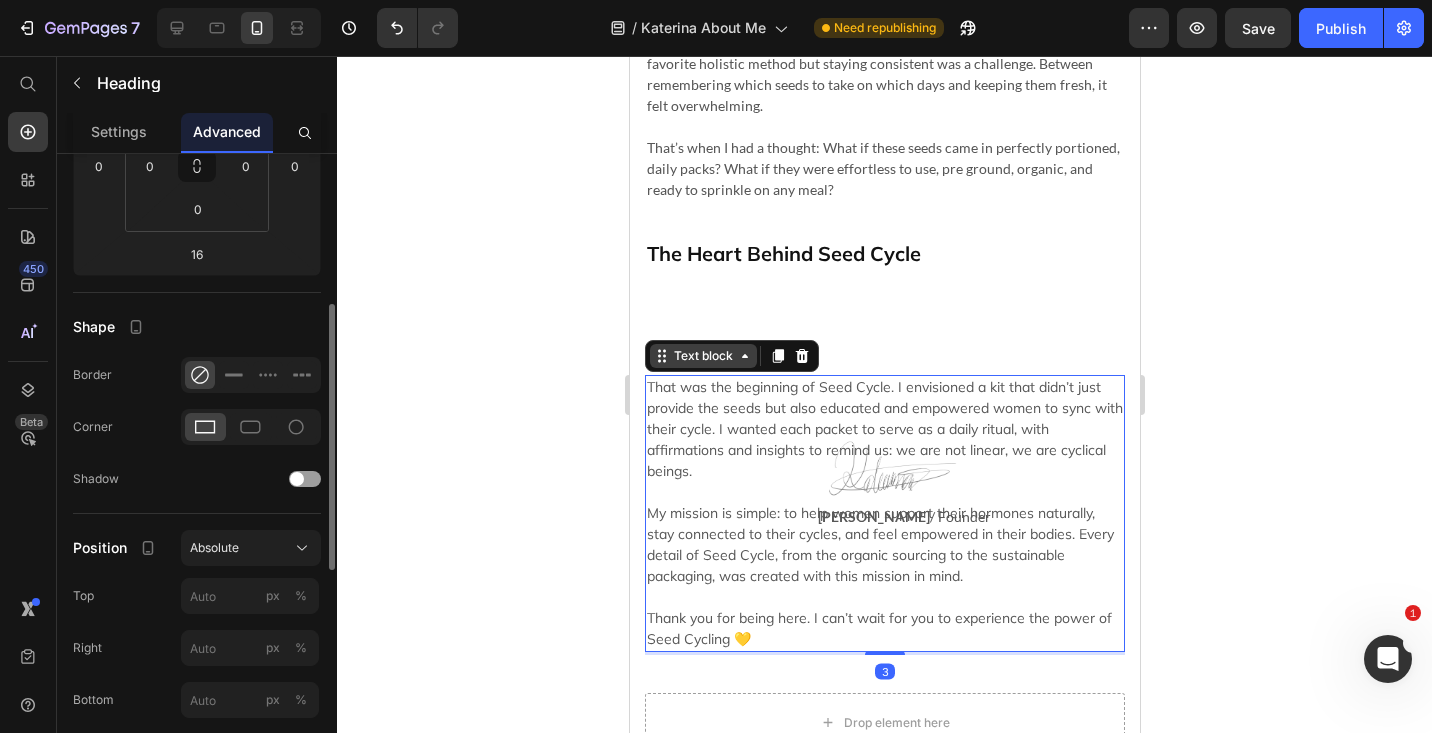 scroll, scrollTop: 0, scrollLeft: 0, axis: both 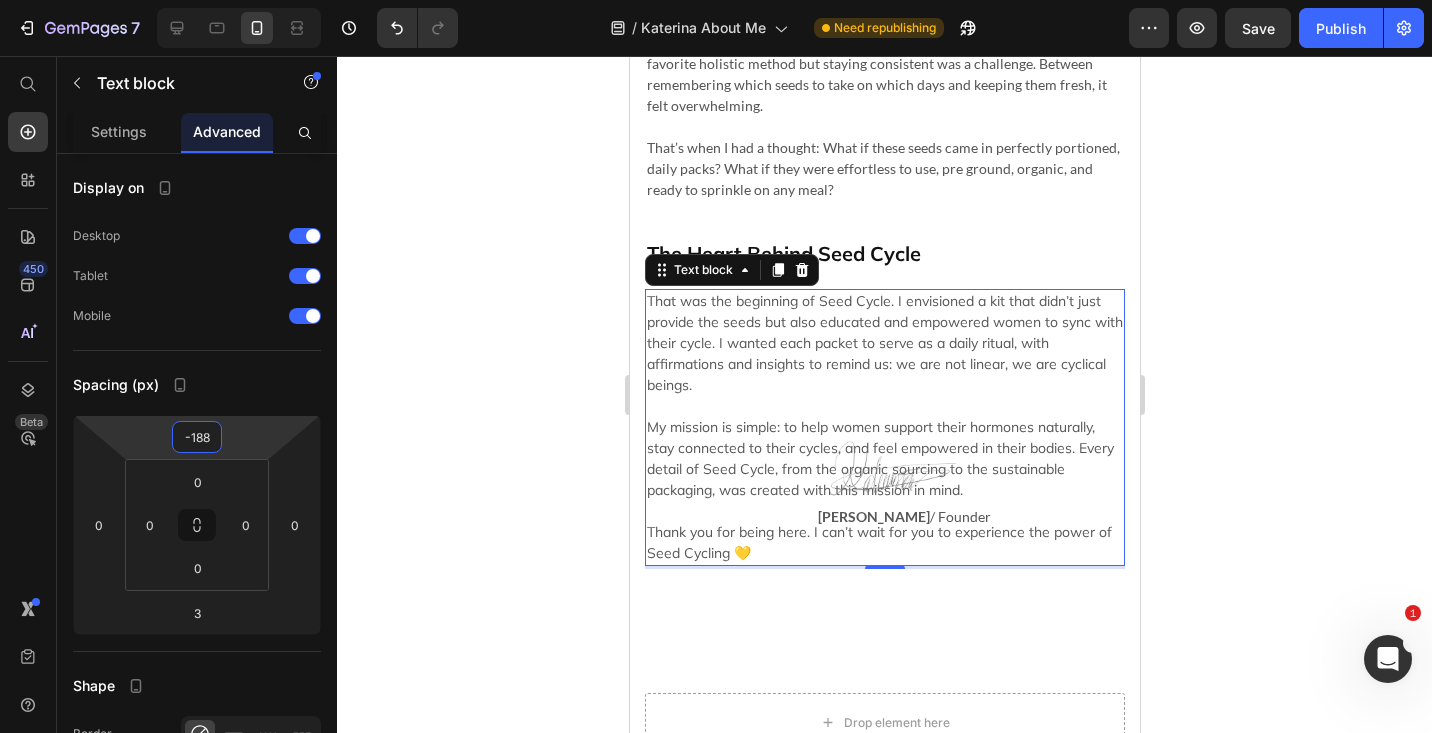 type on "-186" 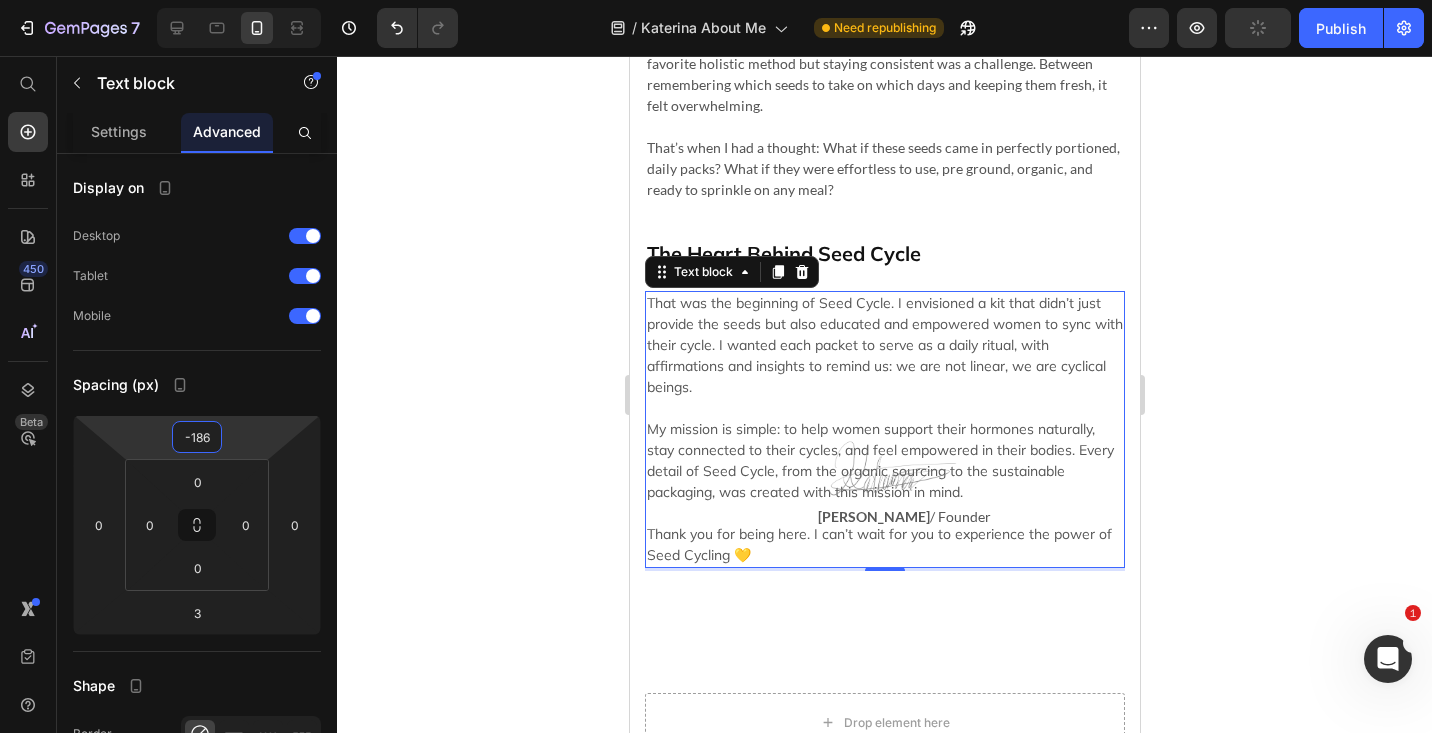 drag, startPoint x: 199, startPoint y: 457, endPoint x: 197, endPoint y: 499, distance: 42.047592 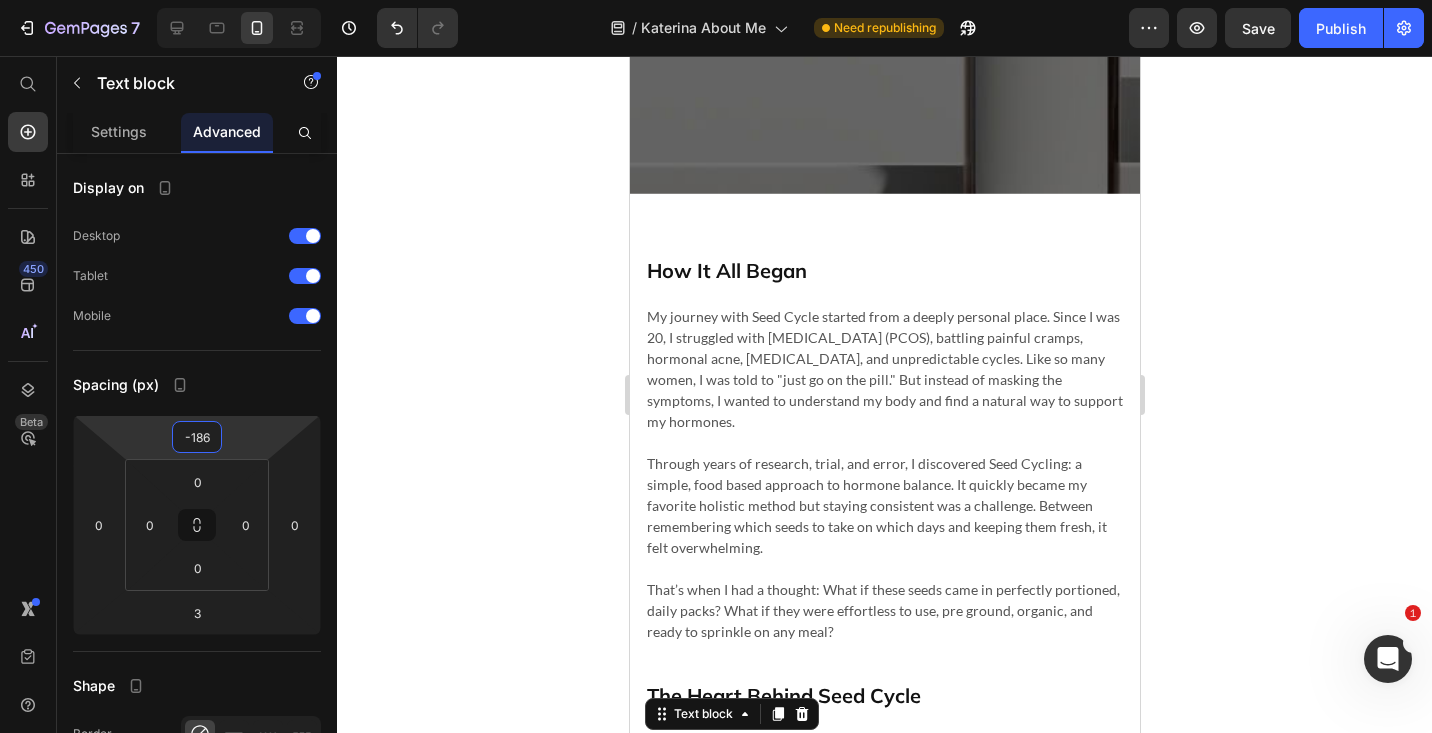 scroll, scrollTop: 502, scrollLeft: 0, axis: vertical 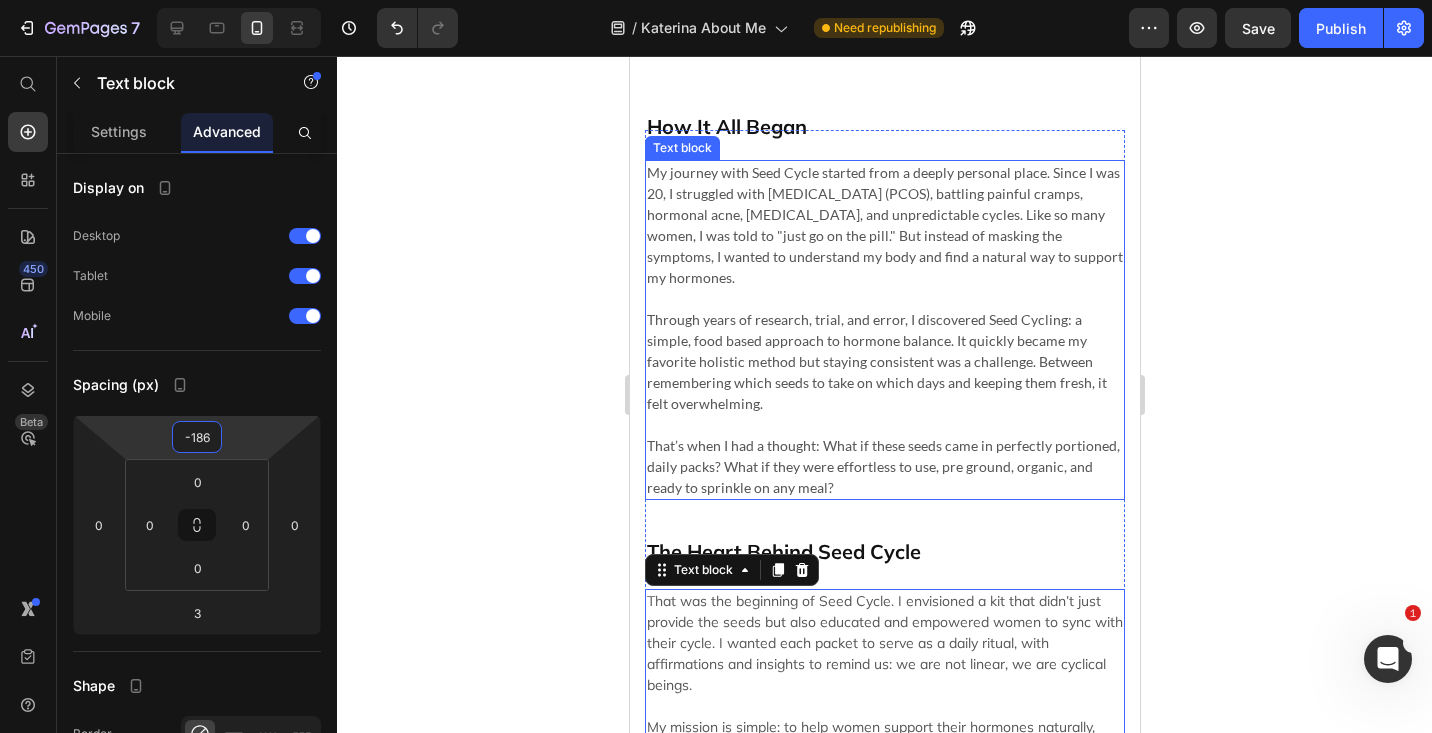 click on "Through years of research, trial, and error, I discovered Seed Cycling: a simple, food based approach to hormone balance. It quickly became my favorite holistic method but staying consistent was a challenge. Between remembering which seeds to take on which days and keeping them fresh, it felt overwhelming." at bounding box center [884, 361] 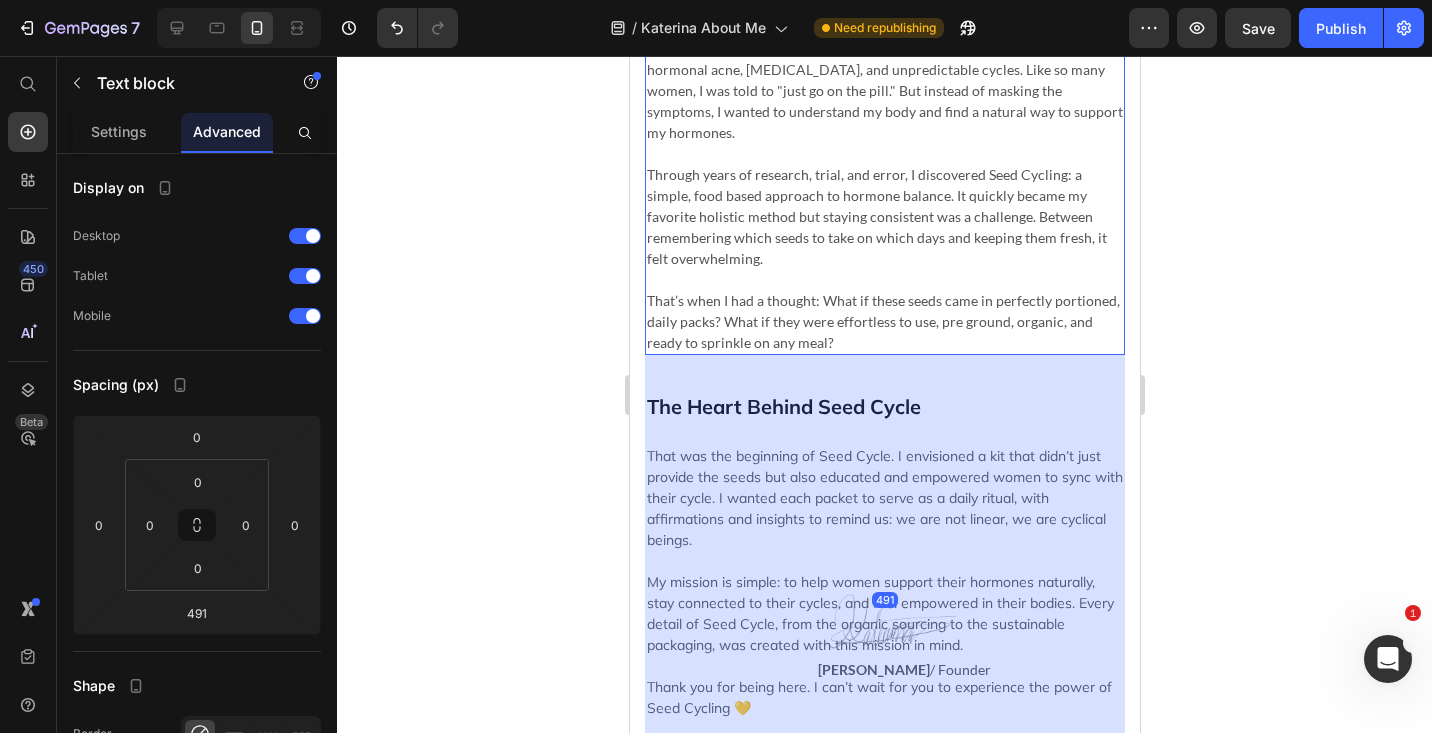 scroll, scrollTop: 691, scrollLeft: 0, axis: vertical 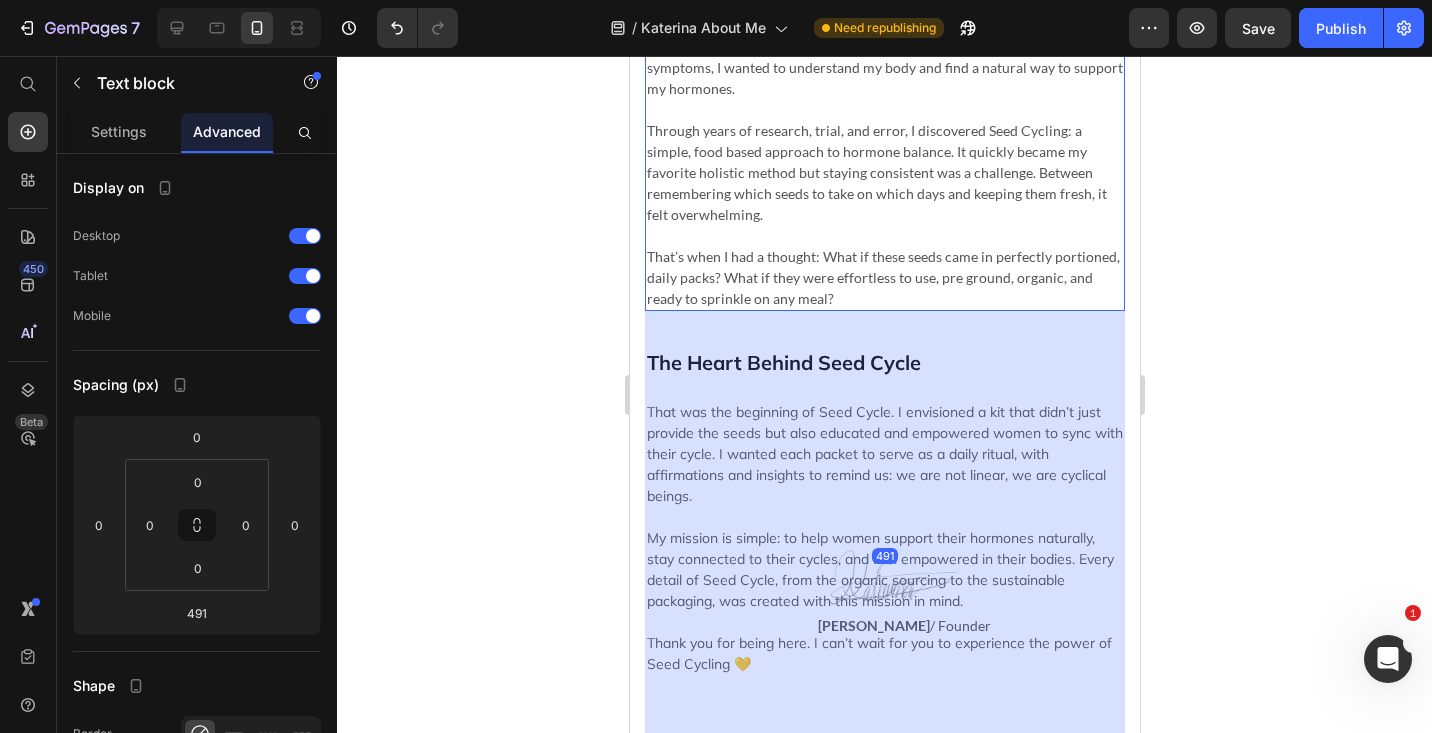 click on "491" at bounding box center [884, 556] 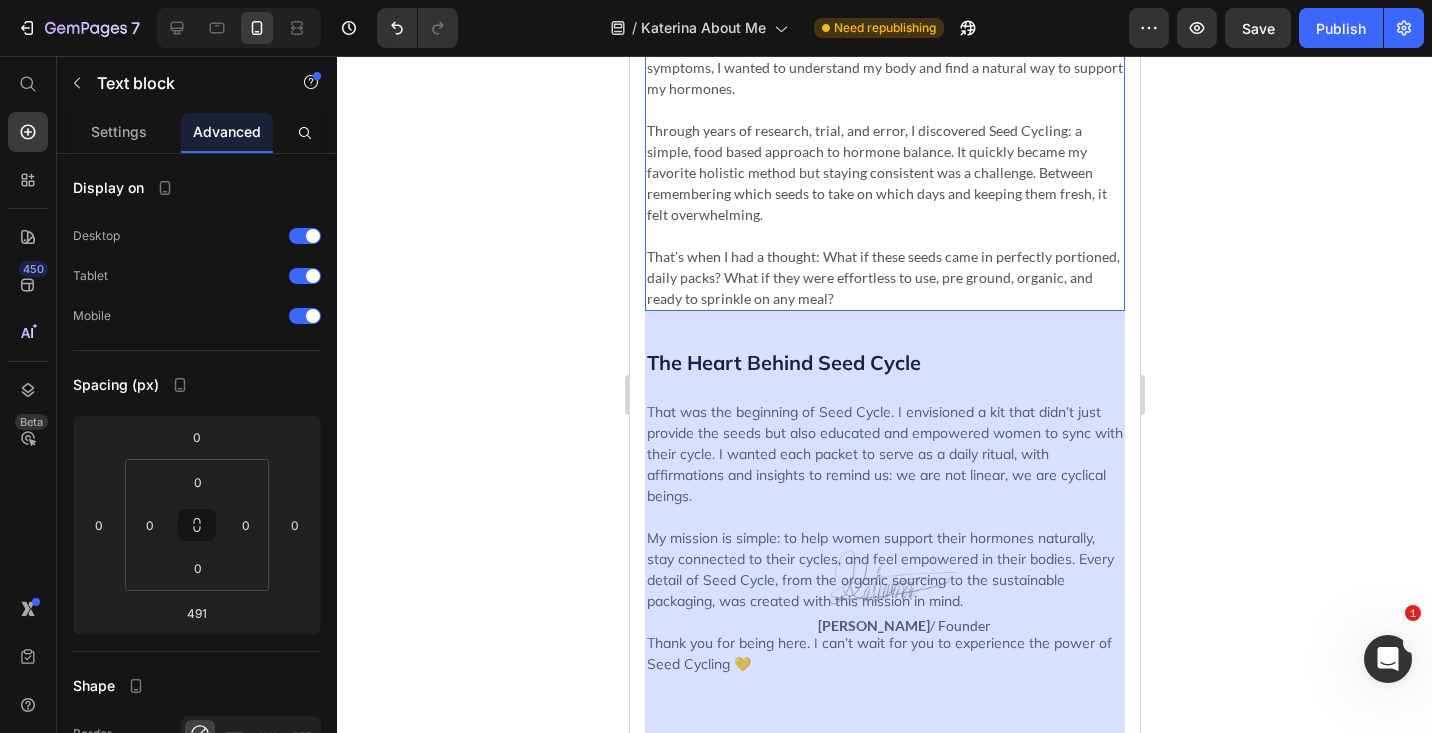 click on "491" at bounding box center [884, 556] 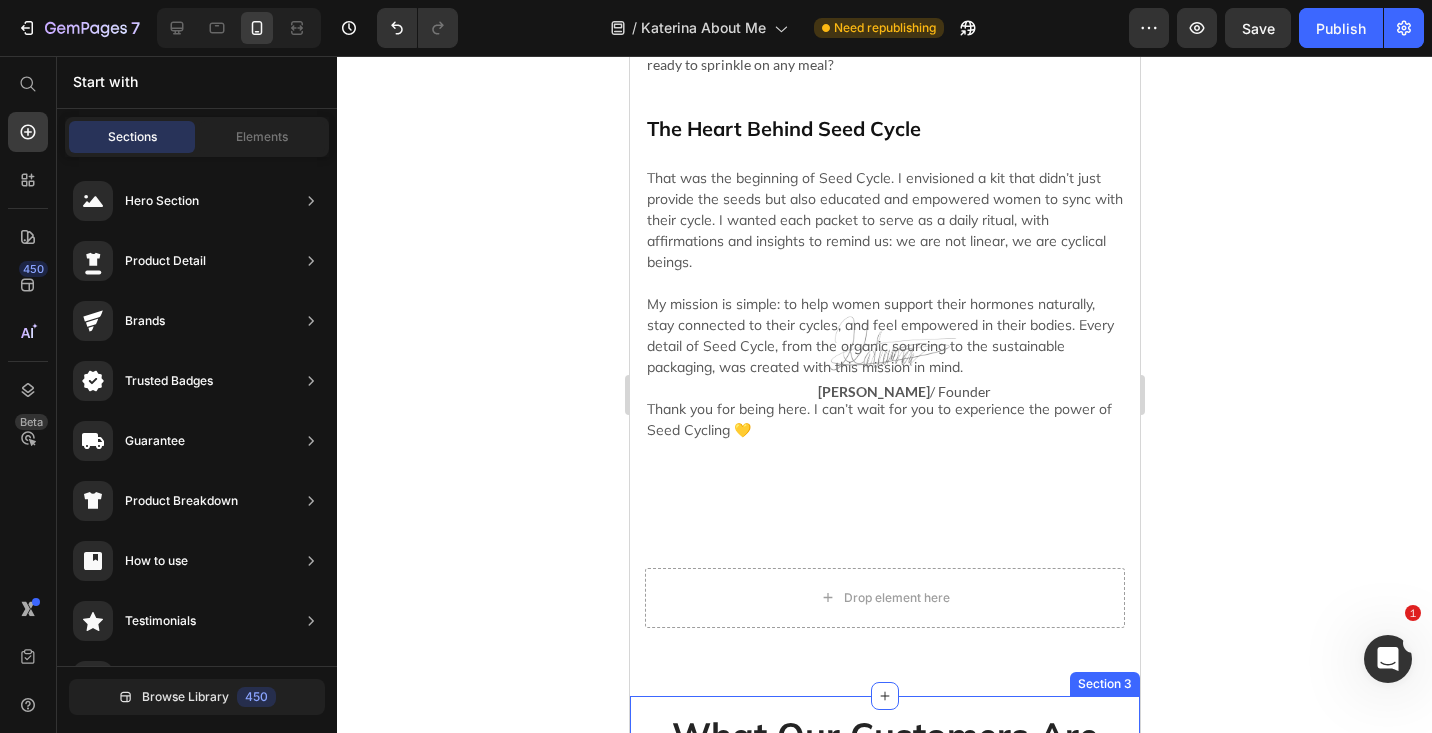 scroll, scrollTop: 907, scrollLeft: 0, axis: vertical 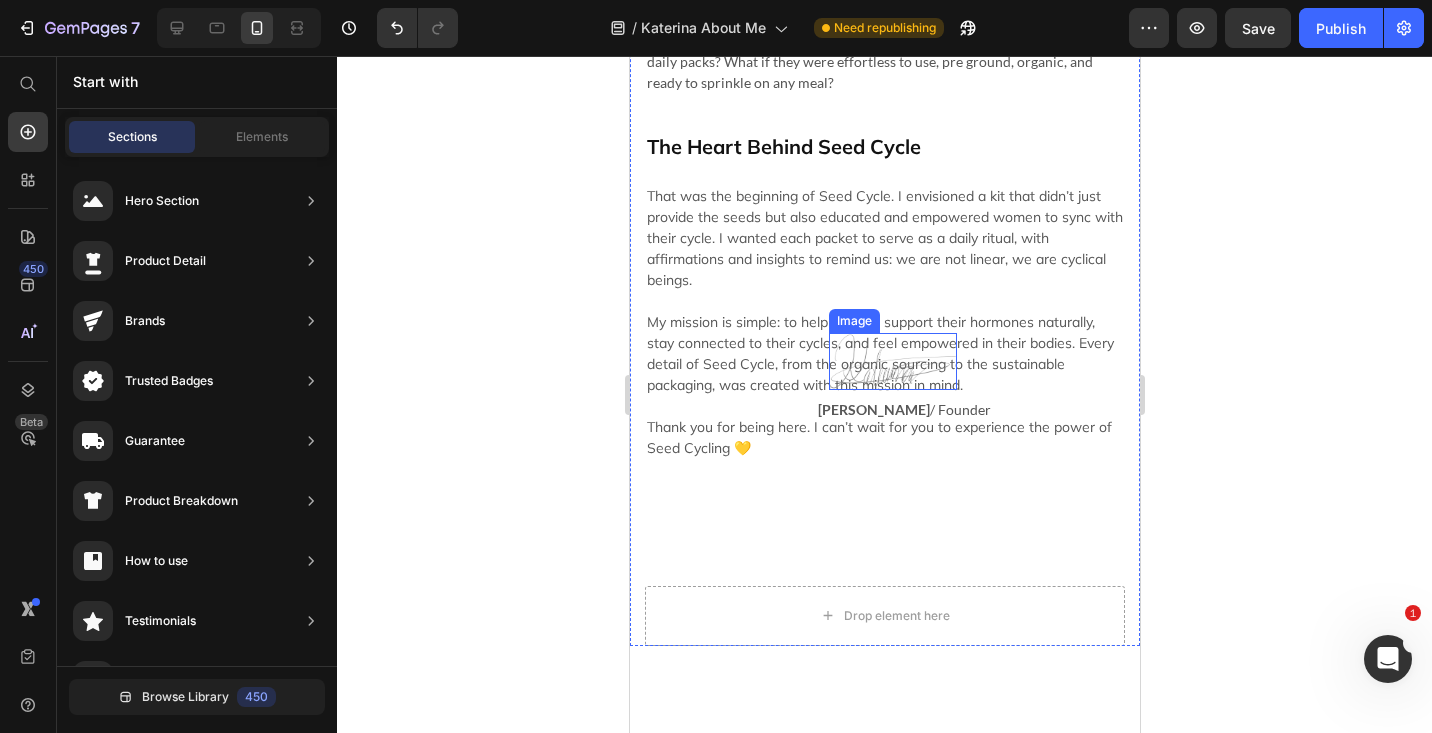 click at bounding box center (892, 361) 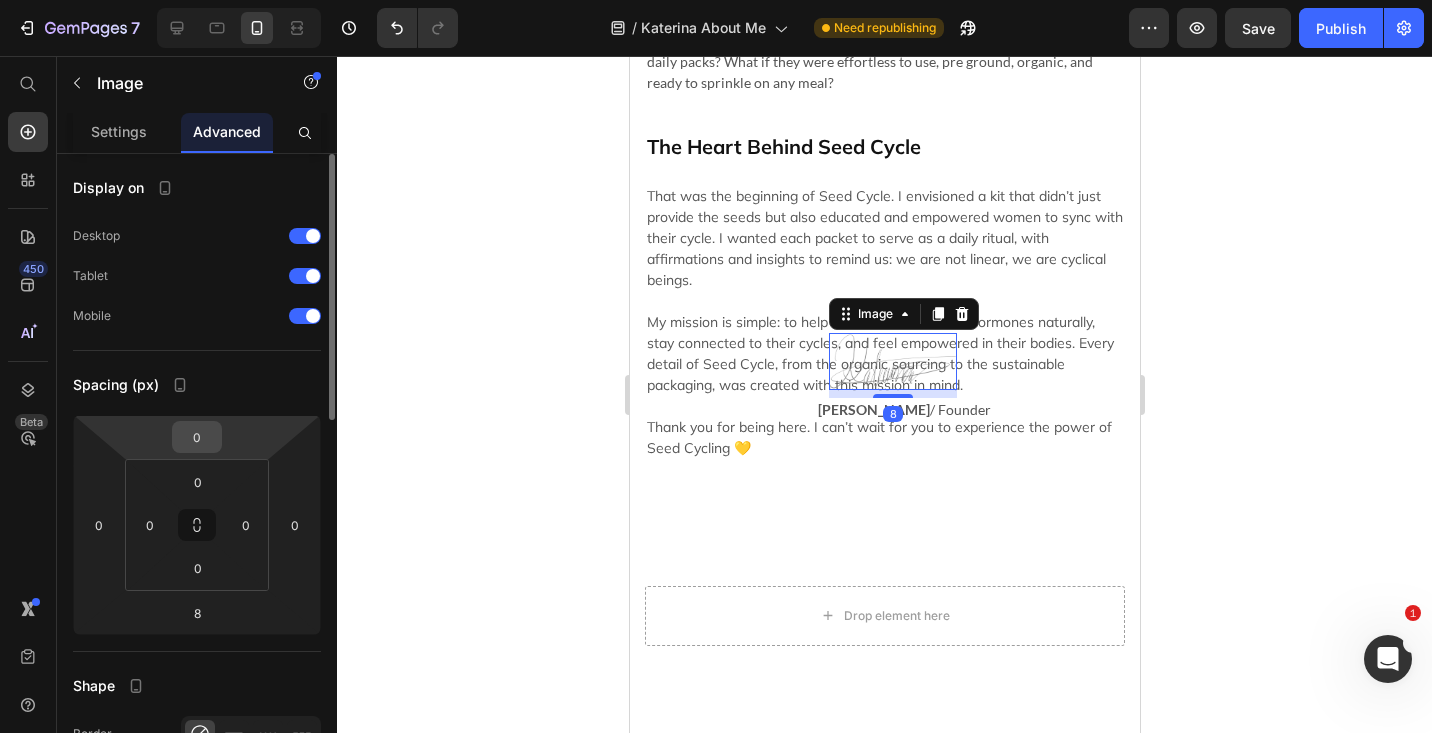 click on "0" at bounding box center [197, 437] 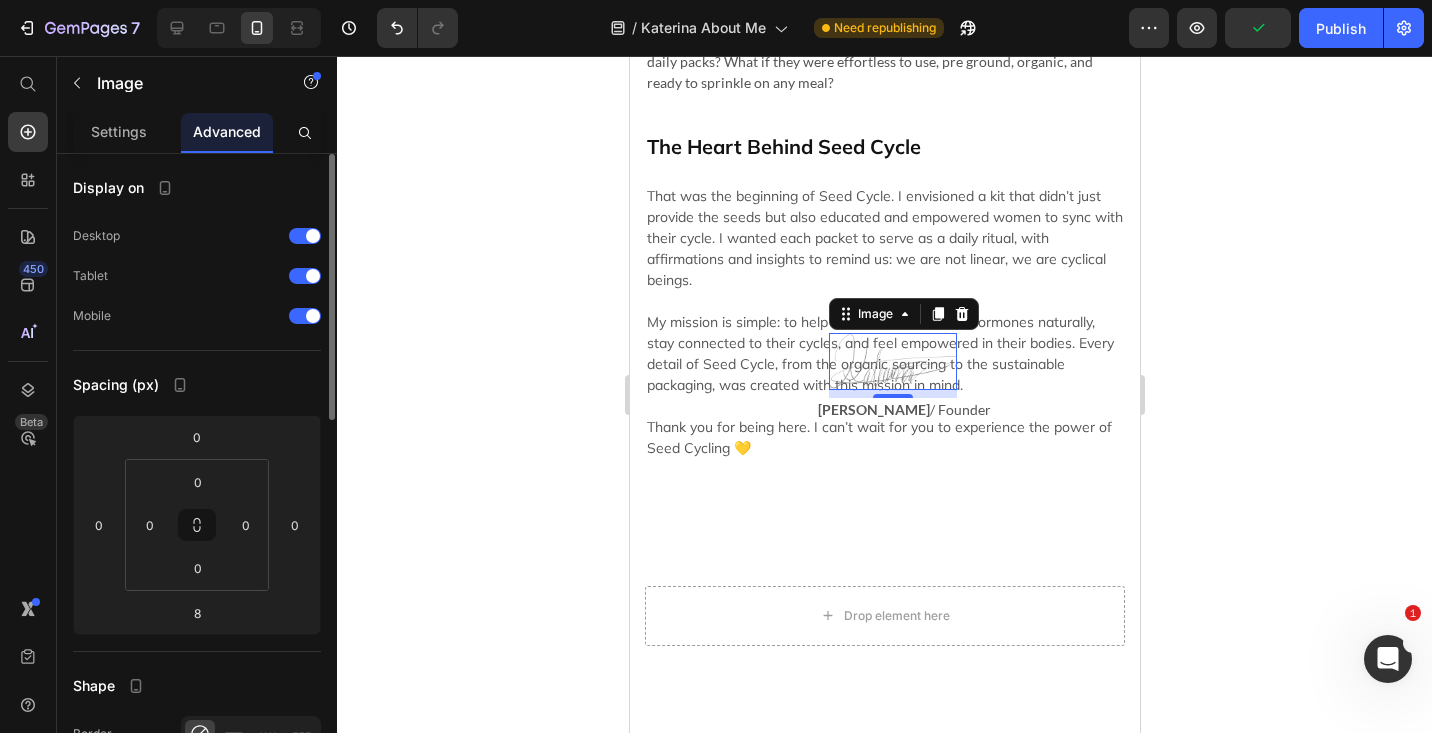 drag, startPoint x: 209, startPoint y: 420, endPoint x: 209, endPoint y: 400, distance: 20 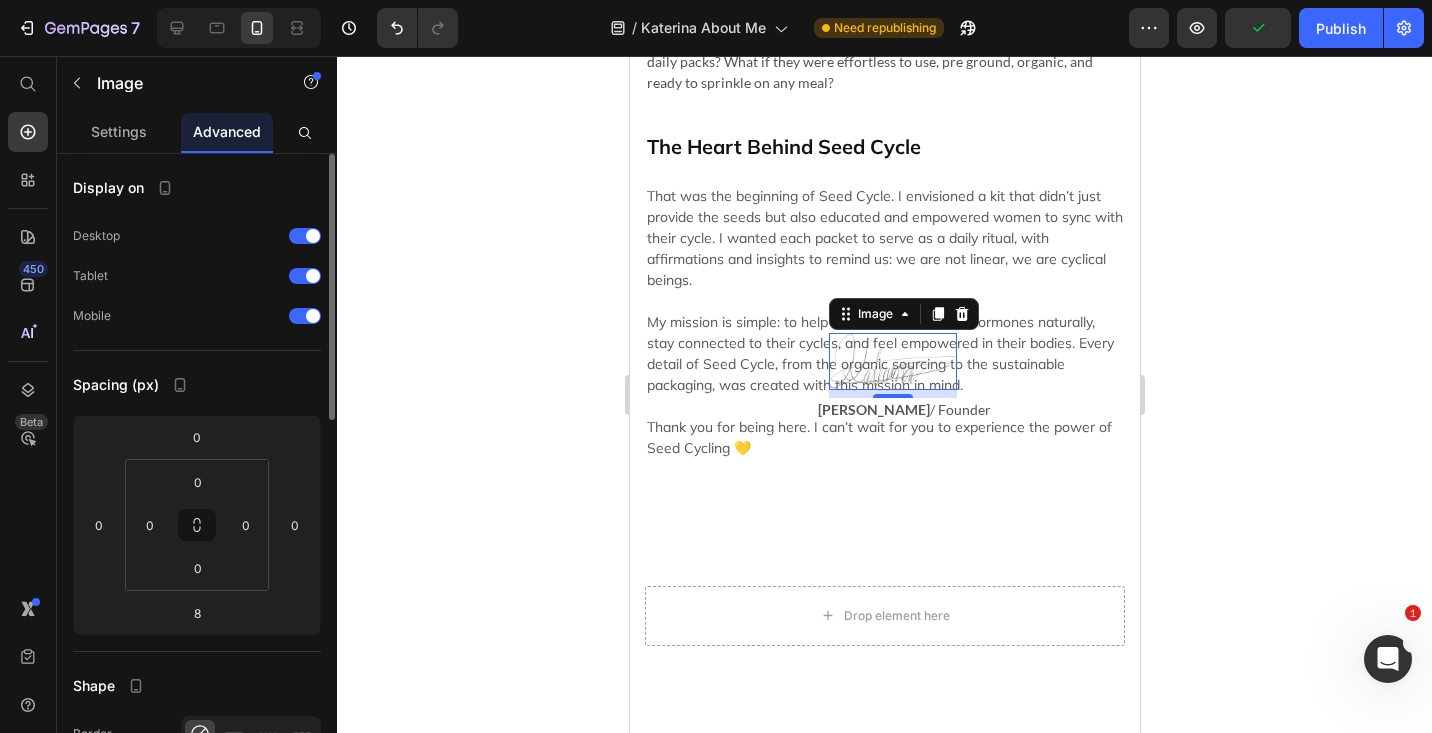 click on "Spacing (px) 0 0 8 0 0 0 0 0" 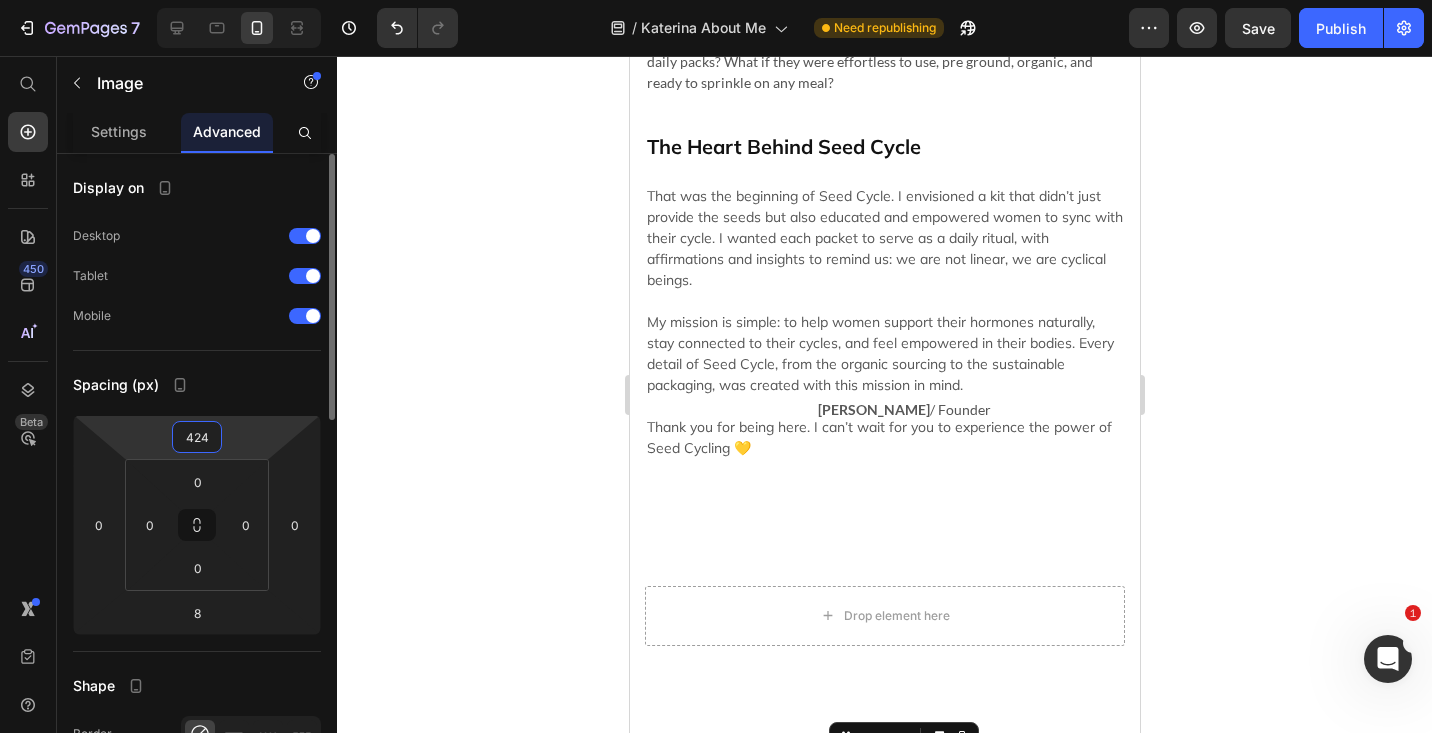 drag, startPoint x: 206, startPoint y: 418, endPoint x: 217, endPoint y: 209, distance: 209.28928 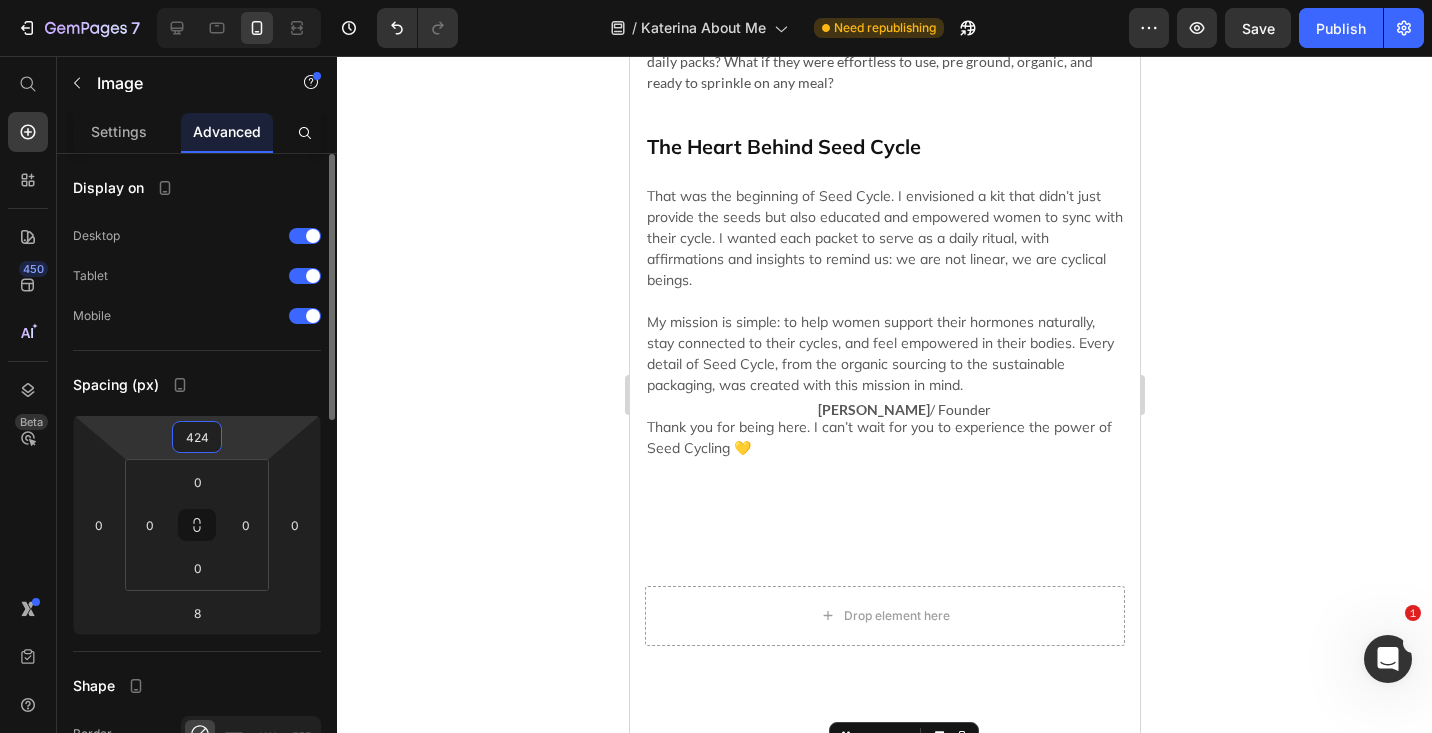 click on "7  Version history  /  Katerina About Me Need republishing Preview  Save   Publish  450 Beta Start with Sections Elements Hero Section Product Detail Brands Trusted Badges Guarantee Product Breakdown How to use Testimonials Compare Bundle FAQs Social Proof Brand Story Product List Collection Blog List Contact Sticky Add to Cart Custom Footer Browse Library 450 Layout
Row
Row
Row
Row Text
Heading
Text Block Button
Button
Button
Sticky Back to top Media
Image Image" at bounding box center (716, 0) 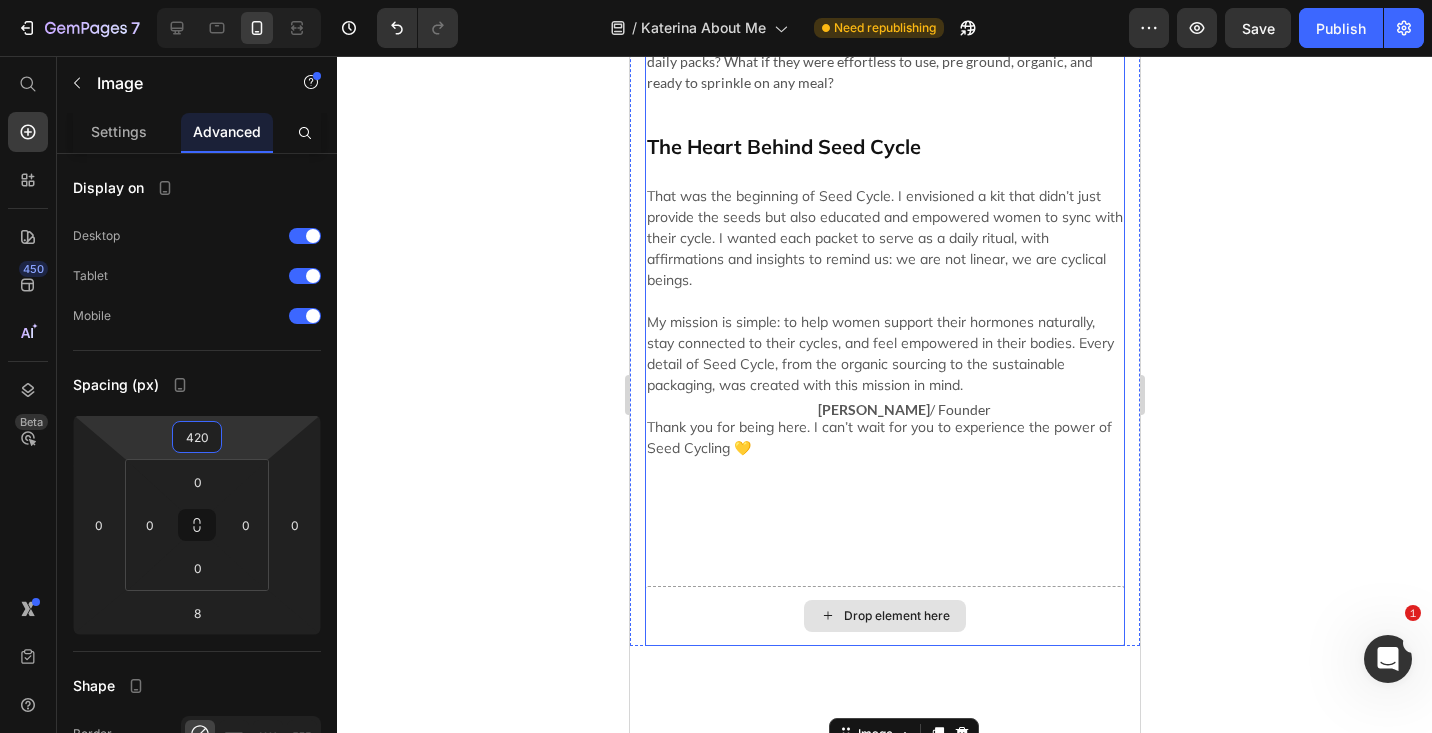 click on "Drop element here" at bounding box center [884, 616] 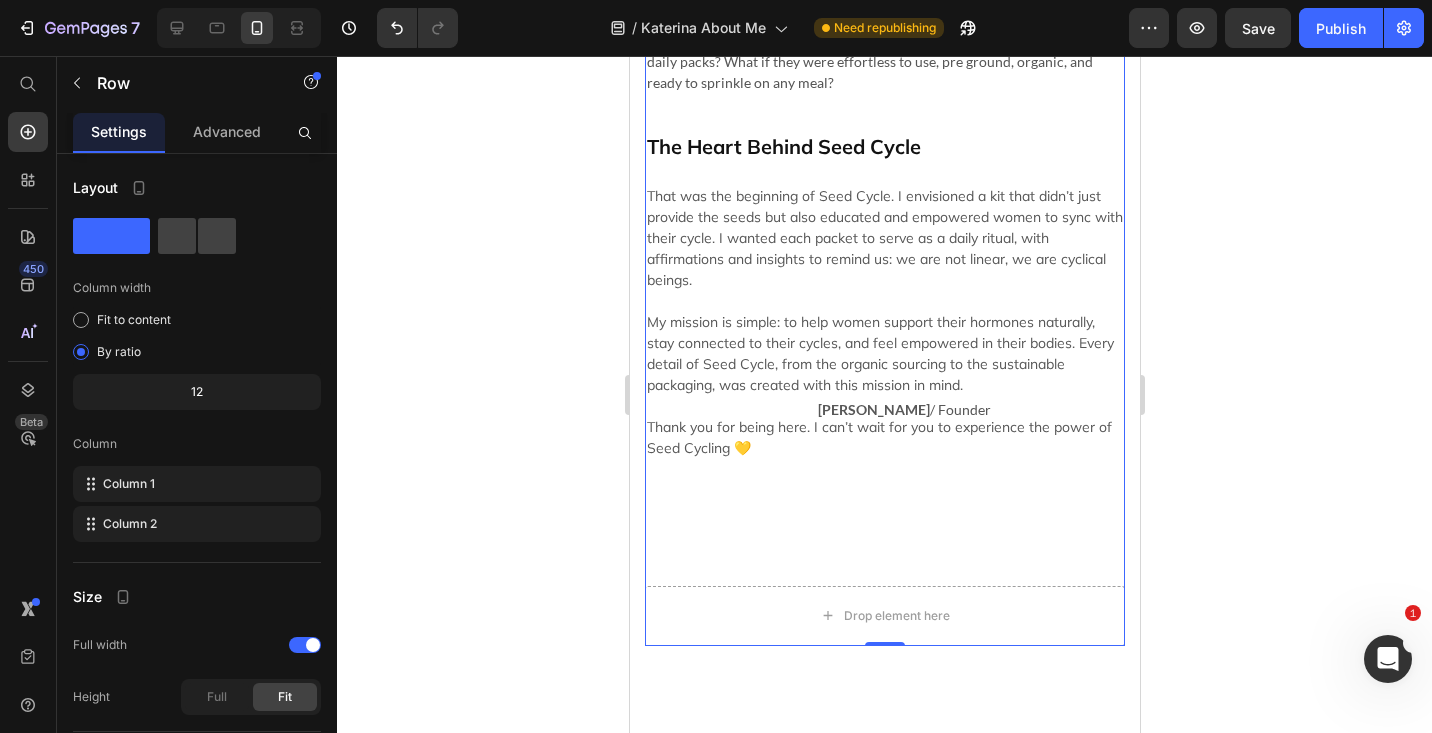 click on "450 Beta" at bounding box center (28, 326) 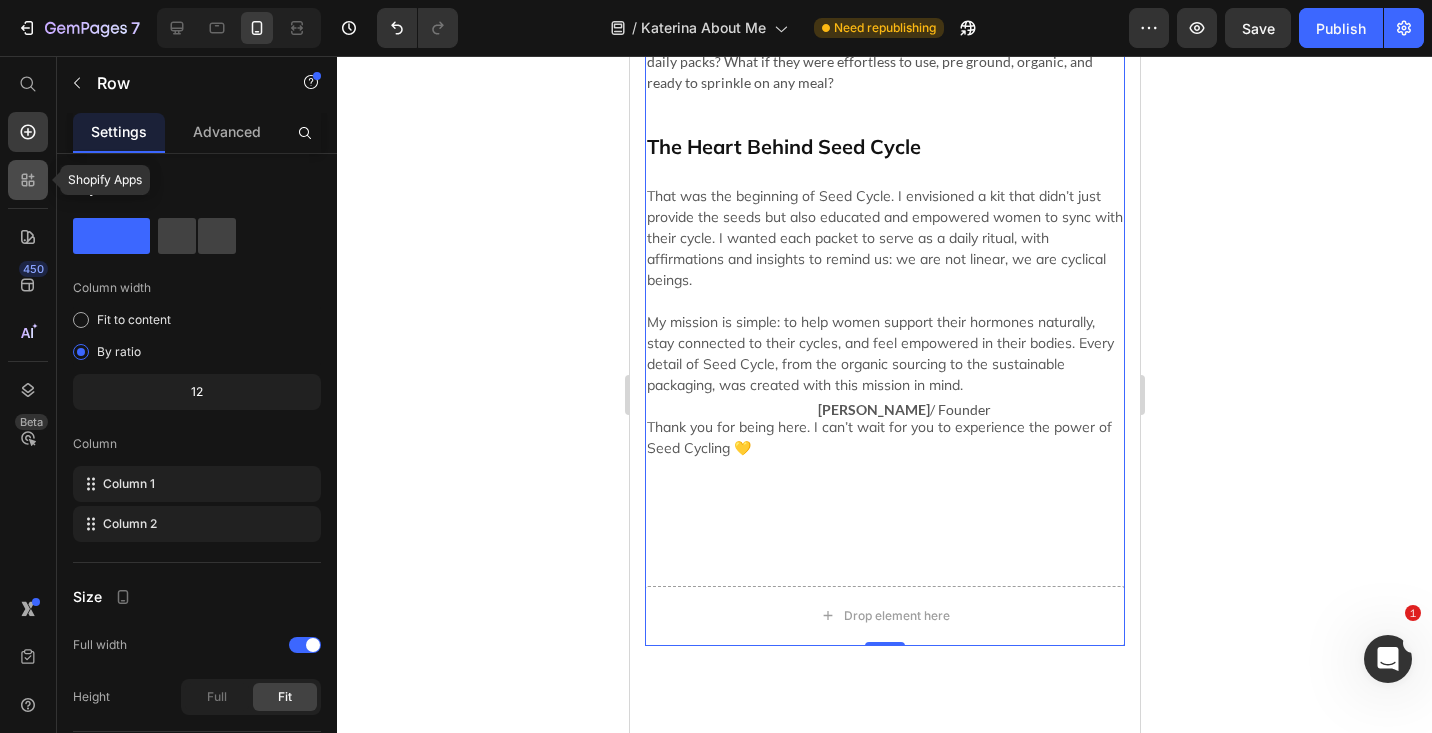click 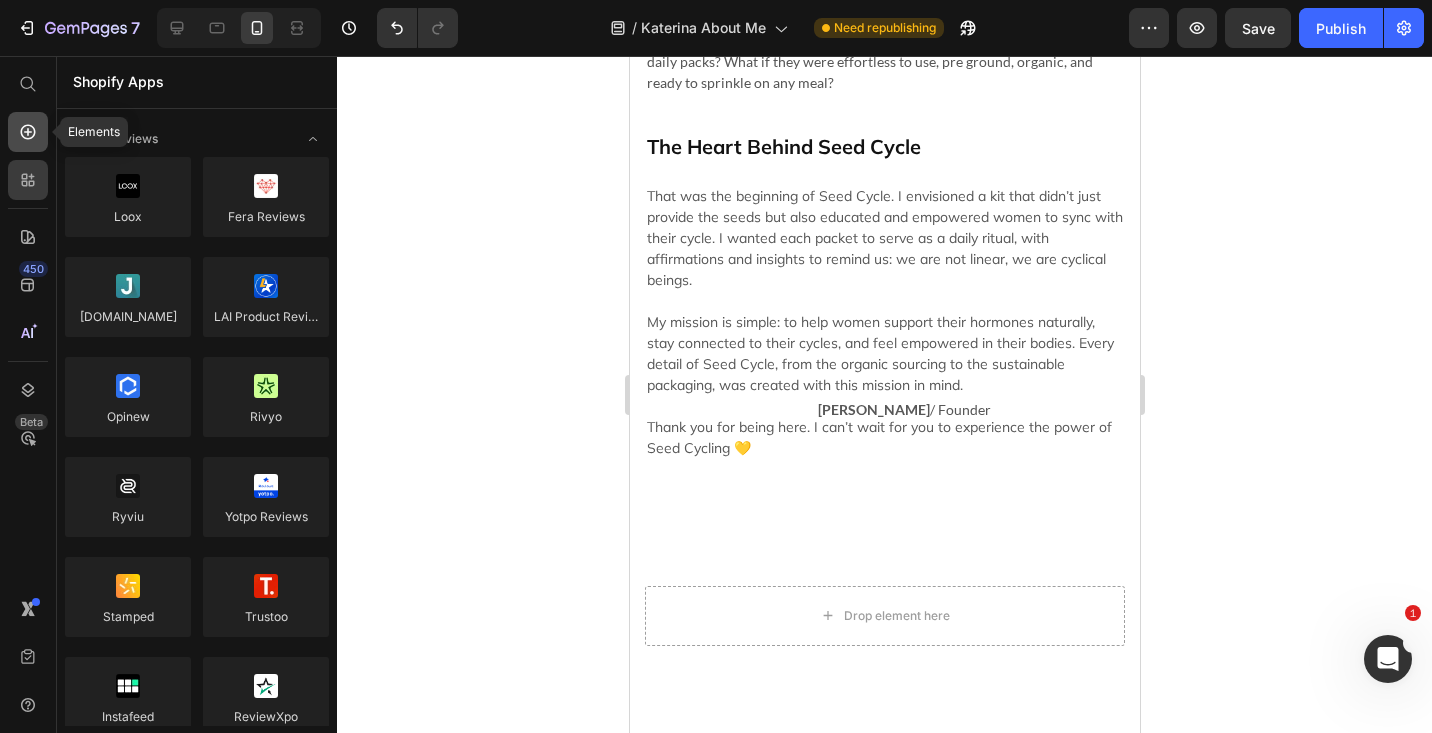 click 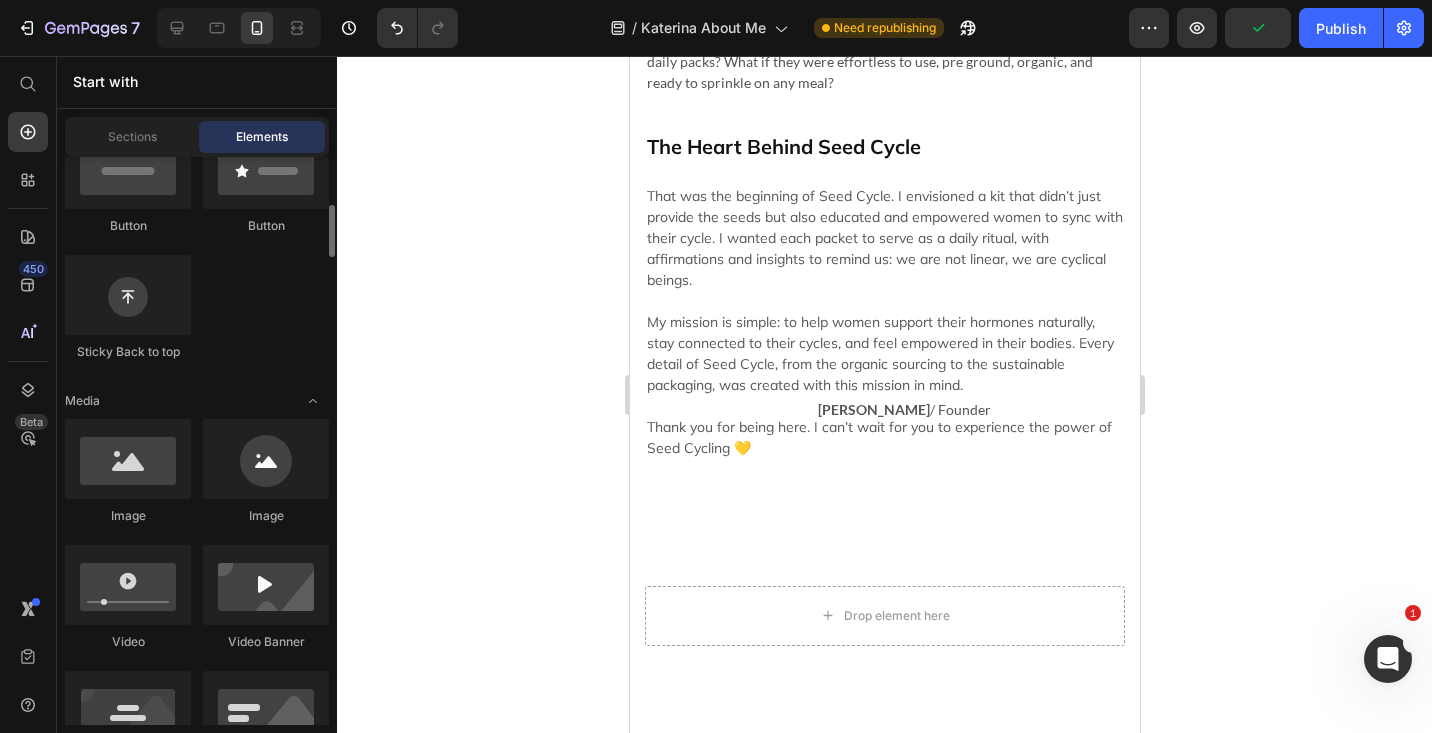 scroll, scrollTop: 594, scrollLeft: 0, axis: vertical 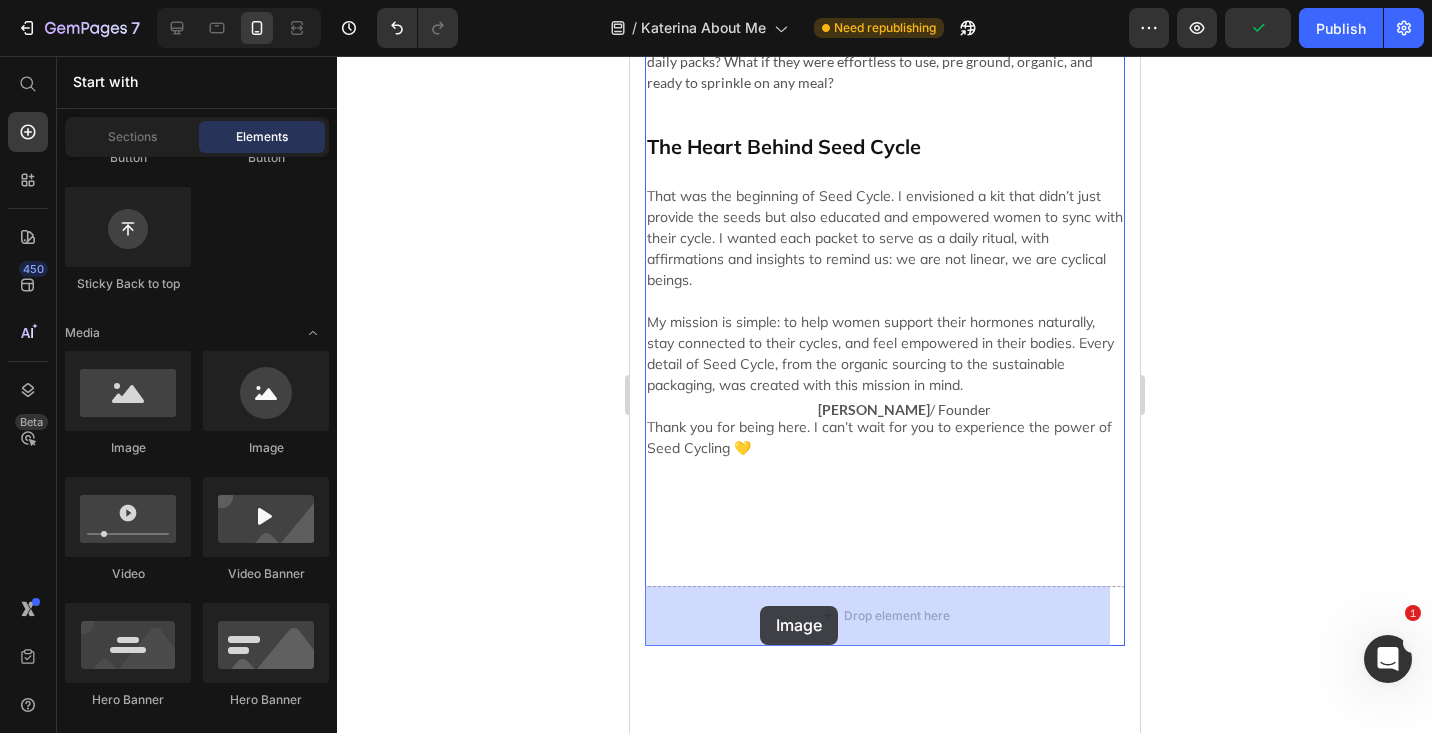 drag, startPoint x: 740, startPoint y: 440, endPoint x: 760, endPoint y: 610, distance: 171.17242 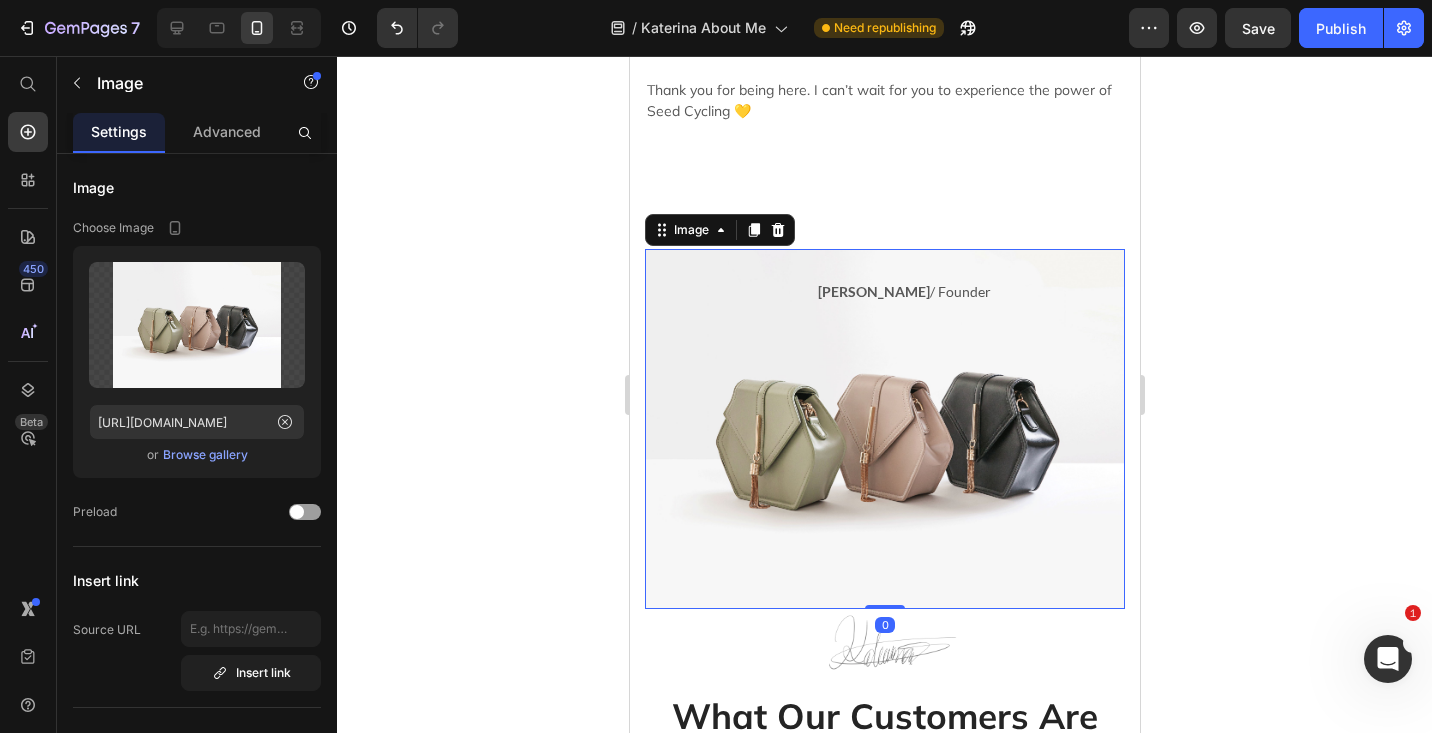 scroll, scrollTop: 1243, scrollLeft: 0, axis: vertical 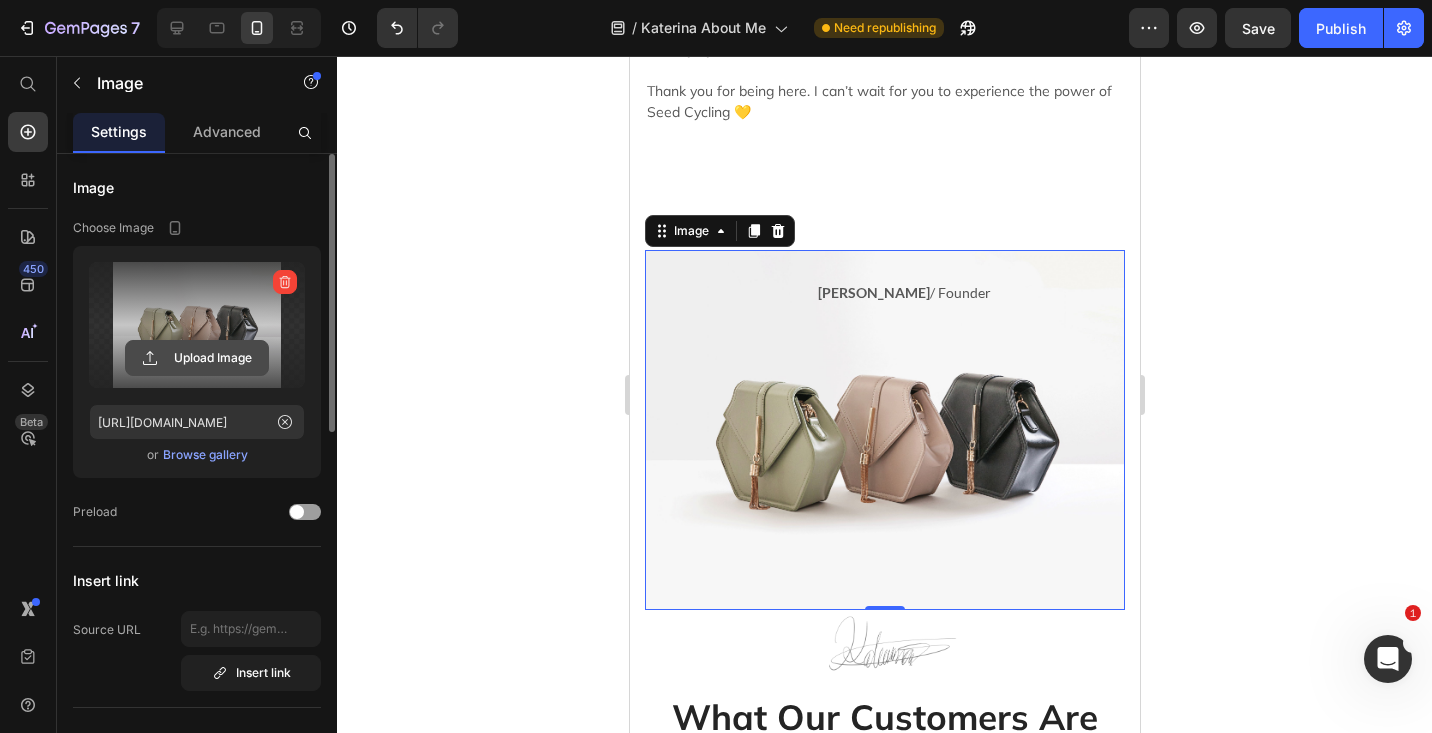 click 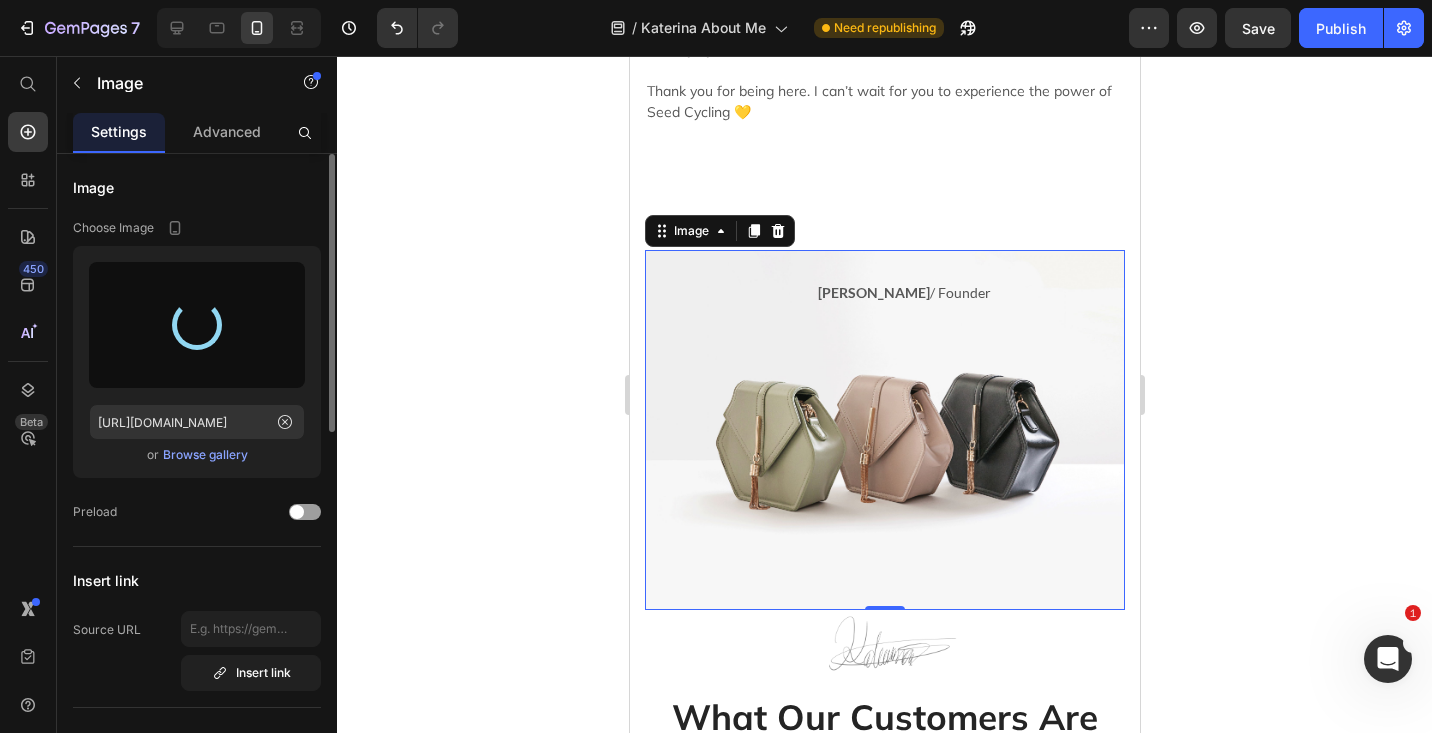 type on "https://cdn.shopify.com/s/files/1/0708/3769/8733/files/gempages_569487010398471148-43435af6-2f16-40d6-916a-46c527e94135.jpg" 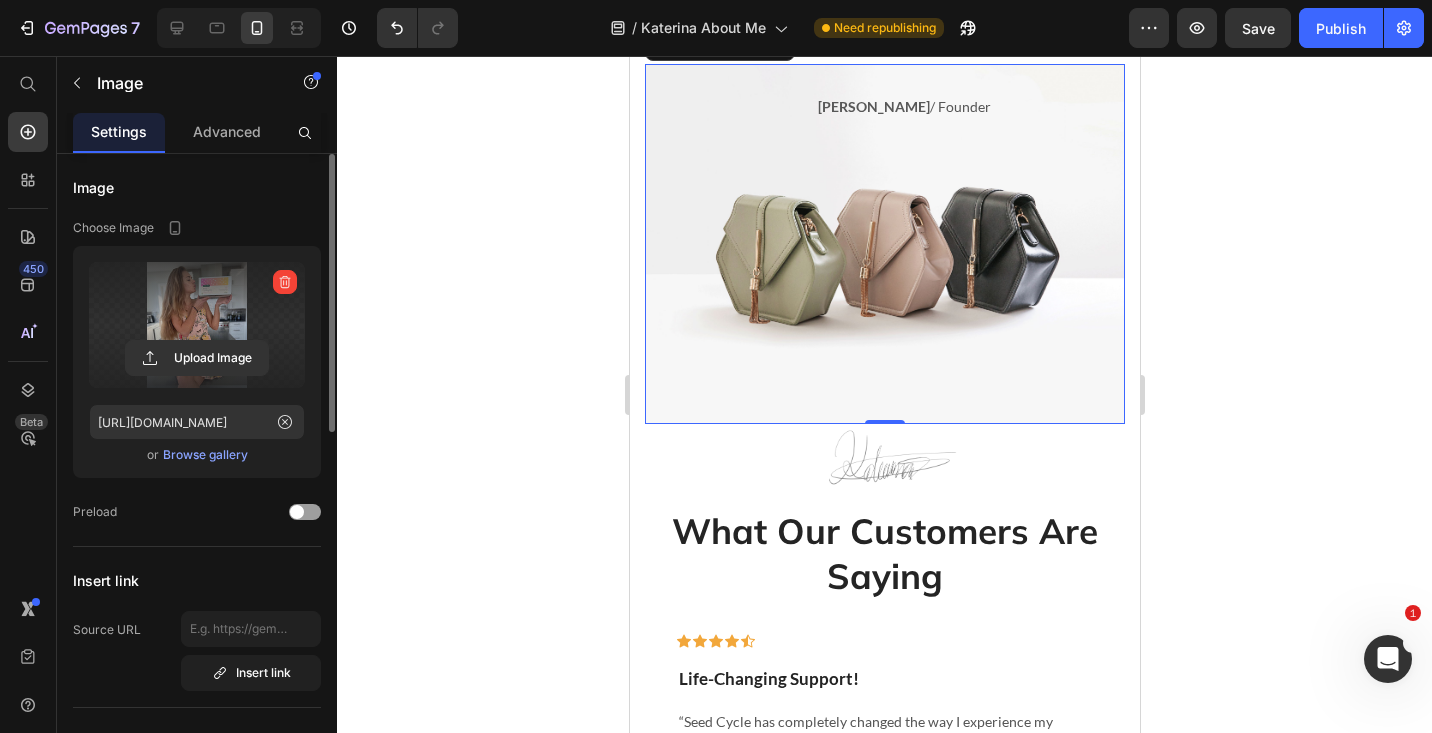 scroll, scrollTop: 1427, scrollLeft: 0, axis: vertical 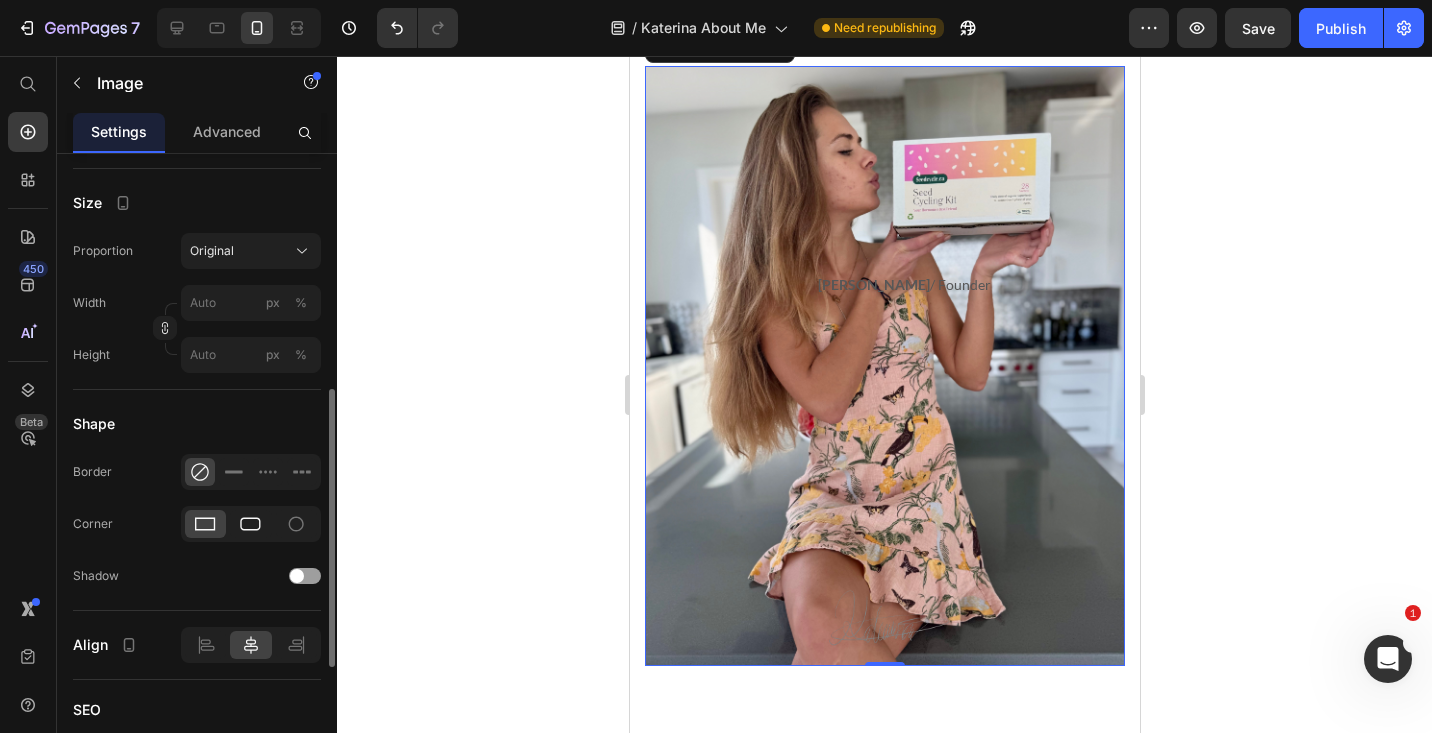 click 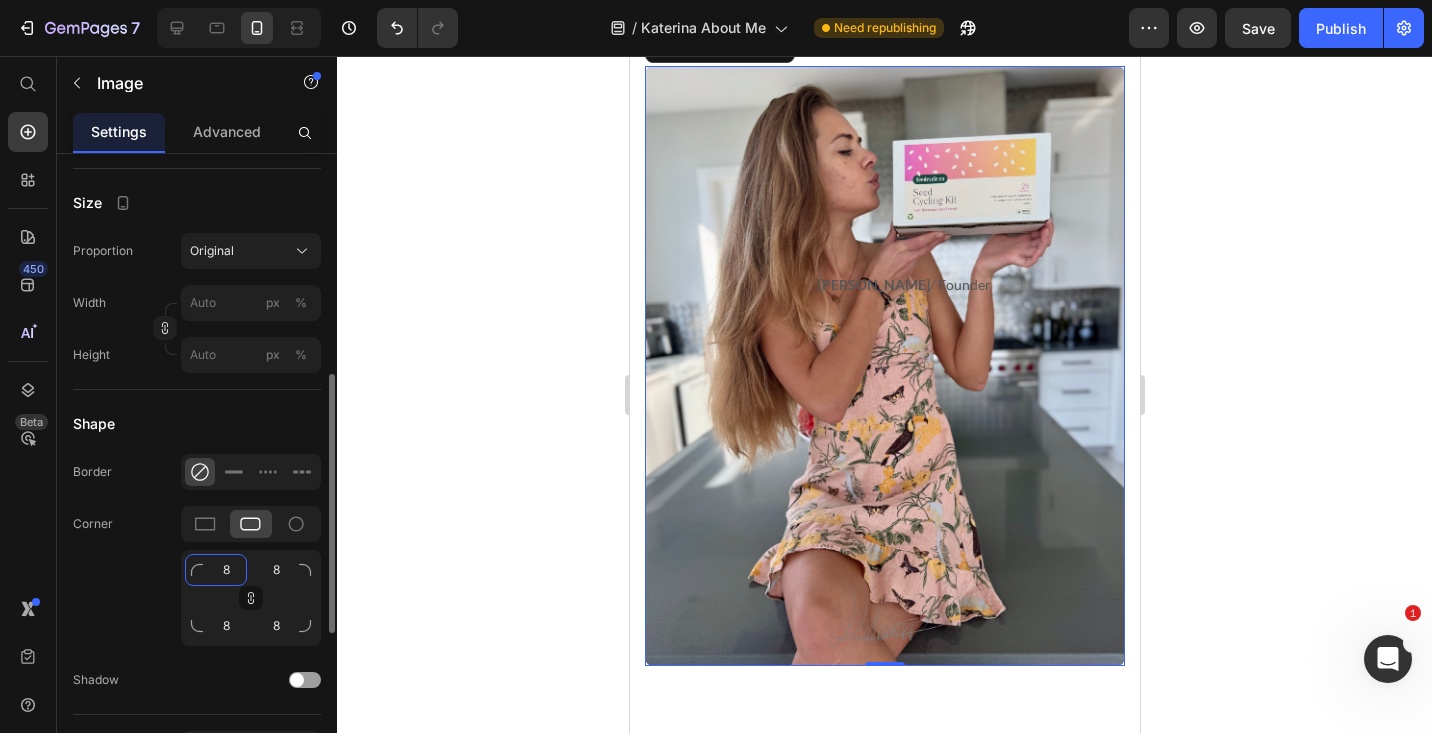click on "8" 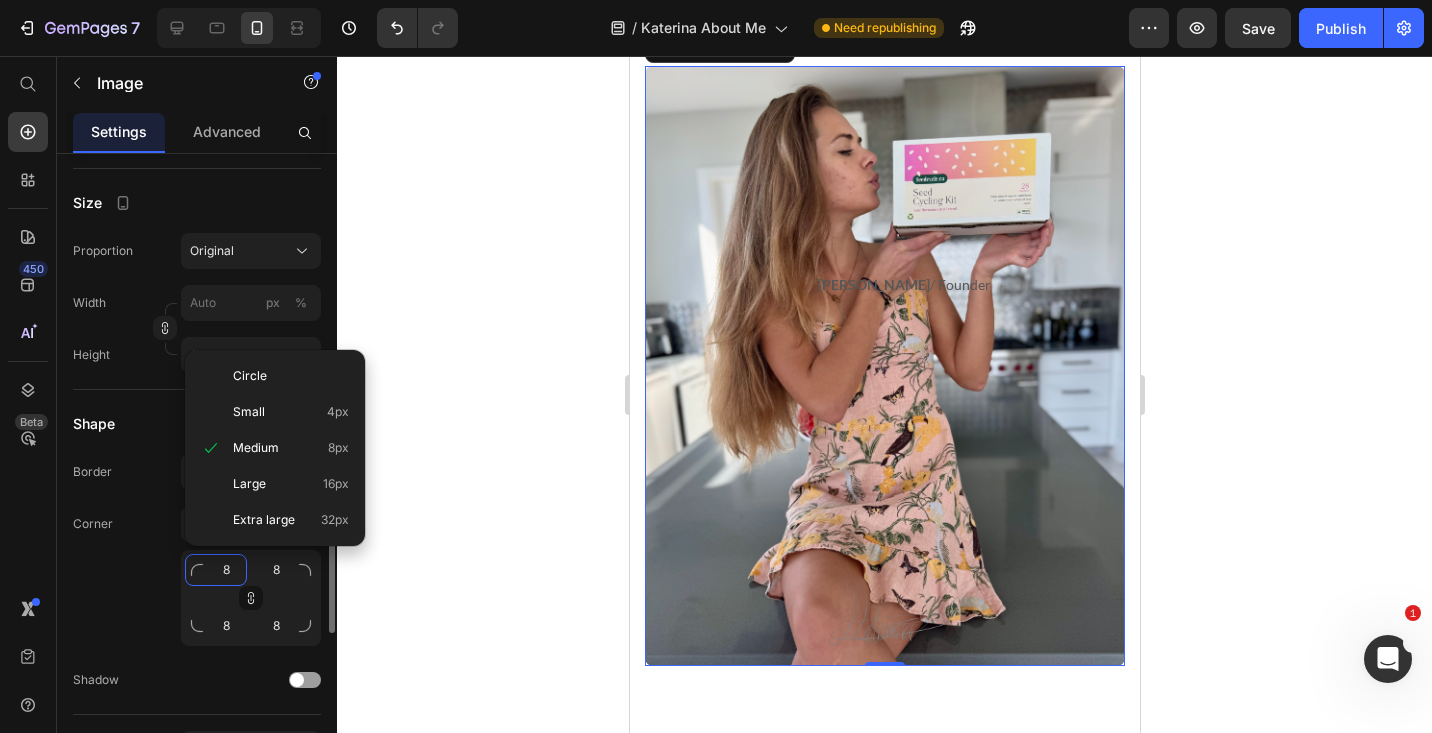 type on "1" 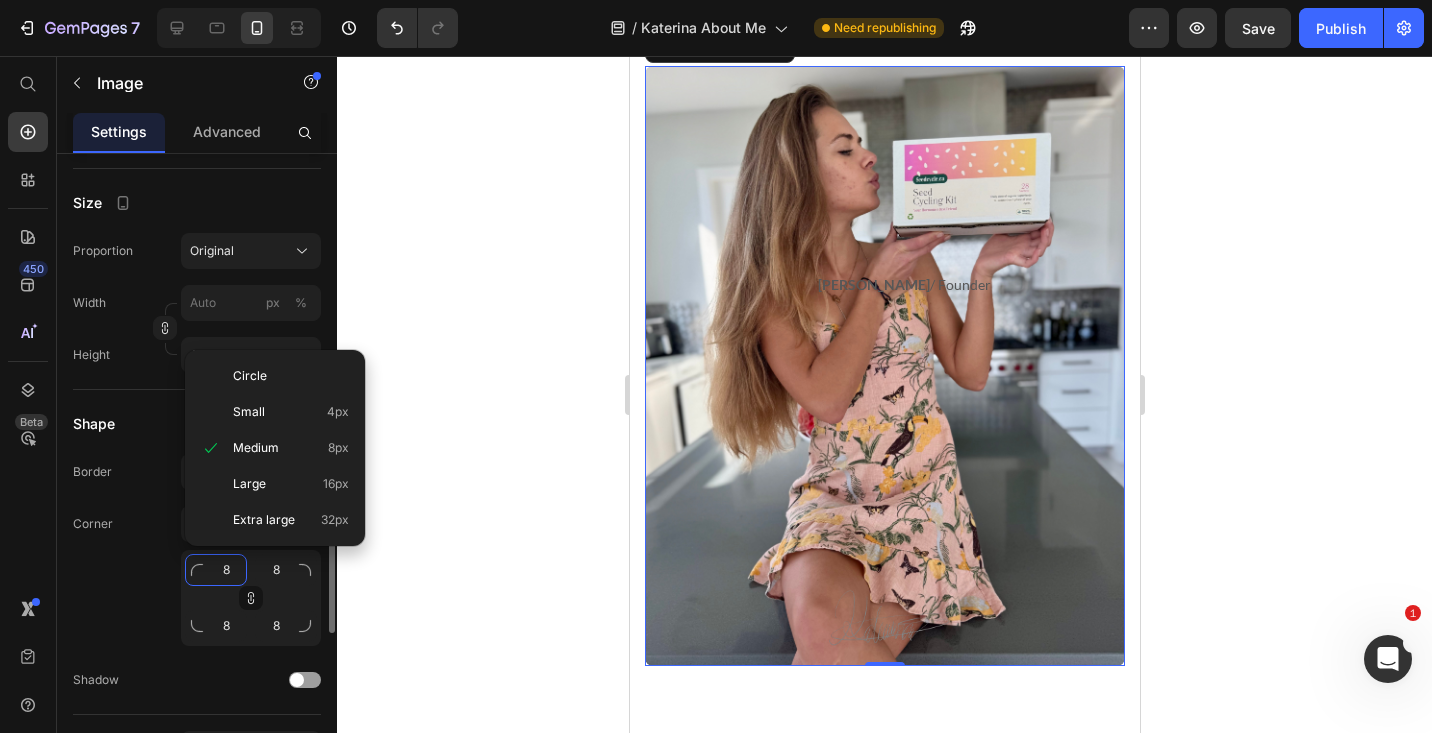 type on "1" 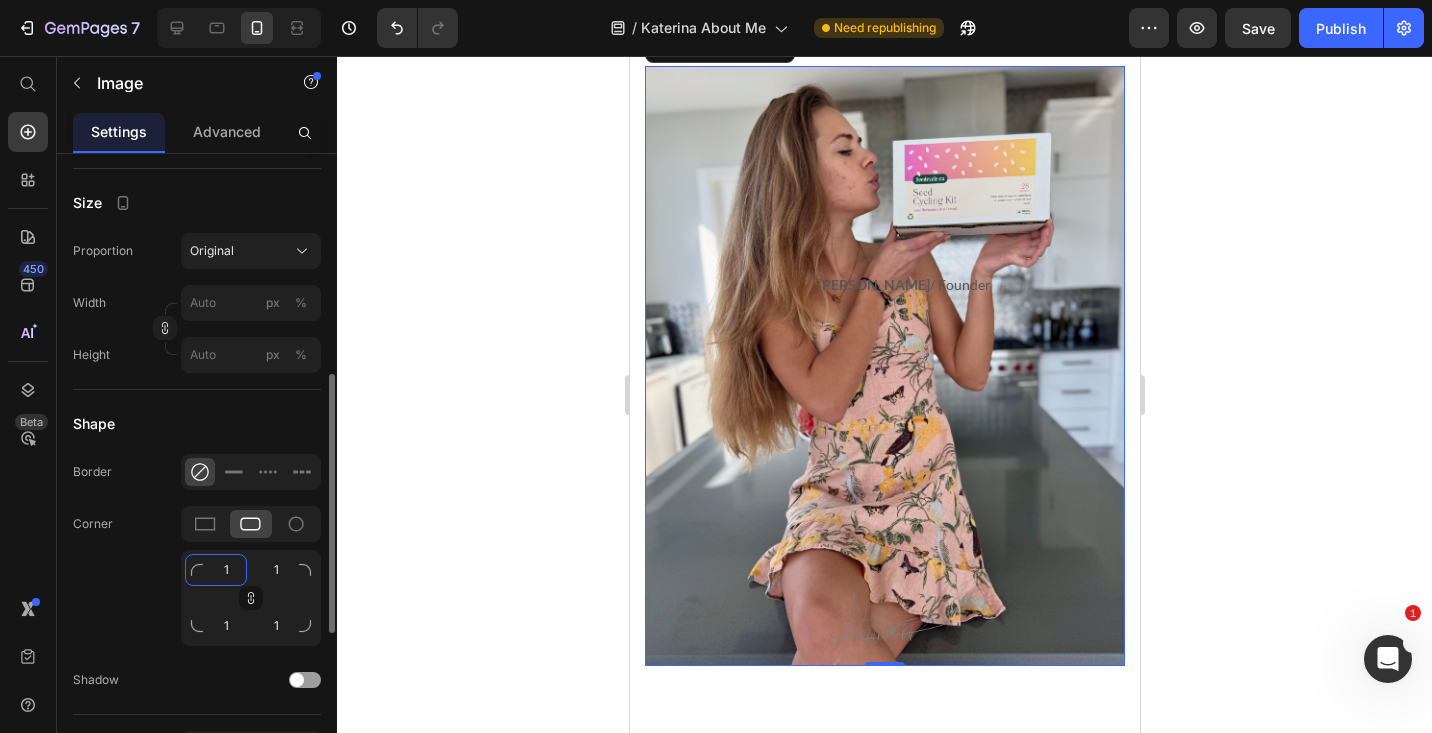 type on "14" 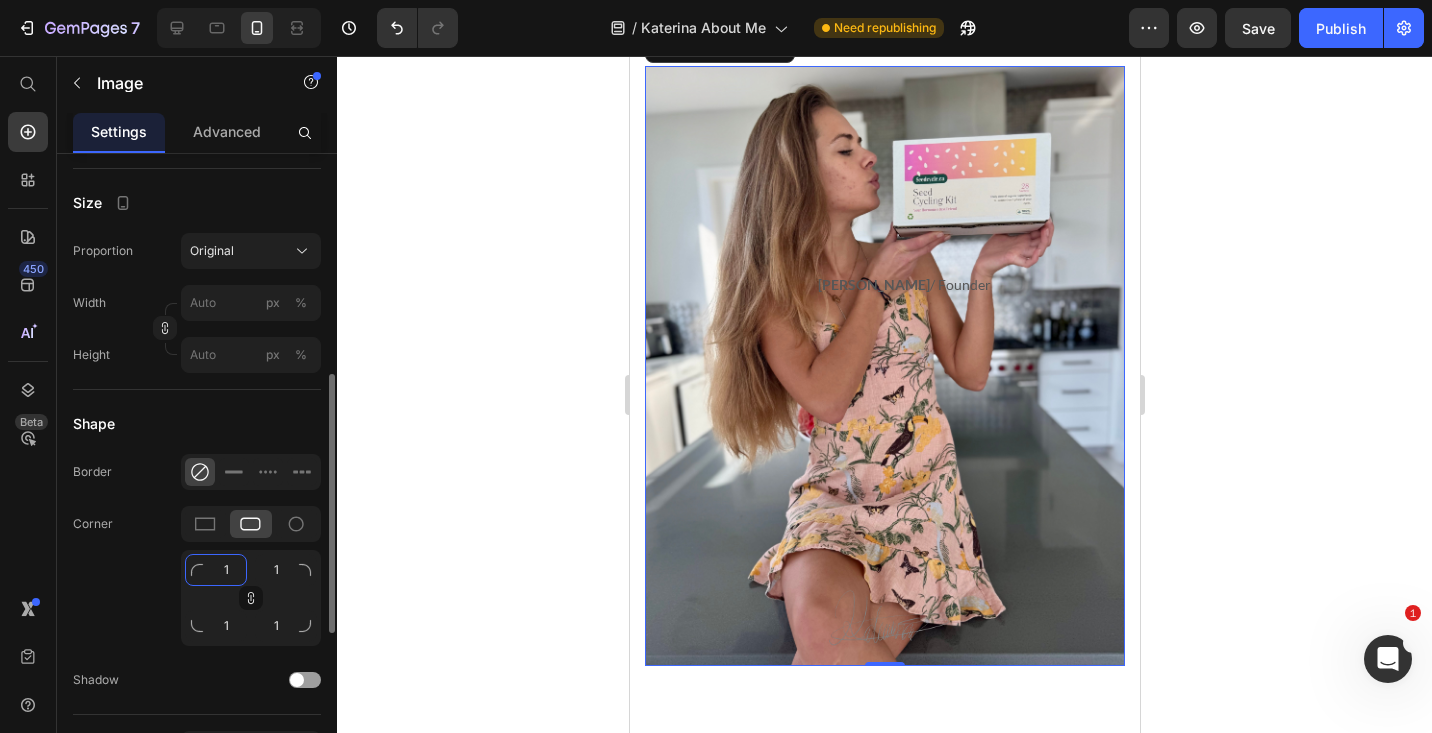 type on "14" 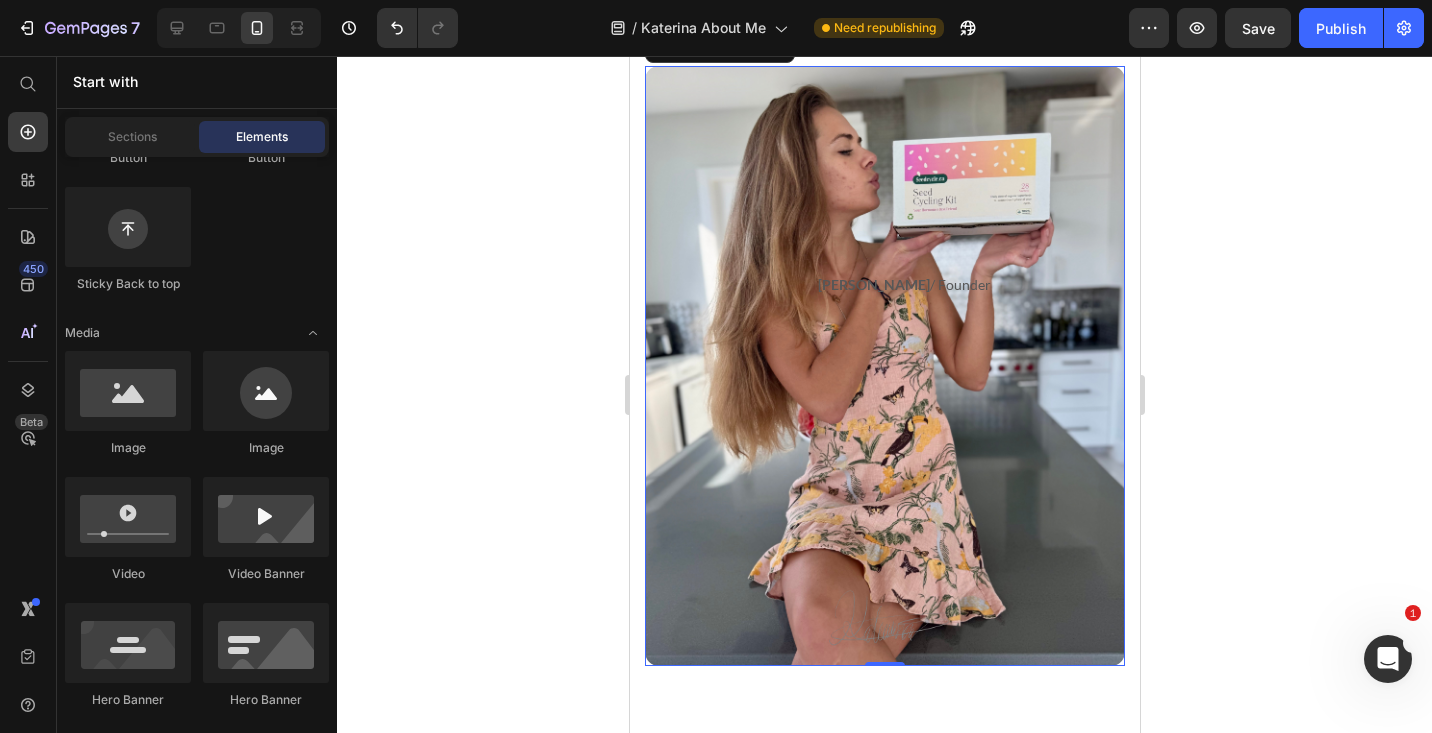 click on "How It All Began Heading My journey with Seed Cycle started from a deeply personal place. Since I was 20, I struggled with Polycystic Ovarian Syndrome (PCOS), battling painful cramps, hormonal acne, bloating, and unpredictable cycles. Like so many women, I was told to "just go on the pill." But instead of masking the symptoms, I wanted to understand my body and find a natural way to support my hormones.   Through years of research, trial, and error, I discovered Seed Cycling: a simple, food based approach to hormone balance. It quickly became my favorite holistic method but staying consistent was a challenge. Between remembering which seeds to take on which days and keeping them fresh, it felt overwhelming.   That’s when I had a thought: What if these seeds came in perfectly portioned, daily packs? What if they were effortless to use, pre ground, organic, and ready to sprinkle on any meal? Text block The Heart Behind Seed Cycle Heading Text block Image   0 Row Image Katerina Savenko  / Founder Text block" at bounding box center [884, 321] 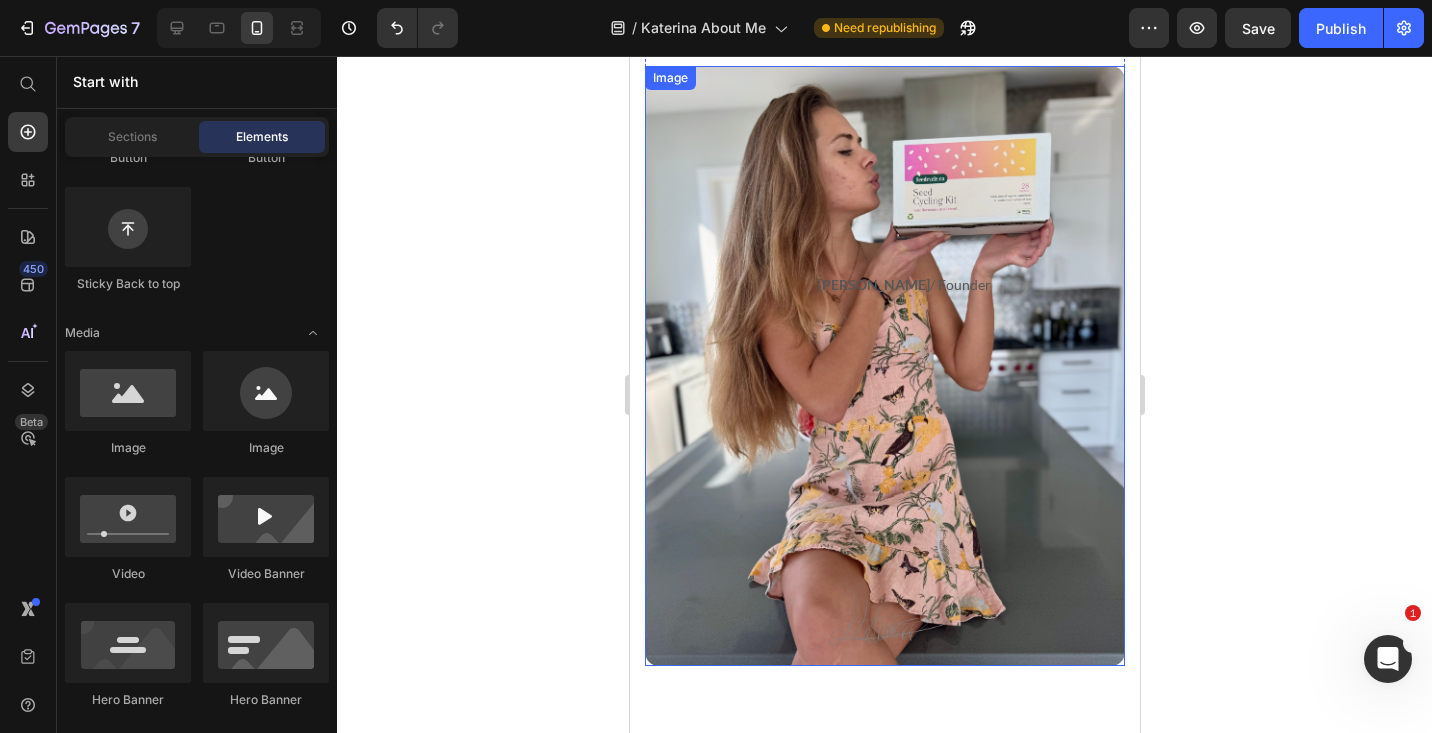 click at bounding box center (884, 366) 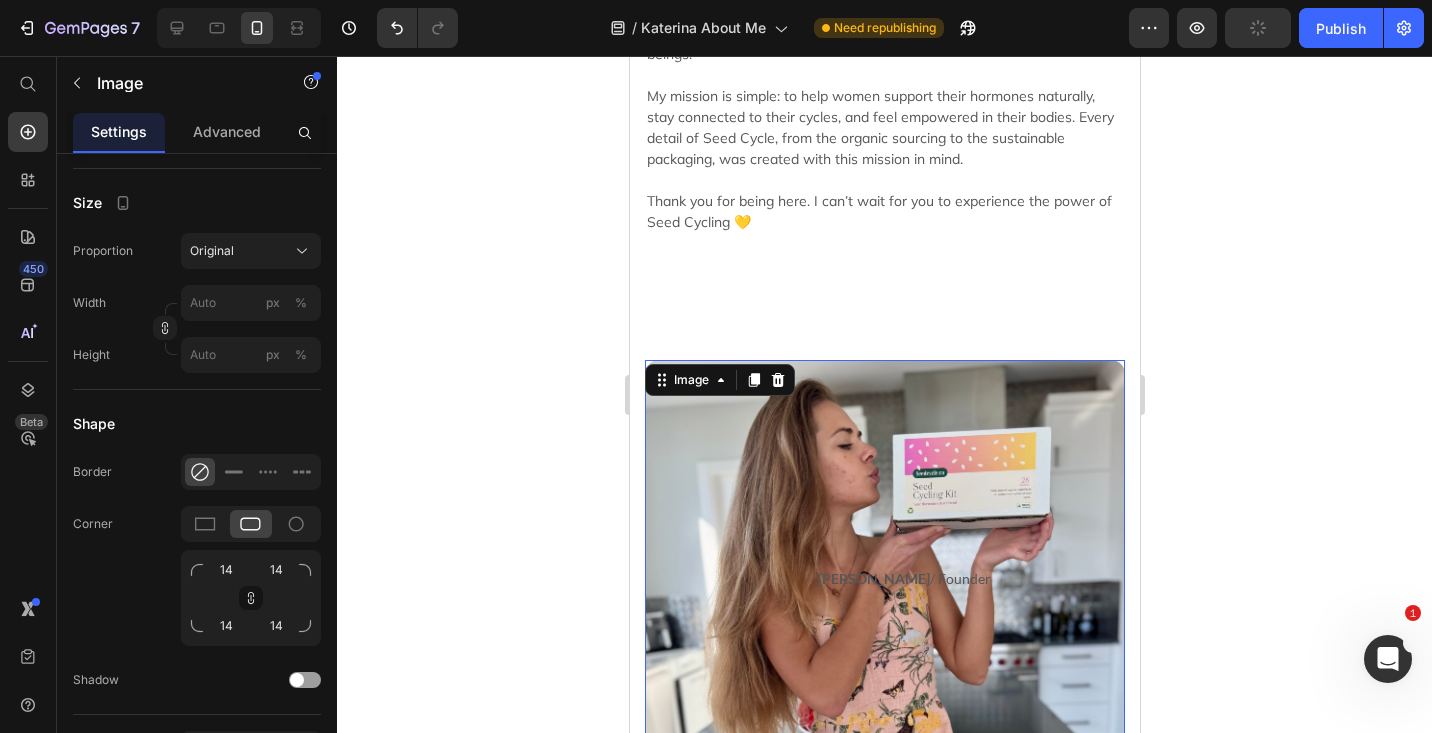 scroll, scrollTop: 1125, scrollLeft: 0, axis: vertical 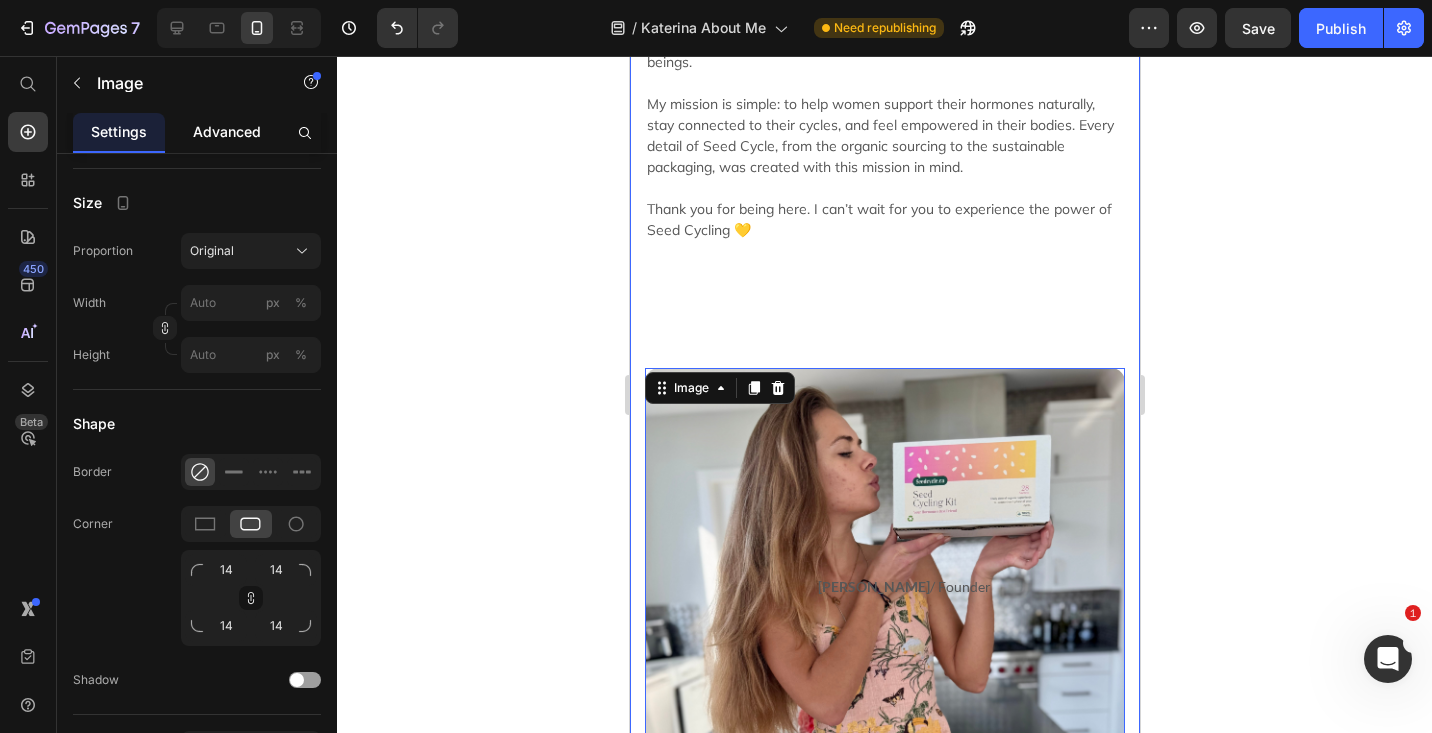 click on "Advanced" at bounding box center [227, 132] 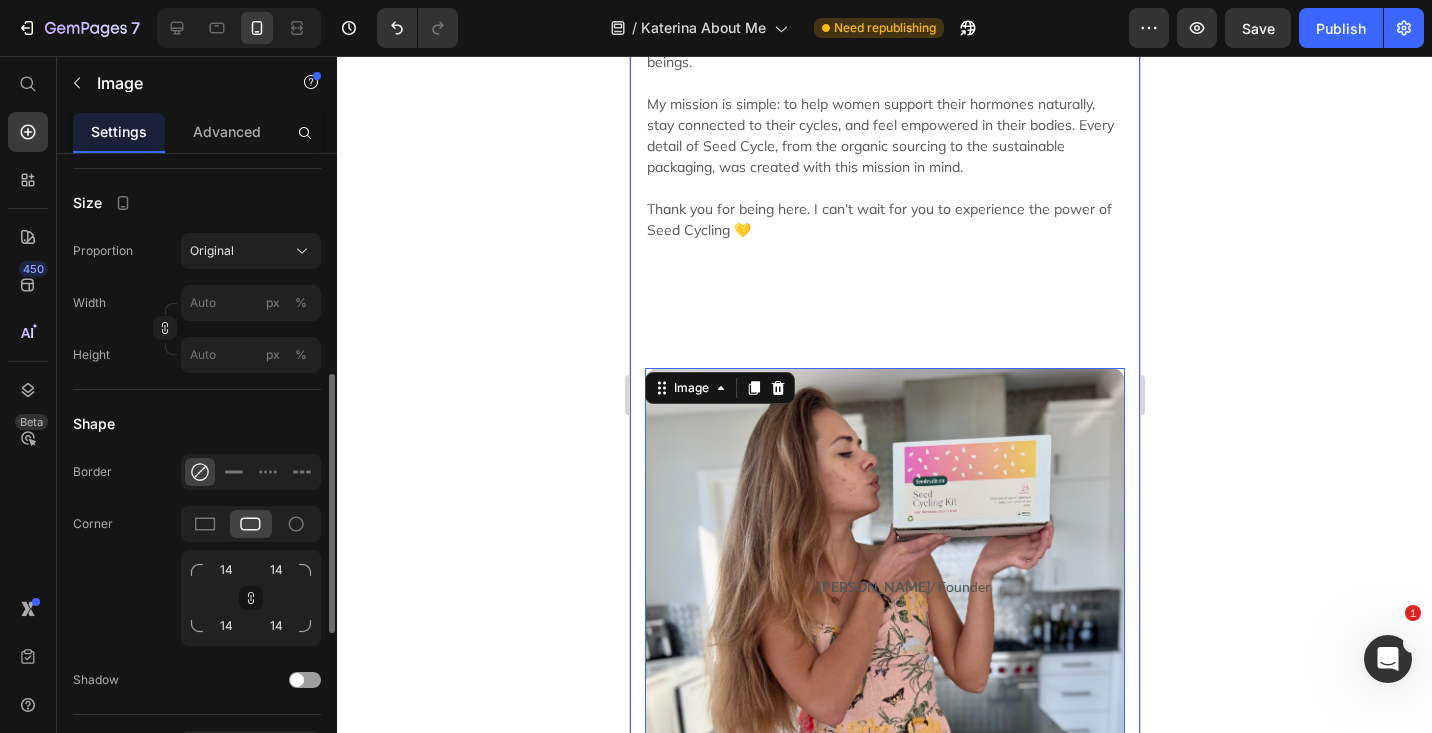 scroll, scrollTop: 0, scrollLeft: 0, axis: both 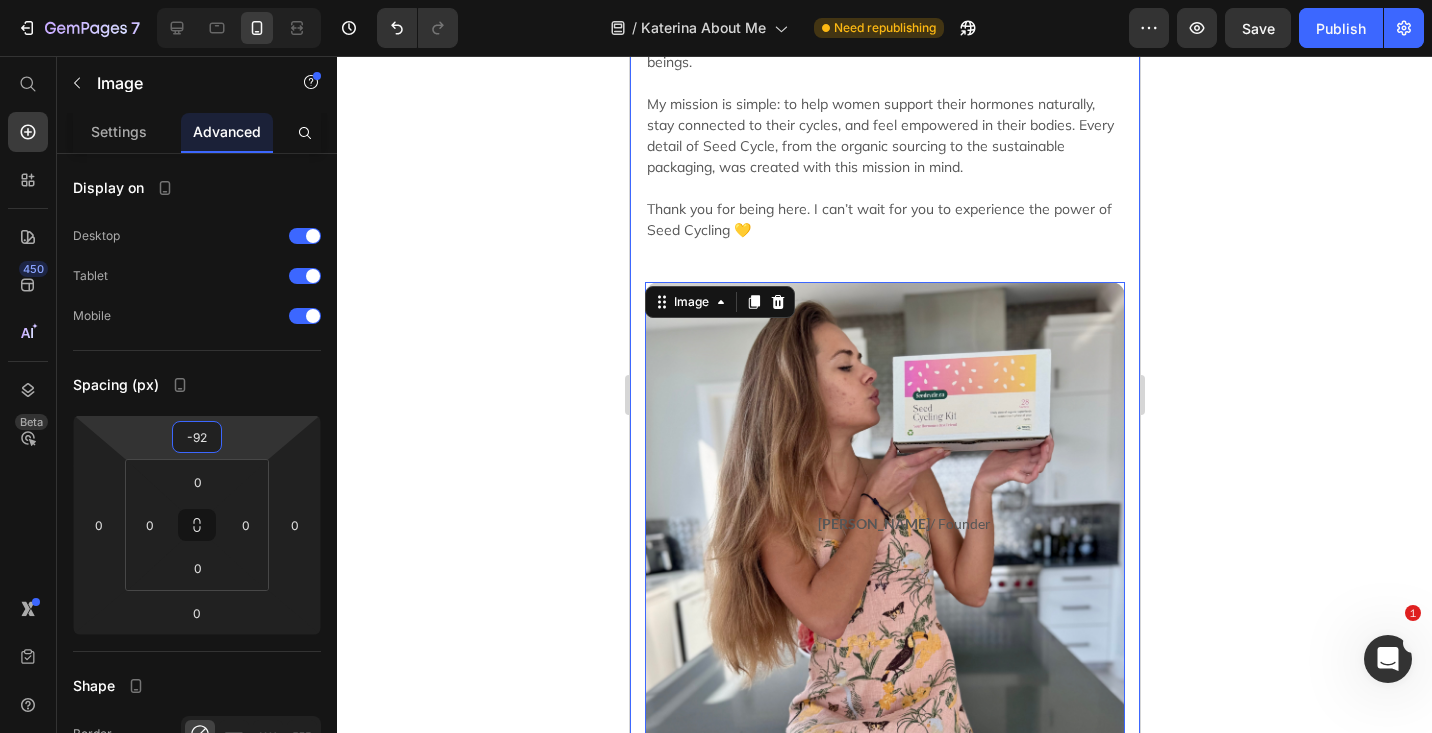 type on "-94" 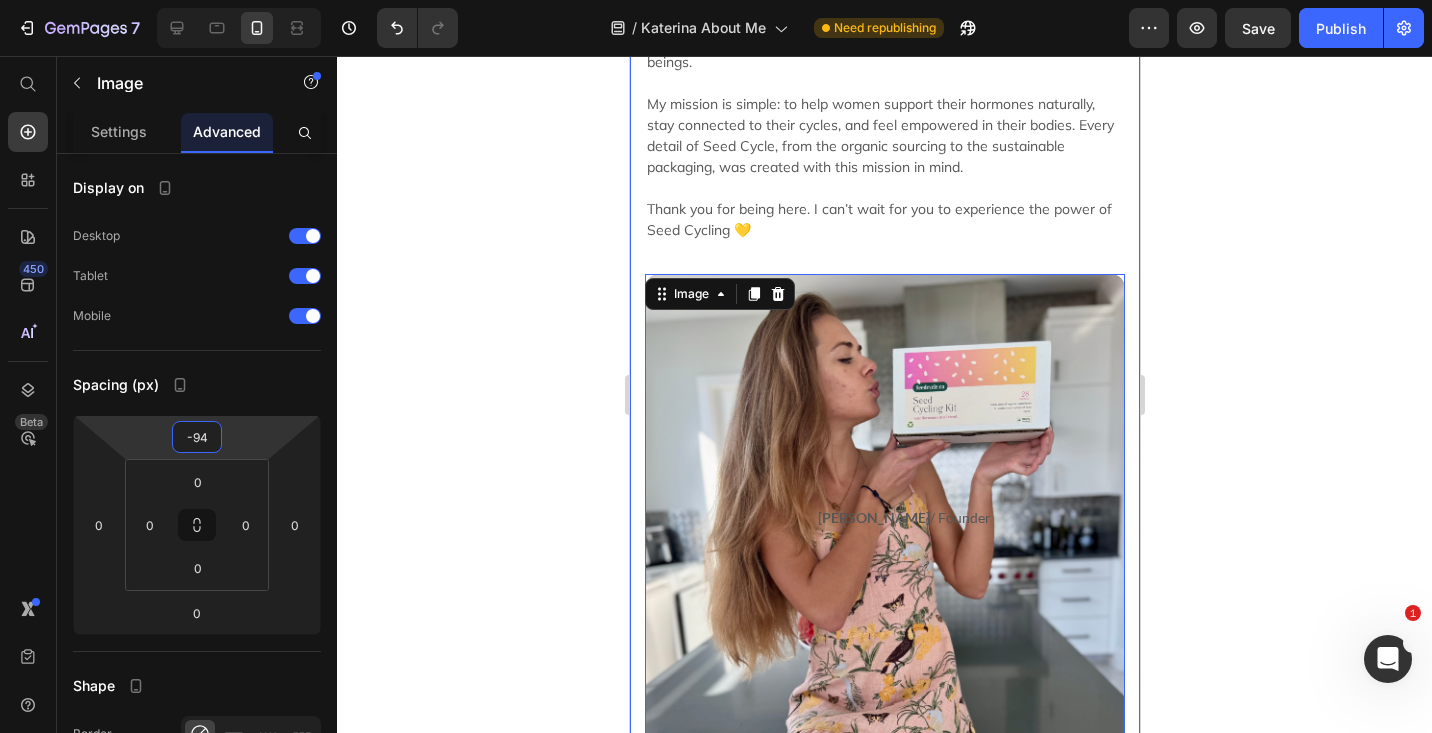 drag, startPoint x: 229, startPoint y: 453, endPoint x: 228, endPoint y: 500, distance: 47.010635 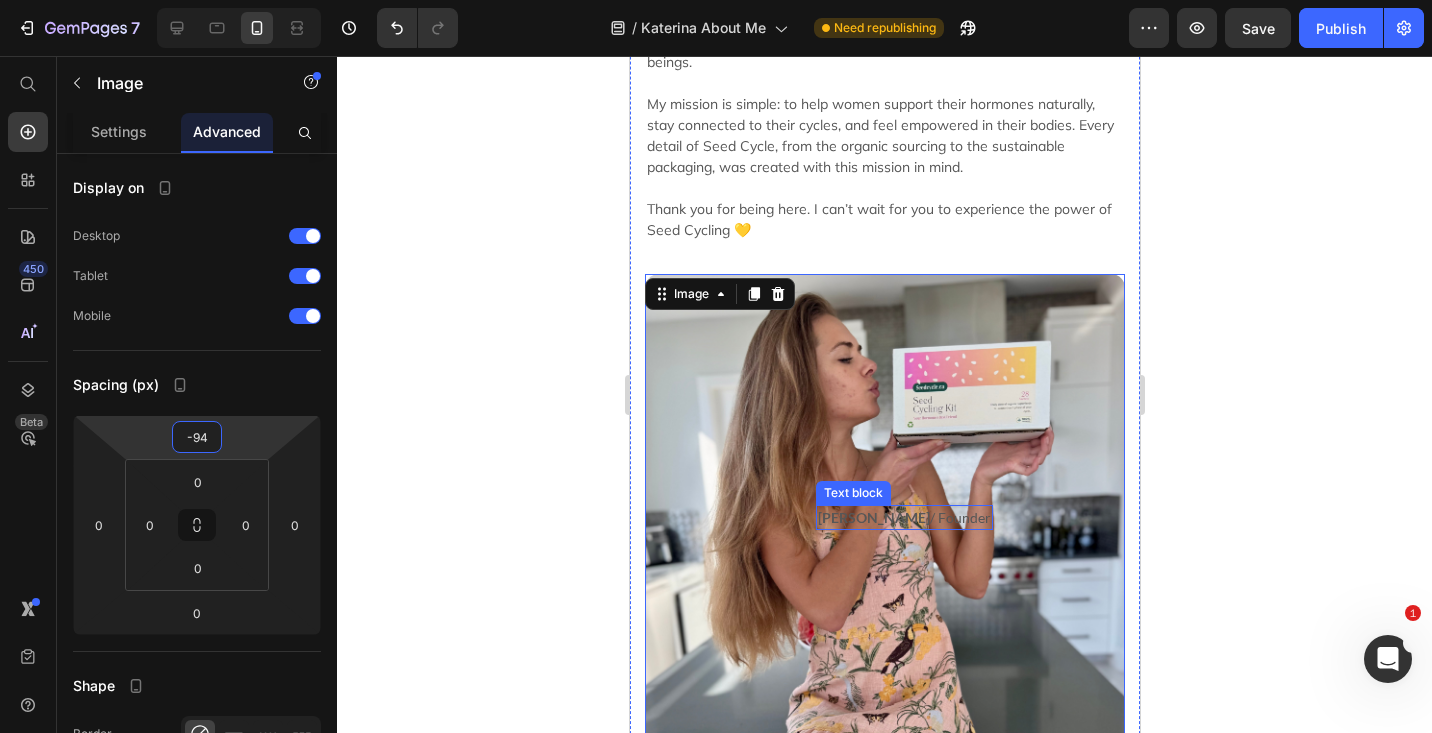 click on "Katerina Savenko" at bounding box center (873, 517) 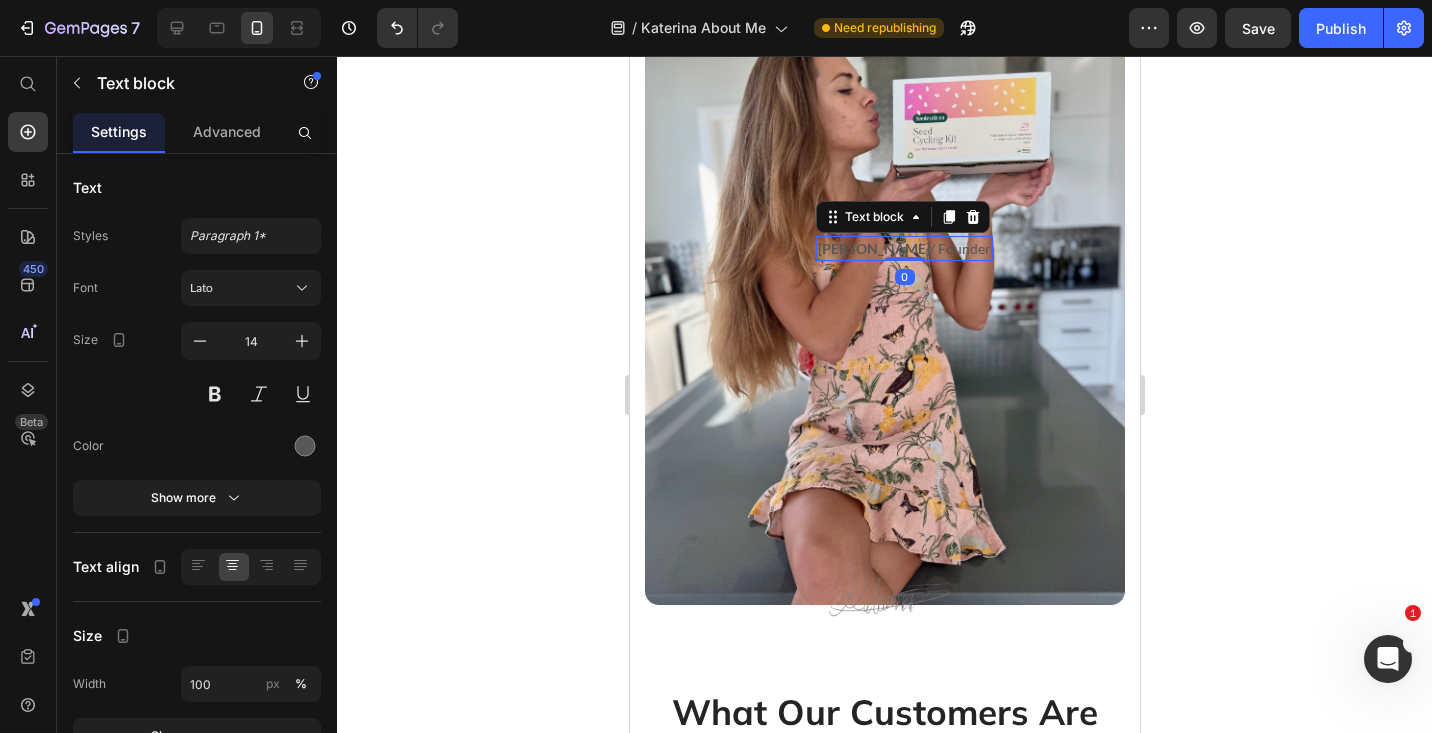 scroll, scrollTop: 1519, scrollLeft: 0, axis: vertical 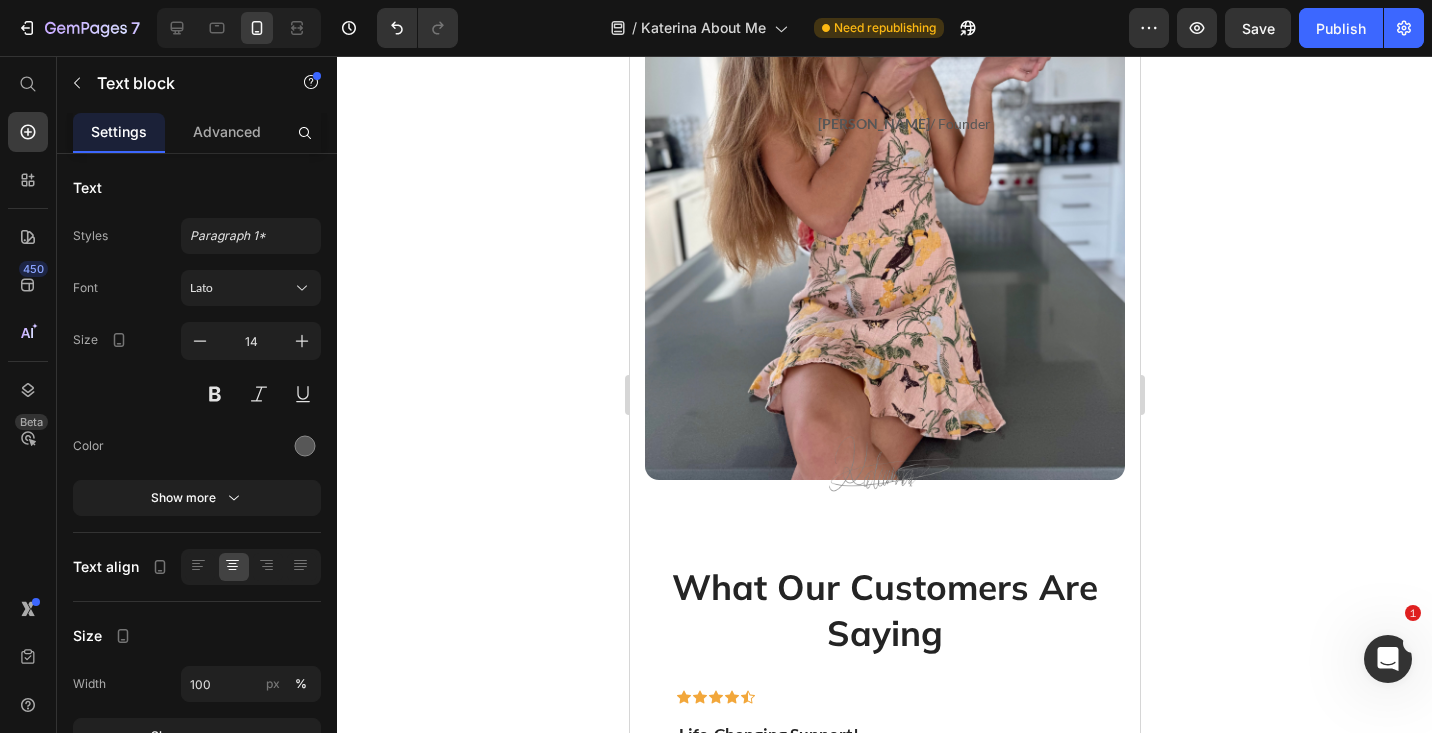 click on "How It All Began Heading My journey with Seed Cycle started from a deeply personal place. Since I was 20, I struggled with Polycystic Ovarian Syndrome (PCOS), battling painful cramps, hormonal acne, bloating, and unpredictable cycles. Like so many women, I was told to "just go on the pill." But instead of masking the symptoms, I wanted to understand my body and find a natural way to support my hormones.   Through years of research, trial, and error, I discovered Seed Cycling: a simple, food based approach to hormone balance. It quickly became my favorite holistic method but staying consistent was a challenge. Between remembering which seeds to take on which days and keeping them fresh, it felt overwhelming.   That’s when I had a thought: What if these seeds came in perfectly portioned, daily packs? What if they were effortless to use, pre ground, organic, and ready to sprinkle on any meal? Text block The Heart Behind Seed Cycle Heading Text block Image Row Image Katerina Savenko  / Founder Text block Icon" at bounding box center (884, 182) 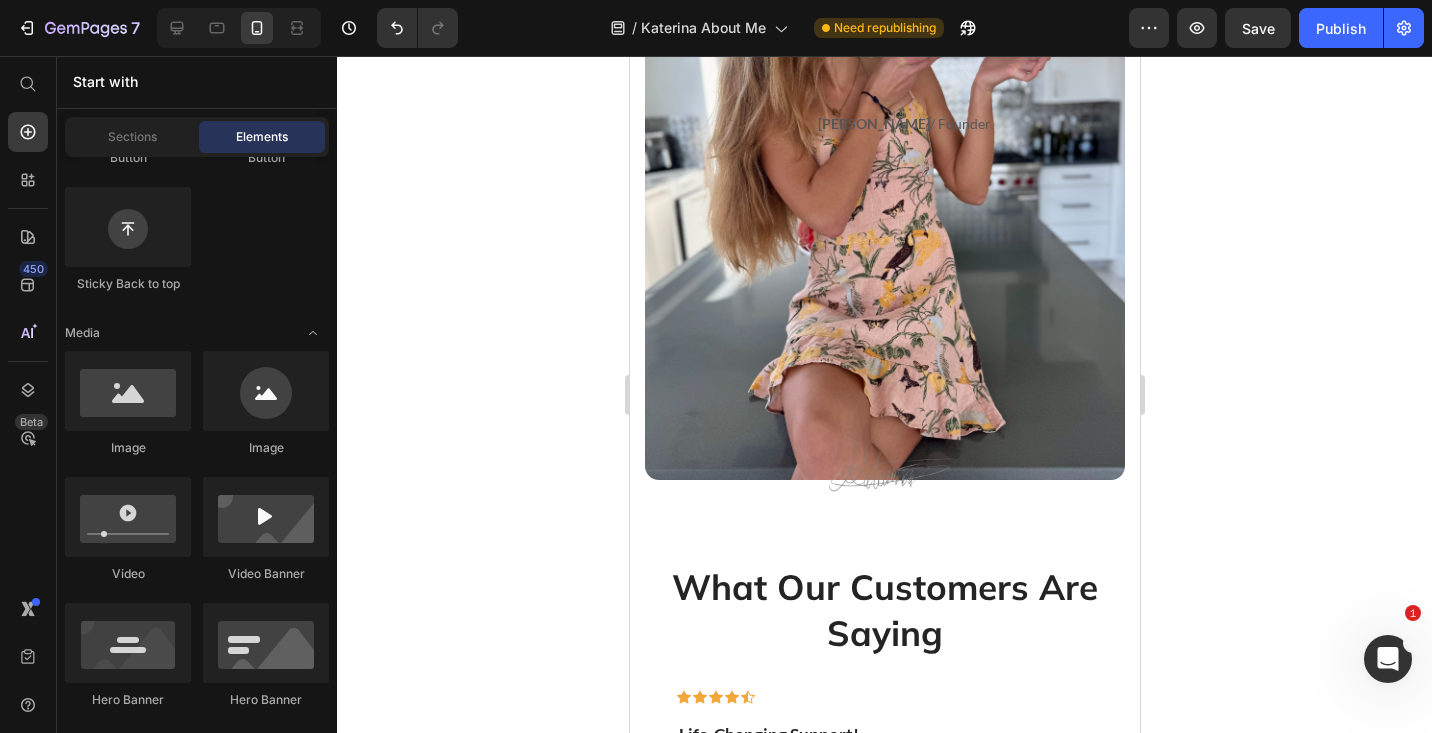 click at bounding box center [892, 463] 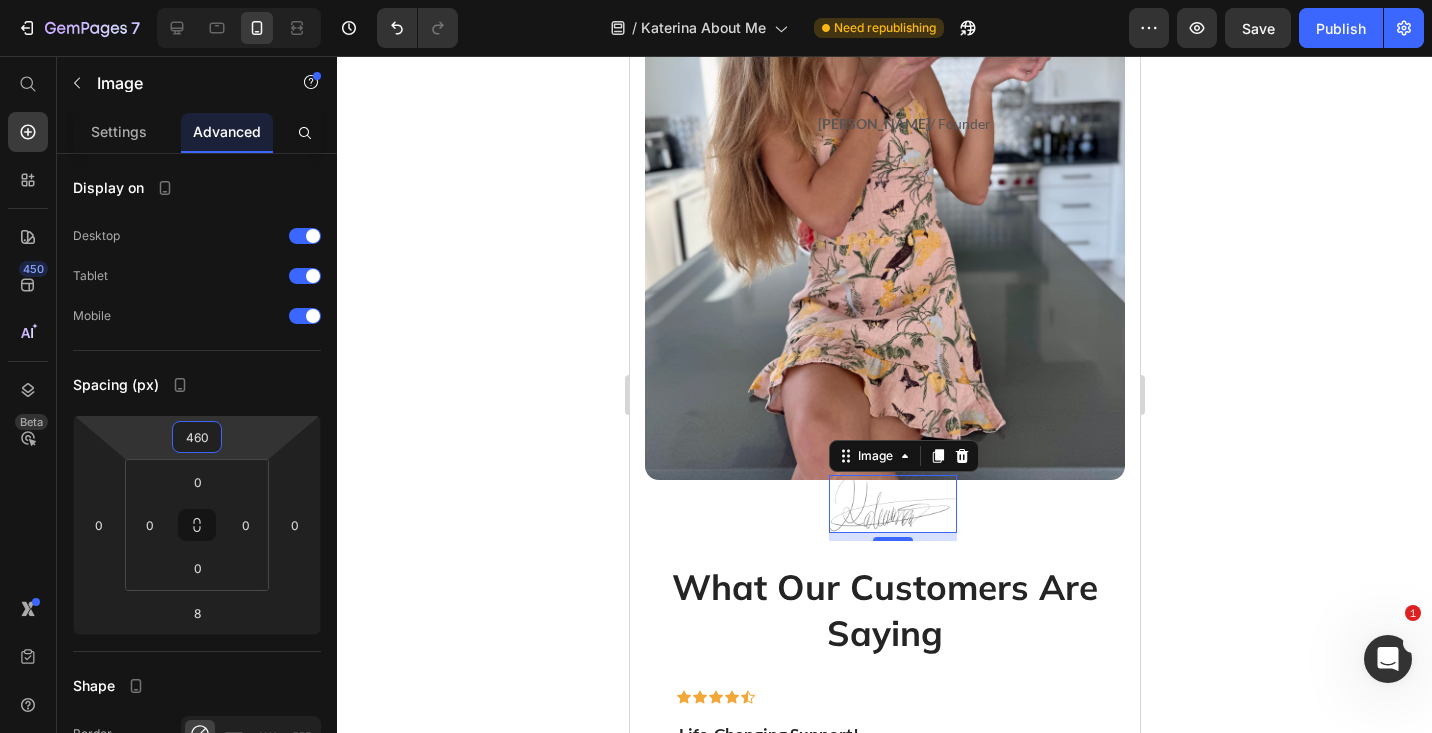 type on "462" 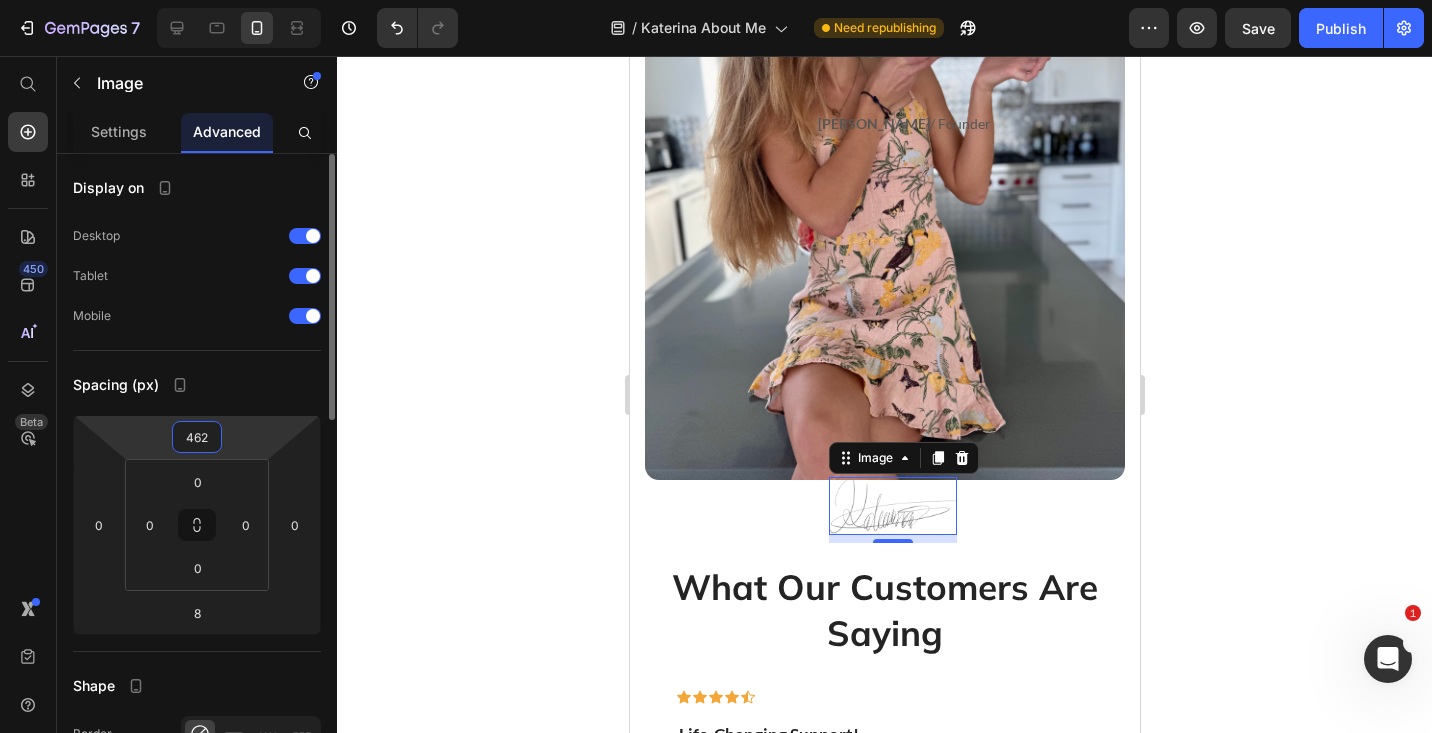 drag, startPoint x: 212, startPoint y: 454, endPoint x: 210, endPoint y: 433, distance: 21.095022 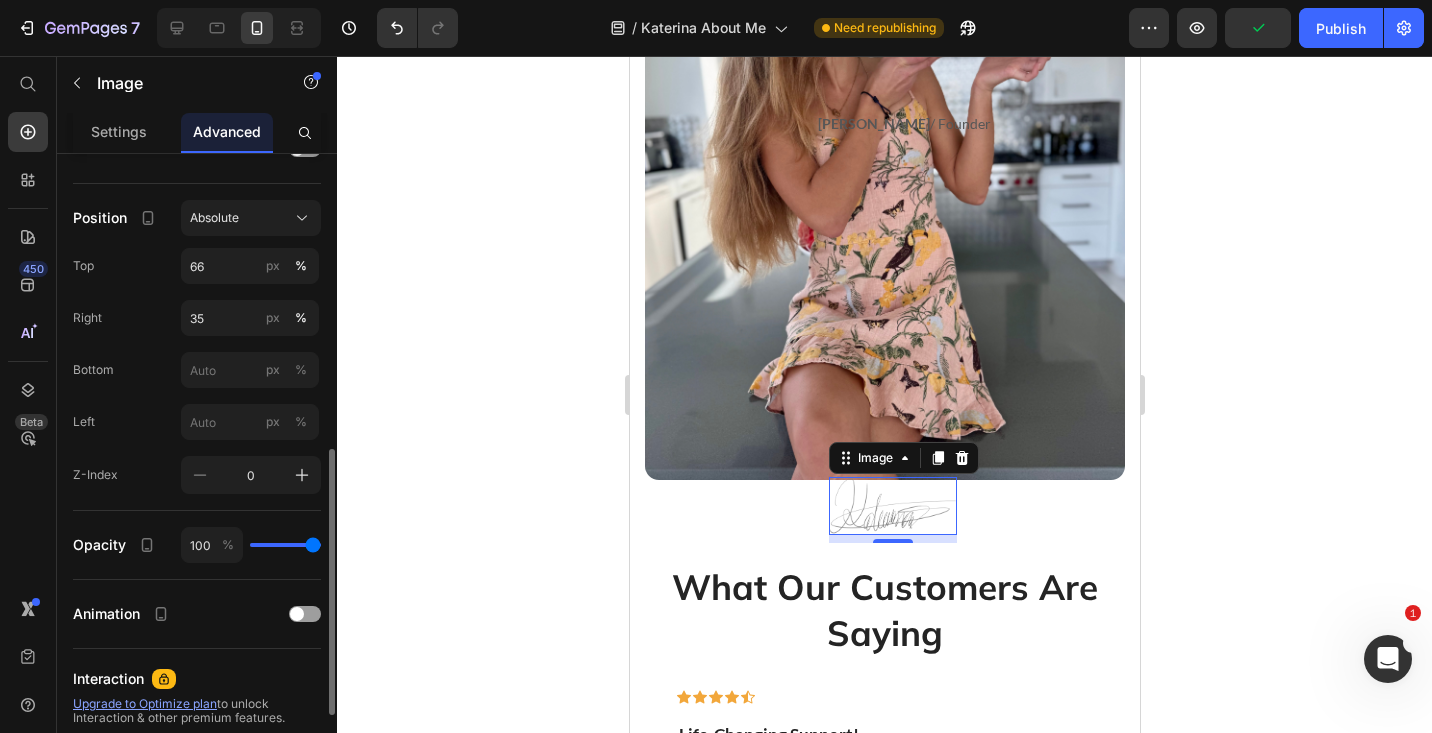 scroll, scrollTop: 688, scrollLeft: 0, axis: vertical 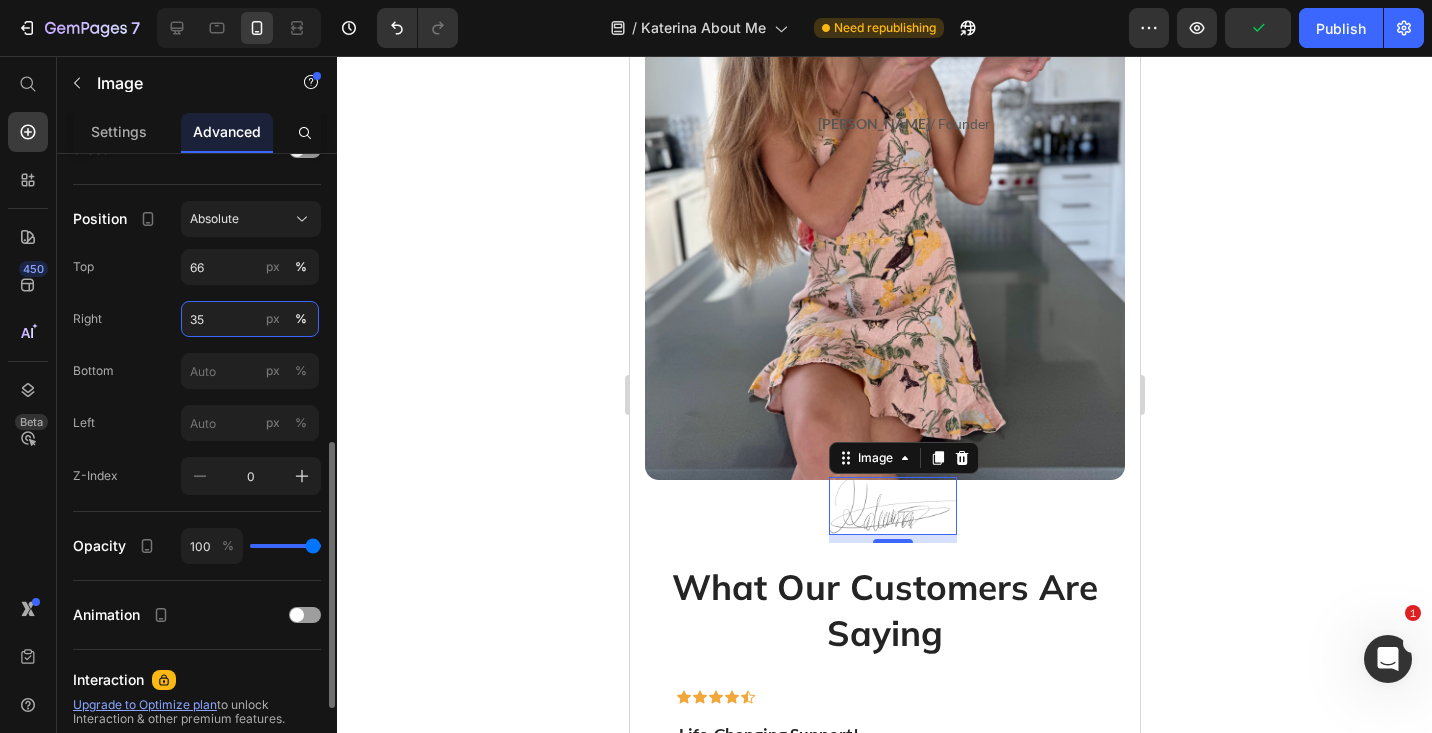click on "35" at bounding box center [250, 319] 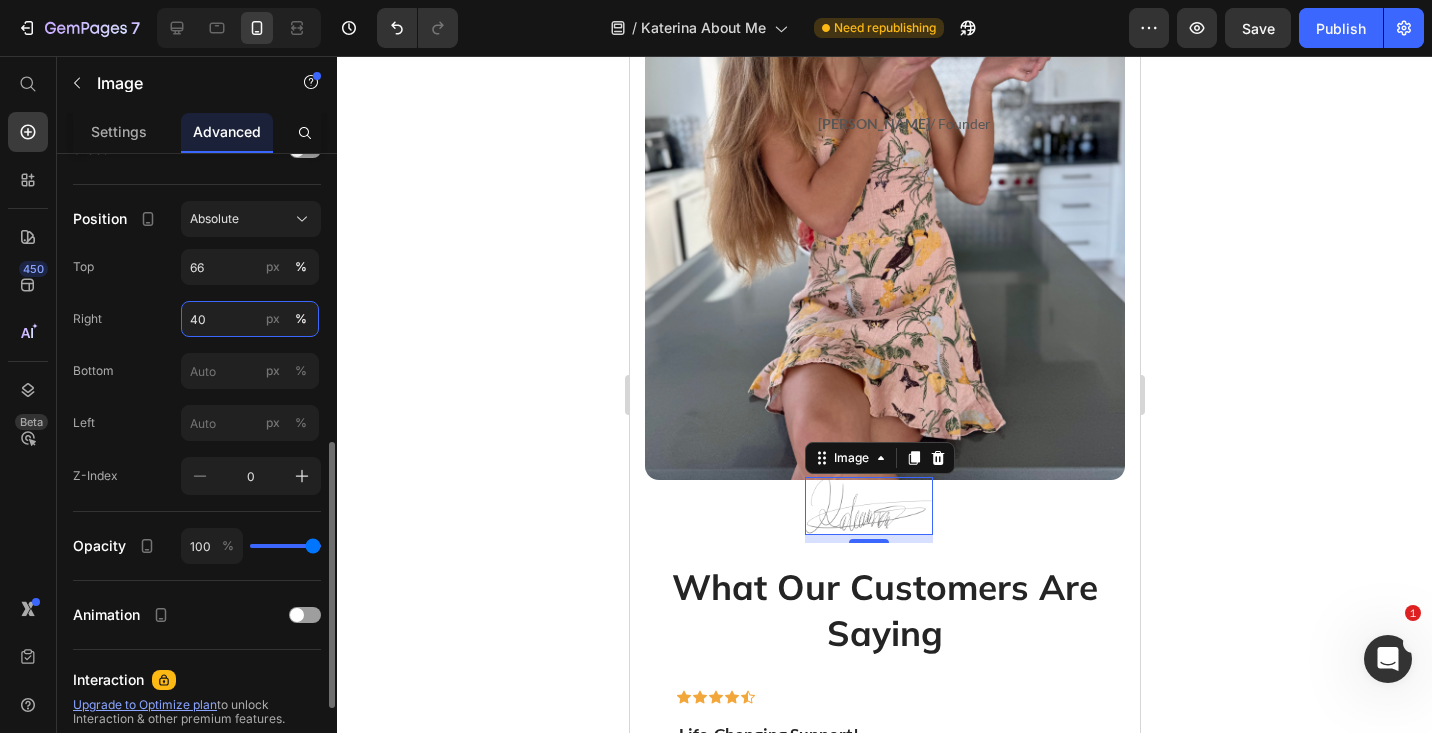 type on "4" 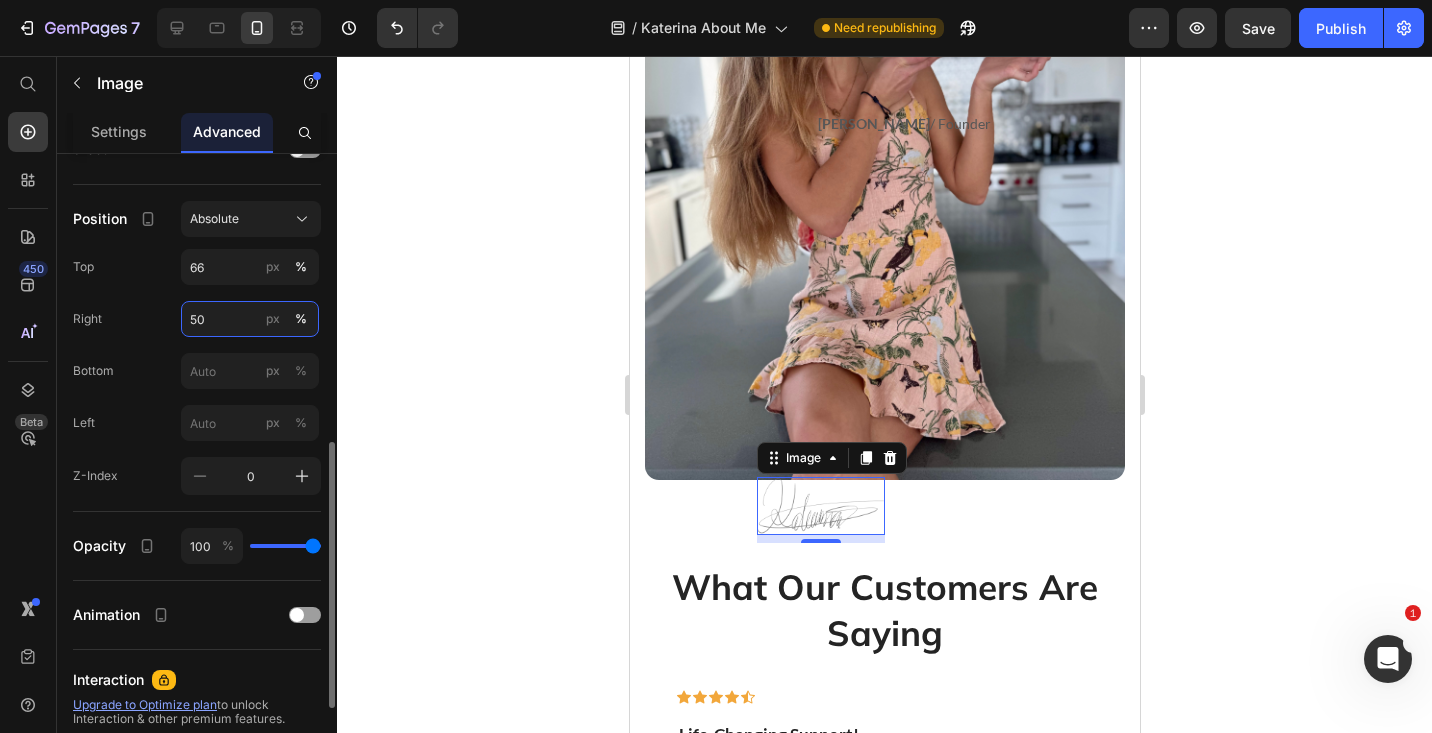 type on "5" 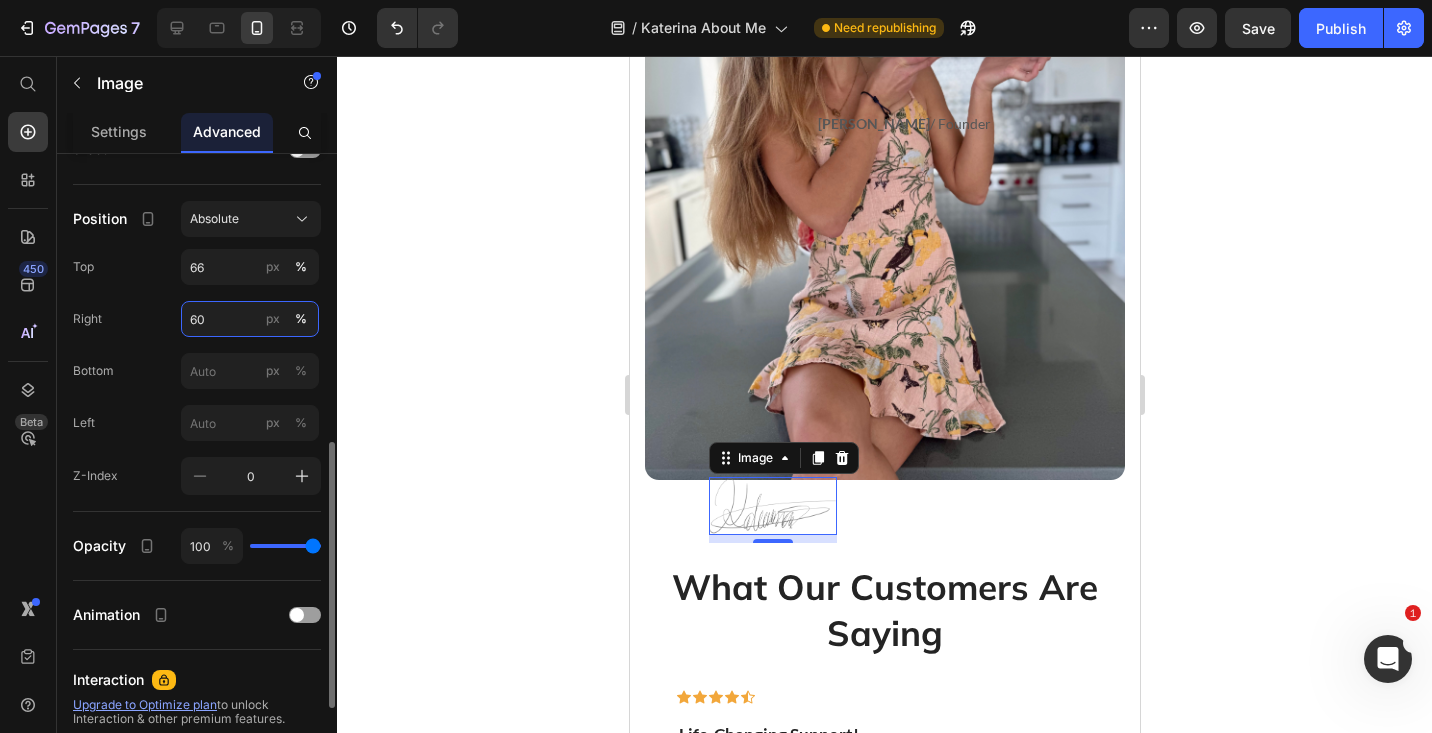 type on "6" 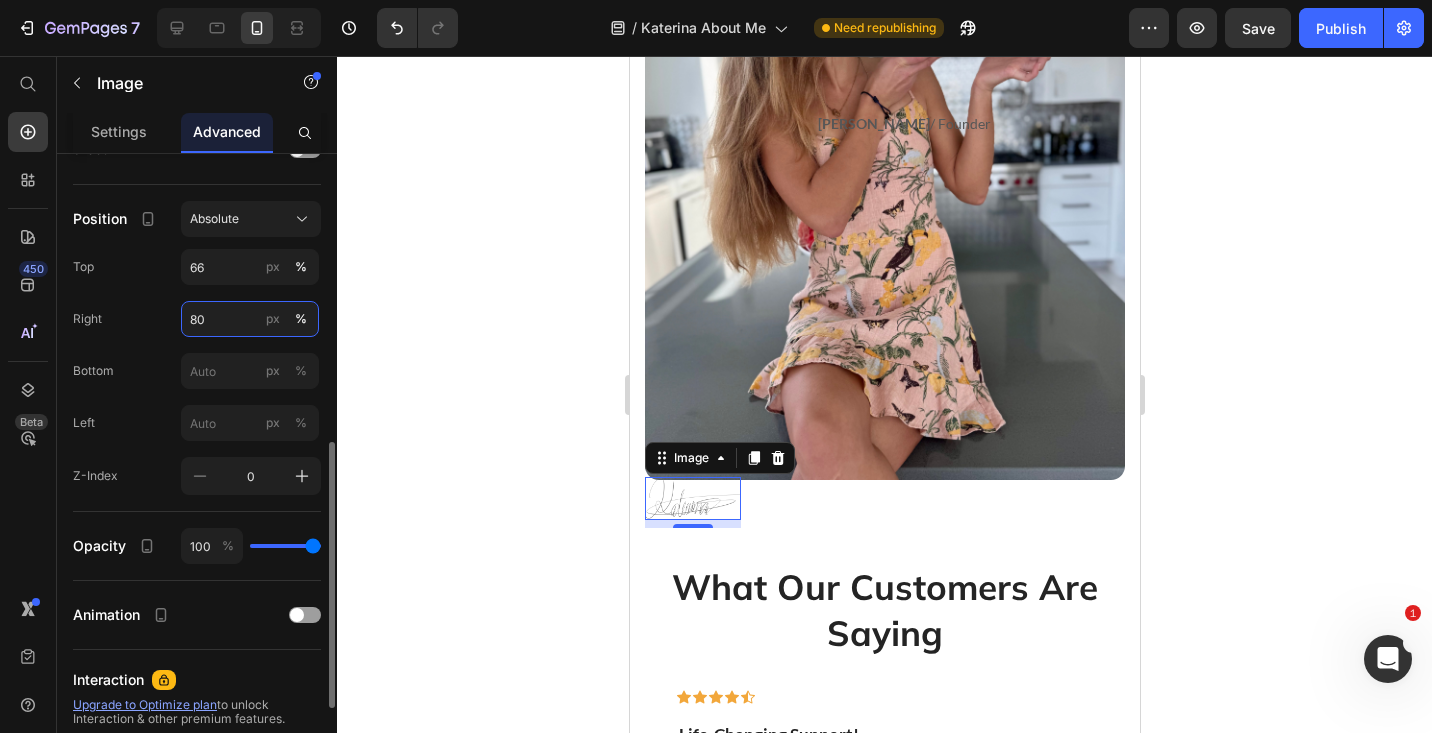 type on "8" 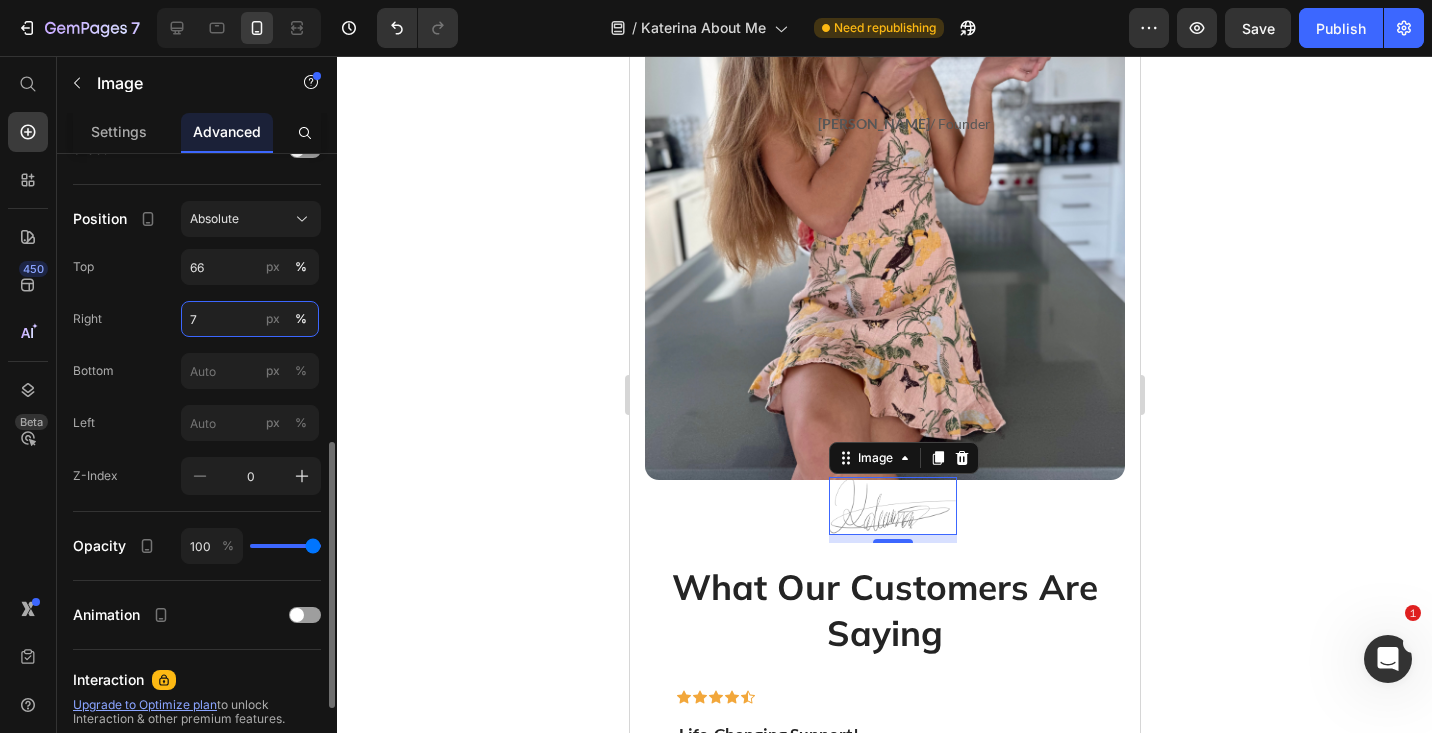 type on "75" 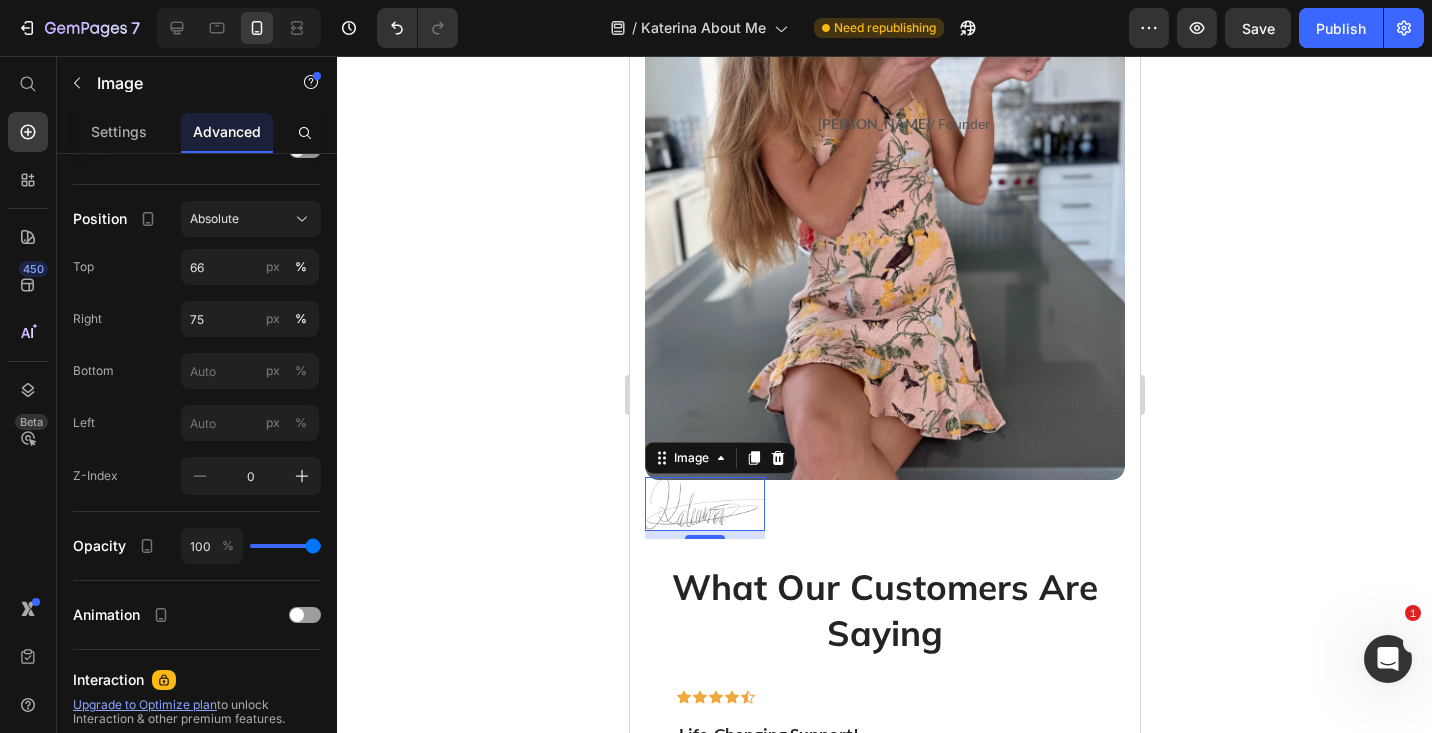 click on "How It All Began Heading My journey with Seed Cycle started from a deeply personal place. Since I was 20, I struggled with Polycystic Ovarian Syndrome (PCOS), battling painful cramps, hormonal acne, bloating, and unpredictable cycles. Like so many women, I was told to "just go on the pill." But instead of masking the symptoms, I wanted to understand my body and find a natural way to support my hormones.   Through years of research, trial, and error, I discovered Seed Cycling: a simple, food based approach to hormone balance. It quickly became my favorite holistic method but staying consistent was a challenge. Between remembering which seeds to take on which days and keeping them fresh, it felt overwhelming.   That’s when I had a thought: What if these seeds came in perfectly portioned, daily packs? What if they were effortless to use, pre ground, organic, and ready to sprinkle on any meal? Text block The Heart Behind Seed Cycle Heading Text block Image Row Image   8 Katerina Savenko  / Founder Text block" at bounding box center [884, 182] 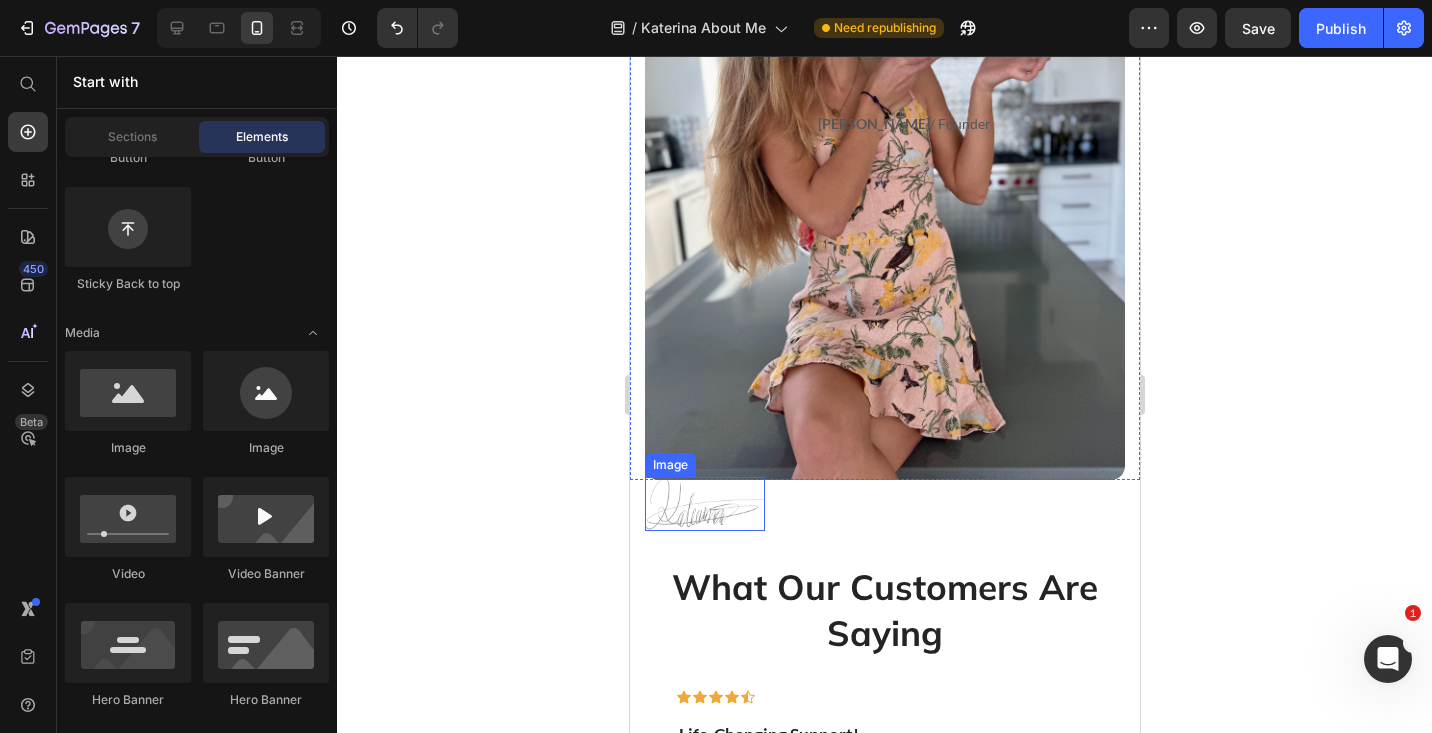 click at bounding box center [704, 504] 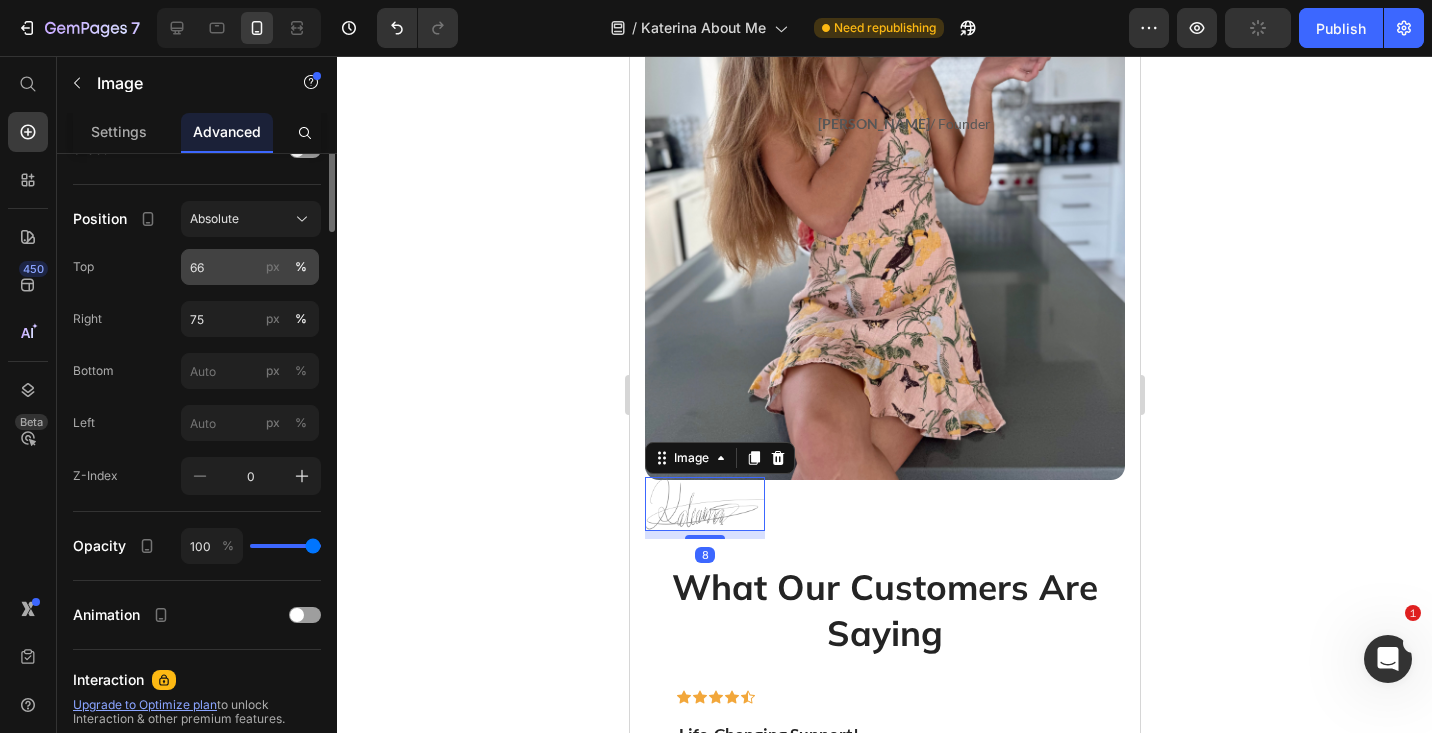 scroll, scrollTop: 0, scrollLeft: 0, axis: both 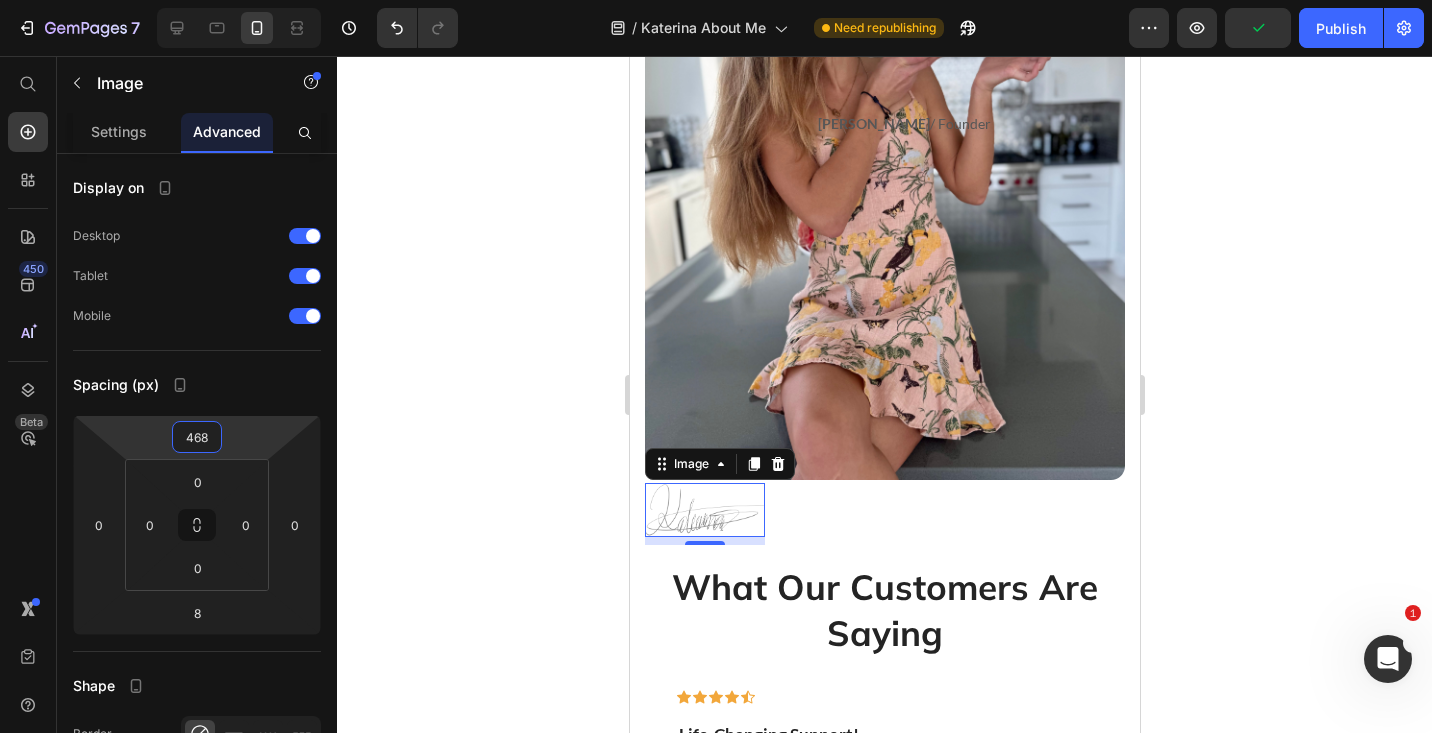 type on "470" 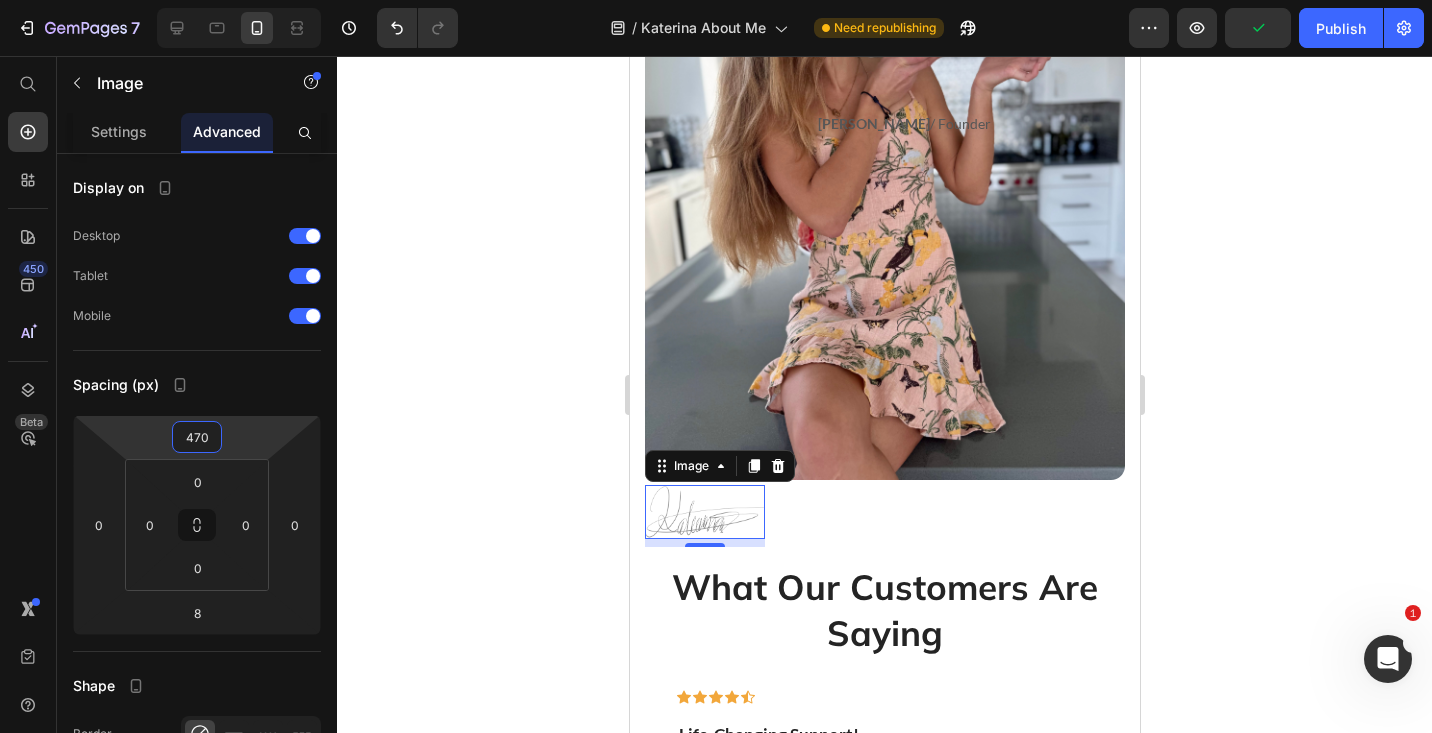 click on "7  Version history  /  Katerina About Me Need republishing Preview  Publish  450 Beta Start with Sections Elements Hero Section Product Detail Brands Trusted Badges Guarantee Product Breakdown How to use Testimonials Compare Bundle FAQs Social Proof Brand Story Product List Collection Blog List Contact Sticky Add to Cart Custom Footer Browse Library 450 Layout
Row
Row
Row
Row Text
Heading
Text Block Button
Button
Button
Sticky Back to top Media
Image" at bounding box center [716, 0] 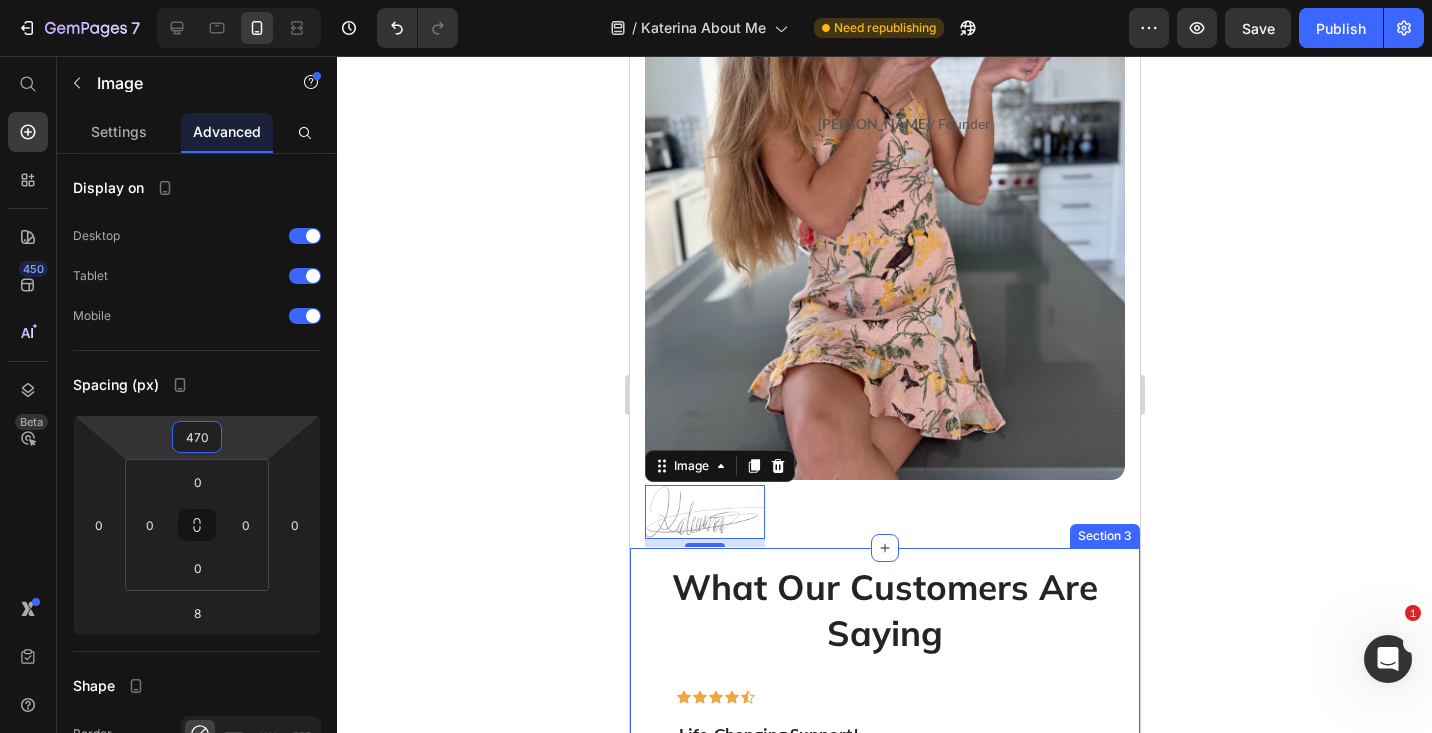 click on "What Our Customers Are Saying Heading
Icon
Icon
Icon
Icon
Icon Row Life-Changing Support! Text block “Seed Cycle has completely changed the way I experience my cycle. My cramps are lighter, my energy is more stable, and I finally feel in tune with my body. I never realized food could make such a difference.” Text block Image Cindy S.   Text block Row Row
Icon
Icon
Icon
Icon
Icon Row Simple, Natural, Effective Text block "I was overwhelmed trying to track what seeds to take when. This kit makes it so easy—just open, sprinkle, and go. Plus, everything tastes great in my smoothies!” Text block Image Rosalin C.   Text block Row Row
Icon
Icon
Icon
Icon
Icon Row I Finally Feel Balanced Text block Text block Image Maria D.   Text block Row Row Carousel Row Section 3" at bounding box center (884, 759) 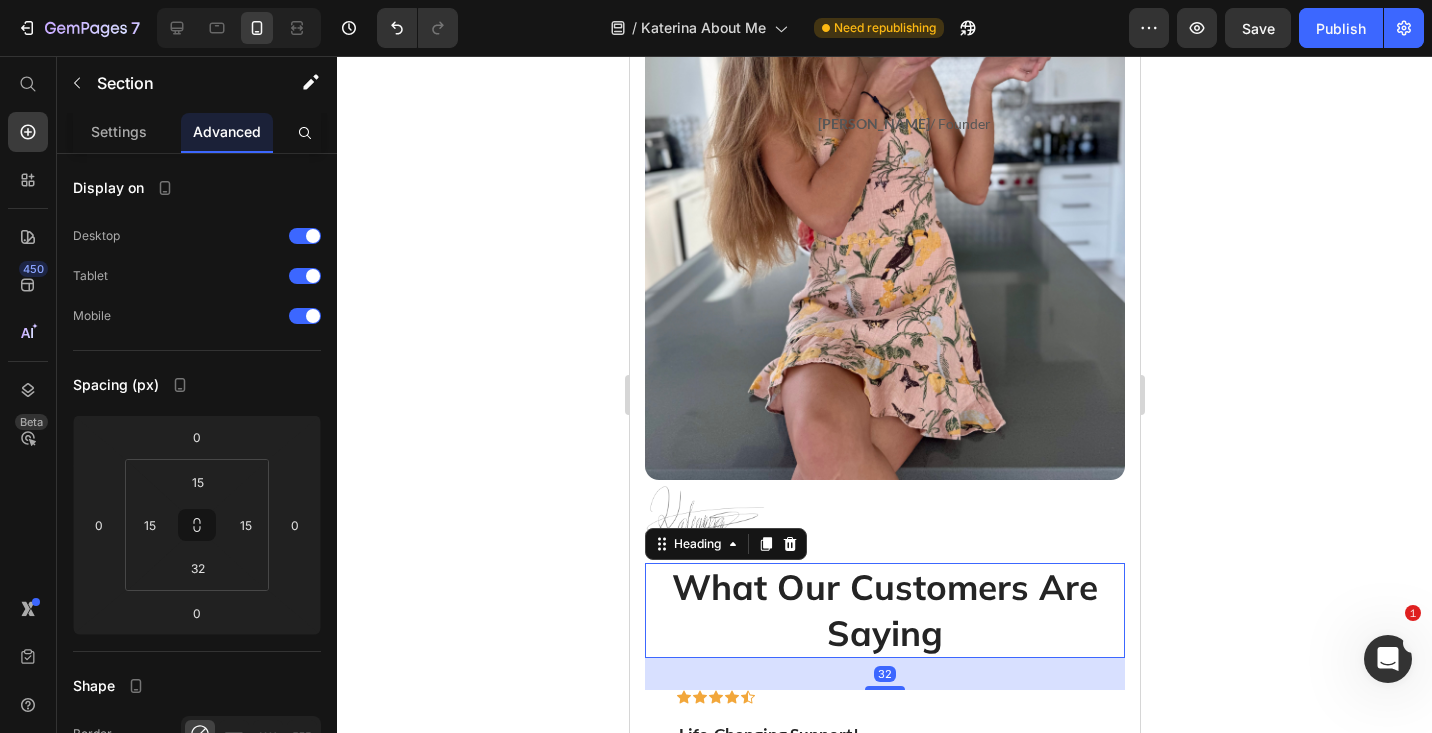 click on "What Our Customers Are Saying" at bounding box center [884, 610] 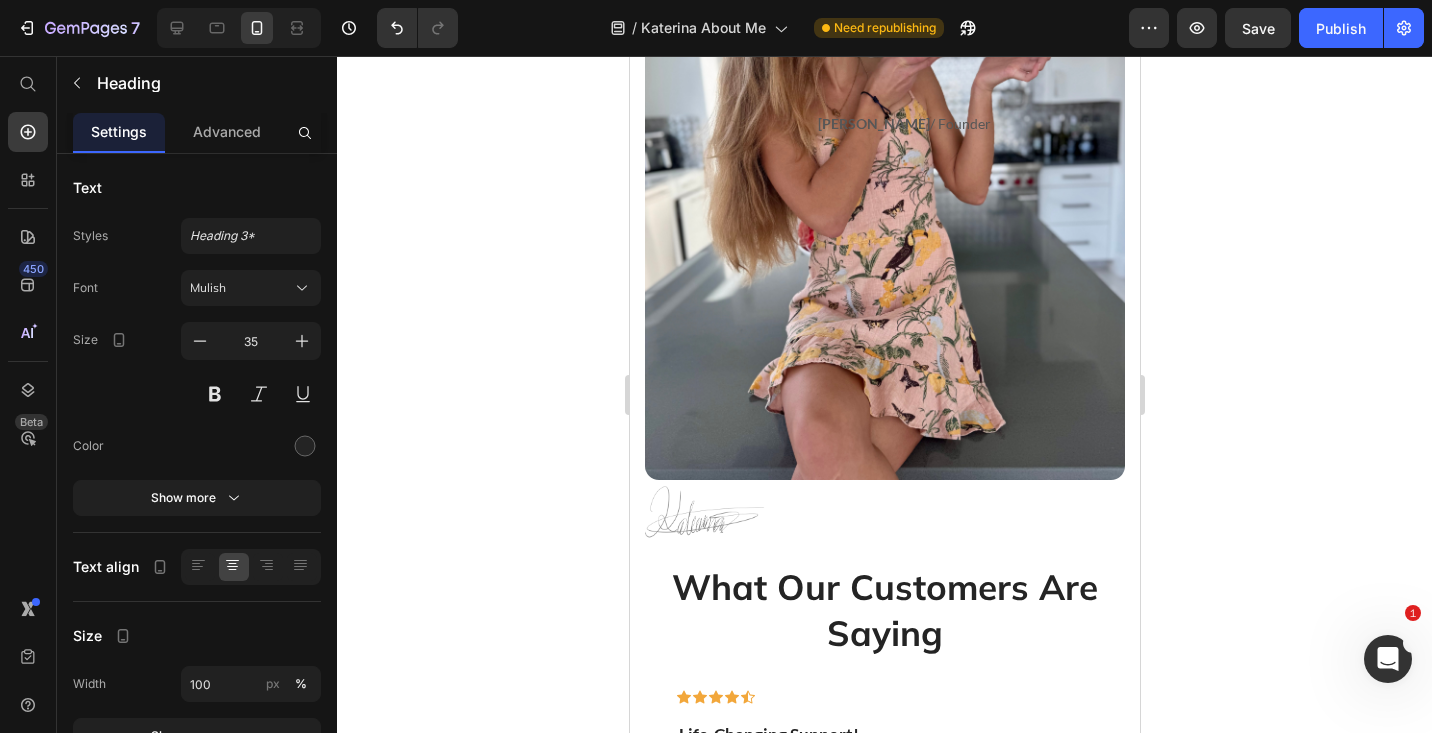 click on "How It All Began Heading My journey with Seed Cycle started from a deeply personal place. Since I was 20, I struggled with Polycystic Ovarian Syndrome (PCOS), battling painful cramps, hormonal acne, bloating, and unpredictable cycles. Like so many women, I was told to "just go on the pill." But instead of masking the symptoms, I wanted to understand my body and find a natural way to support my hormones.   Through years of research, trial, and error, I discovered Seed Cycling: a simple, food based approach to hormone balance. It quickly became my favorite holistic method but staying consistent was a challenge. Between remembering which seeds to take on which days and keeping them fresh, it felt overwhelming.   That’s when I had a thought: What if these seeds came in perfectly portioned, daily packs? What if they were effortless to use, pre ground, organic, and ready to sprinkle on any meal? Text block The Heart Behind Seed Cycle Heading Text block Image Row Image Katerina Savenko  / Founder Text block Icon" at bounding box center (884, 182) 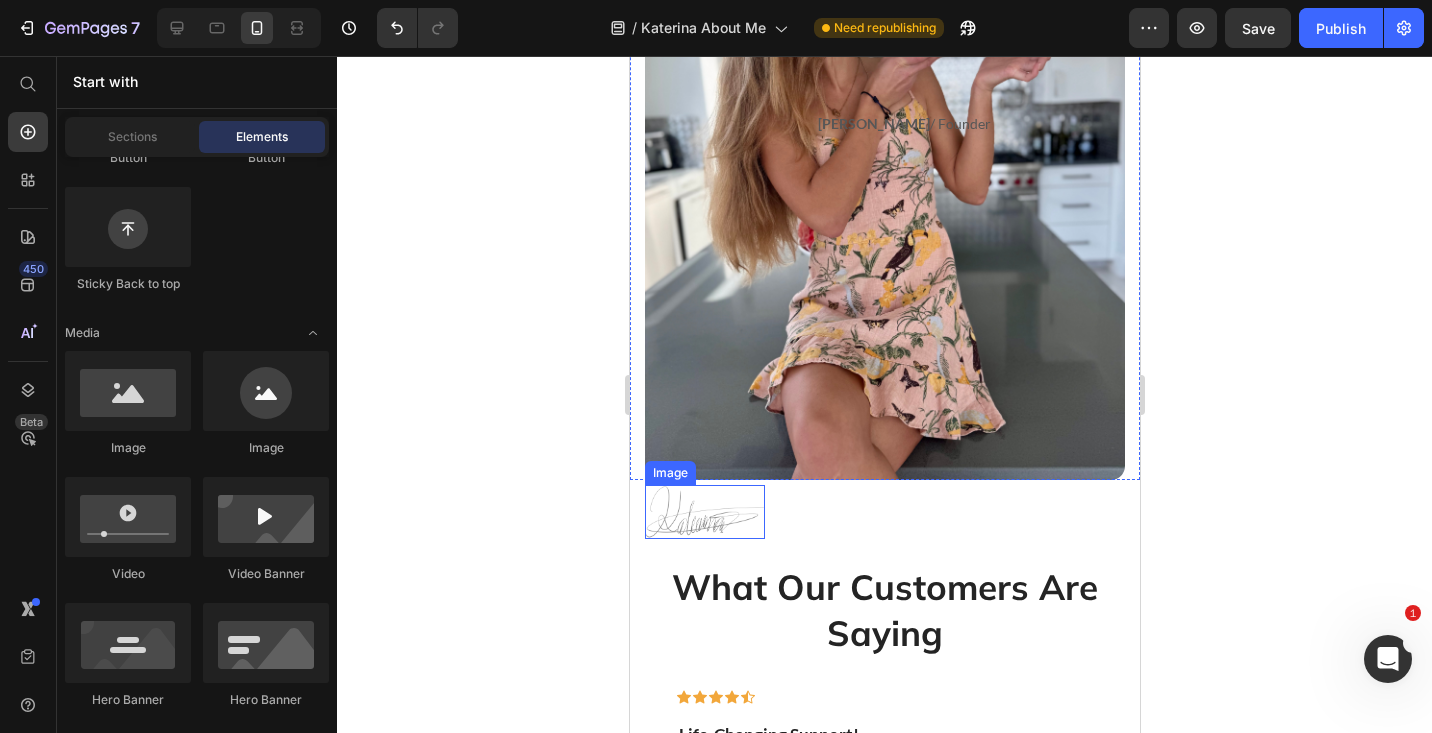 click at bounding box center (704, 512) 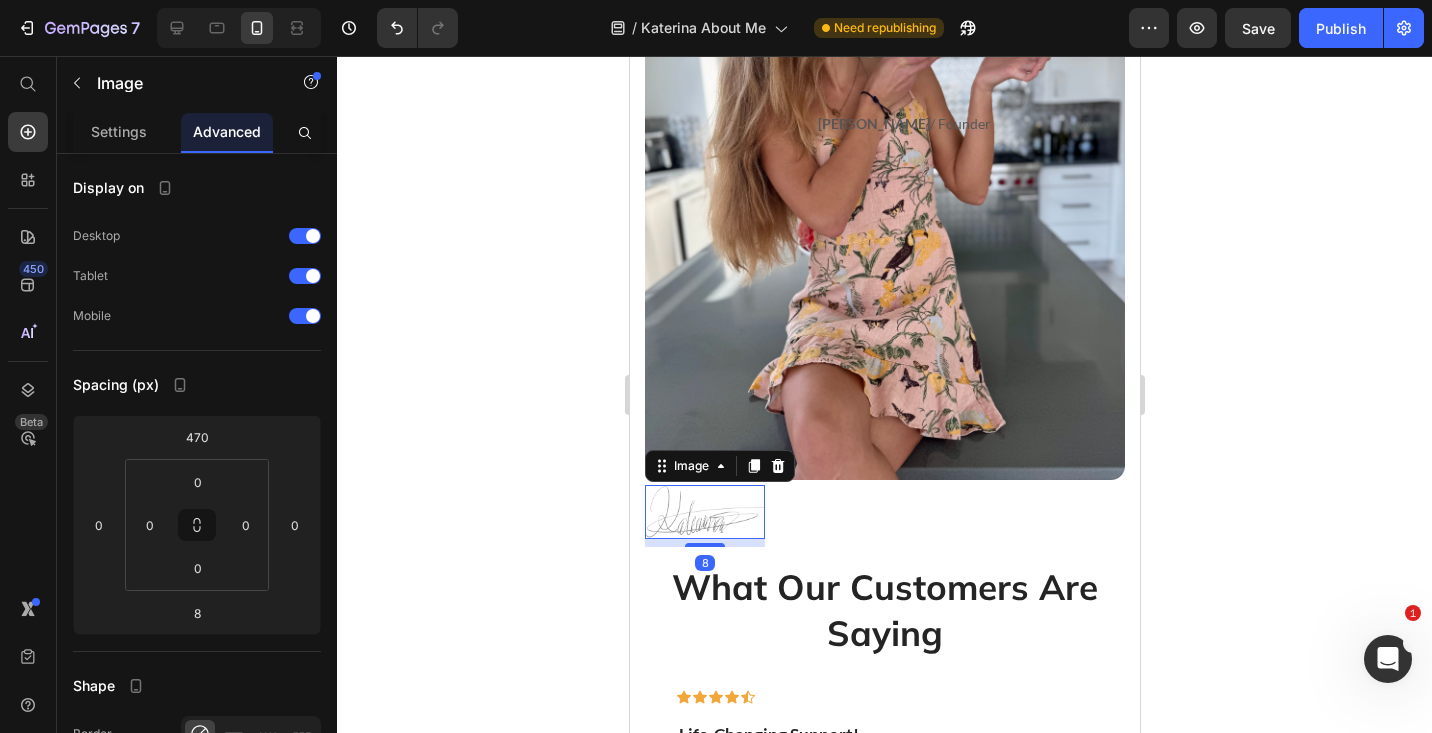 click on "How It All Began Heading My journey with Seed Cycle started from a deeply personal place. Since I was 20, I struggled with Polycystic Ovarian Syndrome (PCOS), battling painful cramps, hormonal acne, bloating, and unpredictable cycles. Like so many women, I was told to "just go on the pill." But instead of masking the symptoms, I wanted to understand my body and find a natural way to support my hormones.   Through years of research, trial, and error, I discovered Seed Cycling: a simple, food based approach to hormone balance. It quickly became my favorite holistic method but staying consistent was a challenge. Between remembering which seeds to take on which days and keeping them fresh, it felt overwhelming.   That’s when I had a thought: What if these seeds came in perfectly portioned, daily packs? What if they were effortless to use, pre ground, organic, and ready to sprinkle on any meal? Text block The Heart Behind Seed Cycle Heading Text block Image Row Image   8 Katerina Savenko  / Founder Text block" at bounding box center (884, 182) 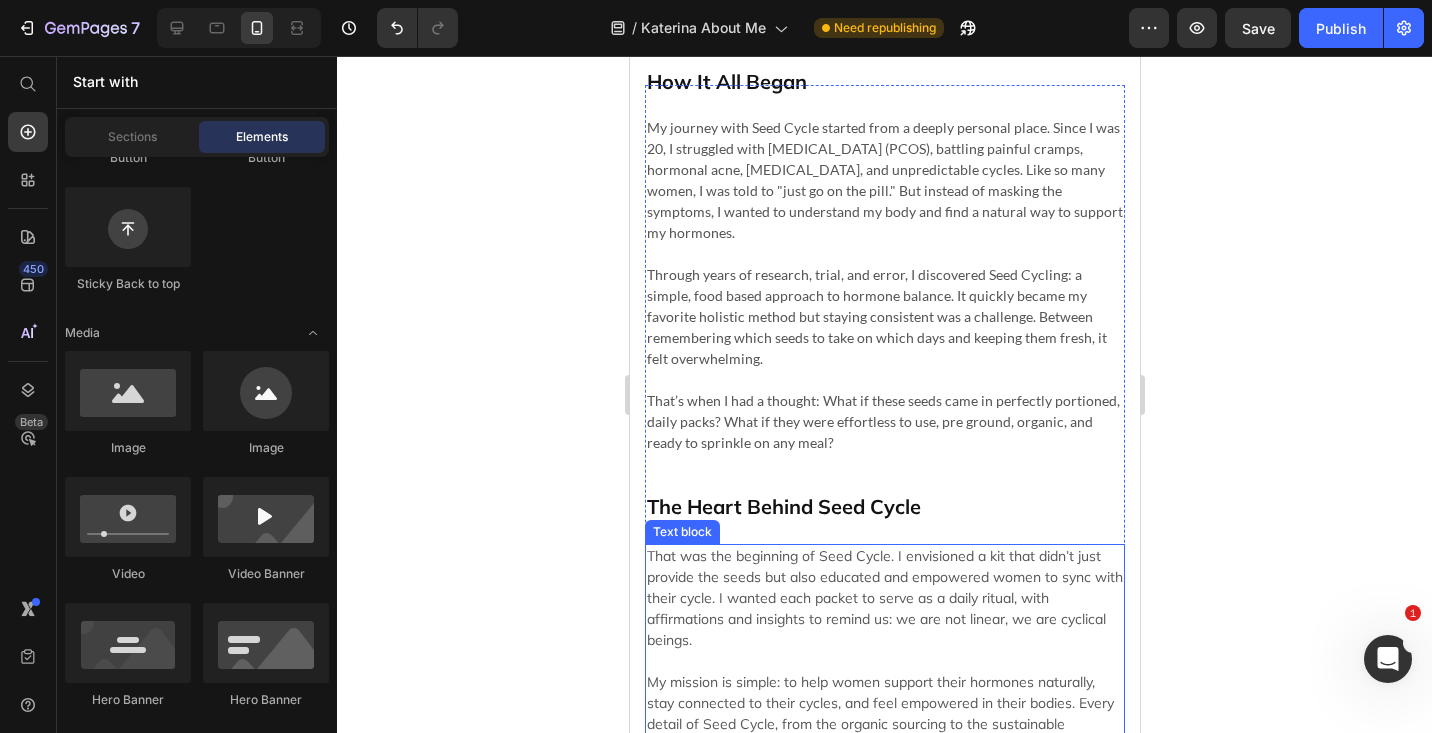 scroll, scrollTop: 466, scrollLeft: 0, axis: vertical 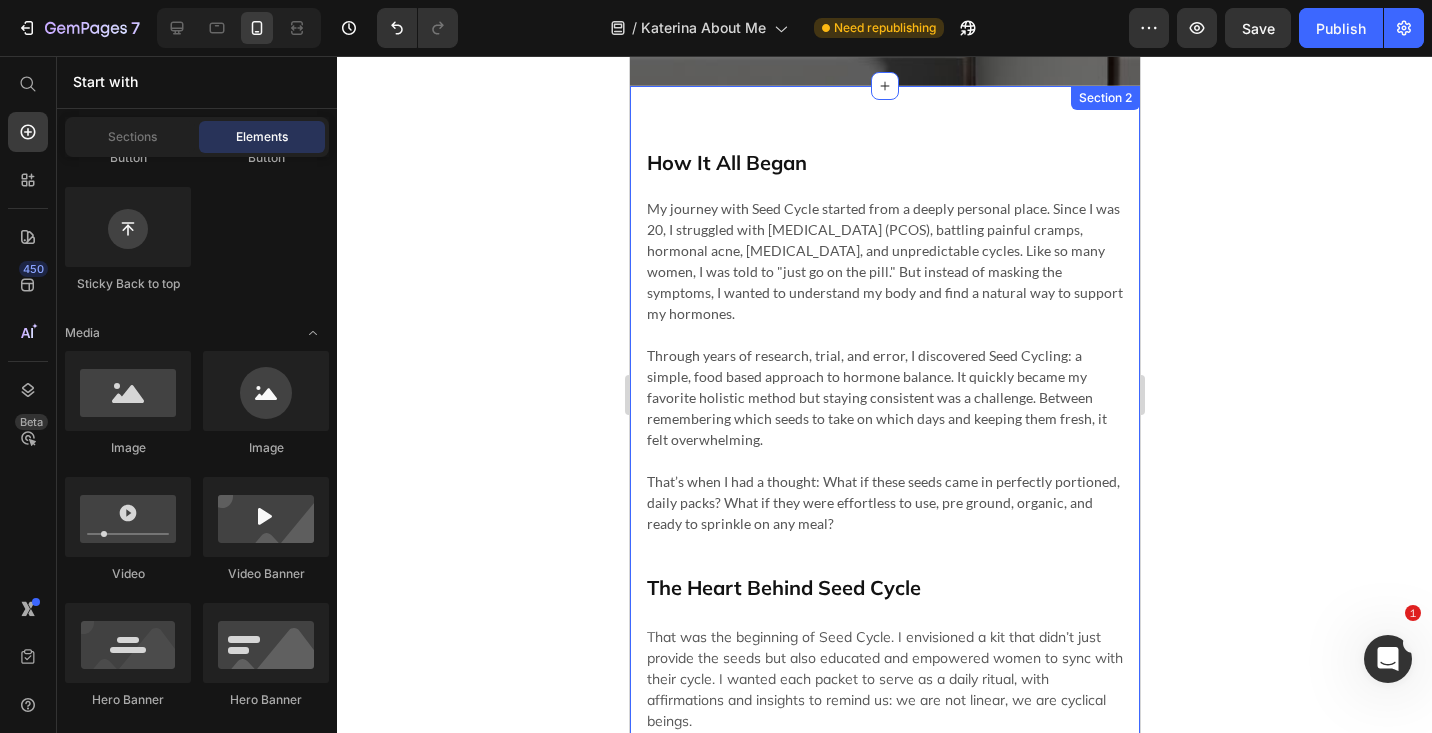 click on "How It All Began Heading My journey with Seed Cycle started from a deeply personal place. Since I was 20, I struggled with Polycystic Ovarian Syndrome (PCOS), battling painful cramps, hormonal acne, bloating, and unpredictable cycles. Like so many women, I was told to "just go on the pill." But instead of masking the symptoms, I wanted to understand my body and find a natural way to support my hormones.   Through years of research, trial, and error, I discovered Seed Cycling: a simple, food based approach to hormone balance. It quickly became my favorite holistic method but staying consistent was a challenge. Between remembering which seeds to take on which days and keeping them fresh, it felt overwhelming.   That’s when I had a thought: What if these seeds came in perfectly portioned, daily packs? What if they were effortless to use, pre ground, organic, and ready to sprinkle on any meal? Text block The Heart Behind Seed Cycle Heading Text block Image Row Image Katerina Savenko  / Founder Text block" at bounding box center (884, 810) 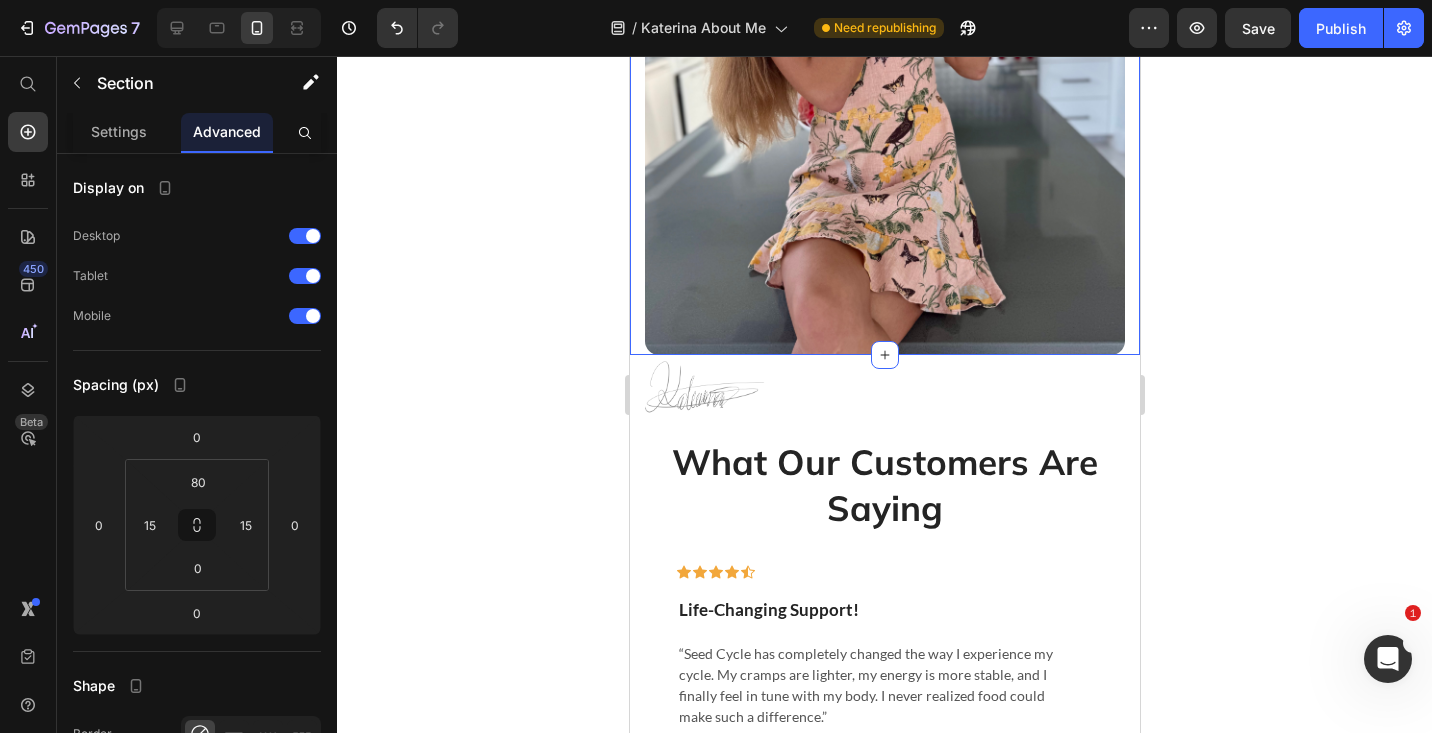 scroll, scrollTop: 1663, scrollLeft: 0, axis: vertical 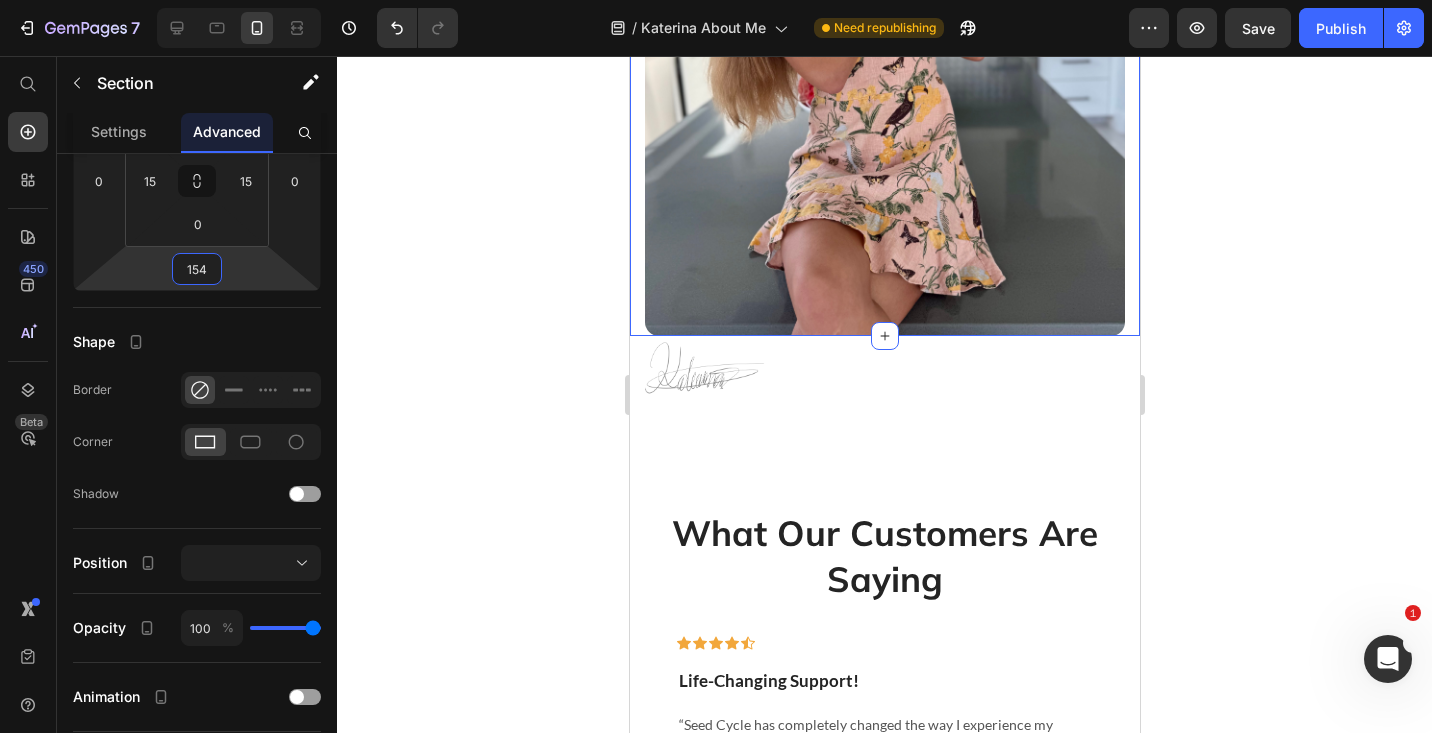 type on "152" 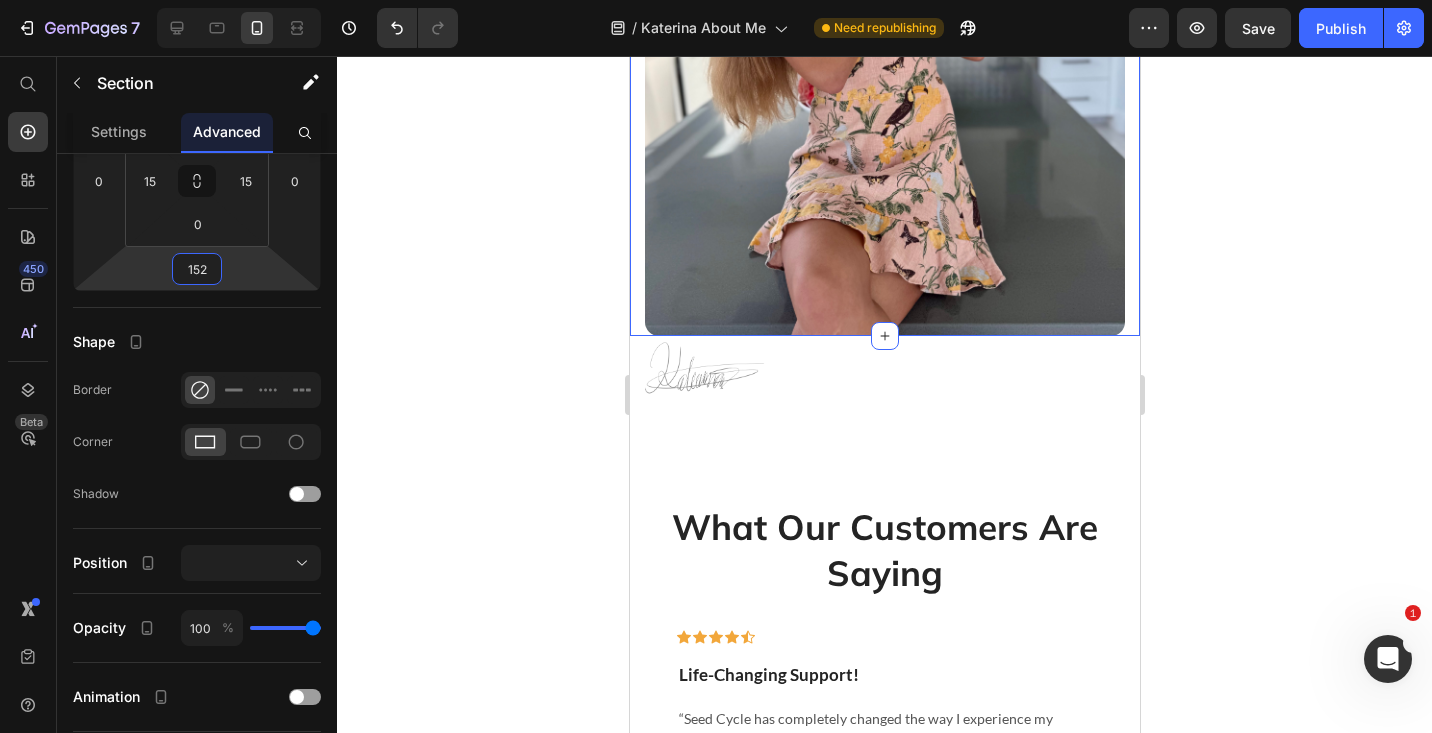 drag, startPoint x: 203, startPoint y: 287, endPoint x: 205, endPoint y: 211, distance: 76.02631 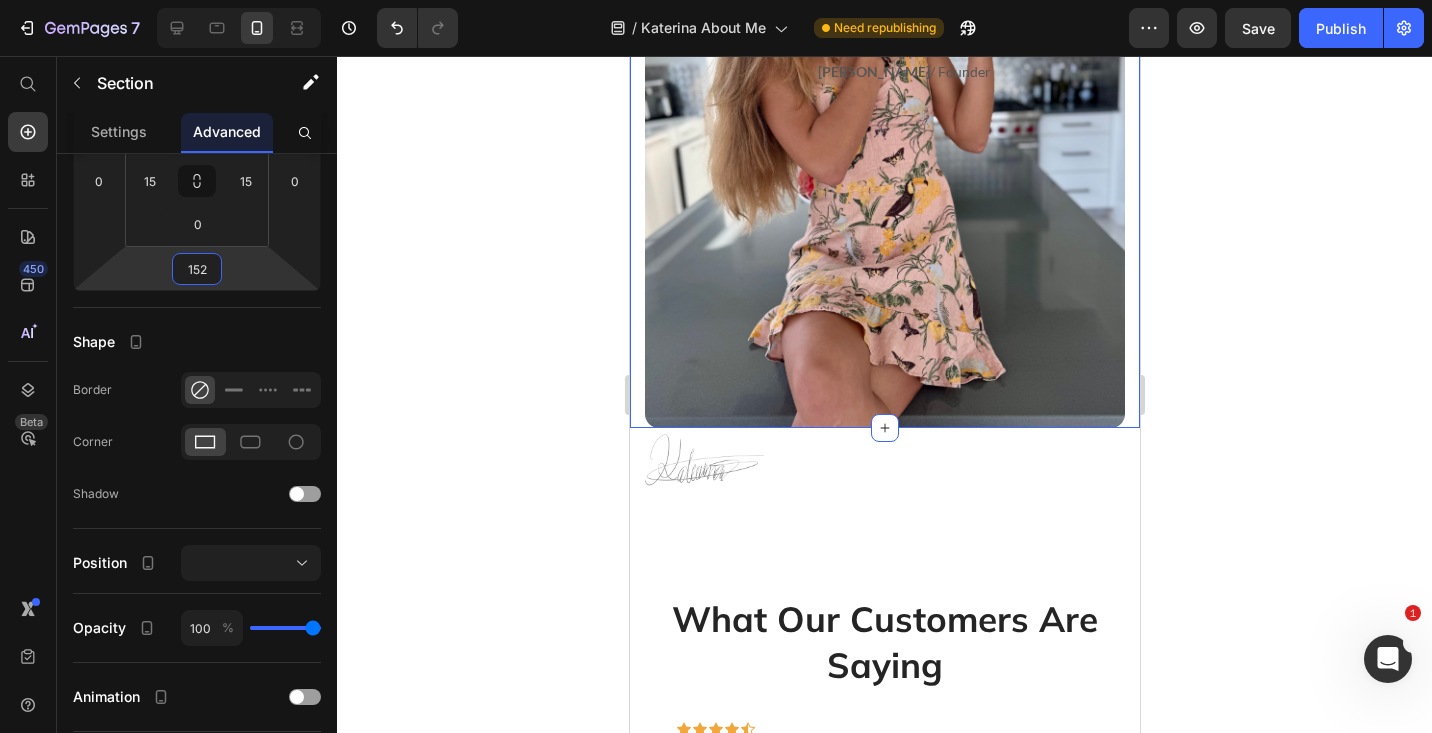 scroll, scrollTop: 1498, scrollLeft: 0, axis: vertical 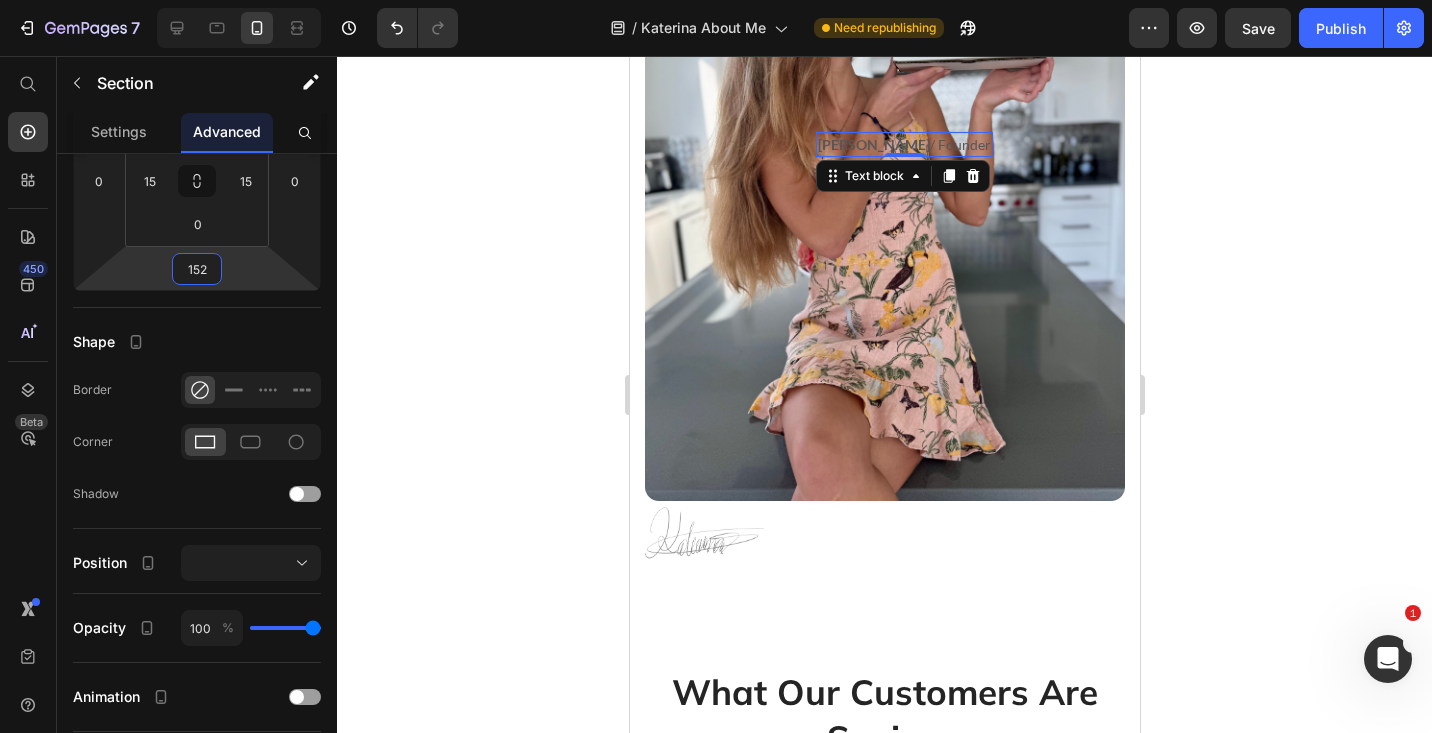 click on "Katerina Savenko" at bounding box center [873, 144] 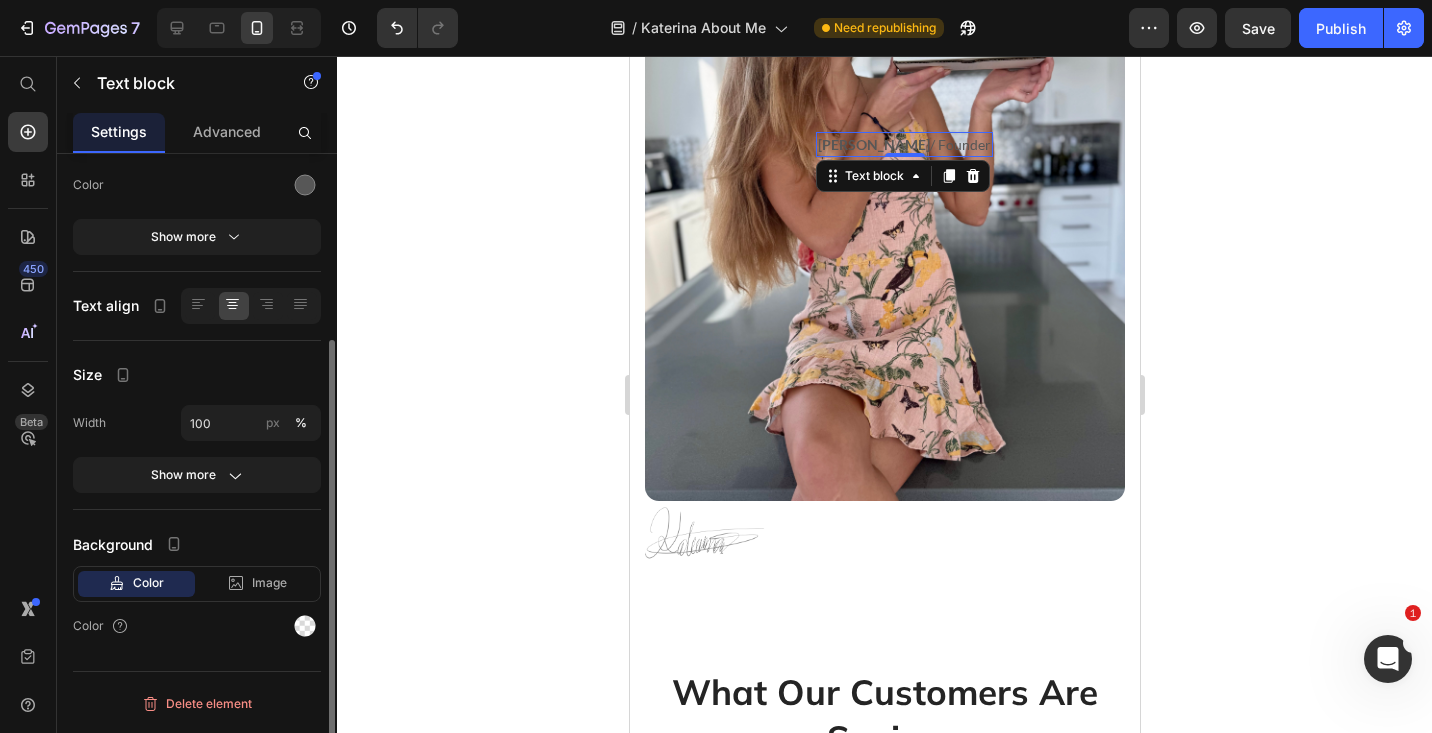 scroll, scrollTop: 0, scrollLeft: 0, axis: both 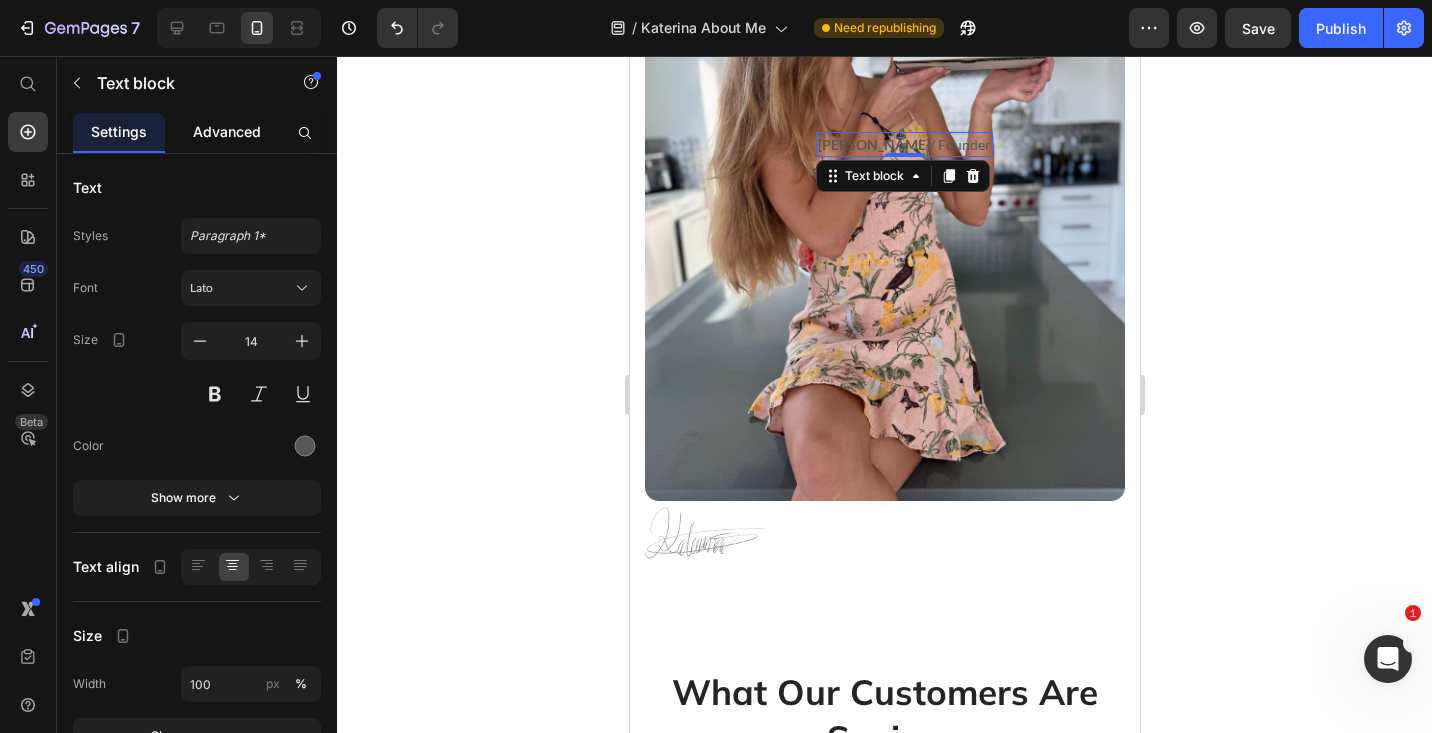 click on "Advanced" at bounding box center [227, 132] 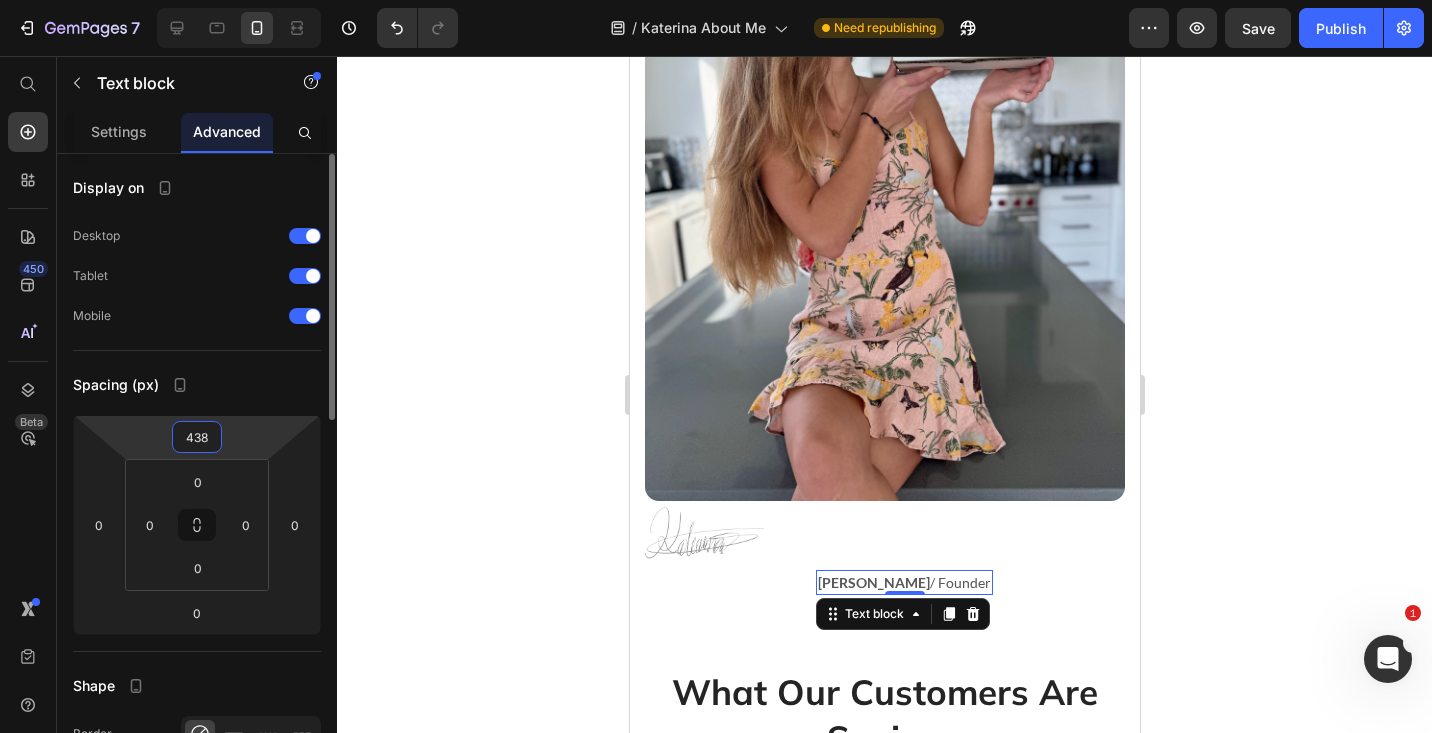 drag, startPoint x: 201, startPoint y: 418, endPoint x: 219, endPoint y: 202, distance: 216.7487 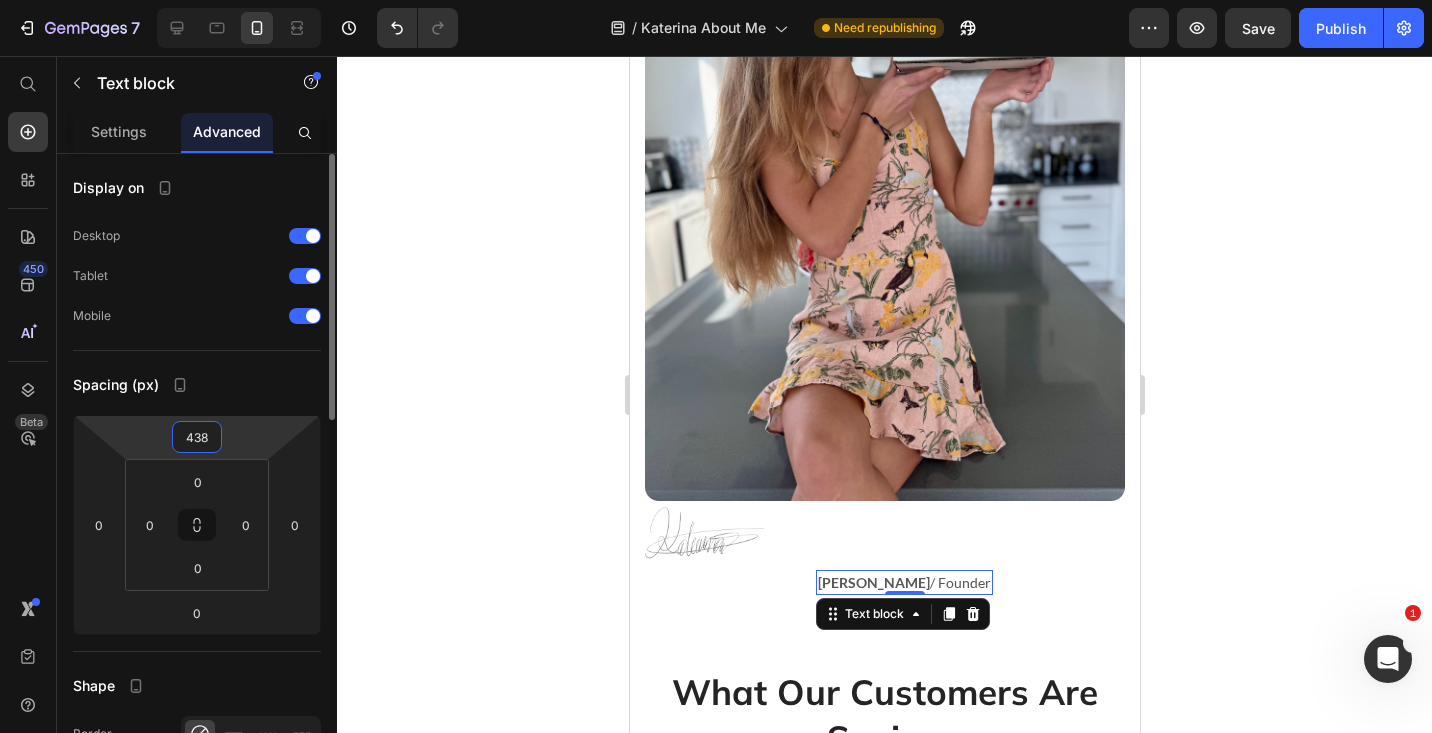 click on "7  Version history  /  Katerina About Me Need republishing Preview  Save   Publish  450 Beta Start with Sections Elements Hero Section Product Detail Brands Trusted Badges Guarantee Product Breakdown How to use Testimonials Compare Bundle FAQs Social Proof Brand Story Product List Collection Blog List Contact Sticky Add to Cart Custom Footer Browse Library 450 Layout
Row
Row
Row
Row Text
Heading
Text Block Button
Button
Button
Sticky Back to top Media
Image Image" at bounding box center [716, 0] 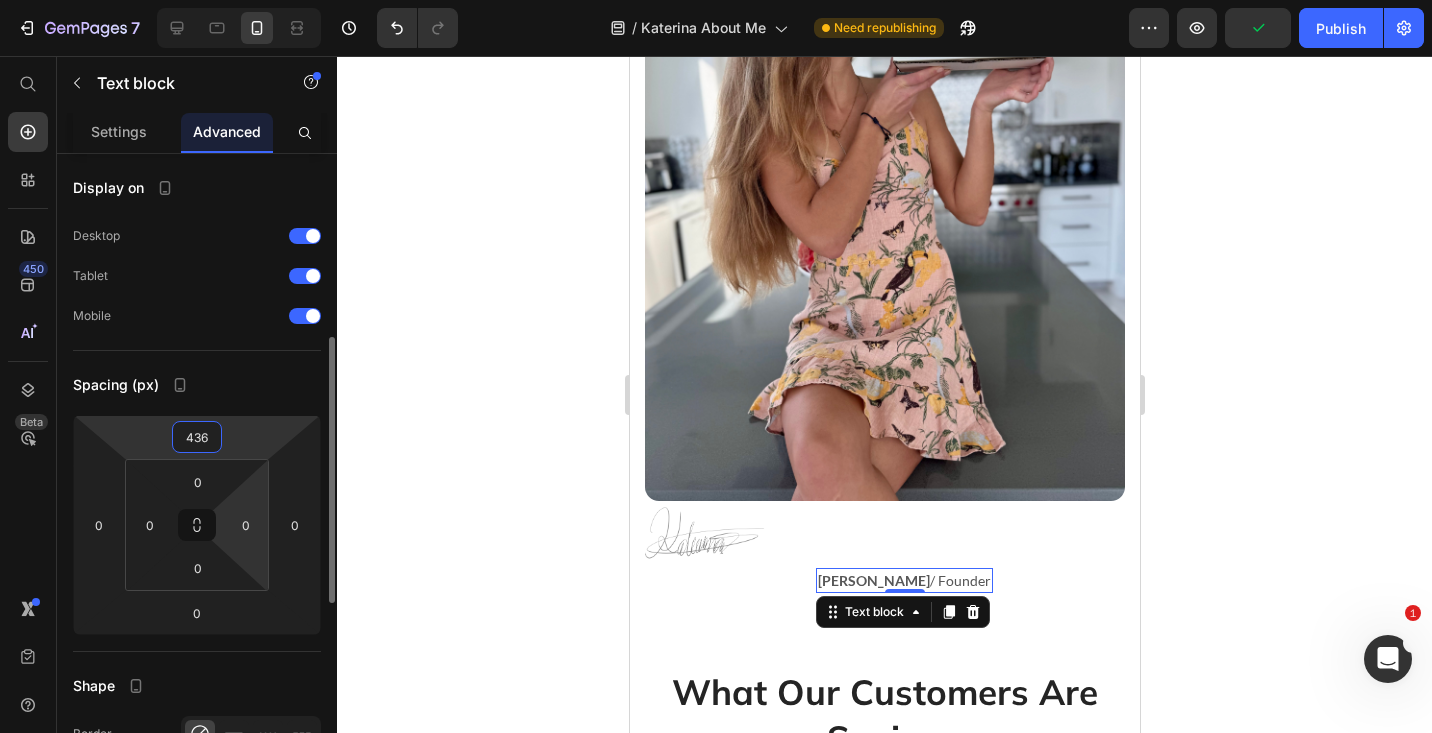 scroll, scrollTop: 441, scrollLeft: 0, axis: vertical 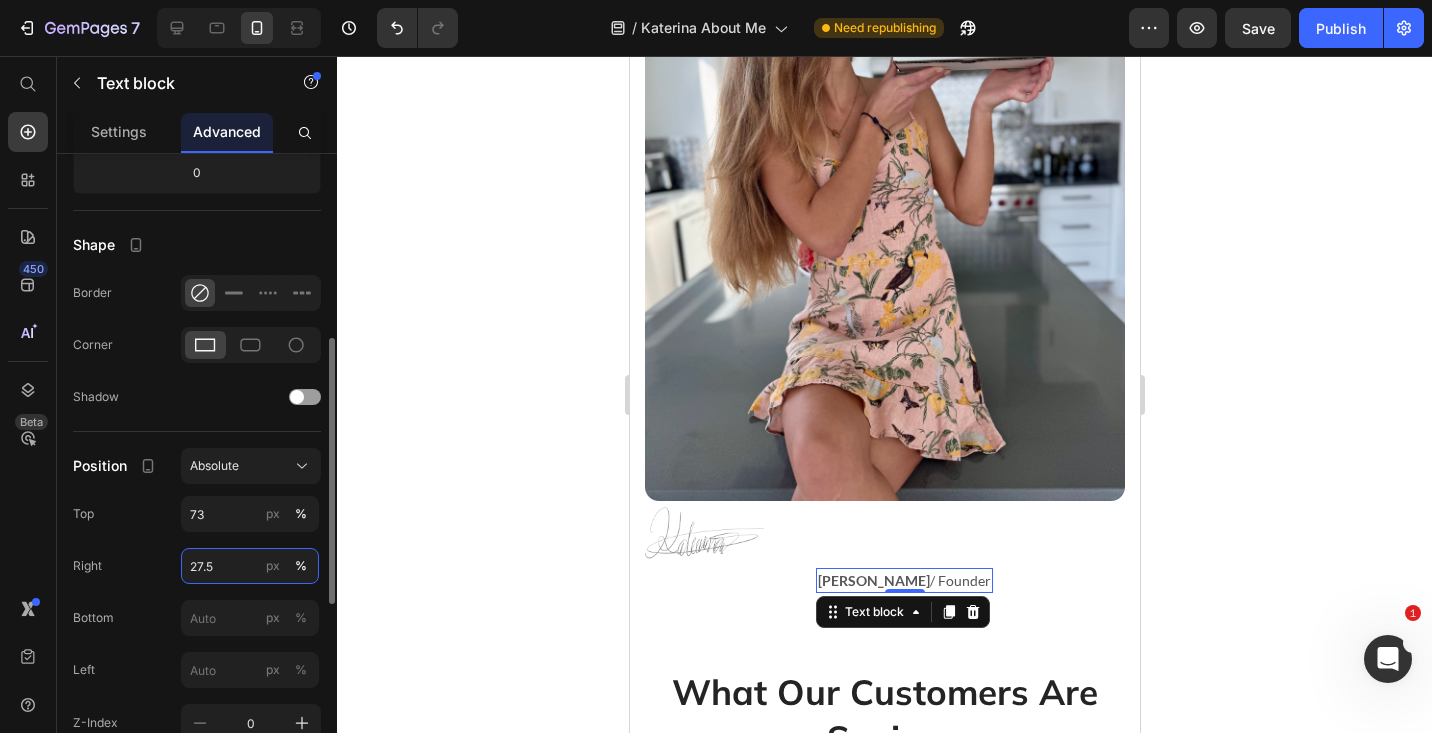click on "27.5" at bounding box center [250, 566] 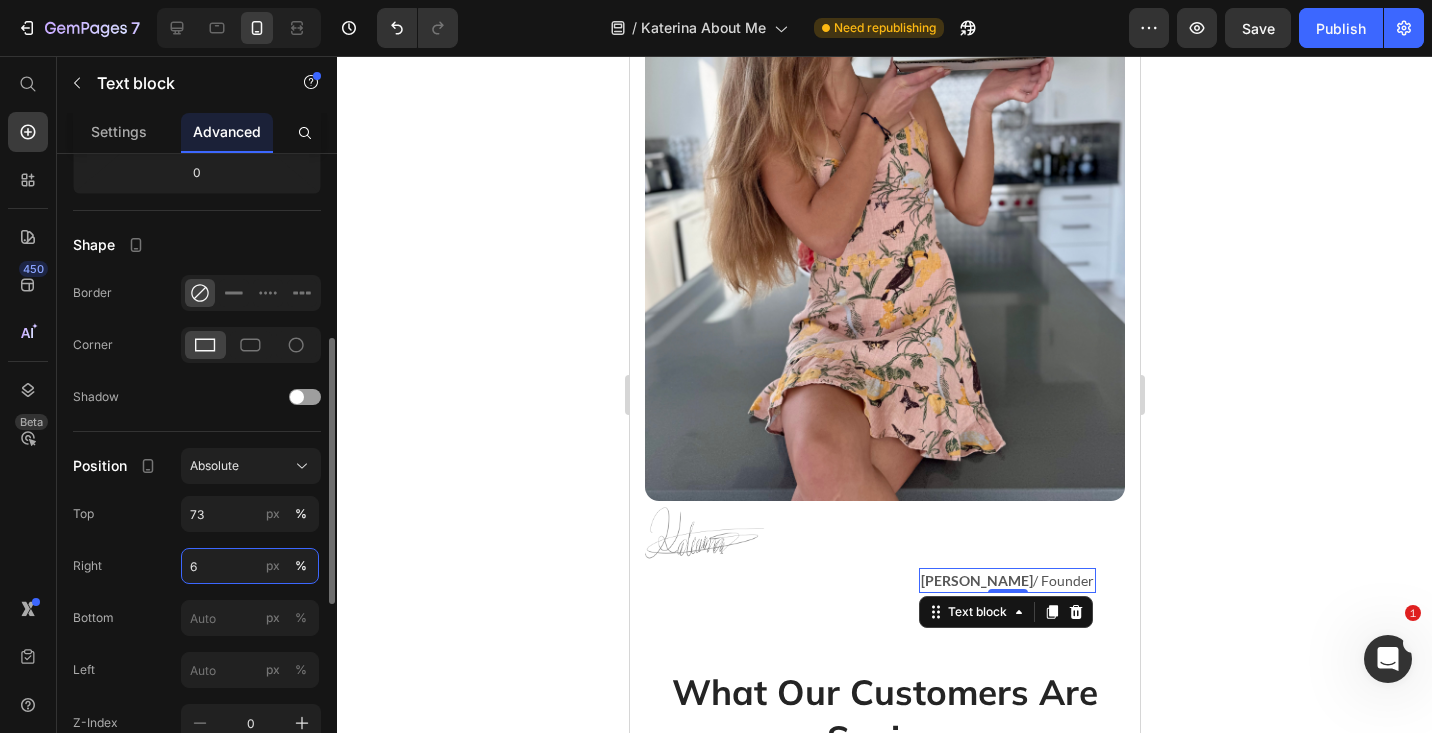 type on "60" 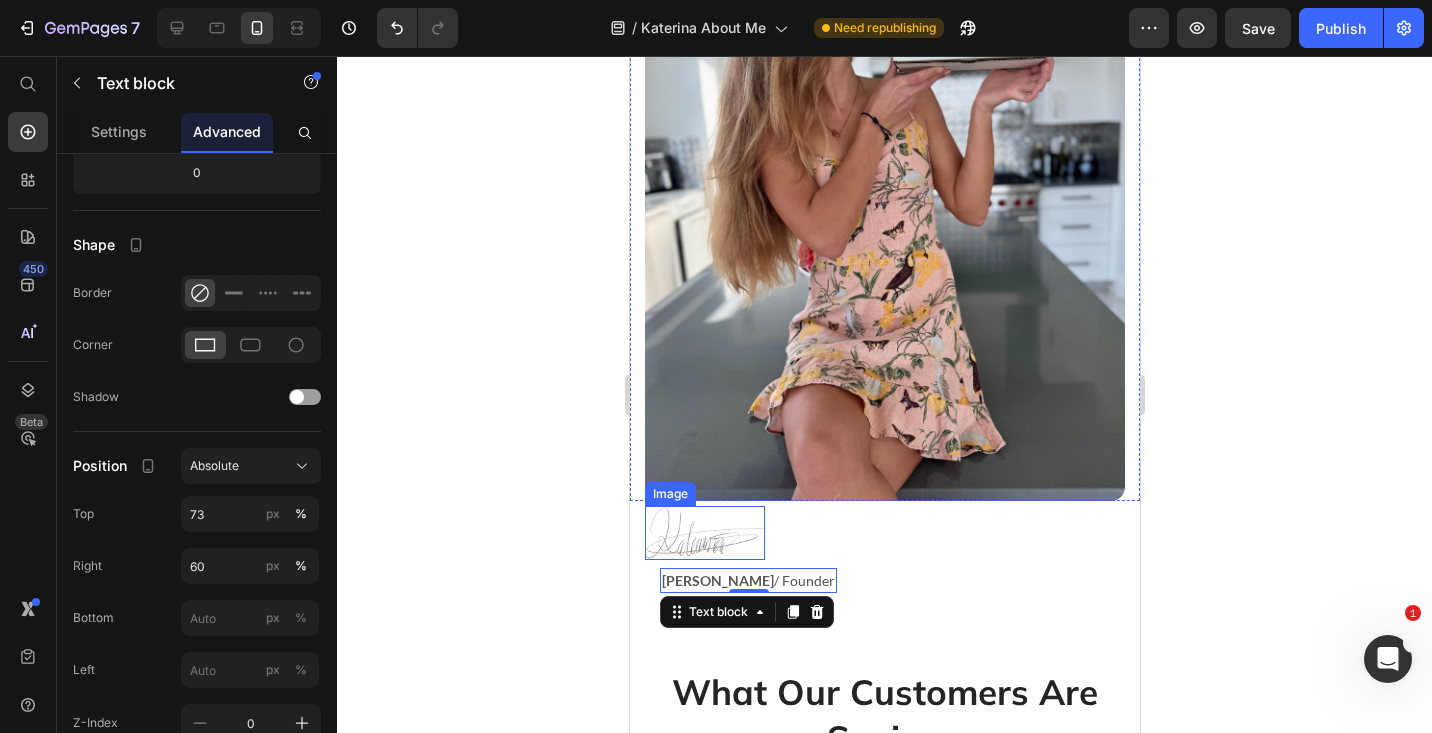 click at bounding box center (704, 533) 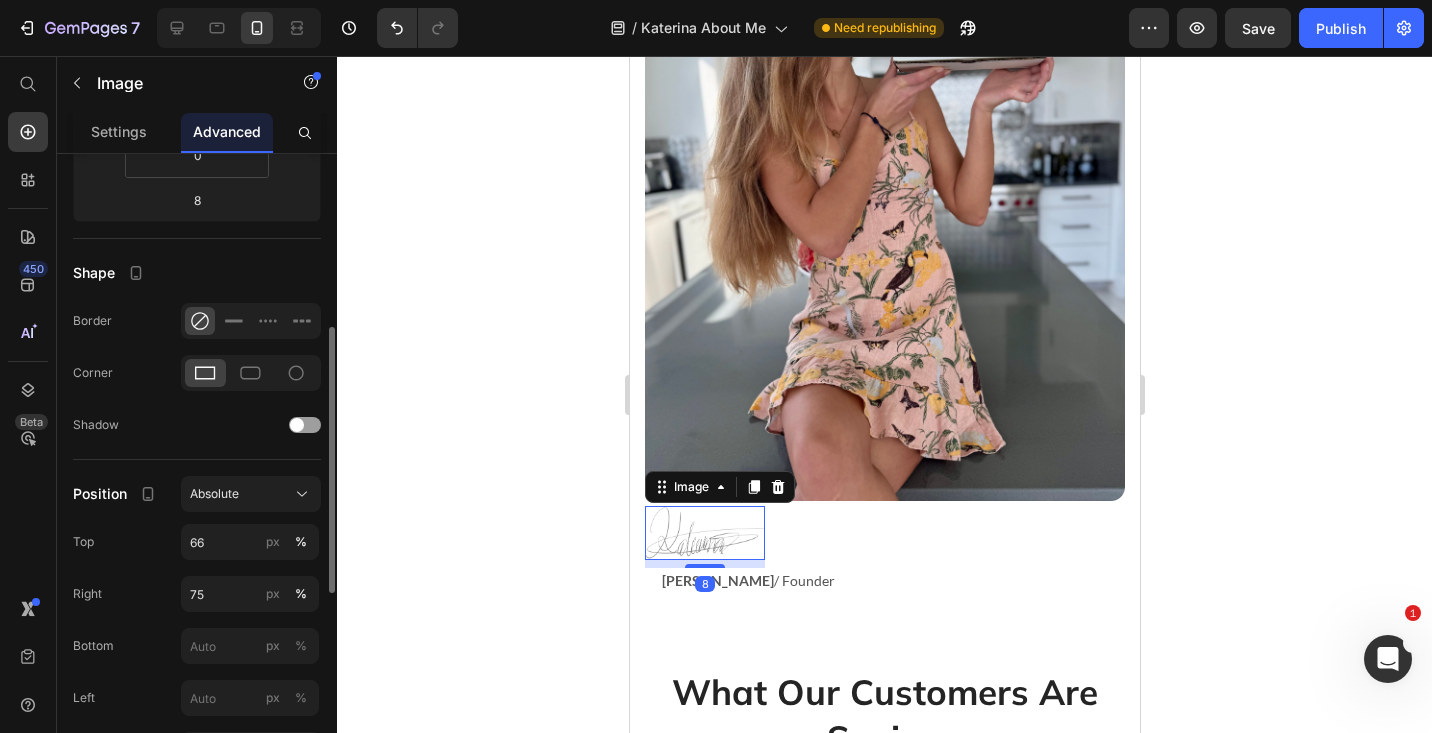 scroll, scrollTop: 456, scrollLeft: 0, axis: vertical 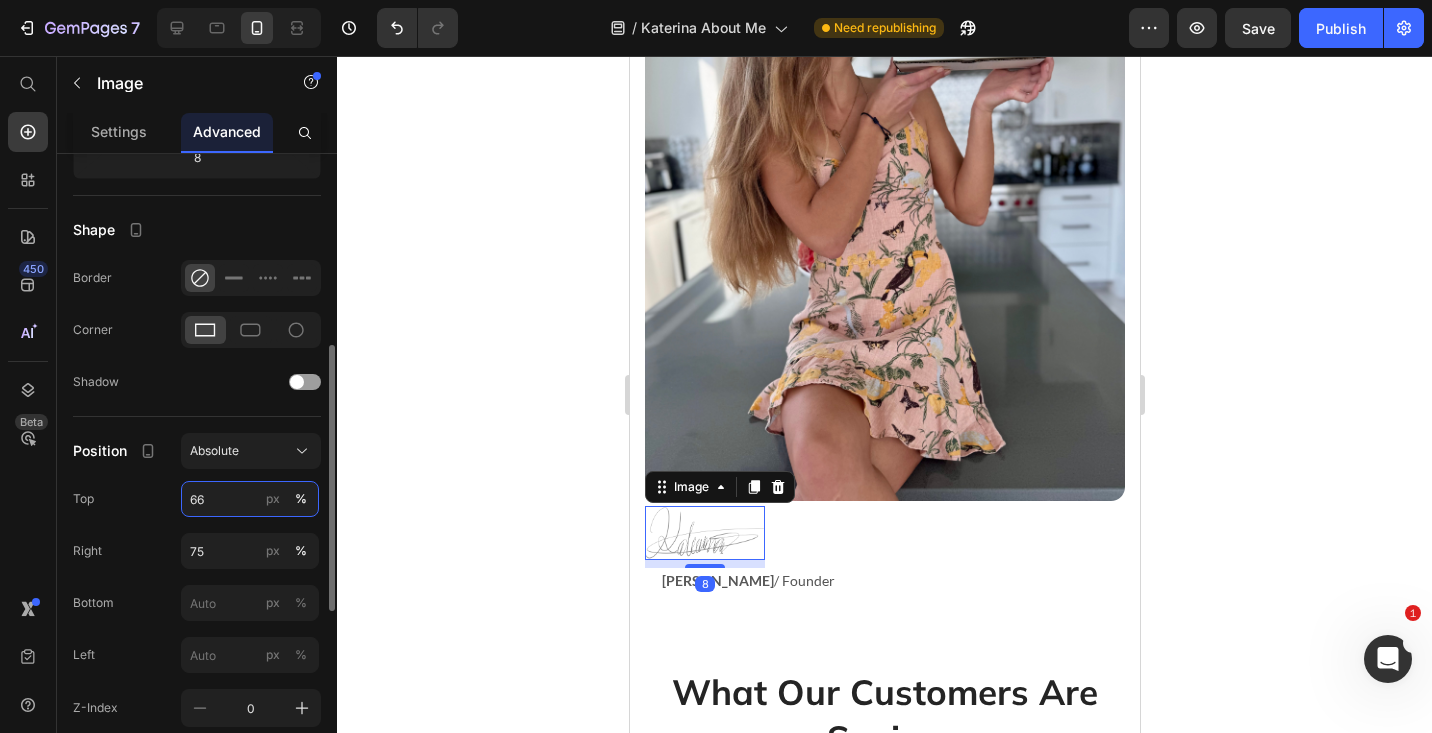 click on "66" at bounding box center [250, 499] 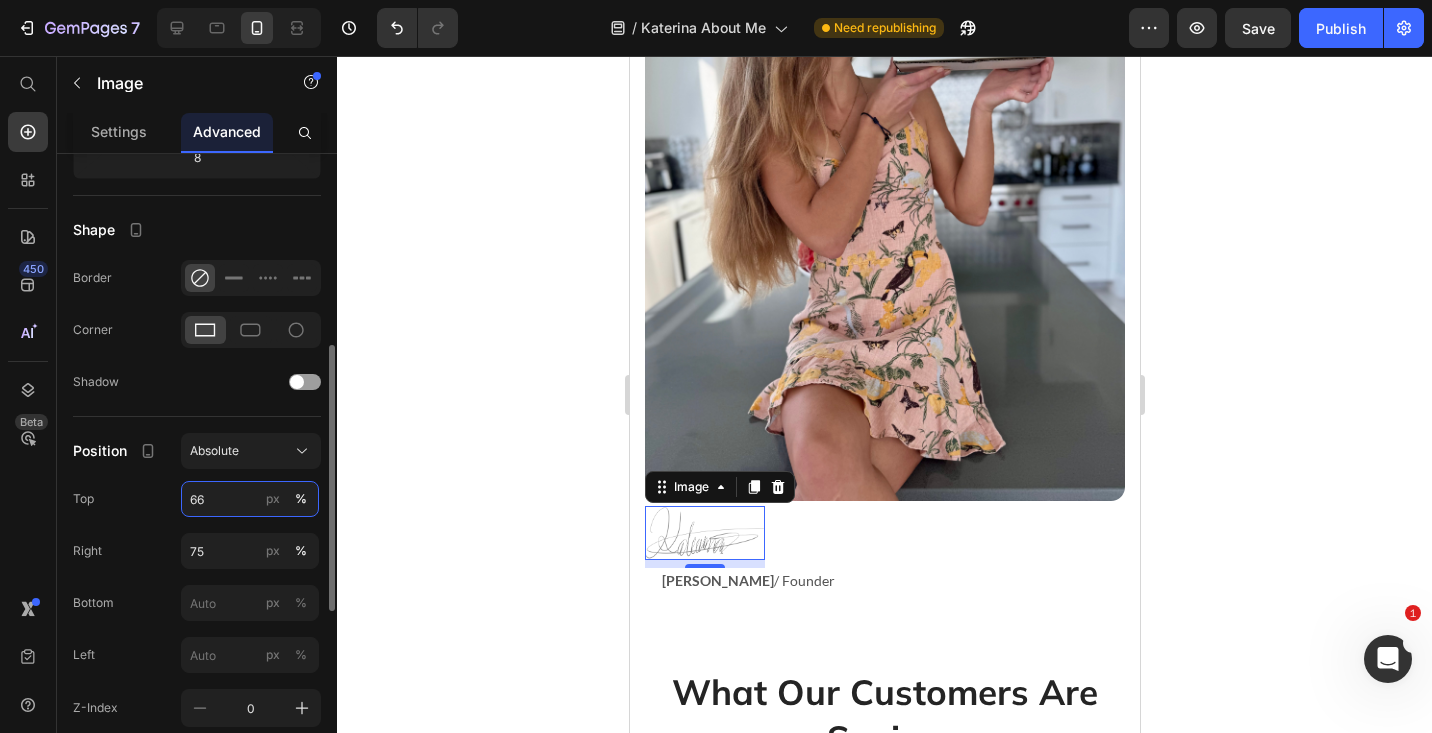 click on "66" at bounding box center [250, 499] 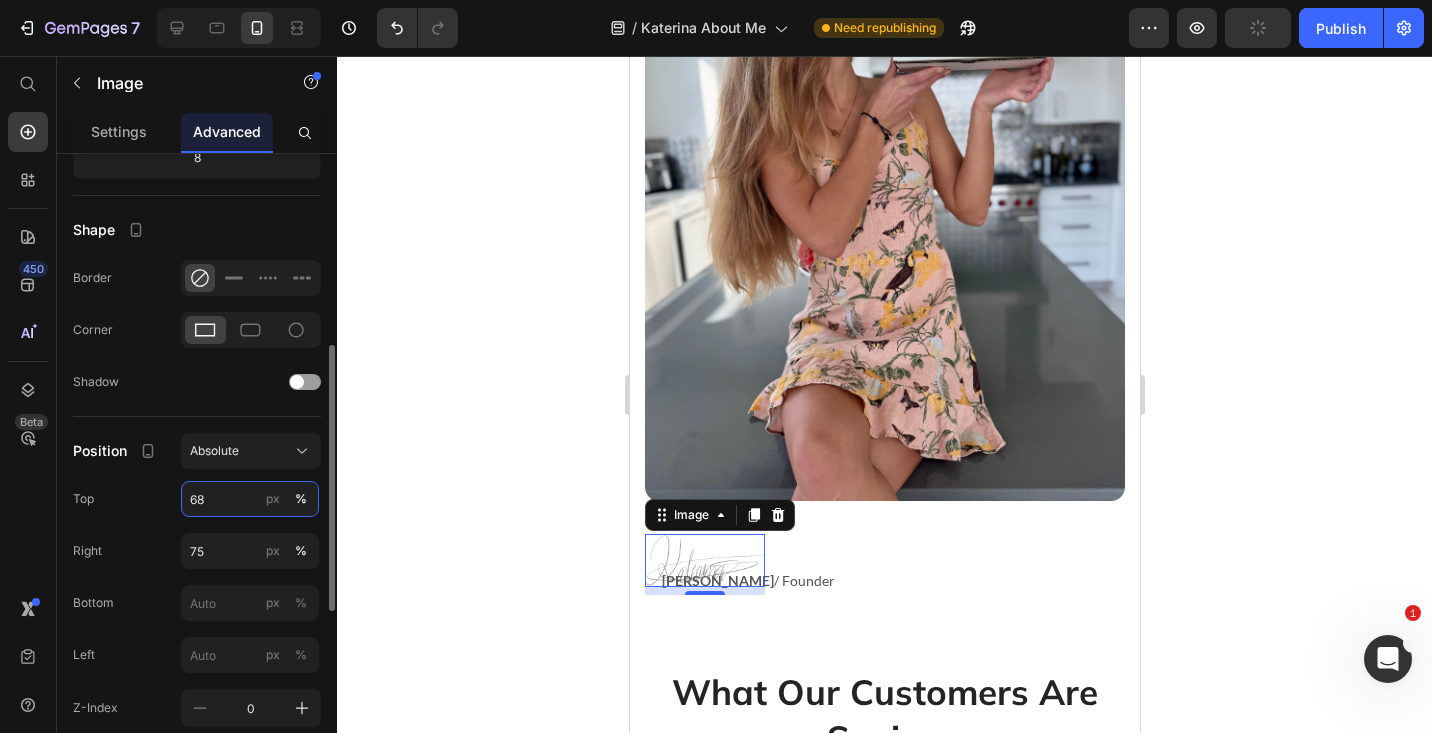 type on "66" 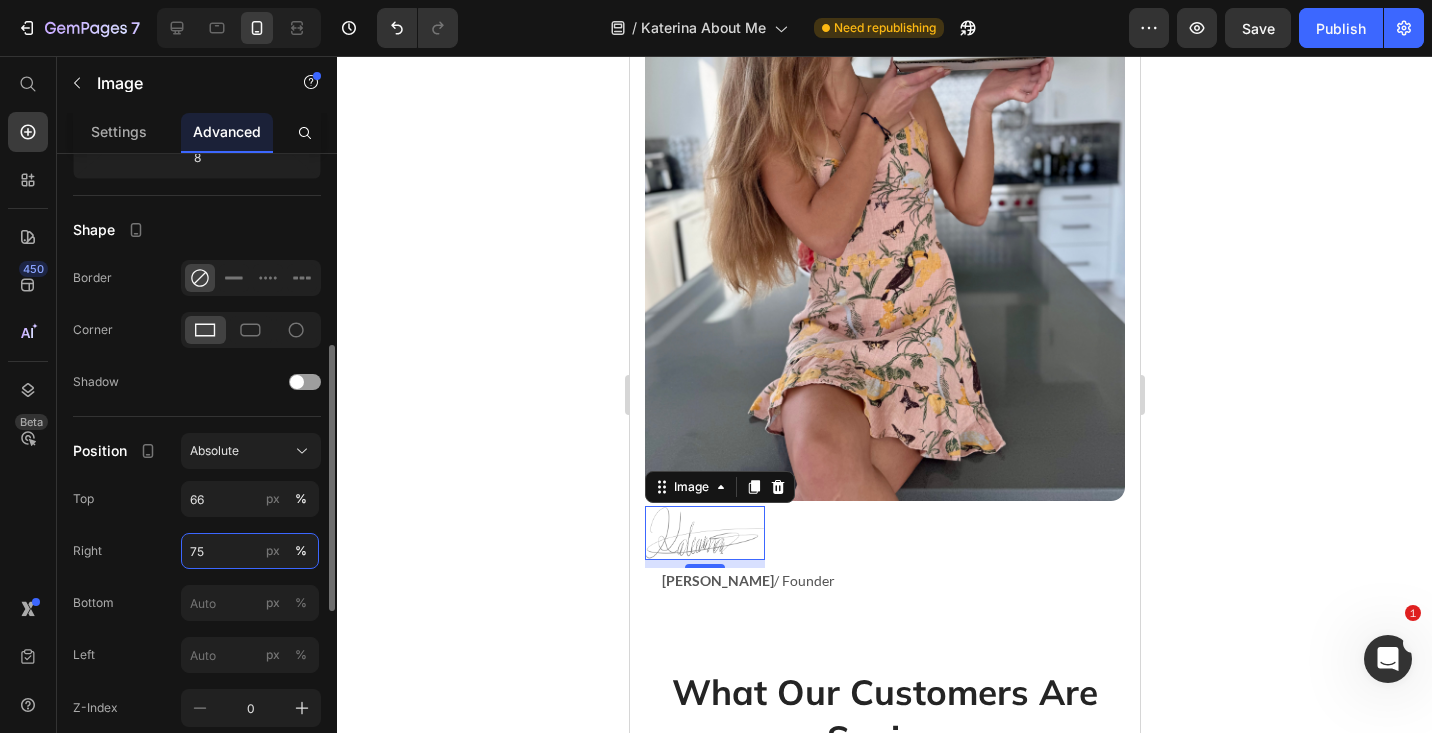 click on "75" at bounding box center (250, 551) 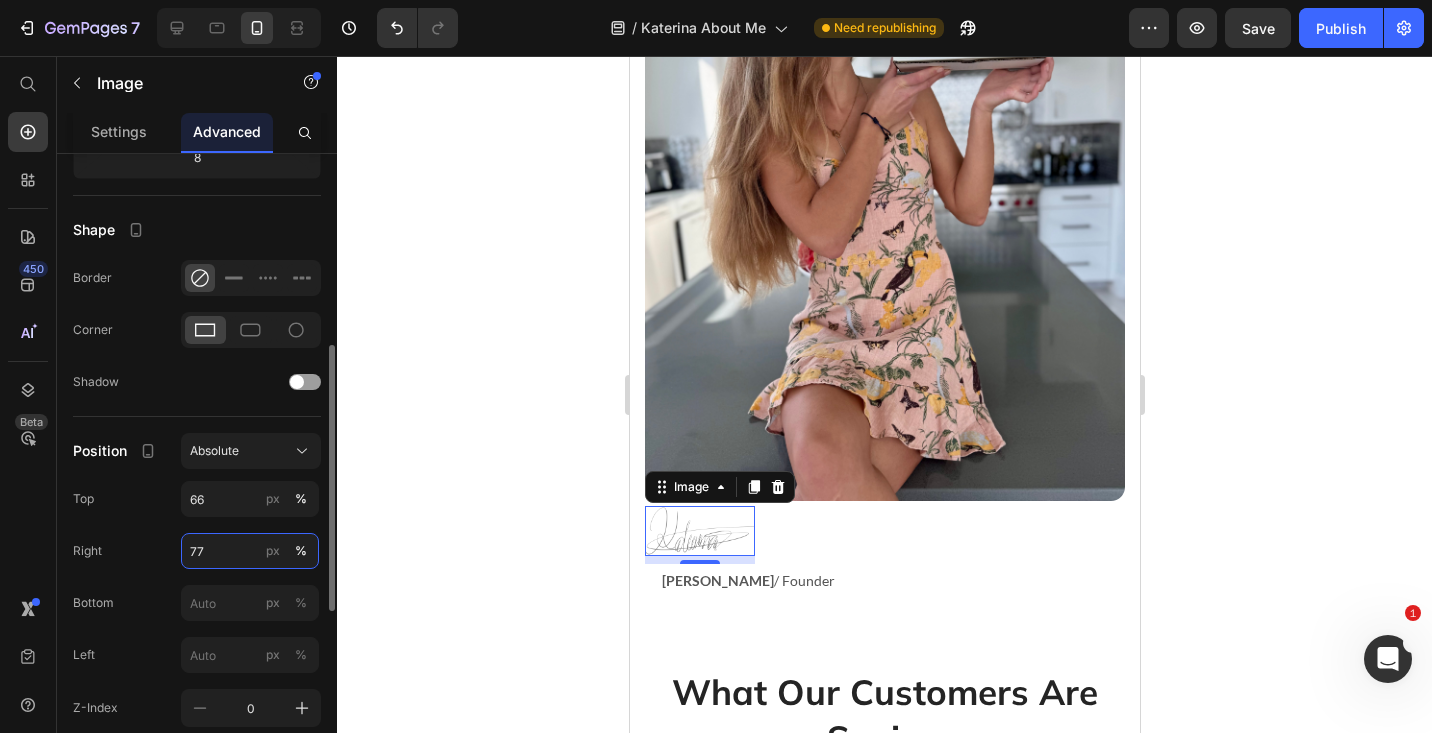 type on "7" 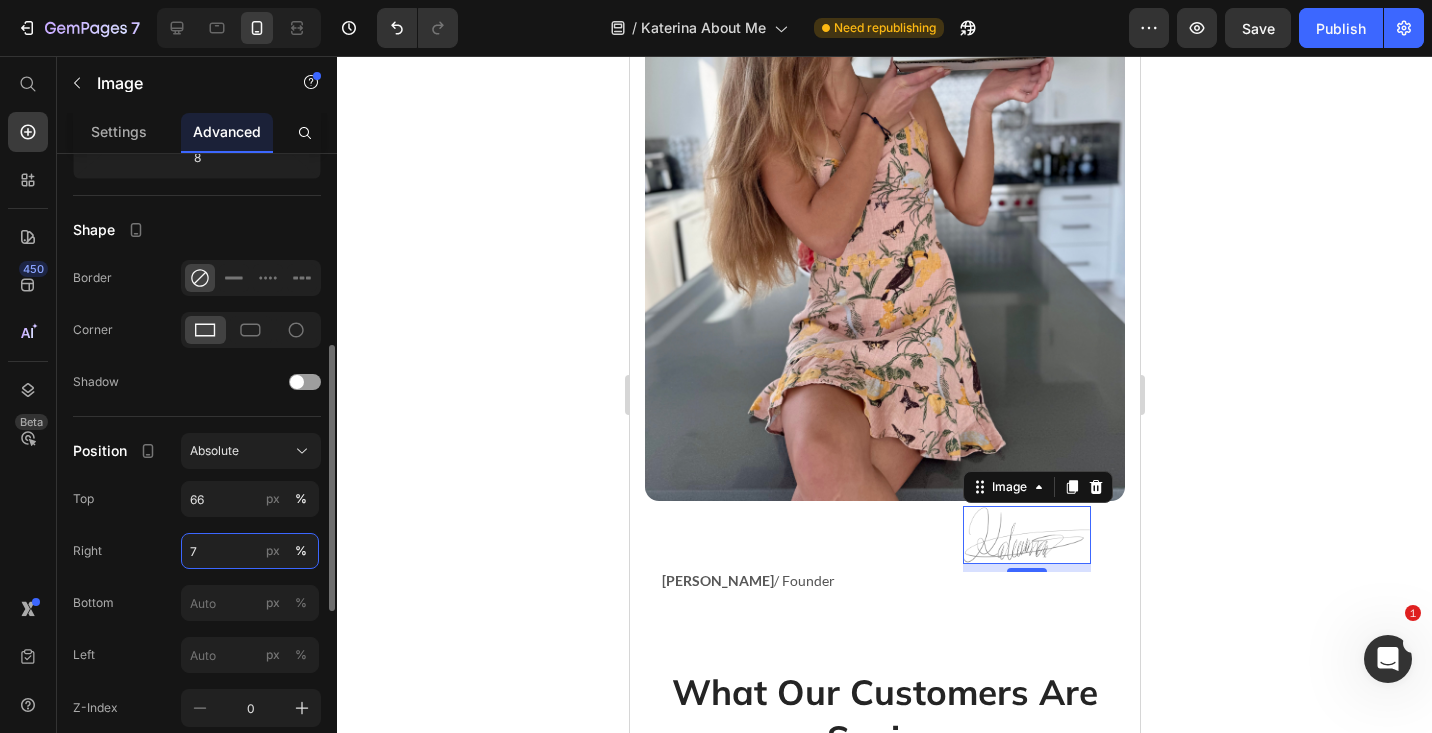 type on "71" 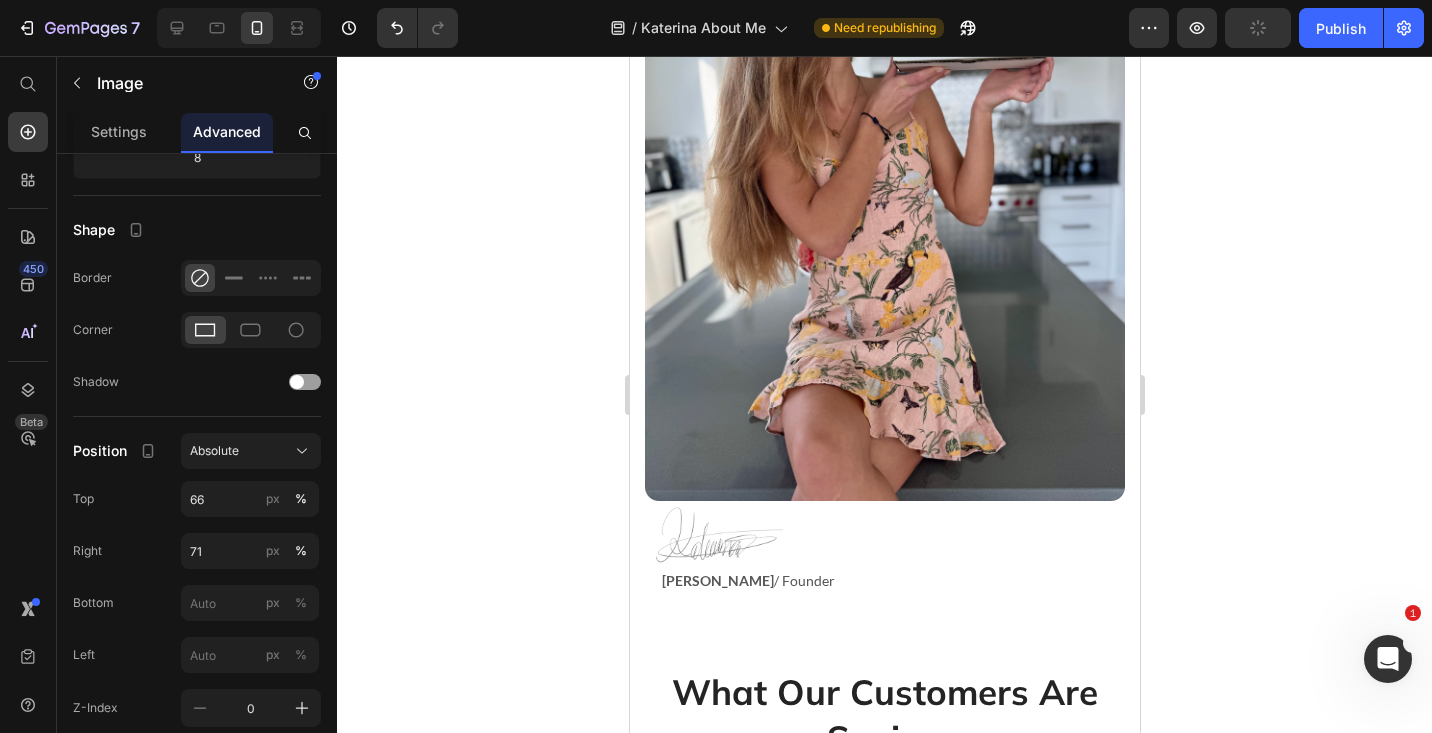 click on "How It All Began Heading My journey with Seed Cycle started from a deeply personal place. Since I was 20, I struggled with Polycystic Ovarian Syndrome (PCOS), battling painful cramps, hormonal acne, bloating, and unpredictable cycles. Like so many women, I was told to "just go on the pill." But instead of masking the symptoms, I wanted to understand my body and find a natural way to support my hormones.   Through years of research, trial, and error, I discovered Seed Cycling: a simple, food based approach to hormone balance. It quickly became my favorite holistic method but staying consistent was a challenge. Between remembering which seeds to take on which days and keeping them fresh, it felt overwhelming.   That’s when I had a thought: What if these seeds came in perfectly portioned, daily packs? What if they were effortless to use, pre ground, organic, and ready to sprinkle on any meal? Text block The Heart Behind Seed Cycle Heading Text block Image Row Image Katerina Savenko  / Founder Text block Icon" at bounding box center [884, 245] 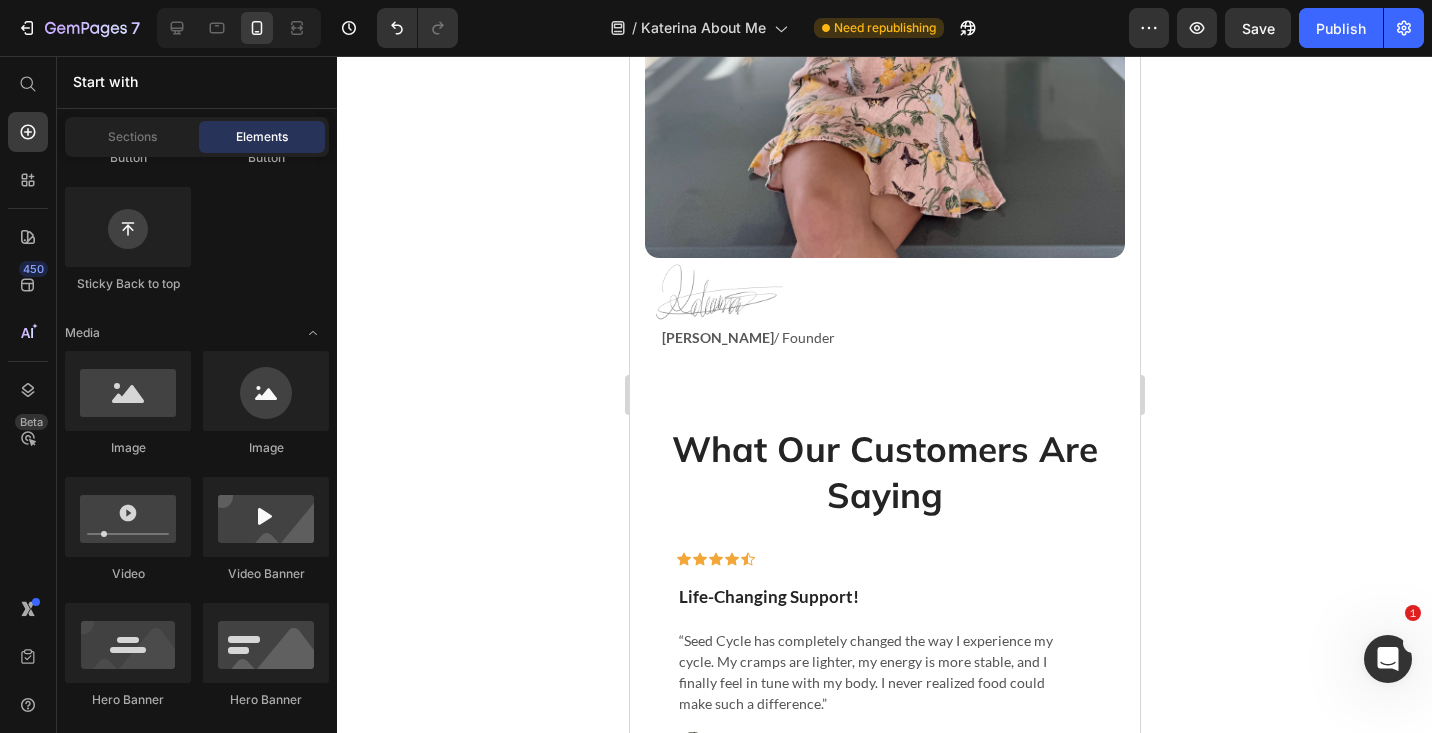 scroll, scrollTop: 1737, scrollLeft: 0, axis: vertical 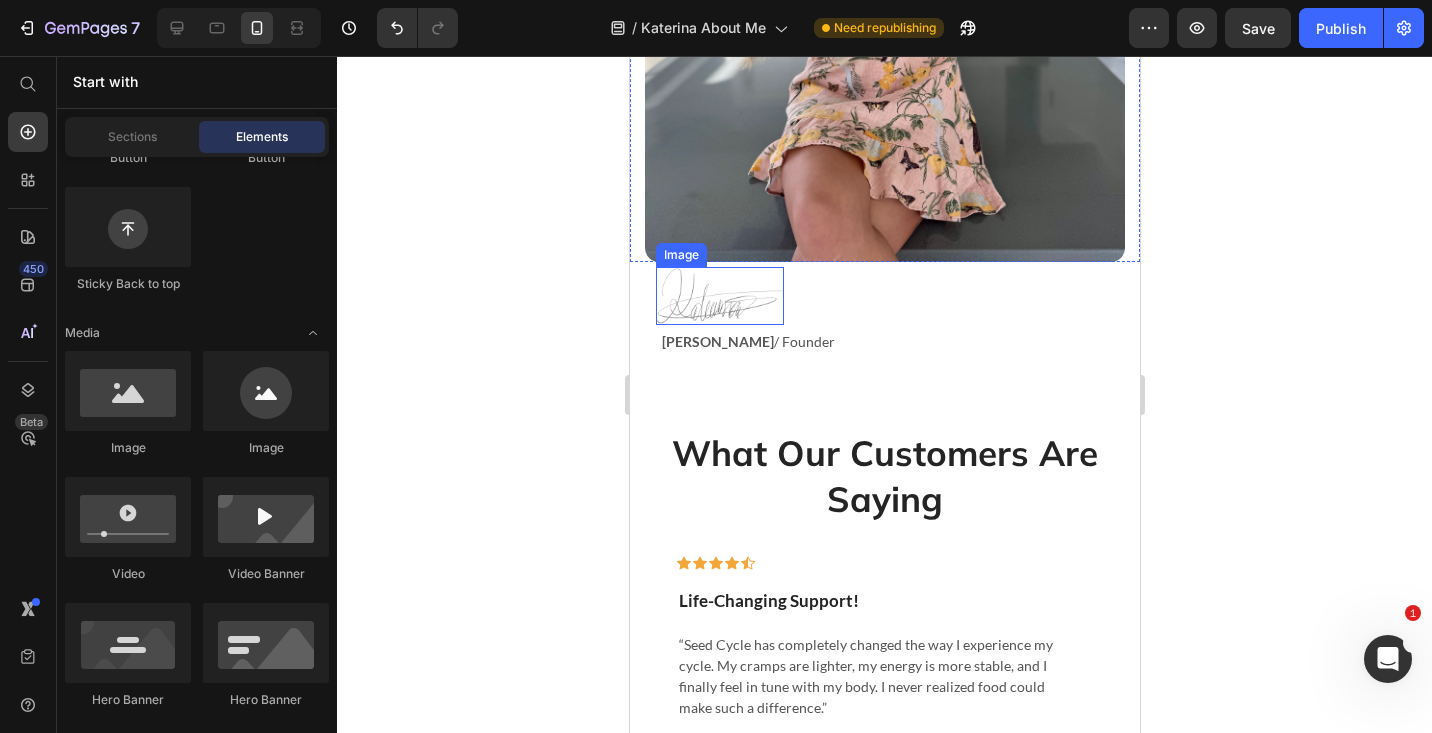 click at bounding box center (719, 295) 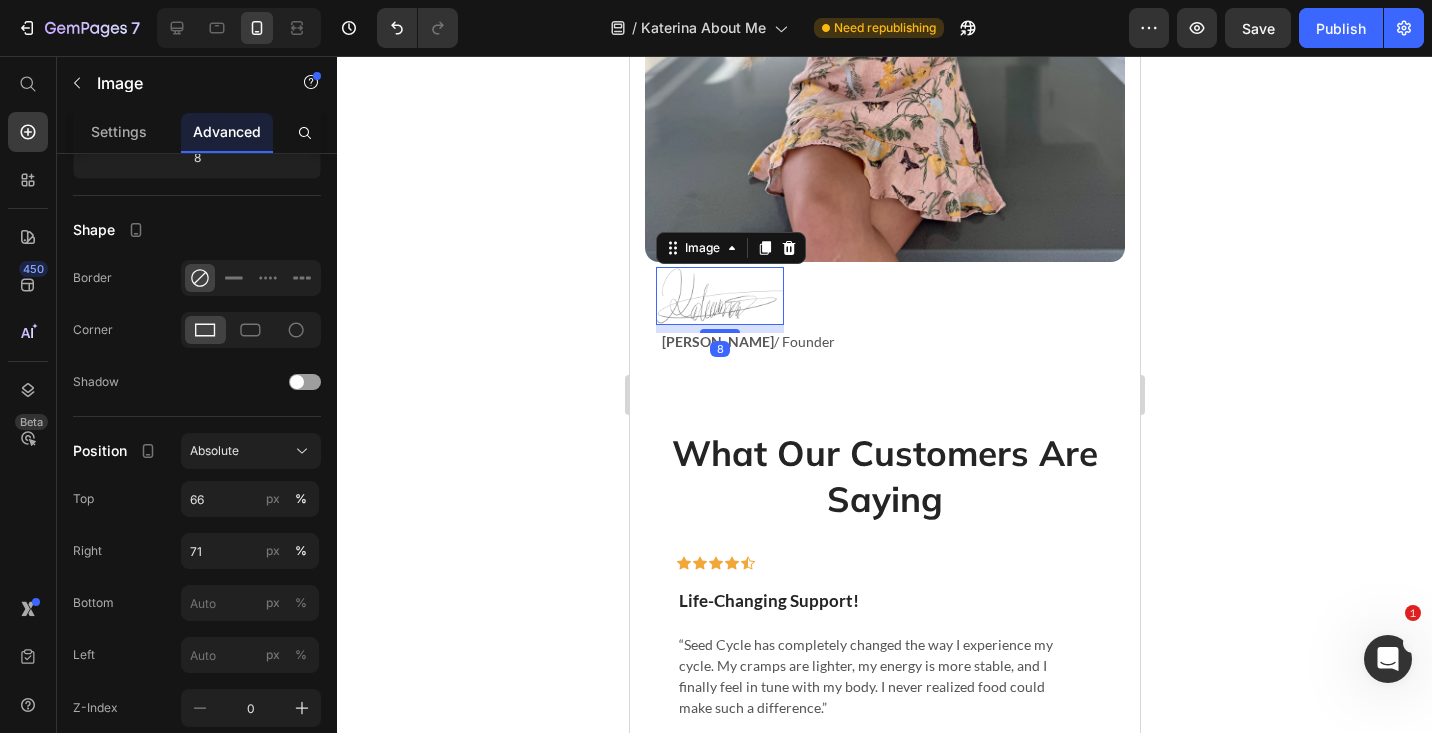 click on "How It All Began Heading My journey with Seed Cycle started from a deeply personal place. Since I was 20, I struggled with Polycystic Ovarian Syndrome (PCOS), battling painful cramps, hormonal acne, bloating, and unpredictable cycles. Like so many women, I was told to "just go on the pill." But instead of masking the symptoms, I wanted to understand my body and find a natural way to support my hormones.   Through years of research, trial, and error, I discovered Seed Cycling: a simple, food based approach to hormone balance. It quickly became my favorite holistic method but staying consistent was a challenge. Between remembering which seeds to take on which days and keeping them fresh, it felt overwhelming.   That’s when I had a thought: What if these seeds came in perfectly portioned, daily packs? What if they were effortless to use, pre ground, organic, and ready to sprinkle on any meal? Text block The Heart Behind Seed Cycle Heading Text block Image Row Image   8 Katerina Savenko  / Founder Text block" at bounding box center [884, 6] 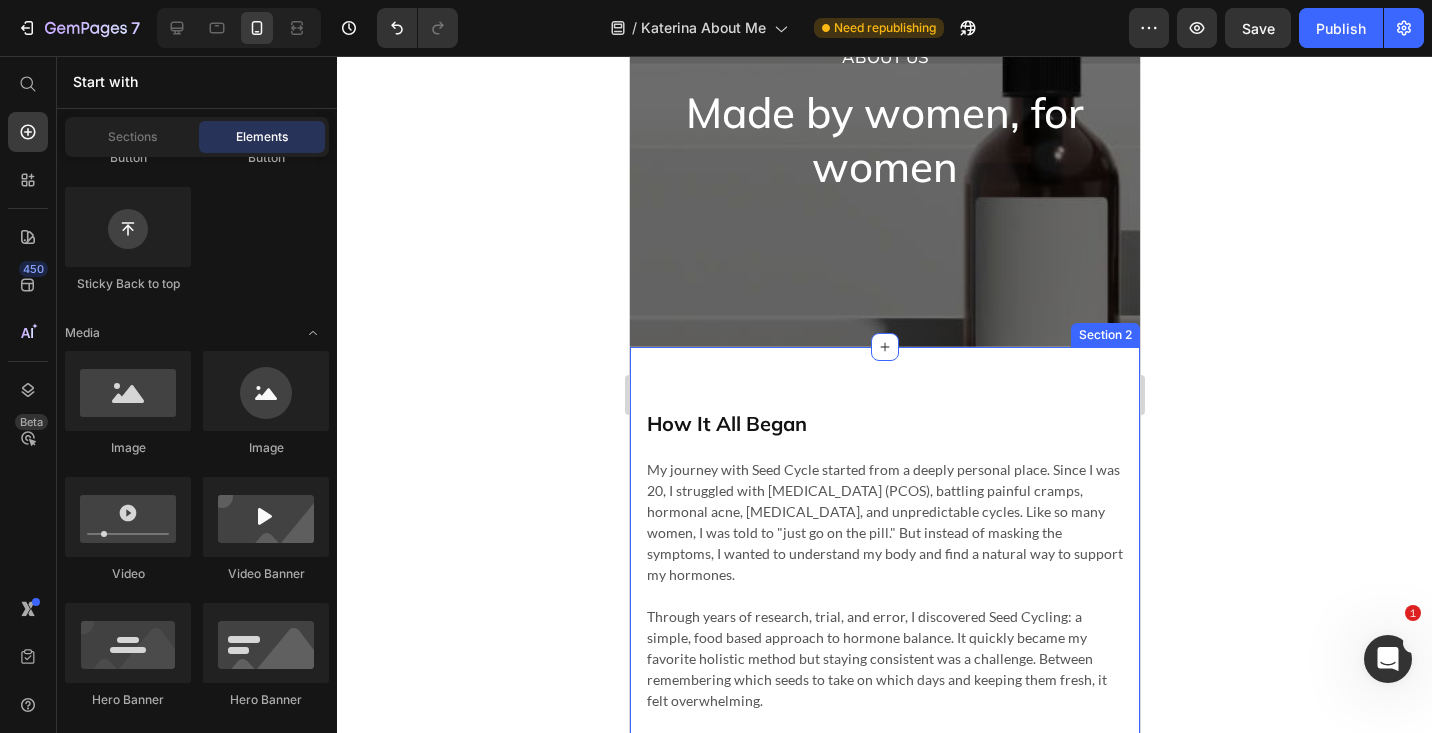 scroll, scrollTop: 226, scrollLeft: 0, axis: vertical 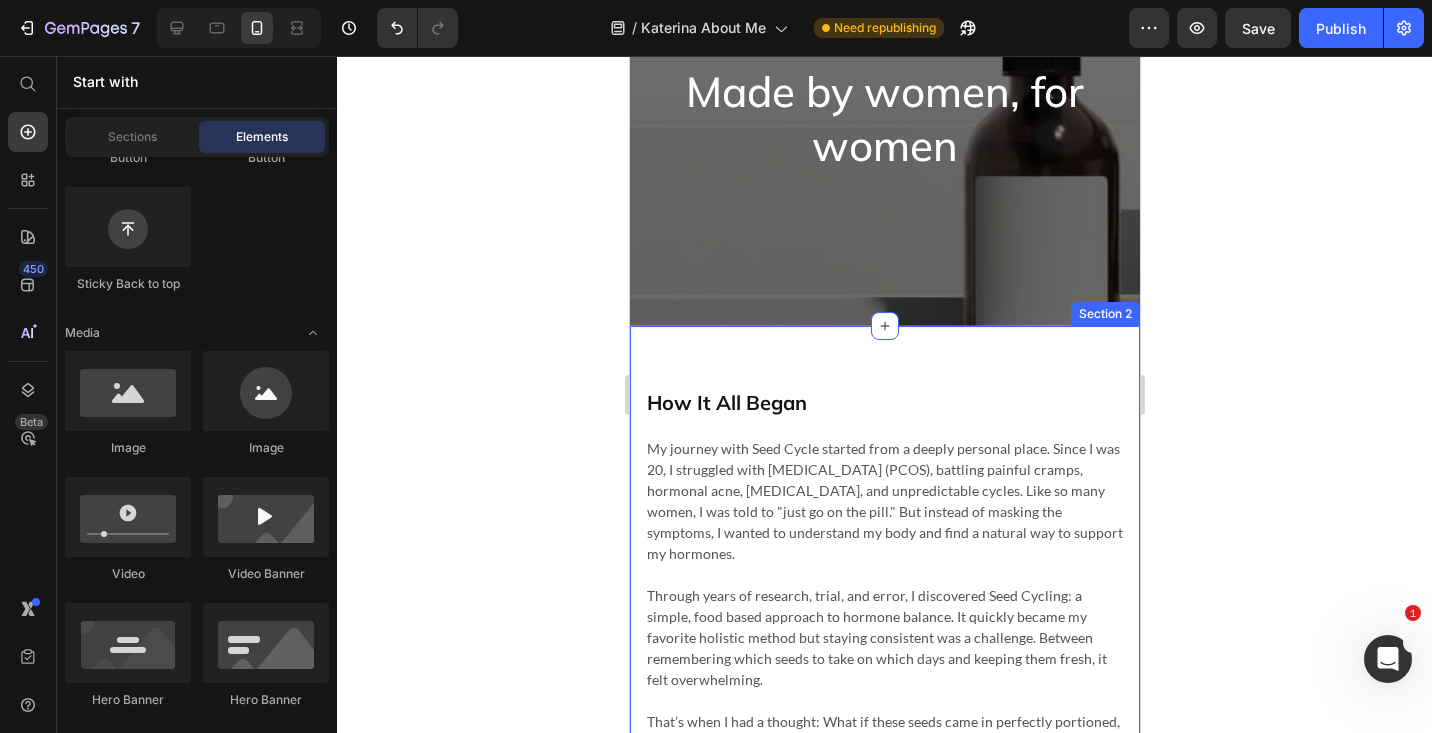 click on "How It All Began Heading My journey with Seed Cycle started from a deeply personal place. Since I was 20, I struggled with Polycystic Ovarian Syndrome (PCOS), battling painful cramps, hormonal acne, bloating, and unpredictable cycles. Like so many women, I was told to "just go on the pill." But instead of masking the symptoms, I wanted to understand my body and find a natural way to support my hormones.   Through years of research, trial, and error, I discovered Seed Cycling: a simple, food based approach to hormone balance. It quickly became my favorite holistic method but staying consistent was a challenge. Between remembering which seeds to take on which days and keeping them fresh, it felt overwhelming.   That’s when I had a thought: What if these seeds came in perfectly portioned, daily packs? What if they were effortless to use, pre ground, organic, and ready to sprinkle on any meal? Text block The Heart Behind Seed Cycle Heading Text block Image Row Image Katerina Savenko  / Founder Text block" at bounding box center [884, 1050] 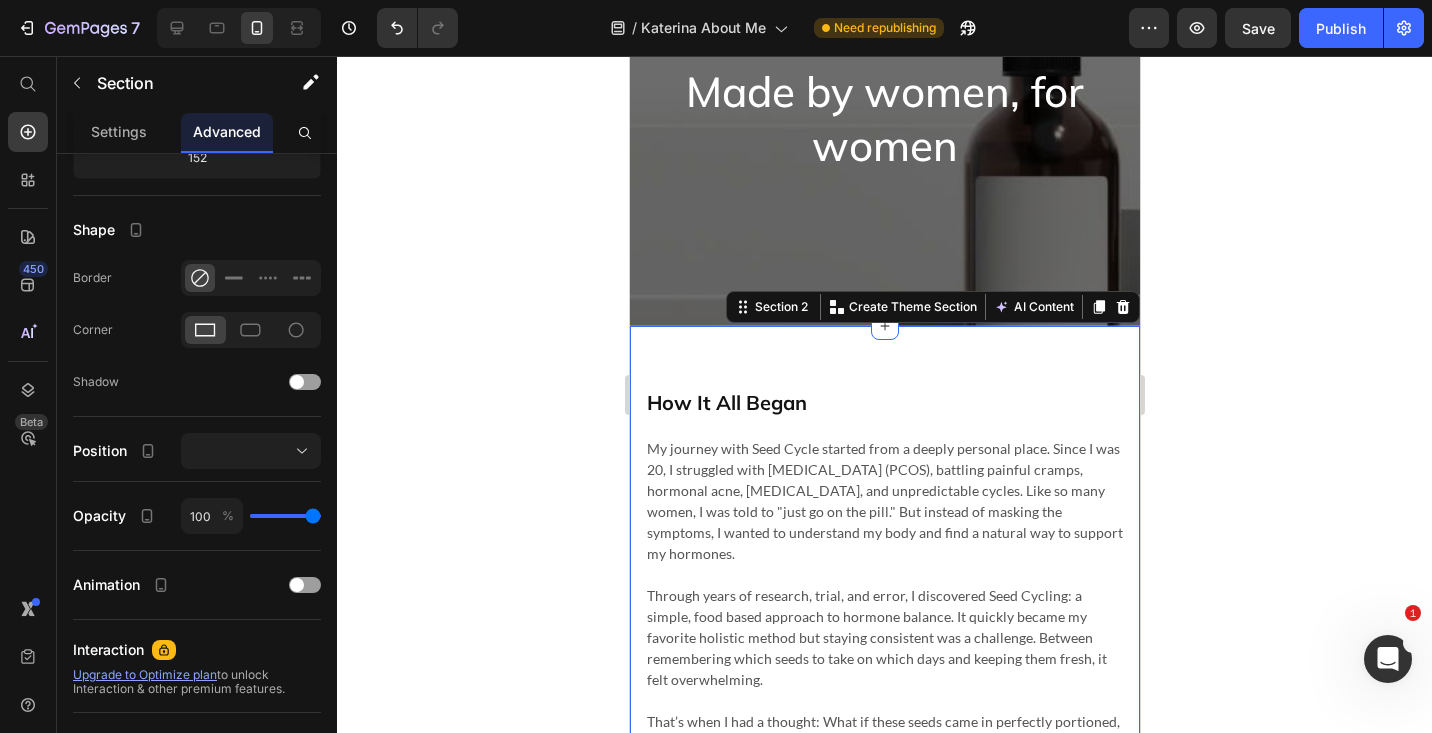 scroll, scrollTop: 0, scrollLeft: 0, axis: both 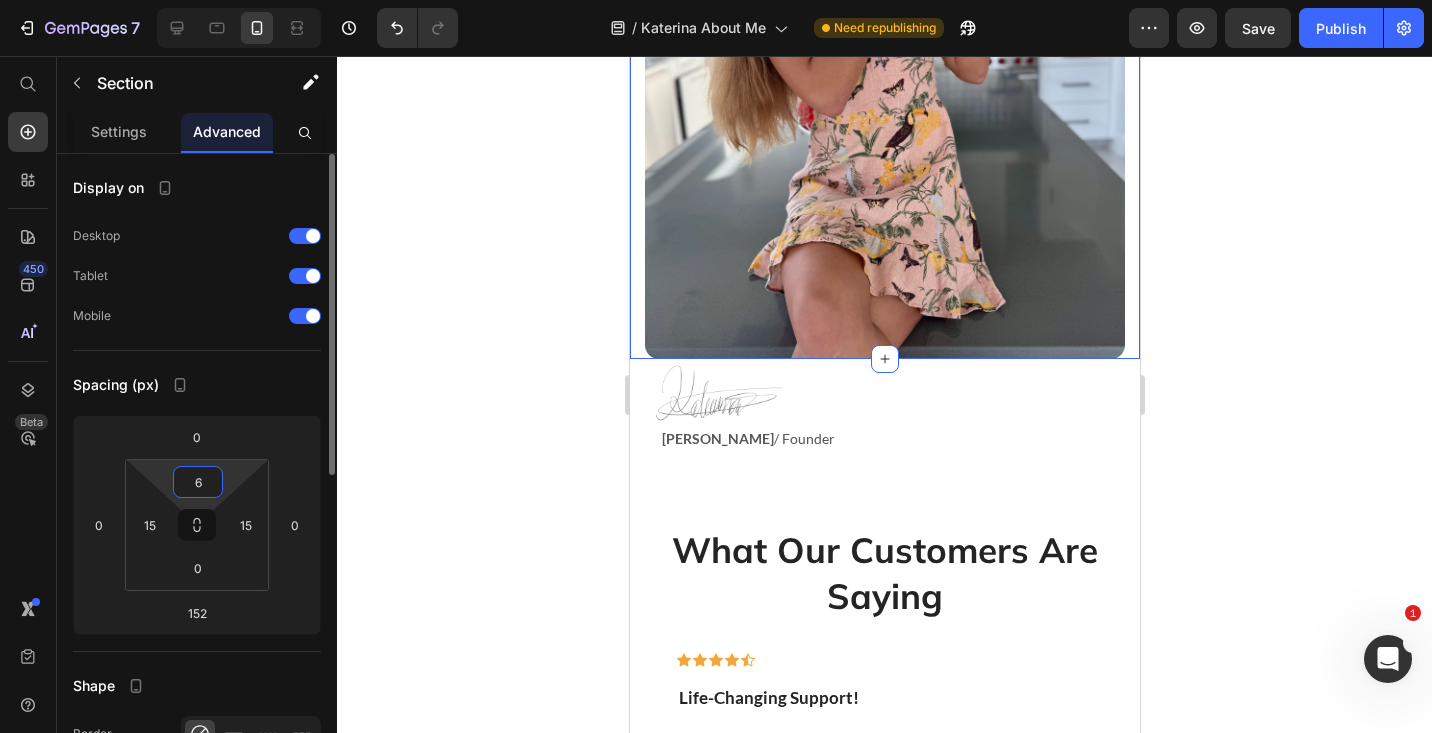 click on "7  Version history  /  Katerina About Me Need republishing Preview  Save   Publish  450 Beta Start with Sections Elements Hero Section Product Detail Brands Trusted Badges Guarantee Product Breakdown How to use Testimonials Compare Bundle FAQs Social Proof Brand Story Product List Collection Blog List Contact Sticky Add to Cart Custom Footer Browse Library 450 Layout
Row
Row
Row
Row Text
Heading
Text Block Button
Button
Button
Sticky Back to top Media
Image Image" at bounding box center (716, 0) 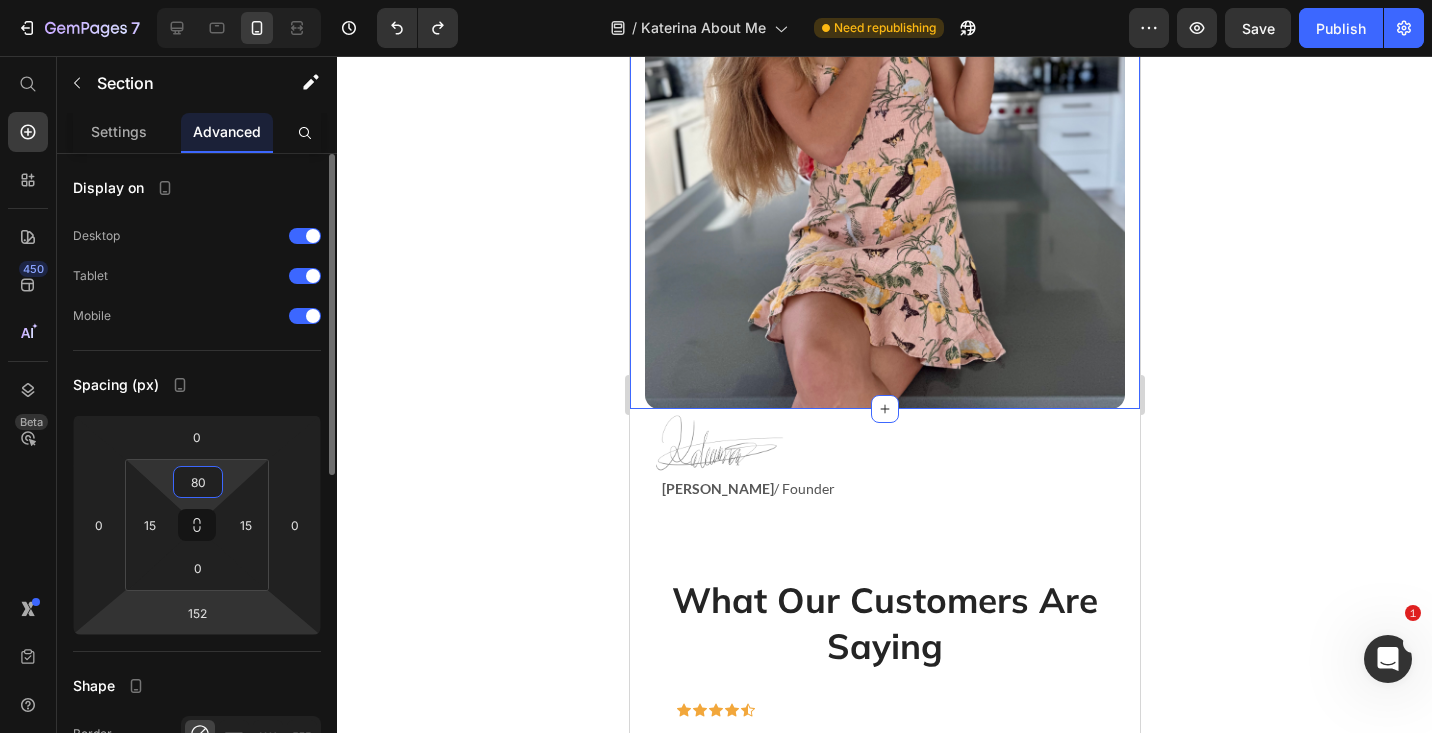 type on "4" 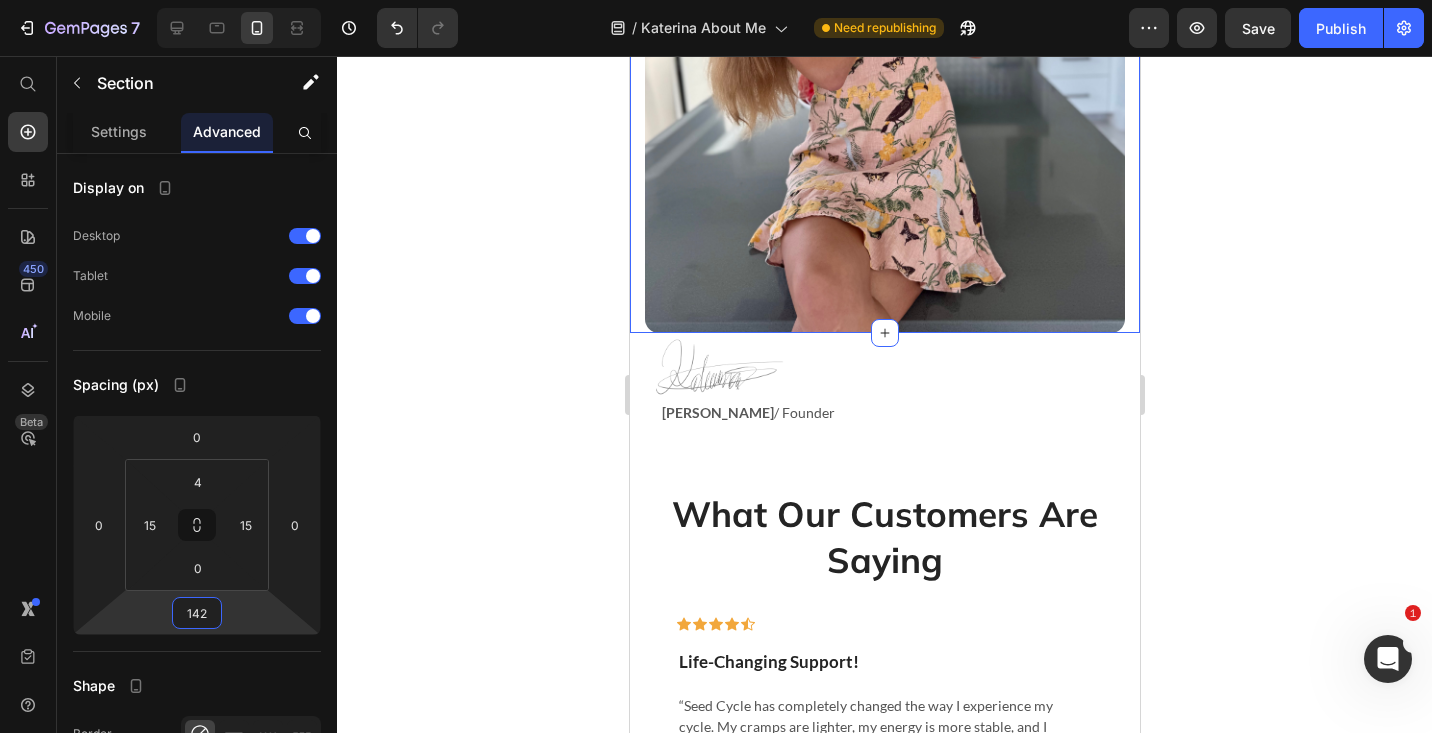 type on "140" 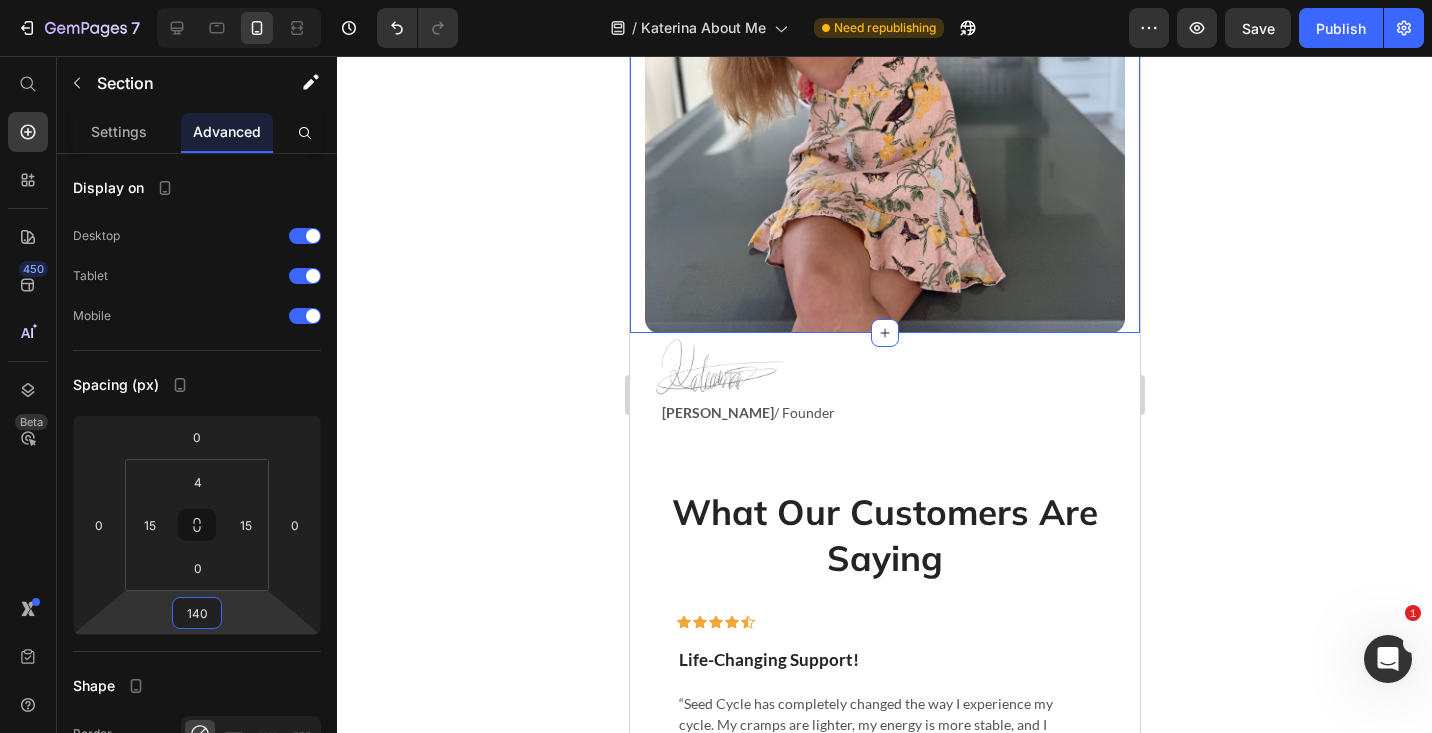 click on "7  Version history  /  Katerina About Me Need republishing Preview  Save   Publish  450 Beta Start with Sections Elements Hero Section Product Detail Brands Trusted Badges Guarantee Product Breakdown How to use Testimonials Compare Bundle FAQs Social Proof Brand Story Product List Collection Blog List Contact Sticky Add to Cart Custom Footer Browse Library 450 Layout
Row
Row
Row
Row Text
Heading
Text Block Button
Button
Button
Sticky Back to top Media
Image Image" at bounding box center (716, 0) 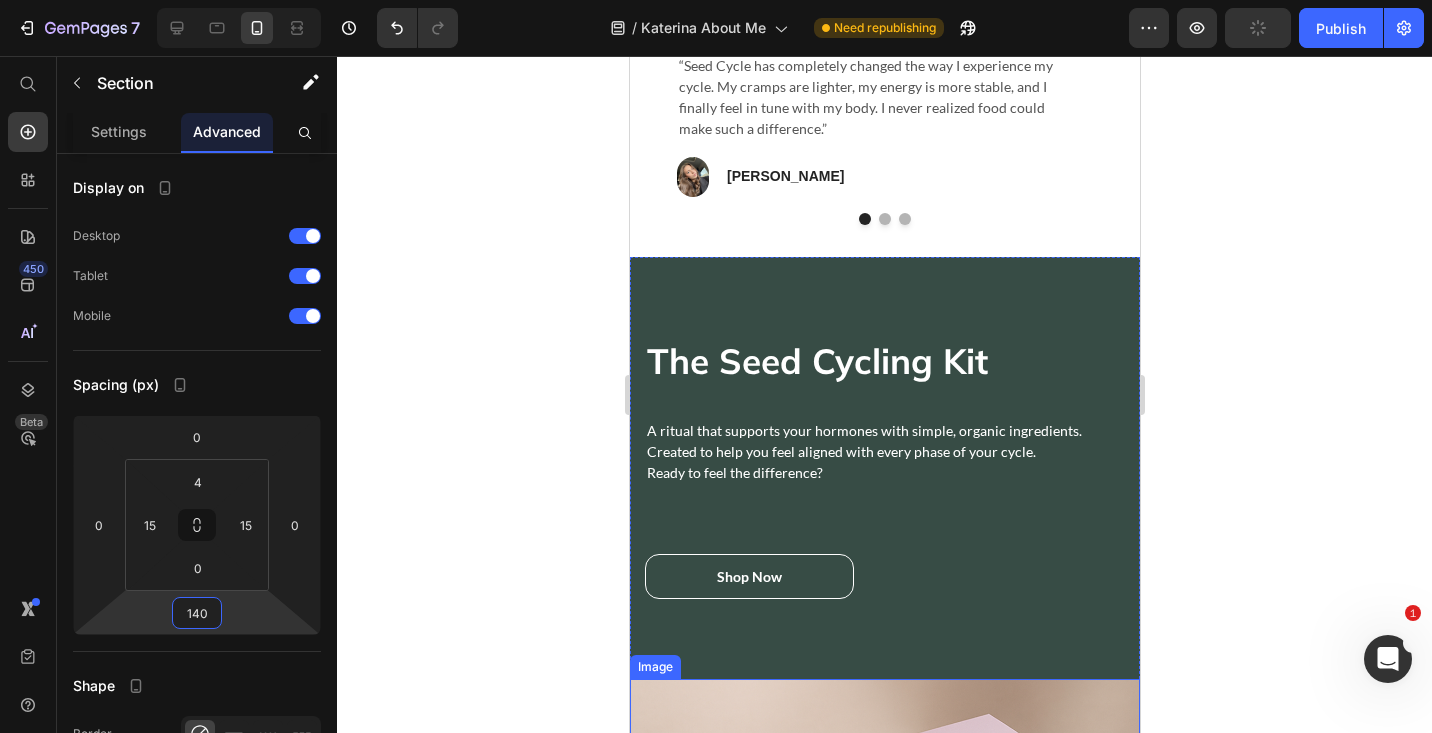 scroll, scrollTop: 2221, scrollLeft: 0, axis: vertical 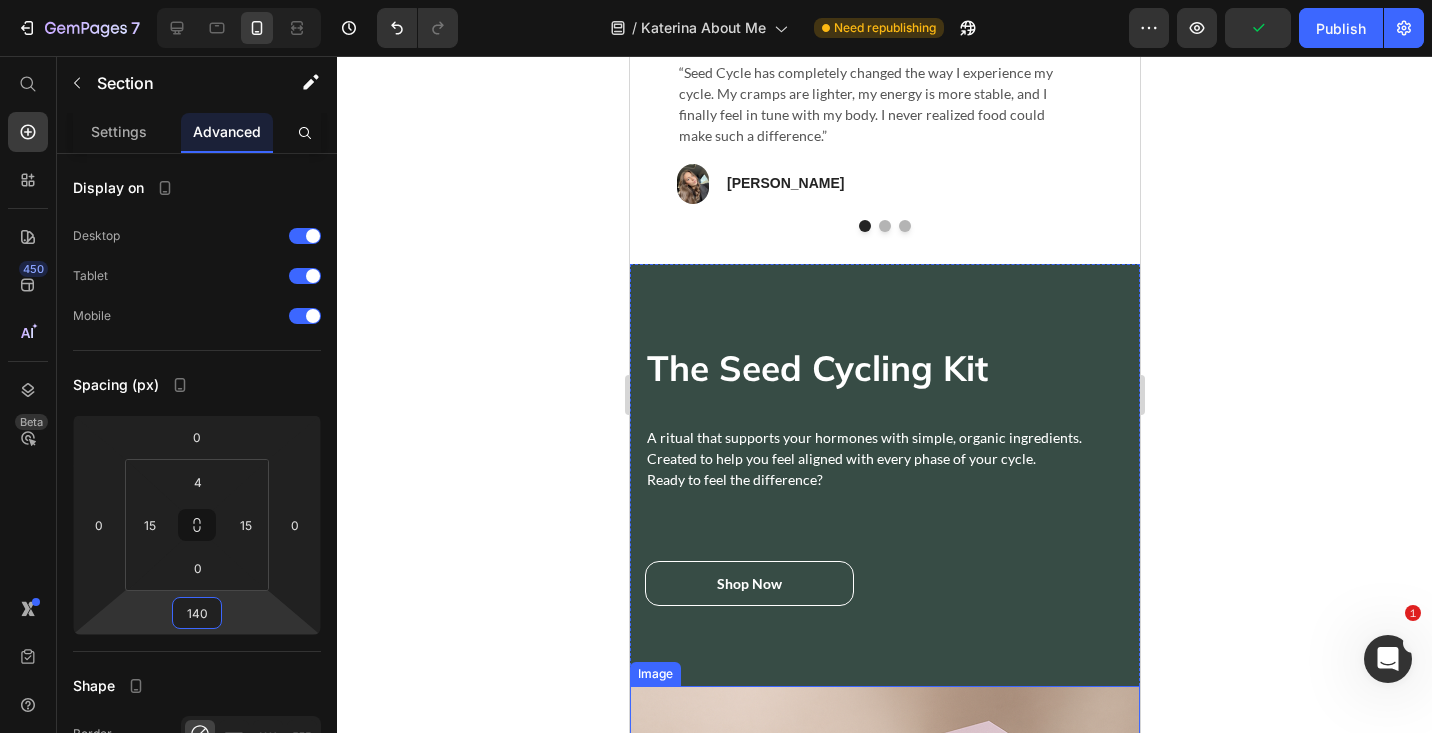 click at bounding box center [884, 500] 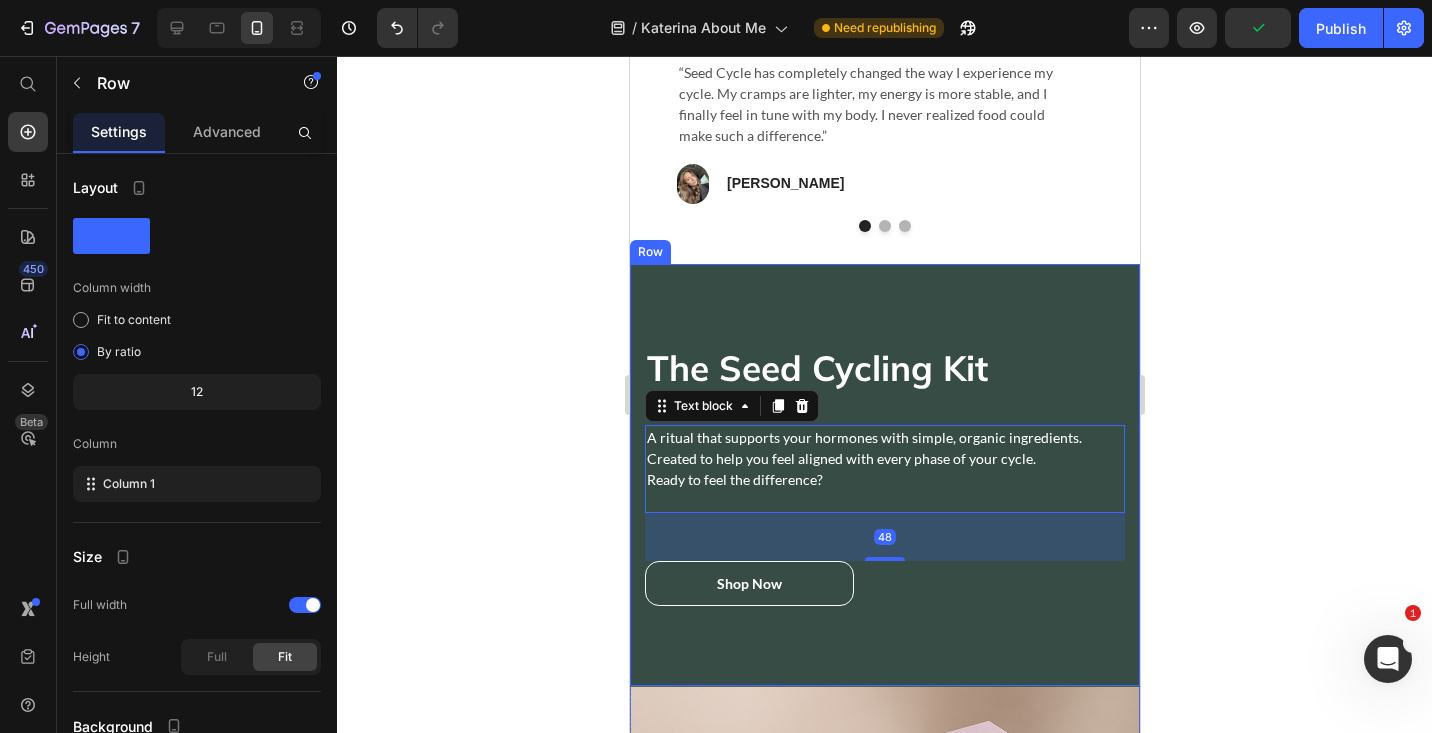 click on "The Seed Cycling Kit Heading A ritual that supports your hormones with simple, organic ingredients. Created to help you feel aligned with every phase of your cycle. Ready to feel the difference?   Text block   48 Shop Now Button Row" at bounding box center [884, 475] 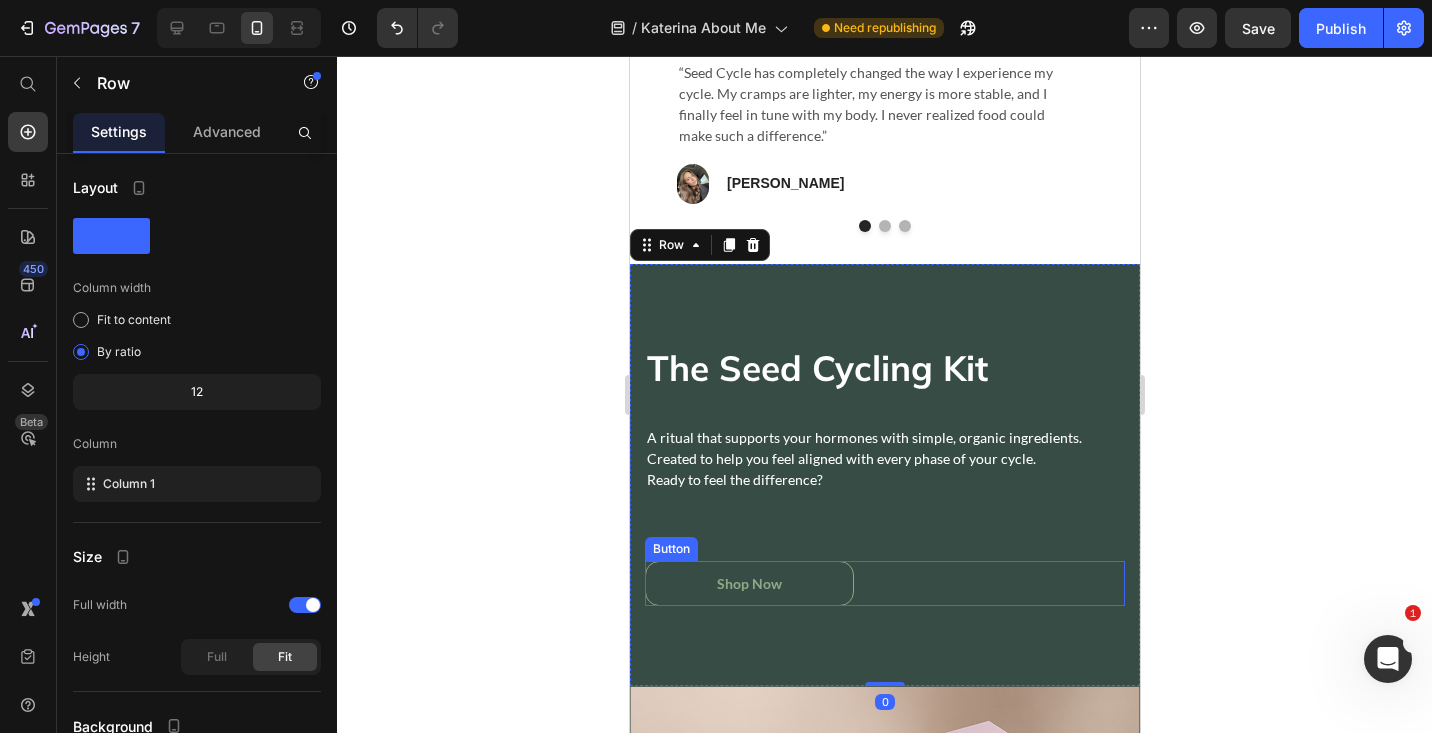 scroll, scrollTop: 2375, scrollLeft: 0, axis: vertical 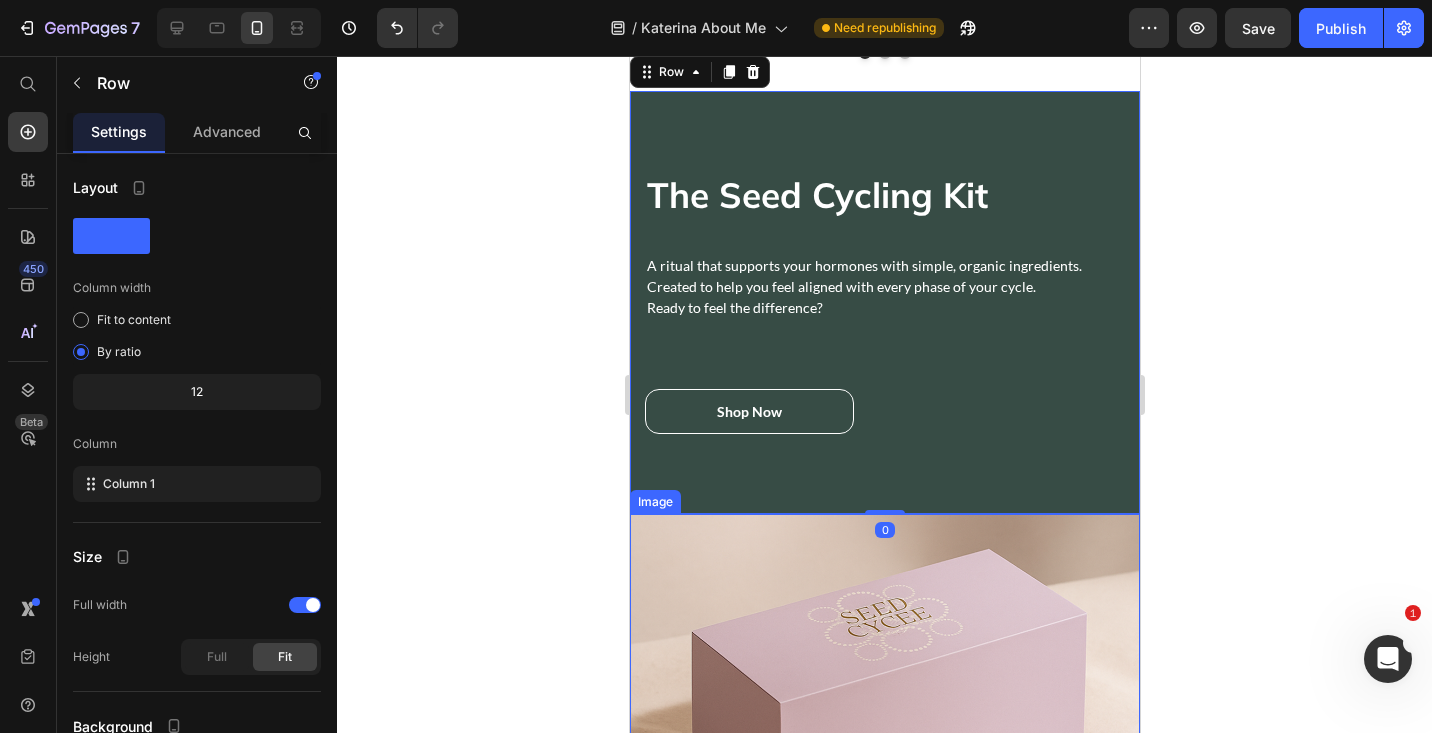 click at bounding box center [884, 711] 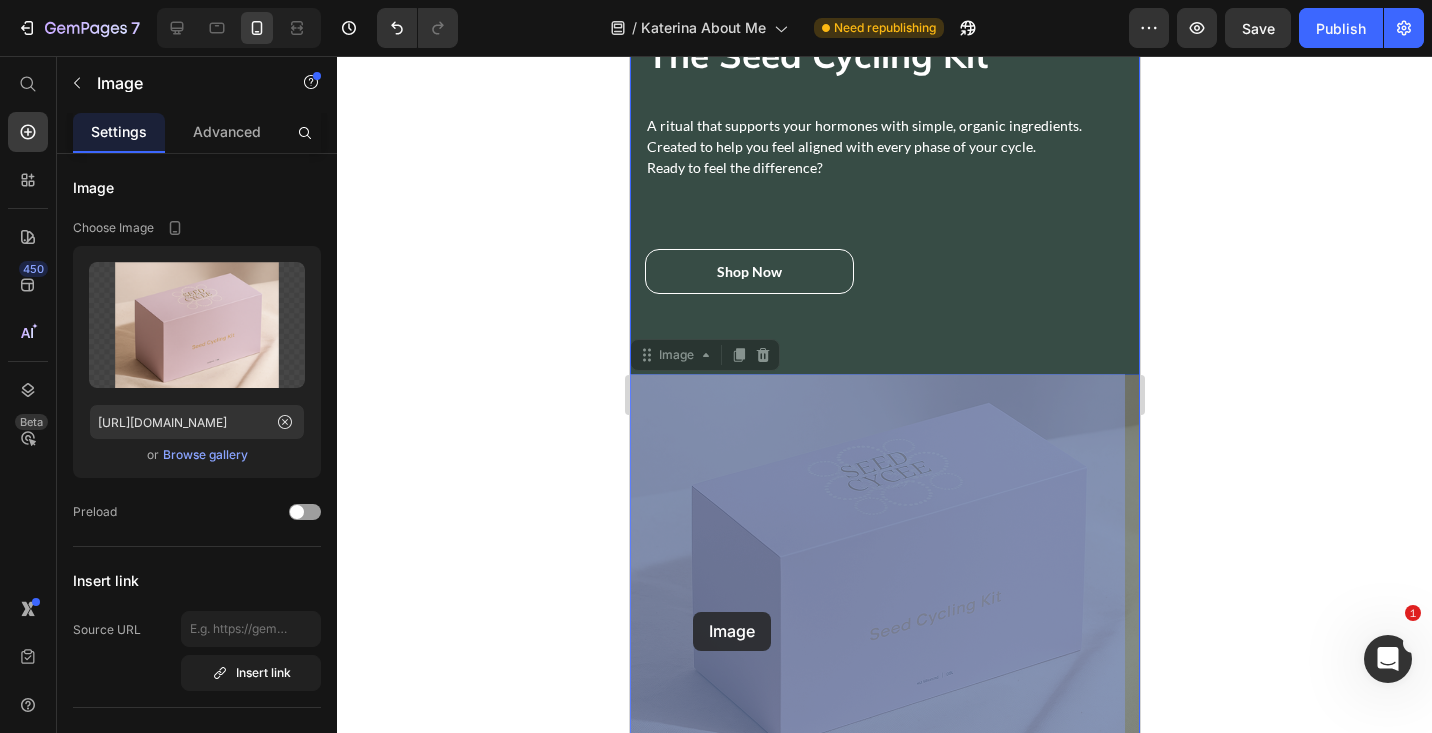 drag, startPoint x: 698, startPoint y: 561, endPoint x: 702, endPoint y: 543, distance: 18.439089 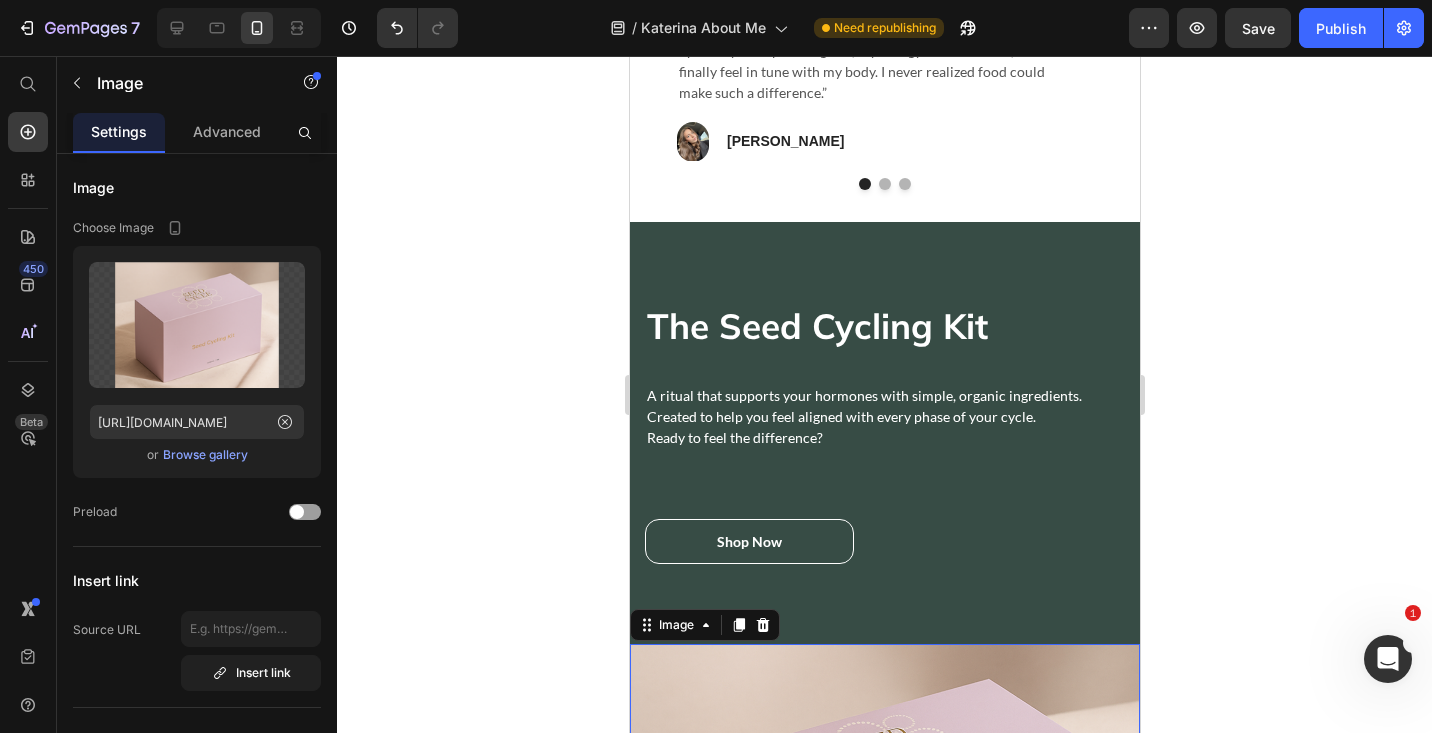 scroll, scrollTop: 2232, scrollLeft: 0, axis: vertical 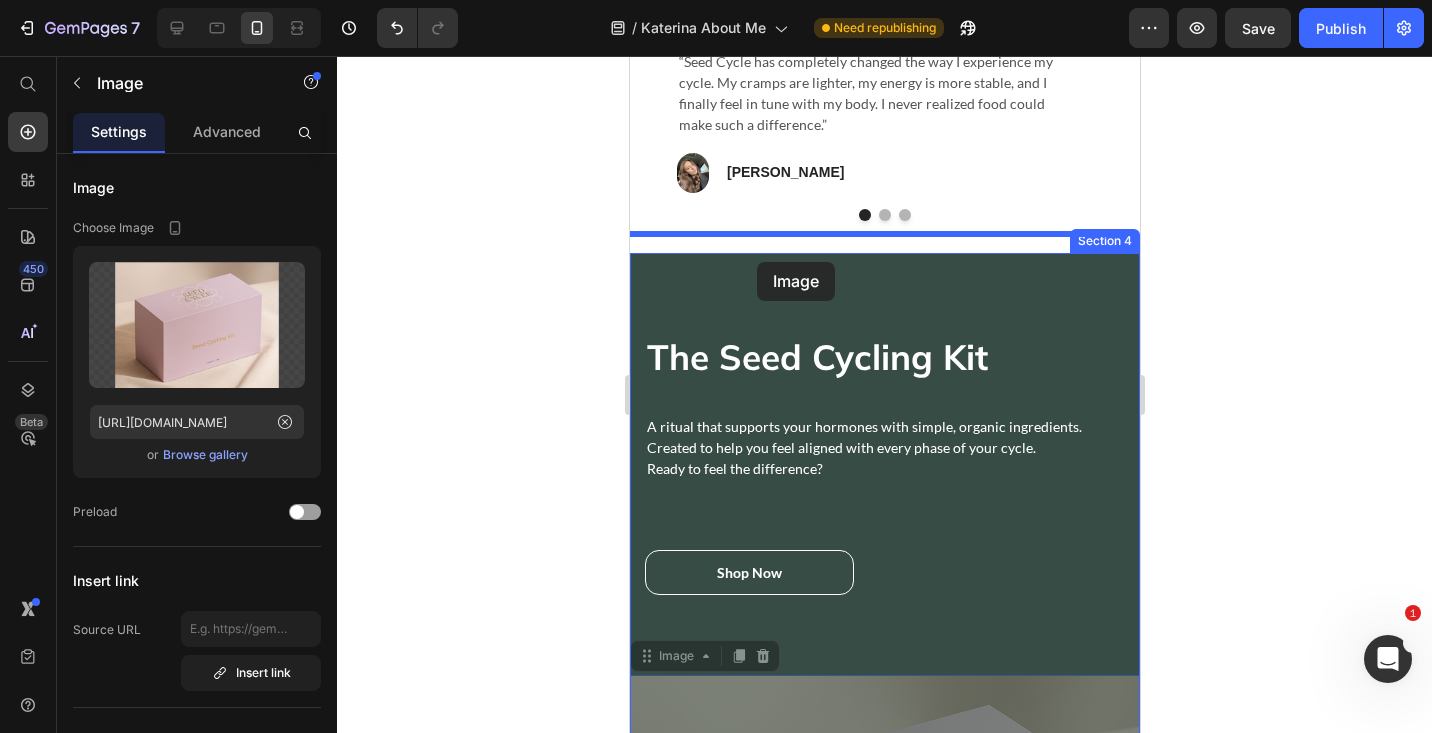 drag, startPoint x: 722, startPoint y: 680, endPoint x: 756, endPoint y: 262, distance: 419.3805 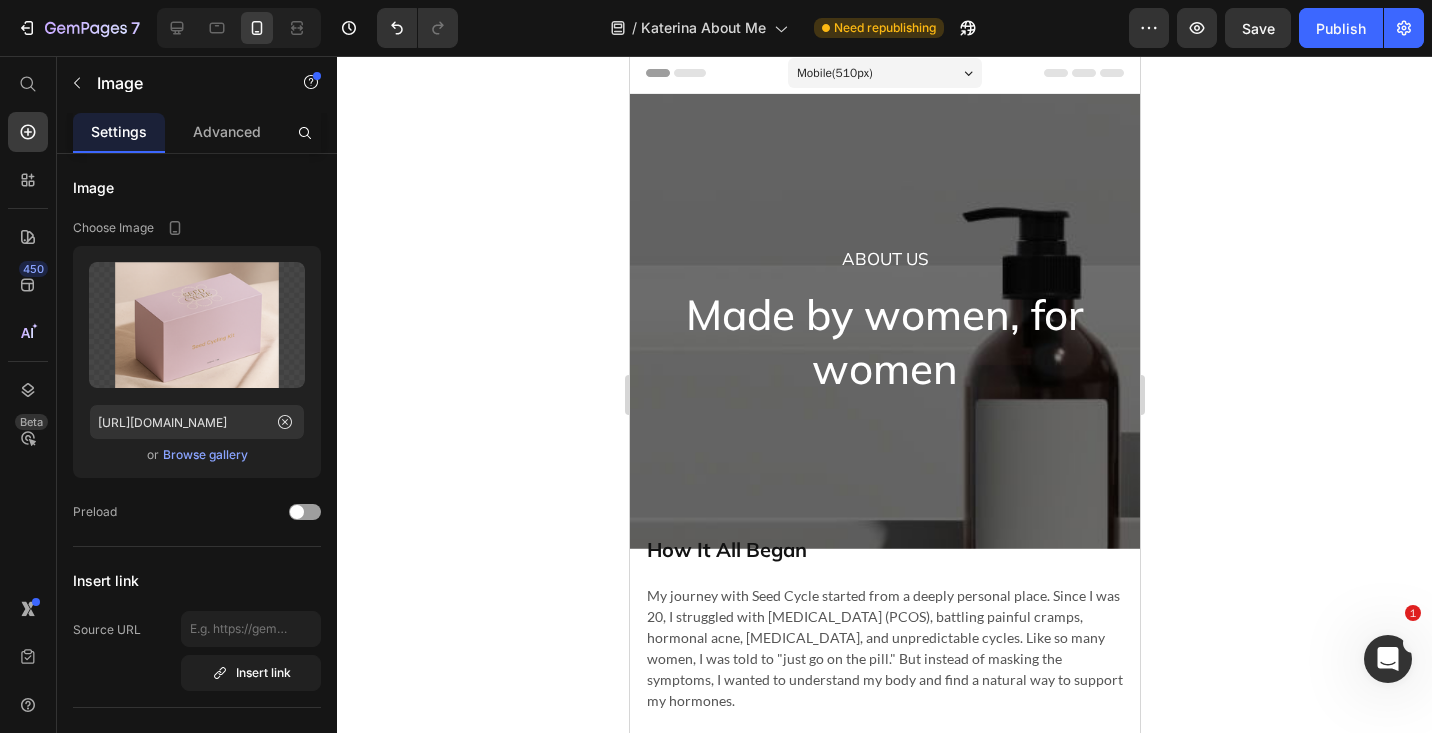 scroll, scrollTop: 0, scrollLeft: 0, axis: both 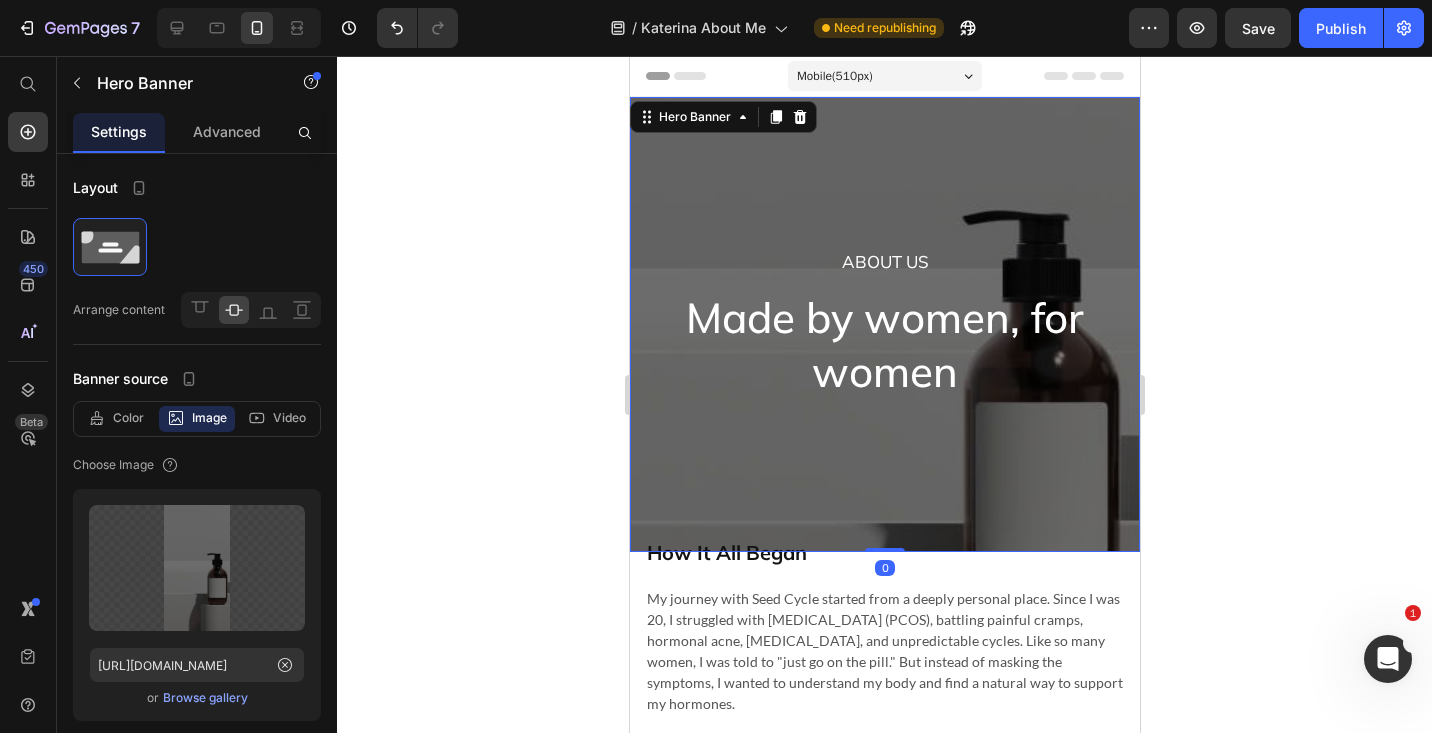 click on "About Us Heading Made by women, for women Heading Row" at bounding box center [884, 324] 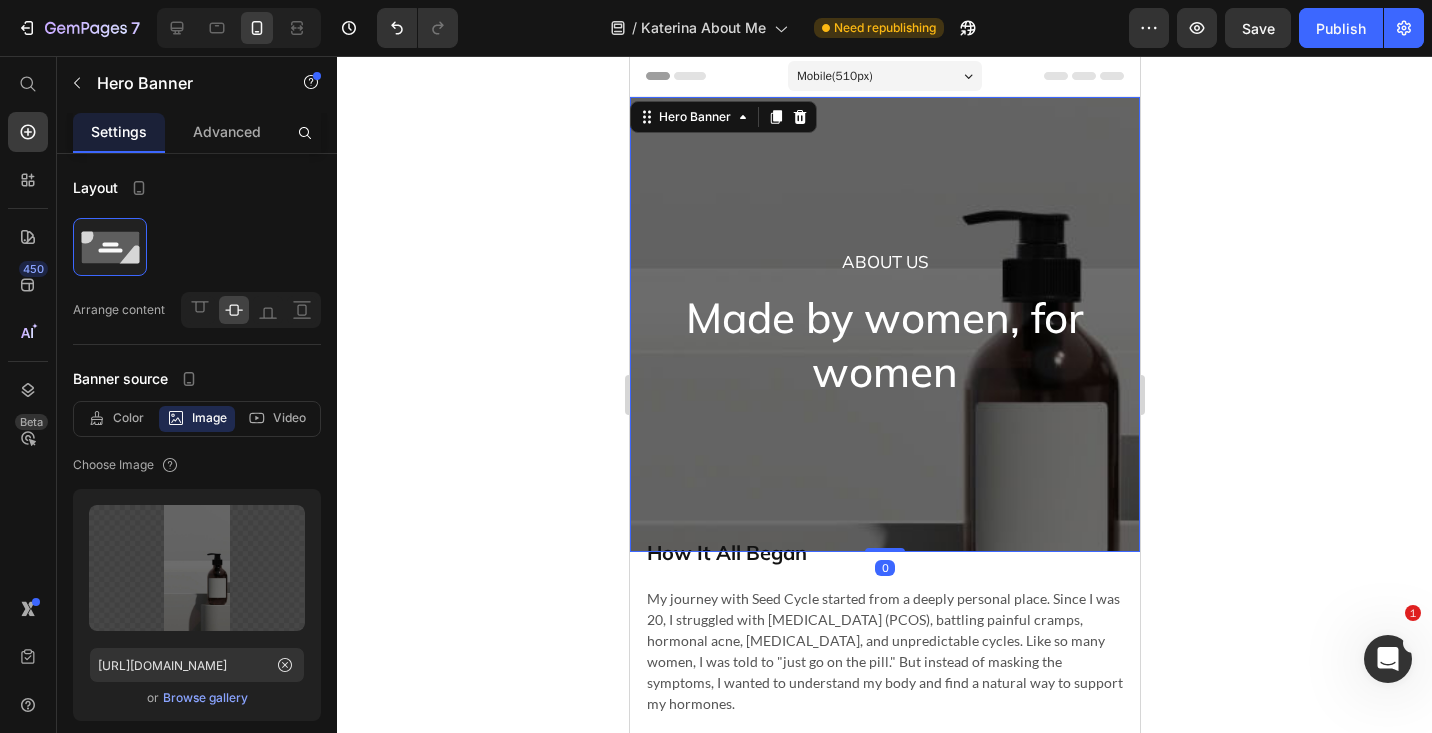 click on "My journey with Seed Cycle started from a deeply personal place. Since I was 20, I struggled with Polycystic Ovarian Syndrome (PCOS), battling painful cramps, hormonal acne, bloating, and unpredictable cycles. Like so many women, I was told to "just go on the pill." But instead of masking the symptoms, I wanted to understand my body and find a natural way to support my hormones.   Through years of research, trial, and error, I discovered Seed Cycling: a simple, food based approach to hormone balance. It quickly became my favorite holistic method but staying consistent was a challenge. Between remembering which seeds to take on which days and keeping them fresh, it felt overwhelming.   That’s when I had a thought: What if these seeds came in perfectly portioned, daily packs? What if they were effortless to use, pre ground, organic, and ready to sprinkle on any meal?" at bounding box center [884, 756] 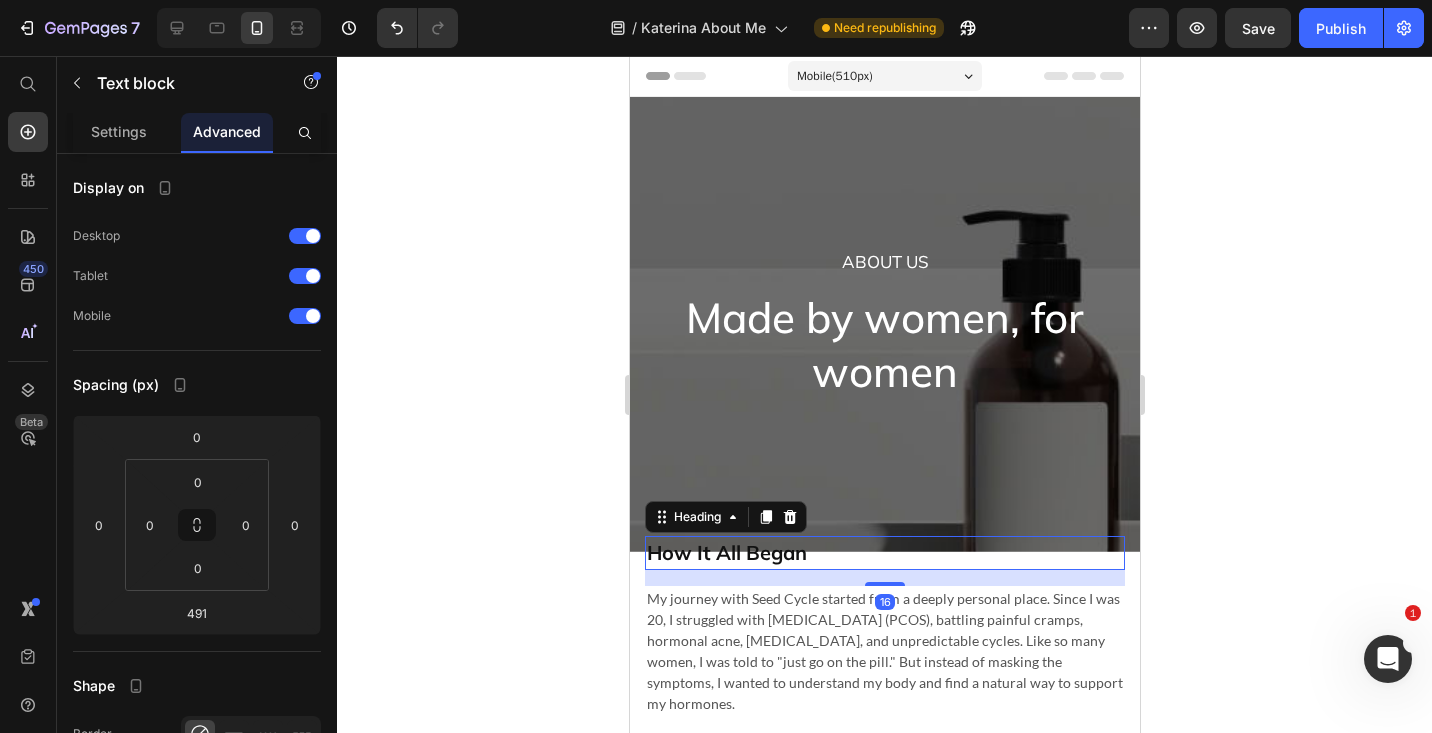 click on "How It All Began" at bounding box center (884, 553) 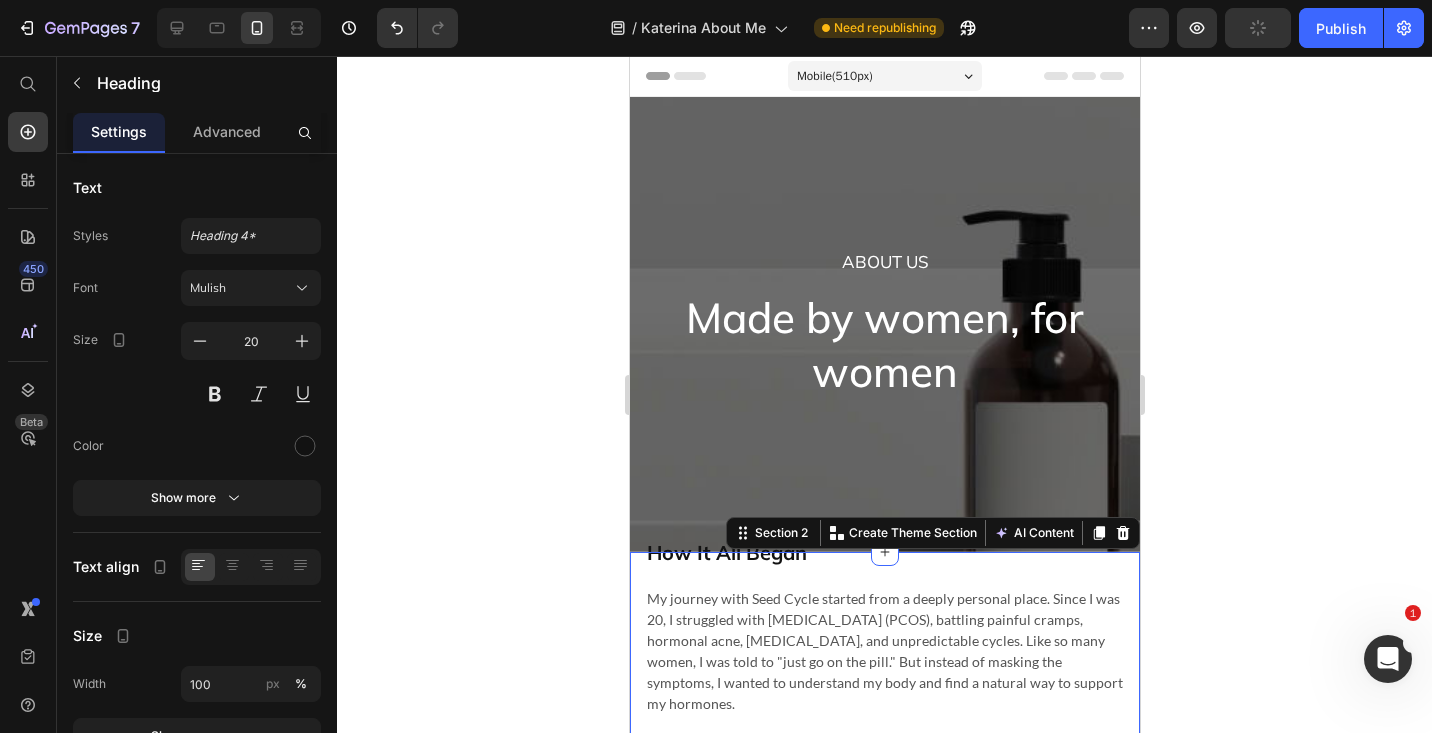 click on "How It All Began Heading My journey with Seed Cycle started from a deeply personal place. Since I was 20, I struggled with Polycystic Ovarian Syndrome (PCOS), battling painful cramps, hormonal acne, bloating, and unpredictable cycles. Like so many women, I was told to "just go on the pill." But instead of masking the symptoms, I wanted to understand my body and find a natural way to support my hormones.   Through years of research, trial, and error, I discovered Seed Cycling: a simple, food based approach to hormone balance. It quickly became my favorite holistic method but staying consistent was a challenge. Between remembering which seeds to take on which days and keeping them fresh, it felt overwhelming.   That’s when I had a thought: What if these seeds came in perfectly portioned, daily packs? What if they were effortless to use, pre ground, organic, and ready to sprinkle on any meal? Text block The Heart Behind Seed Cycle Heading     Text block Image Row Image Katerina Savenko  / Founder Section 2" at bounding box center (884, 1238) 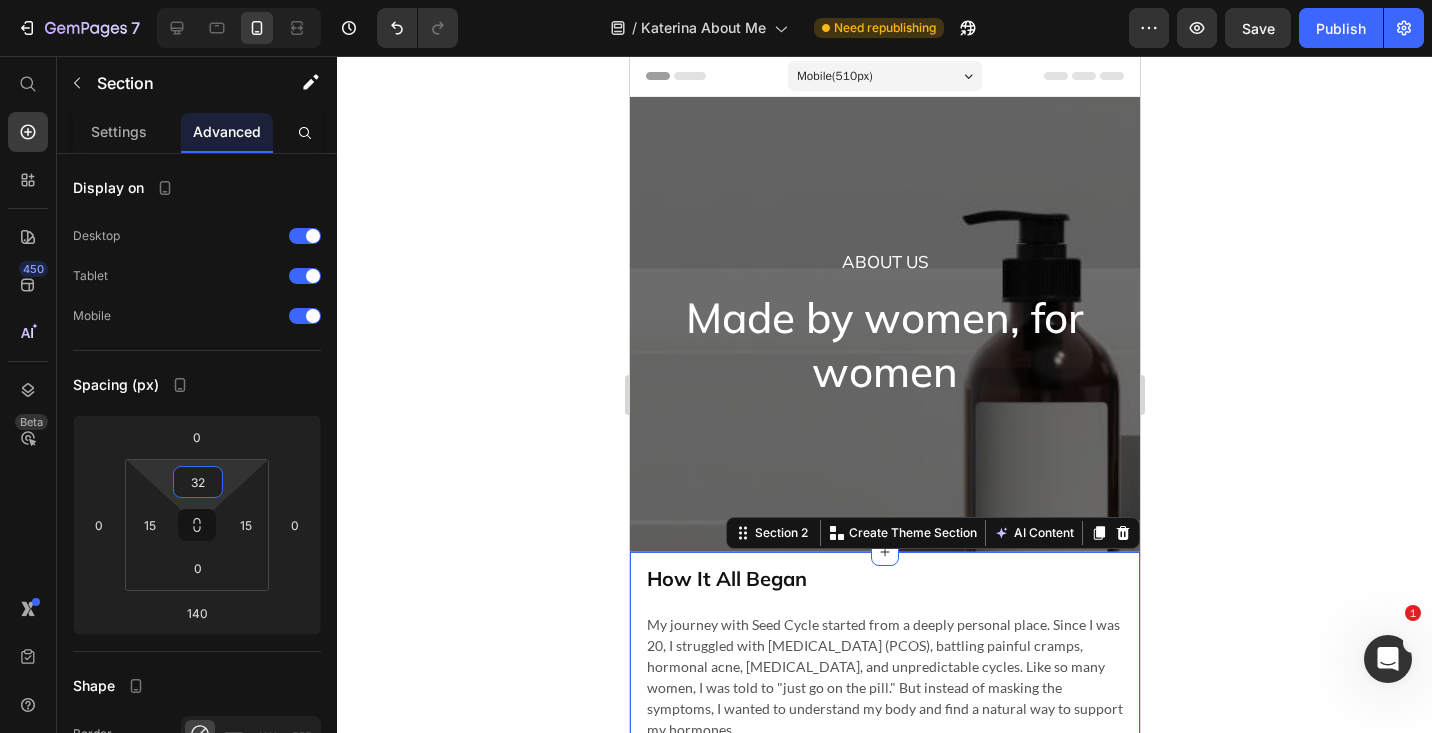 type on "34" 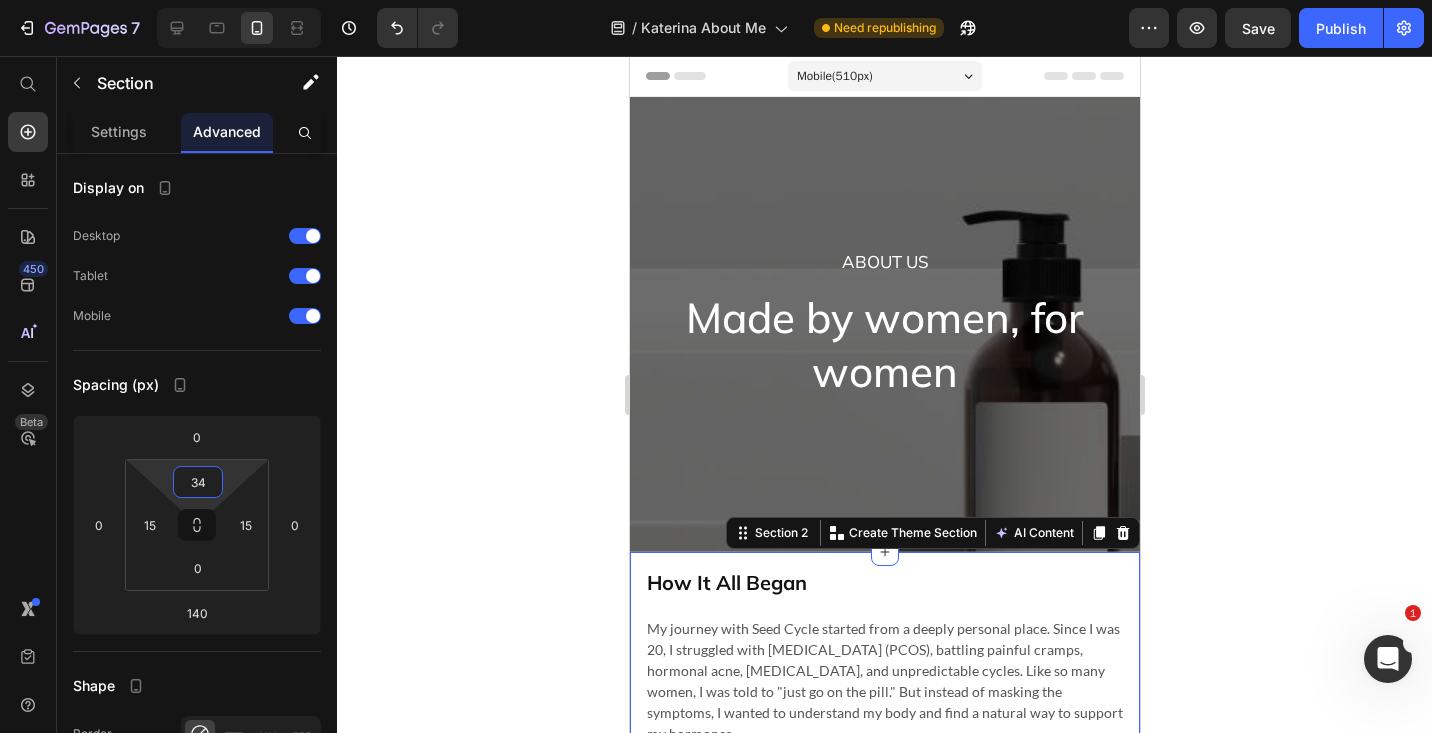drag, startPoint x: 225, startPoint y: 463, endPoint x: 219, endPoint y: 448, distance: 16.155495 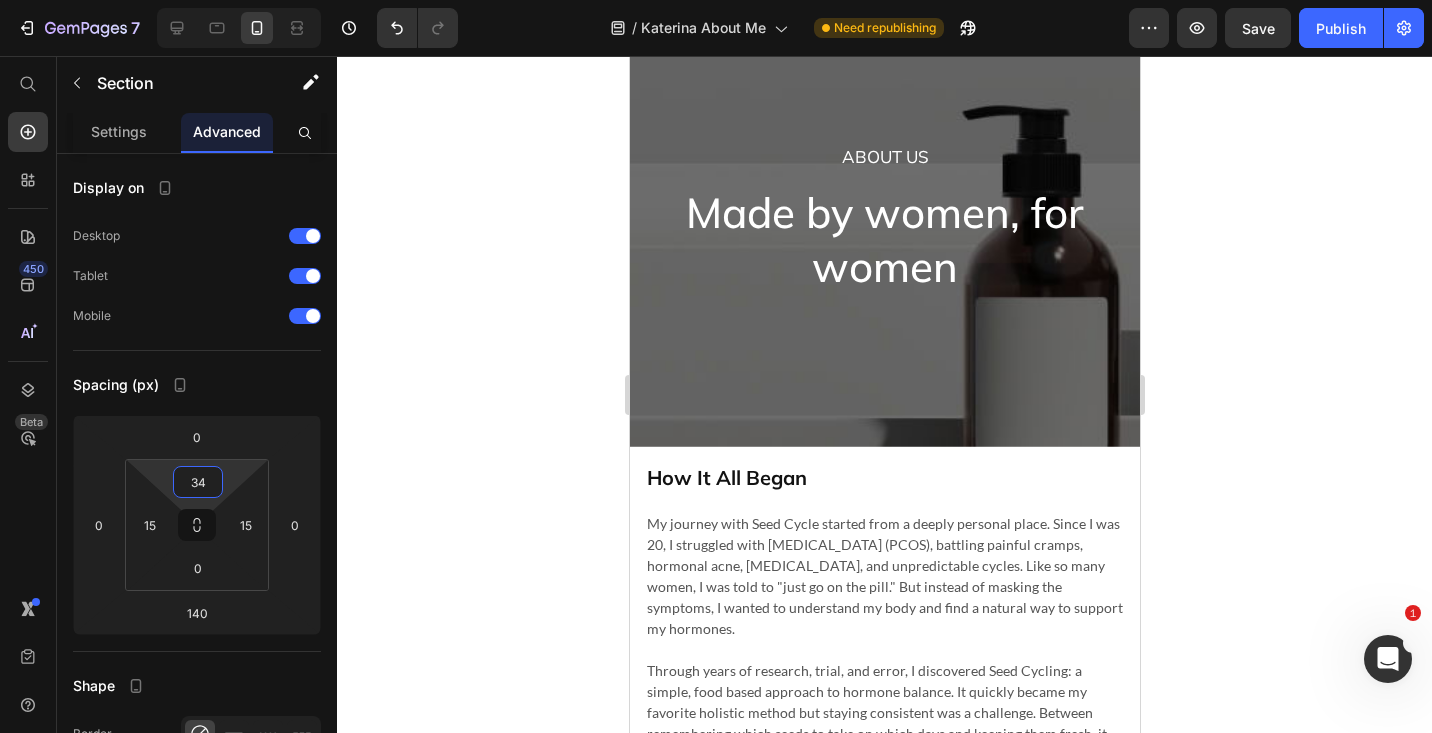 scroll, scrollTop: 0, scrollLeft: 0, axis: both 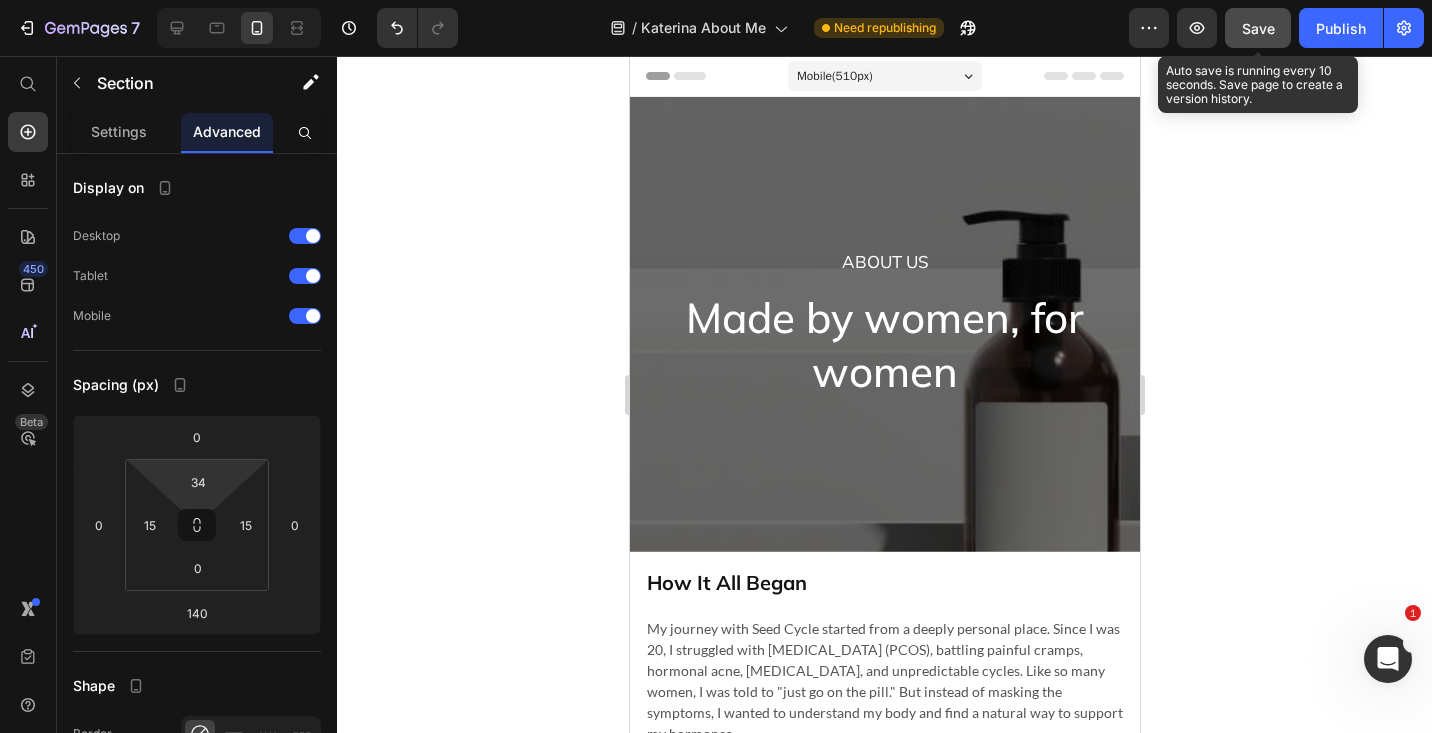 click on "Save" at bounding box center [1258, 28] 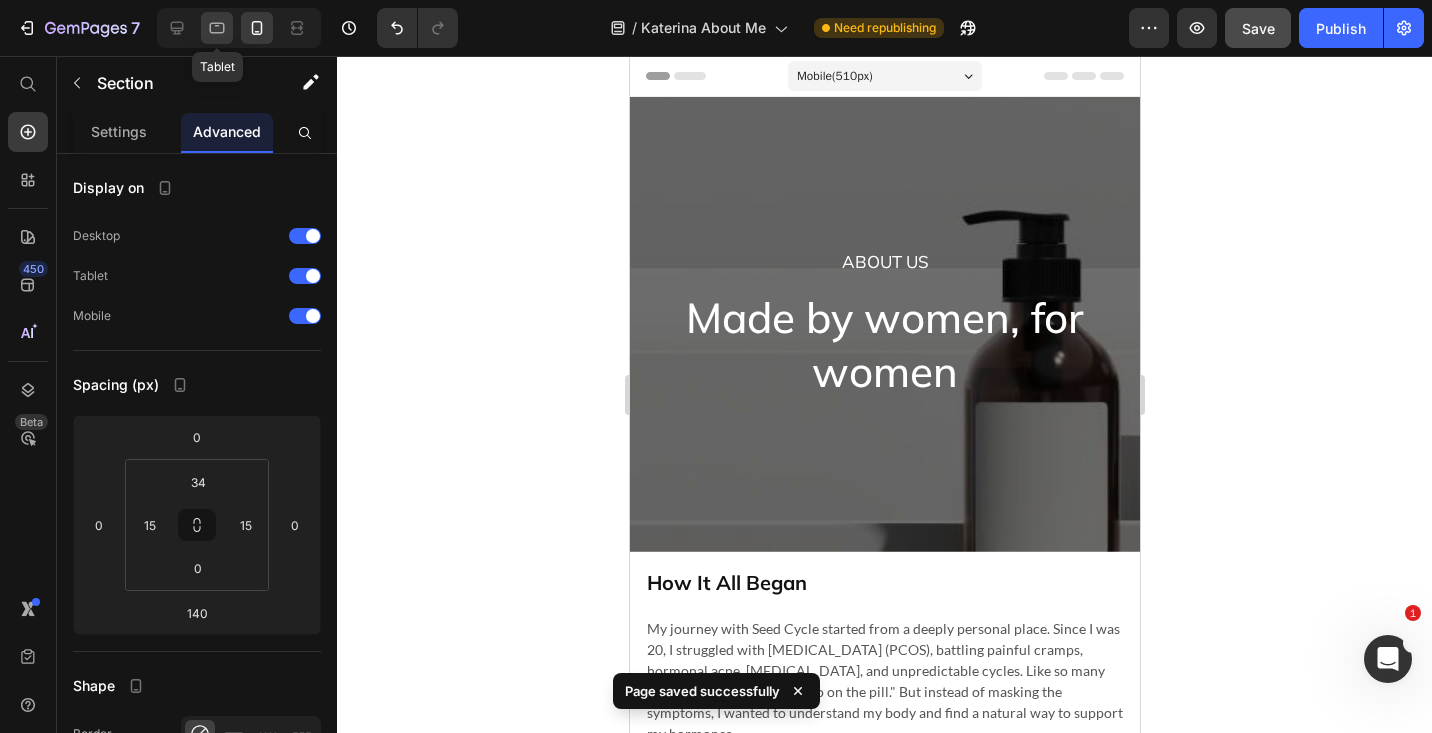 click 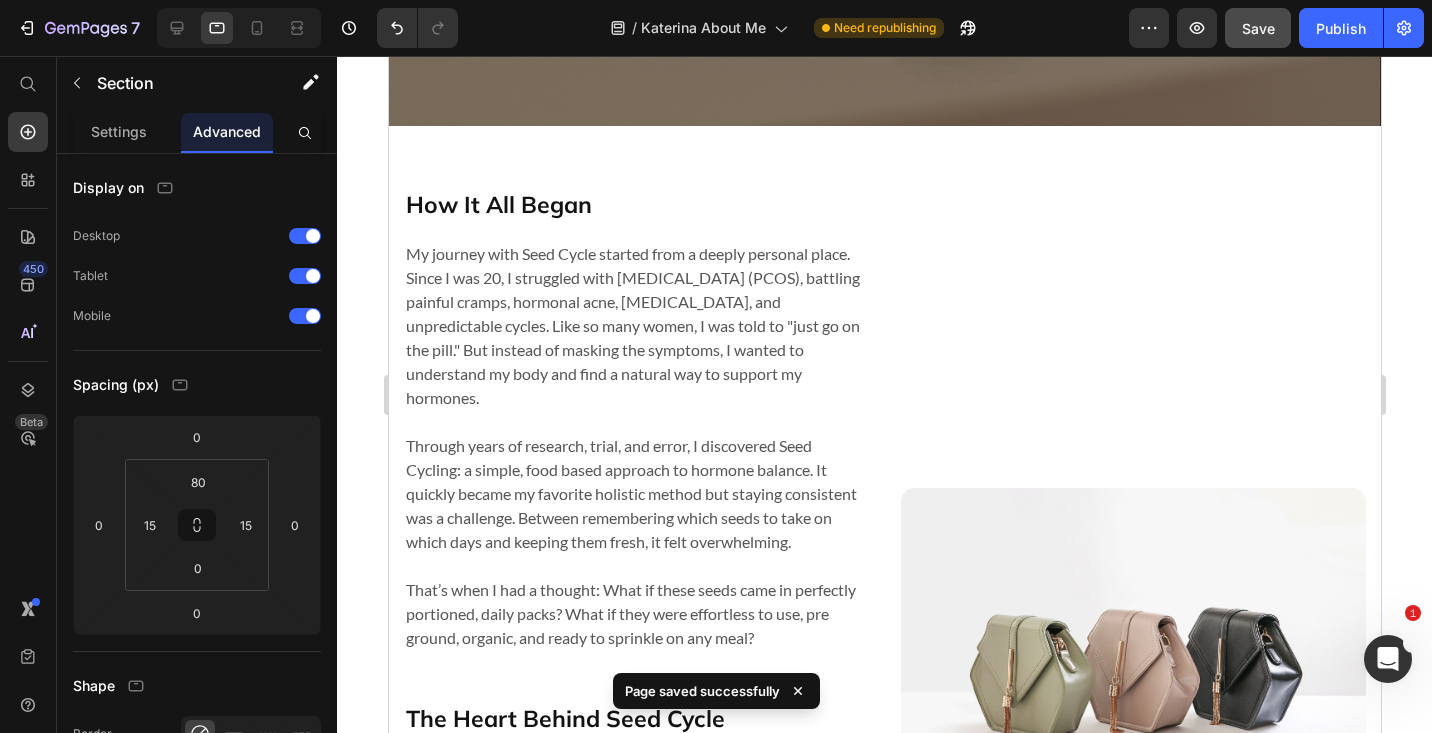 scroll, scrollTop: 0, scrollLeft: 0, axis: both 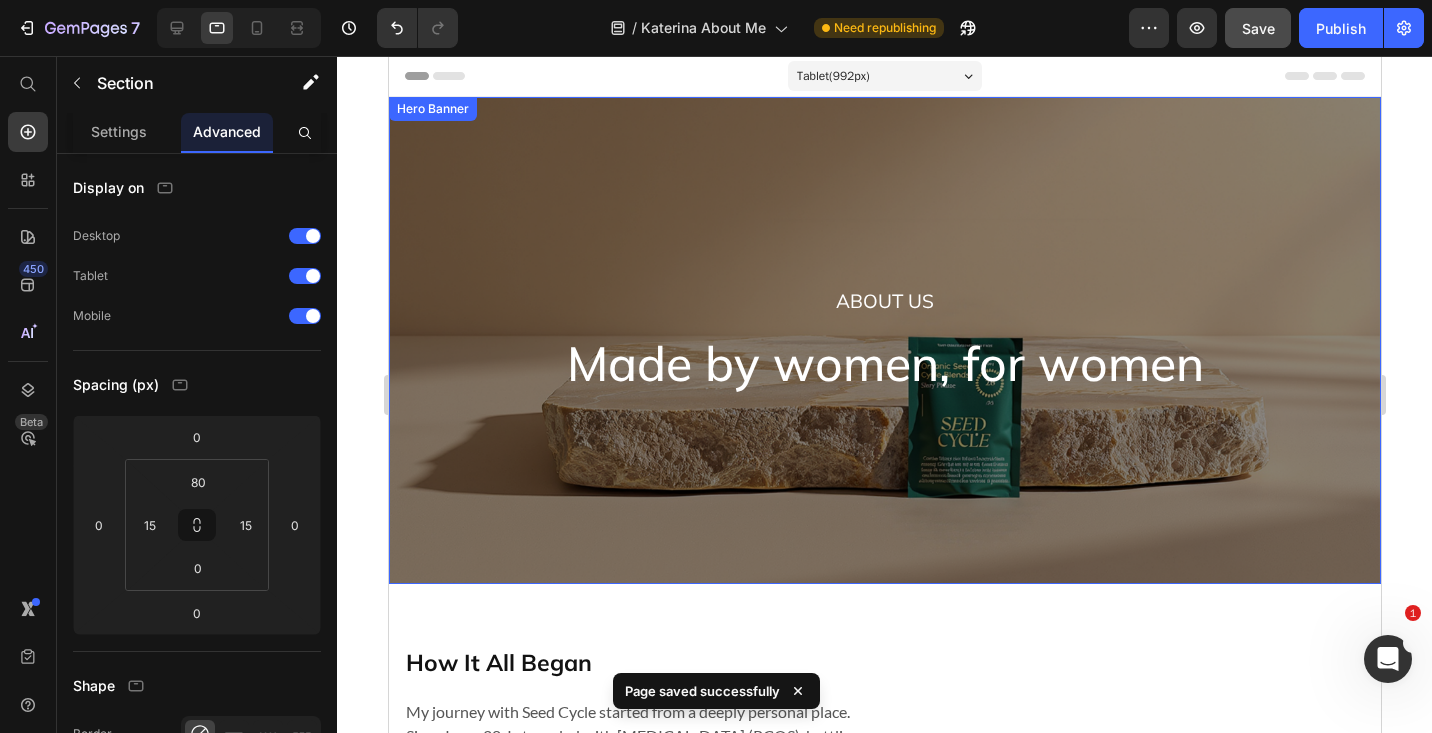 click on "About Us Heading Made by women, for women Heading Row" at bounding box center (884, 340) 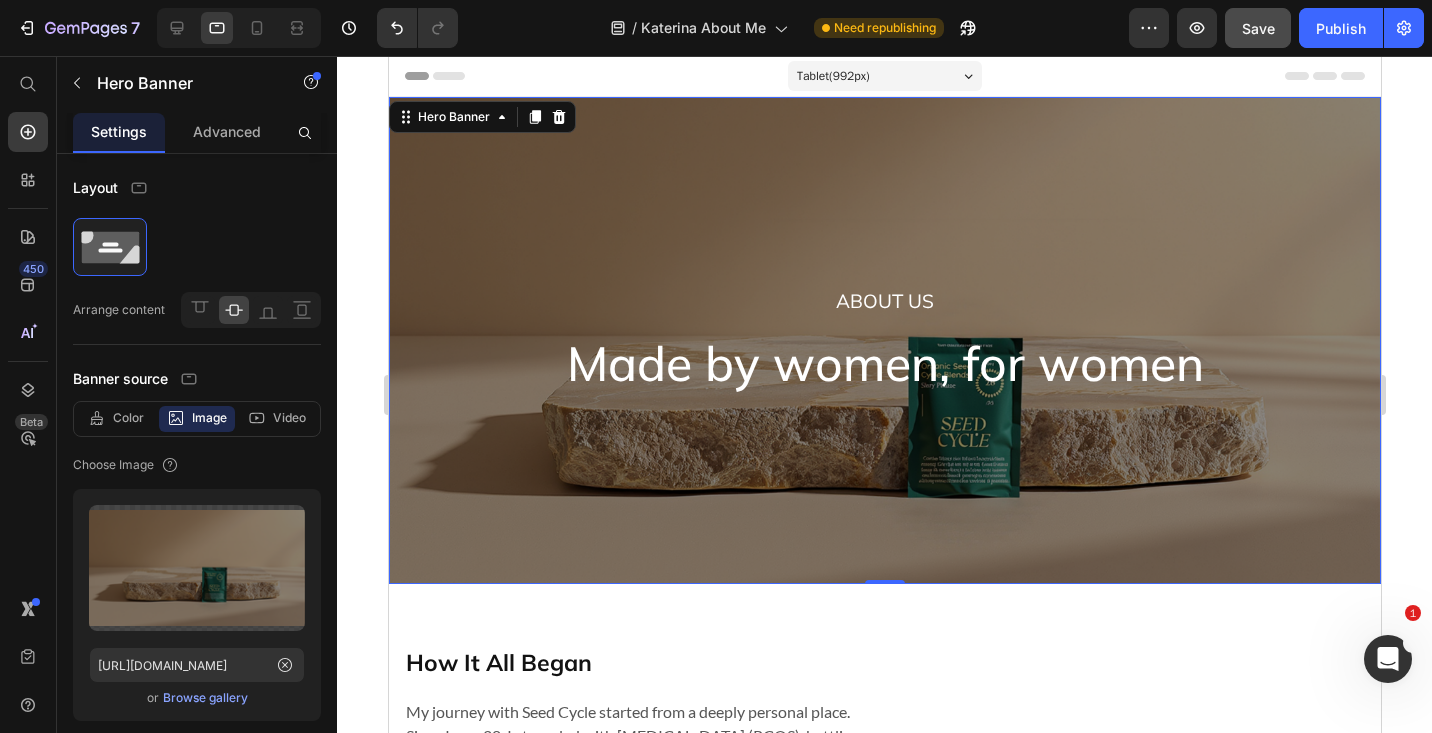 click on "About Us Heading Made by women, for women Heading Row" at bounding box center [884, 340] 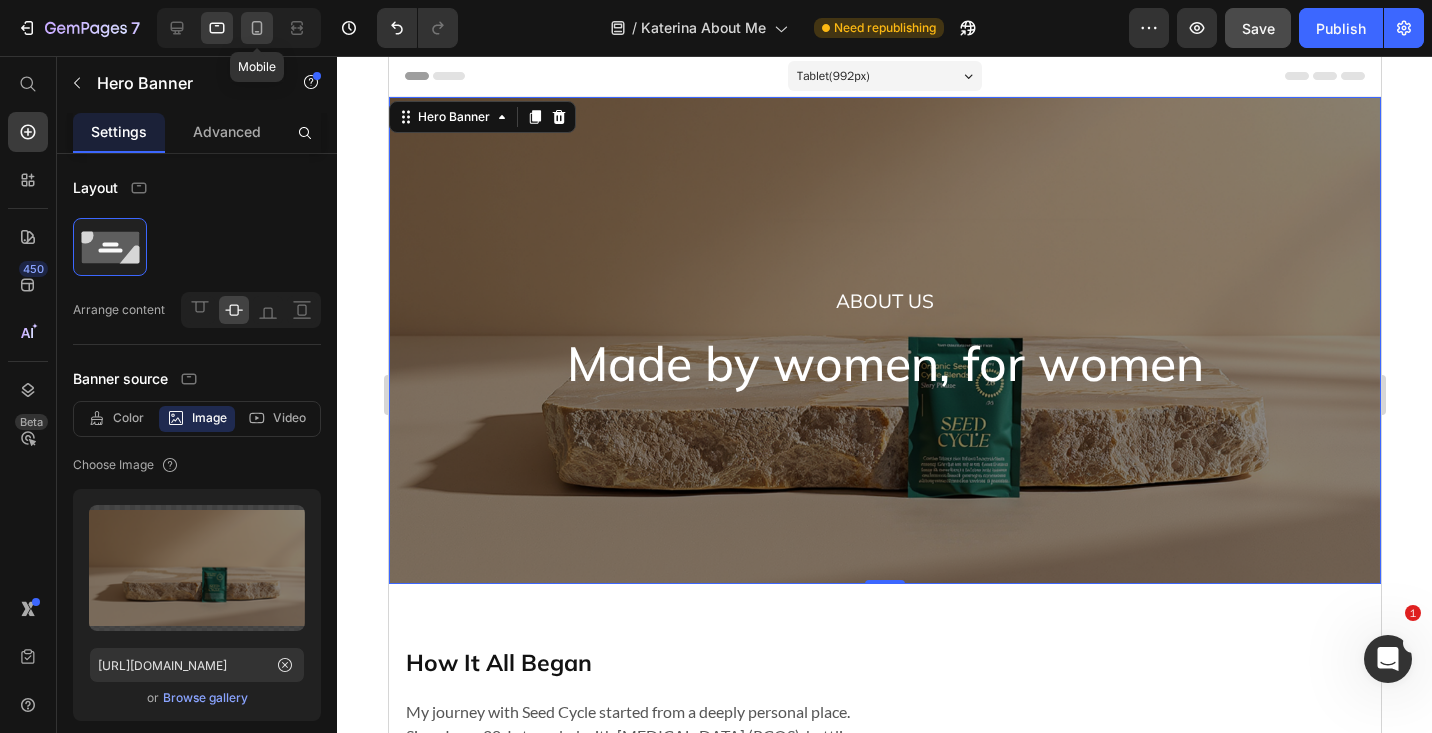 click 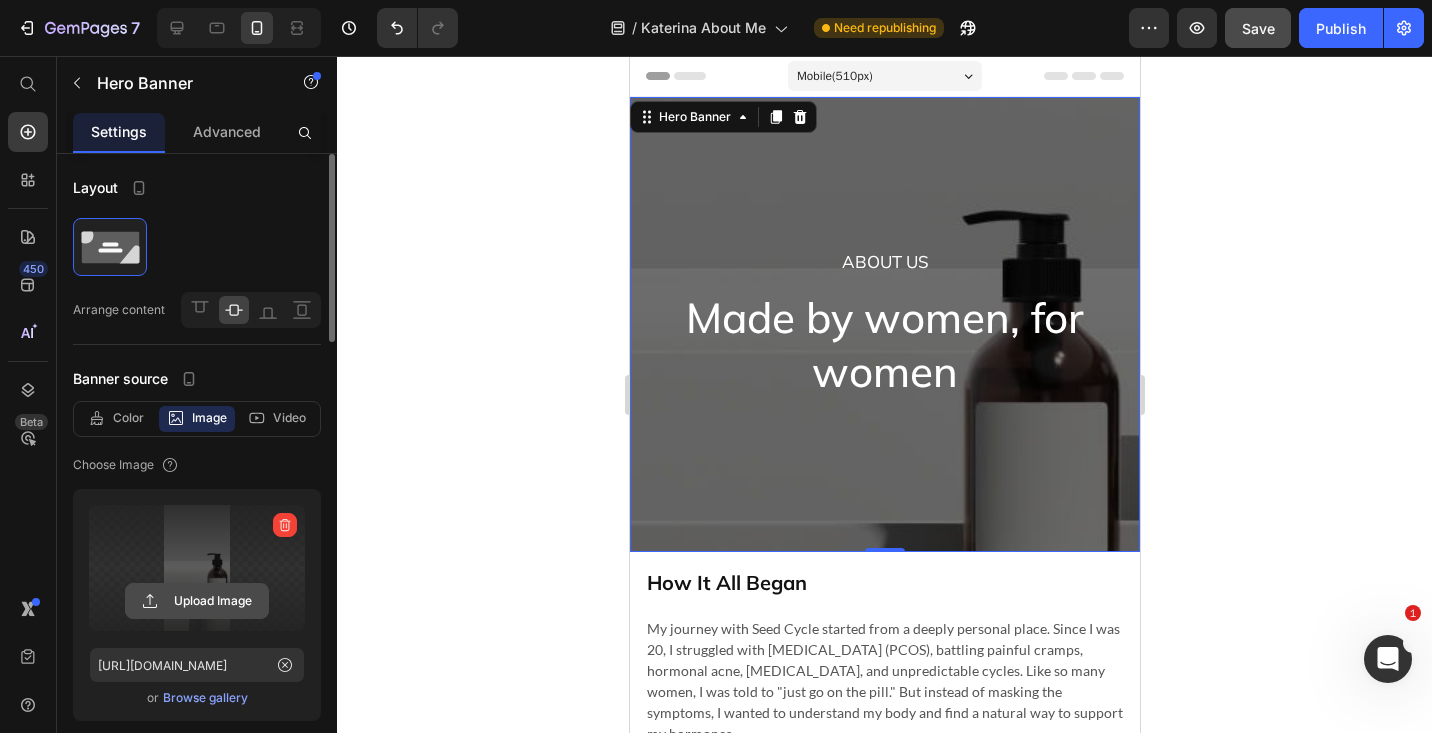 click 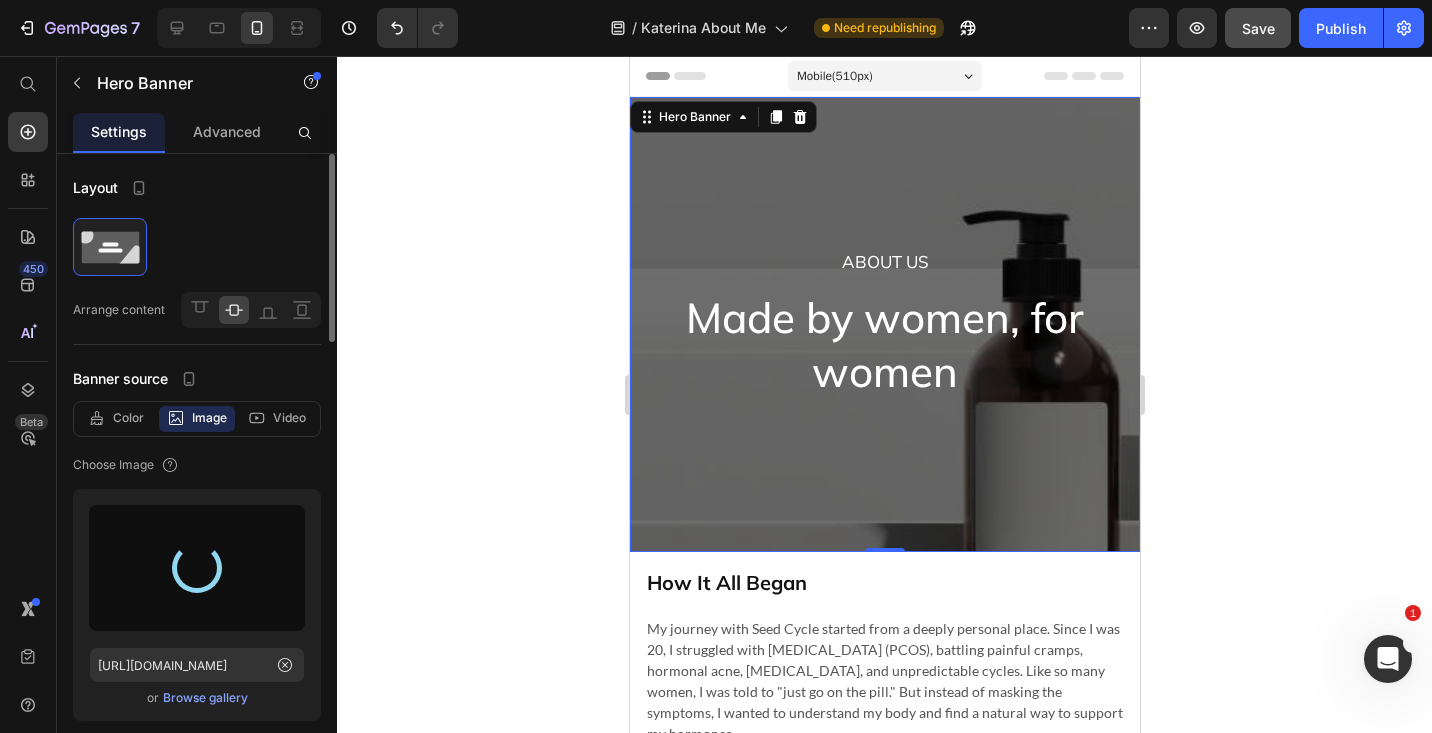 type on "https://cdn.shopify.com/s/files/1/0708/3769/8733/files/gempages_569487010398471148-d40a6285-0eb2-49c1-82c7-303dfe9c6379.png" 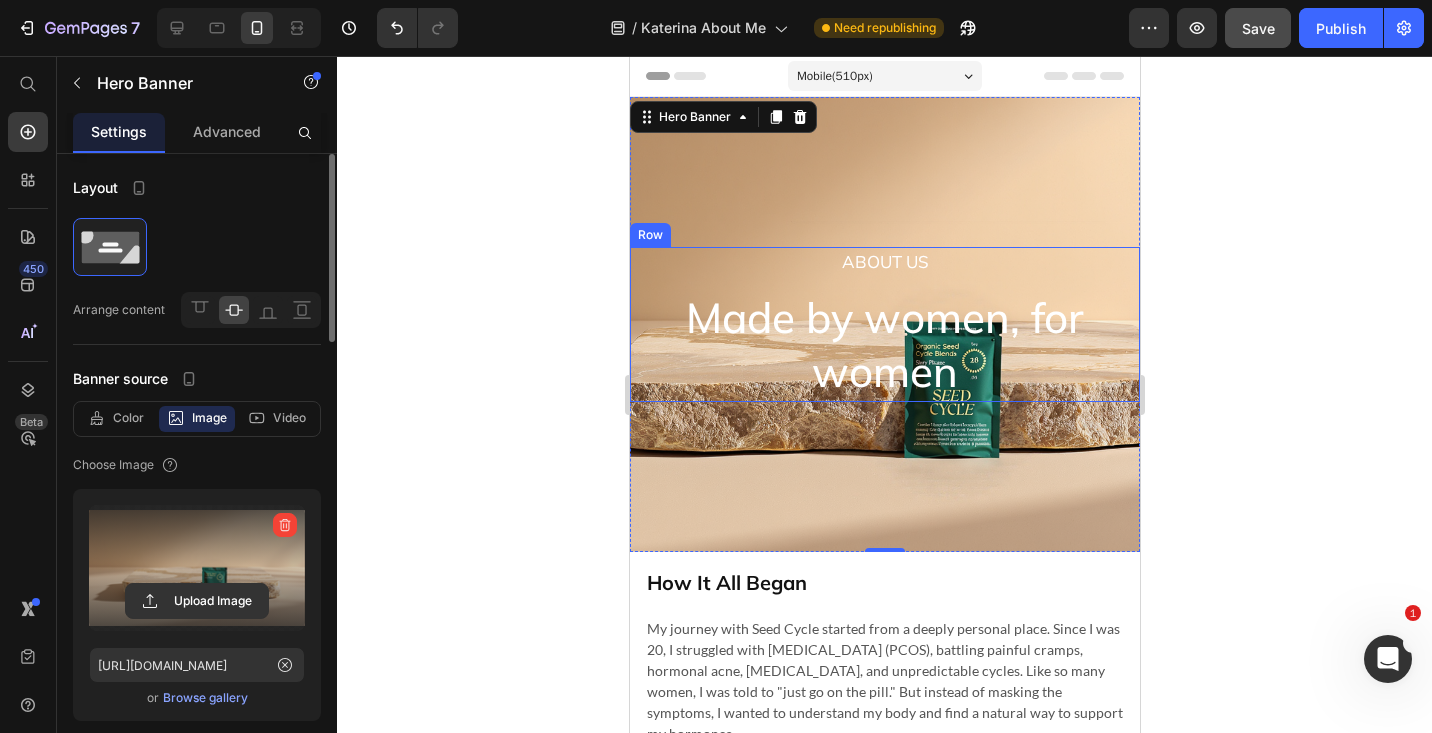 click on "About Us Heading Made by women, for women Heading" at bounding box center (884, 324) 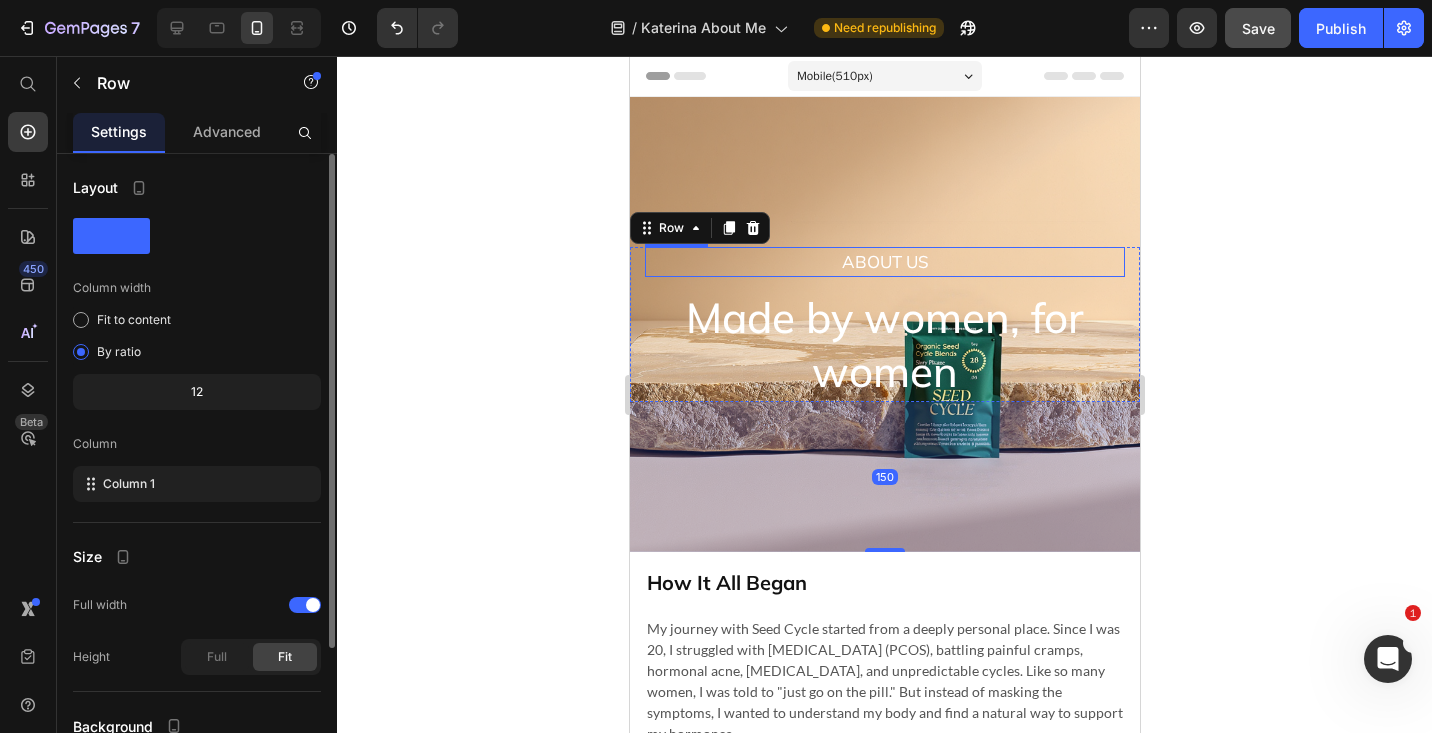 click on "About Us" at bounding box center (884, 262) 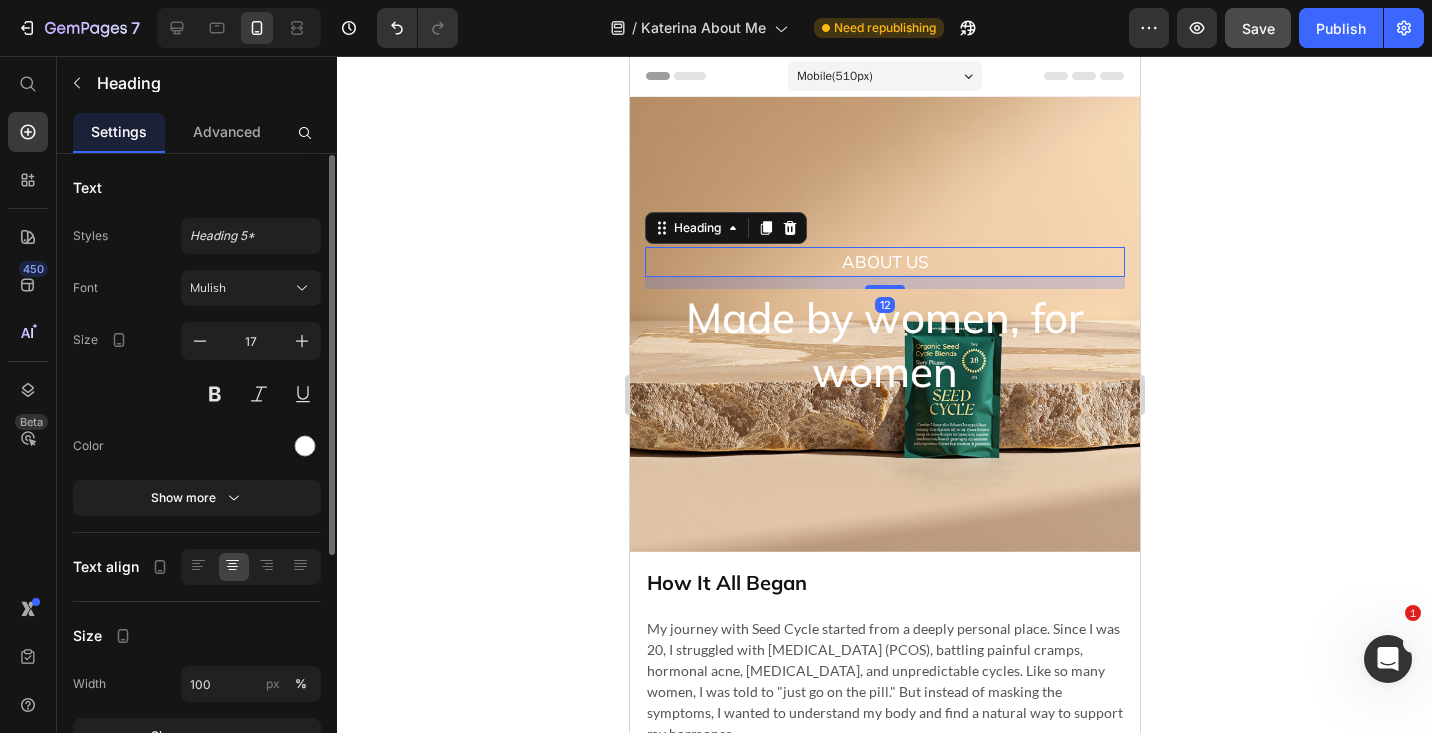 scroll, scrollTop: 374, scrollLeft: 0, axis: vertical 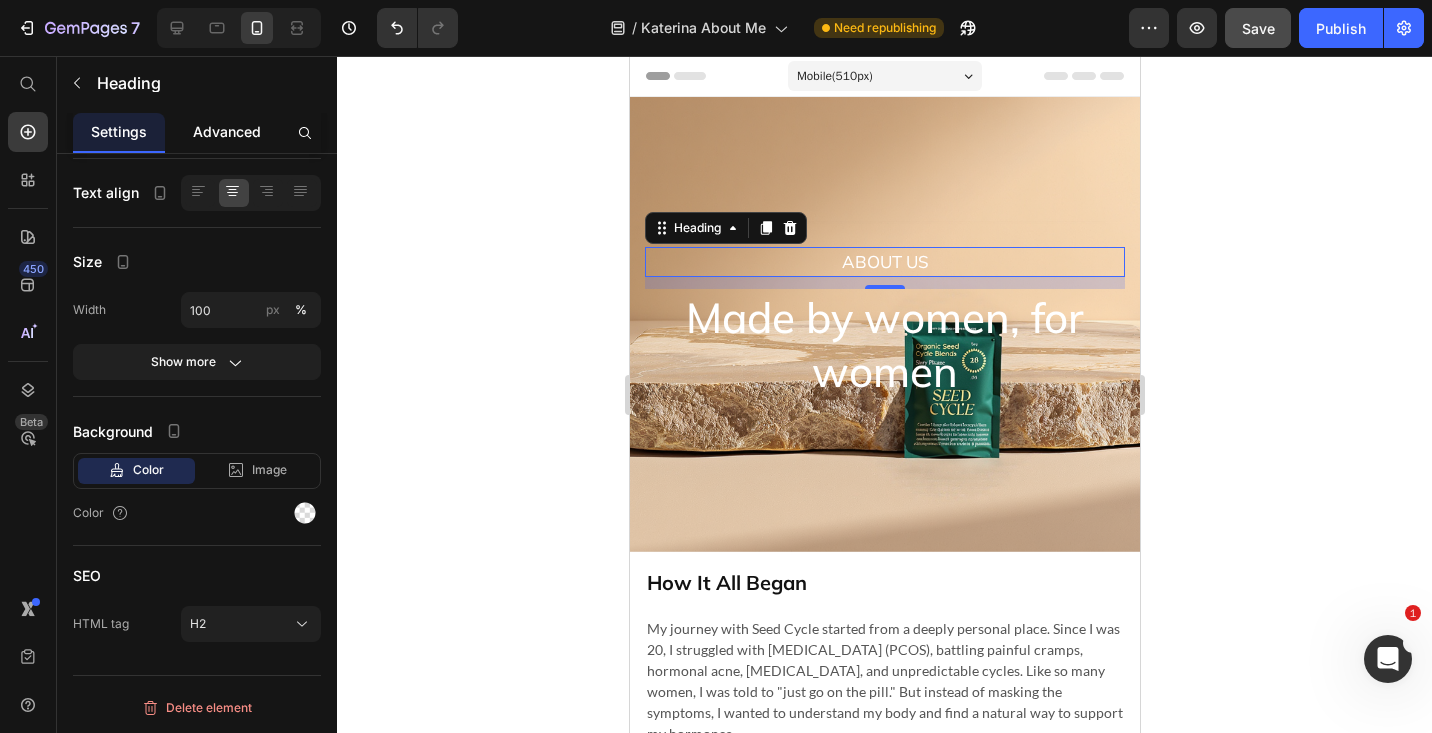 click on "Advanced" 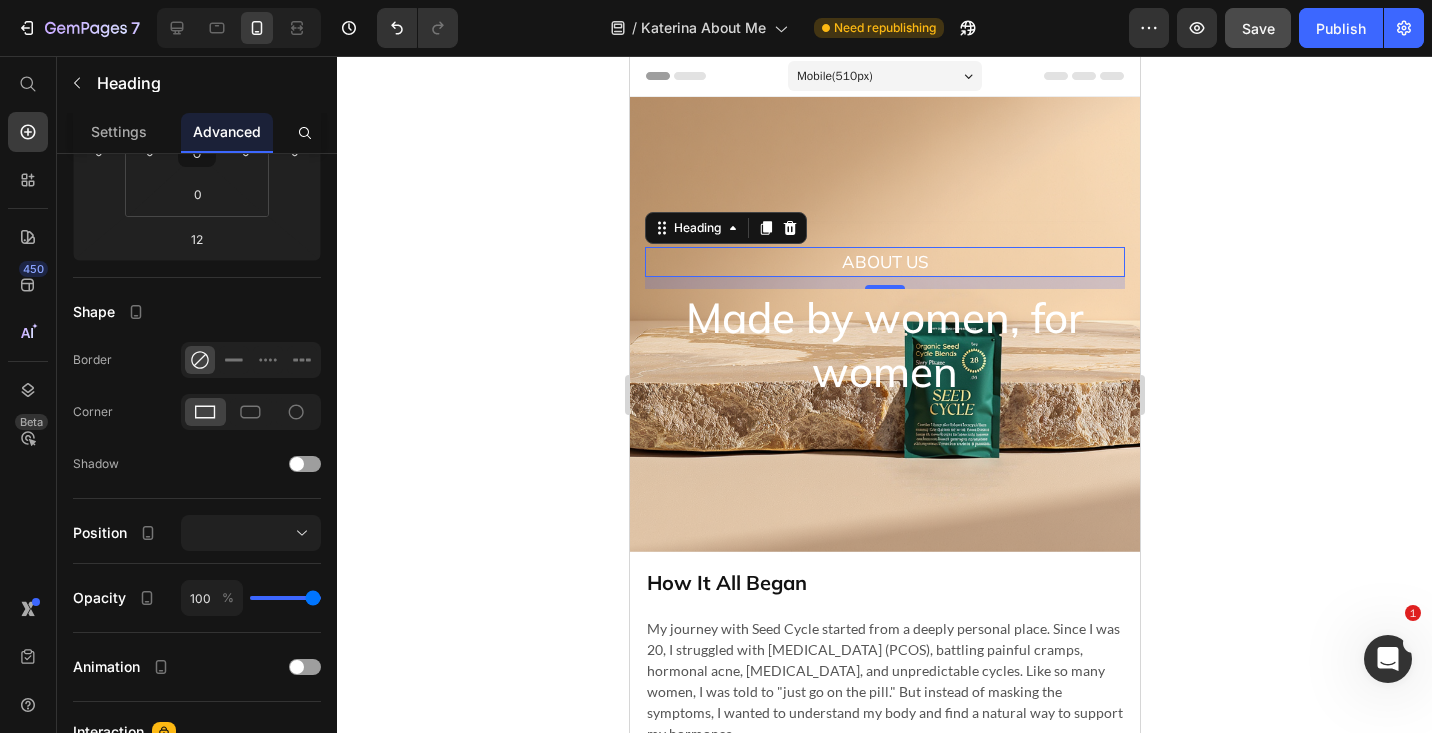 scroll, scrollTop: 0, scrollLeft: 0, axis: both 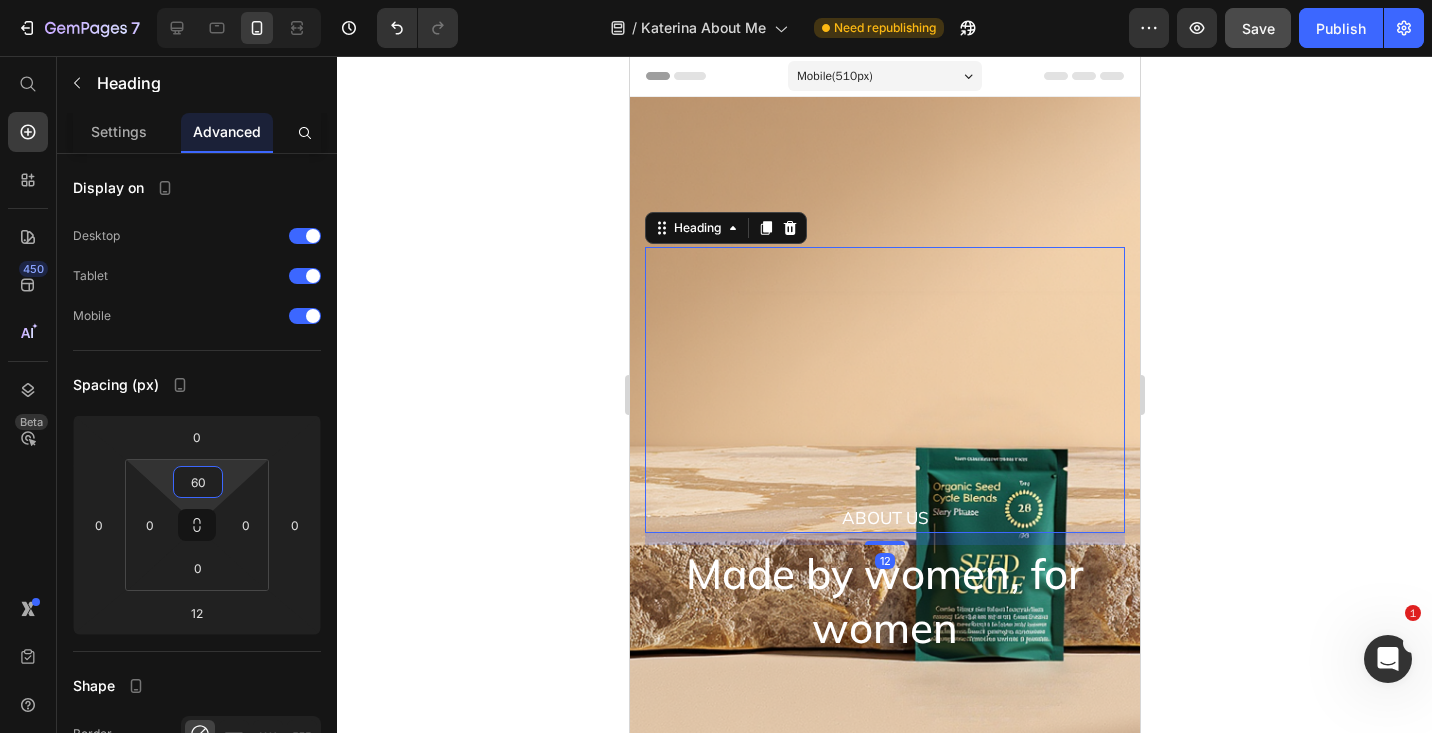 type on "0" 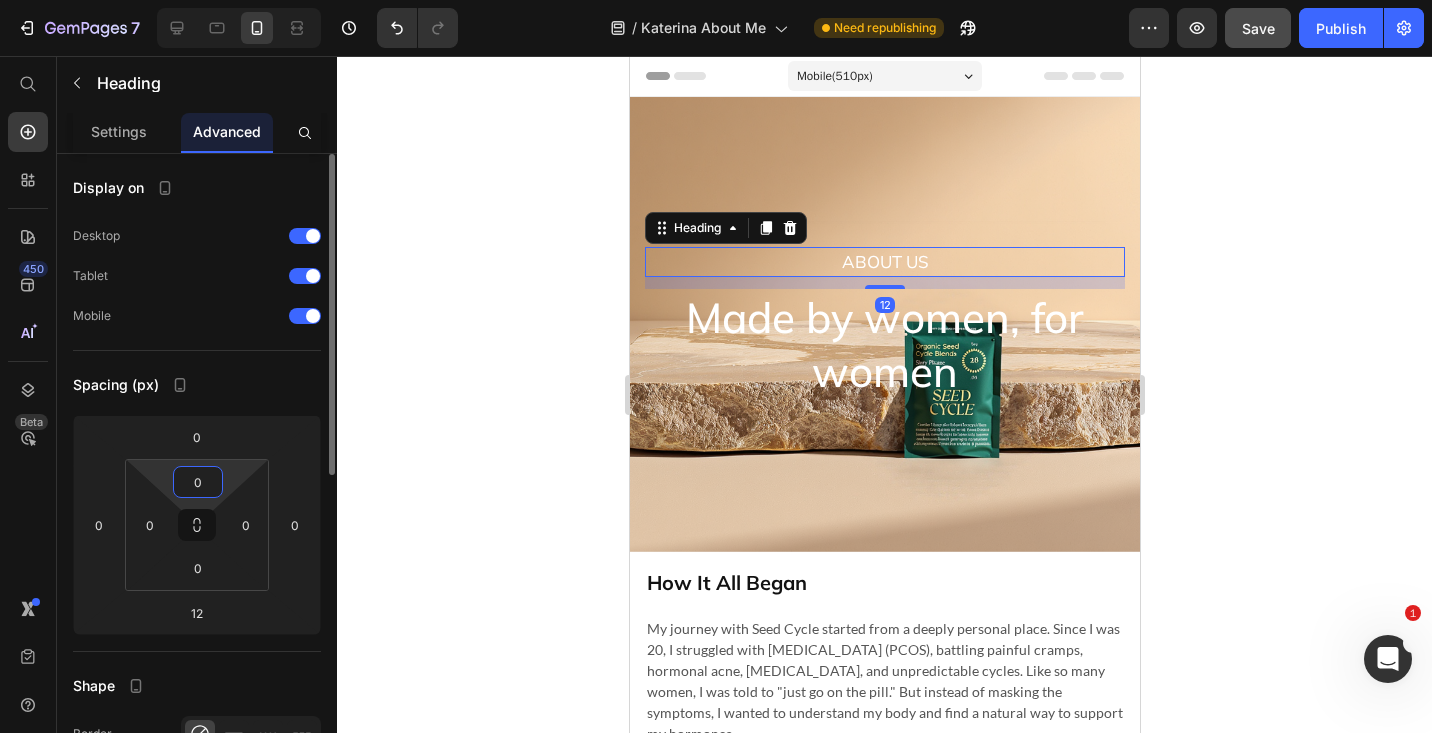 drag, startPoint x: 200, startPoint y: 500, endPoint x: 243, endPoint y: 698, distance: 202.6154 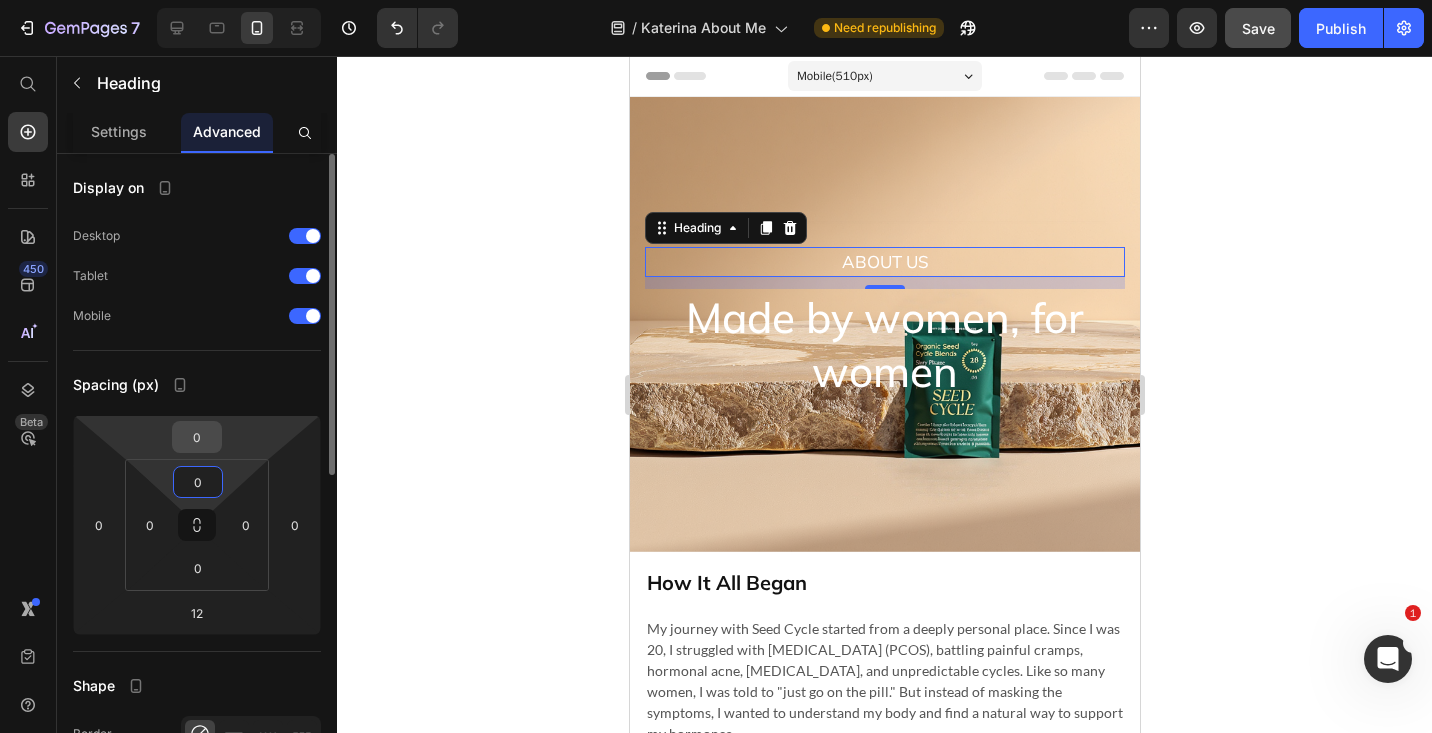 click on "0" at bounding box center [197, 437] 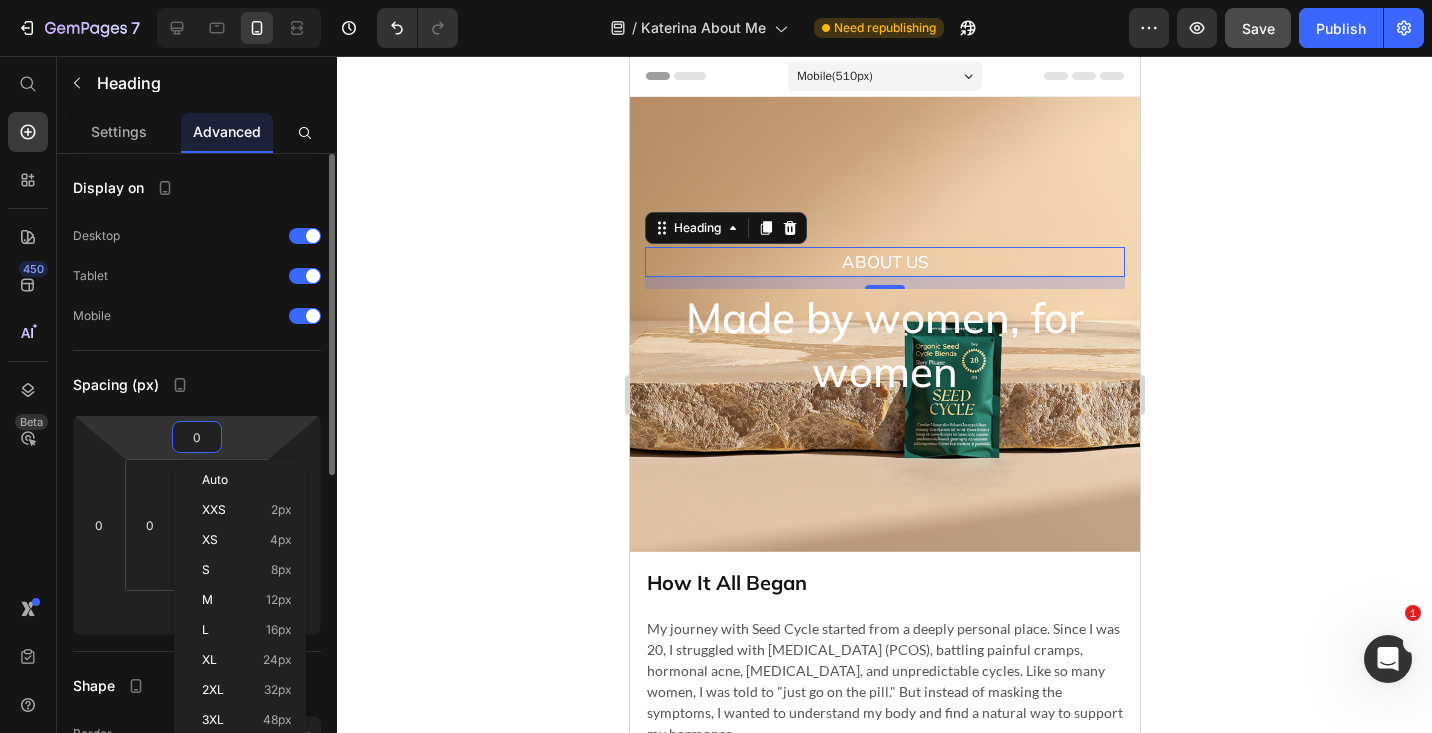 click on "0" at bounding box center (197, 437) 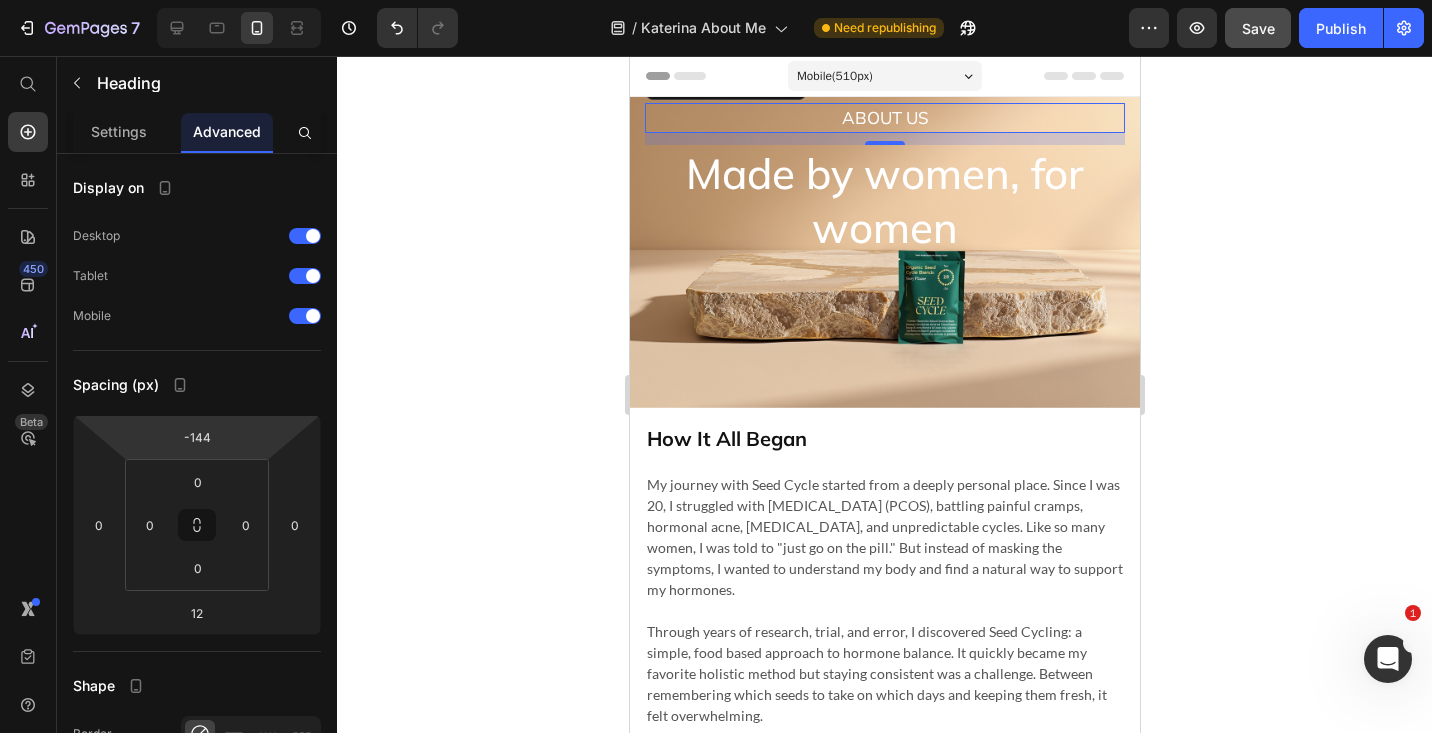 drag, startPoint x: 214, startPoint y: 456, endPoint x: 217, endPoint y: 528, distance: 72.06247 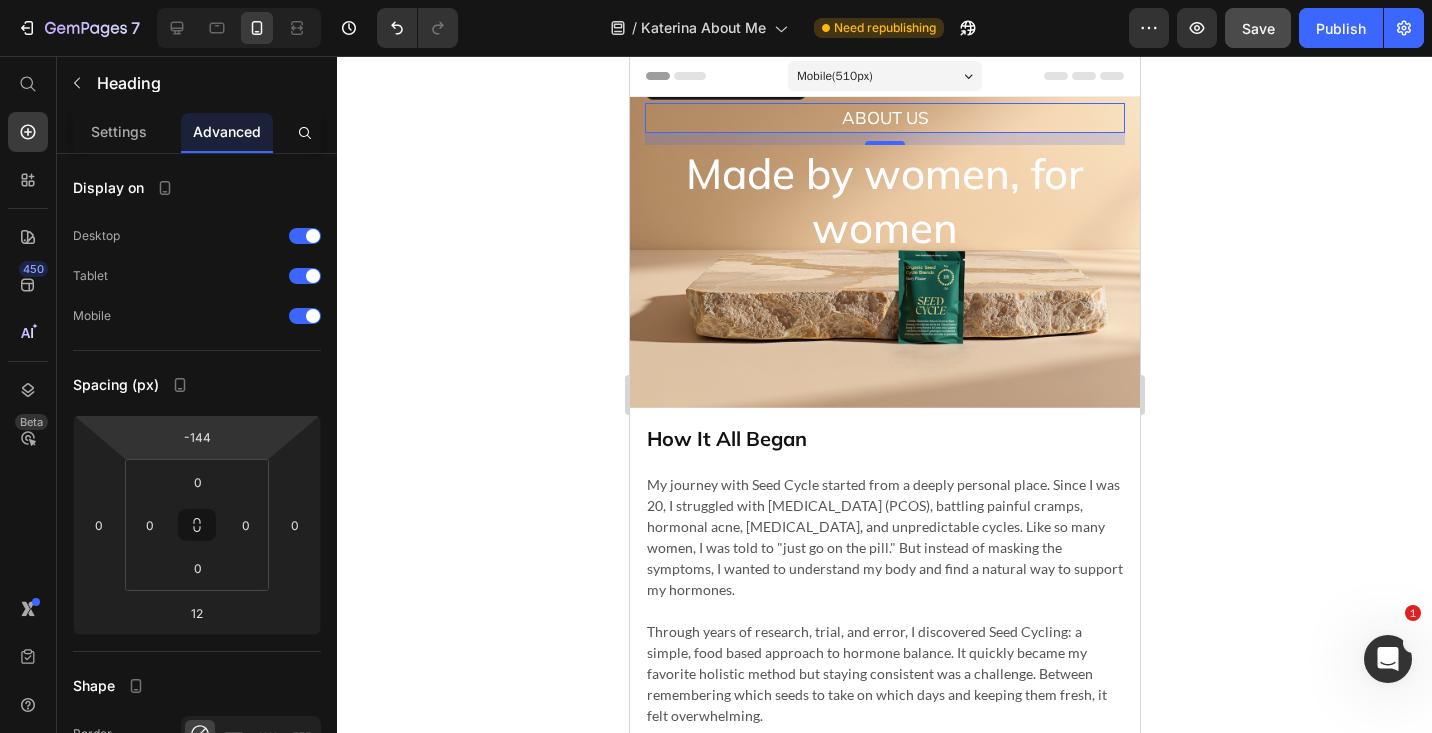 click on "7  Version history  /  Katerina About Me Need republishing Preview  Save   Publish  450 Beta Start with Sections Elements Hero Section Product Detail Brands Trusted Badges Guarantee Product Breakdown How to use Testimonials Compare Bundle FAQs Social Proof Brand Story Product List Collection Blog List Contact Sticky Add to Cart Custom Footer Browse Library 450 Layout
Row
Row
Row
Row Text
Heading
Text Block Button
Button
Button
Sticky Back to top Media
Image Image" at bounding box center [716, 0] 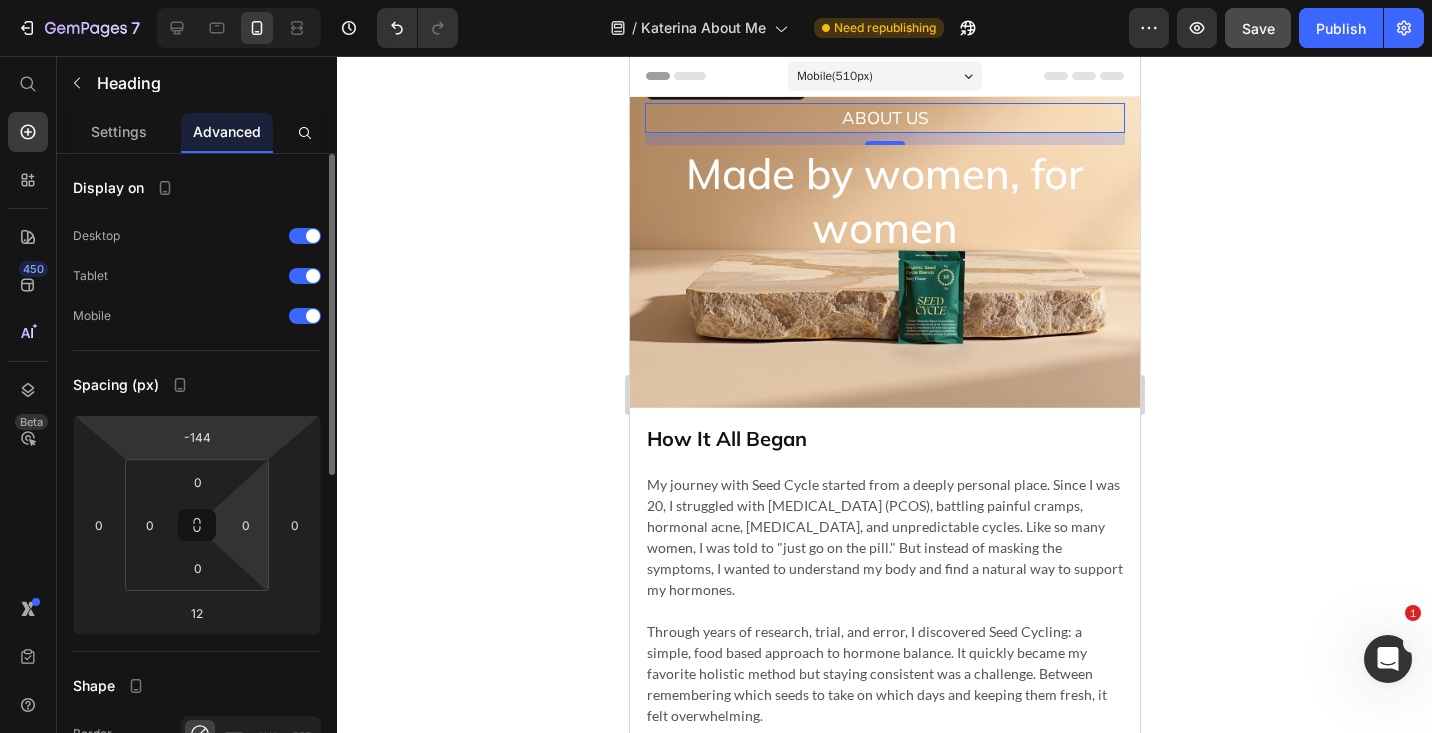 scroll, scrollTop: 1, scrollLeft: 0, axis: vertical 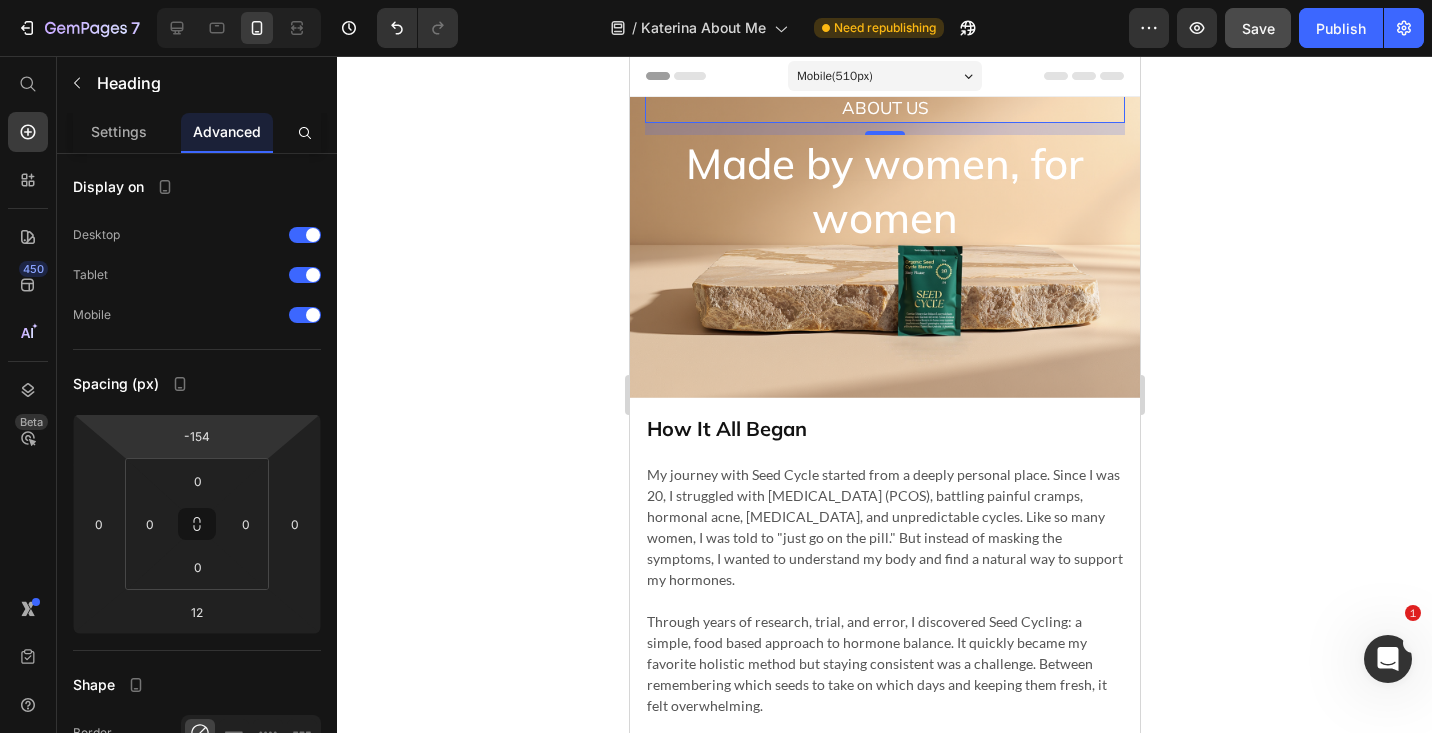 type on "-152" 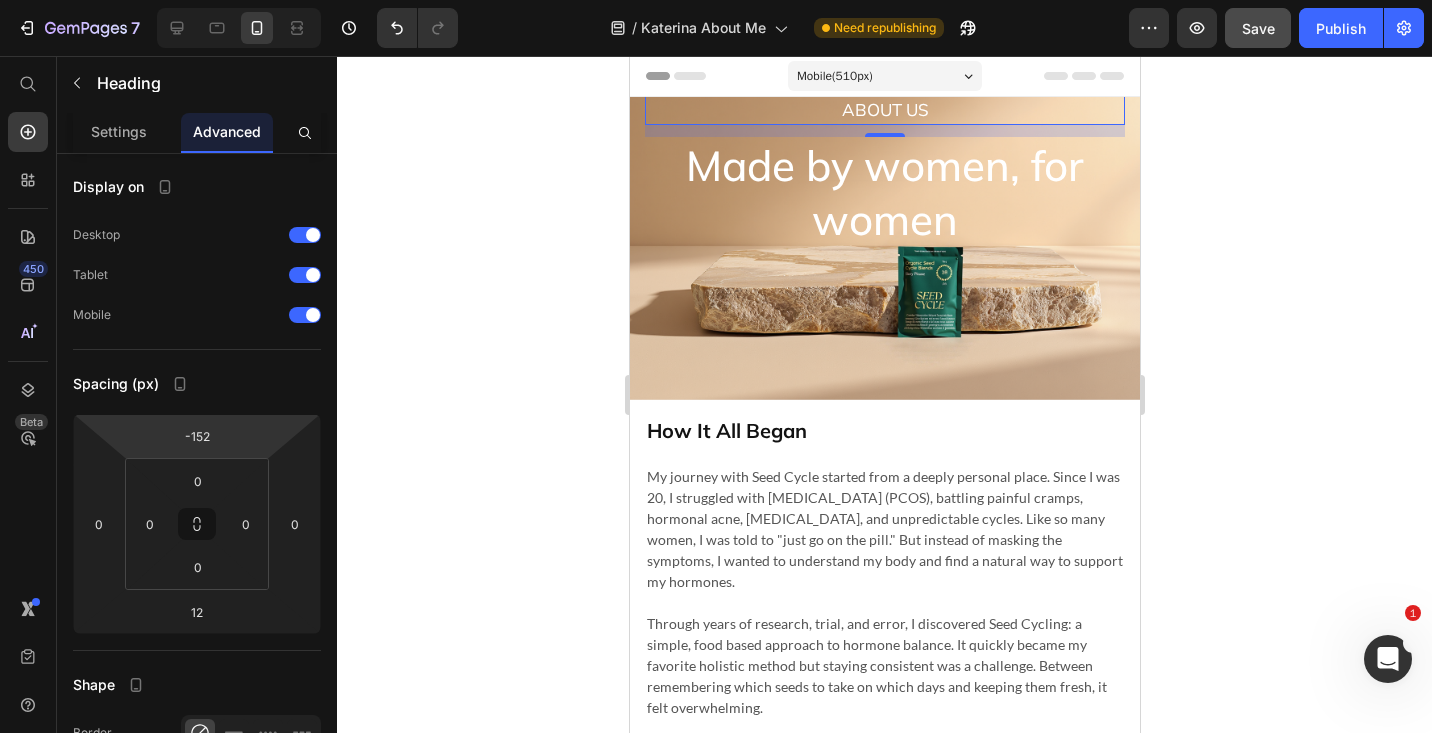 click on "7  Version history  /  Katerina About Me Need republishing Preview  Save   Publish  450 Beta Start with Sections Elements Hero Section Product Detail Brands Trusted Badges Guarantee Product Breakdown How to use Testimonials Compare Bundle FAQs Social Proof Brand Story Product List Collection Blog List Contact Sticky Add to Cart Custom Footer Browse Library 450 Layout
Row
Row
Row
Row Text
Heading
Text Block Button
Button
Button
Sticky Back to top Media
Image Image" at bounding box center (716, 0) 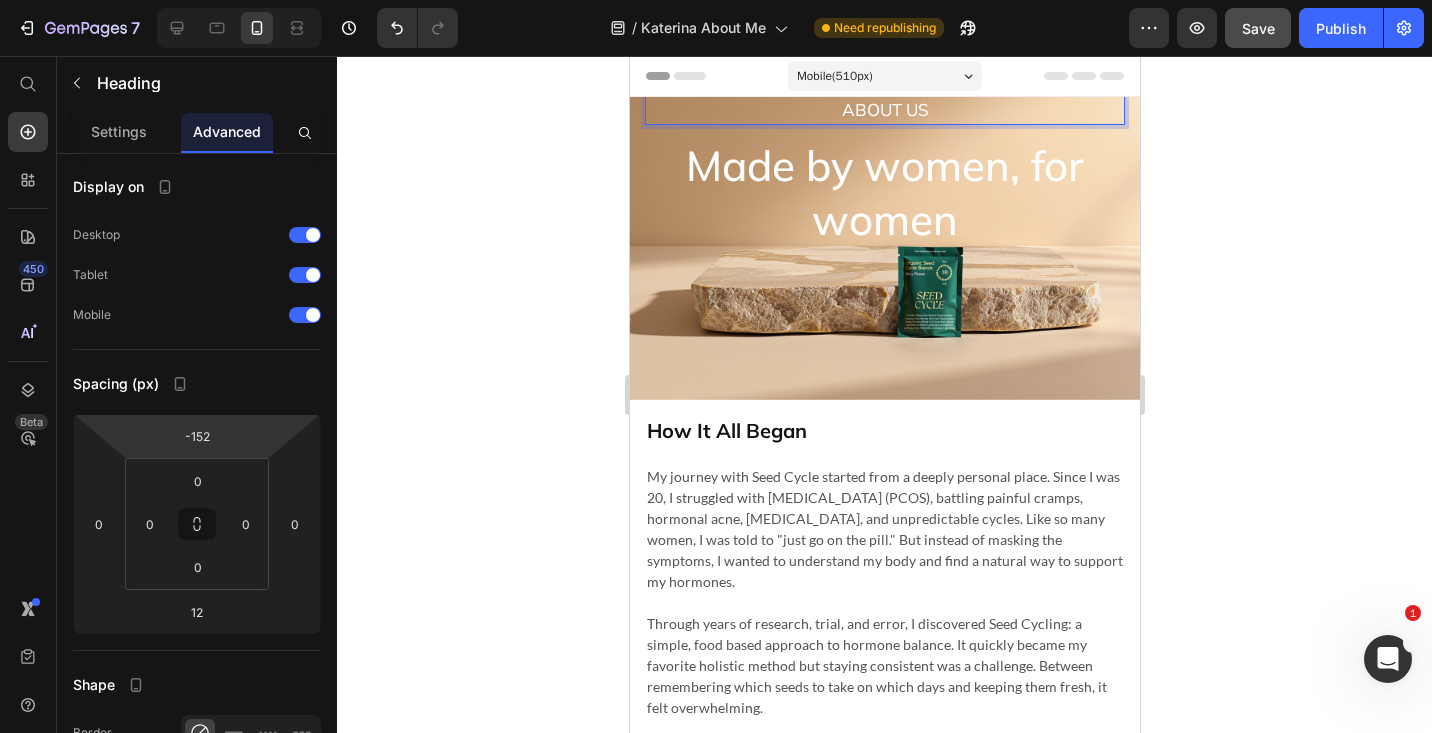 click 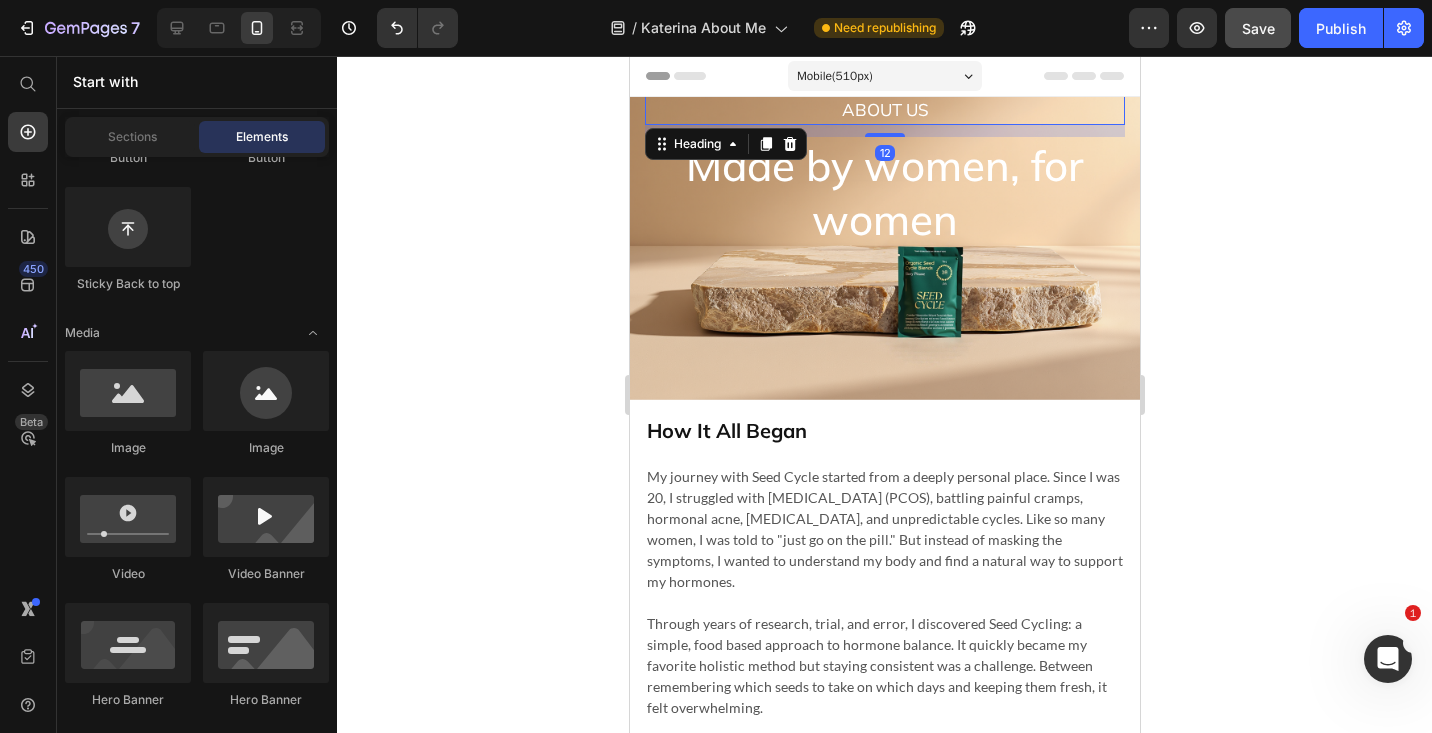 click on "About Us" at bounding box center [884, 110] 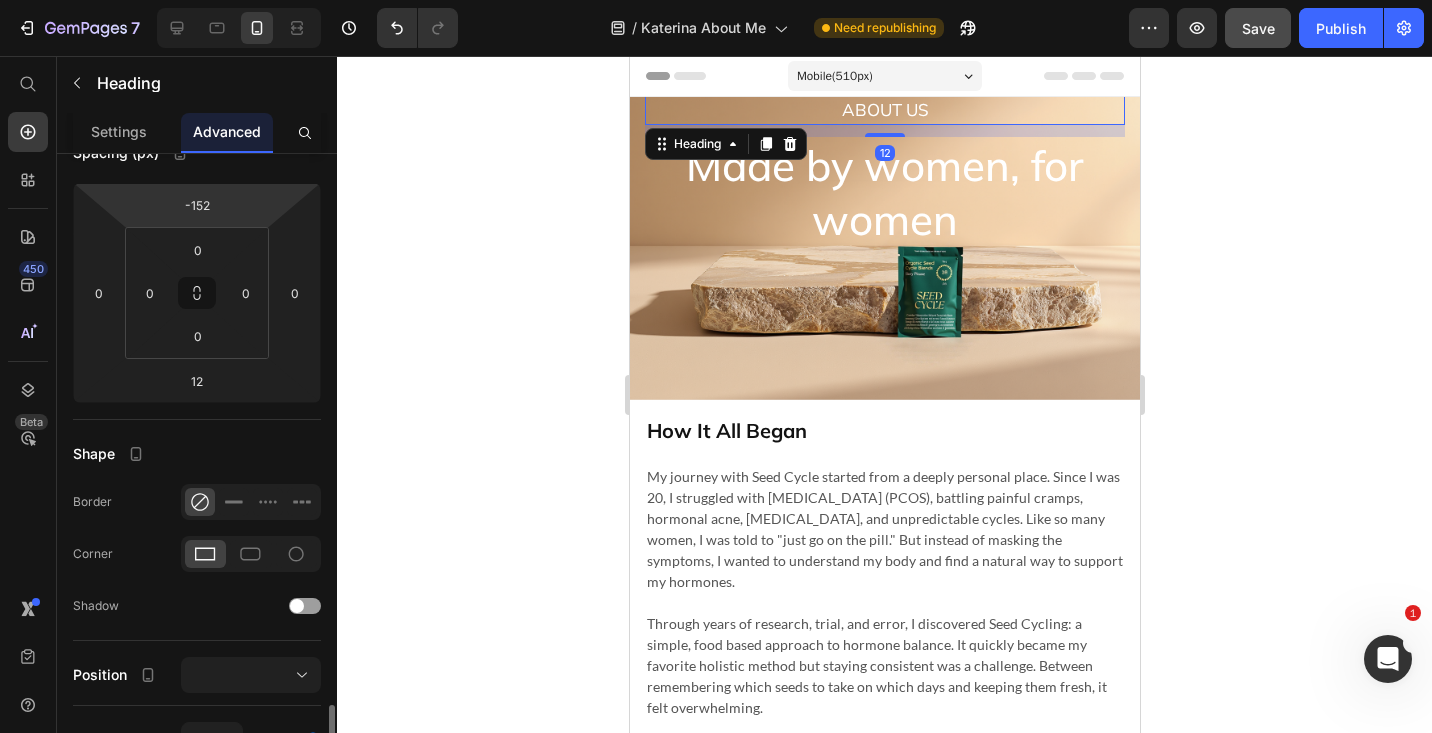 scroll, scrollTop: 590, scrollLeft: 0, axis: vertical 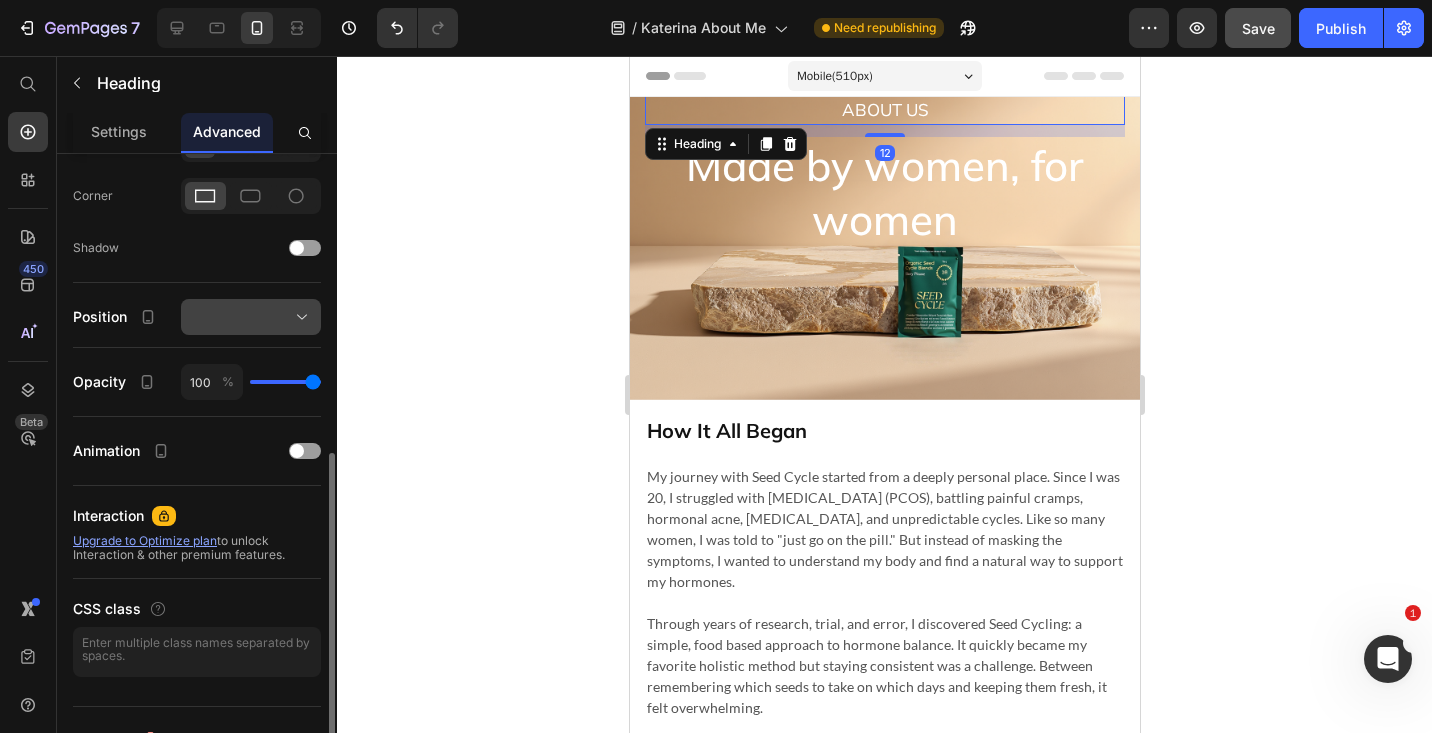click at bounding box center (251, 317) 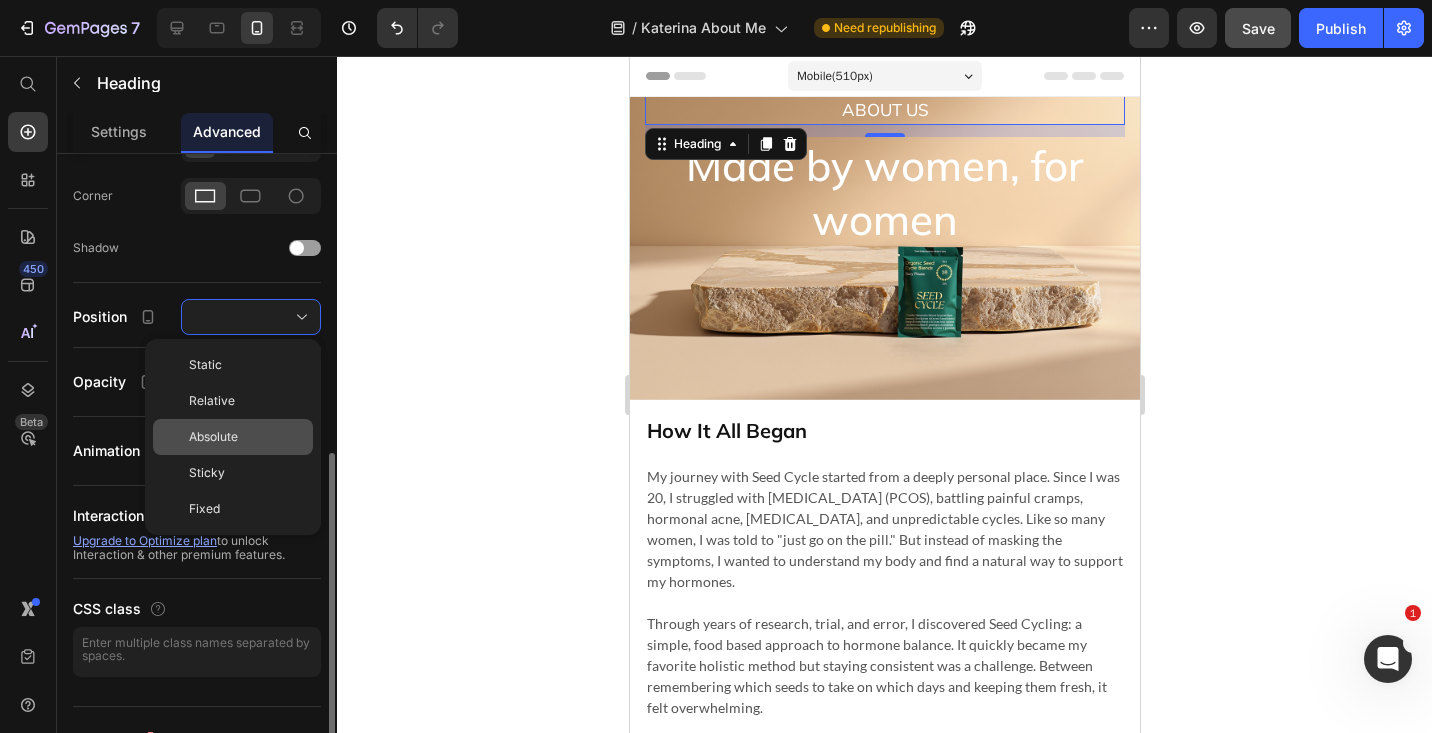 click on "Absolute" at bounding box center [213, 437] 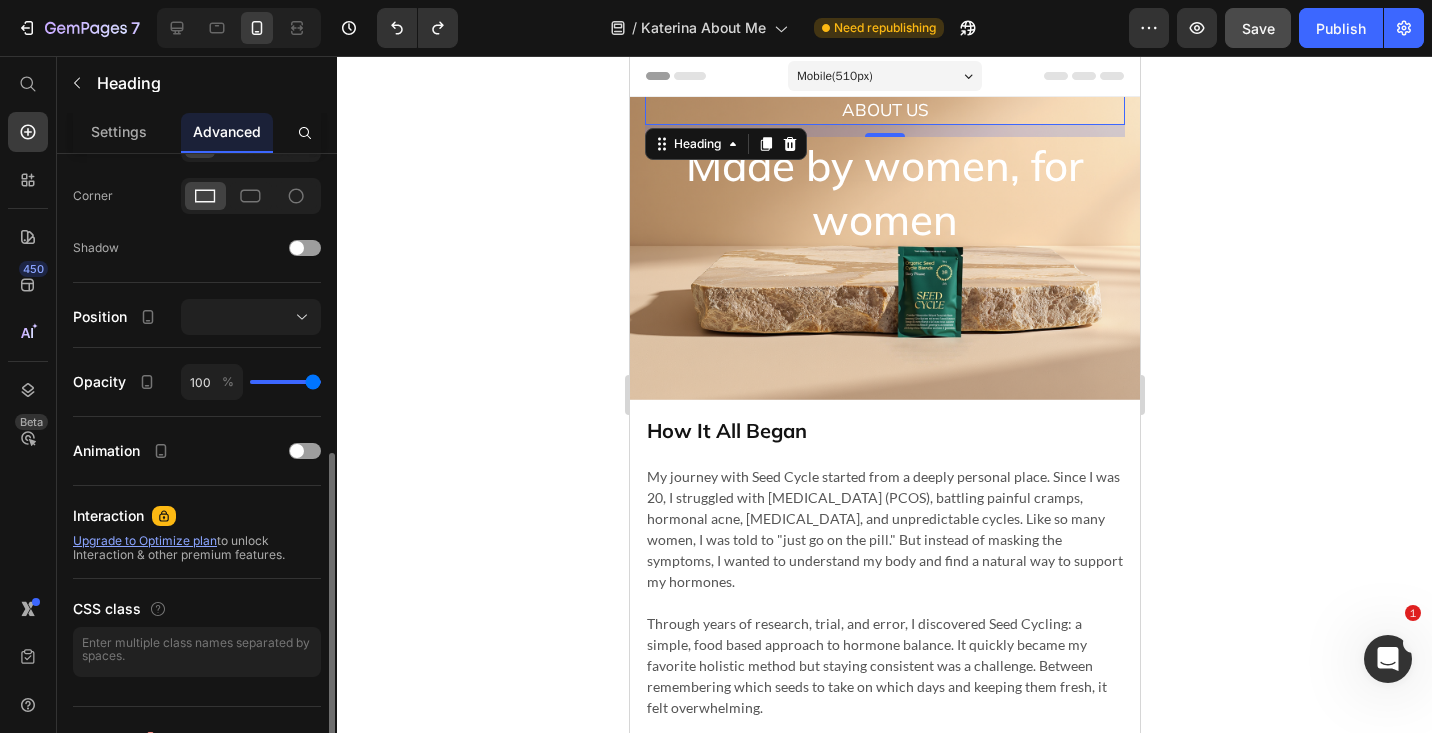 click 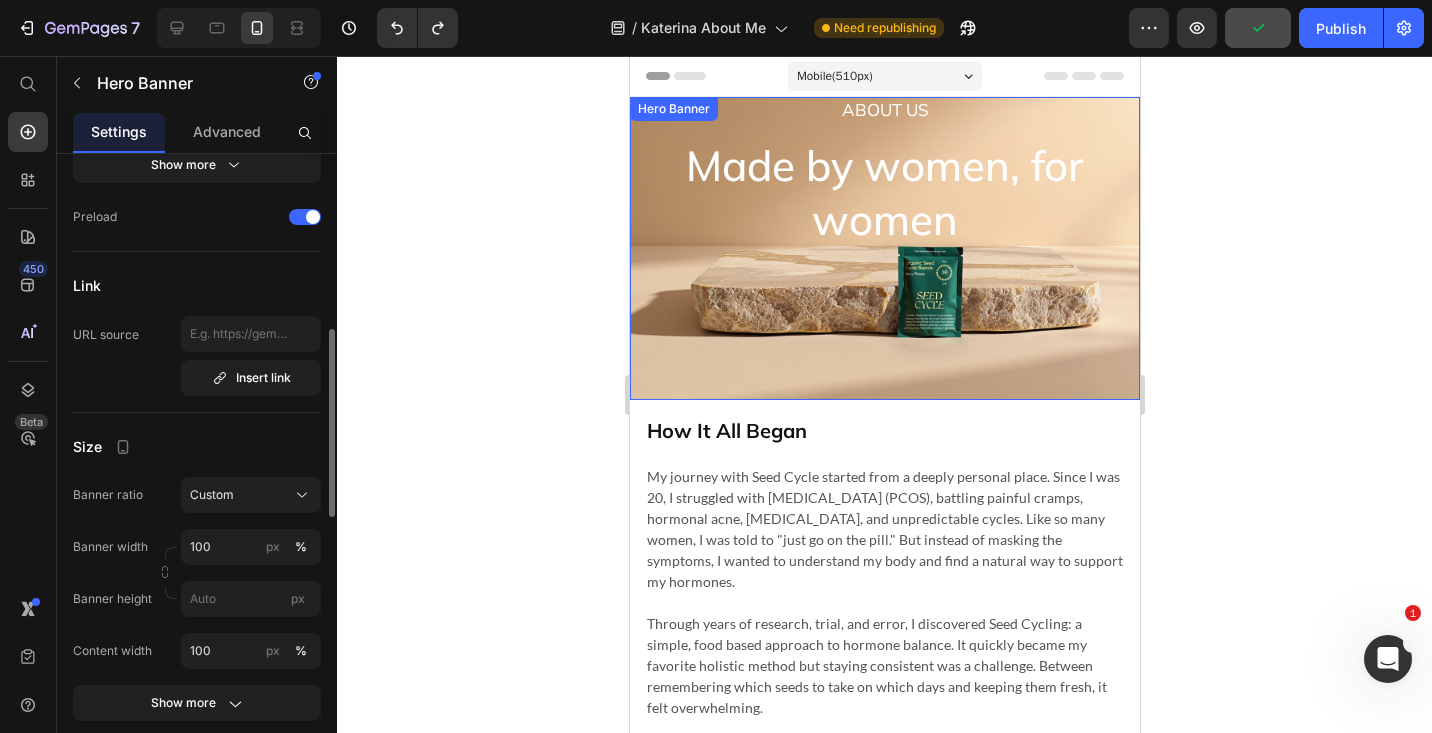 click on "About Us Heading Made by women, for women Heading Row" at bounding box center [884, 248] 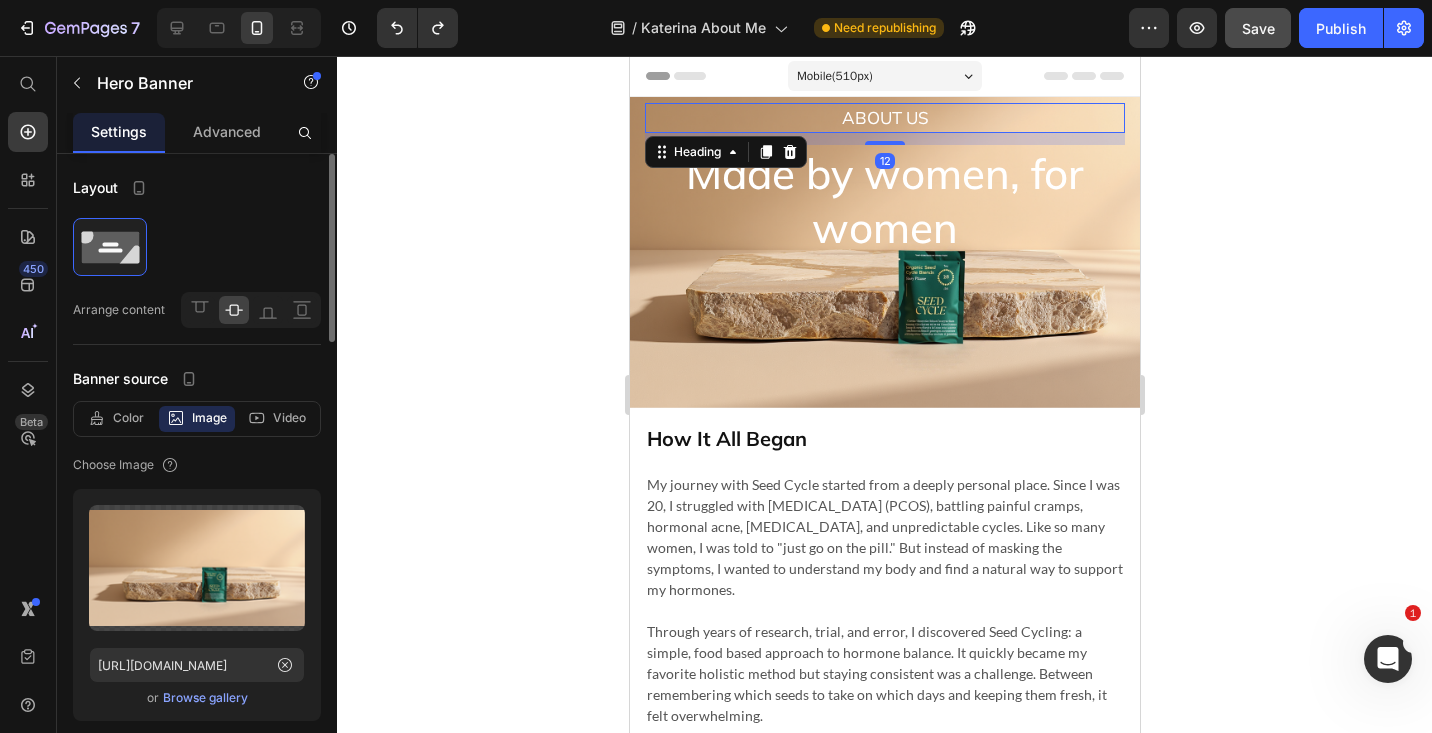 click on "About Us" at bounding box center [884, 118] 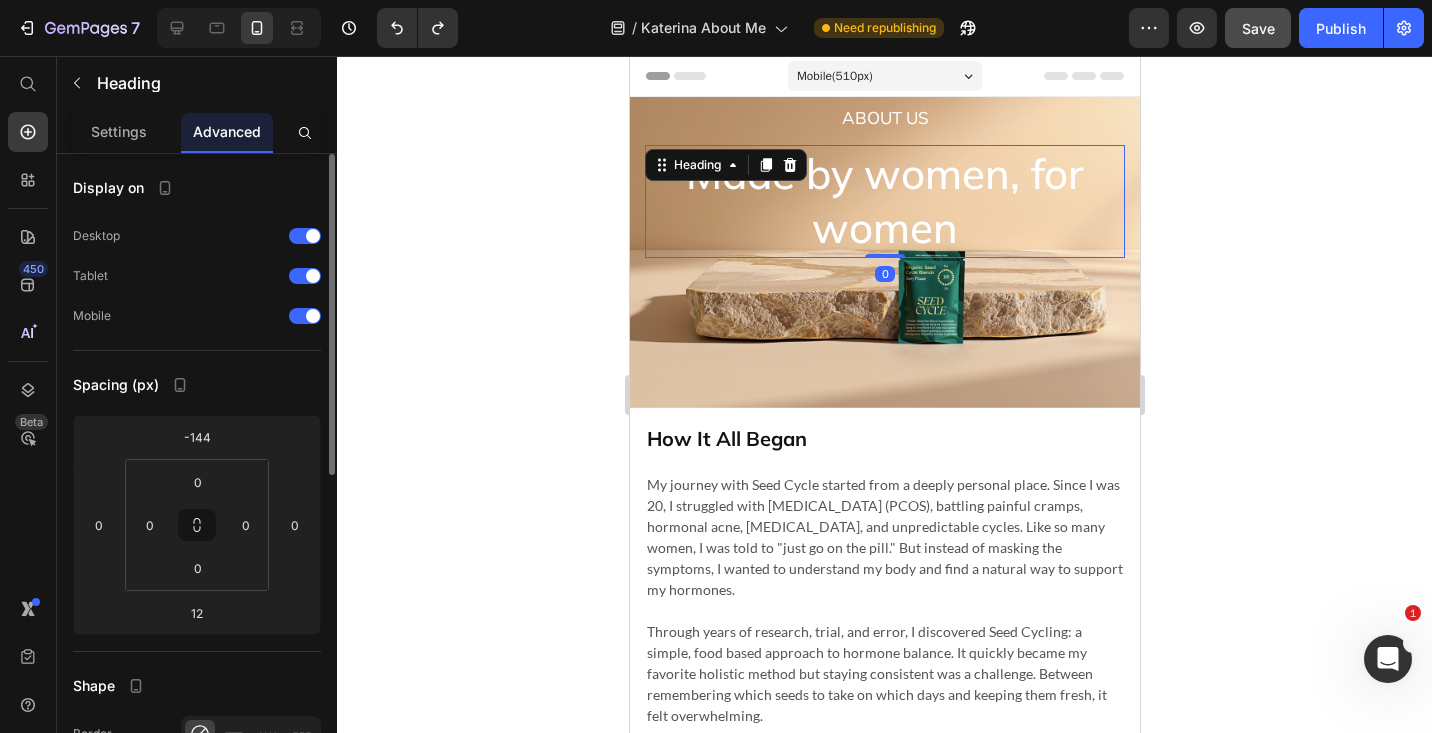 click on "Made by women, for women" at bounding box center (884, 201) 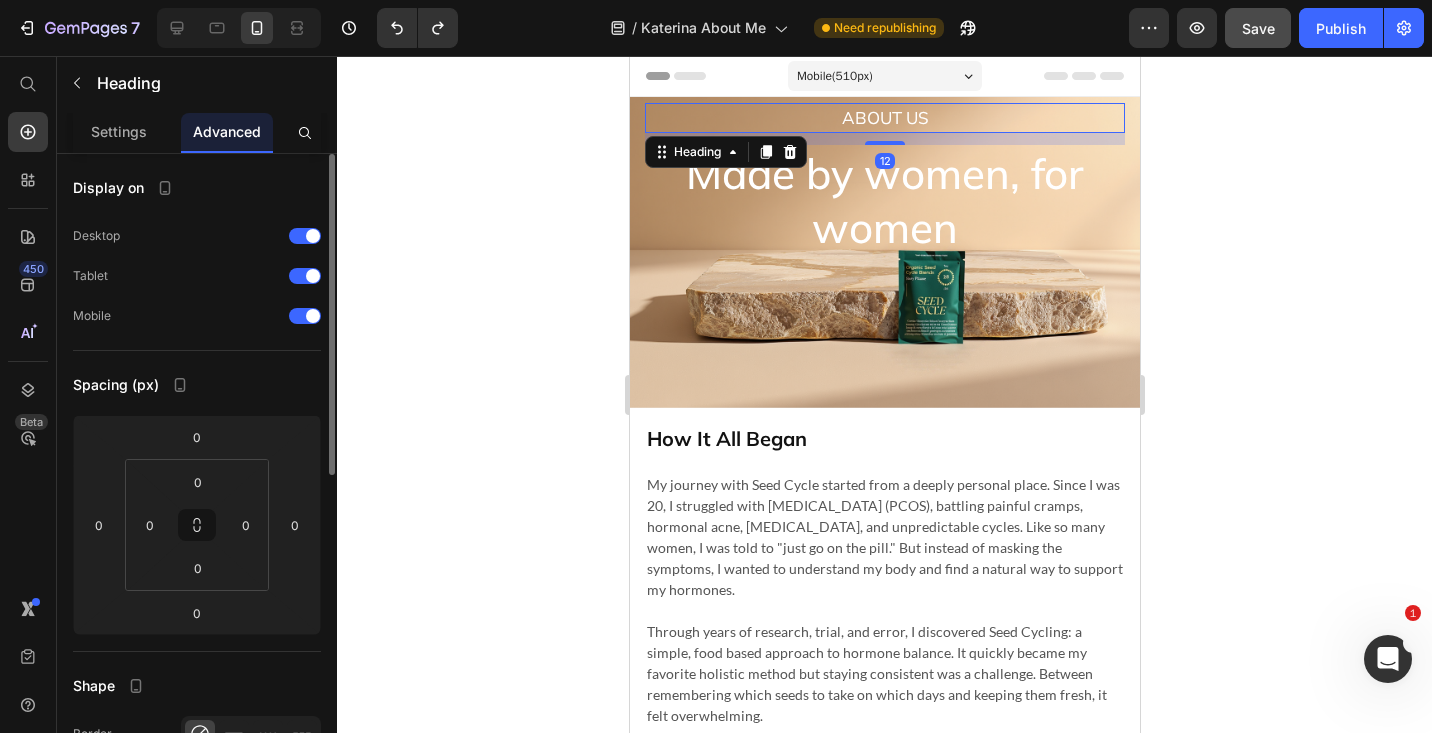 click on "About Us" at bounding box center [884, 118] 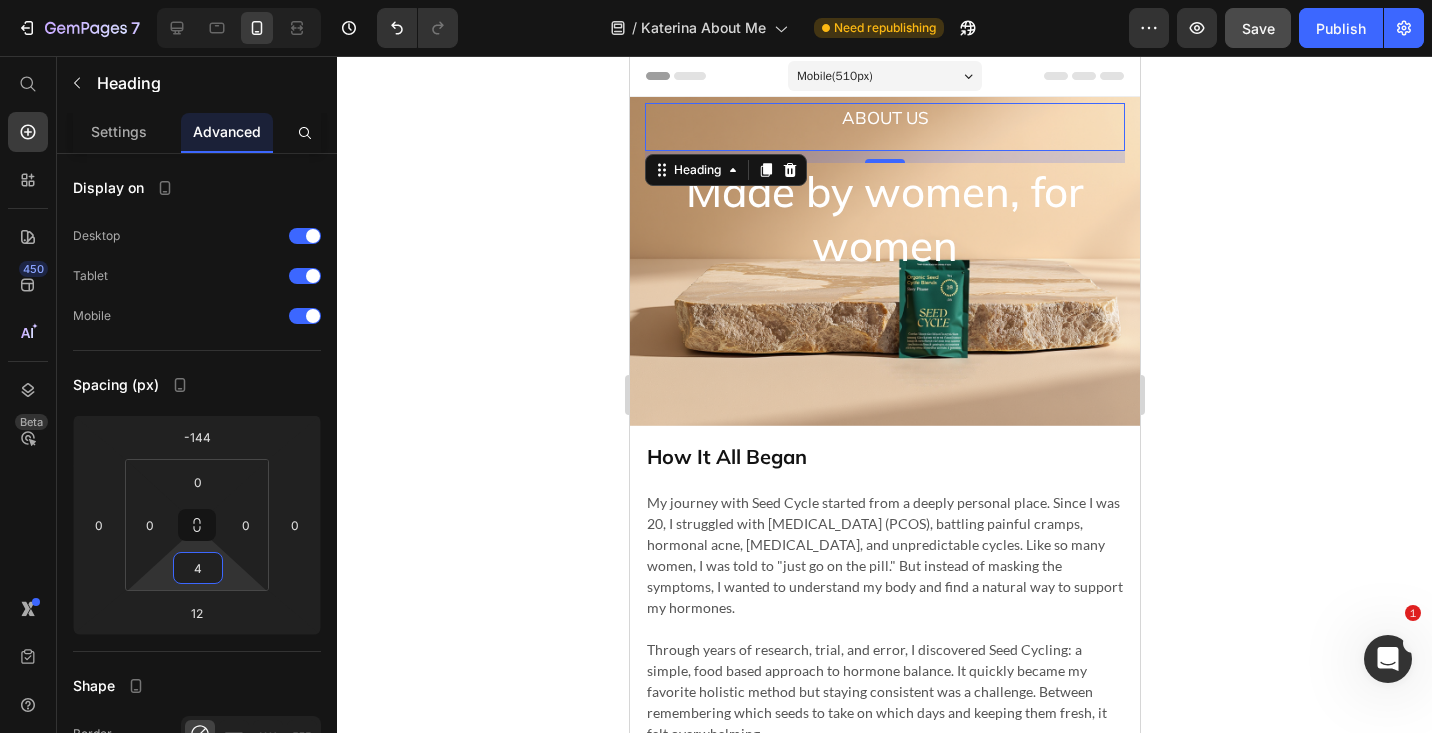 type on "0" 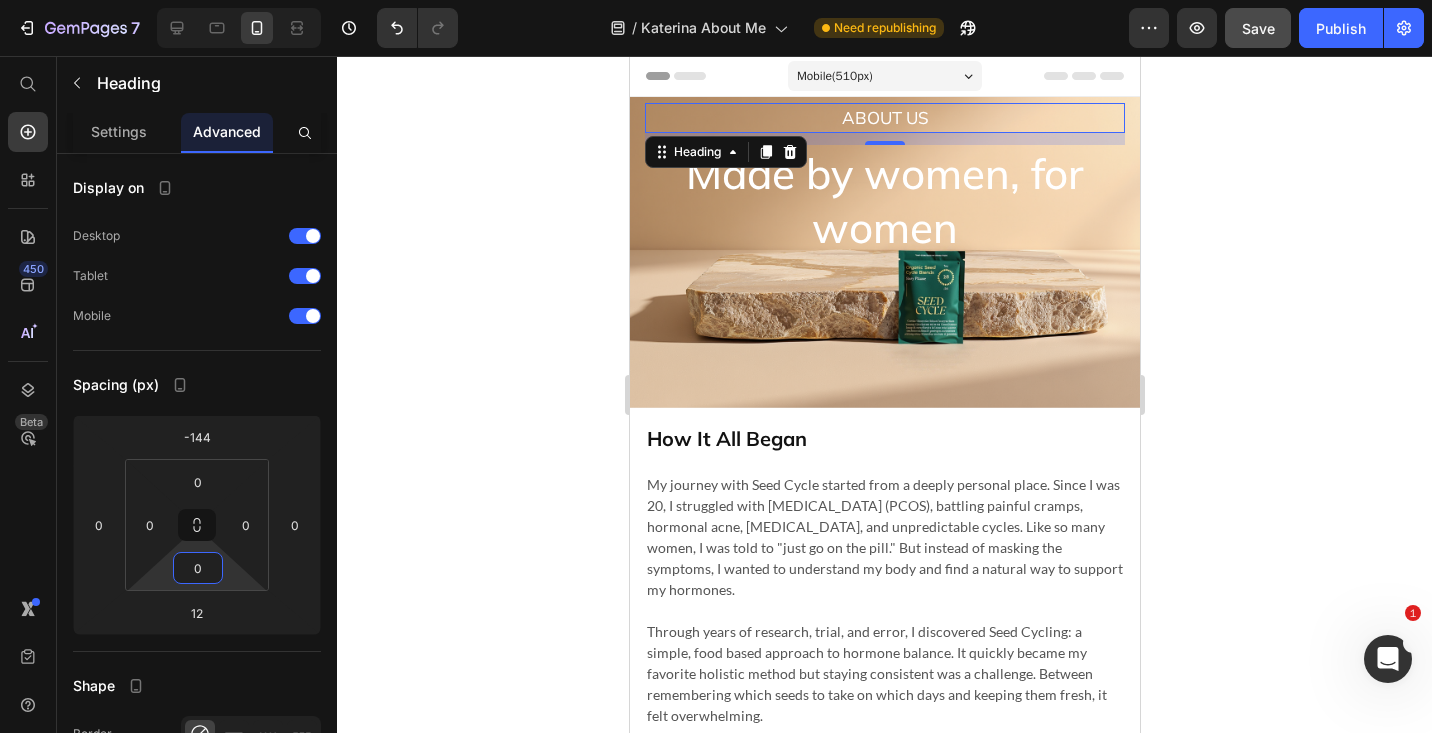 drag, startPoint x: 203, startPoint y: 551, endPoint x: 200, endPoint y: 564, distance: 13.341664 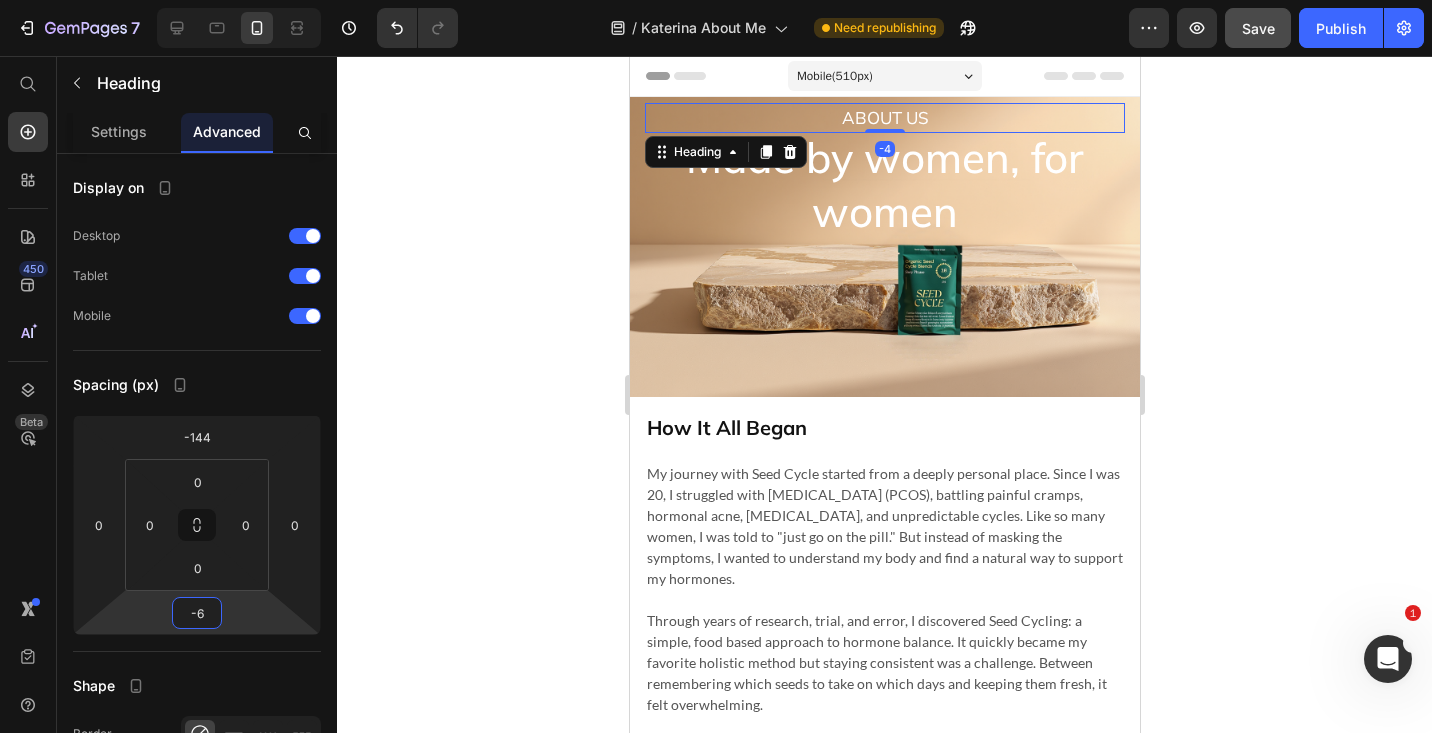 type on "-8" 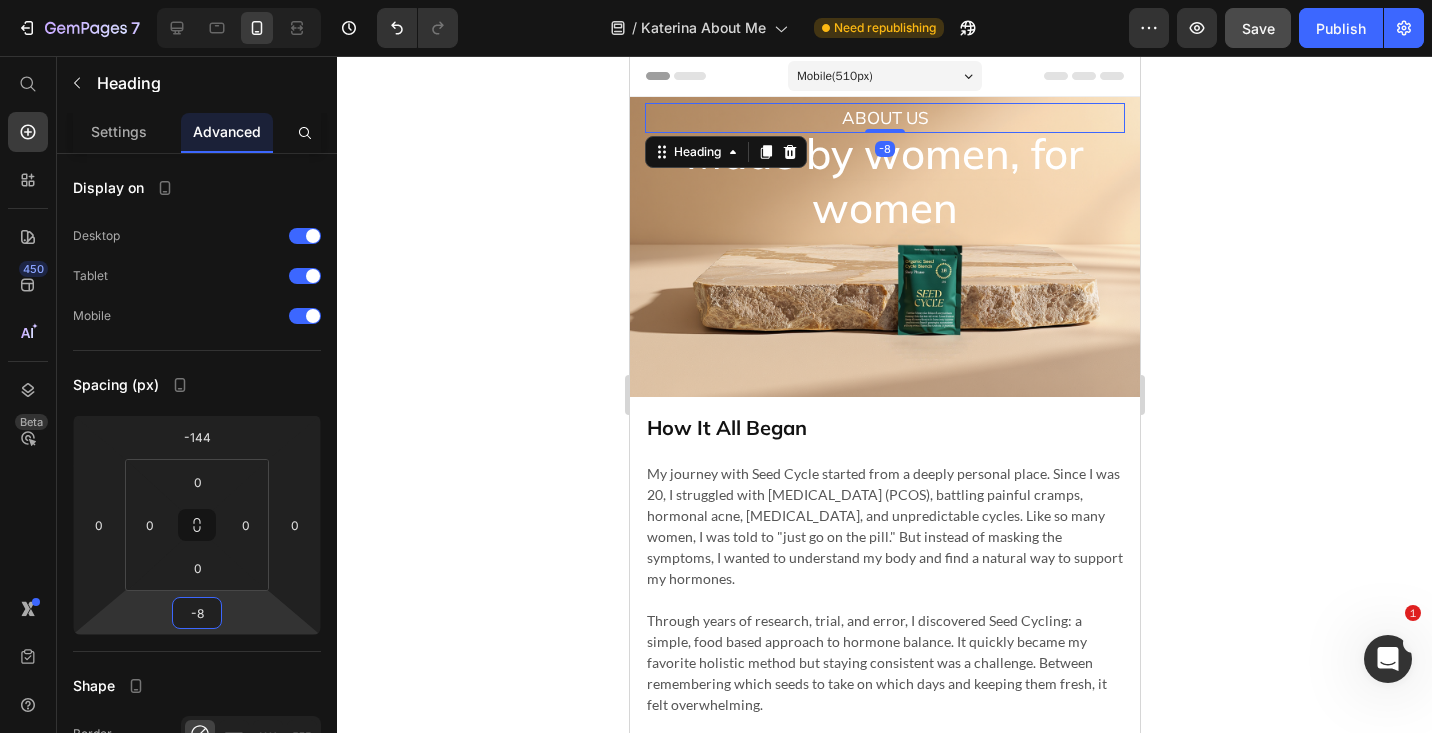 drag, startPoint x: 207, startPoint y: 631, endPoint x: 209, endPoint y: 641, distance: 10.198039 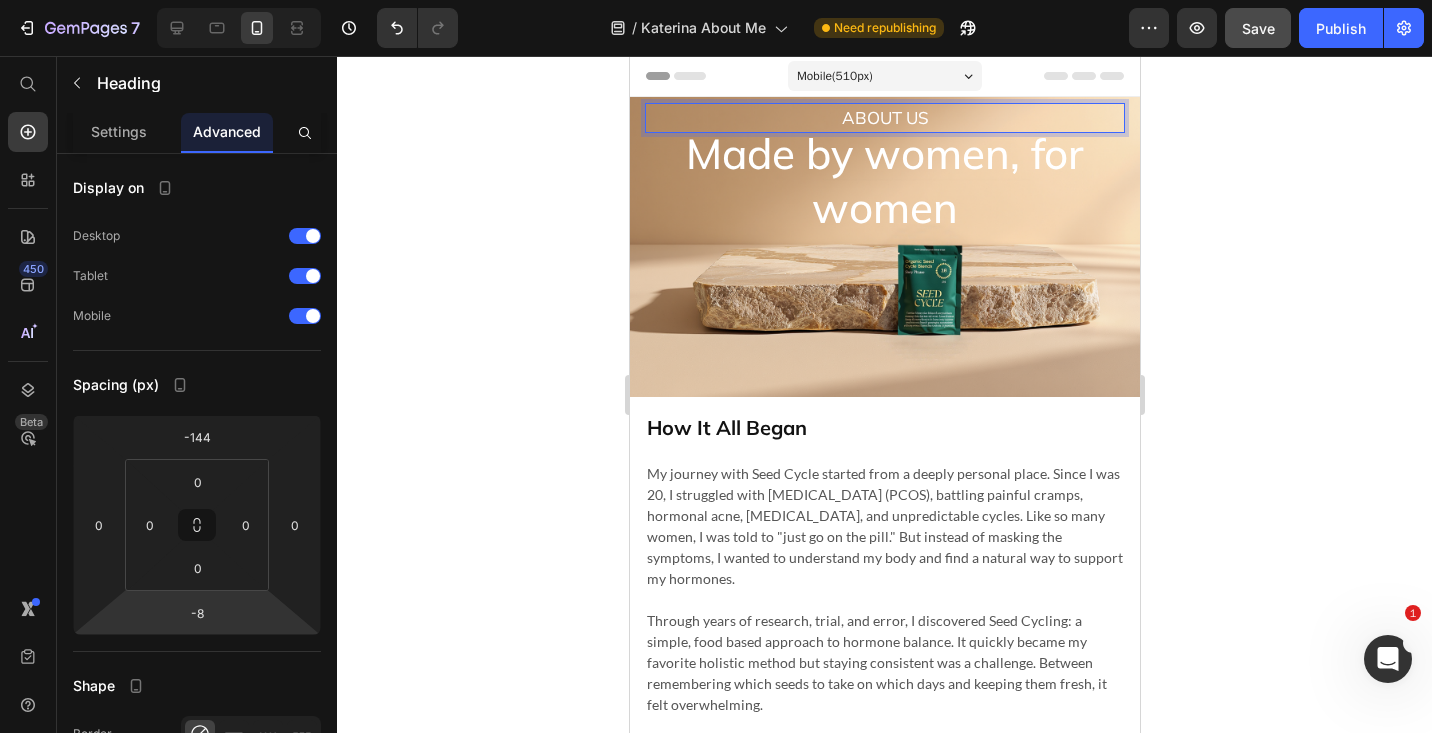 click 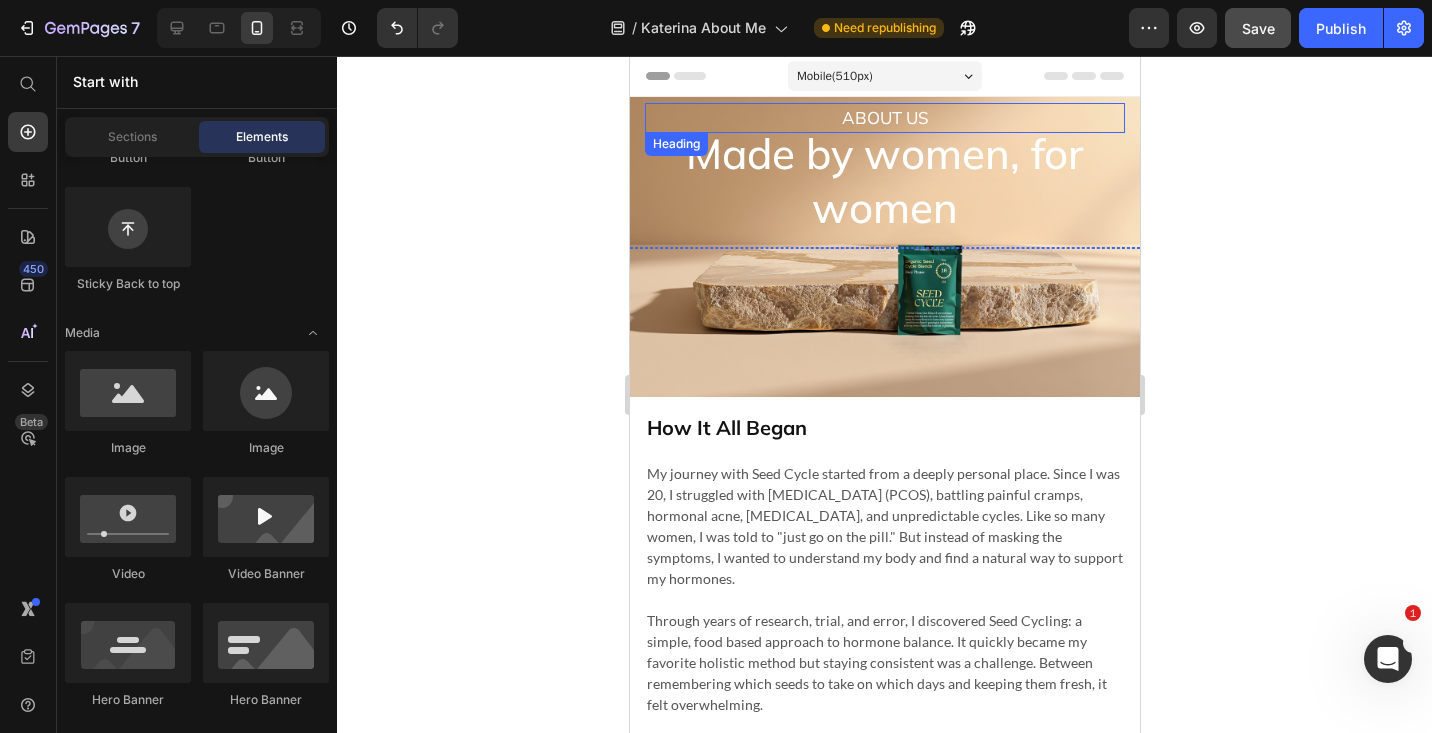 click on "About Us" at bounding box center (884, 118) 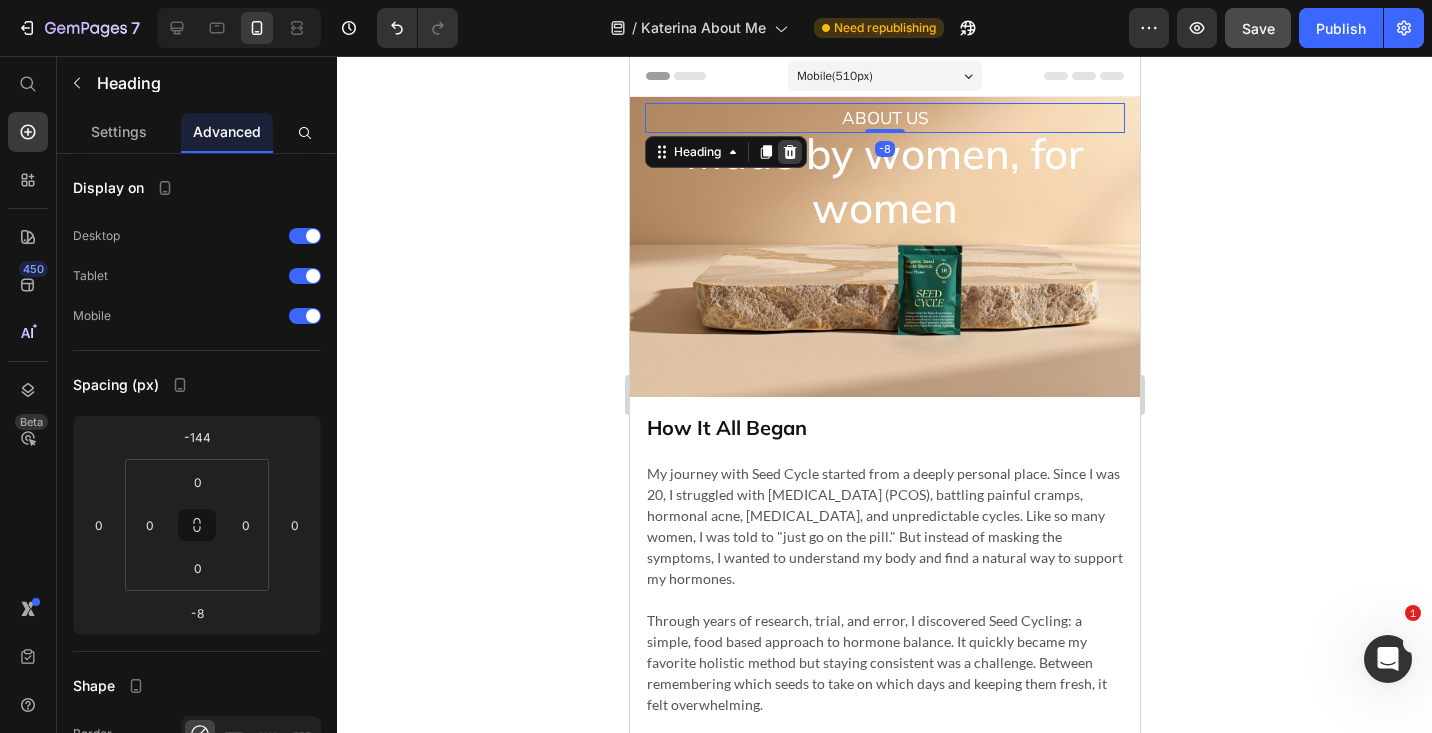 click at bounding box center (789, 152) 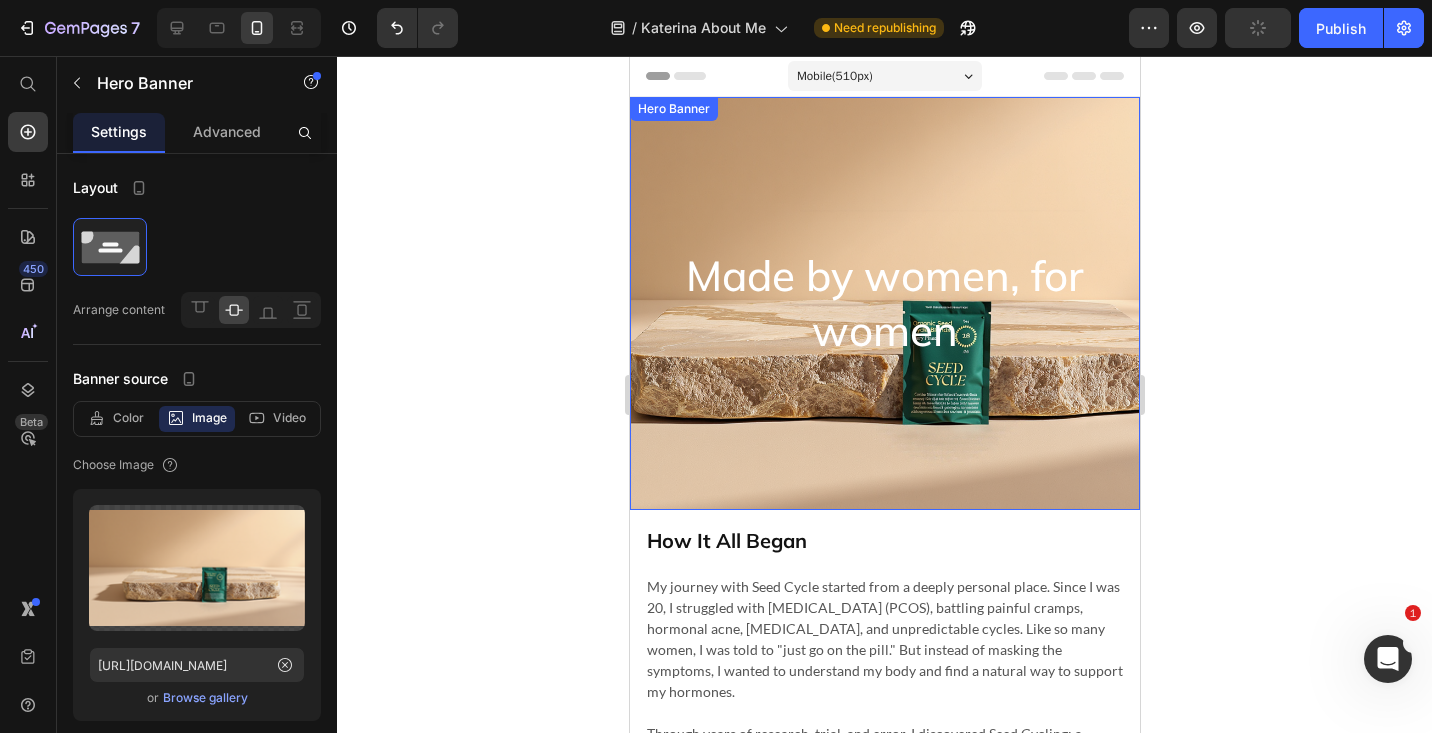 click on "Made by women, for women Heading Row" at bounding box center [884, 303] 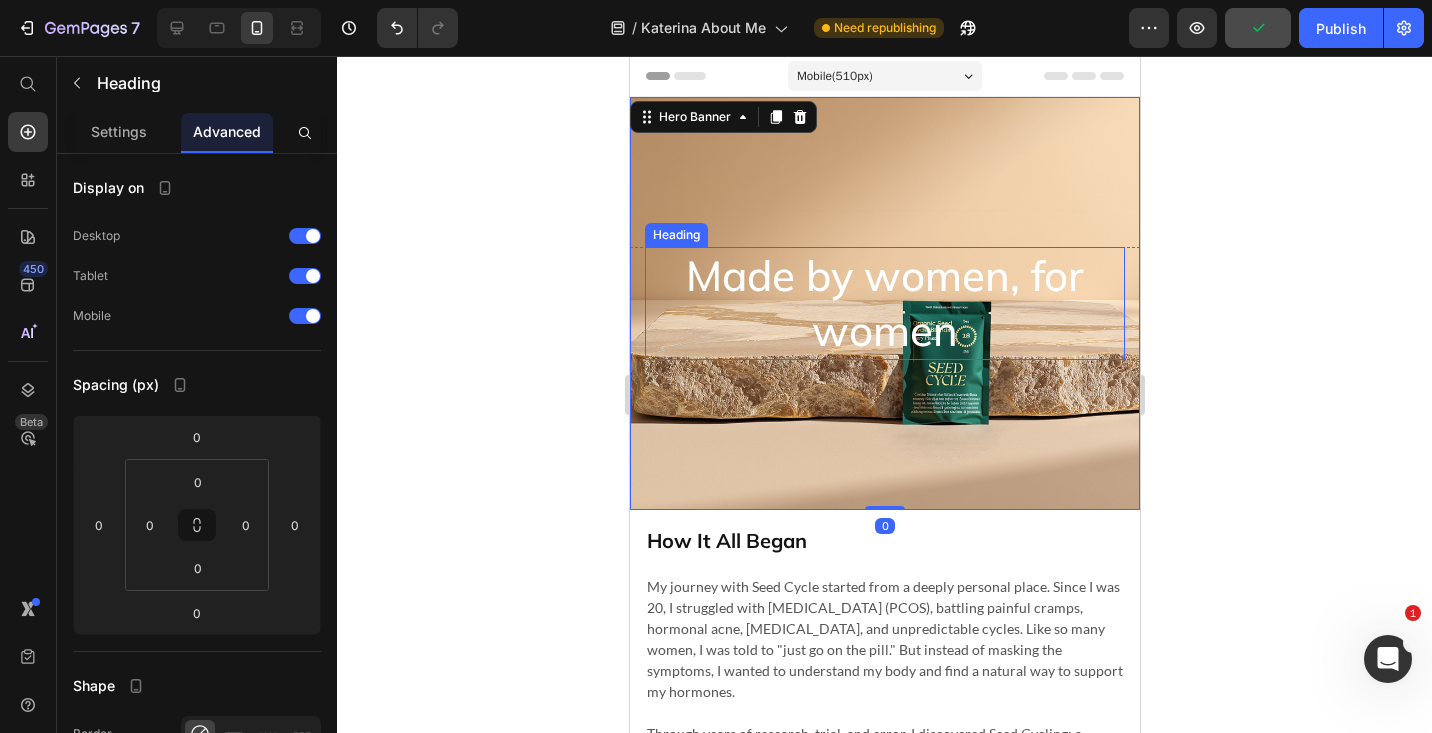click on "Made by women, for women" at bounding box center (884, 303) 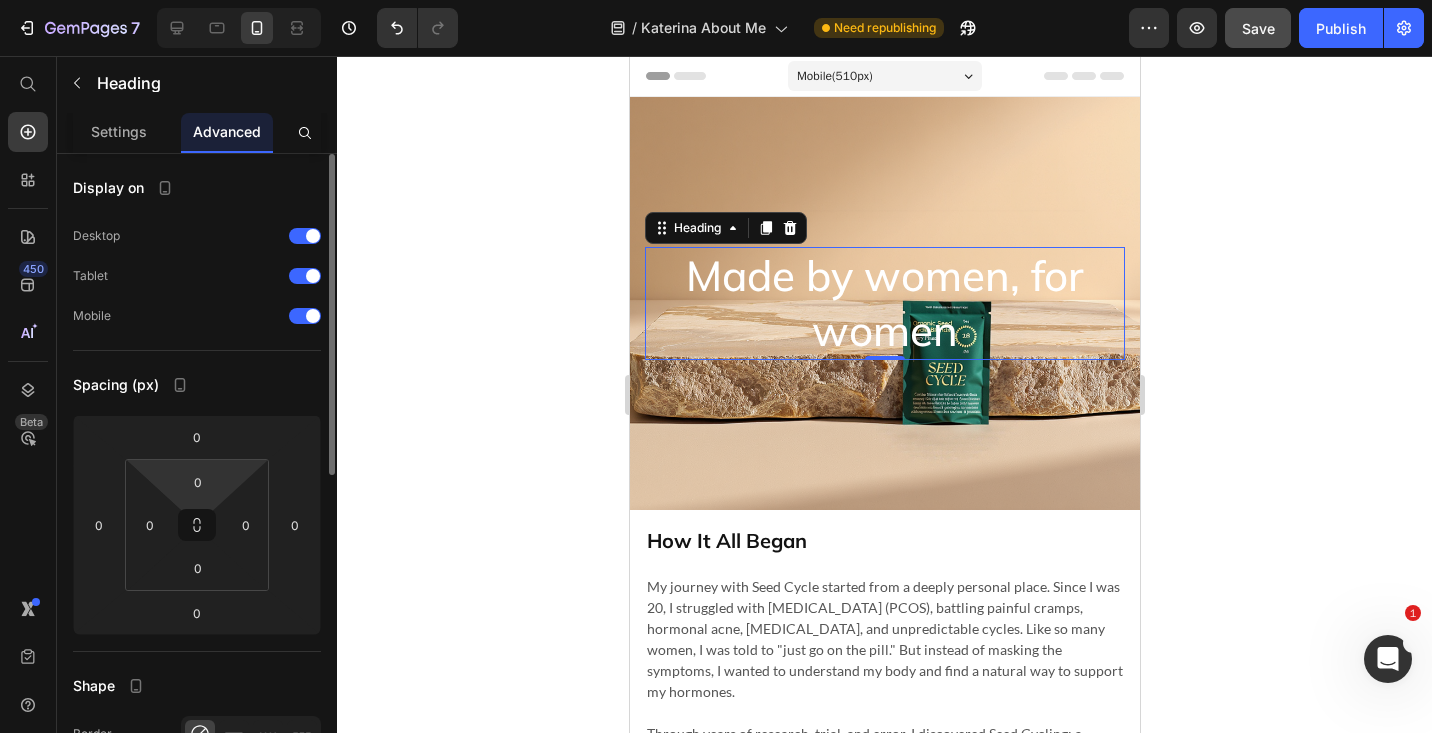 drag, startPoint x: 208, startPoint y: 459, endPoint x: 206, endPoint y: 506, distance: 47.042534 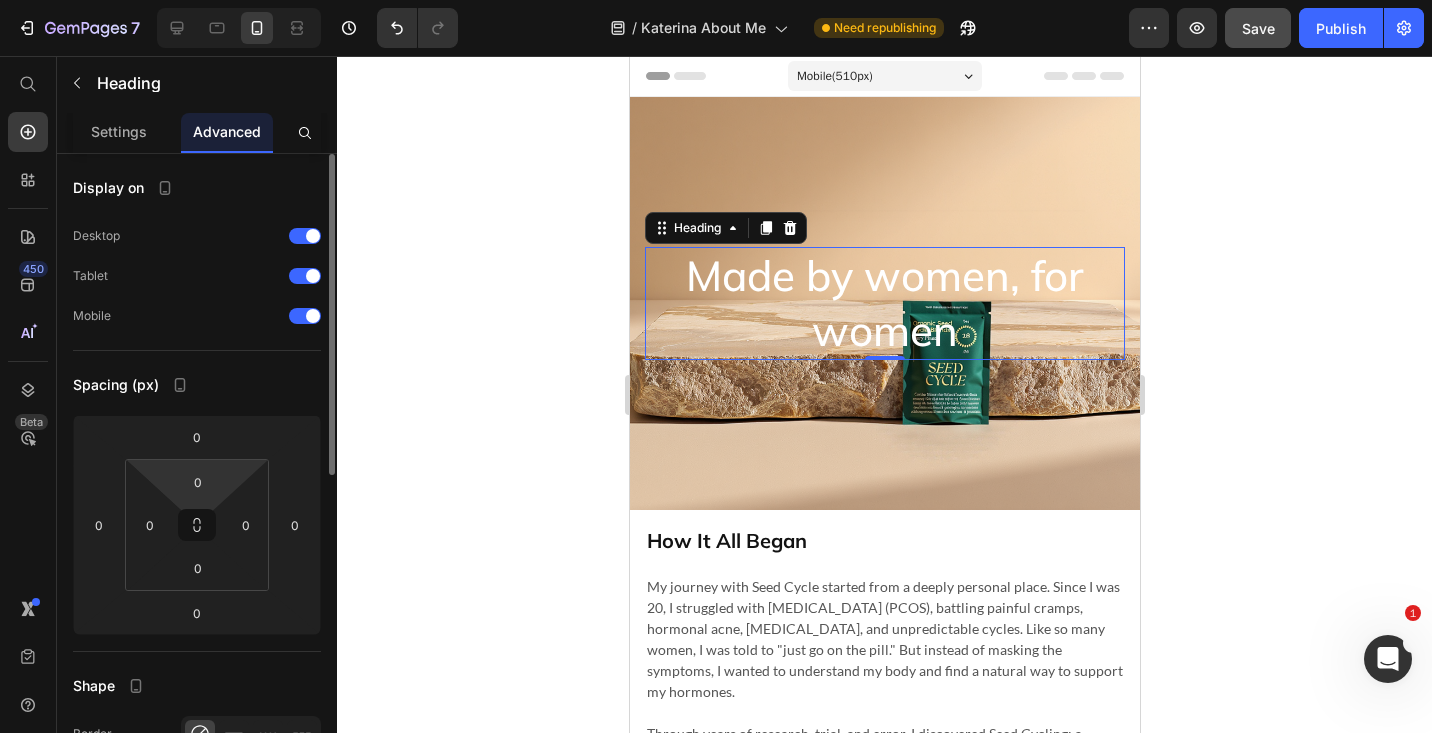 click 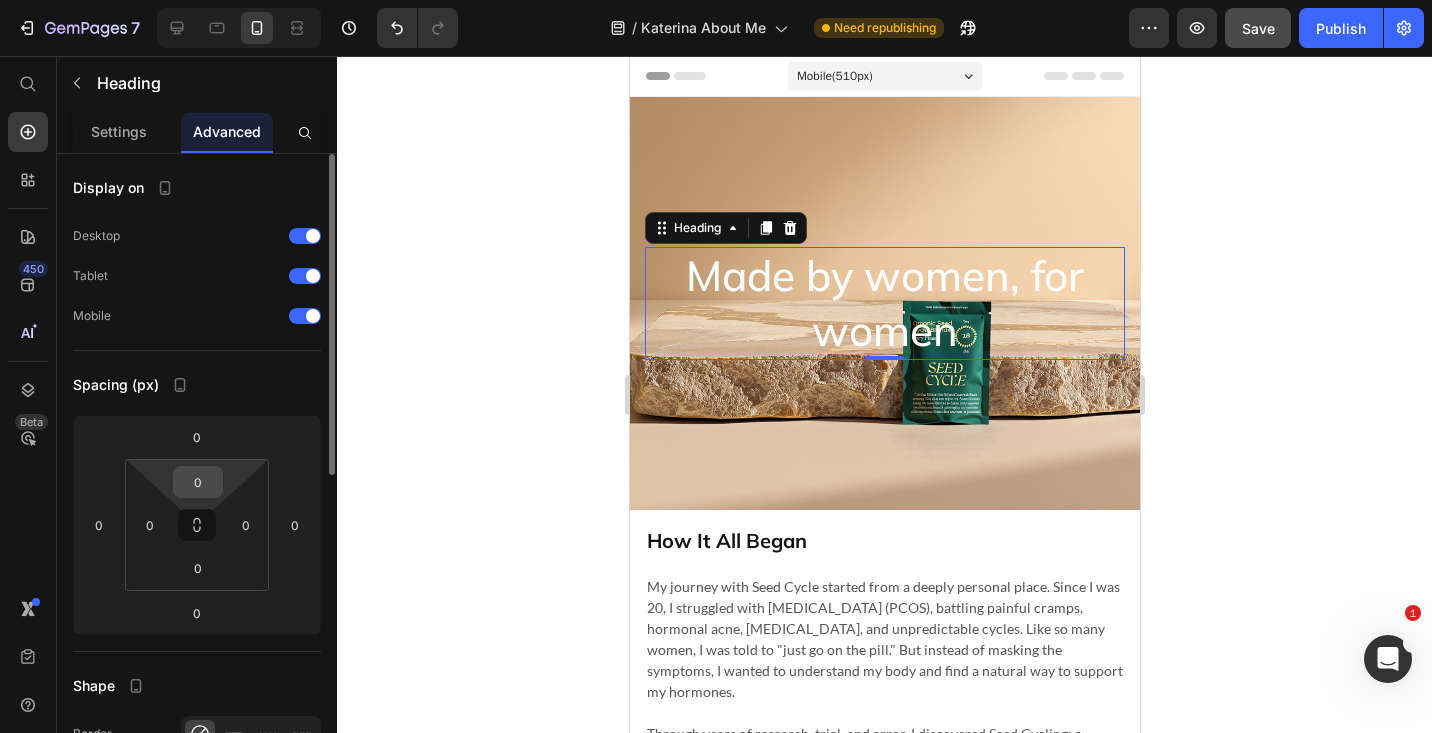 drag, startPoint x: 207, startPoint y: 452, endPoint x: 207, endPoint y: 490, distance: 38 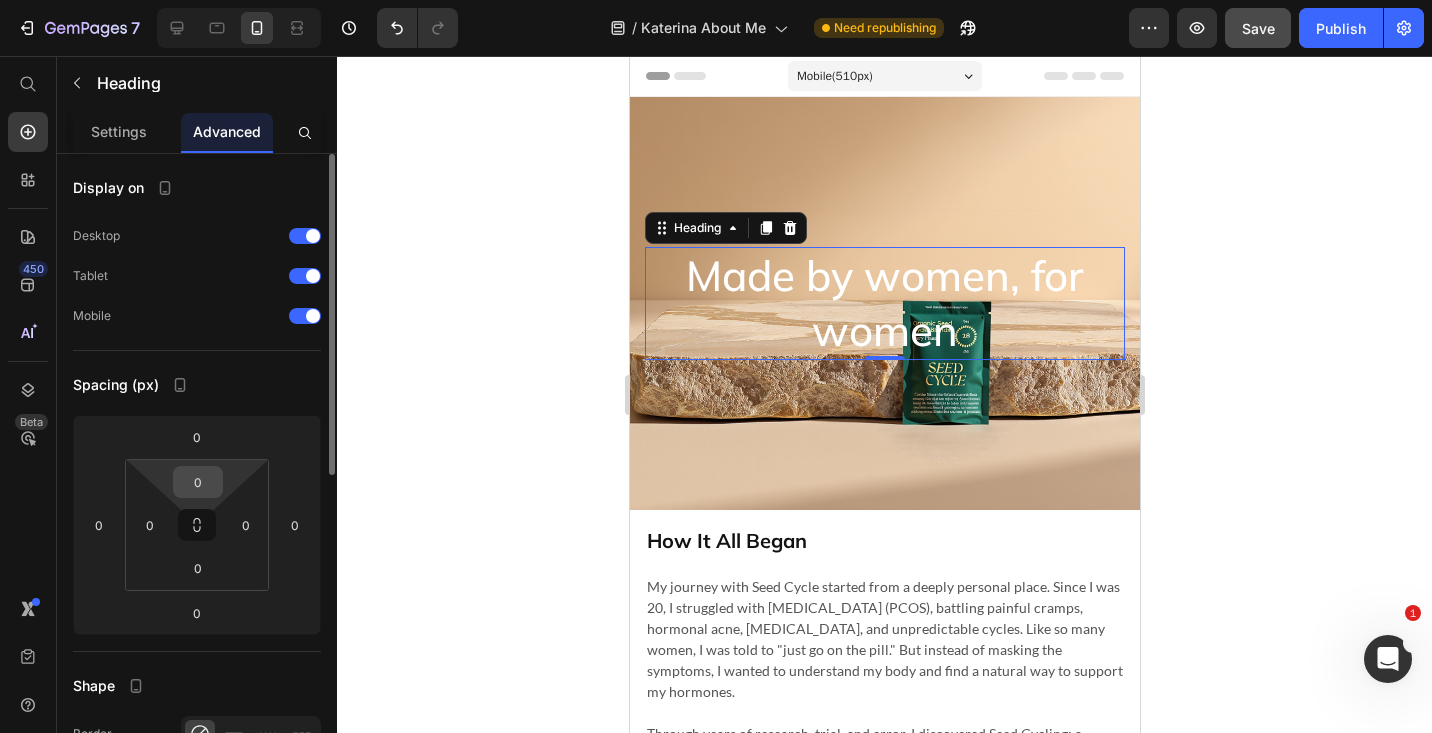 click on "0 0 0 0 0 0 0 0" 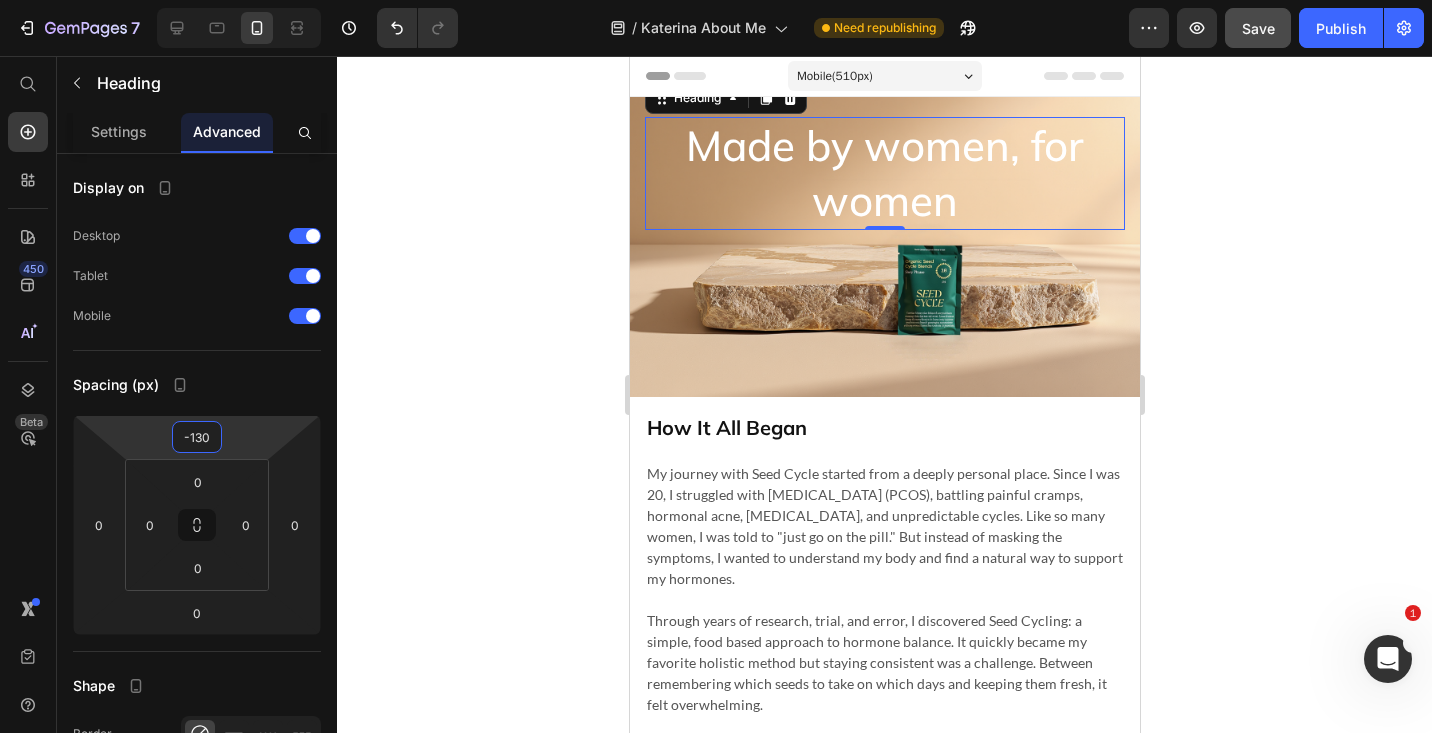 type on "-132" 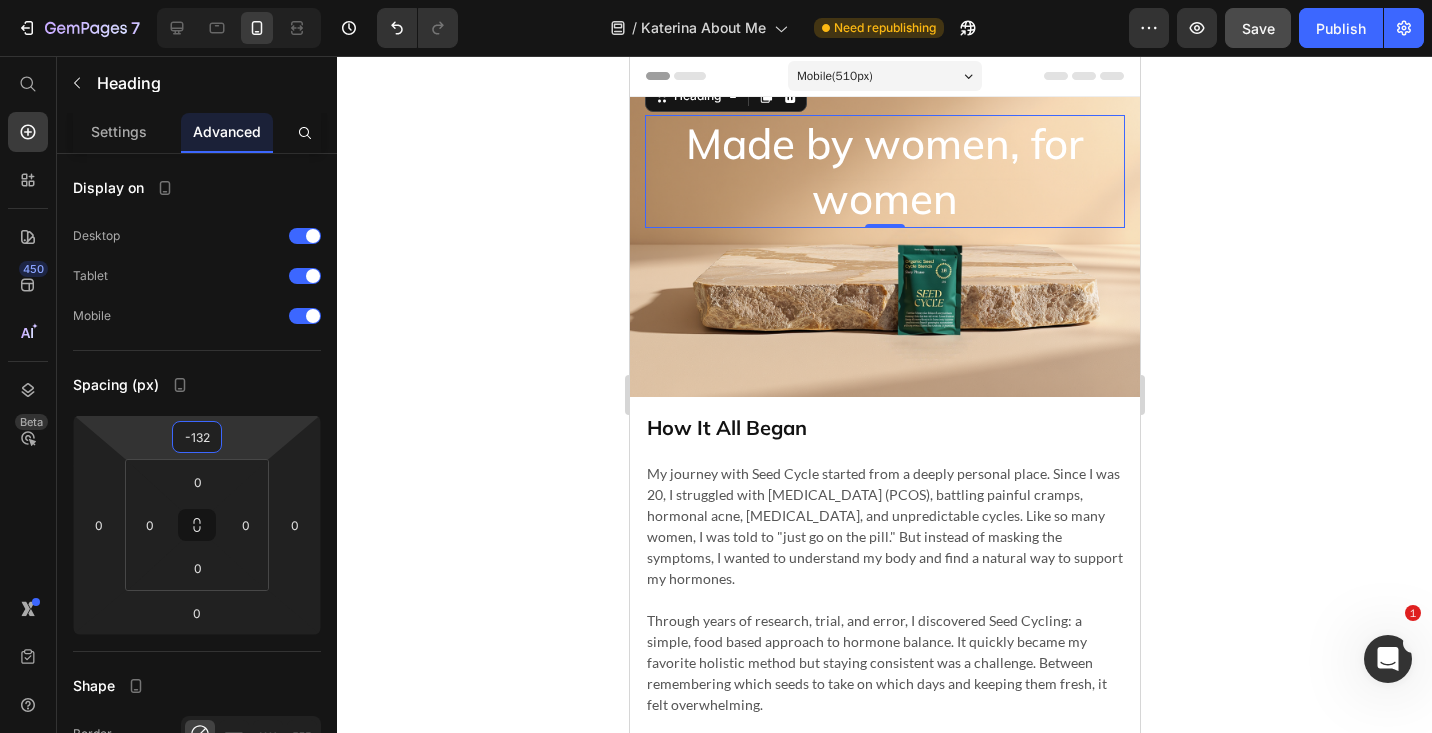 drag, startPoint x: 209, startPoint y: 454, endPoint x: 211, endPoint y: 520, distance: 66.0303 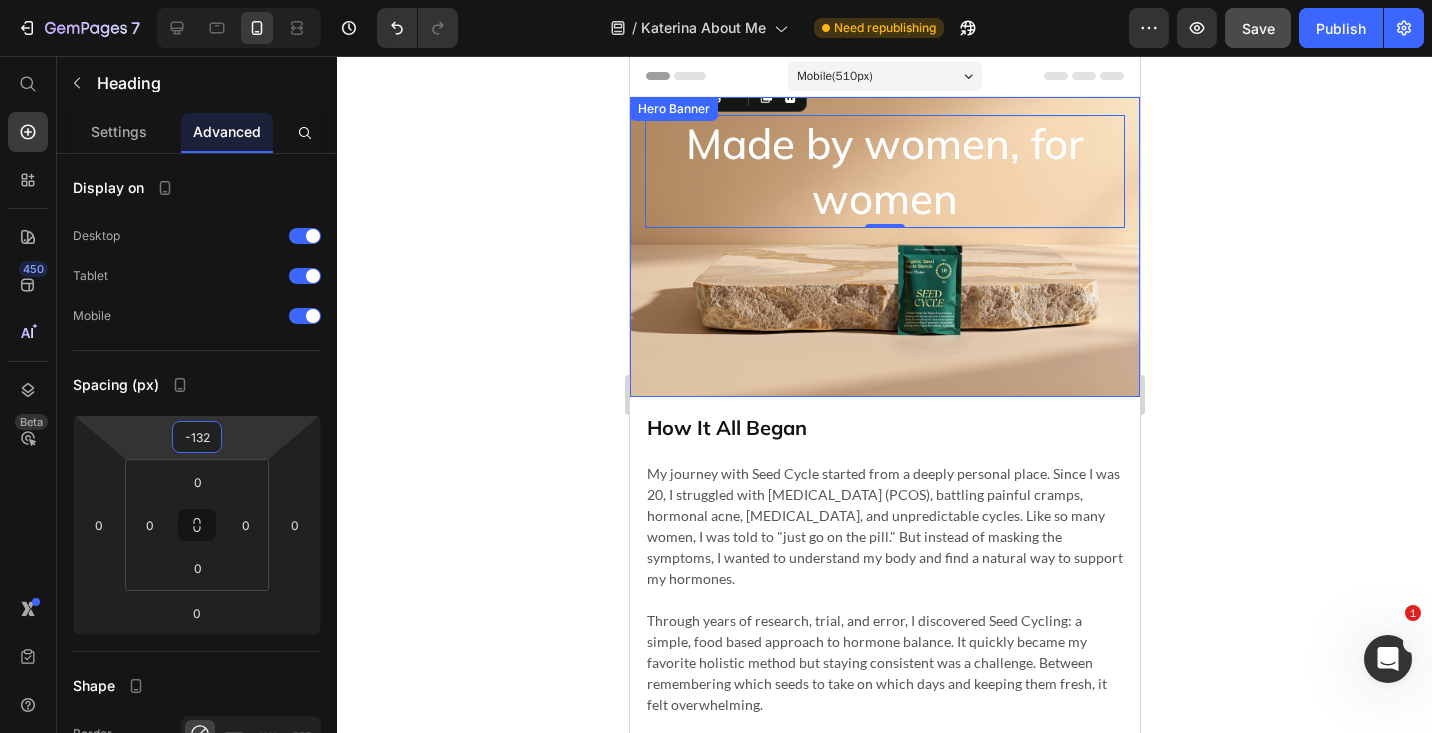 click on "Made by women, for women Heading   0 Row" at bounding box center (884, 247) 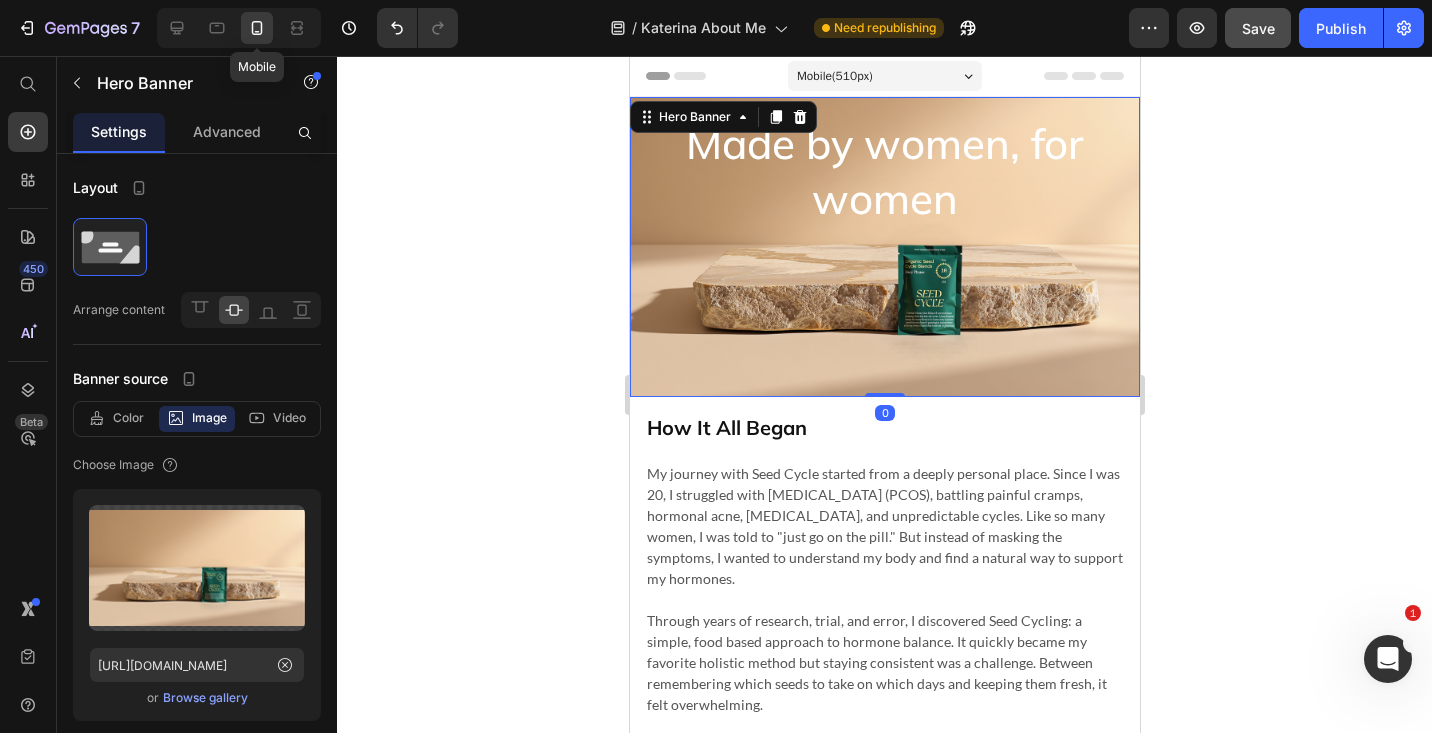 click 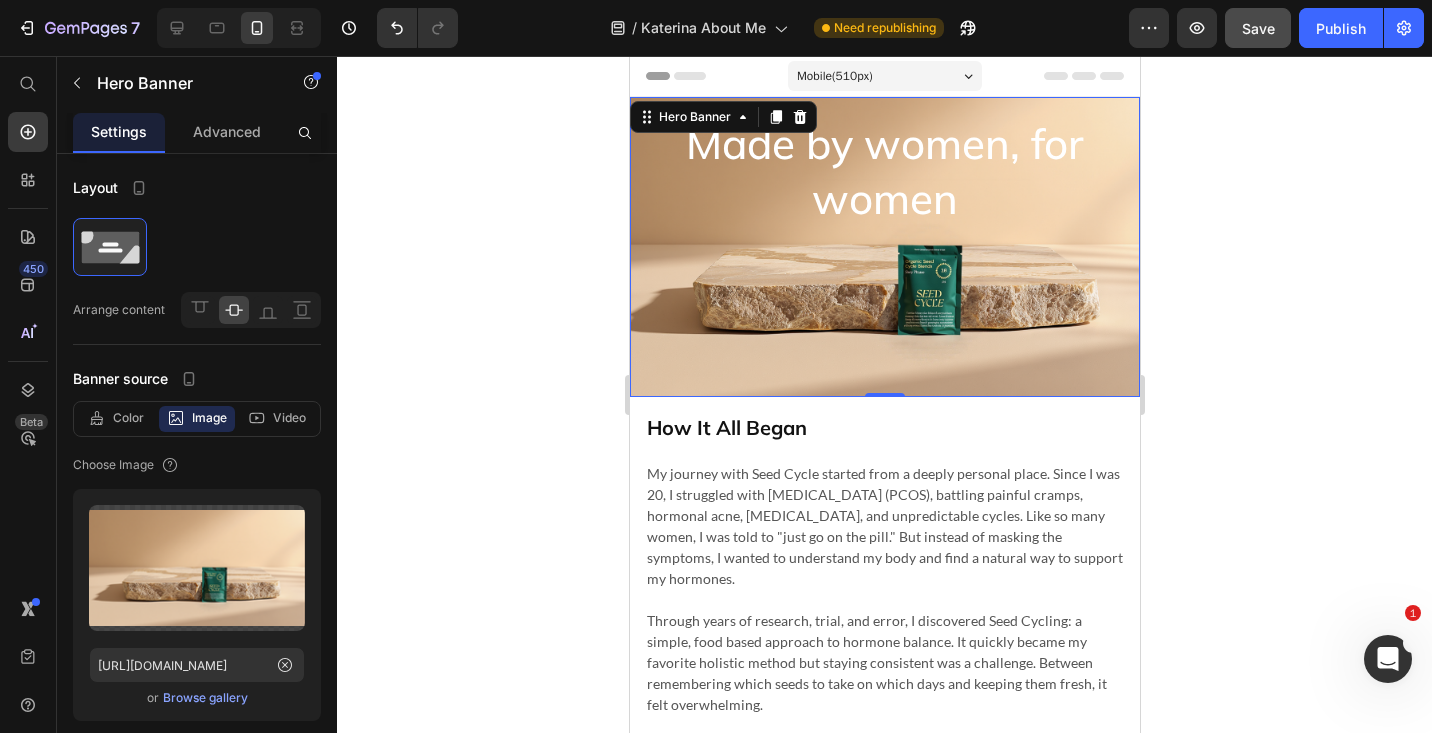click on "Save" 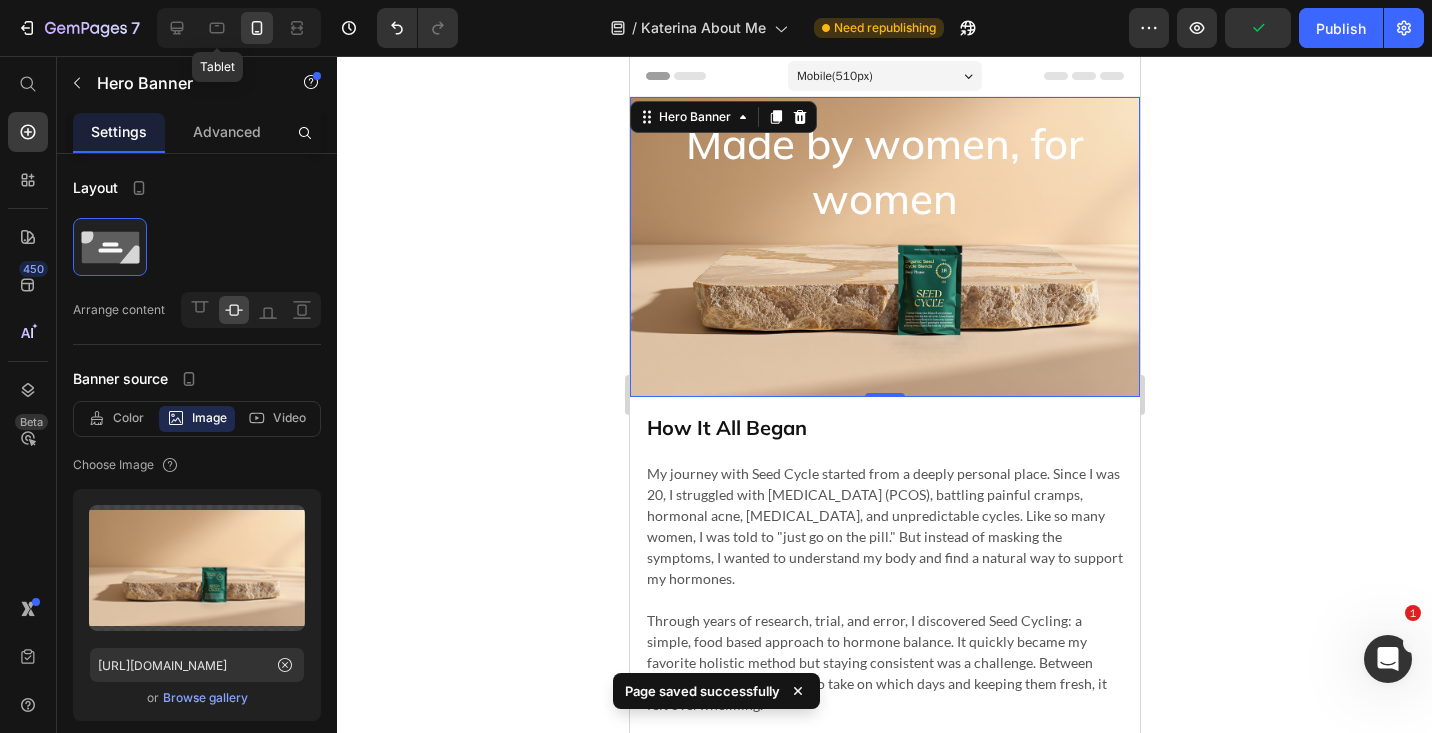 click on "Tablet" at bounding box center (239, 28) 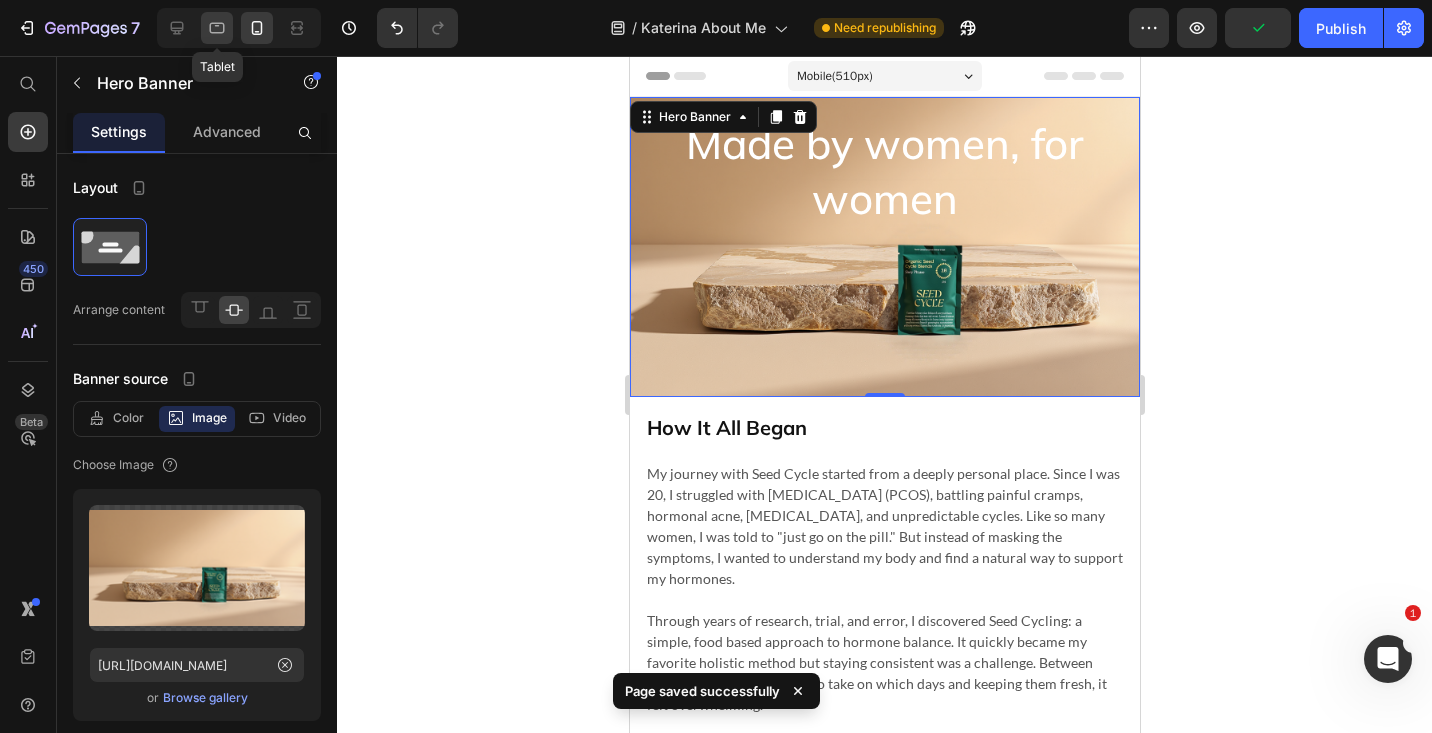 click 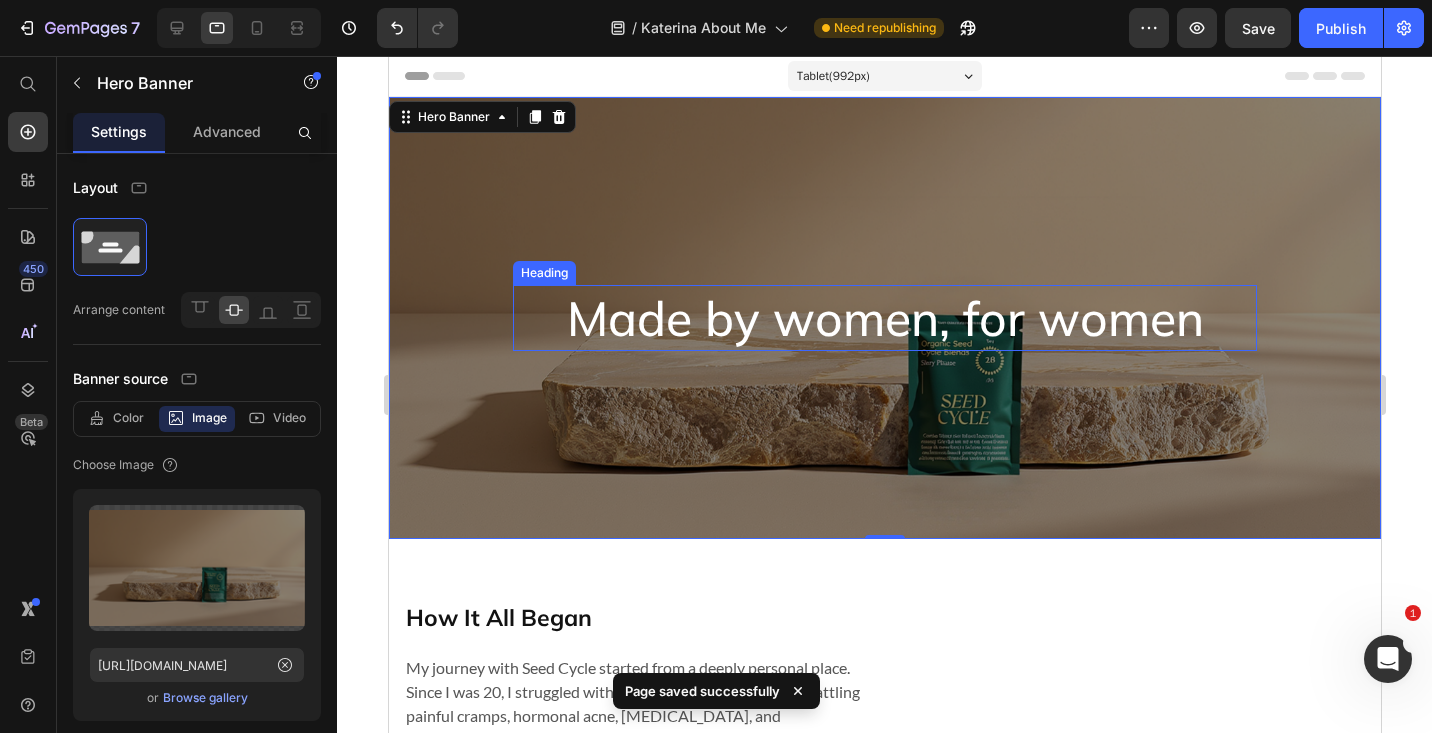 click on "Made by women, for women" at bounding box center (884, 318) 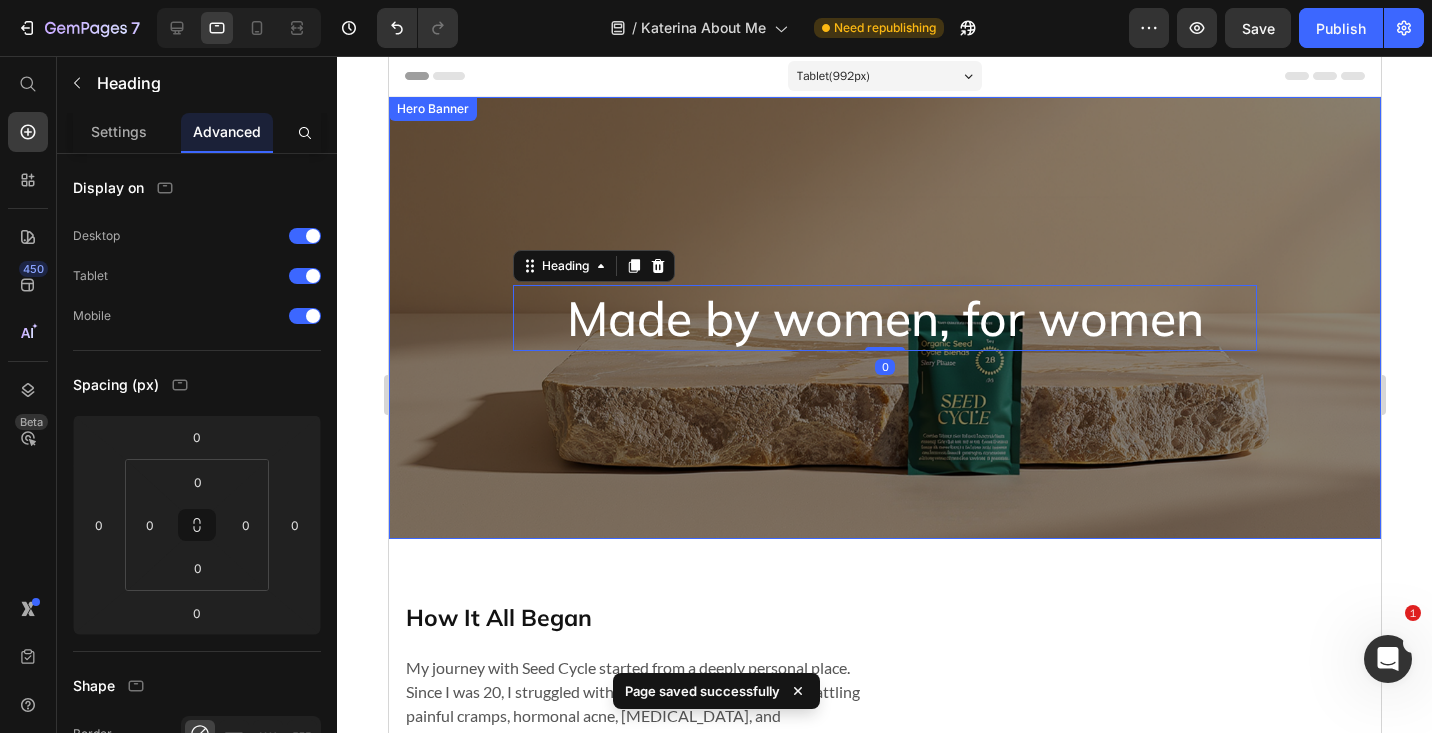 click on "Made by women, for women Heading   0 Row" at bounding box center (884, 318) 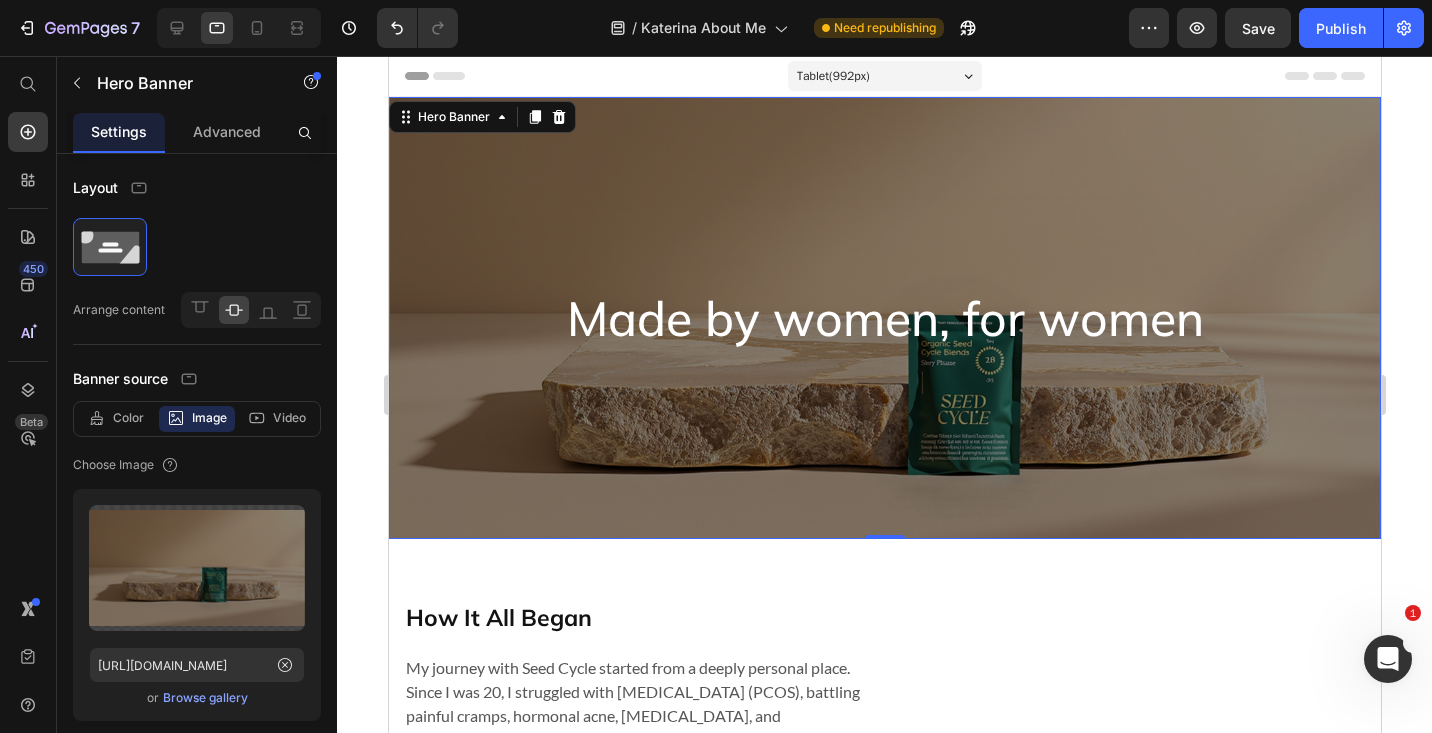 scroll, scrollTop: 0, scrollLeft: 0, axis: both 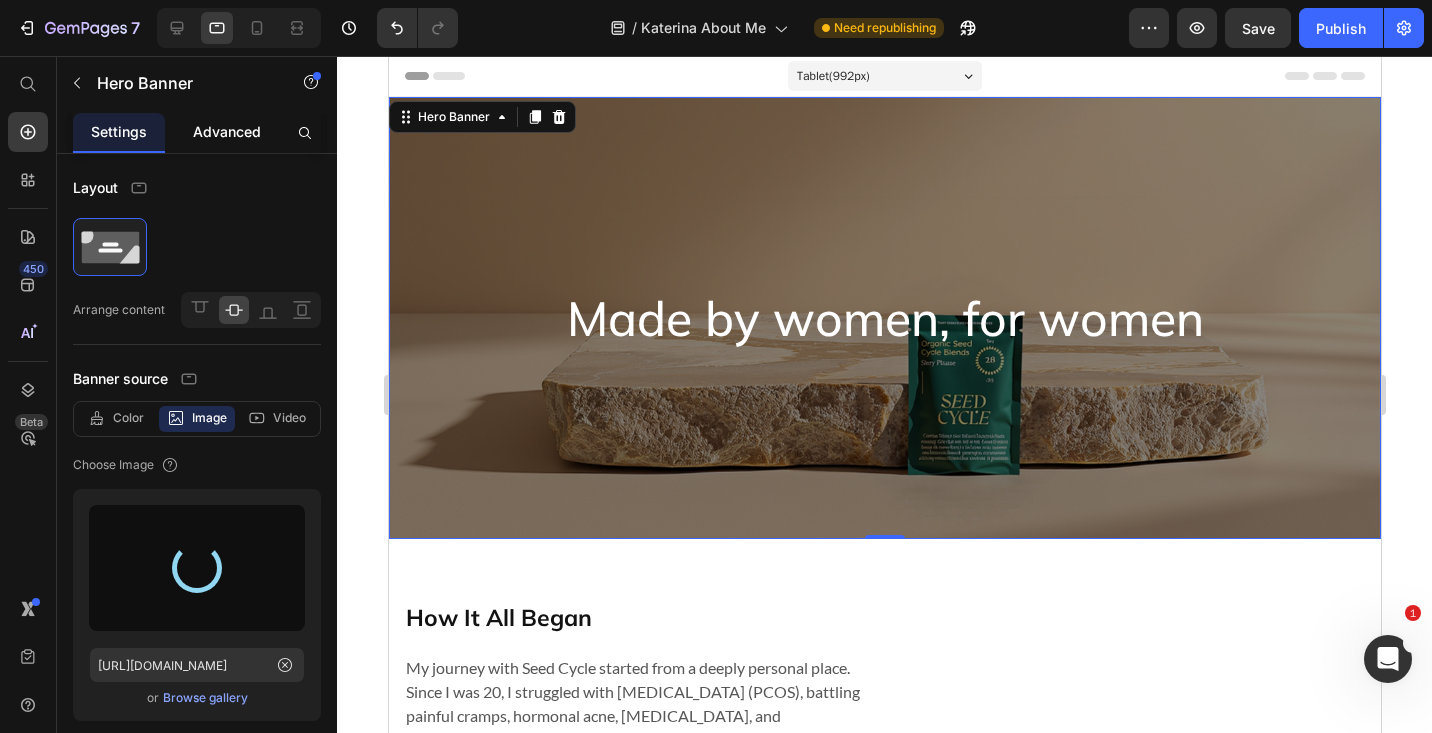 type on "https://cdn.shopify.com/s/files/1/0708/3769/8733/files/gempages_569487010398471148-d40a6285-0eb2-49c1-82c7-303dfe9c6379.png" 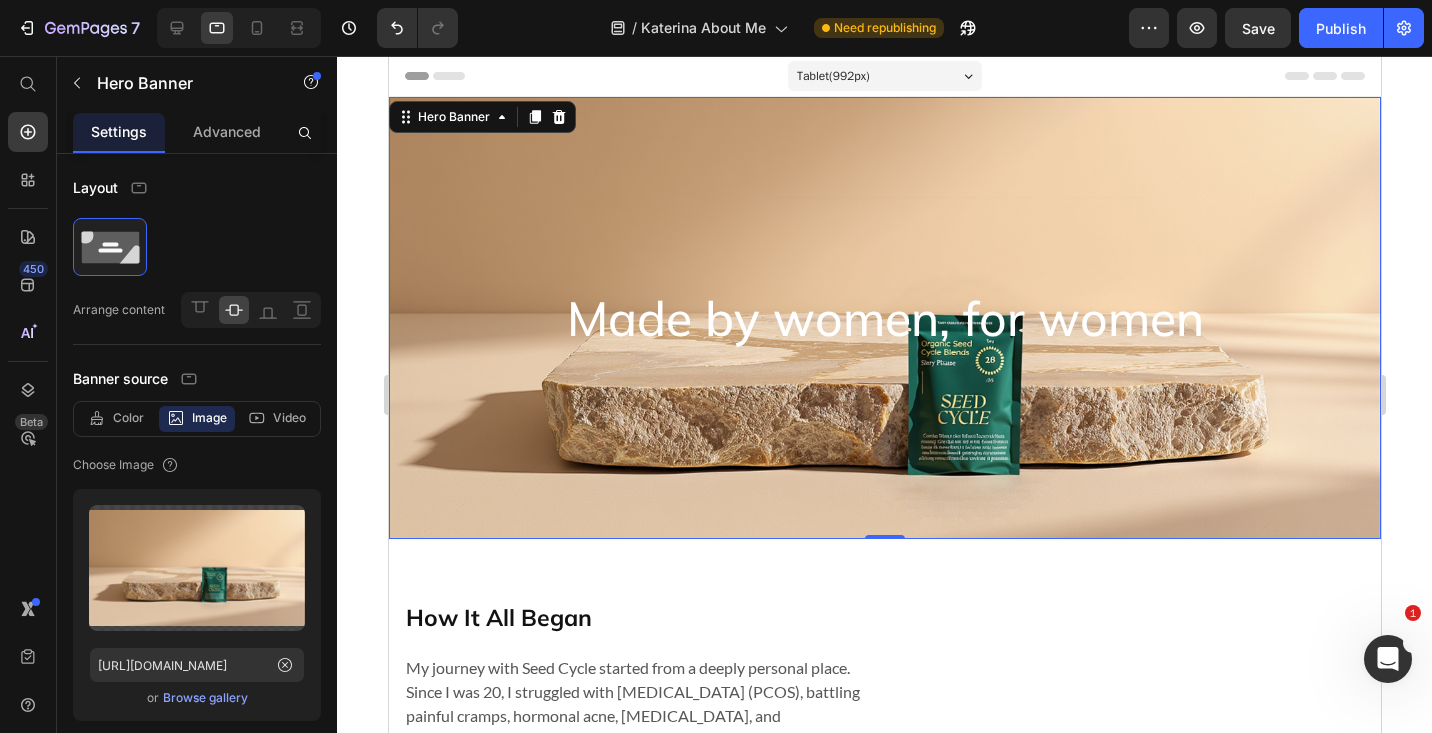 click on "Made by women, for women" at bounding box center [884, 318] 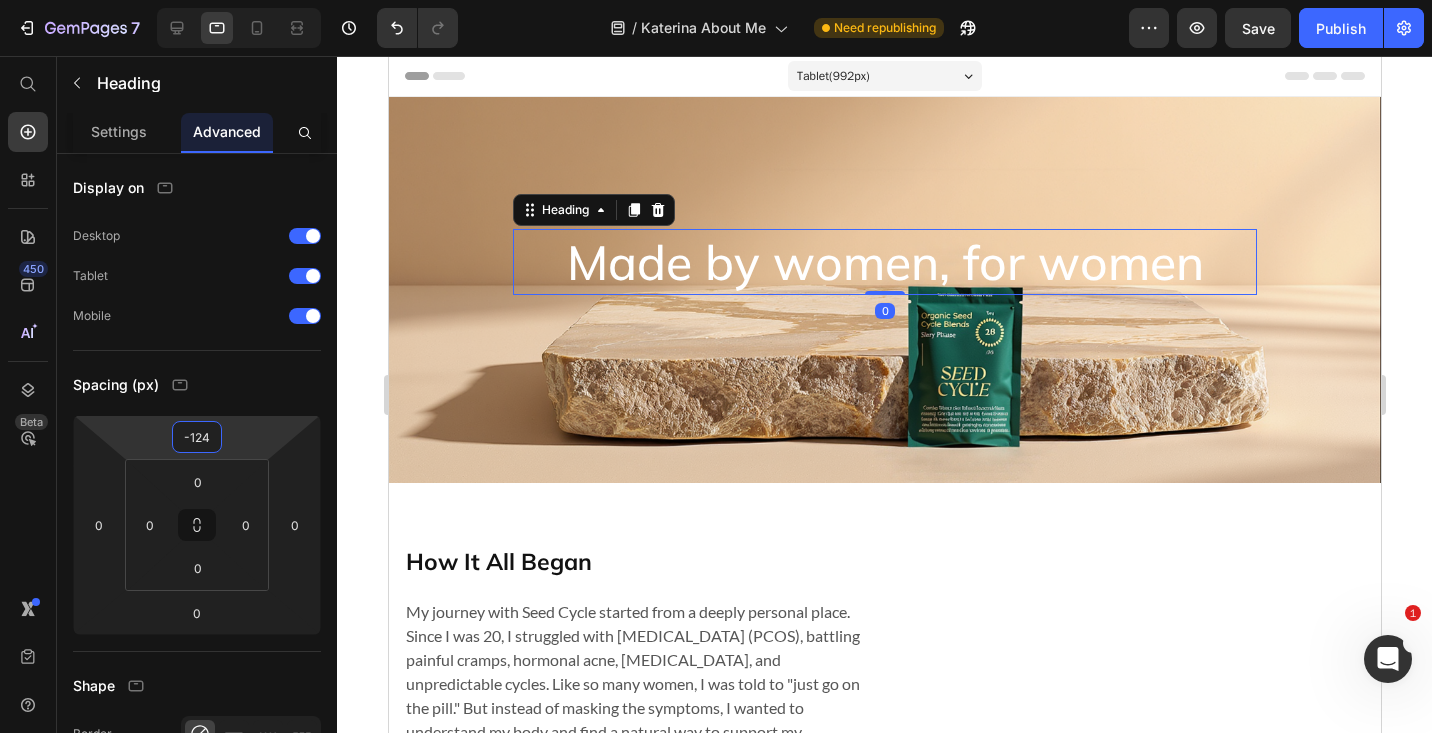 type on "-126" 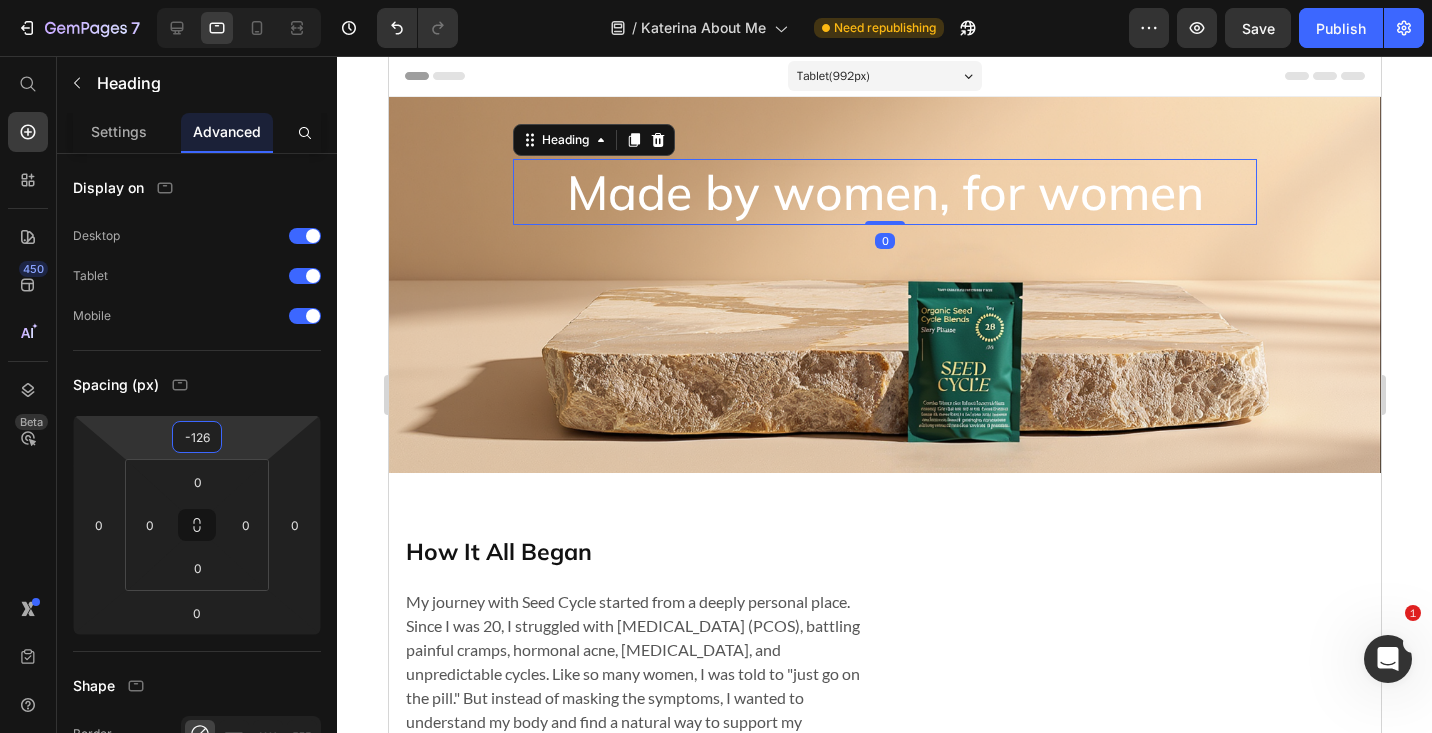 drag, startPoint x: 204, startPoint y: 456, endPoint x: 201, endPoint y: 519, distance: 63.07139 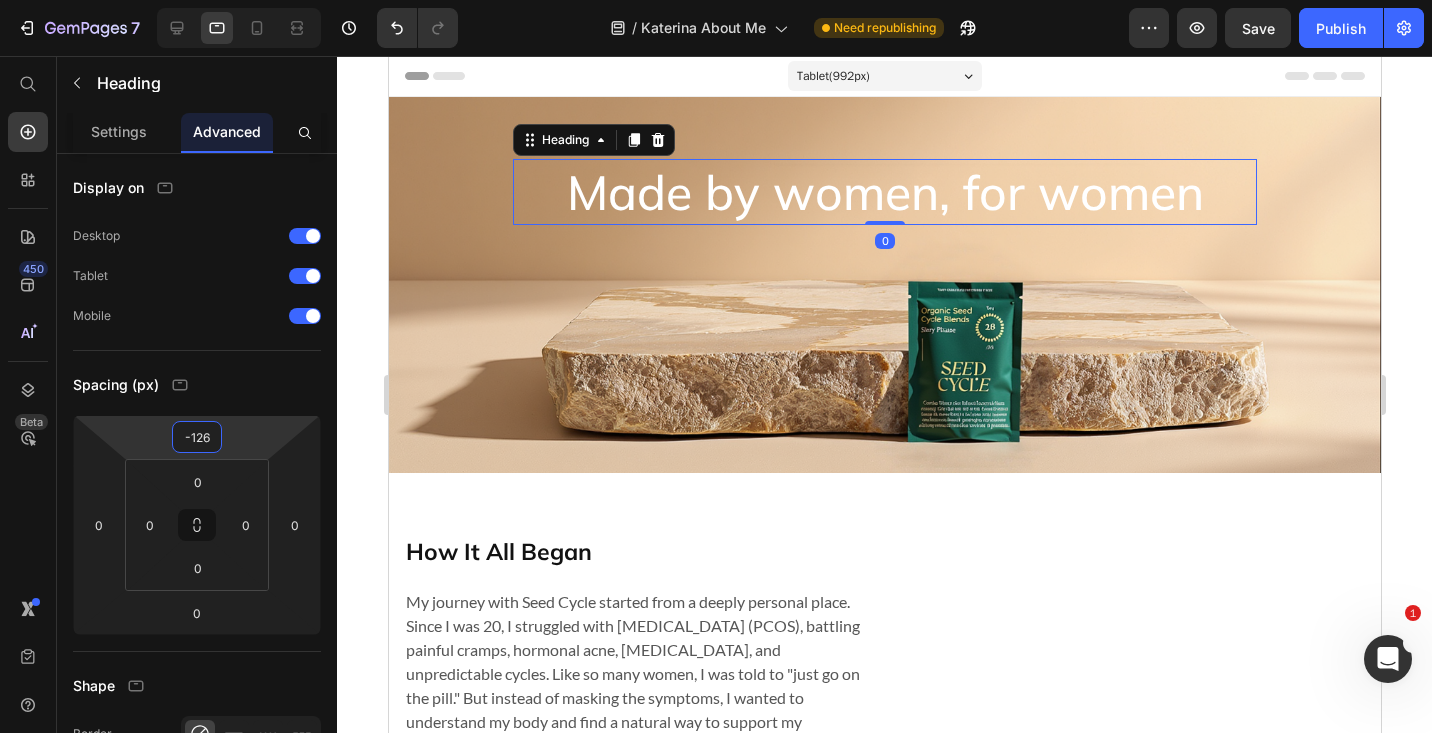 click on "7  Version history  /  Katerina About Me Need republishing Preview  Save   Publish  450 Beta Start with Sections Elements Hero Section Product Detail Brands Trusted Badges Guarantee Product Breakdown How to use Testimonials Compare Bundle FAQs Social Proof Brand Story Product List Collection Blog List Contact Sticky Add to Cart Custom Footer Browse Library 450 Layout
Row
Row
Row
Row Text
Heading
Text Block Button
Button
Button
Sticky Back to top Media
Image Image" at bounding box center (716, 0) 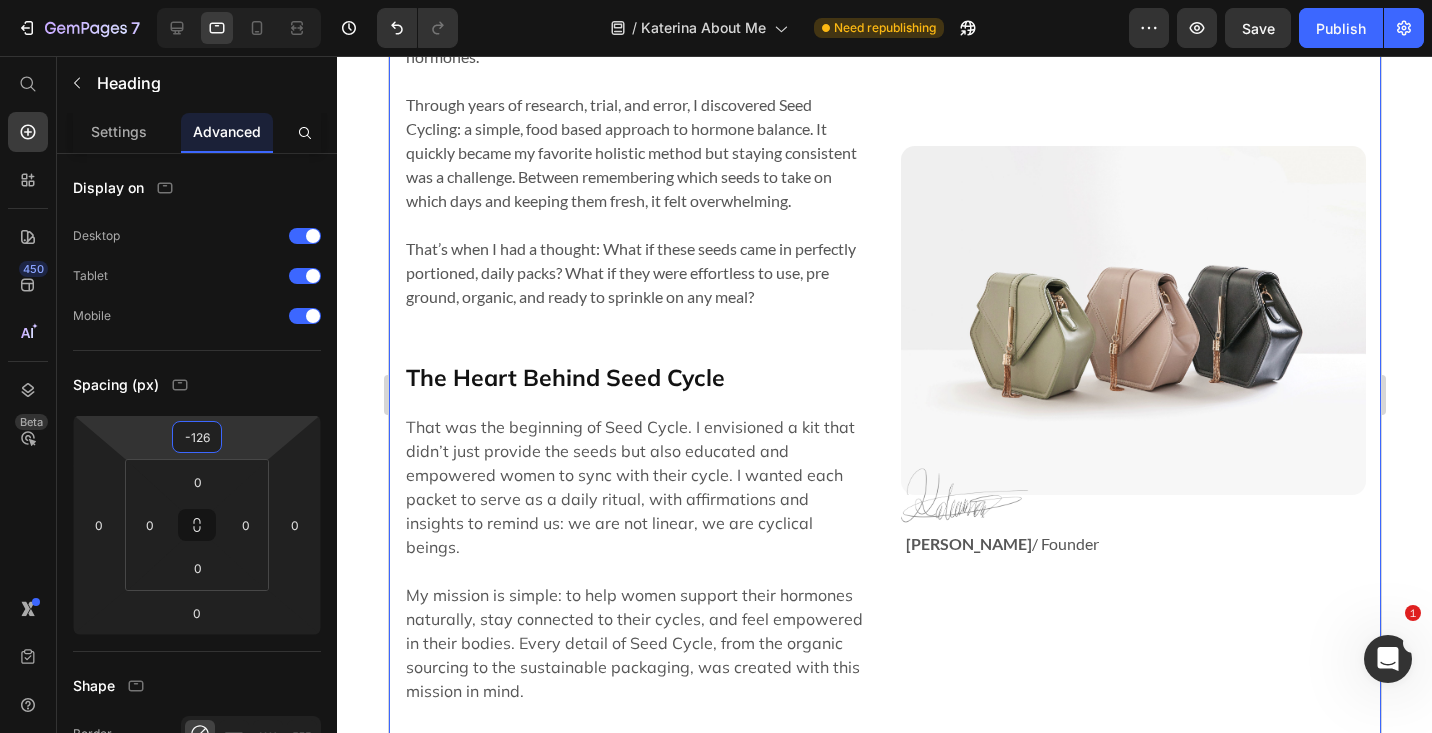 scroll, scrollTop: 705, scrollLeft: 0, axis: vertical 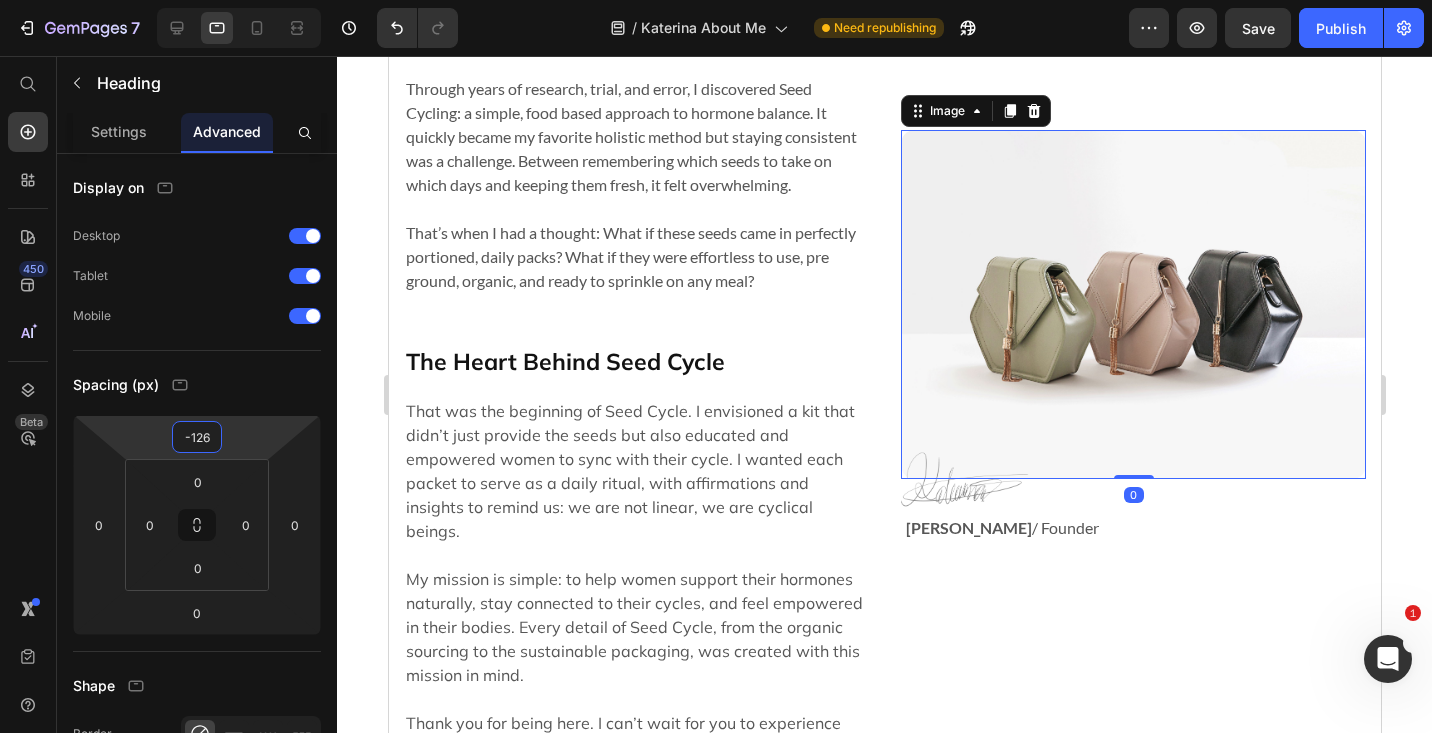 click at bounding box center [1132, 304] 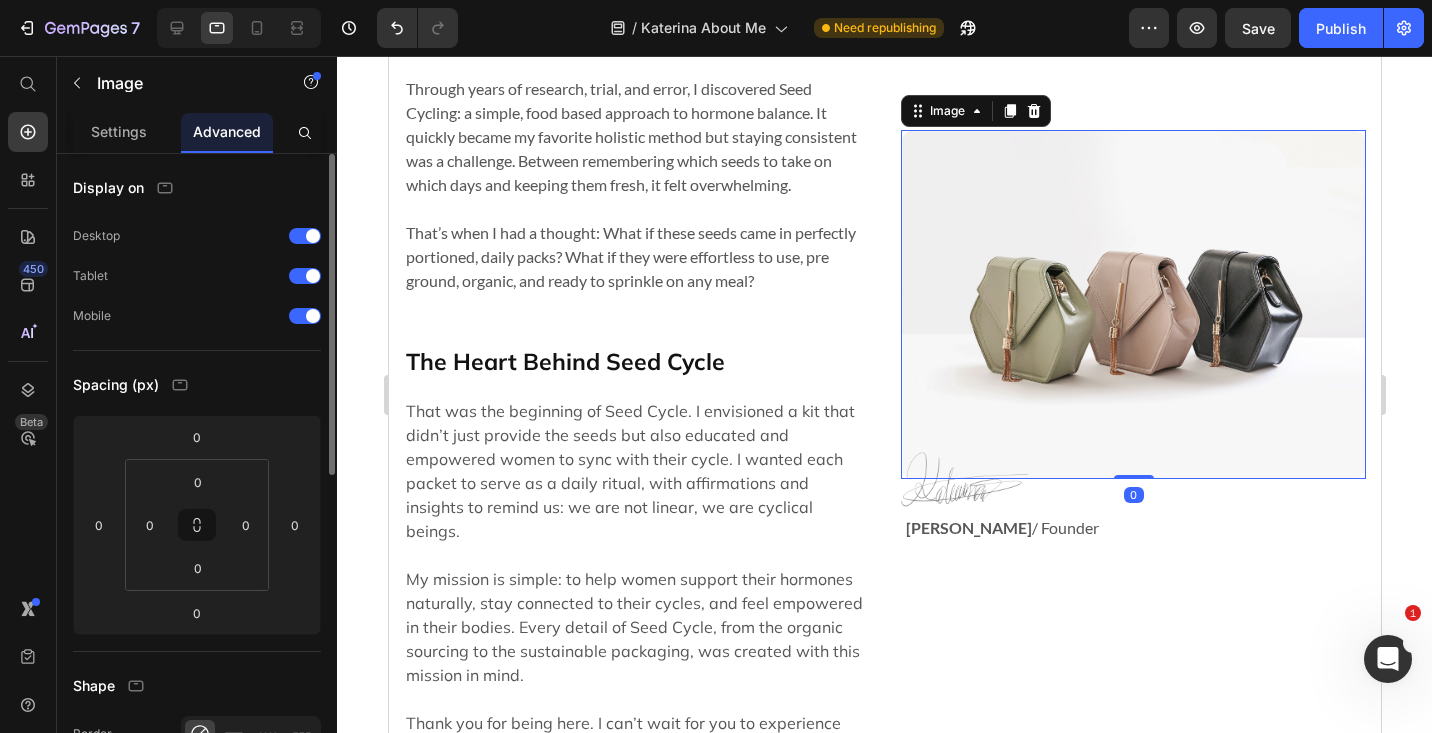 click on "Display on Desktop Tablet Mobile Spacing (px) 0 0 0 0 0 0 0 0 Shape Border Corner Shadow Position Opacity 100 % Animation Interaction Upgrade to Optimize plan  to unlock Interaction & other premium features. CSS class  Delete element" at bounding box center (197, 782) 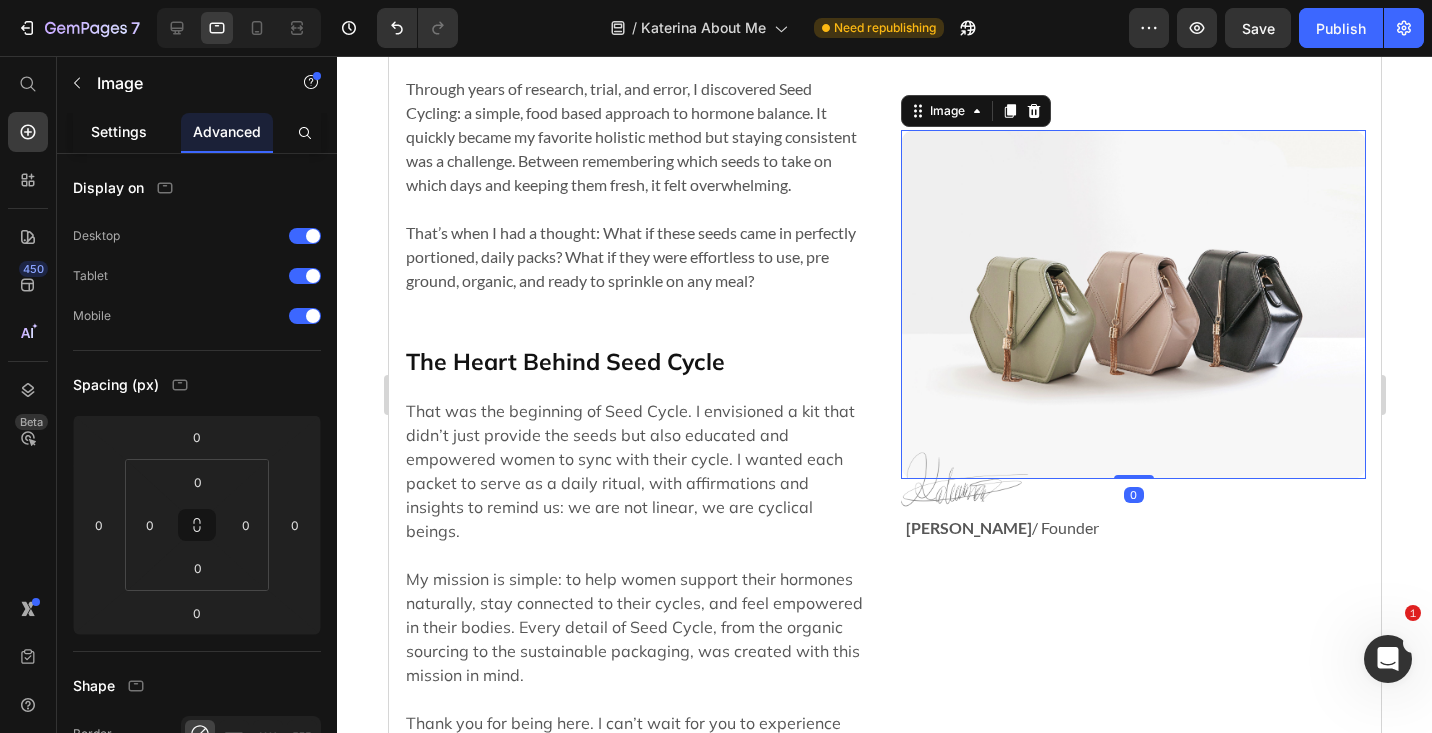 click on "Settings" 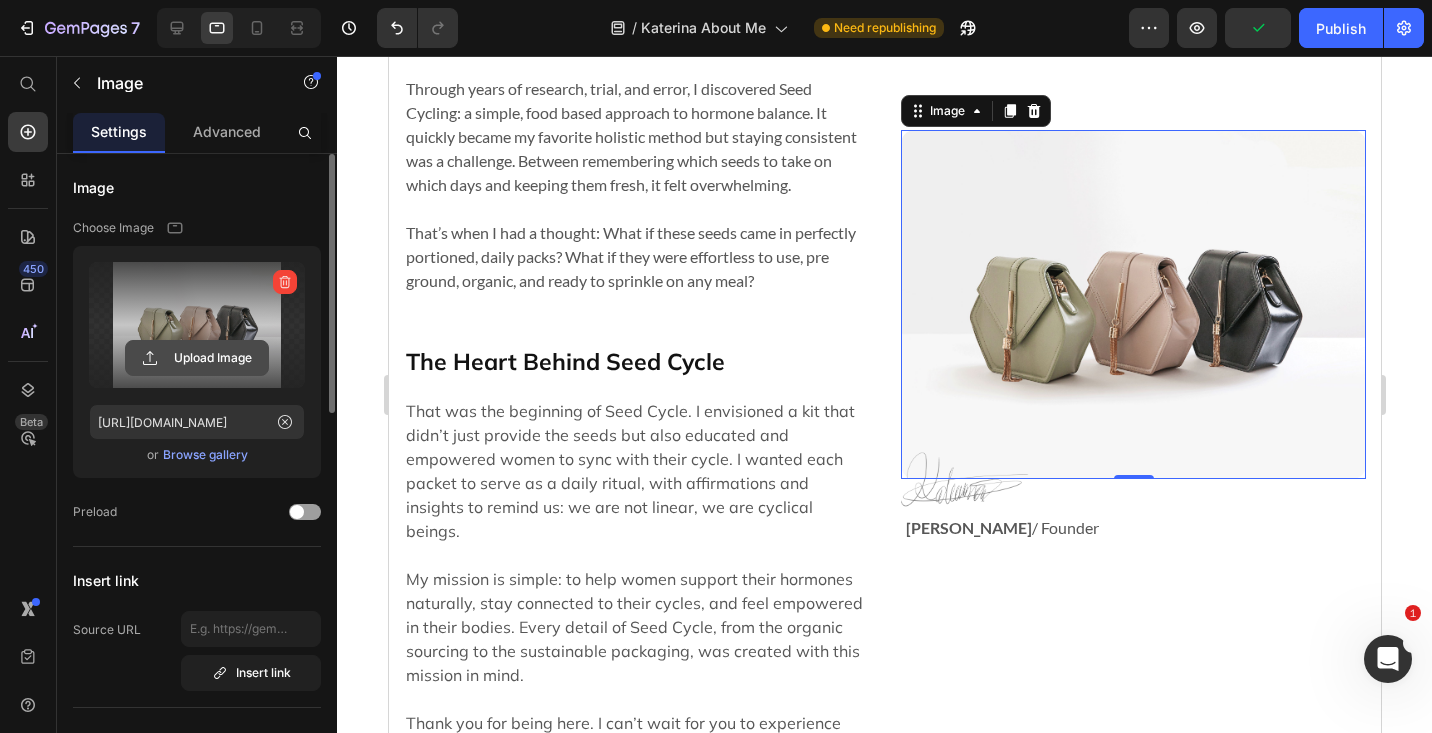 click 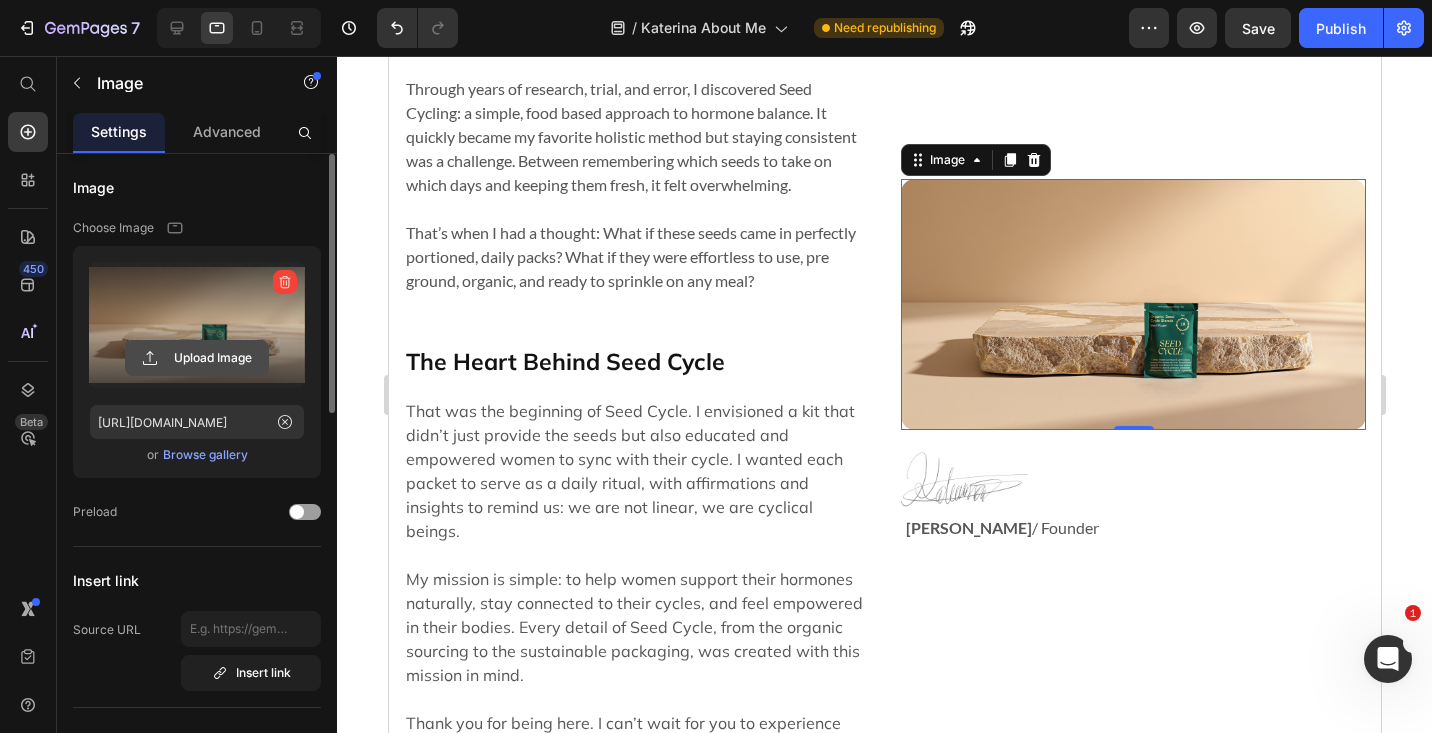 click 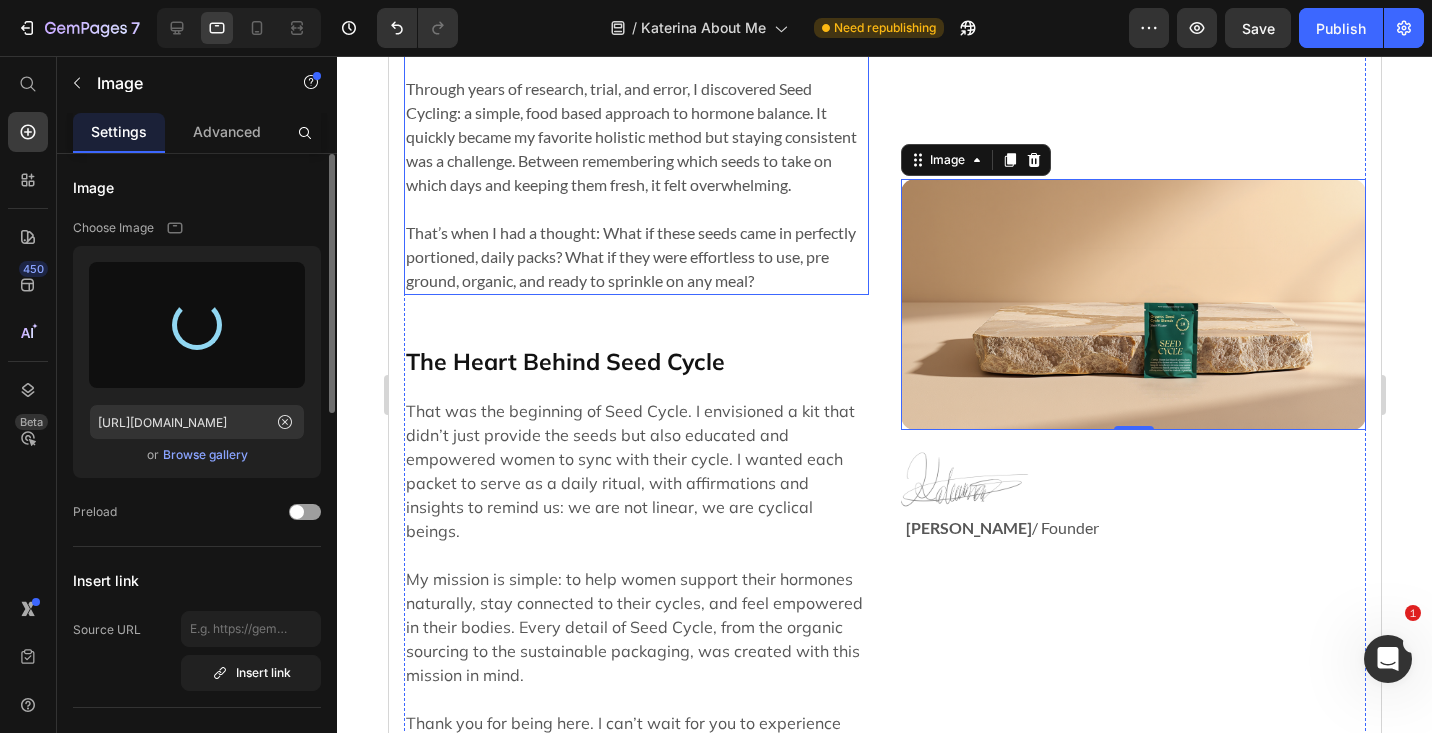 type on "https://cdn.shopify.com/s/files/1/0708/3769/8733/files/gempages_569487010398471148-43435af6-2f16-40d6-916a-46c527e94135.jpg" 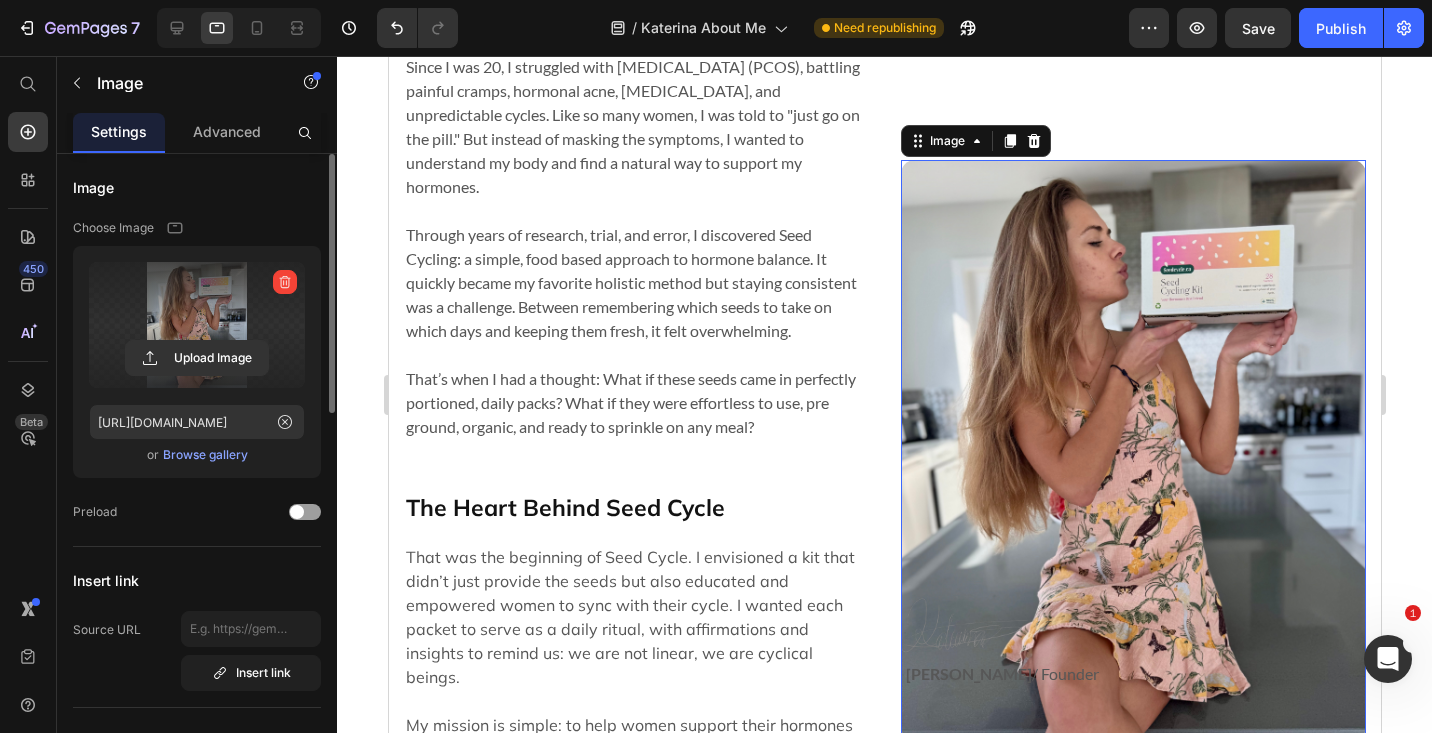 scroll, scrollTop: 583, scrollLeft: 0, axis: vertical 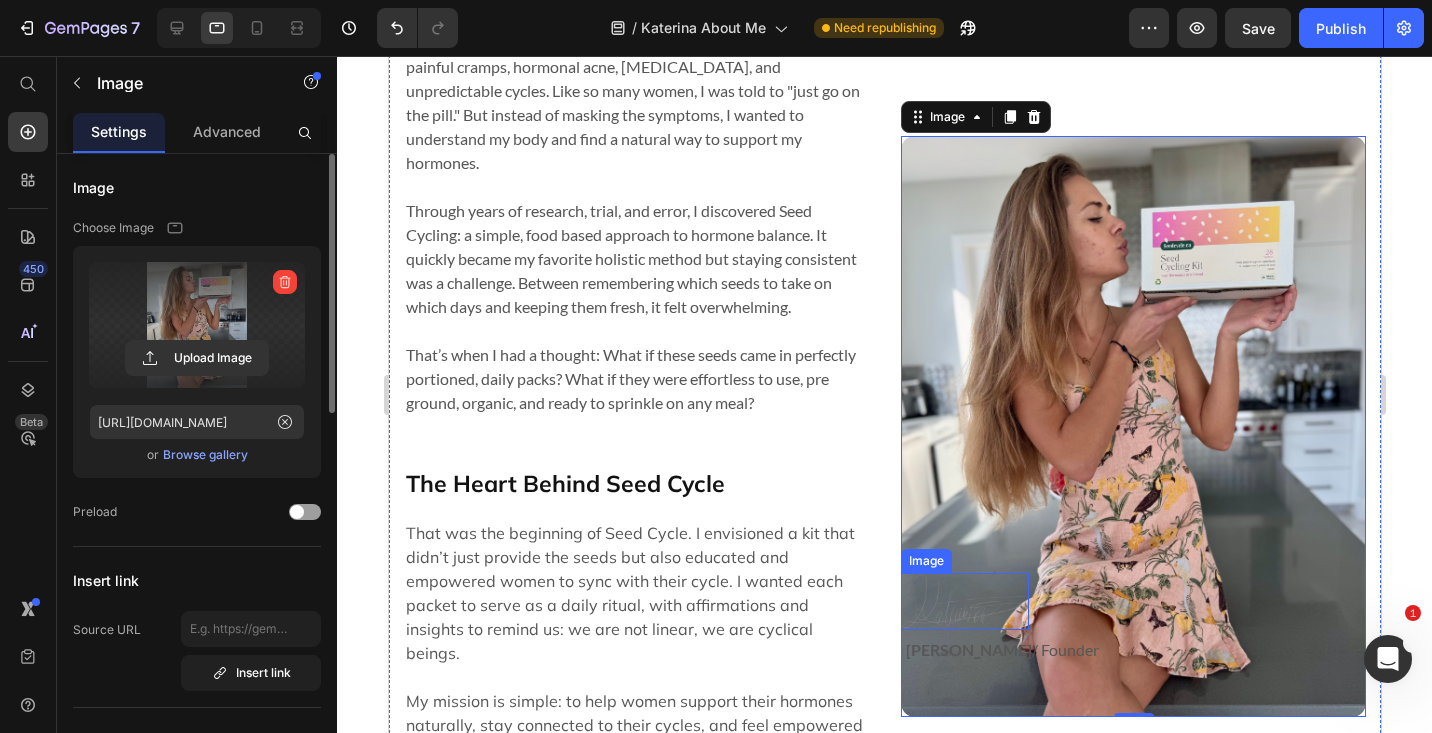 click at bounding box center [964, 601] 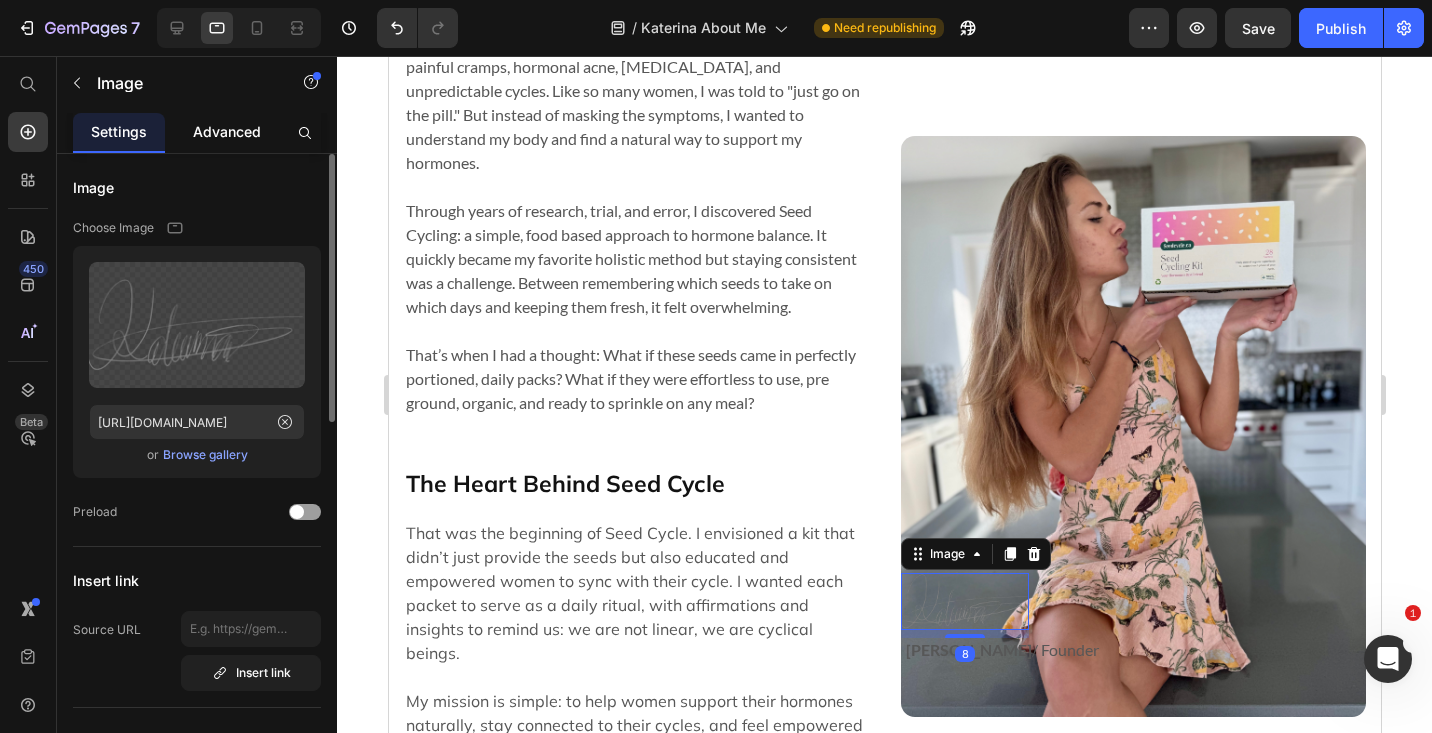 click on "Advanced" 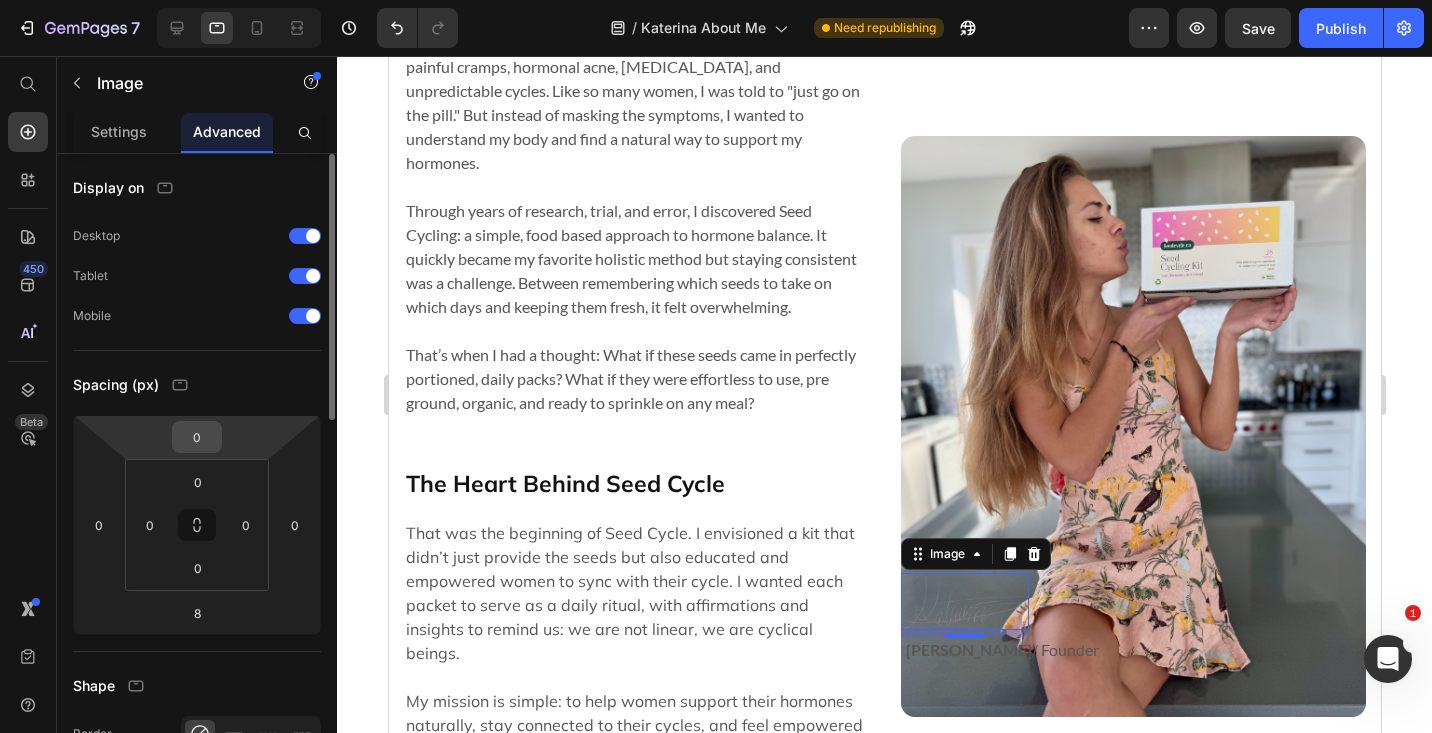click on "0" at bounding box center (197, 437) 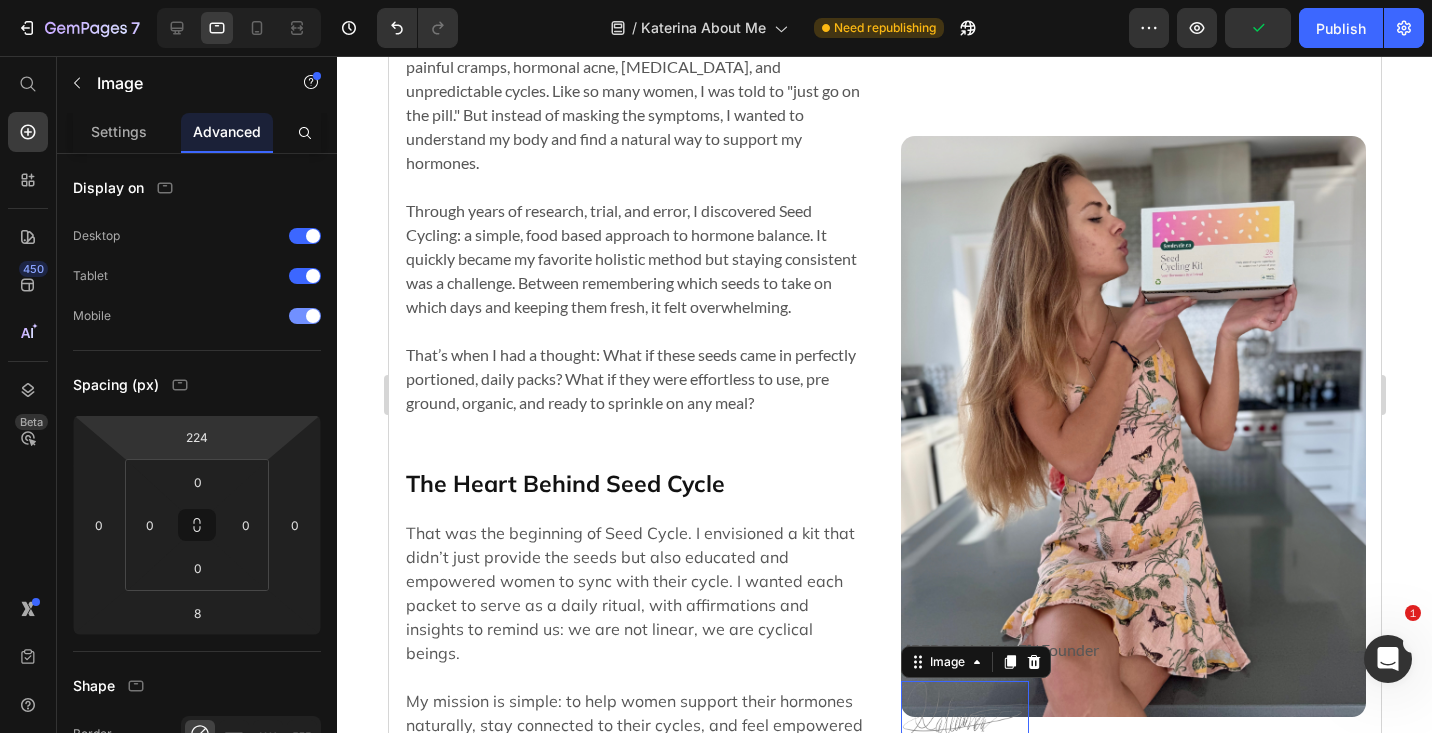 drag, startPoint x: 212, startPoint y: 419, endPoint x: 230, endPoint y: 309, distance: 111.463 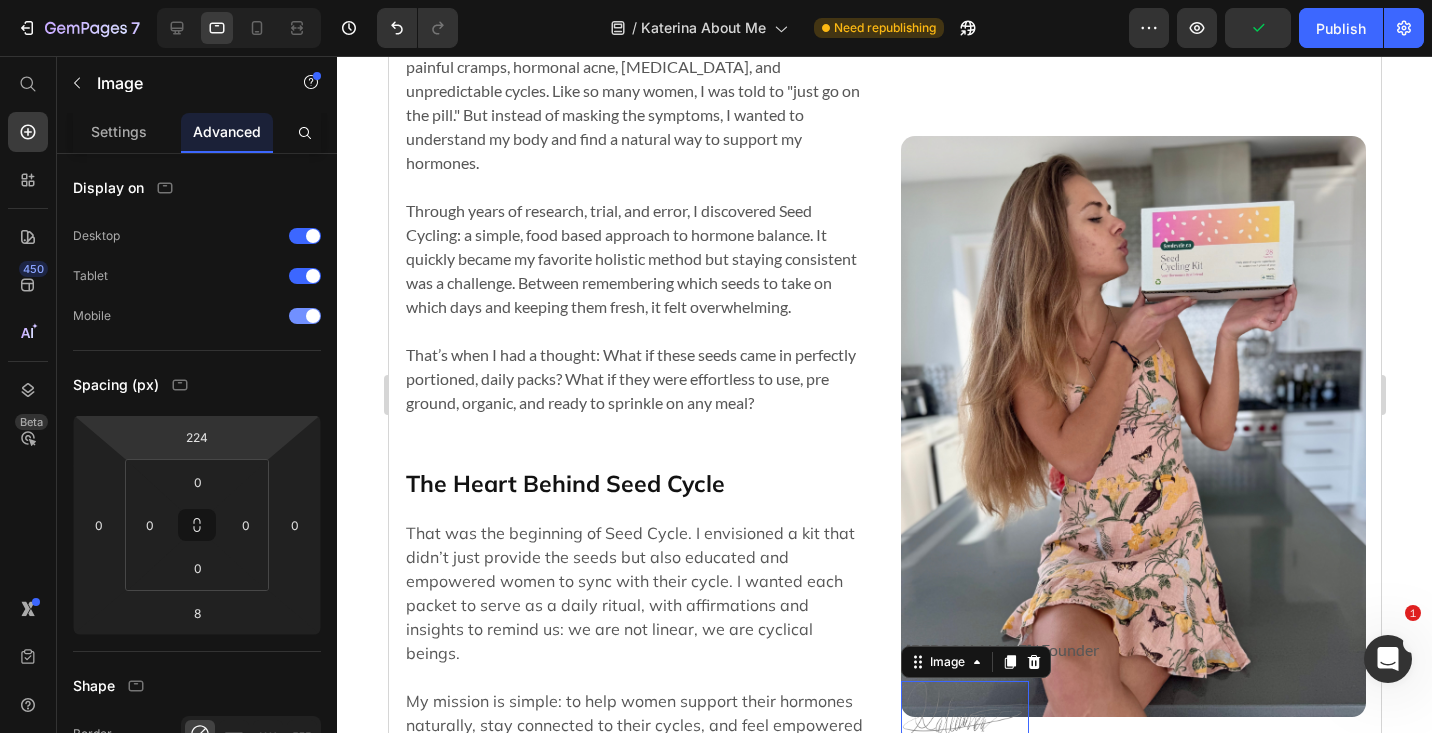 click on "7  Version history  /  Katerina About Me Need republishing Preview  Publish  450 Beta Start with Sections Elements Hero Section Product Detail Brands Trusted Badges Guarantee Product Breakdown How to use Testimonials Compare Bundle FAQs Social Proof Brand Story Product List Collection Blog List Contact Sticky Add to Cart Custom Footer Browse Library 450 Layout
Row
Row
Row
Row Text
Heading
Text Block Button
Button
Button
Sticky Back to top Media
Image" at bounding box center [716, 0] 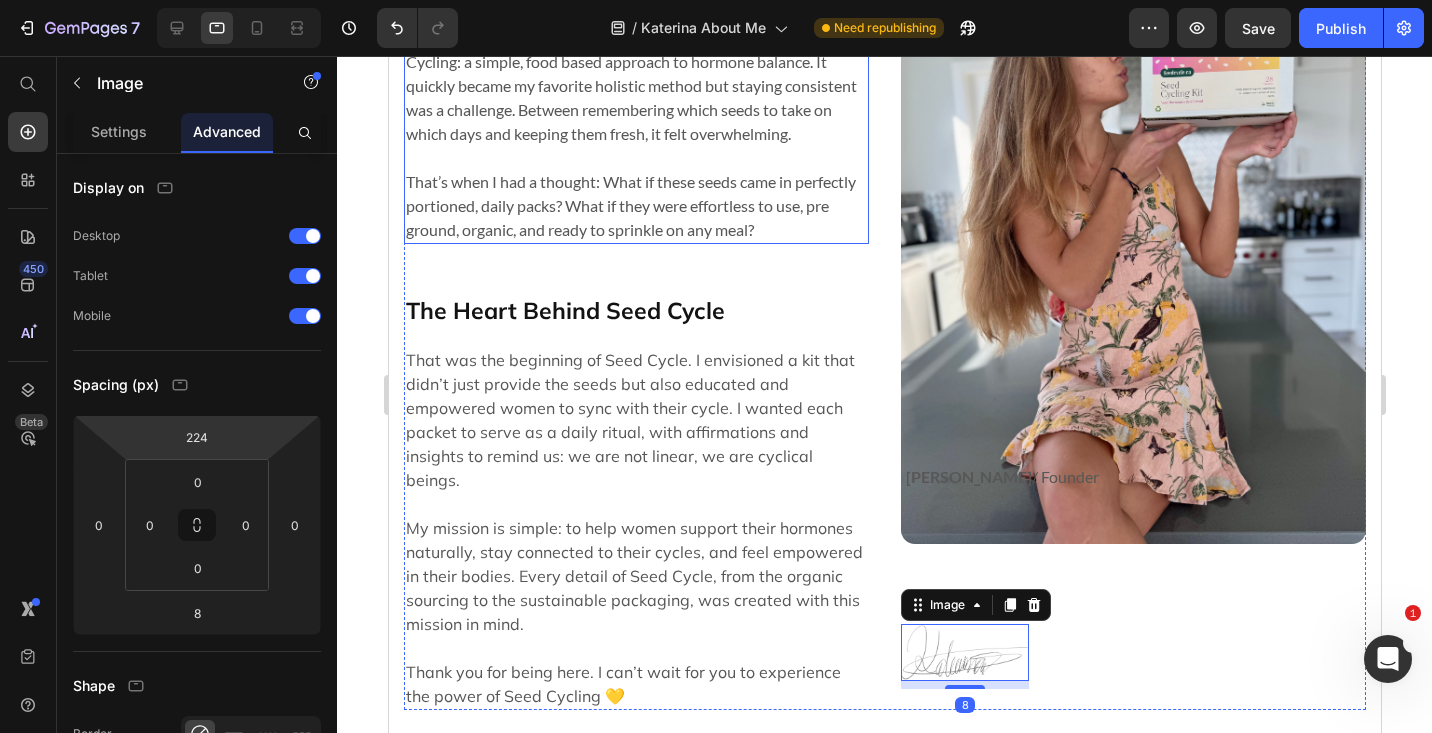 scroll, scrollTop: 751, scrollLeft: 0, axis: vertical 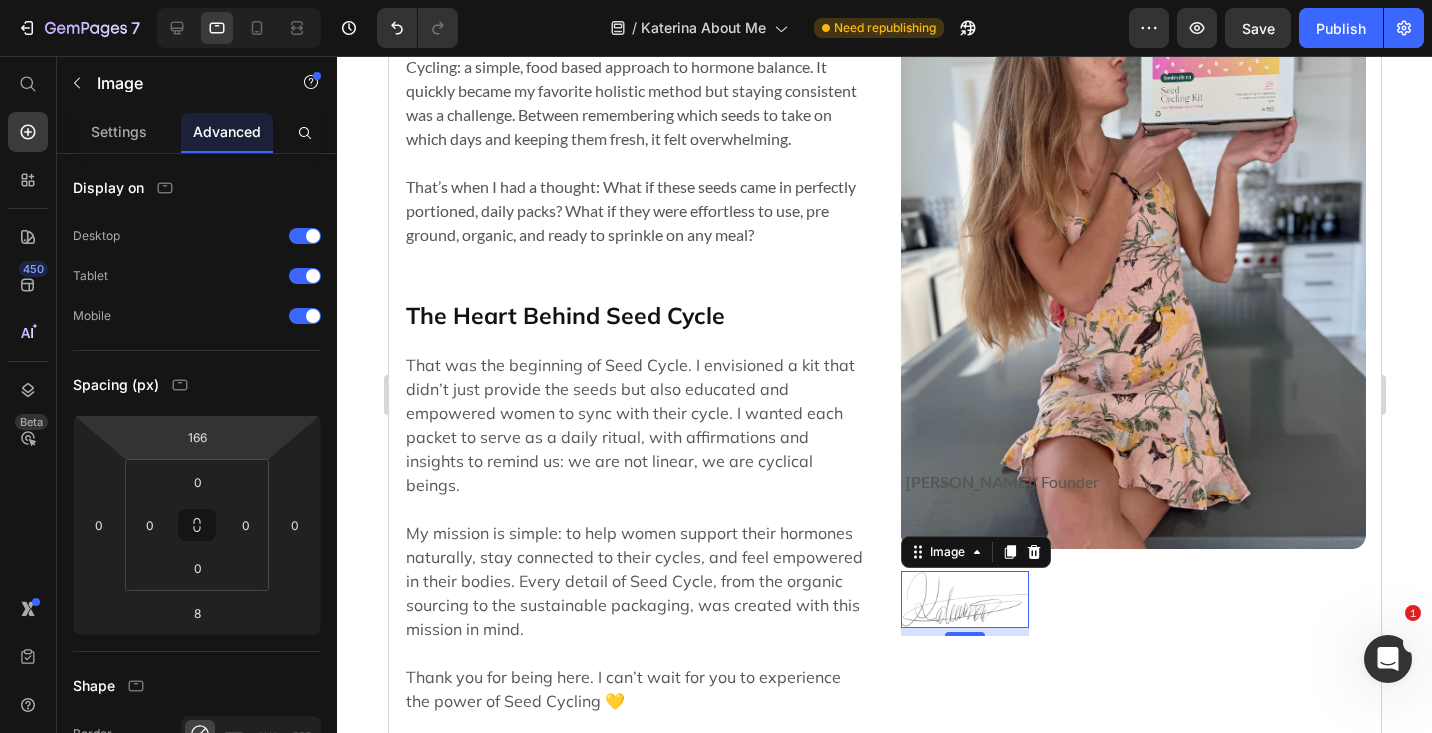 type on "164" 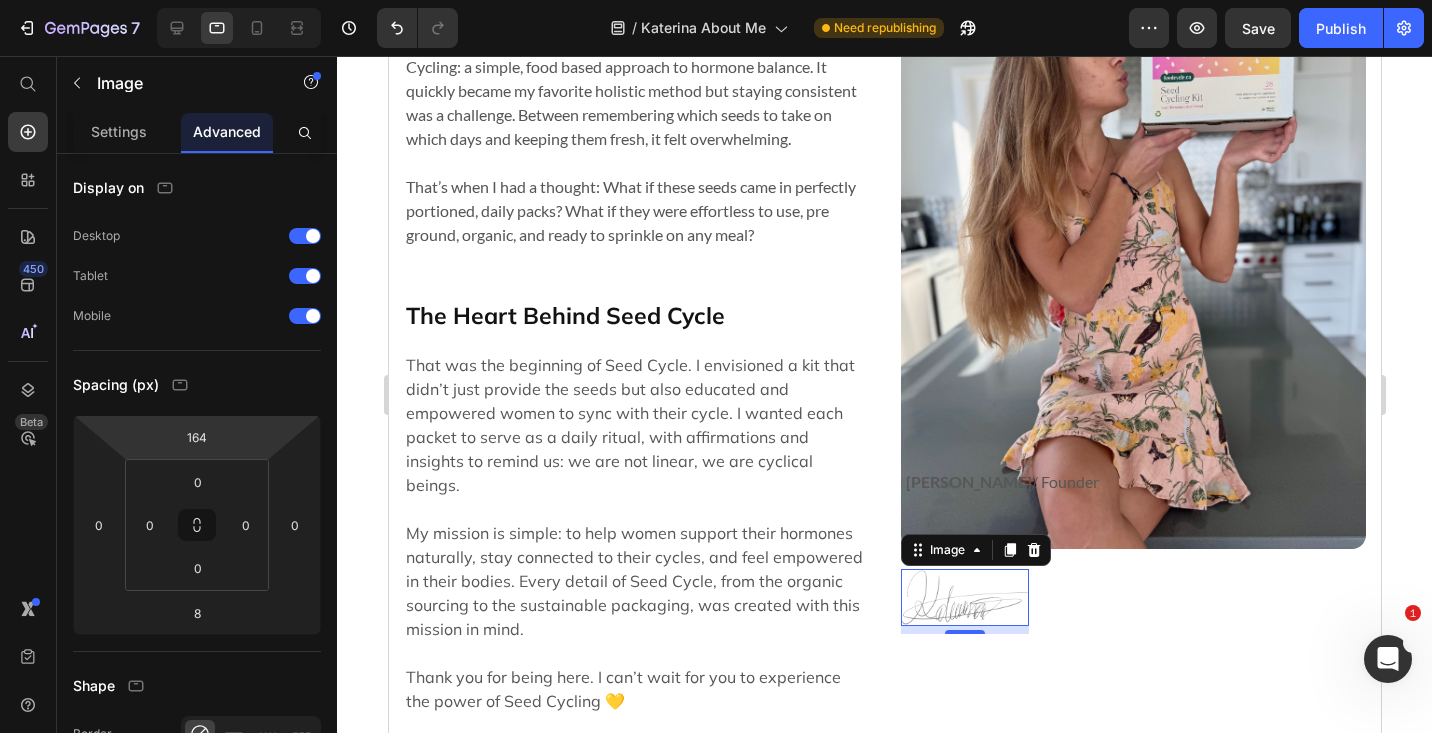drag, startPoint x: 210, startPoint y: 418, endPoint x: 208, endPoint y: 448, distance: 30.066593 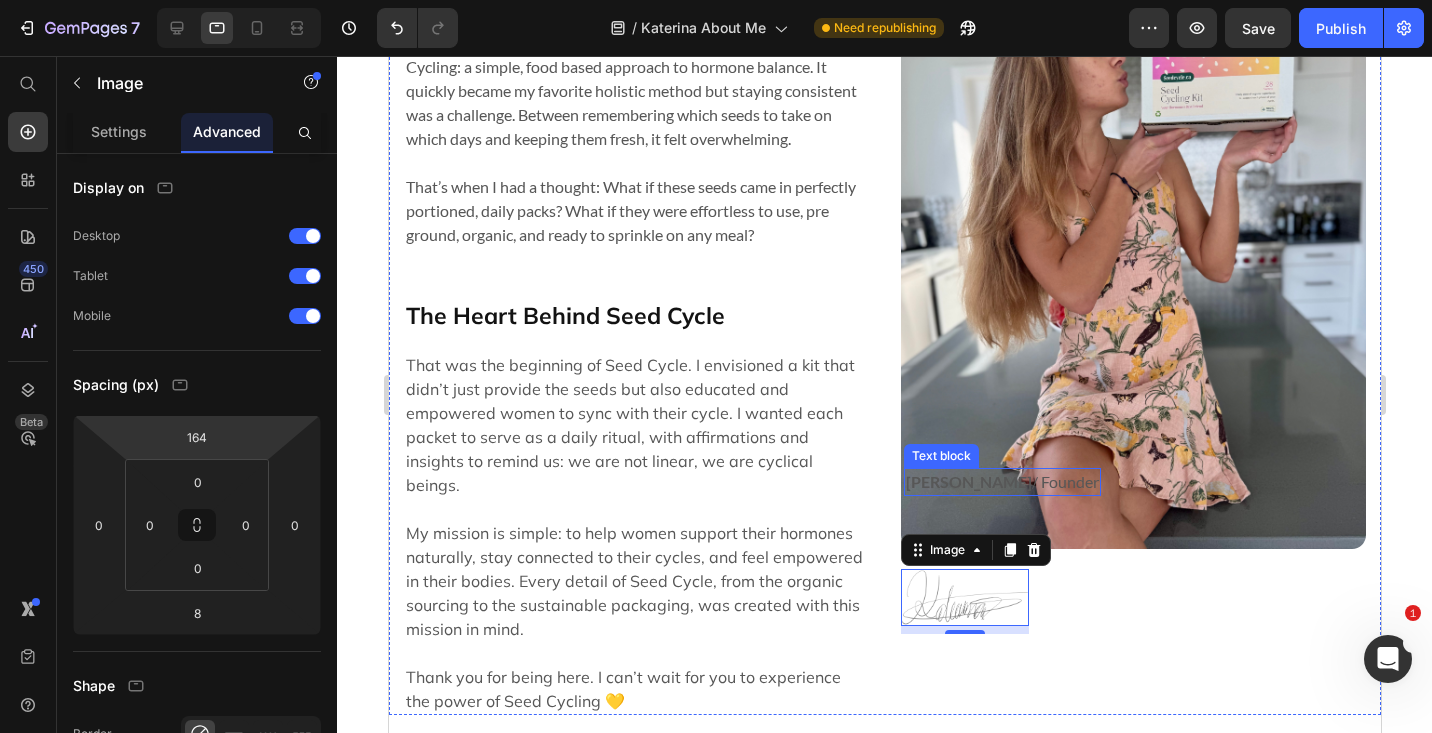click on "Katerina Savenko" at bounding box center [968, 481] 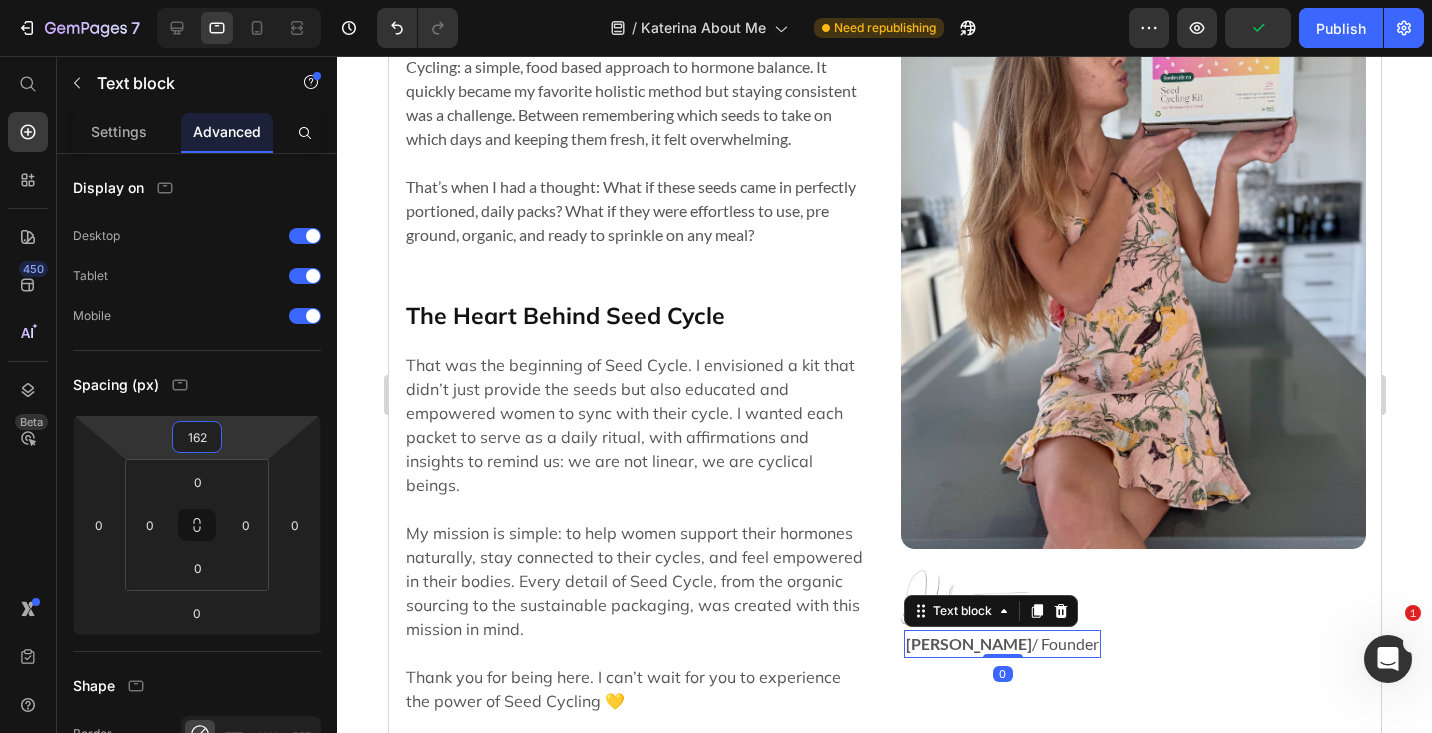 type on "160" 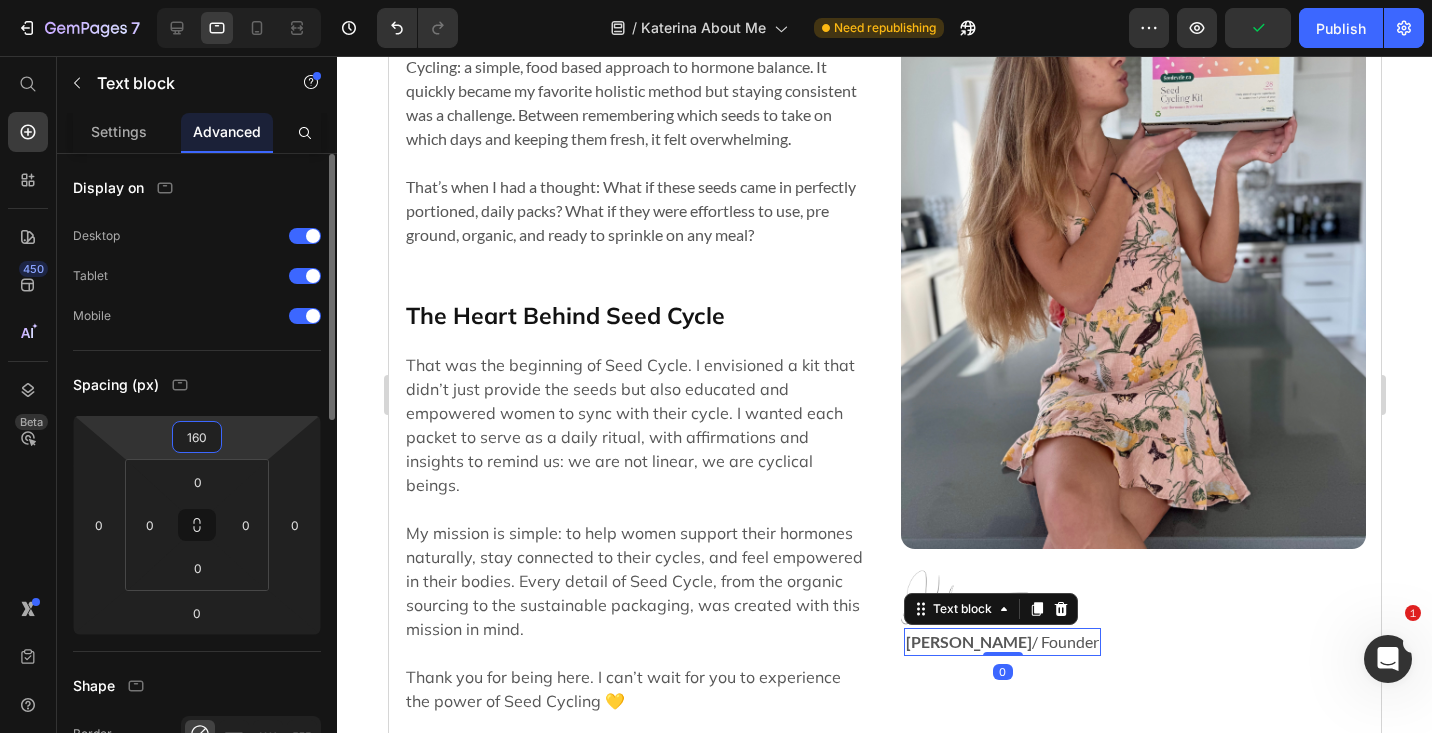 drag, startPoint x: 204, startPoint y: 418, endPoint x: 210, endPoint y: 338, distance: 80.224686 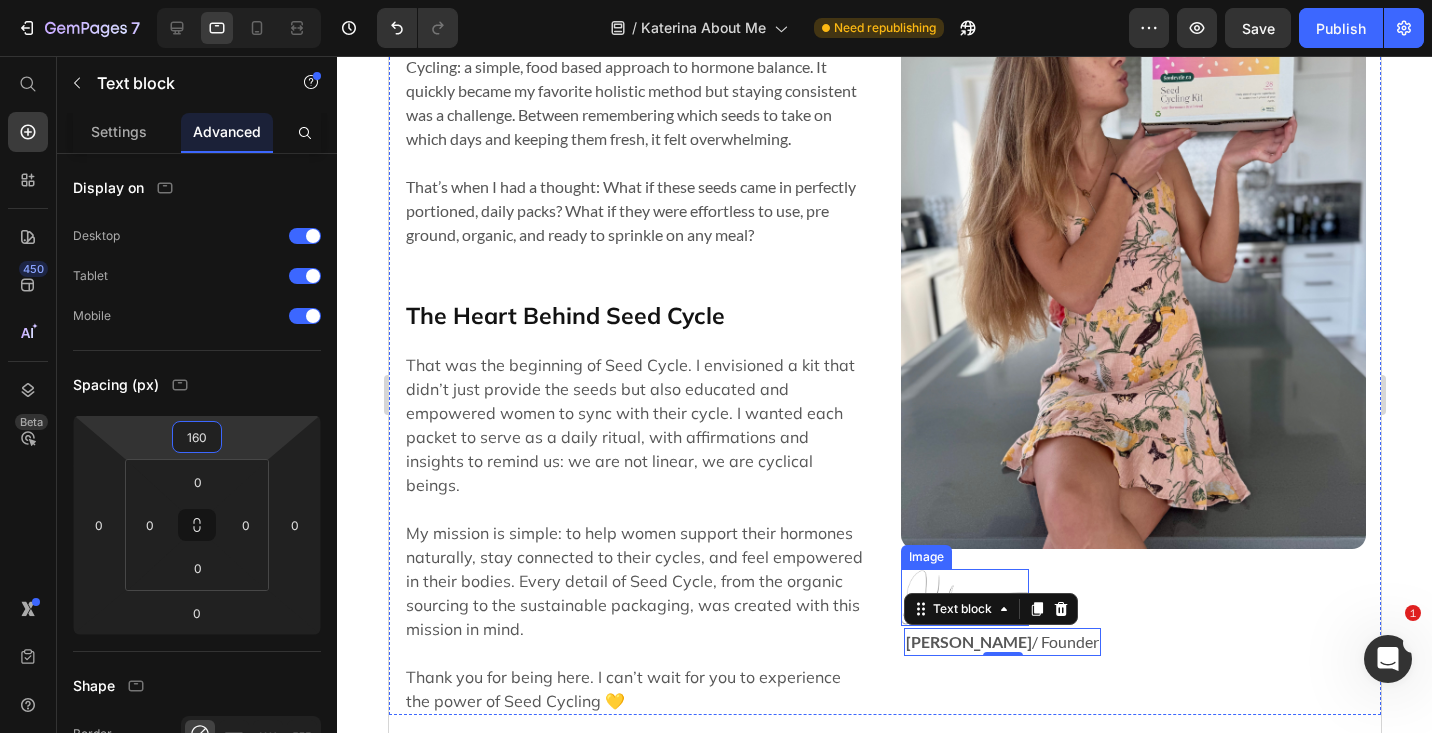 click at bounding box center [964, 597] 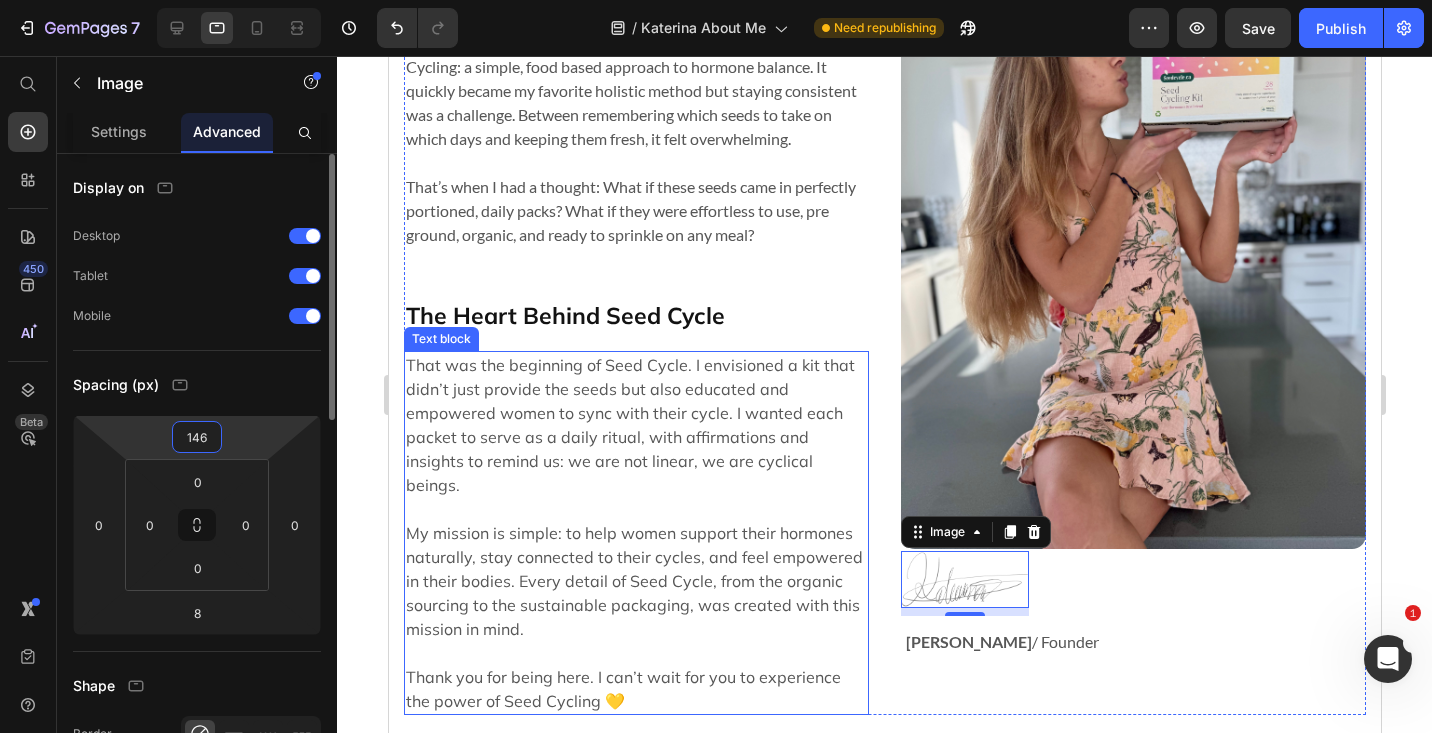click on "7  Version history  /  Katerina About Me Need republishing Preview  Save   Publish  450 Beta Start with Sections Elements Hero Section Product Detail Brands Trusted Badges Guarantee Product Breakdown How to use Testimonials Compare Bundle FAQs Social Proof Brand Story Product List Collection Blog List Contact Sticky Add to Cart Custom Footer Browse Library 450 Layout
Row
Row
Row
Row Text
Heading
Text Block Button
Button
Button
Sticky Back to top Media
Image Image" at bounding box center (716, 0) 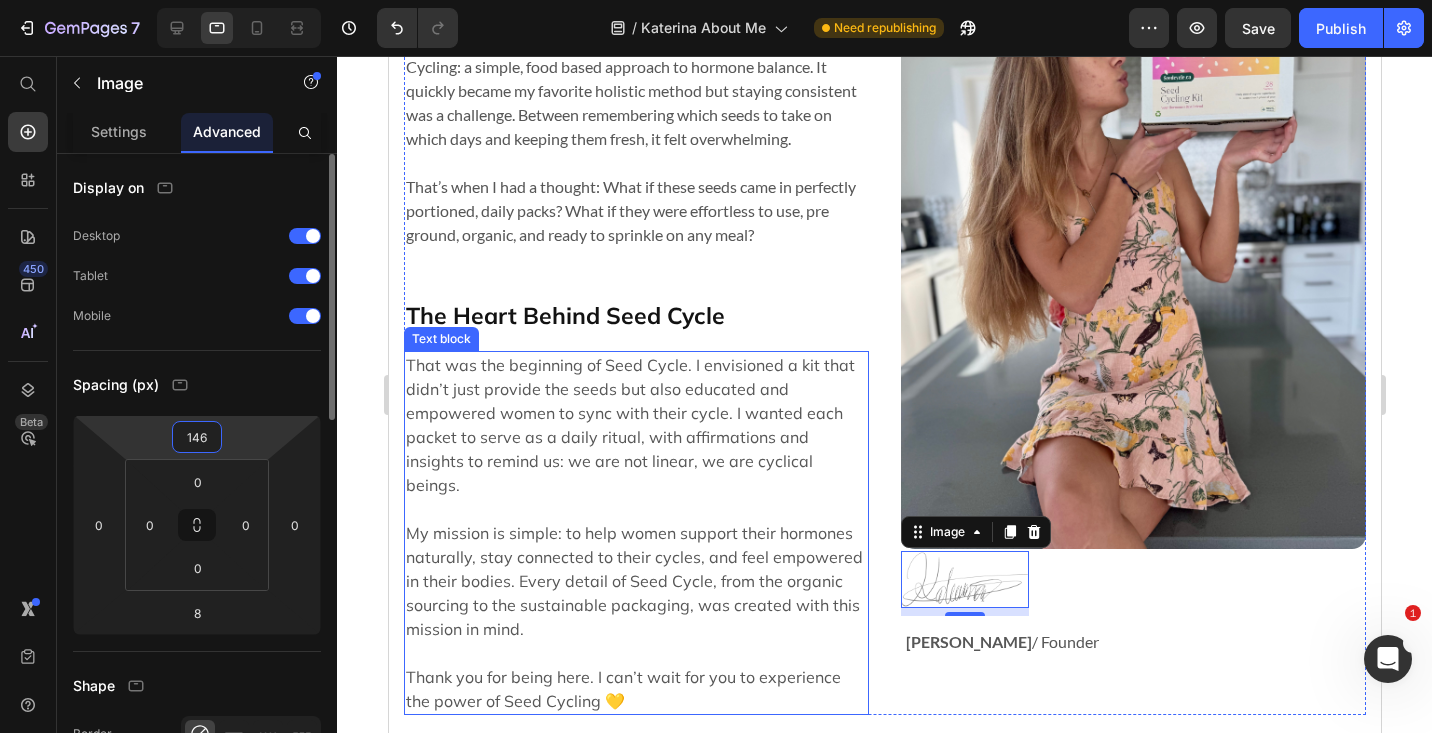 type on "148" 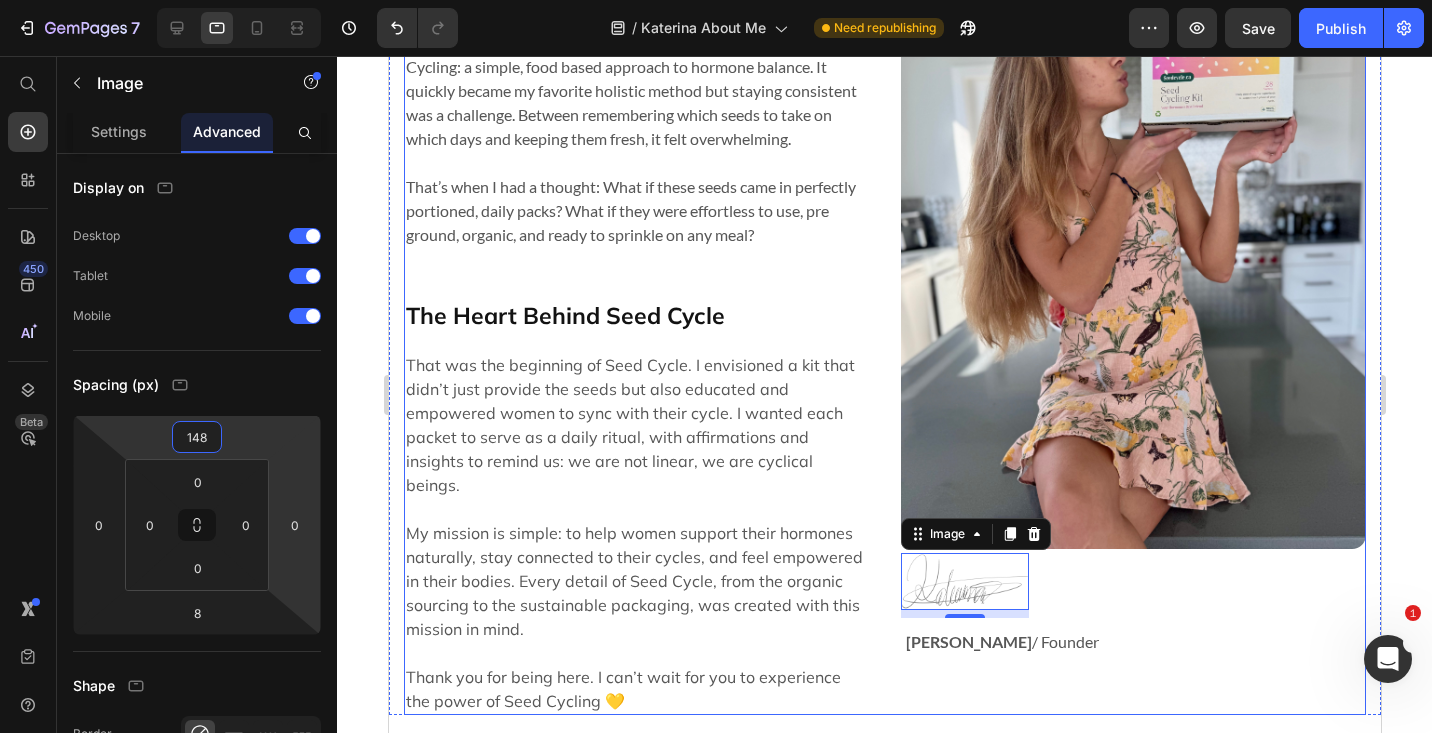 click on "Katerina Savenko" at bounding box center [968, 641] 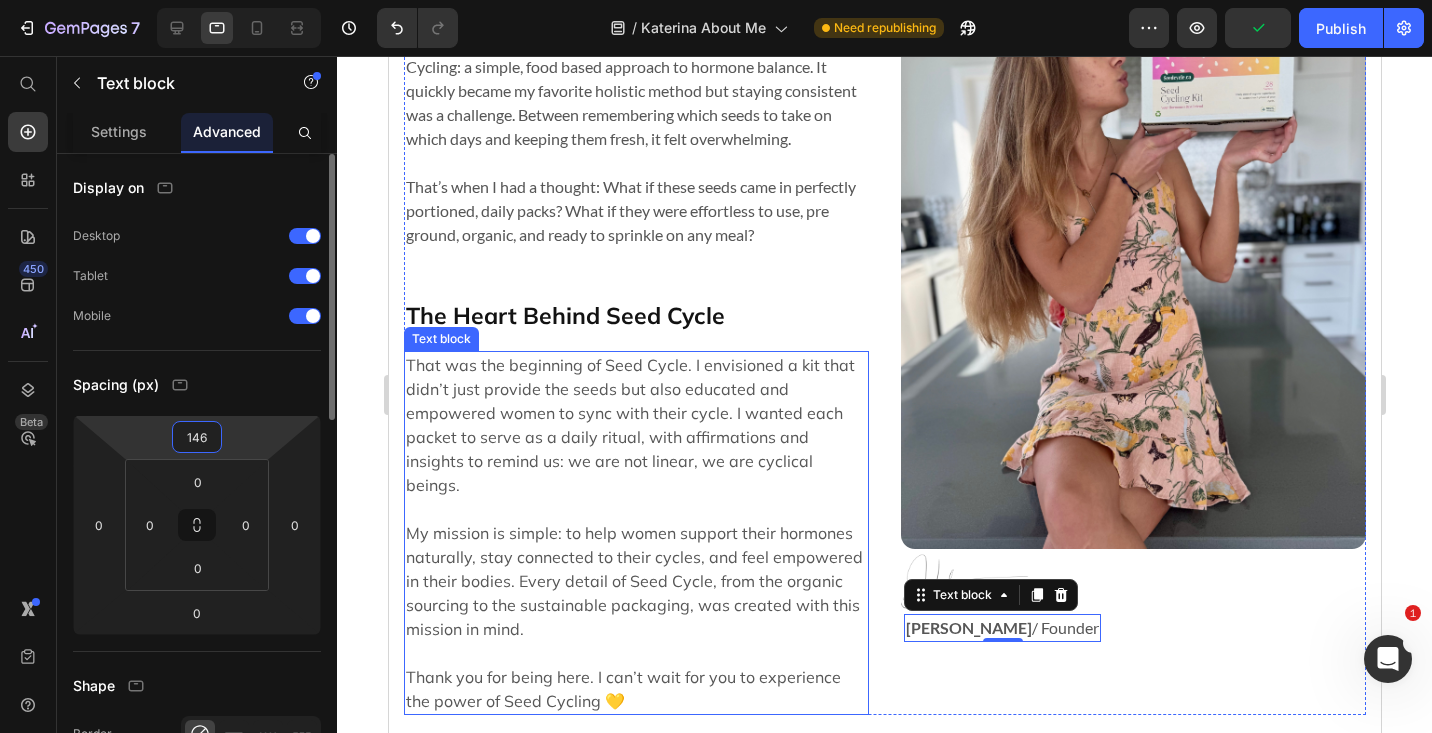 type on "144" 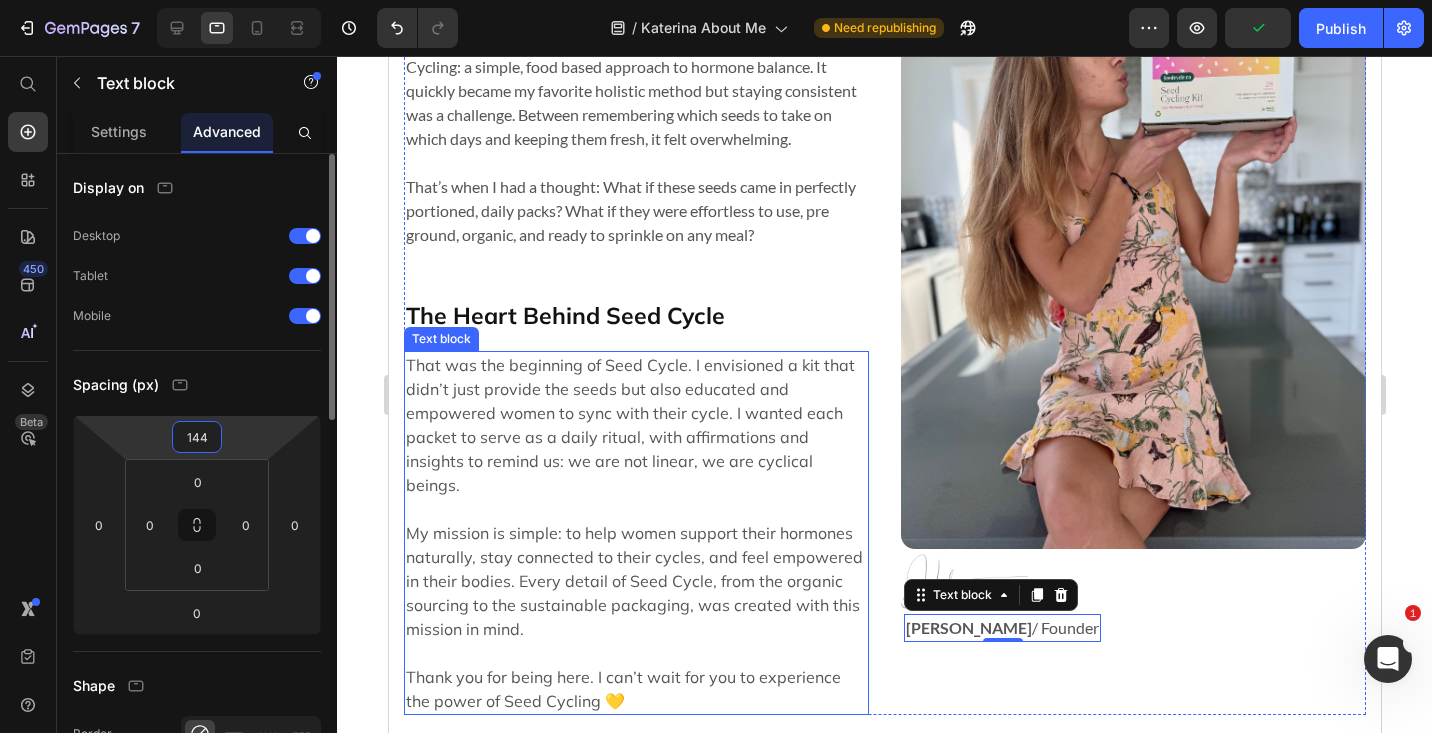 click on "7  Version history  /  Katerina About Me Need republishing Preview  Publish  450 Beta Start with Sections Elements Hero Section Product Detail Brands Trusted Badges Guarantee Product Breakdown How to use Testimonials Compare Bundle FAQs Social Proof Brand Story Product List Collection Blog List Contact Sticky Add to Cart Custom Footer Browse Library 450 Layout
Row
Row
Row
Row Text
Heading
Text Block Button
Button
Button
Sticky Back to top Media
Image" at bounding box center [716, 0] 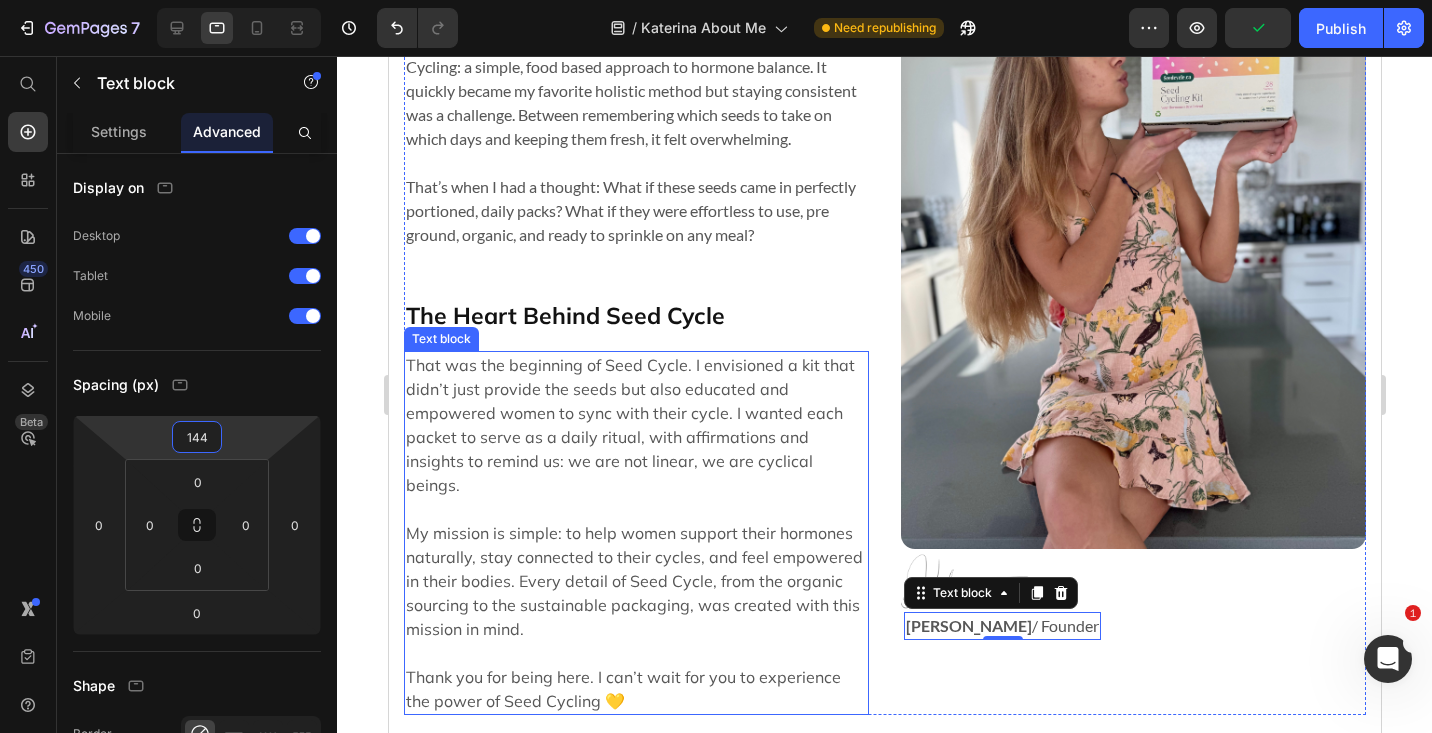 click on "That was the beginning of Seed Cycle. I envisioned a kit that didn’t just provide the seeds but also educated and empowered women to sync with their cycle. I wanted each packet to serve as a daily ritual, with affirmations and insights to remind us: we are not linear, we are cyclical beings." at bounding box center [635, 425] 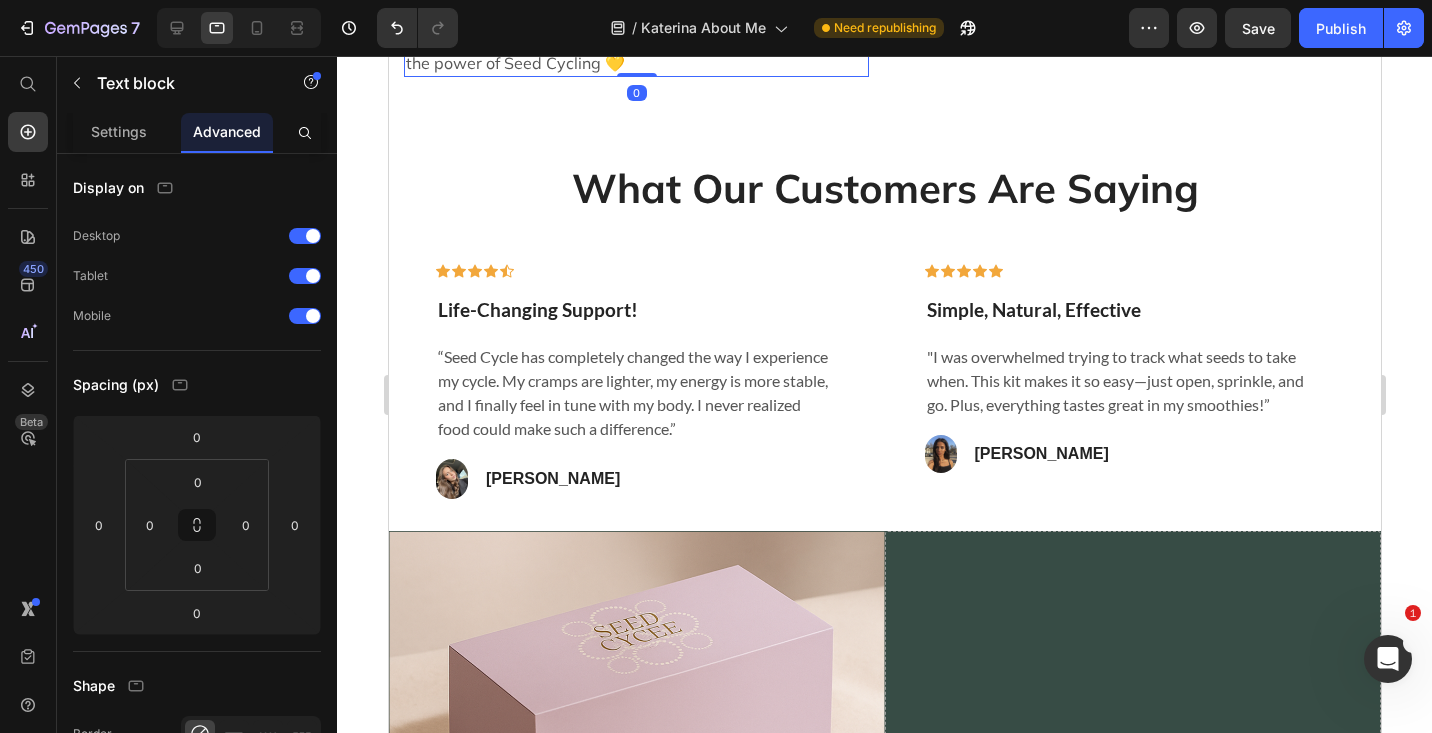 scroll, scrollTop: 1390, scrollLeft: 0, axis: vertical 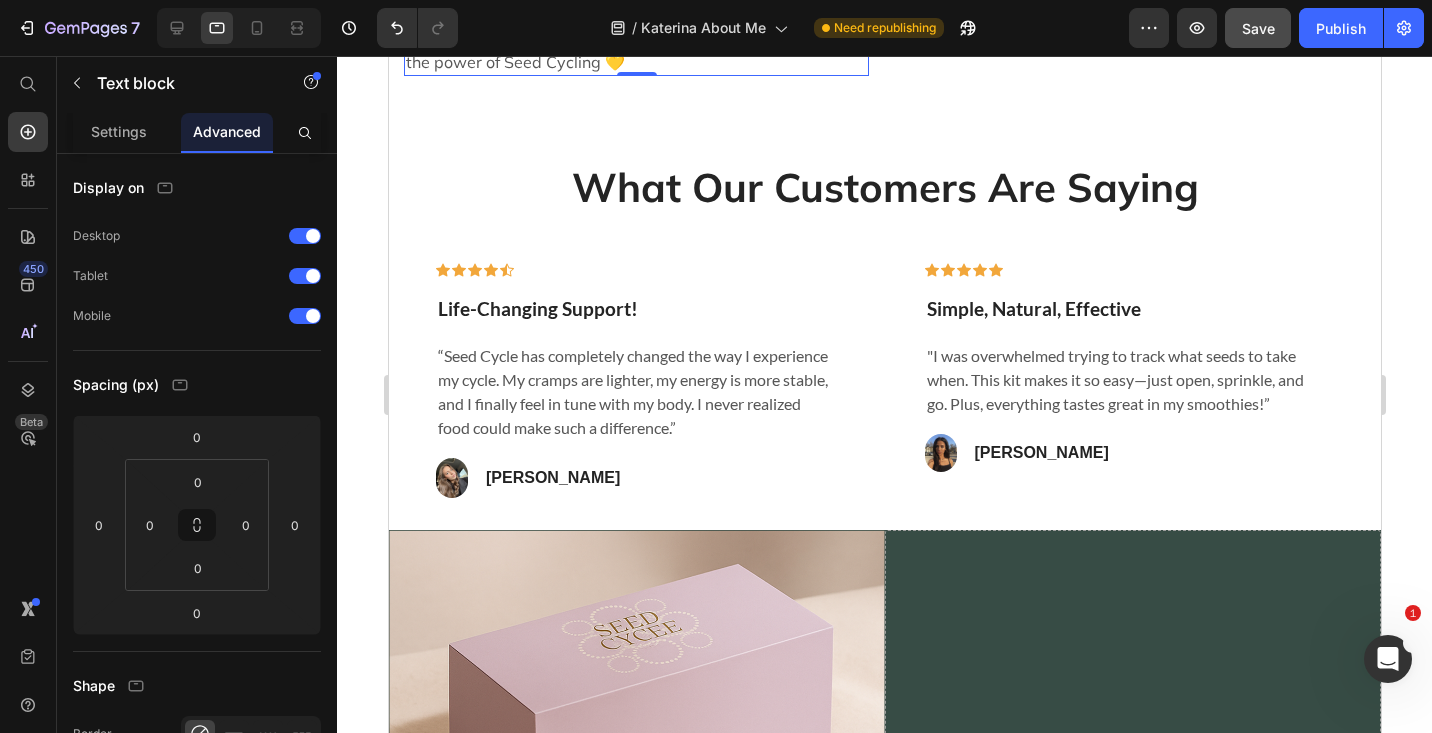 click on "Save" 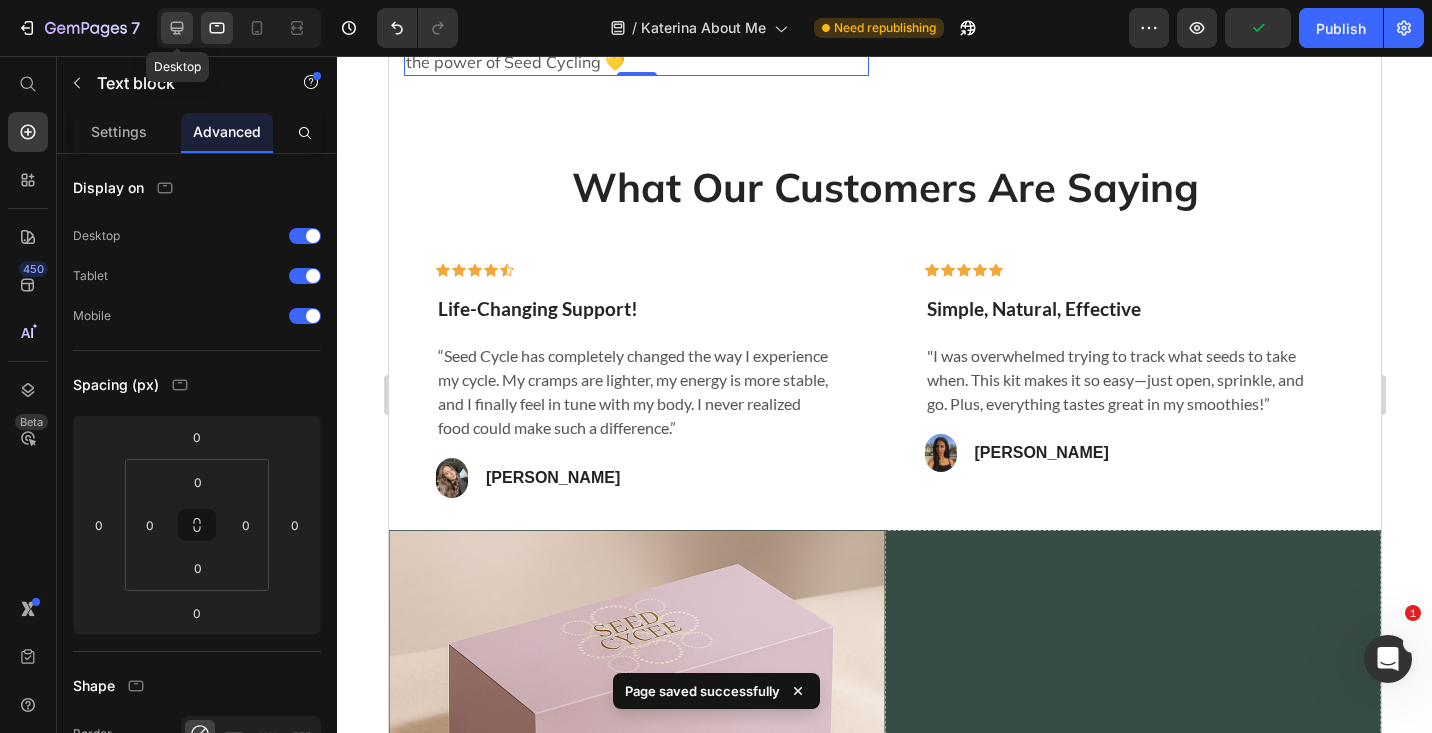 click 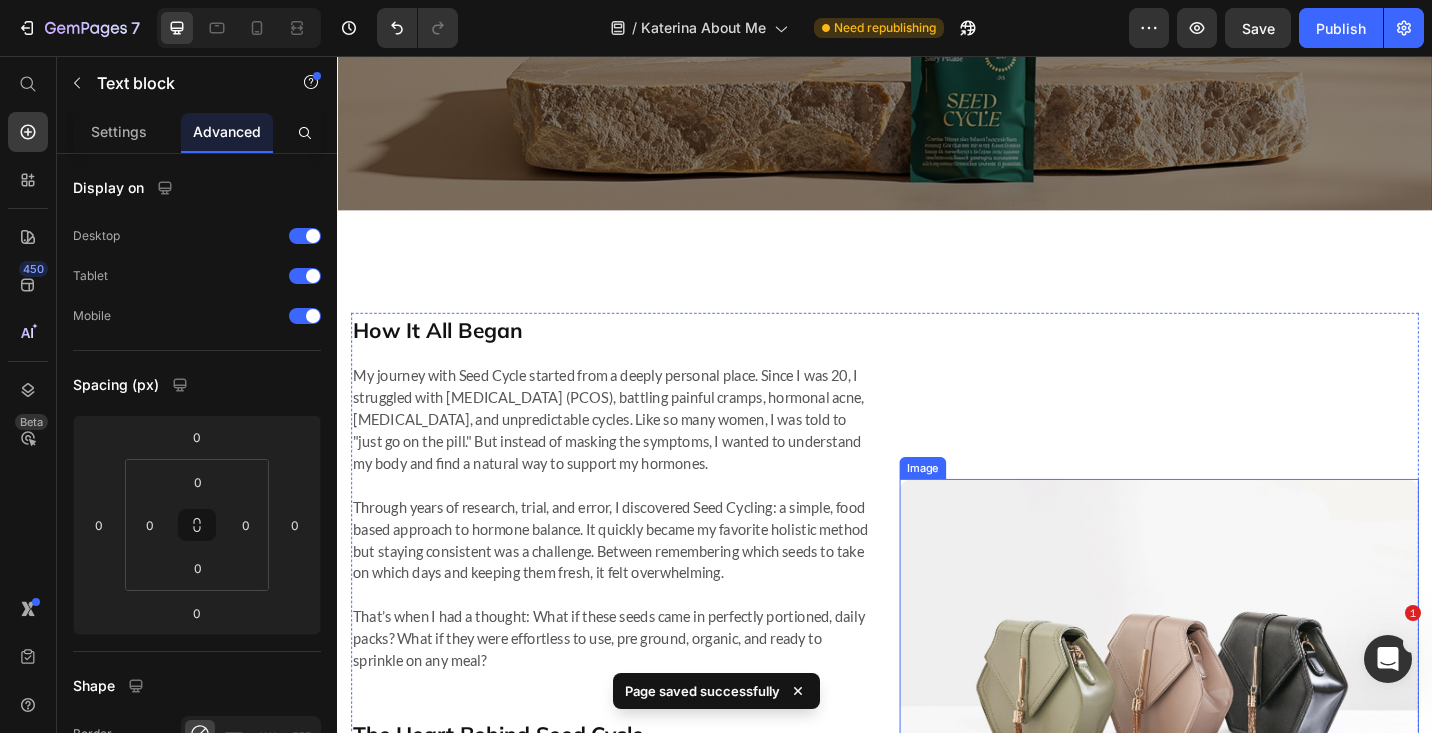 scroll, scrollTop: 486, scrollLeft: 0, axis: vertical 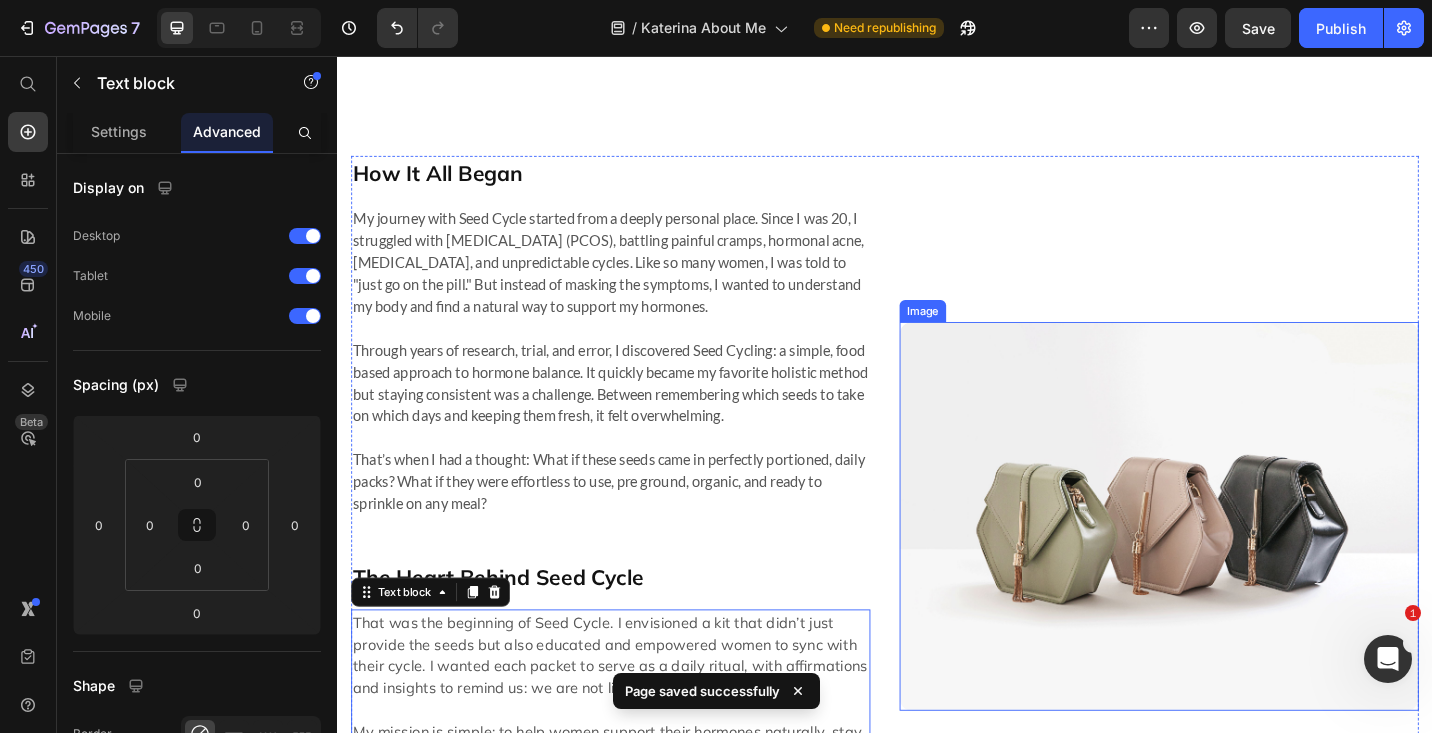 click at bounding box center [1237, 560] 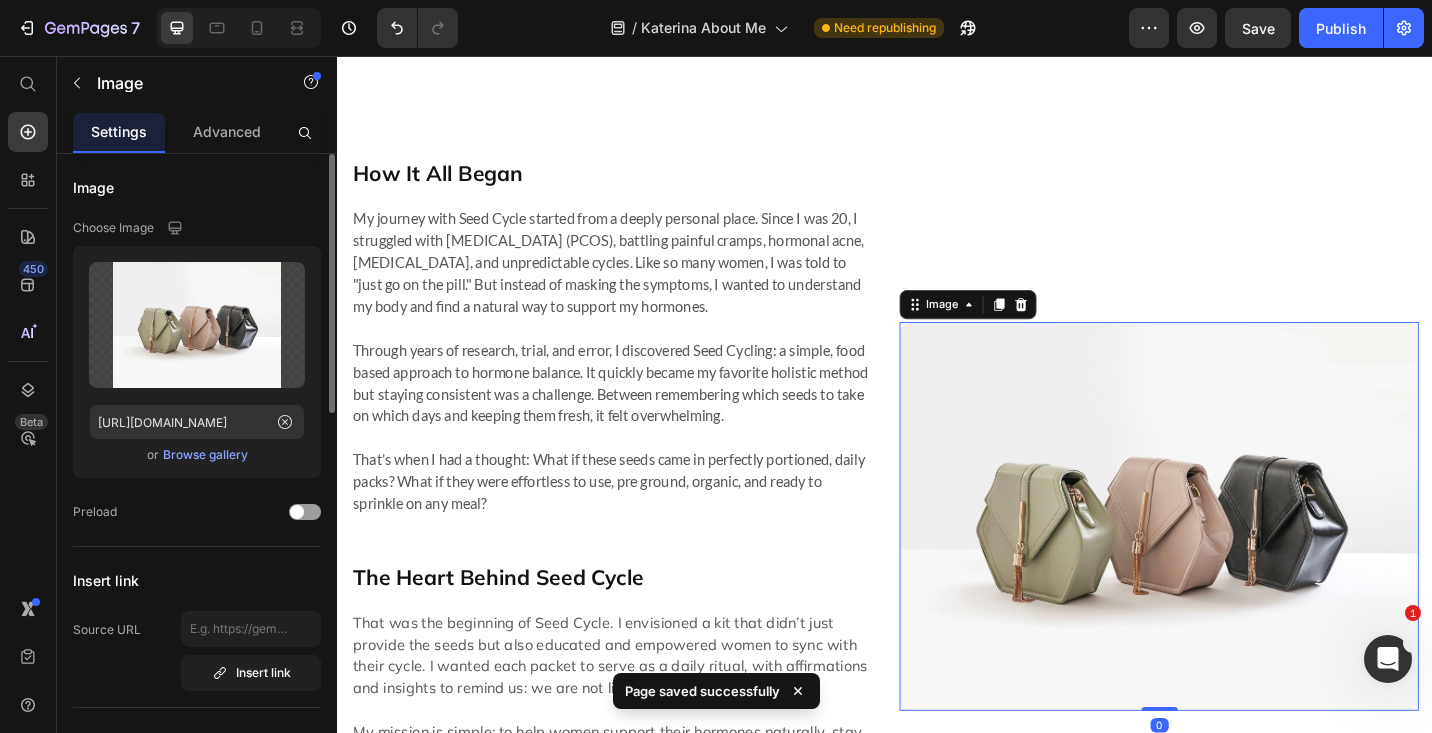 click on "Browse gallery" at bounding box center [205, 455] 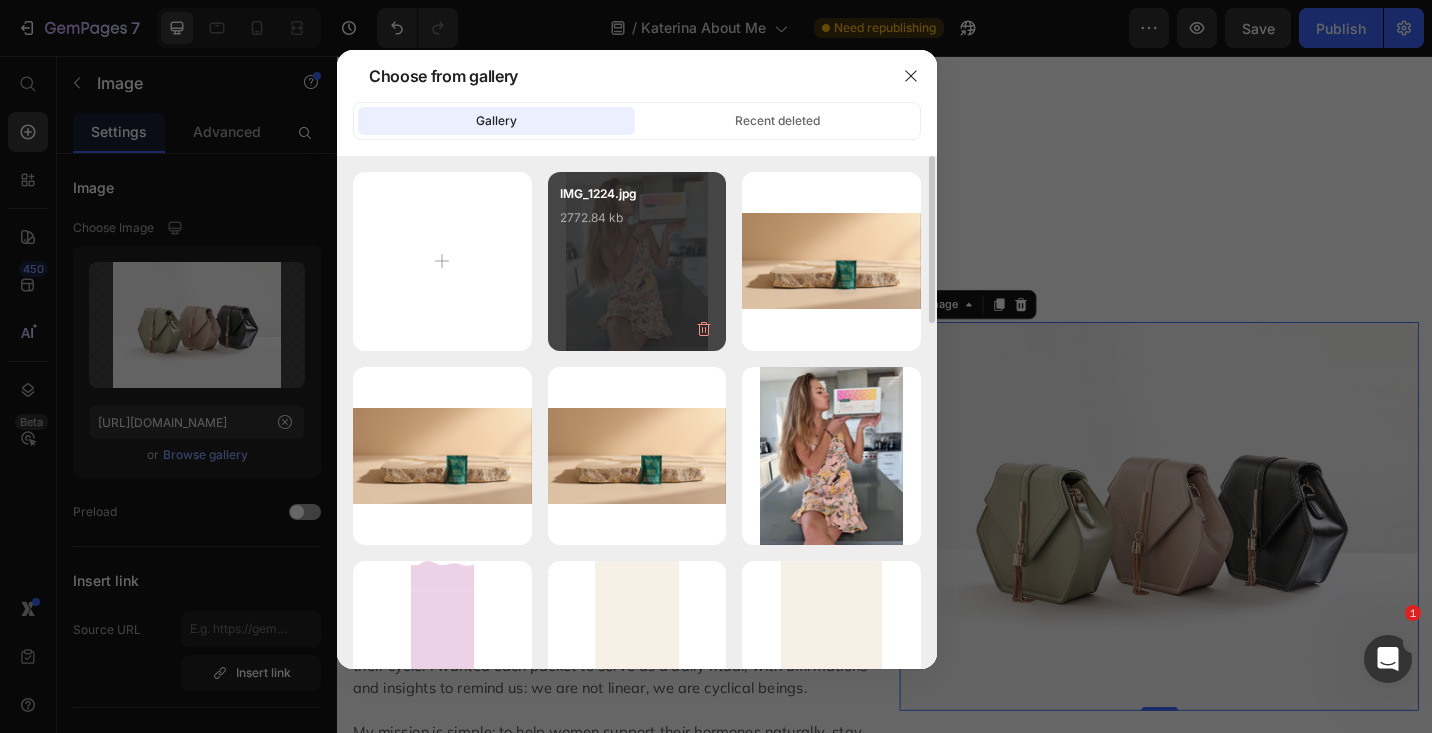 click on "2772.84 kb" at bounding box center [637, 218] 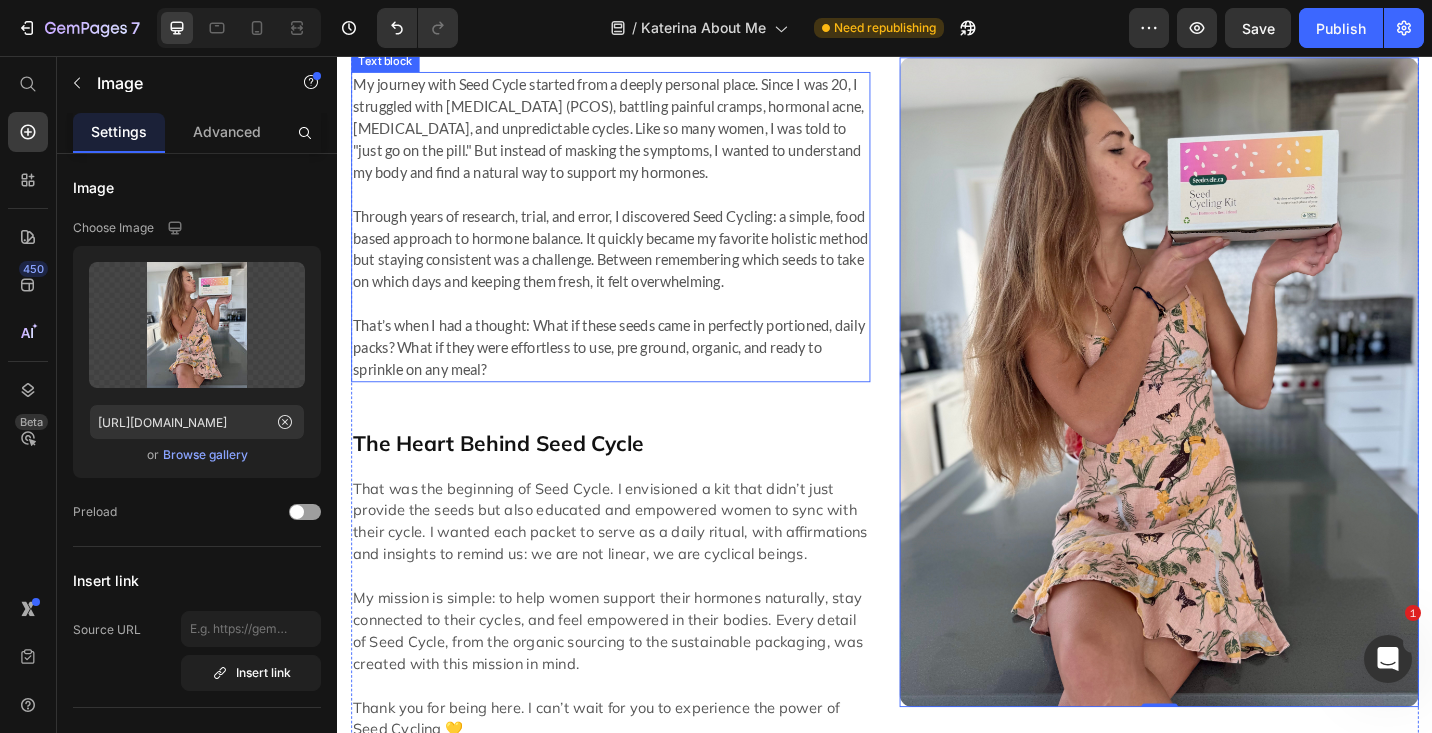 scroll, scrollTop: 857, scrollLeft: 0, axis: vertical 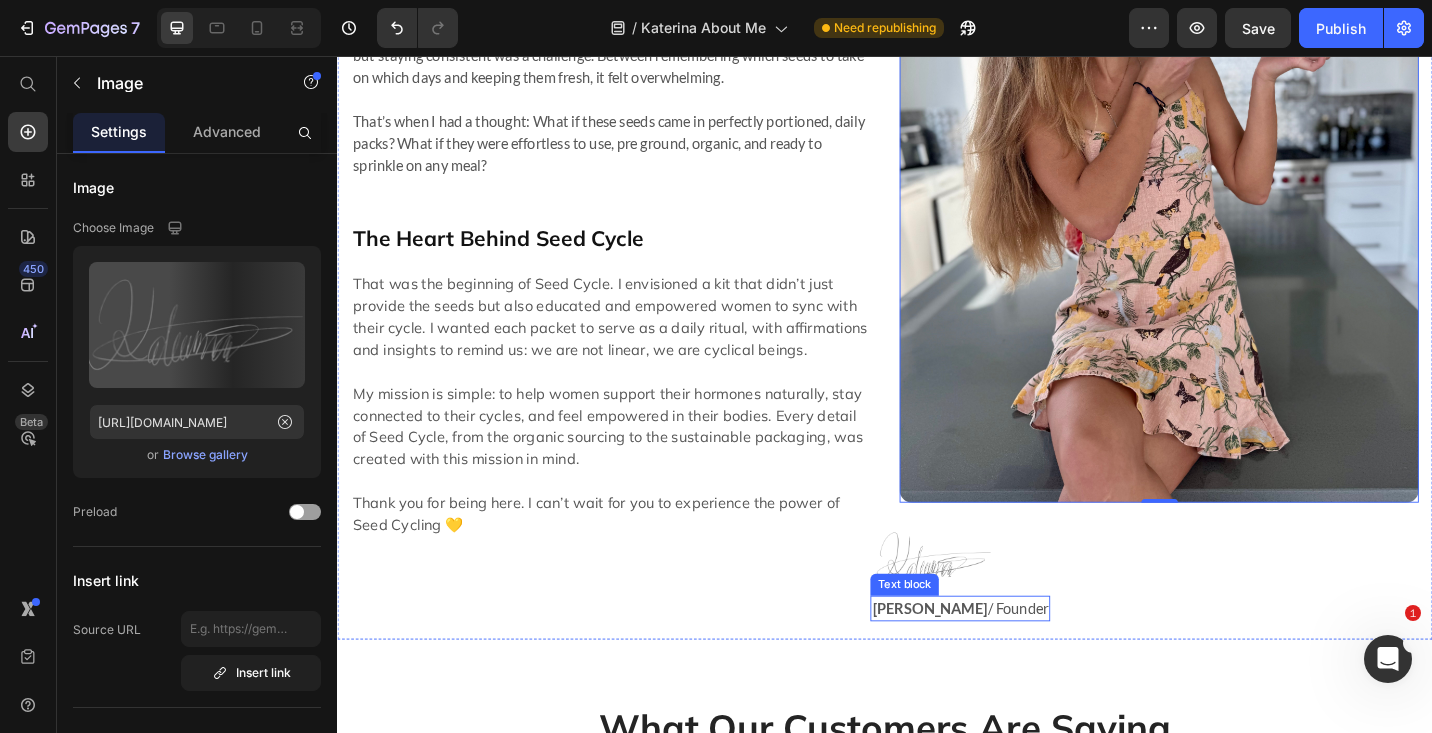 click at bounding box center (990, 604) 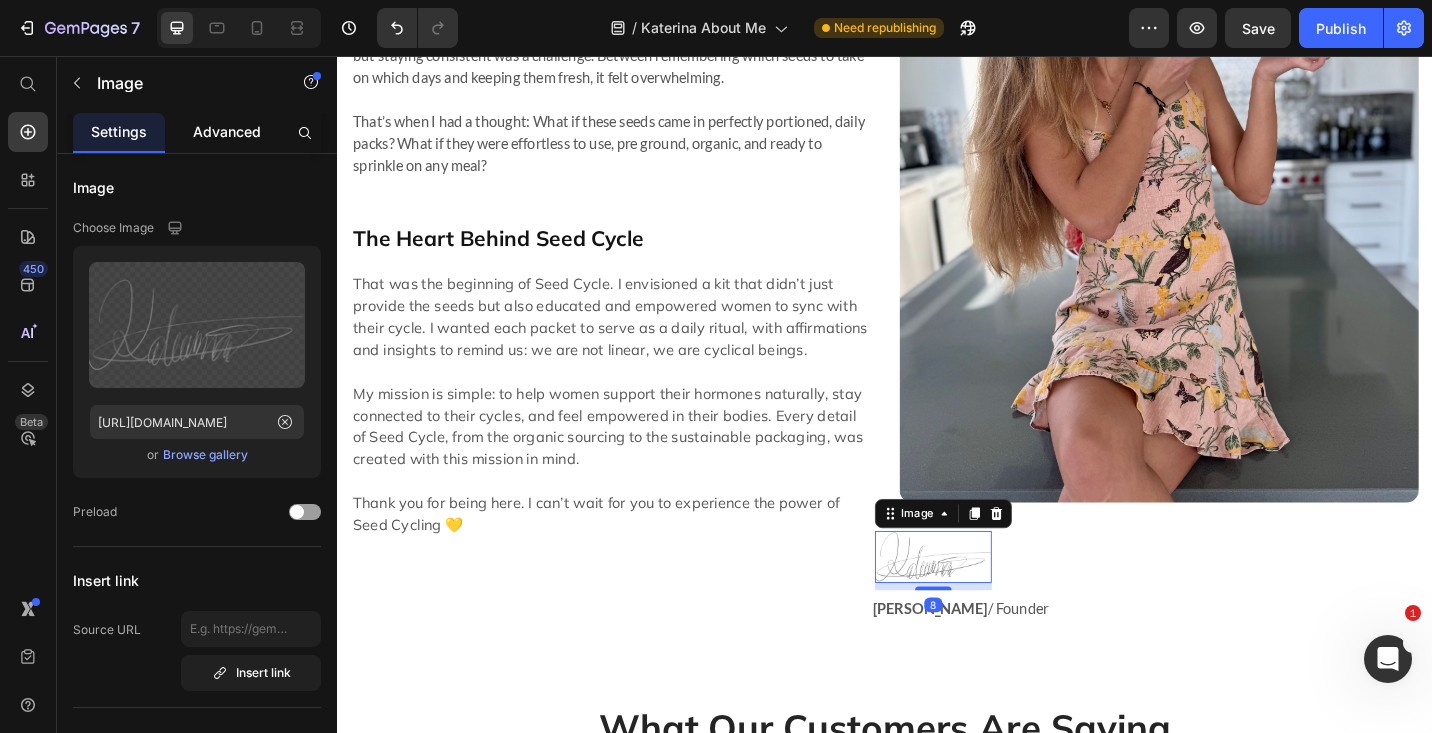 click on "Advanced" 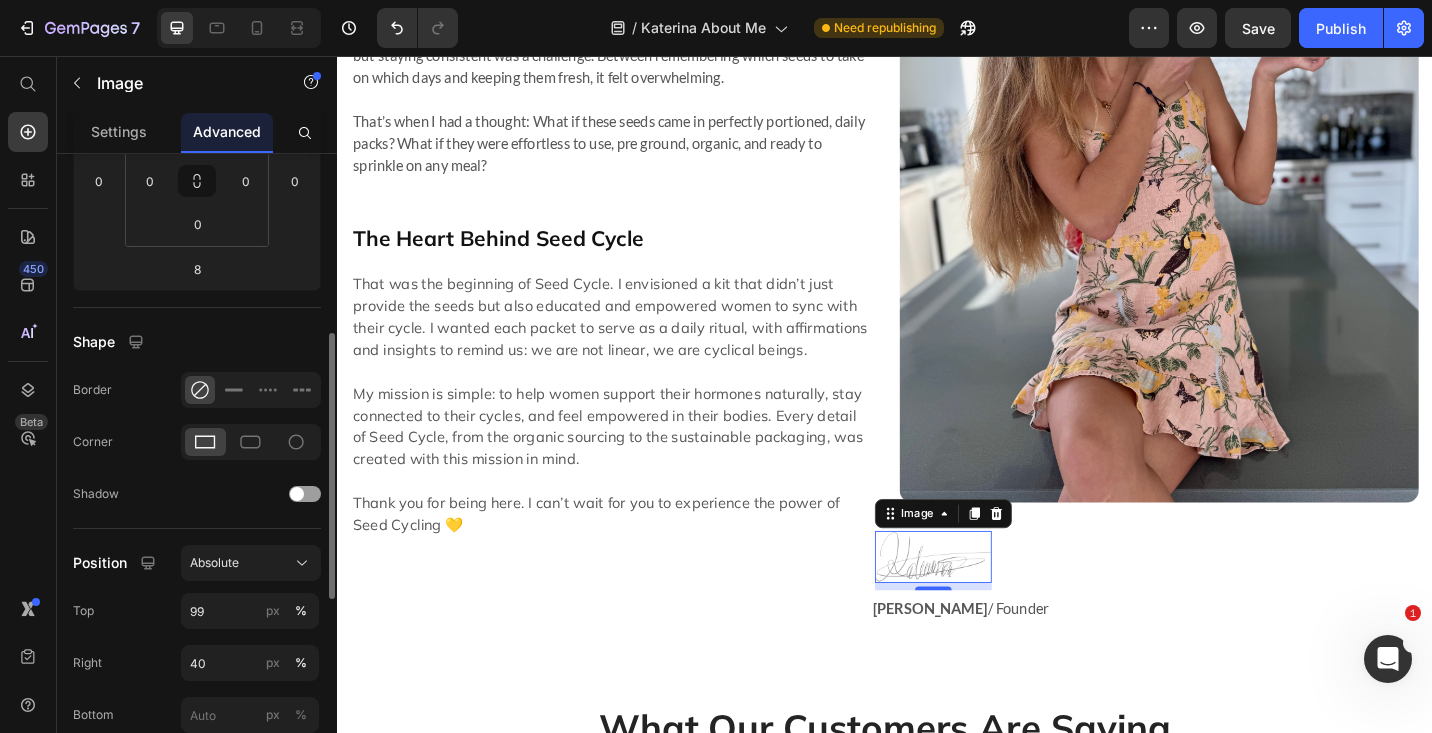 scroll, scrollTop: 369, scrollLeft: 0, axis: vertical 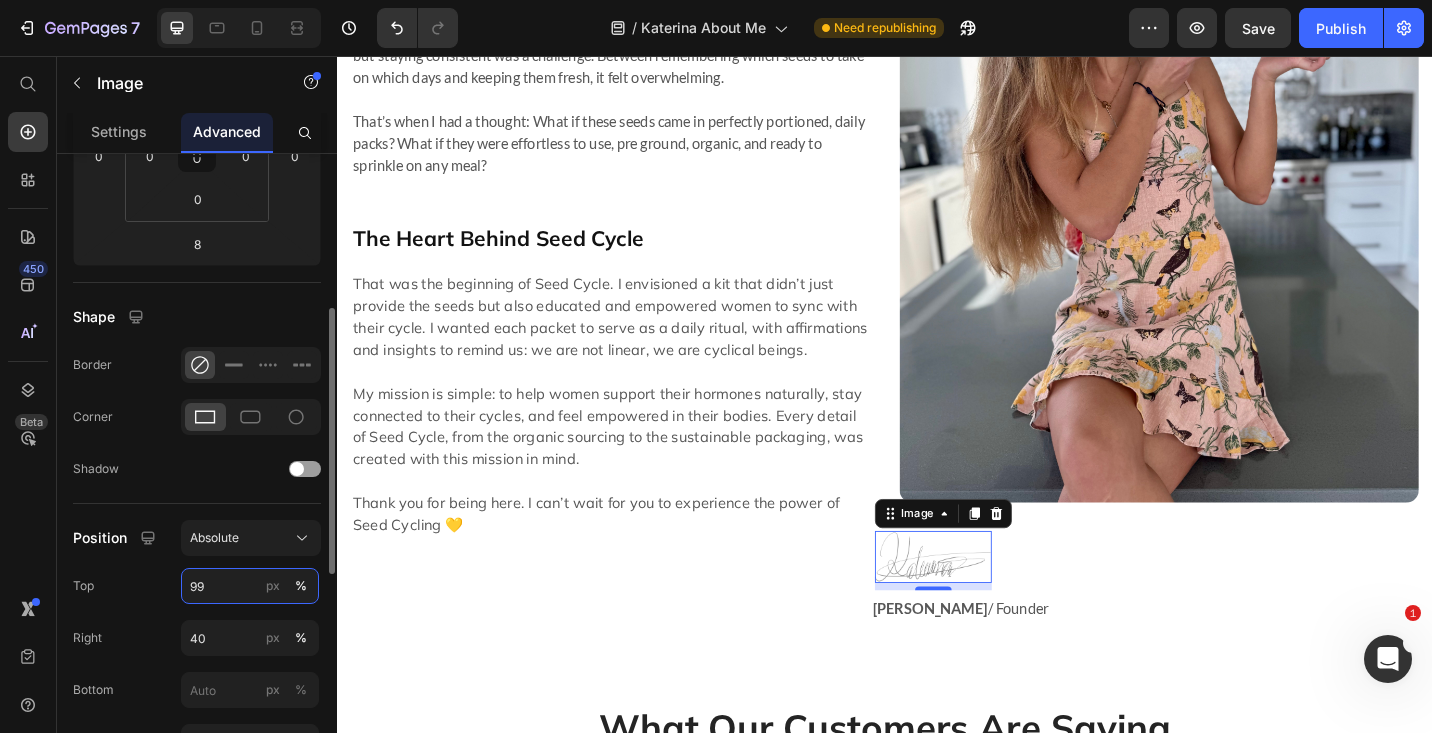 click on "99" at bounding box center [250, 586] 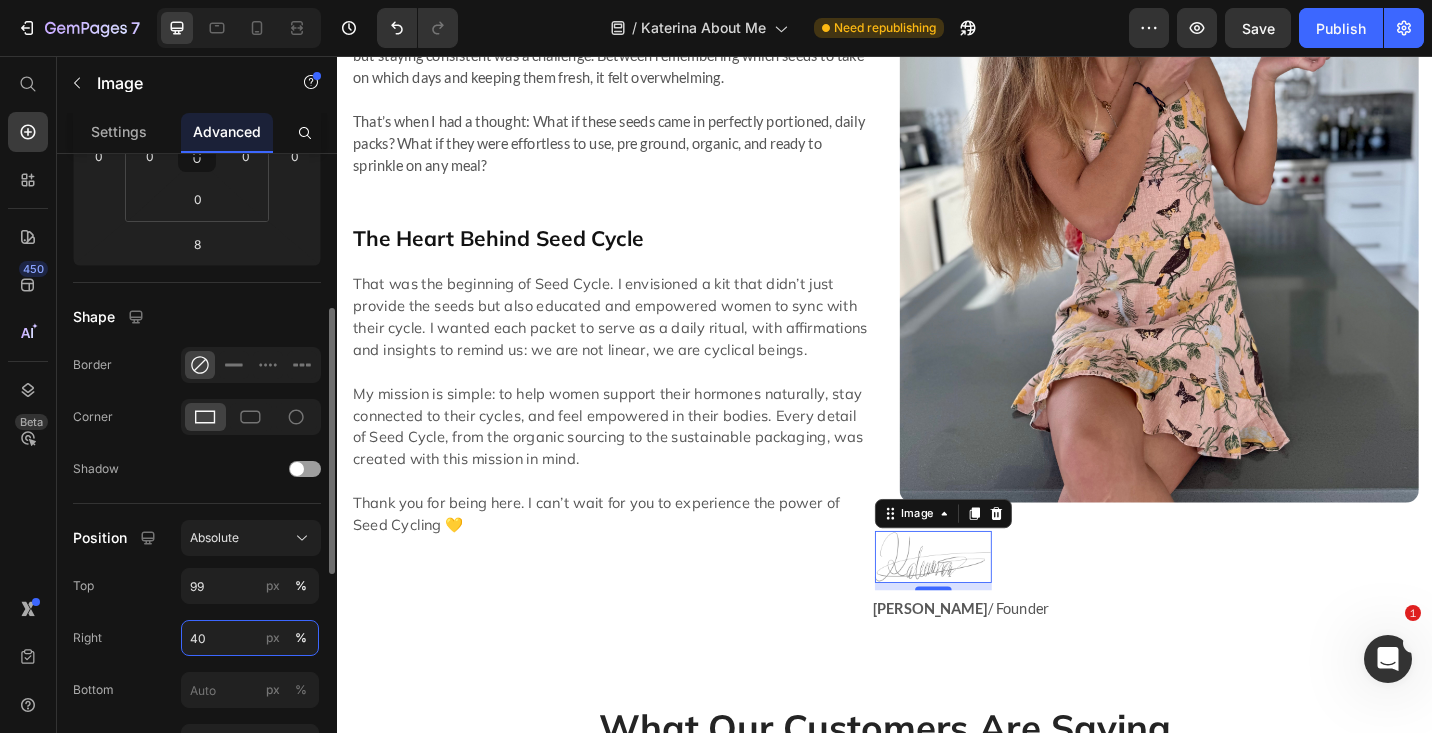 click on "40" at bounding box center (250, 638) 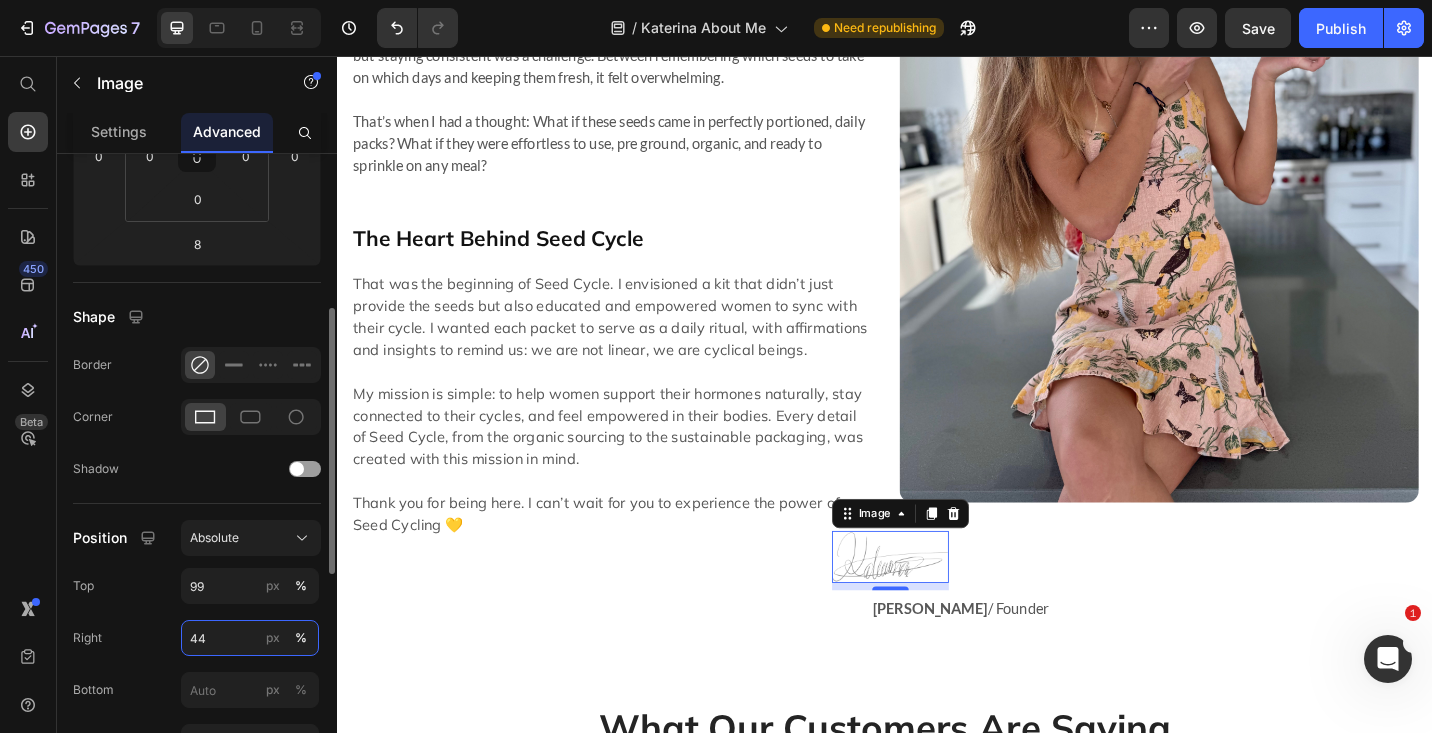 type on "4" 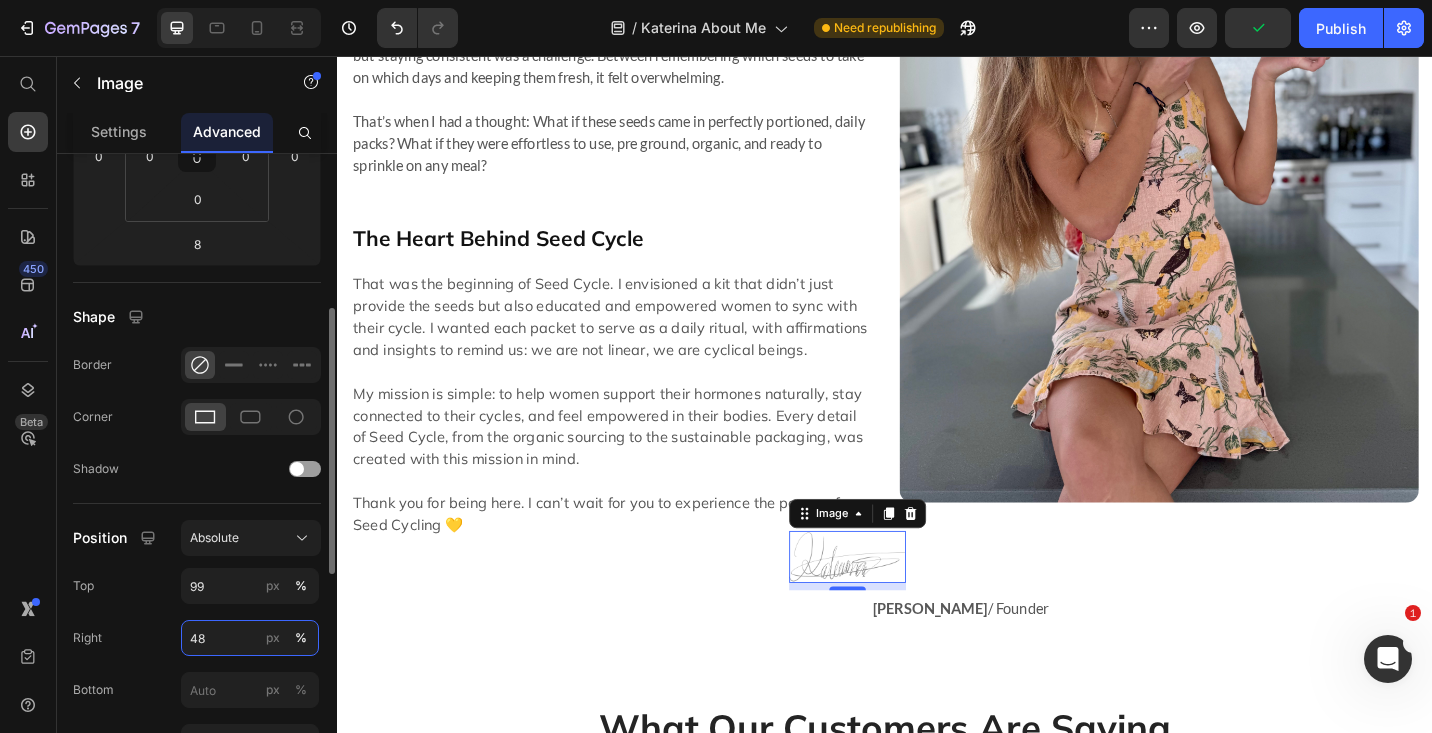 type on "4" 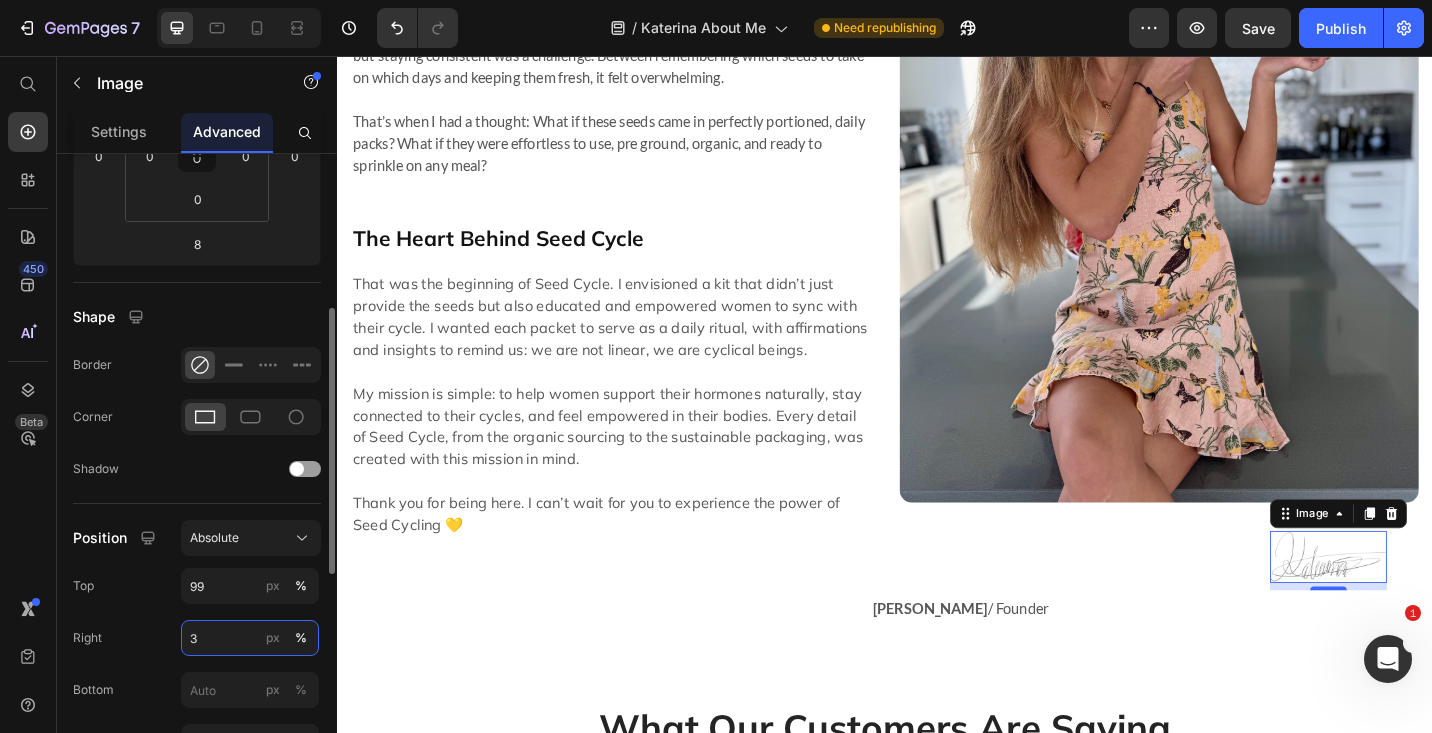 type on "37" 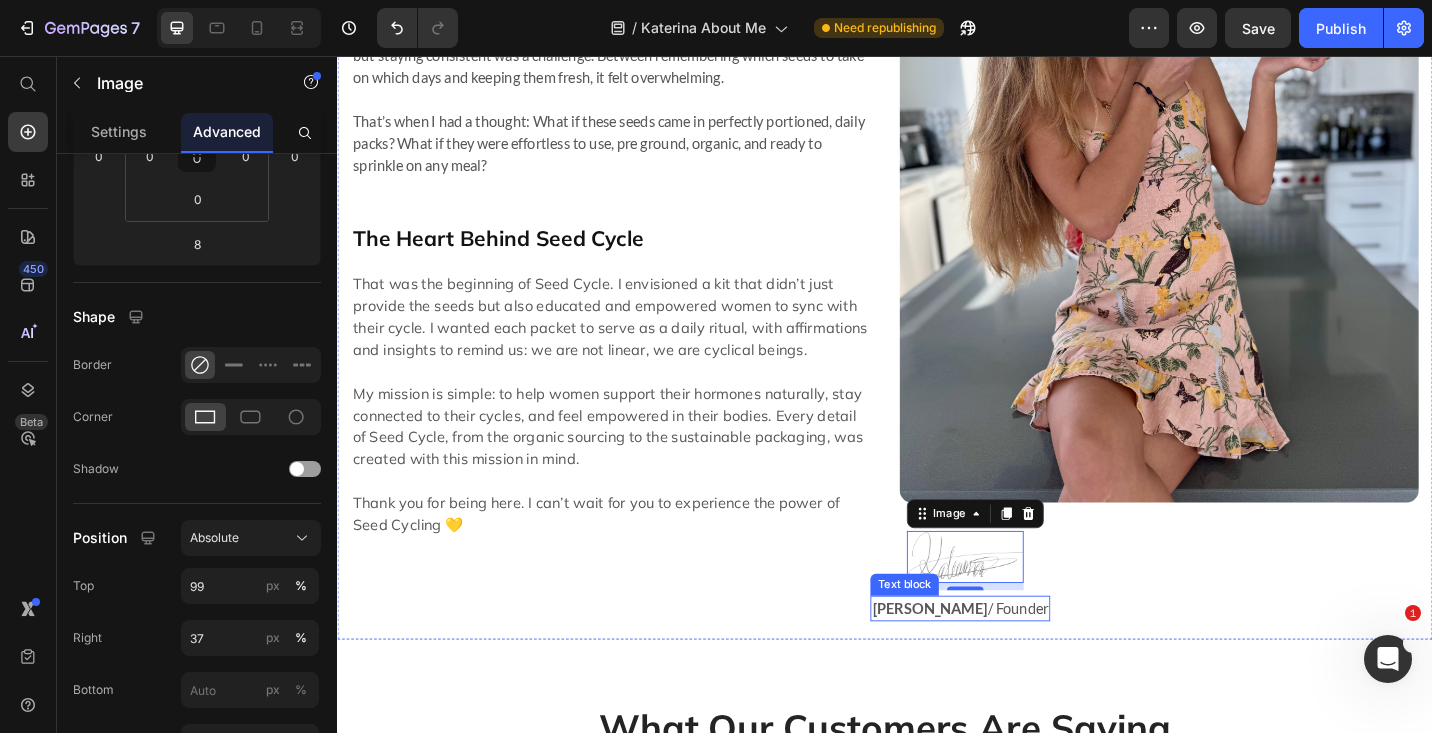 click on "Katerina Savenko" at bounding box center [986, 660] 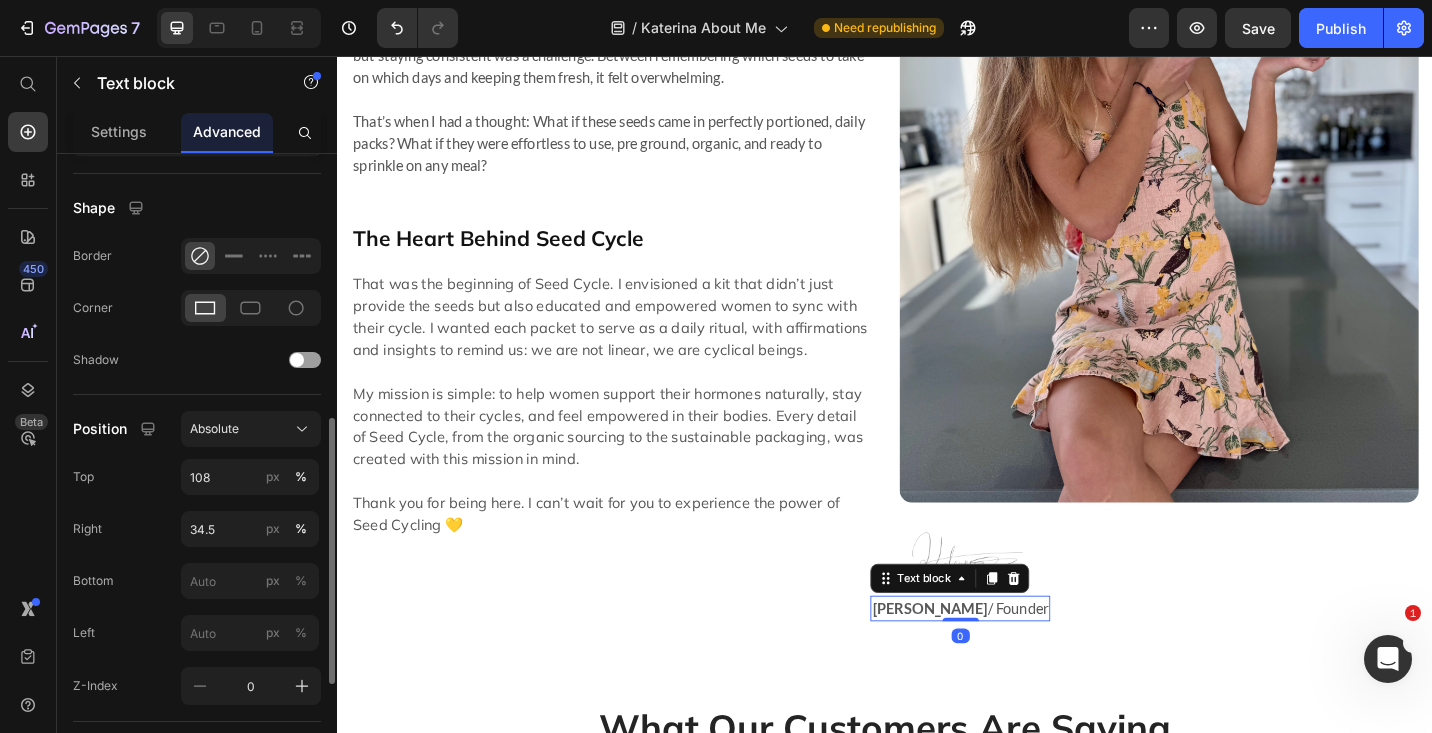 scroll, scrollTop: 531, scrollLeft: 0, axis: vertical 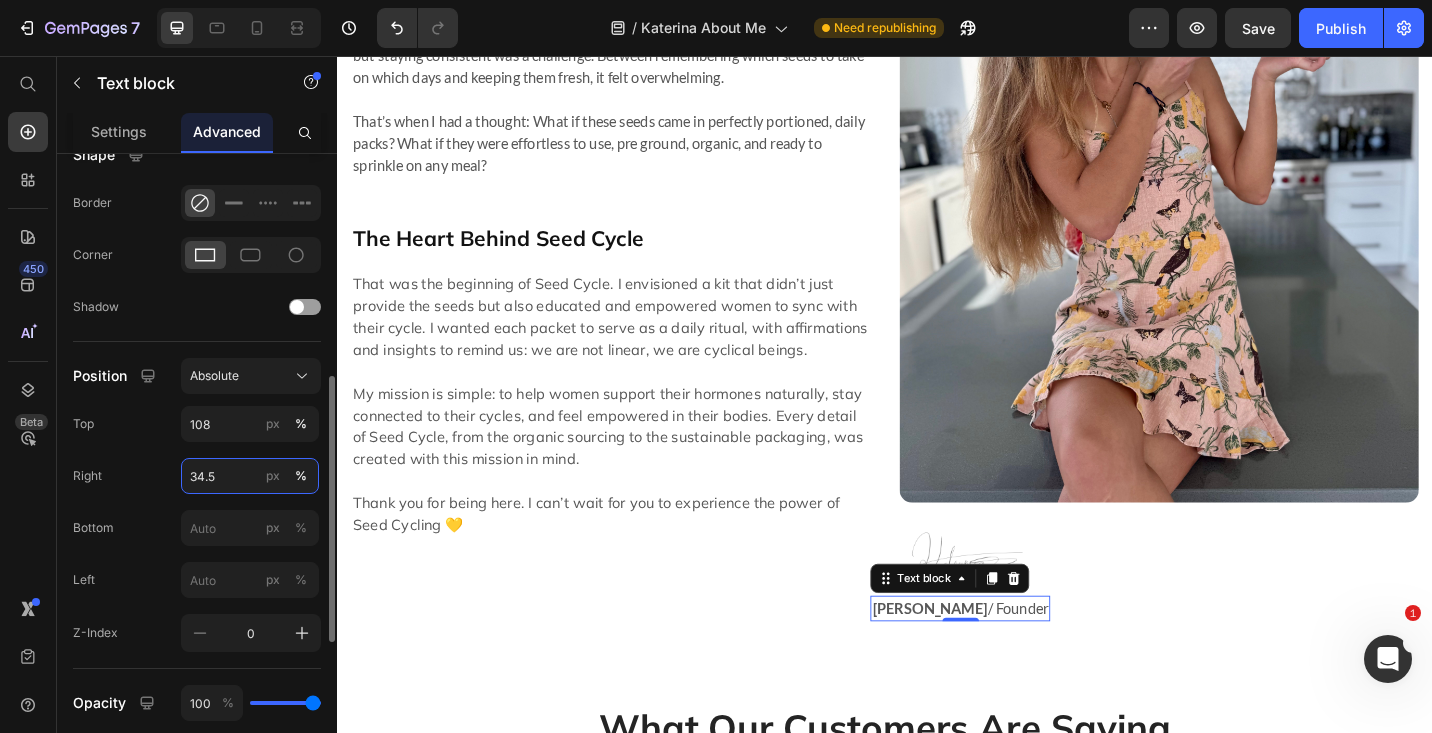 click on "34.5" at bounding box center [250, 476] 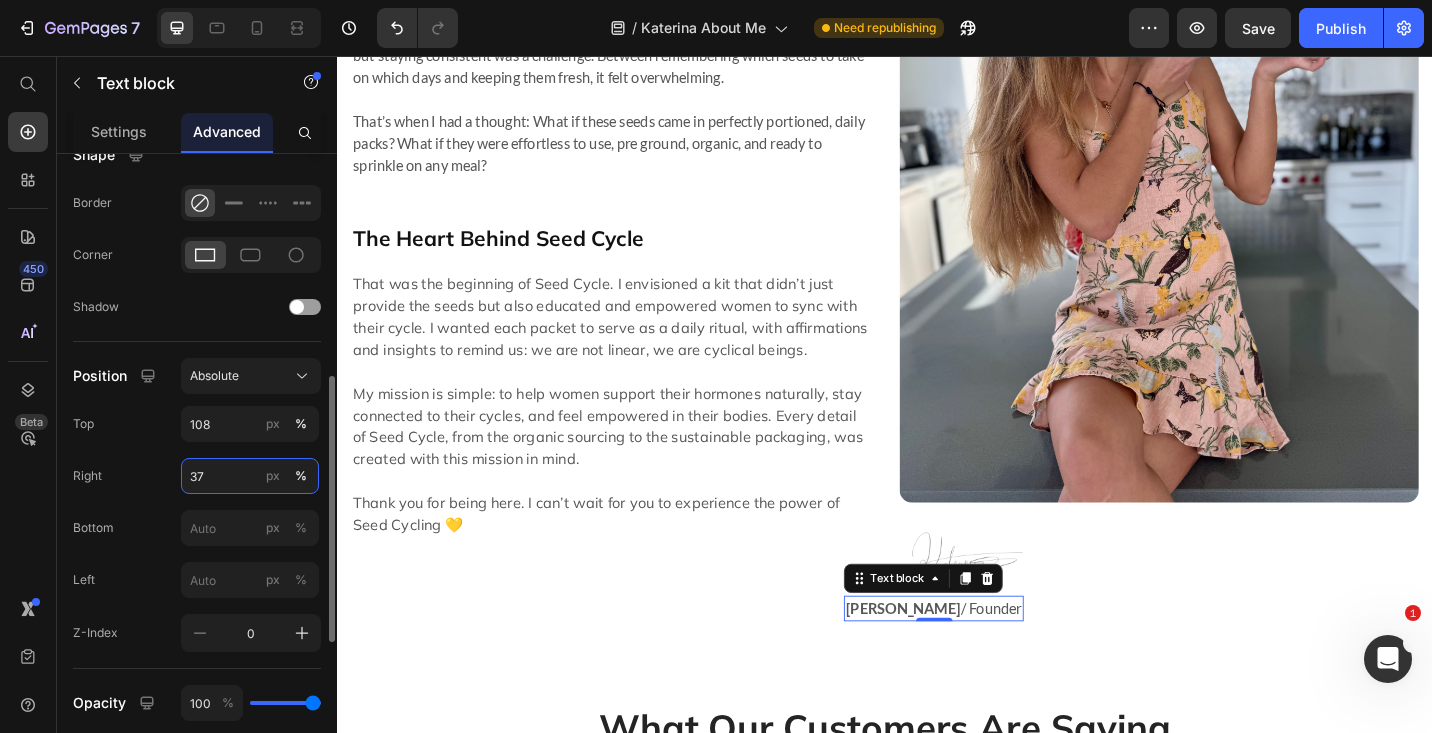 type on "3" 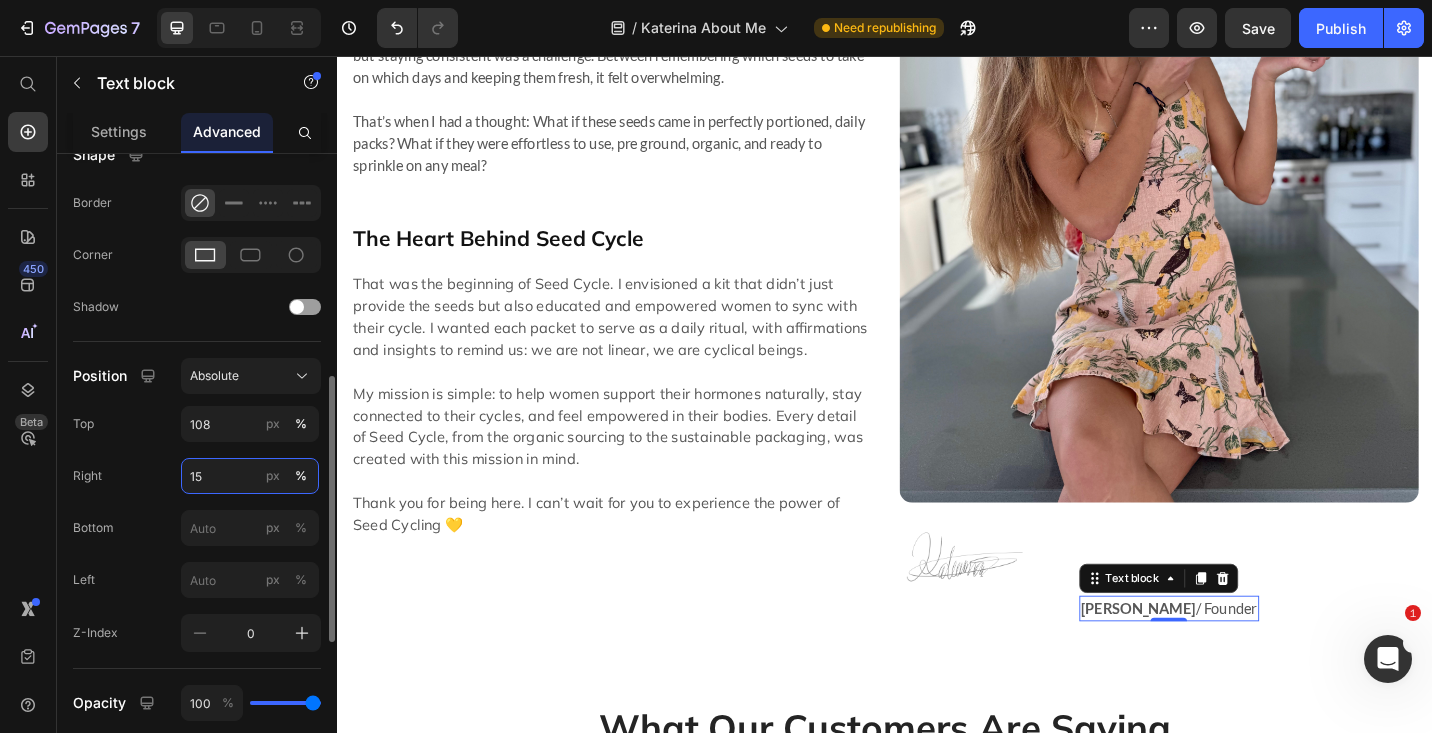 type on "1" 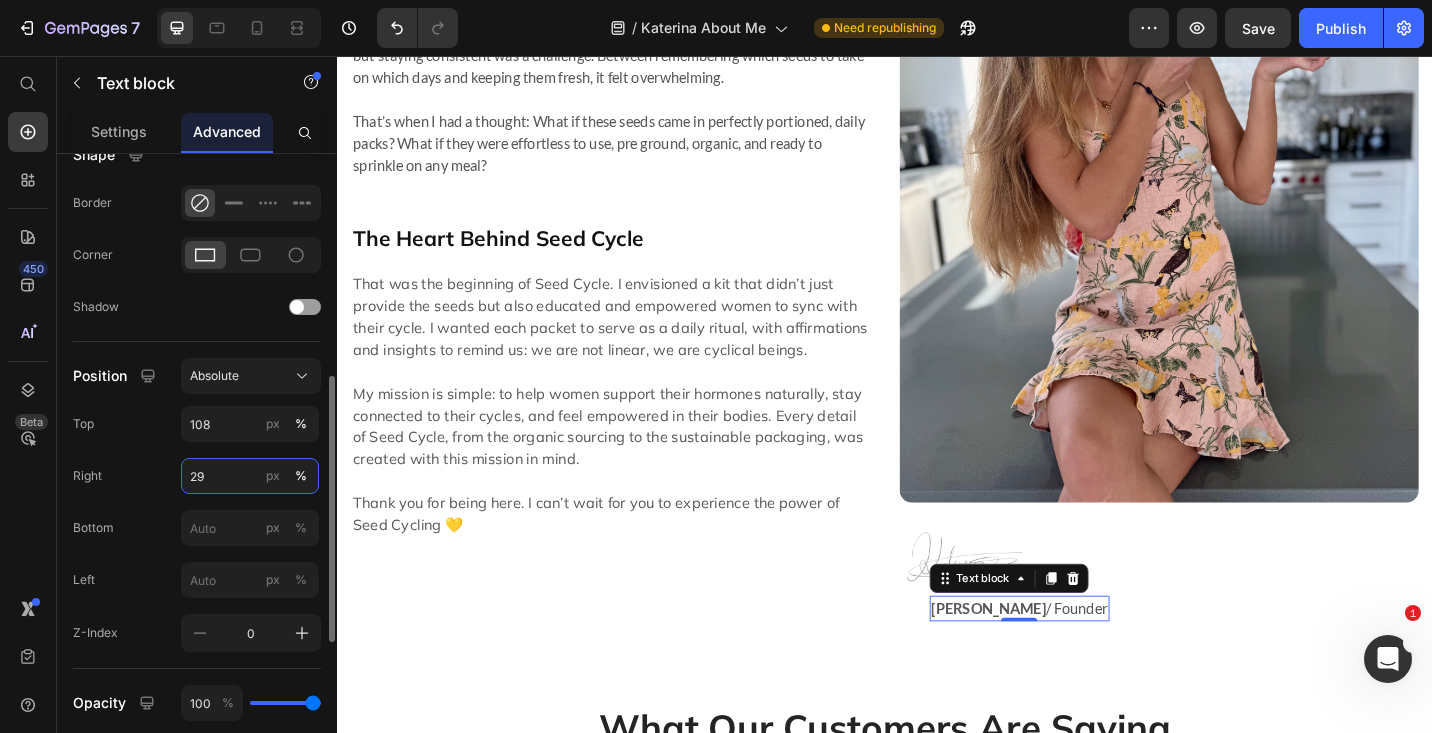 type on "2" 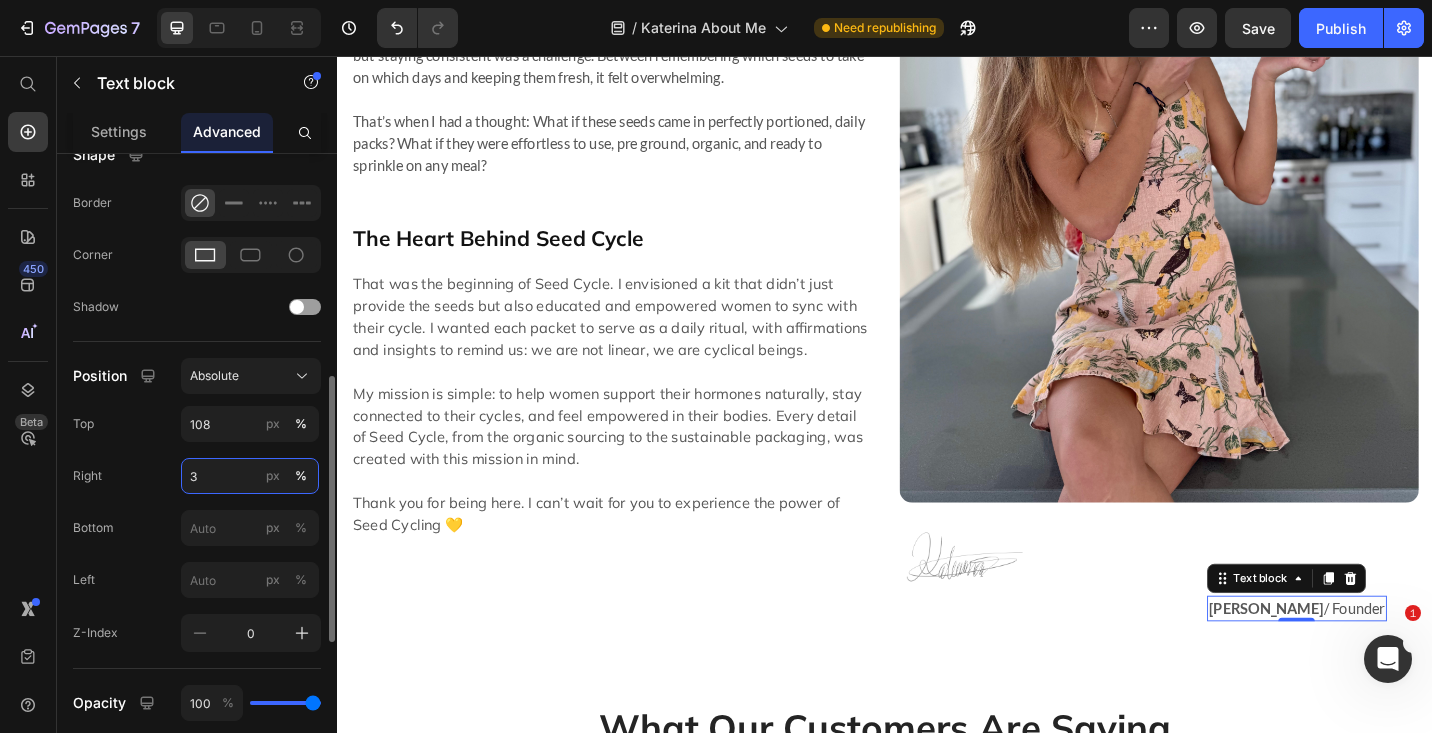 type on "32" 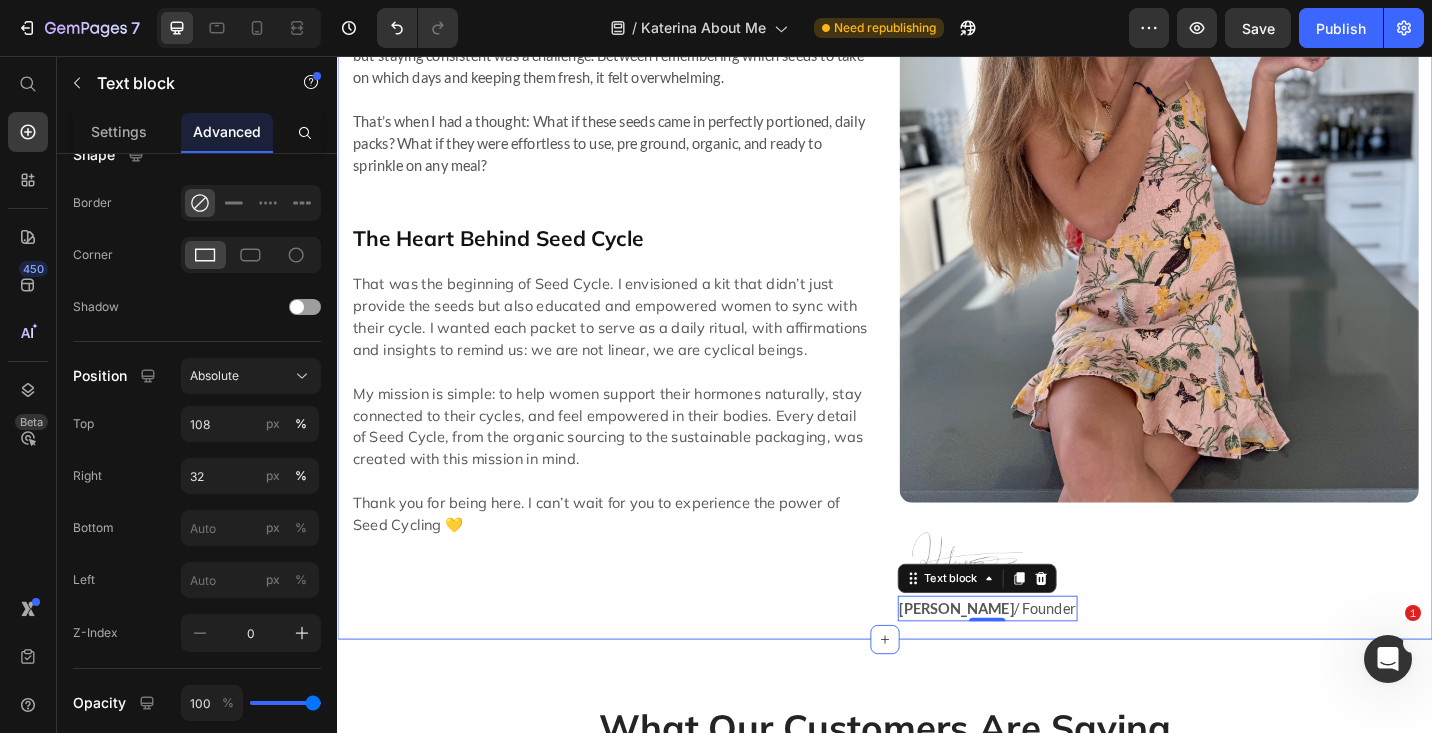 click on "How It All Began Heading My journey with Seed Cycle started from a deeply personal place. Since I was 20, I struggled with Polycystic Ovarian Syndrome (PCOS), battling painful cramps, hormonal acne, bloating, and unpredictable cycles. Like so many women, I was told to "just go on the pill." But instead of masking the symptoms, I wanted to understand my body and find a natural way to support my hormones.   Through years of research, trial, and error, I discovered Seed Cycling: a simple, food based approach to hormone balance. It quickly became my favorite holistic method but staying consistent was a challenge. Between remembering which seeds to take on which days and keeping them fresh, it felt overwhelming.   That’s when I had a thought: What if these seeds came in perfectly portioned, daily packs? What if they were effortless to use, pre ground, organic, and ready to sprinkle on any meal? Text block The Heart Behind Seed Cycle Heading     Text block Image Row Image Katerina Savenko  / Founder   0" at bounding box center [937, 188] 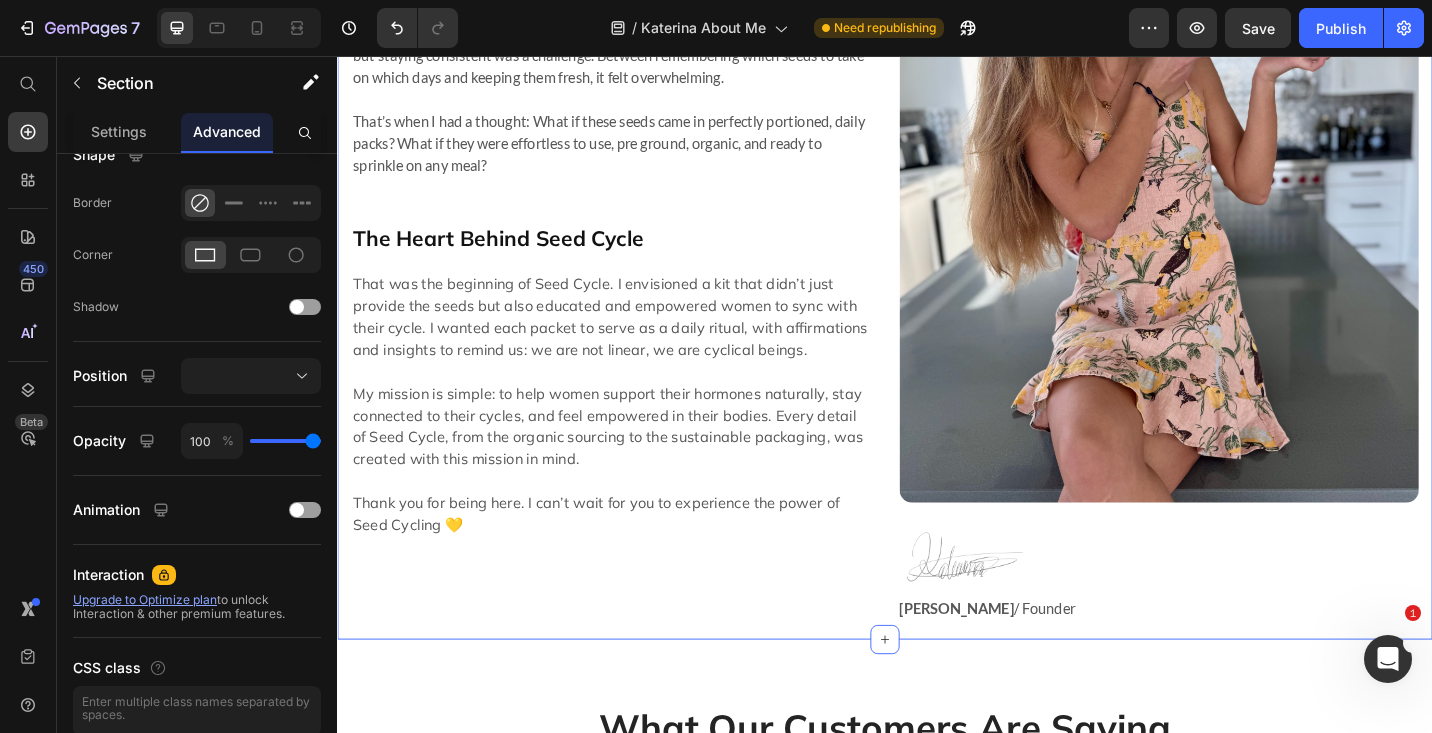 scroll, scrollTop: 0, scrollLeft: 0, axis: both 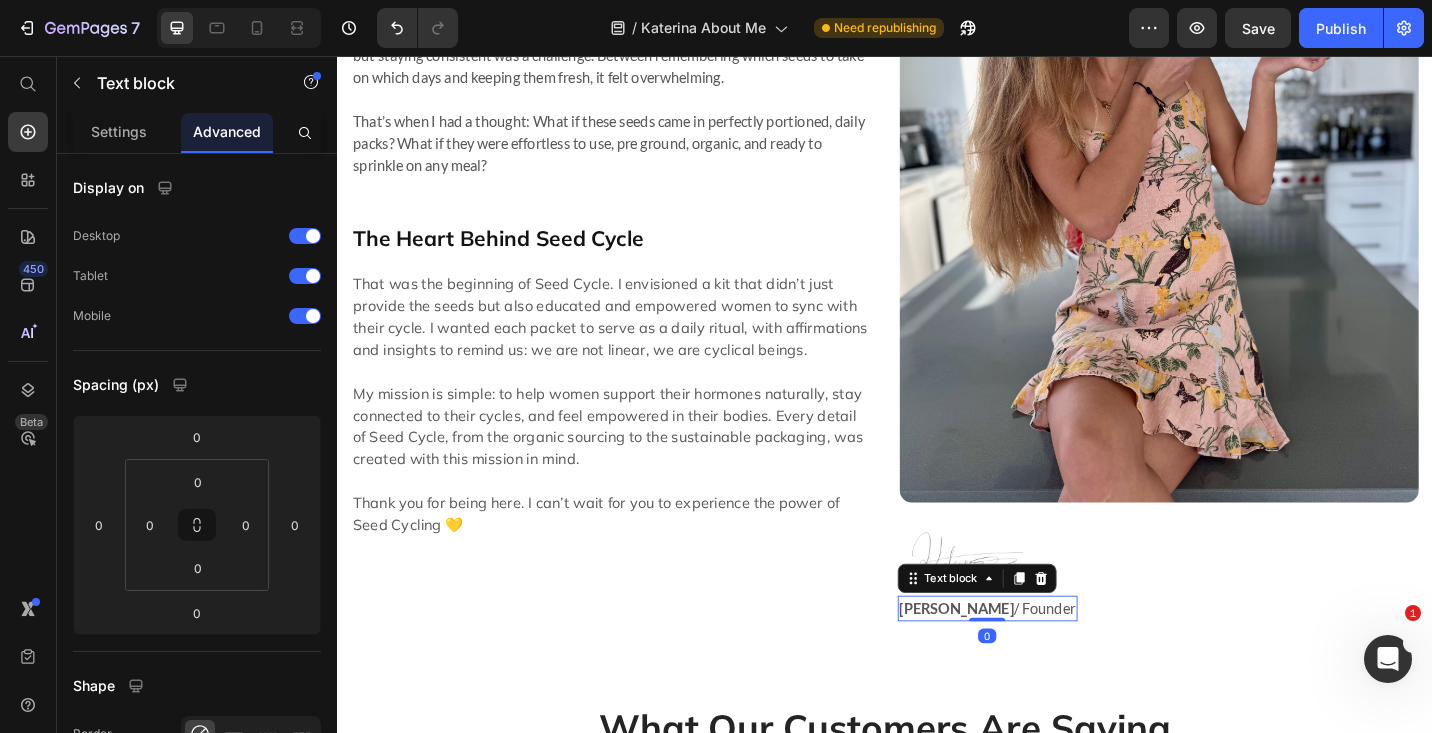 click on "Katerina Savenko" at bounding box center [1016, 660] 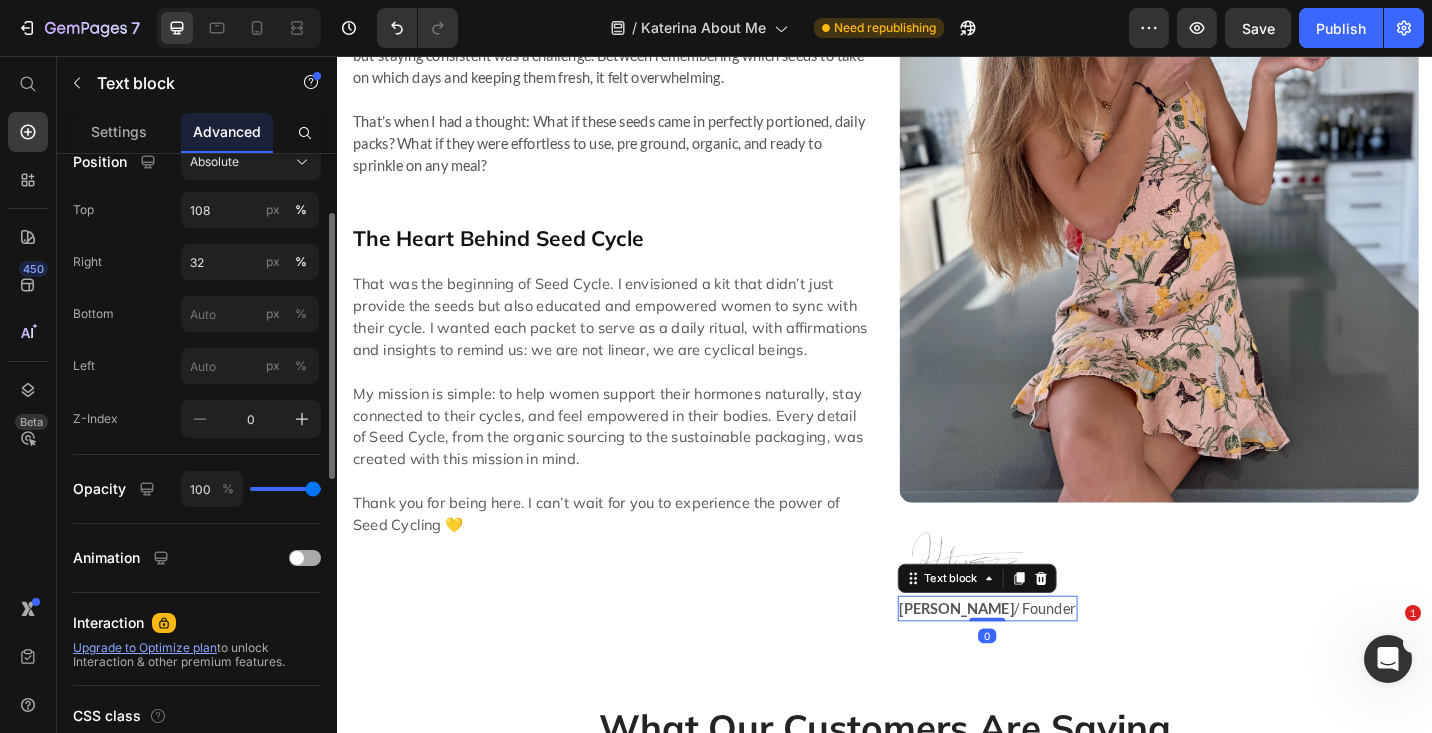 scroll, scrollTop: 796, scrollLeft: 0, axis: vertical 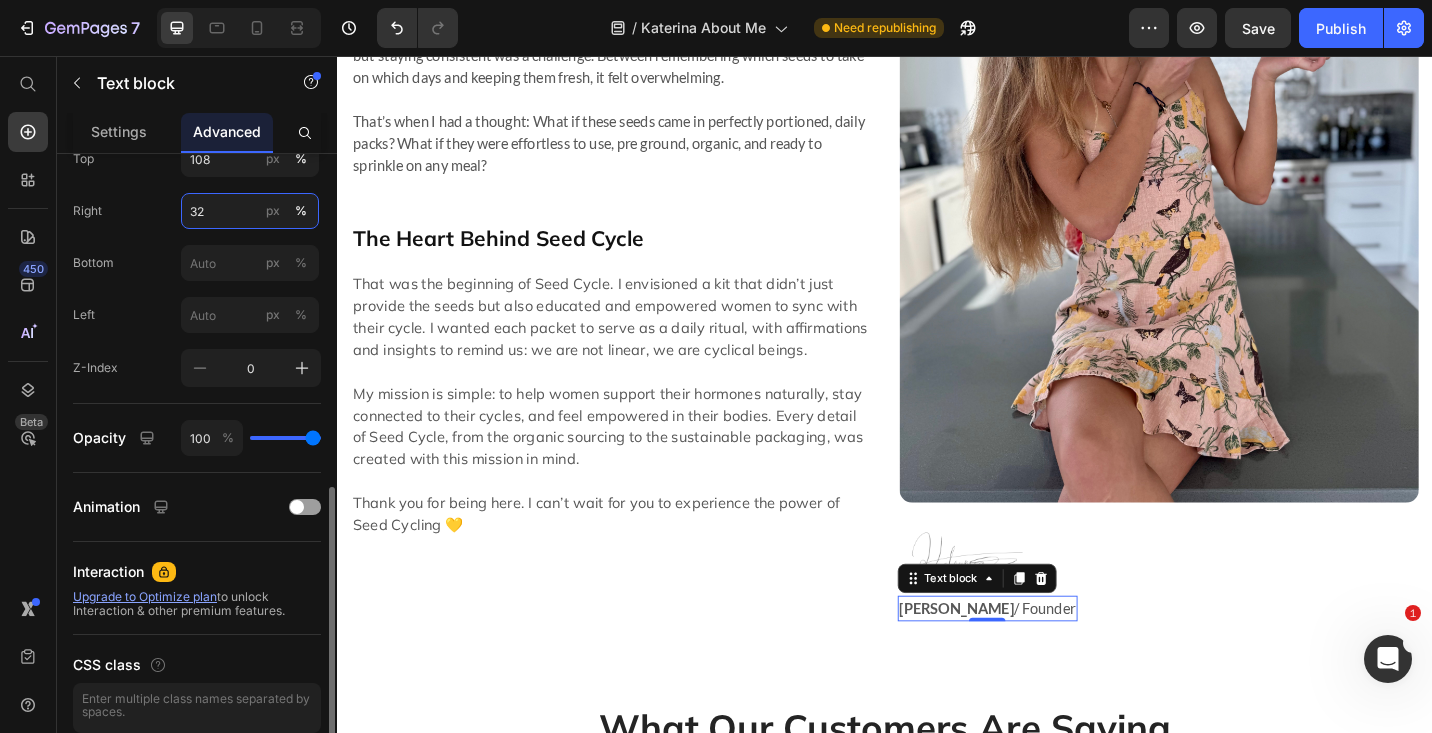 click on "32" at bounding box center [250, 211] 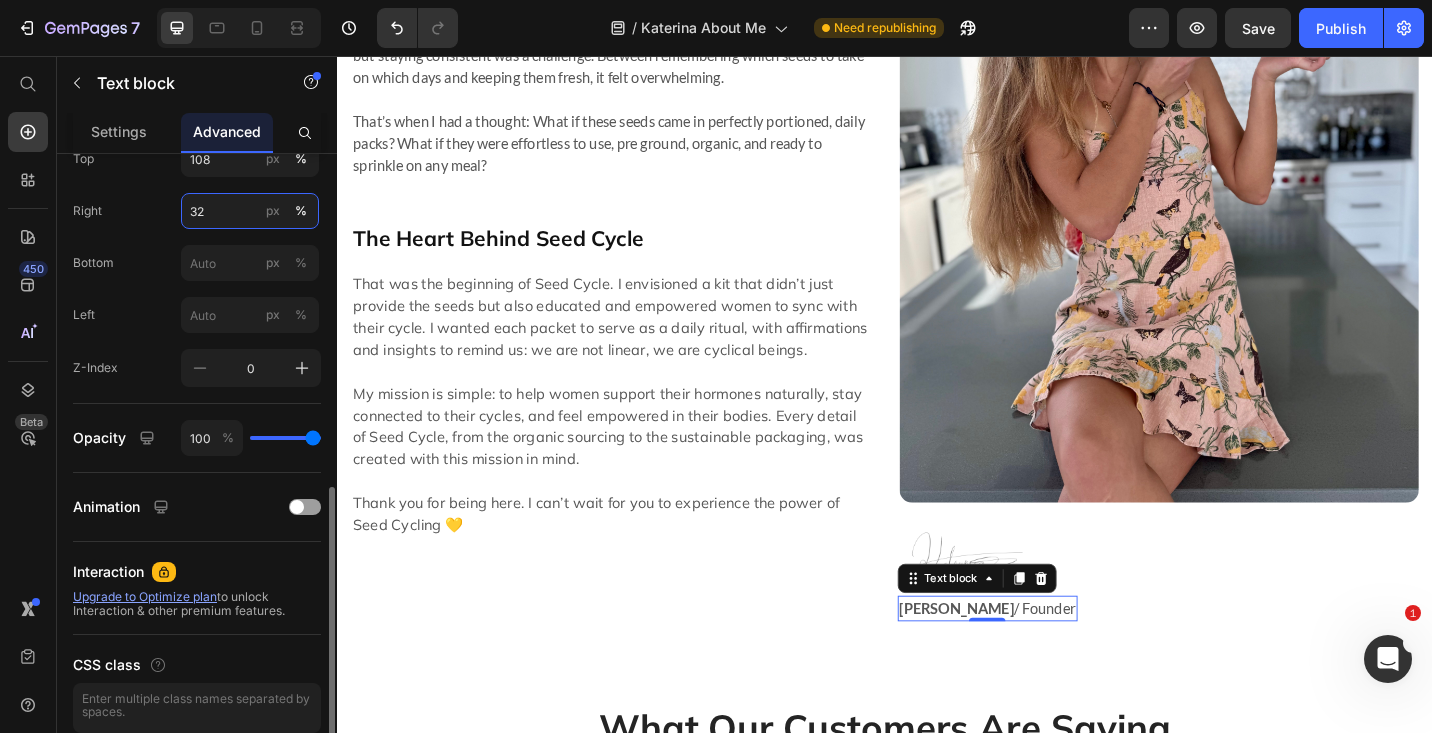 click on "32" at bounding box center (250, 211) 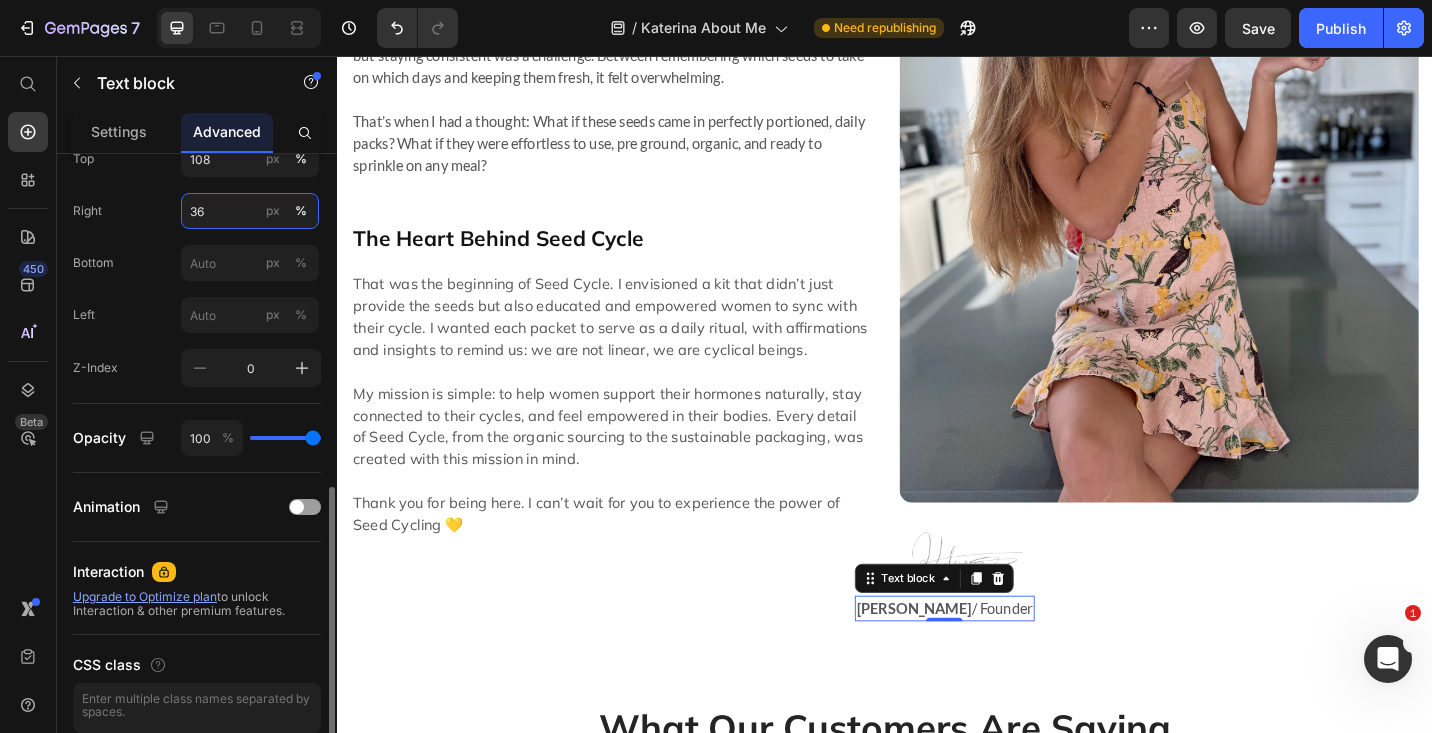 type on "3" 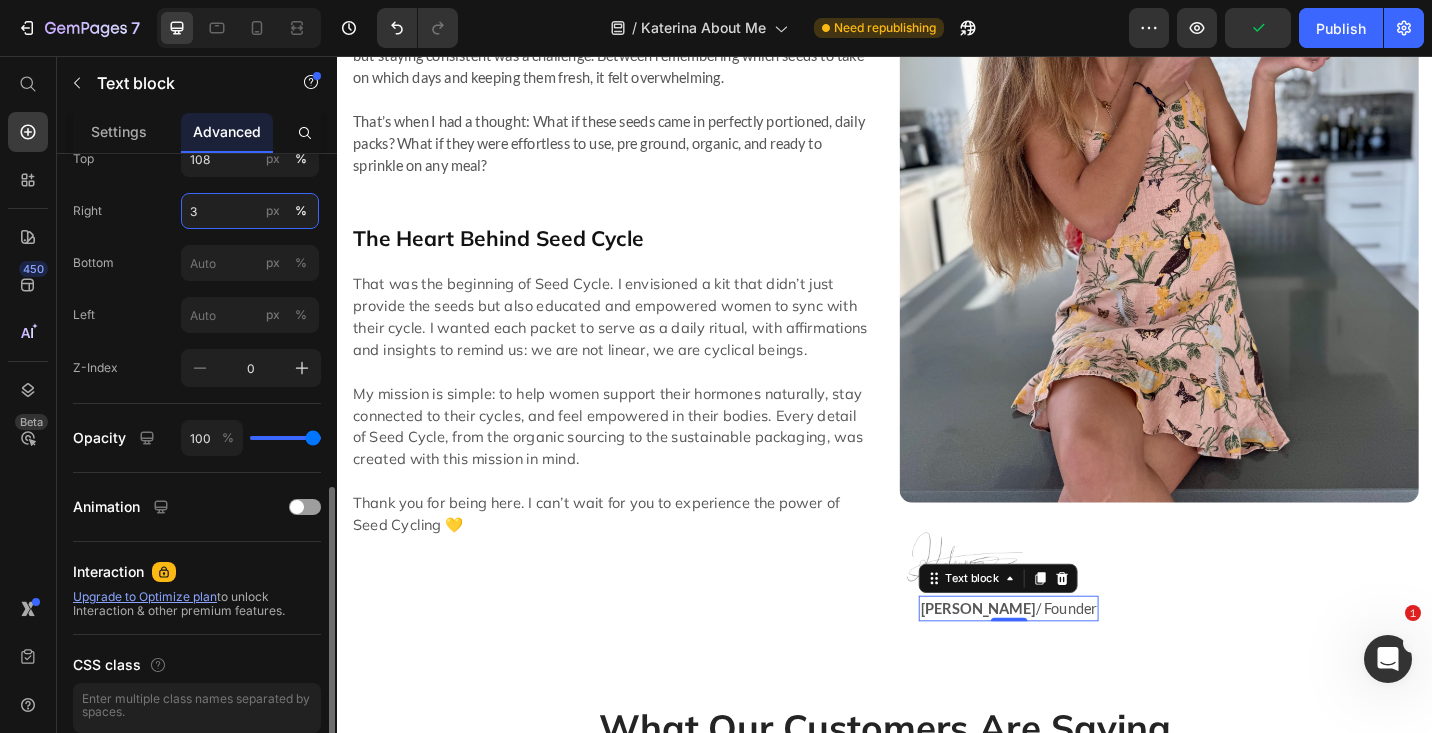 type on "31" 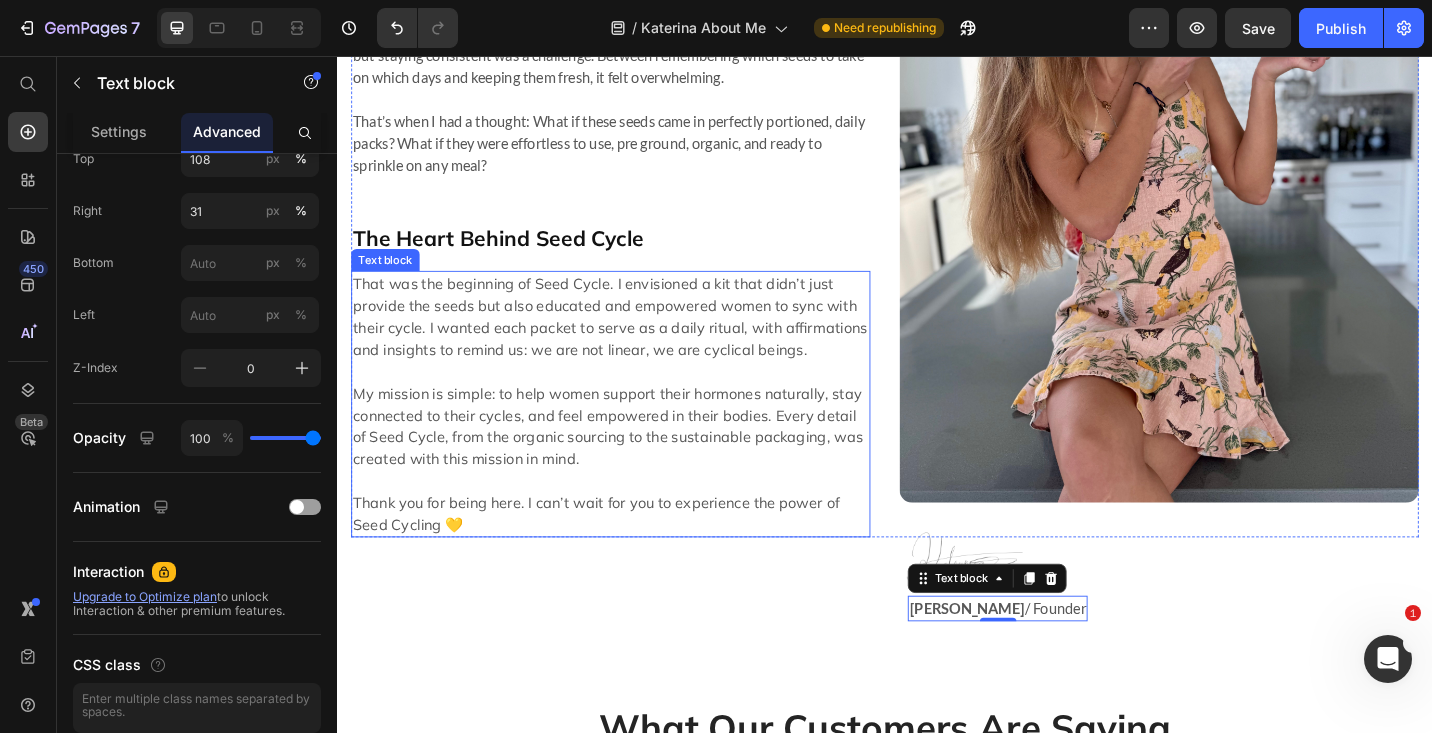 click on "My mission is simple: to help women support their hormones naturally, stay connected to their cycles, and feel empowered in their bodies. Every detail of Seed Cycle, from the organic sourcing to the sustainable packaging, was created with this mission in mind." at bounding box center [636, 461] 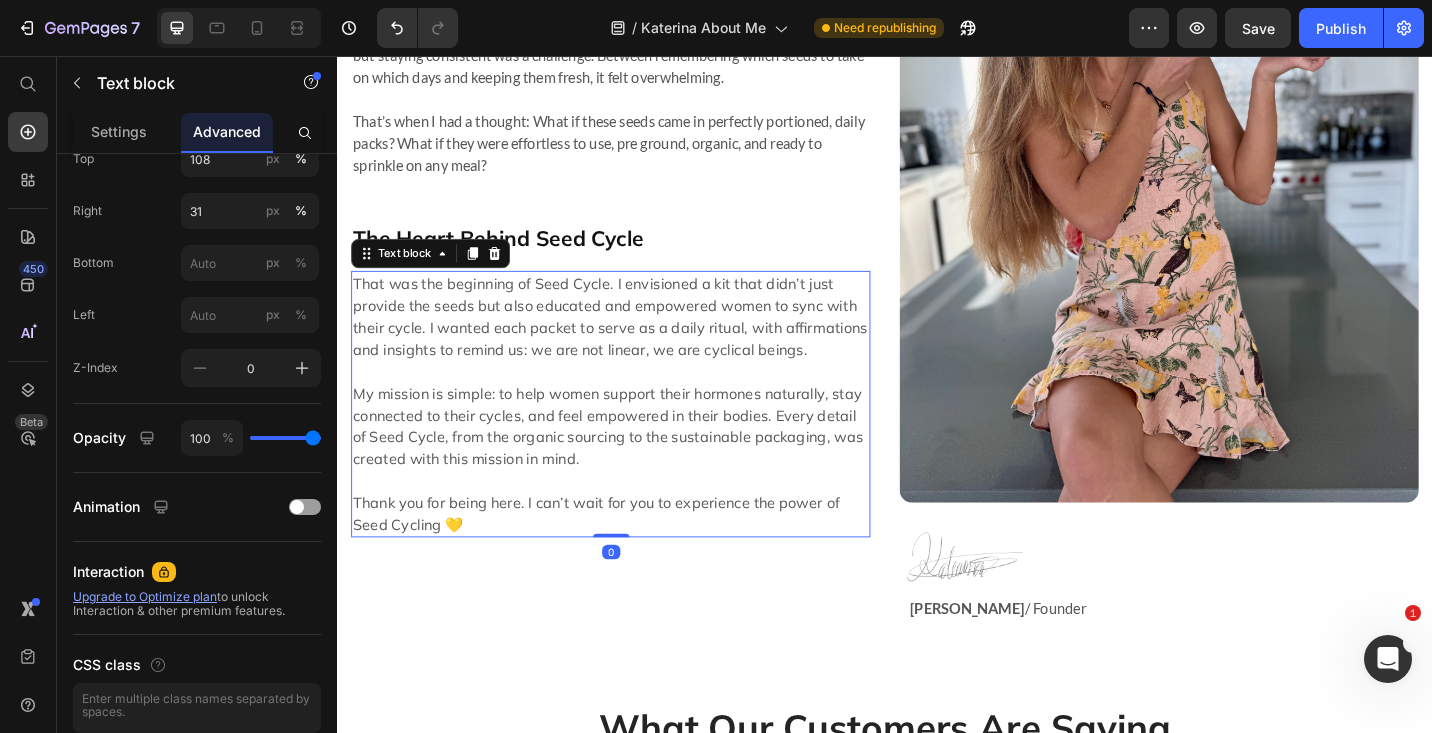 scroll, scrollTop: 620, scrollLeft: 0, axis: vertical 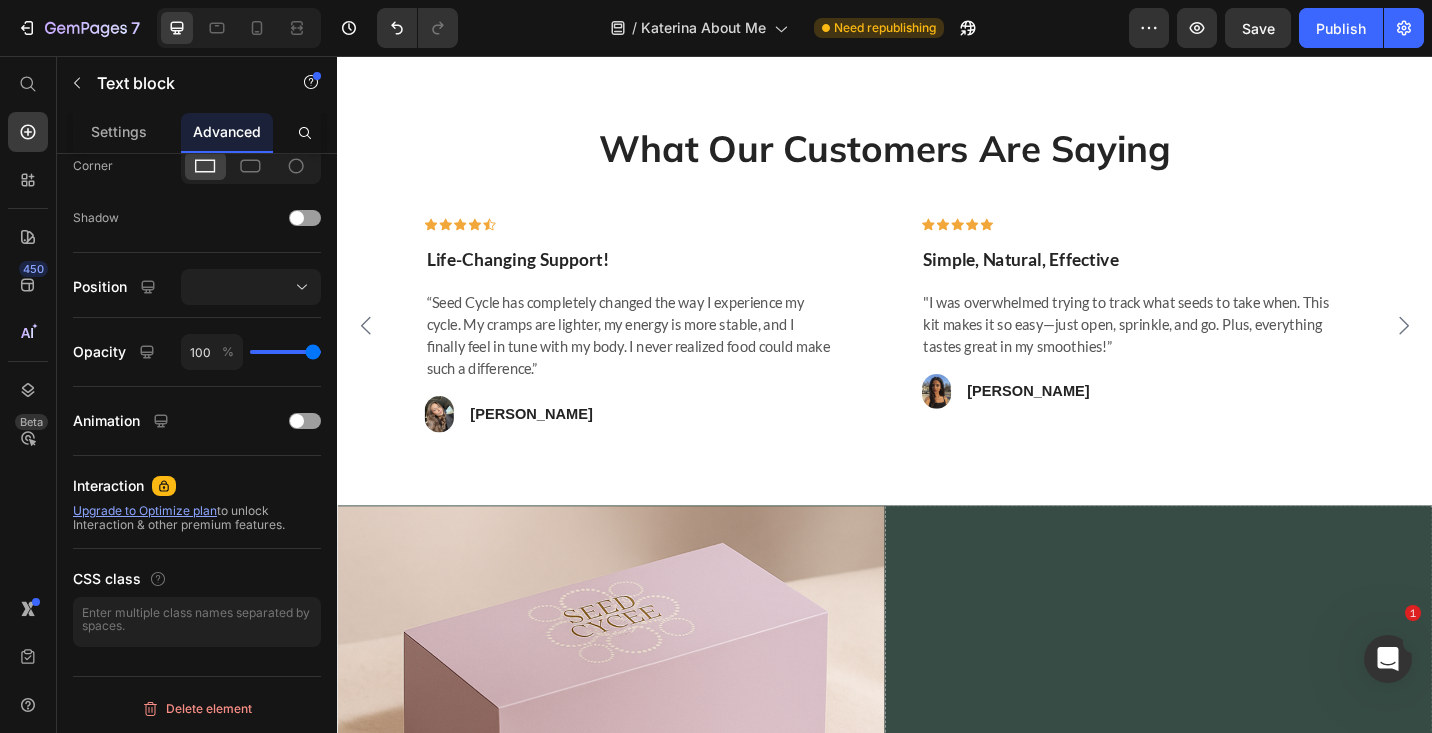 click on "How It All Began Heading My journey with Seed Cycle started from a deeply personal place. Since I was 20, I struggled with Polycystic Ovarian Syndrome (PCOS), battling painful cramps, hormonal acne, bloating, and unpredictable cycles. Like so many women, I was told to "just go on the pill." But instead of masking the symptoms, I wanted to understand my body and find a natural way to support my hormones.   Through years of research, trial, and error, I discovered Seed Cycling: a simple, food based approach to hormone balance. It quickly became my favorite holistic method but staying consistent was a challenge. Between remembering which seeds to take on which days and keeping them fresh, it felt overwhelming.   That’s when I had a thought: What if these seeds came in perfectly portioned, daily packs? What if they were effortless to use, pre ground, organic, and ready to sprinkle on any meal? Text block The Heart Behind Seed Cycle Heading     Text block   0 Image Row Image Katerina Savenko  / Founder Icon" at bounding box center [937, -74] 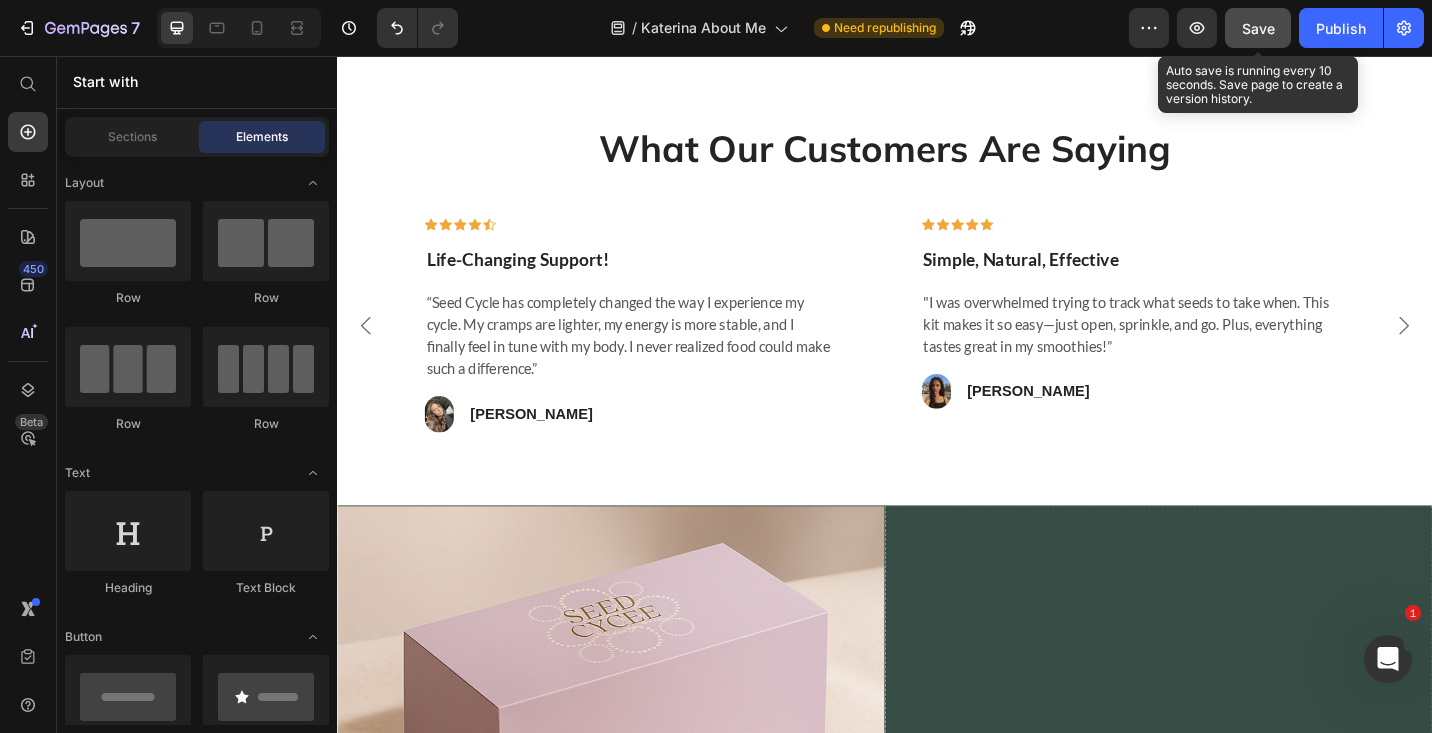 click on "Save" 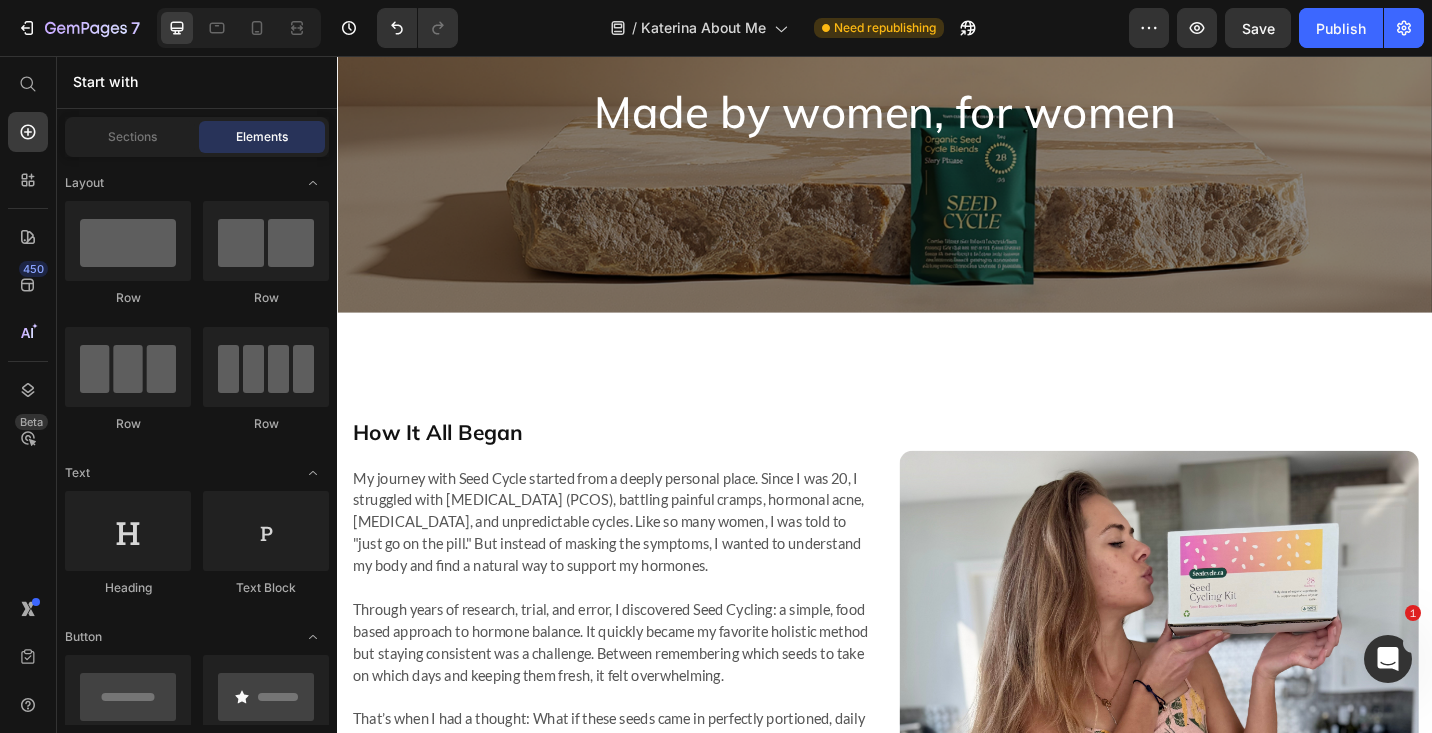 scroll, scrollTop: 198, scrollLeft: 0, axis: vertical 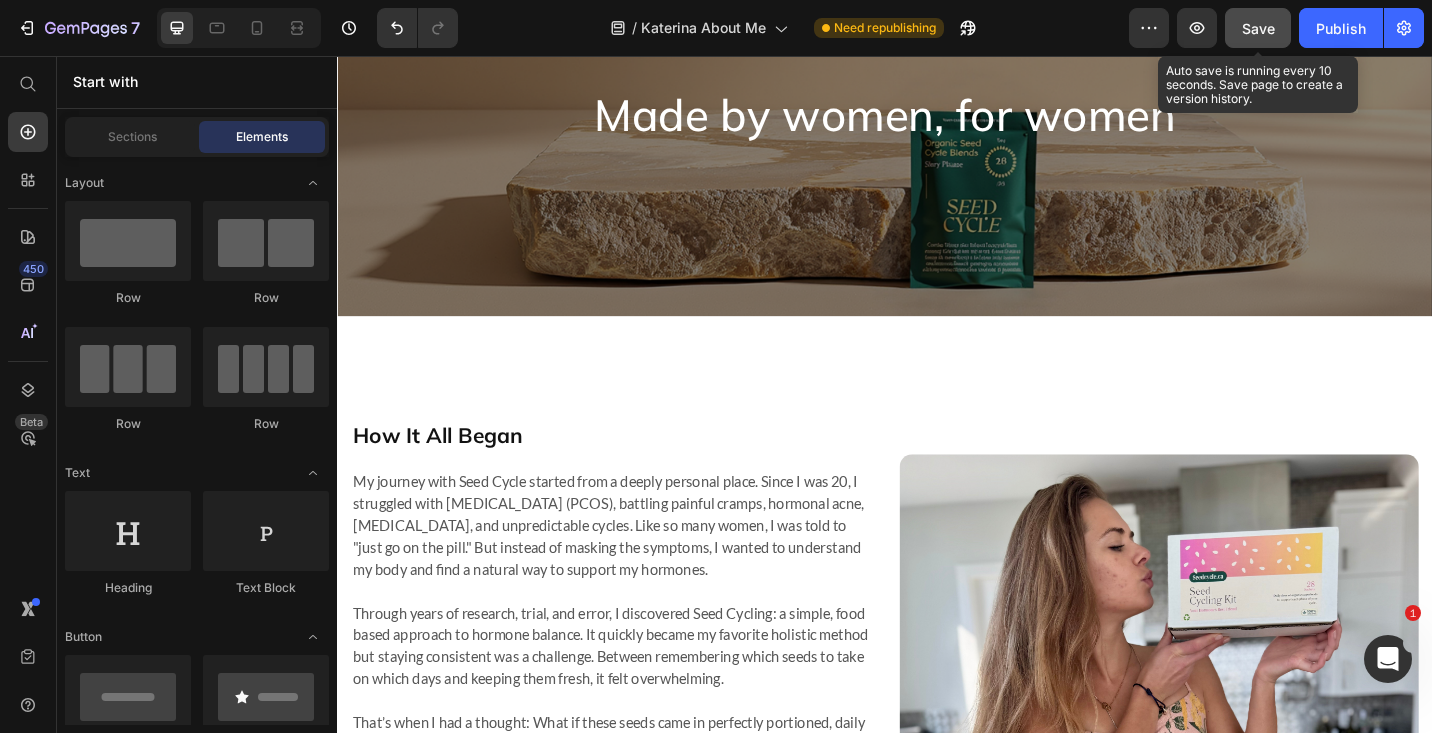 click on "Save" at bounding box center (1258, 28) 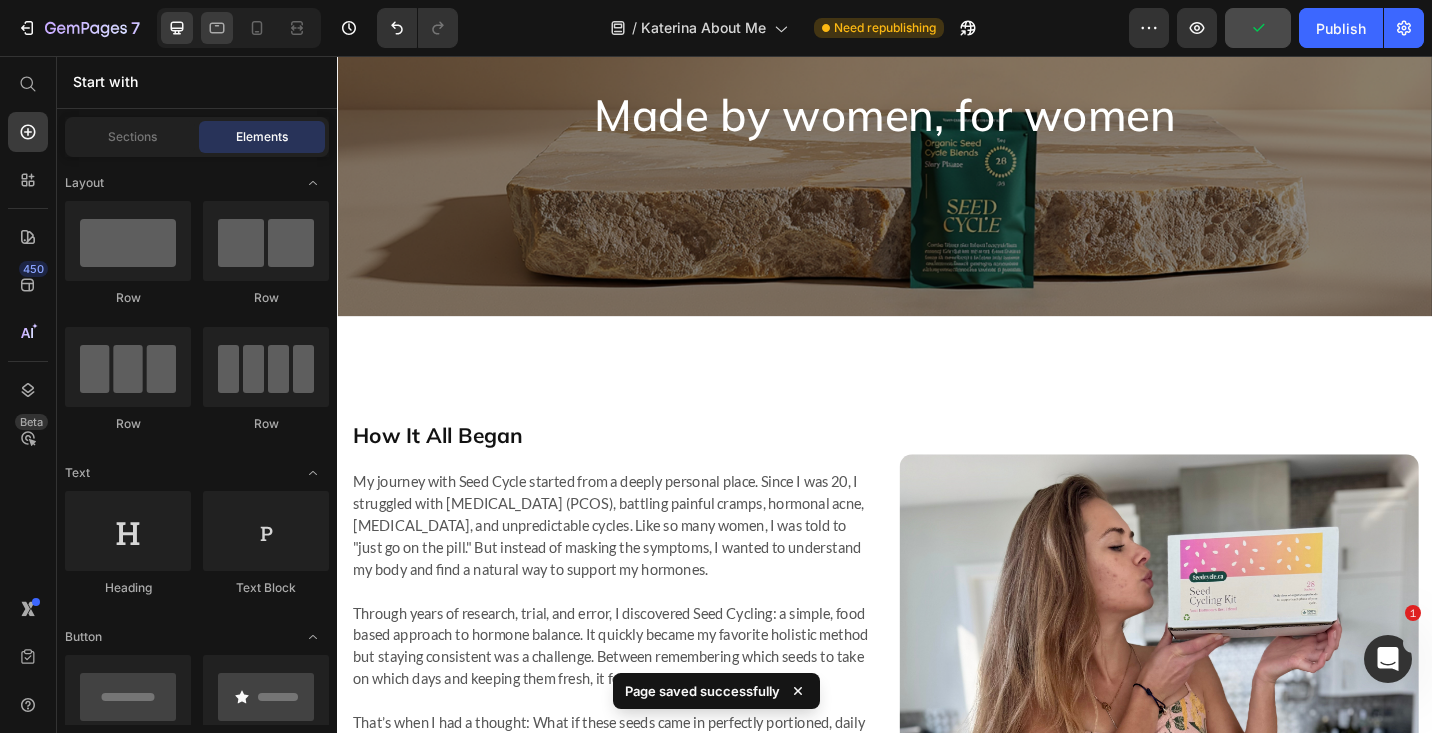 click 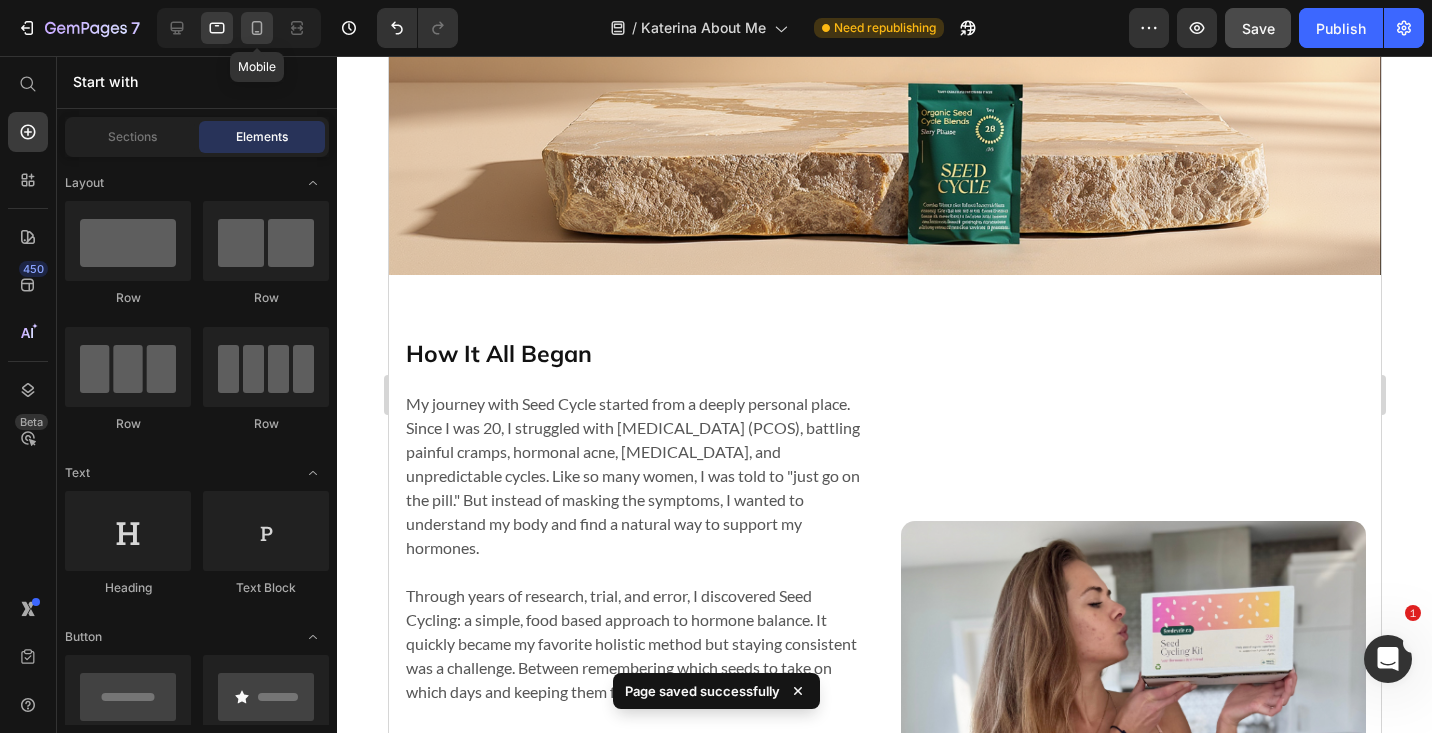 click 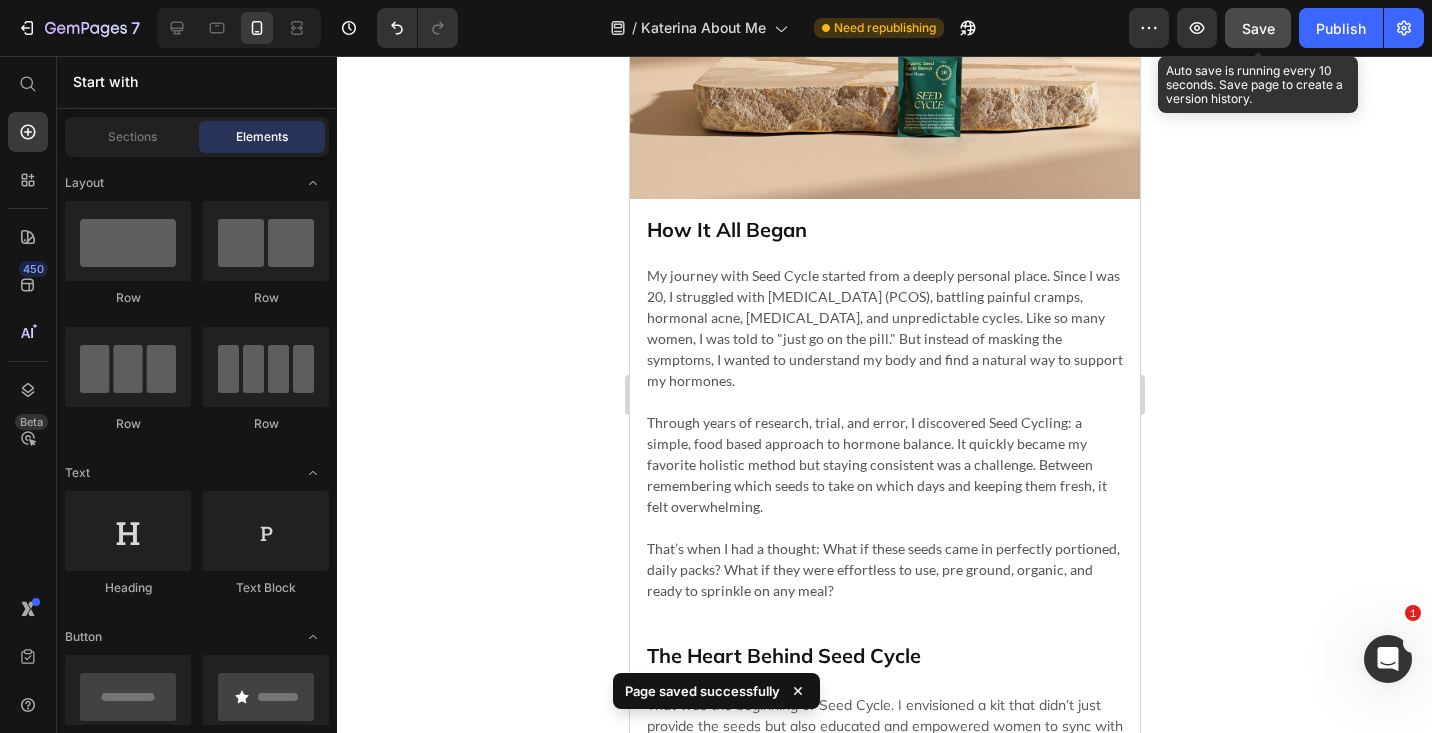 click on "Save" at bounding box center (1258, 28) 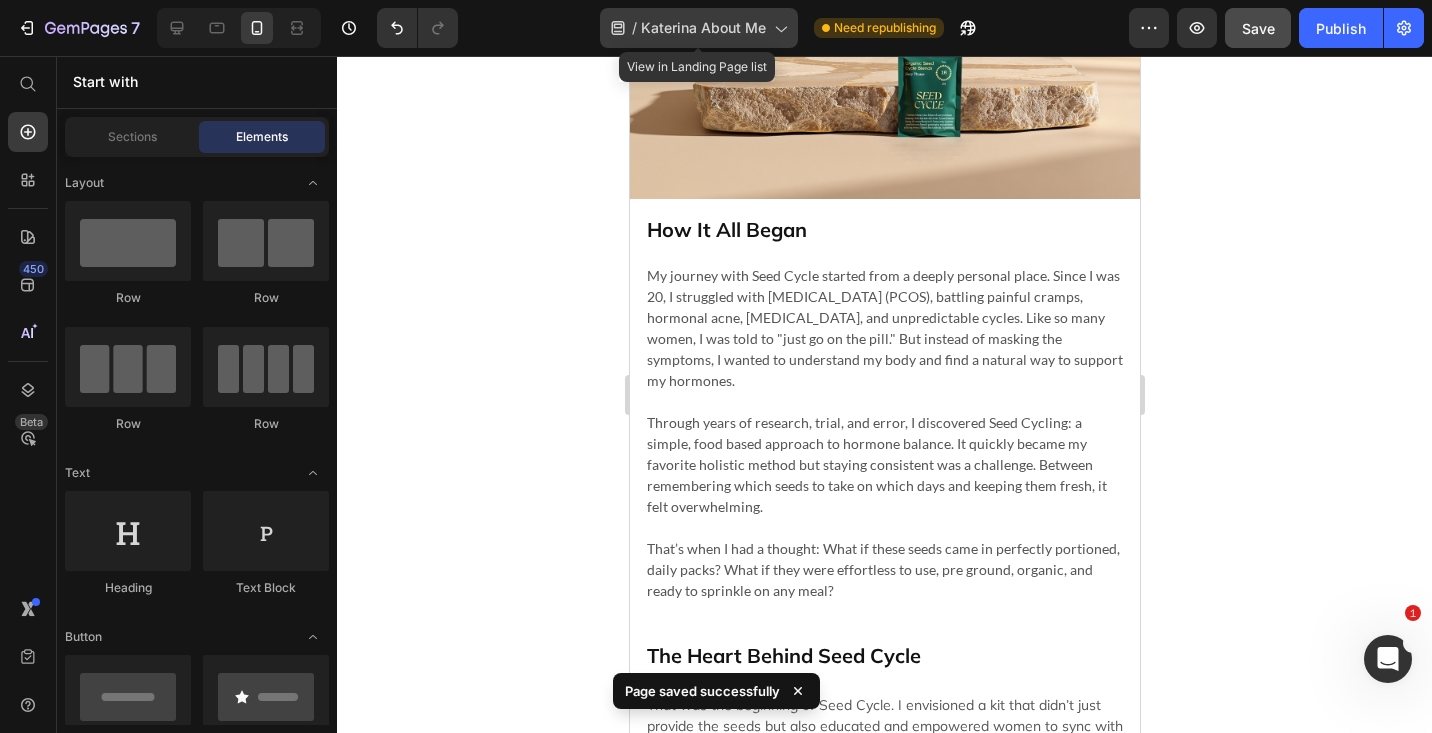 click on "/  Katerina About Me" 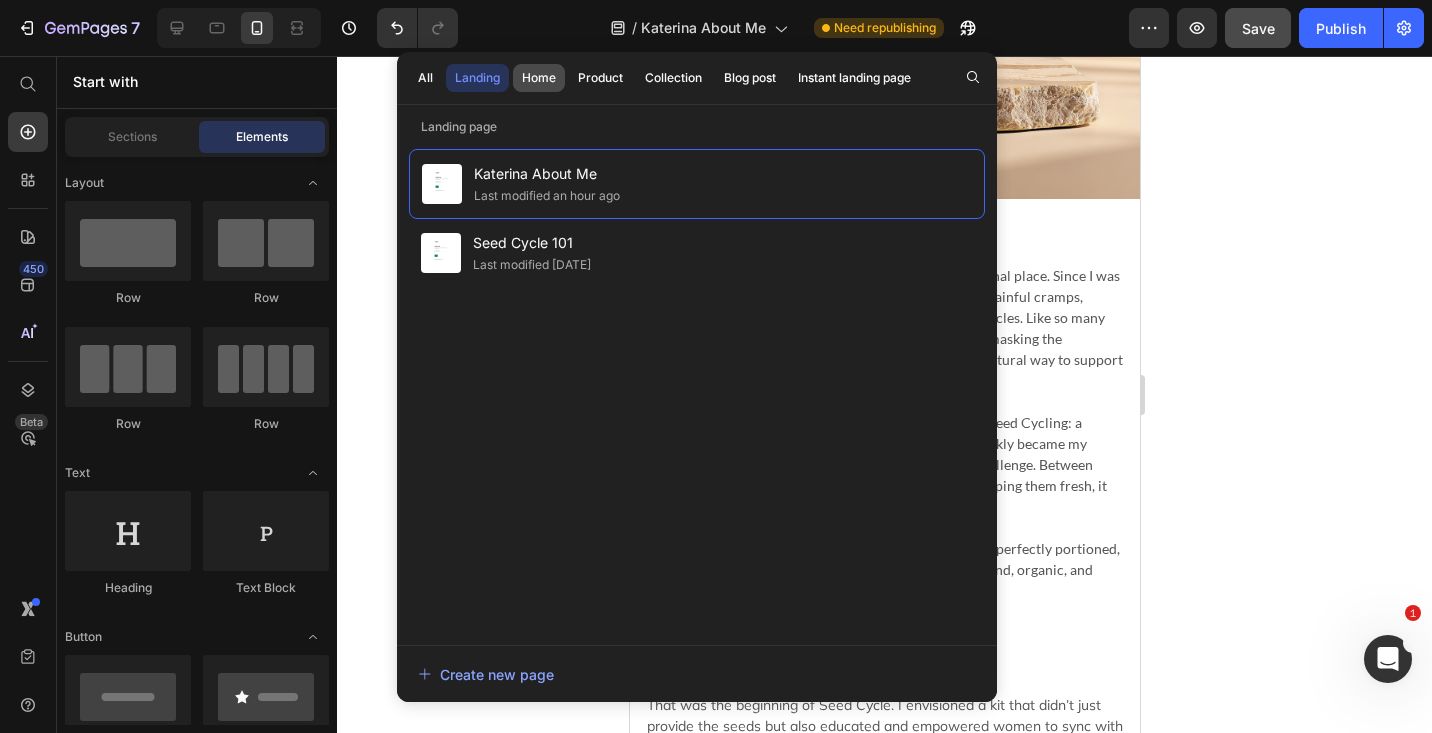 click on "Home" at bounding box center (539, 78) 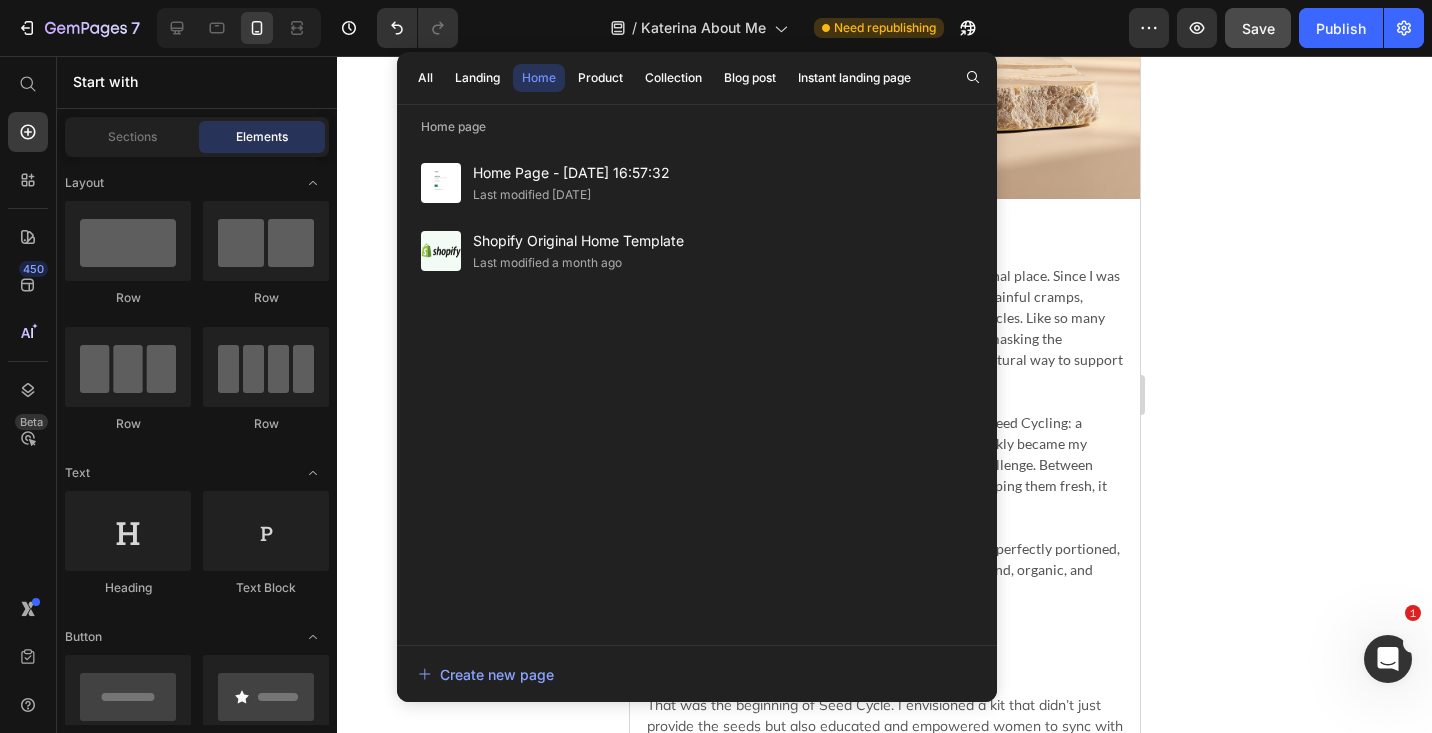 click on "All Landing Home Product Collection Blog post Instant landing page" at bounding box center [664, 78] 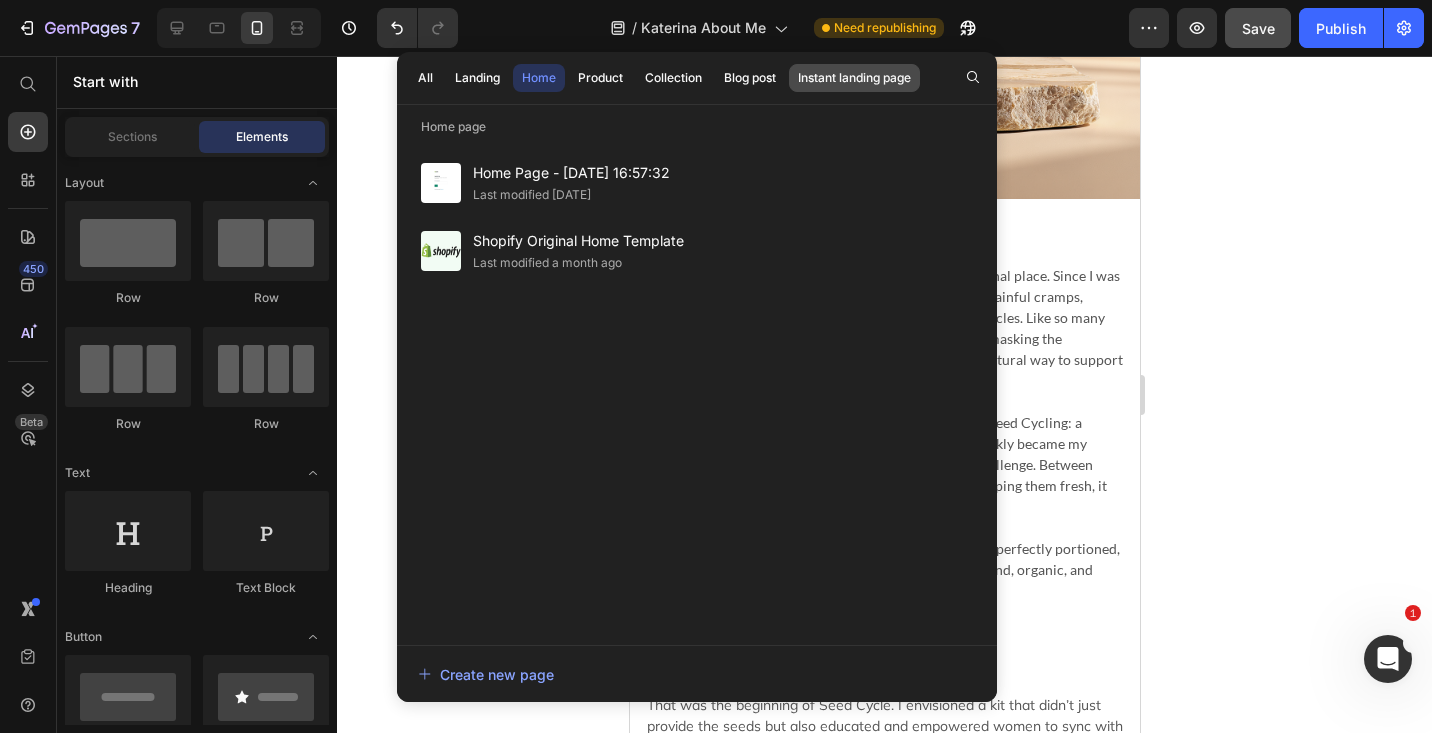 click on "Instant landing page" at bounding box center (854, 78) 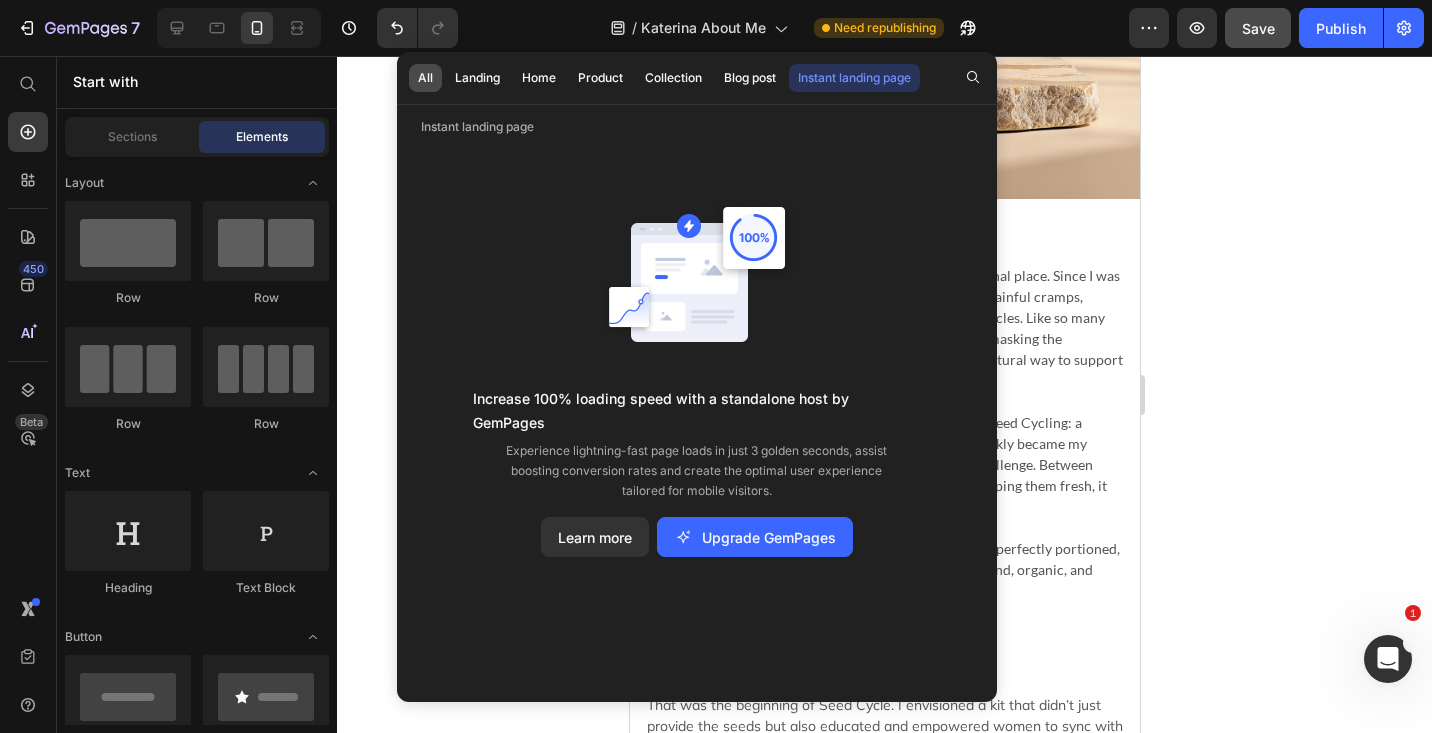 click on "All" at bounding box center (425, 78) 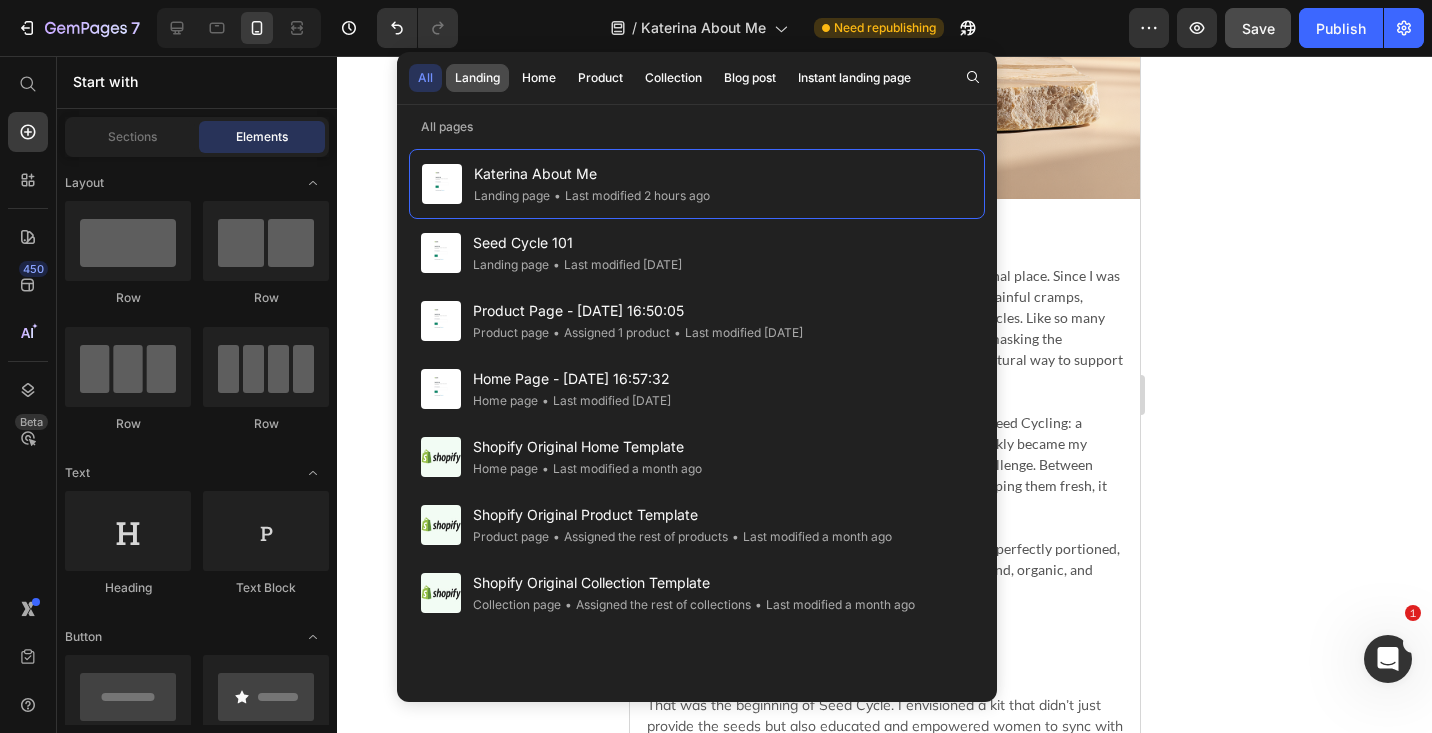 click on "Landing" 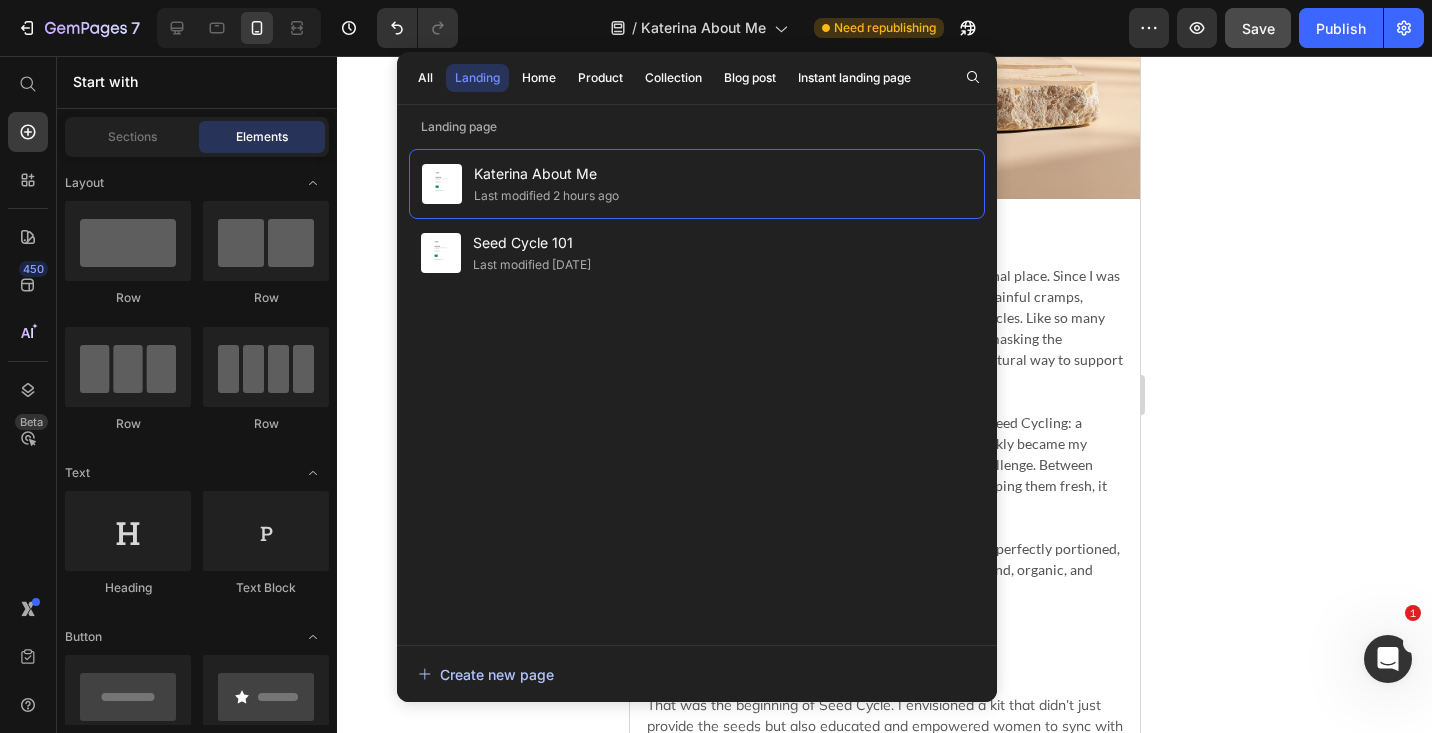 click on "Create new page" at bounding box center (486, 674) 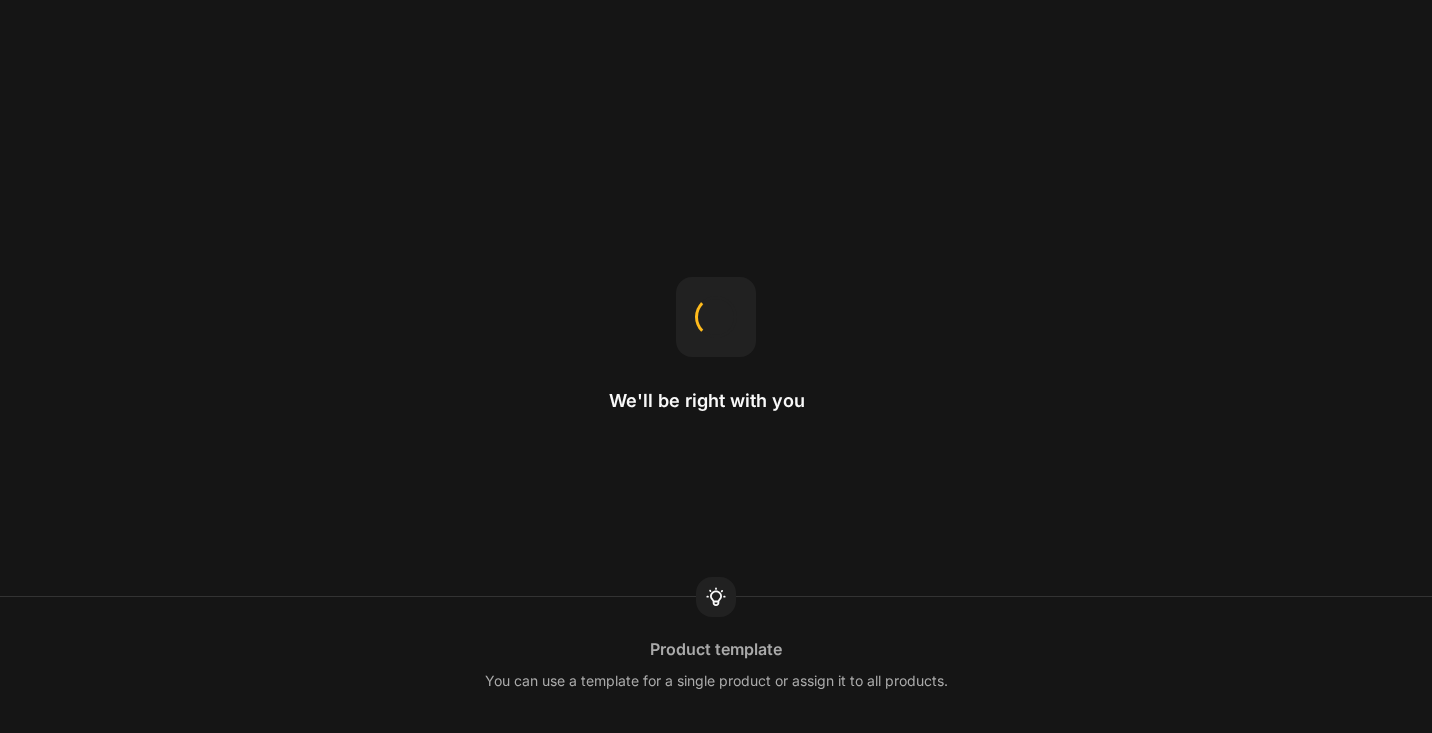 scroll, scrollTop: 0, scrollLeft: 0, axis: both 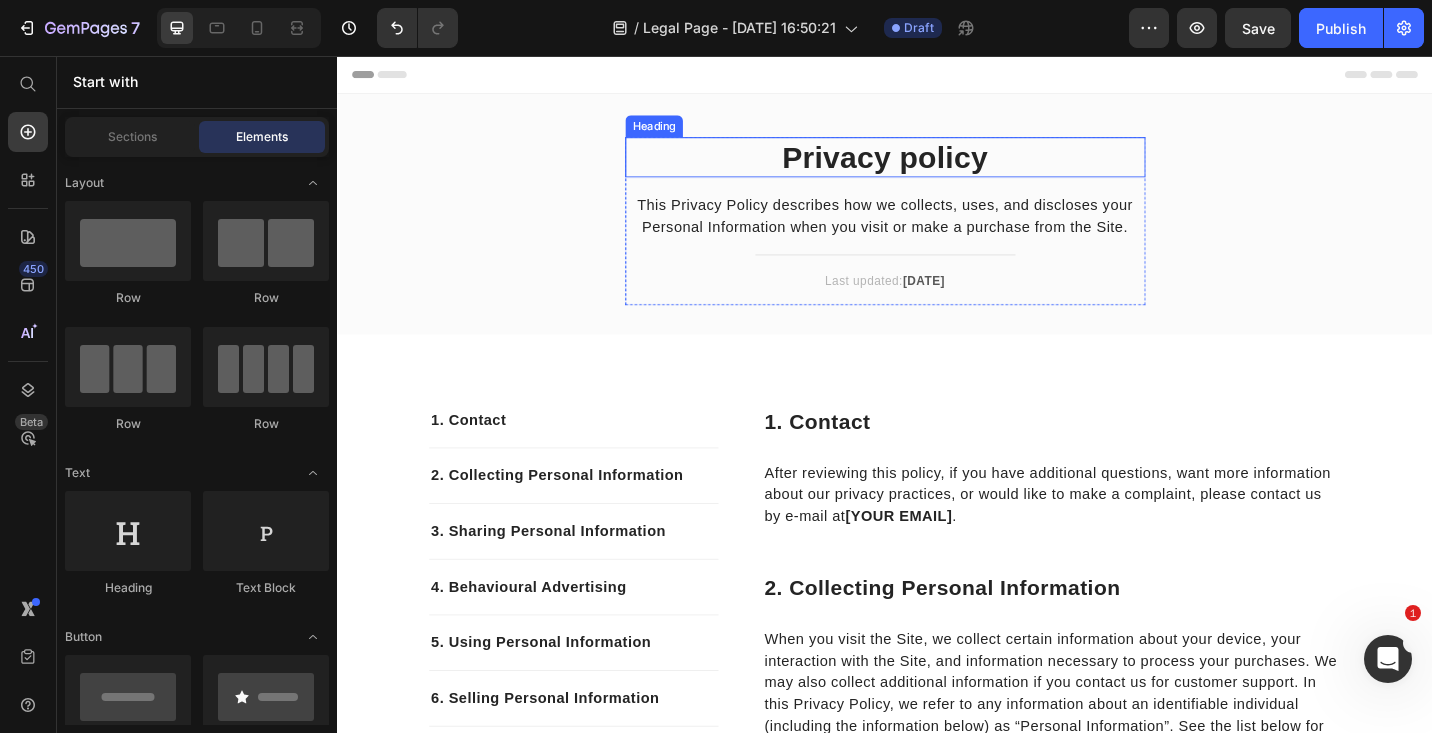 click on "Privacy policy" at bounding box center [937, 167] 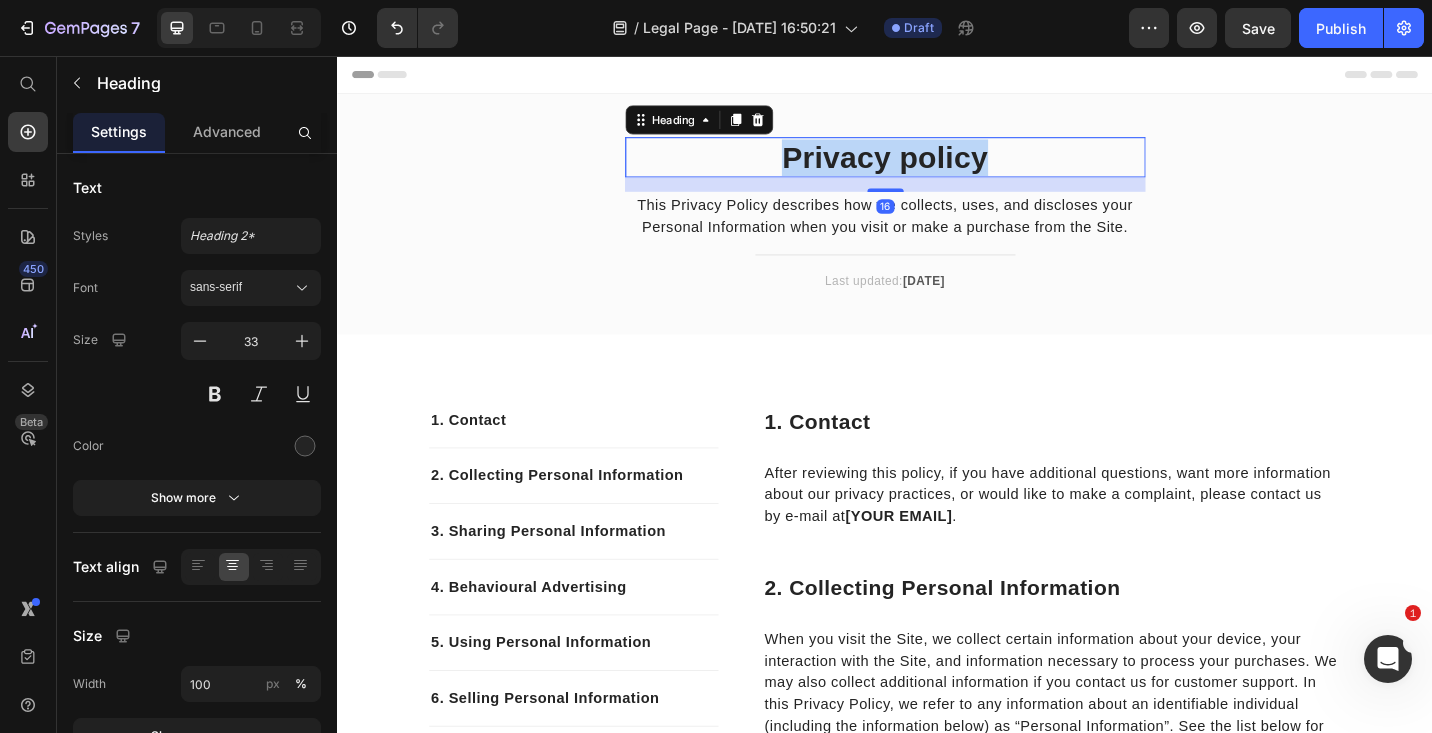 click on "Privacy policy" at bounding box center [937, 167] 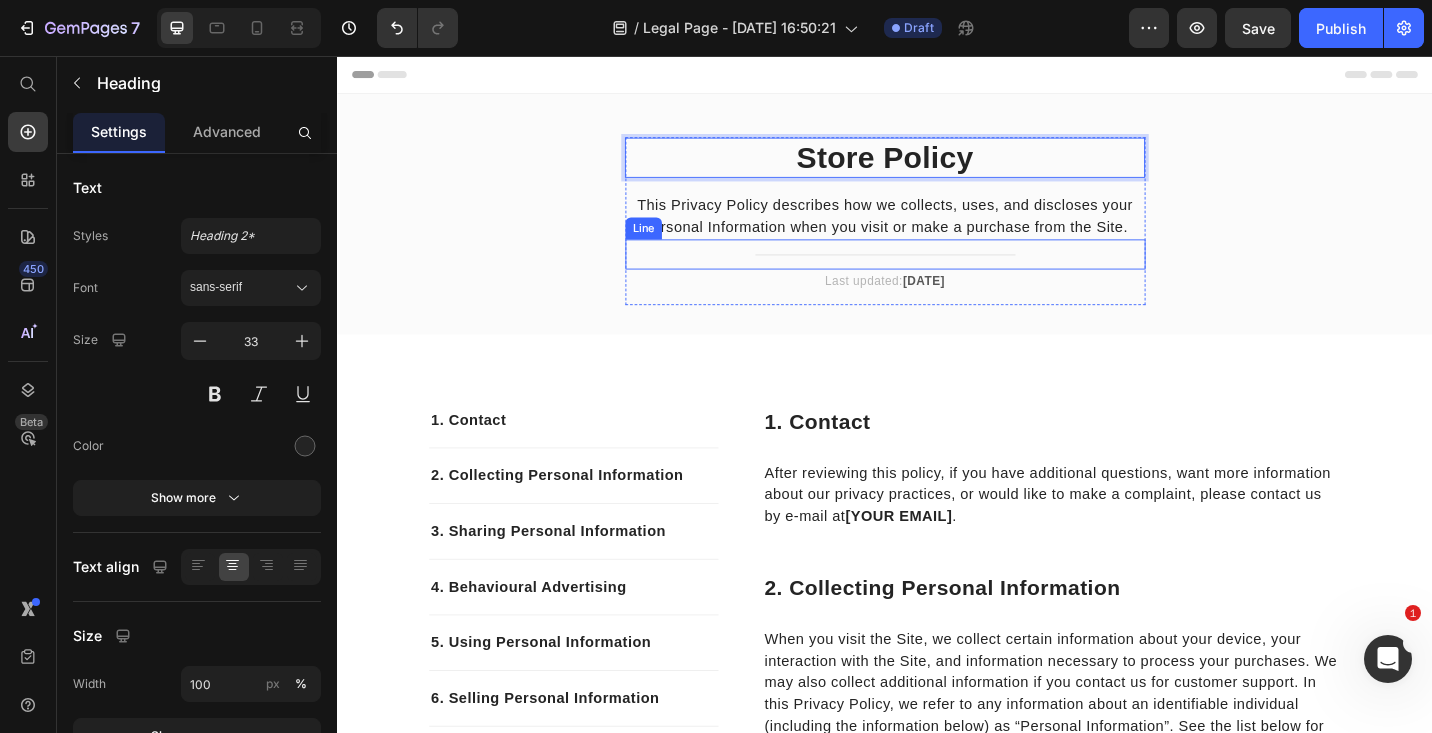 click on "Title Line" at bounding box center [937, 273] 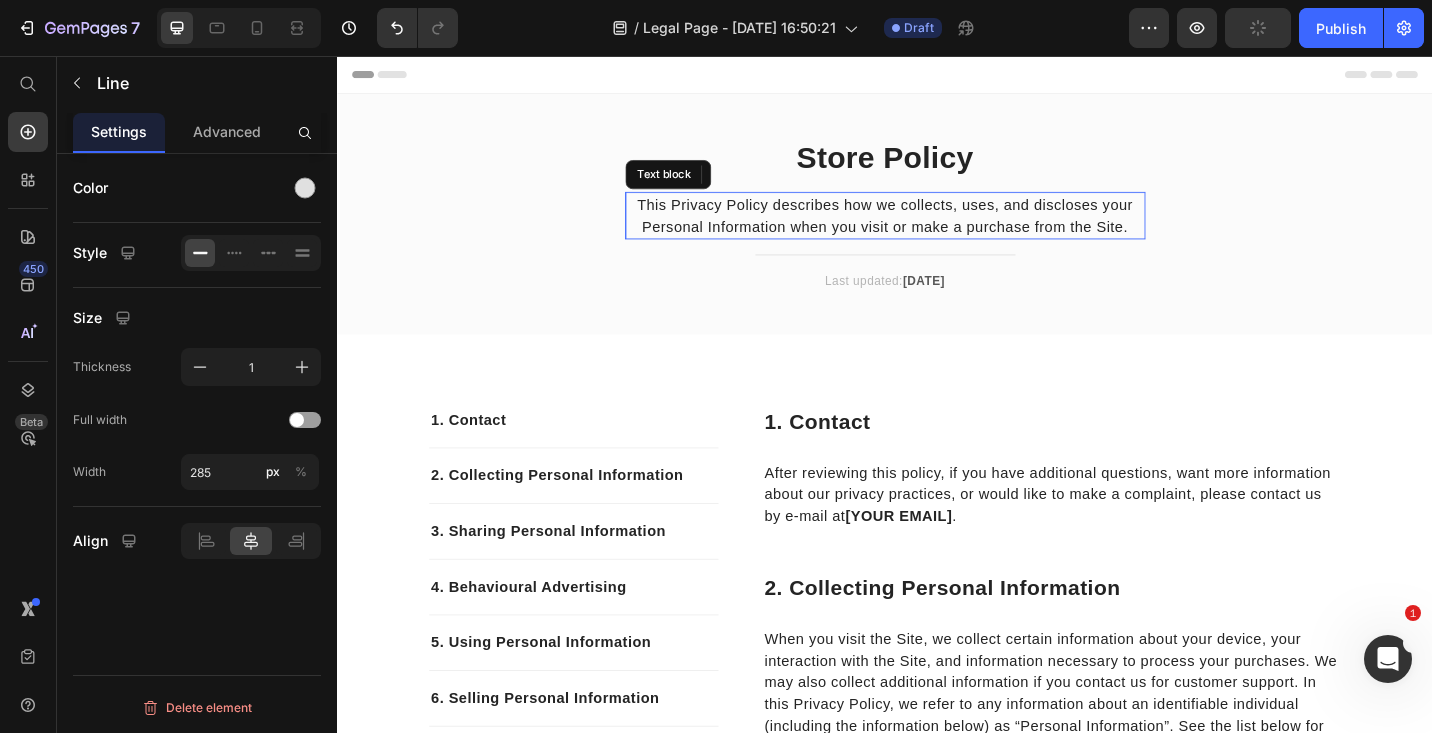 click on "This Privacy Policy describes how we collects, uses, and discloses your Personal Information when you visit or make a purchase from the Site." at bounding box center (937, 231) 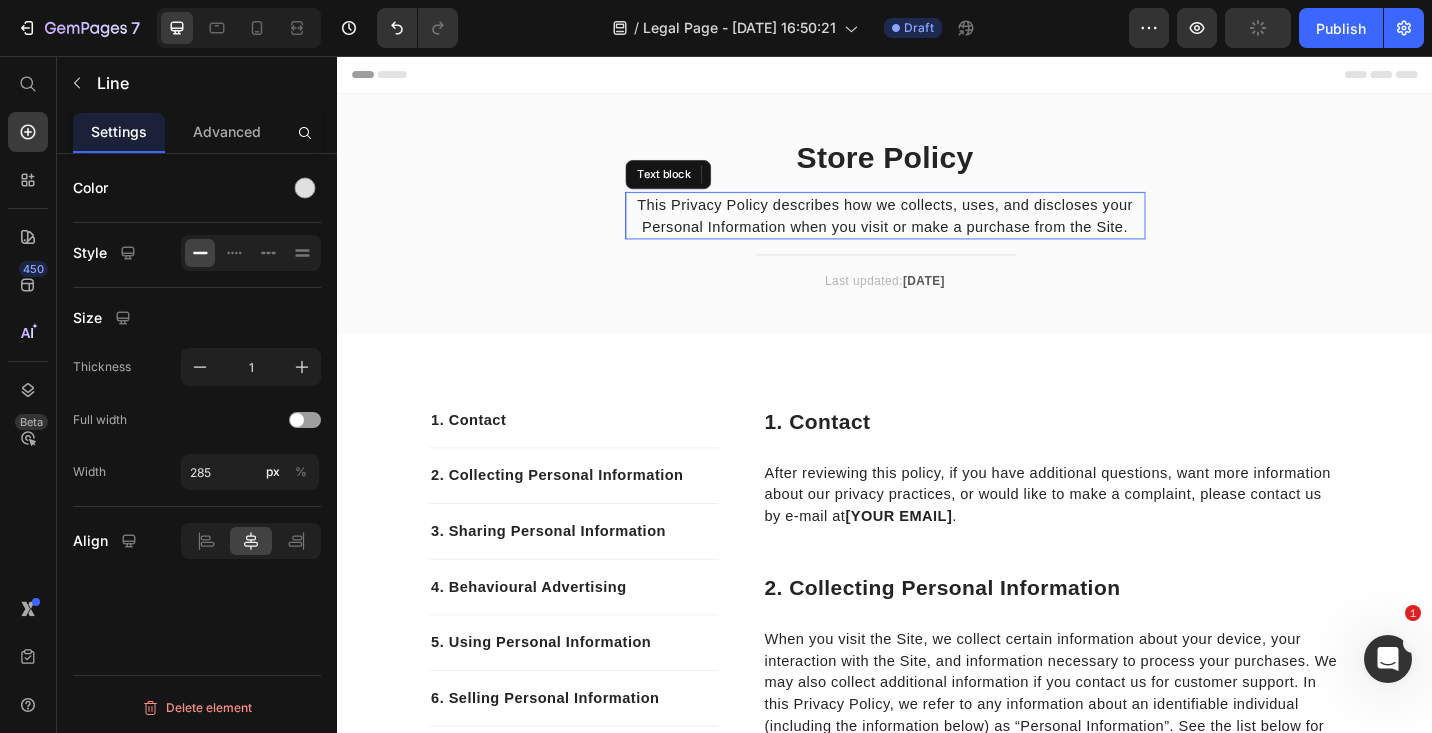 click on "This Privacy Policy describes how we collects, uses, and discloses your Personal Information when you visit or make a purchase from the Site." at bounding box center [937, 231] 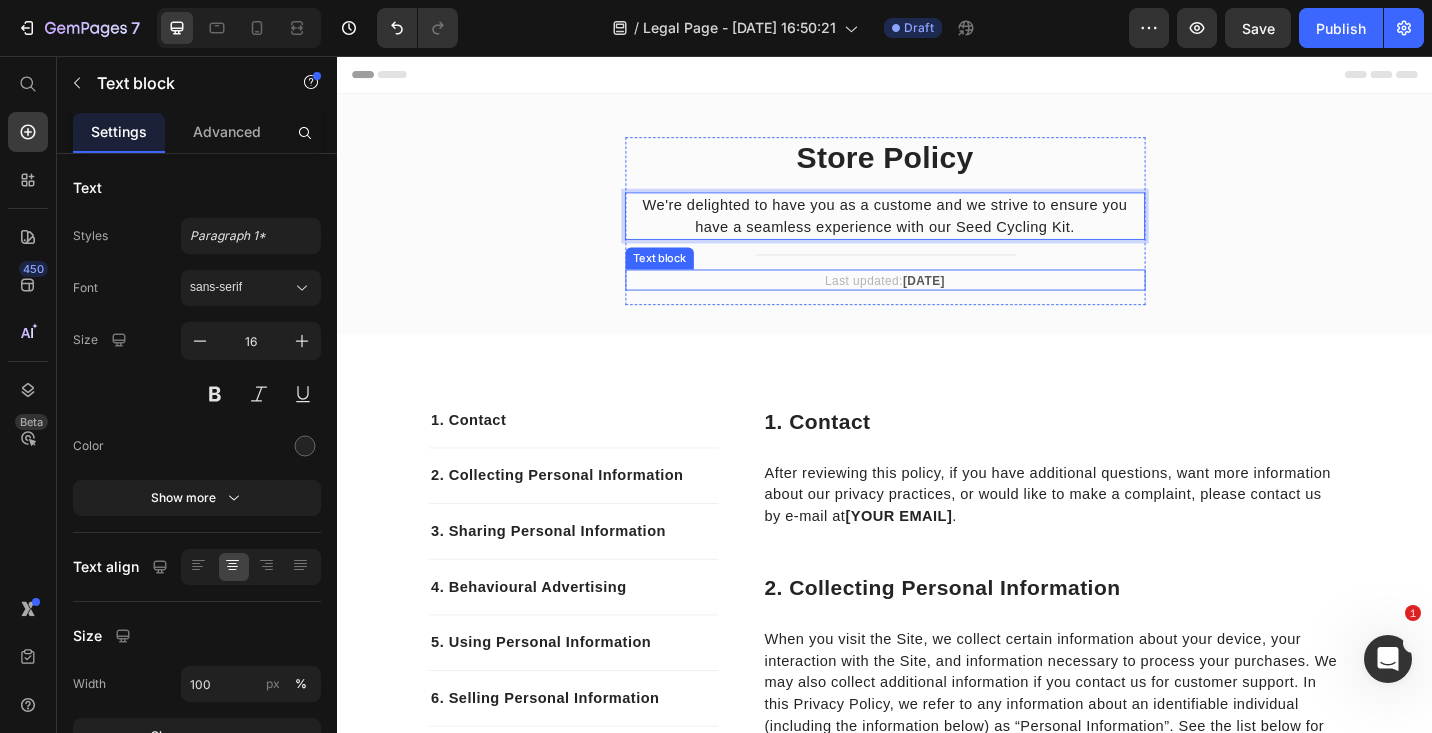 click on "April 2023" at bounding box center (980, 301) 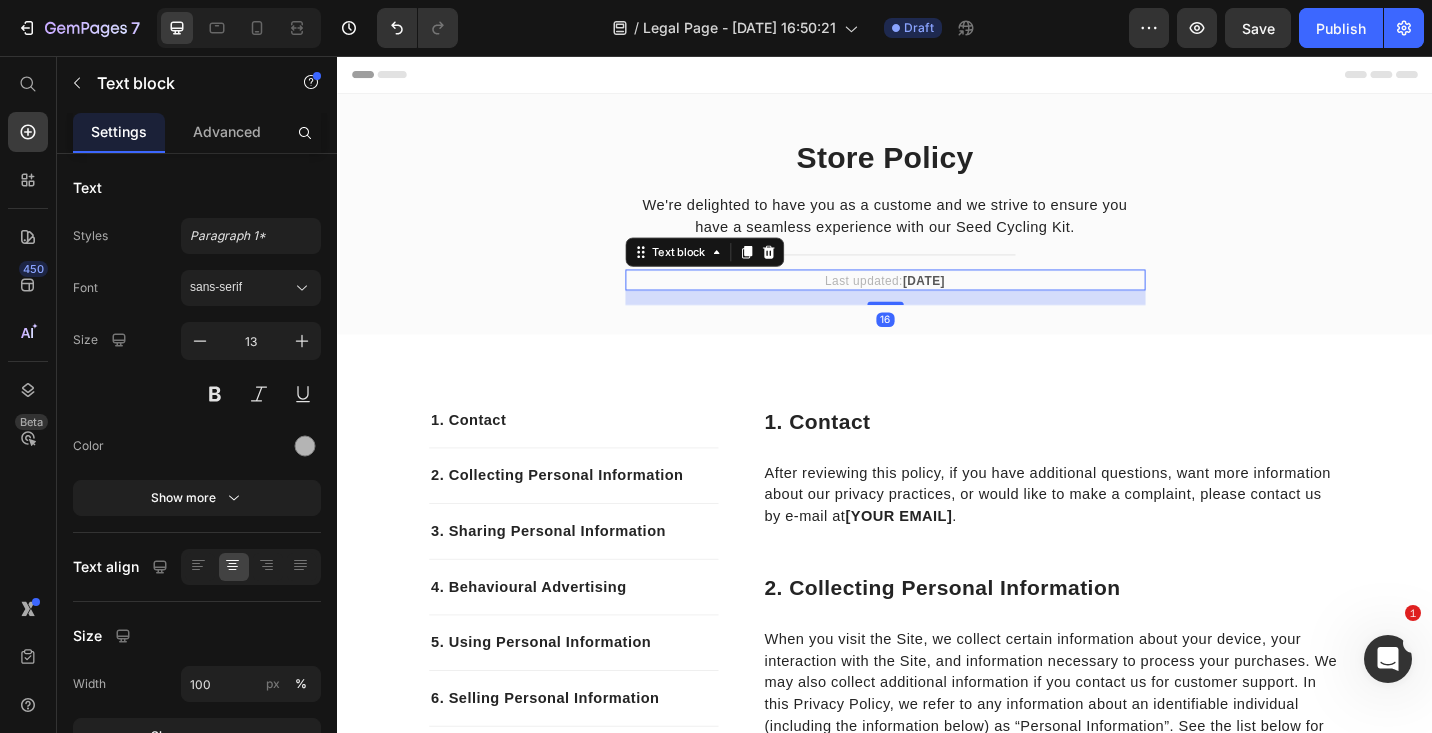 click on "April 2023" at bounding box center (980, 301) 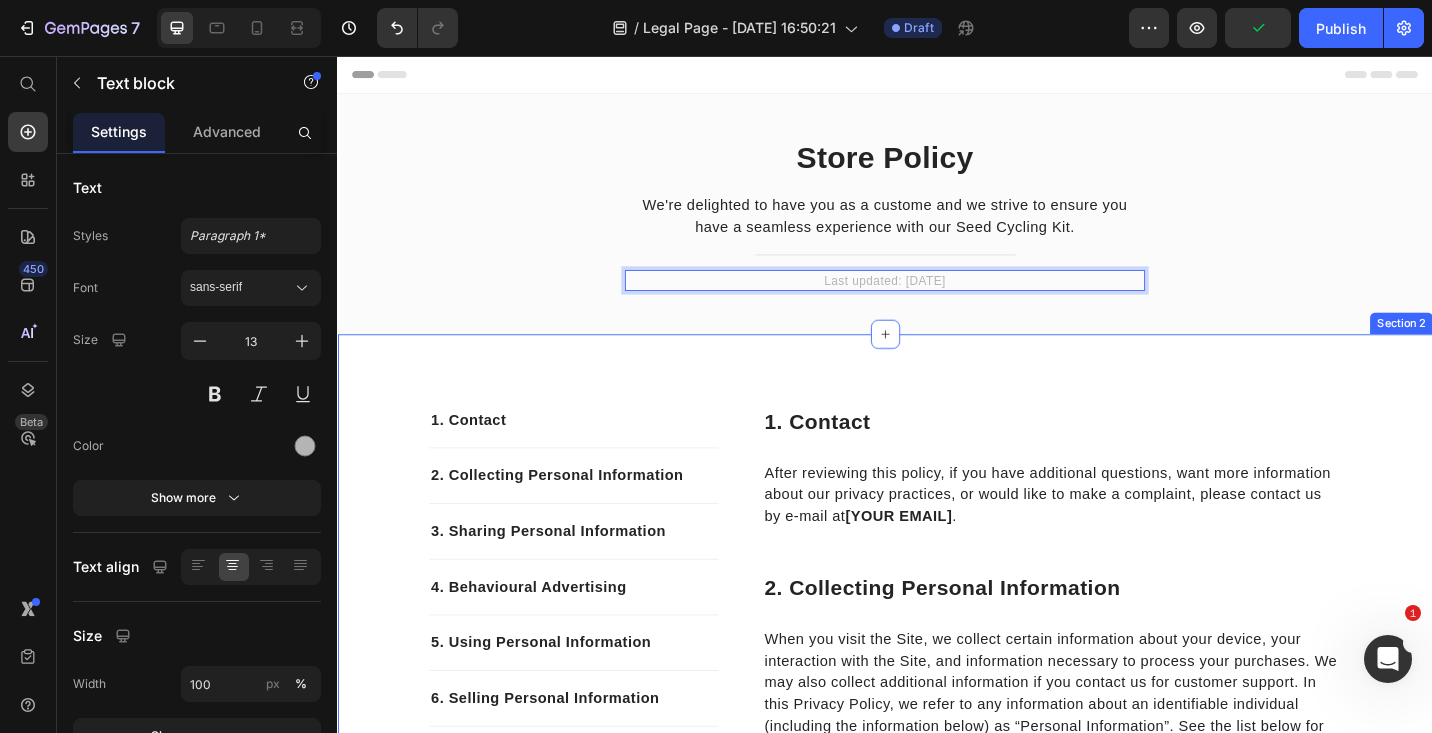 click on "1. Contact" at bounding box center [1119, 458] 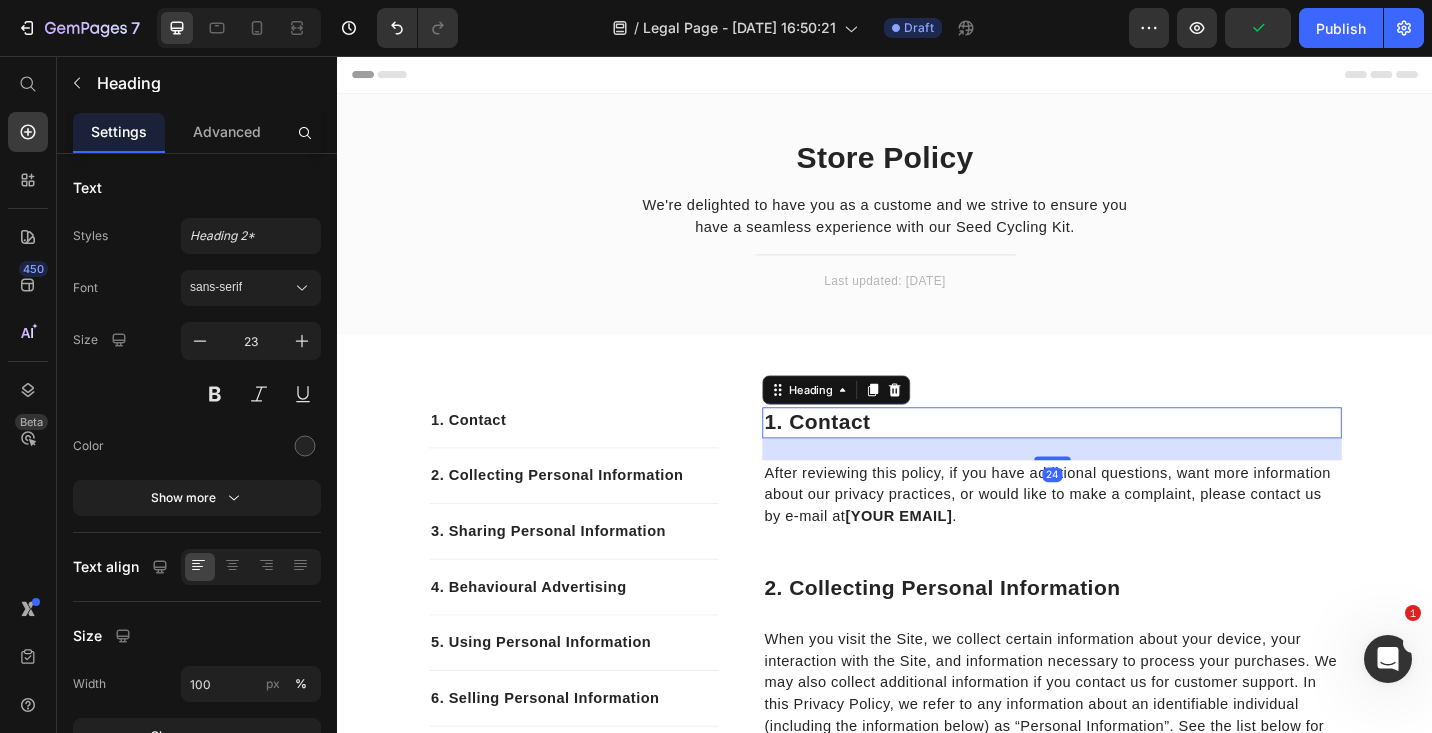 click on "1. Contact" at bounding box center (1119, 458) 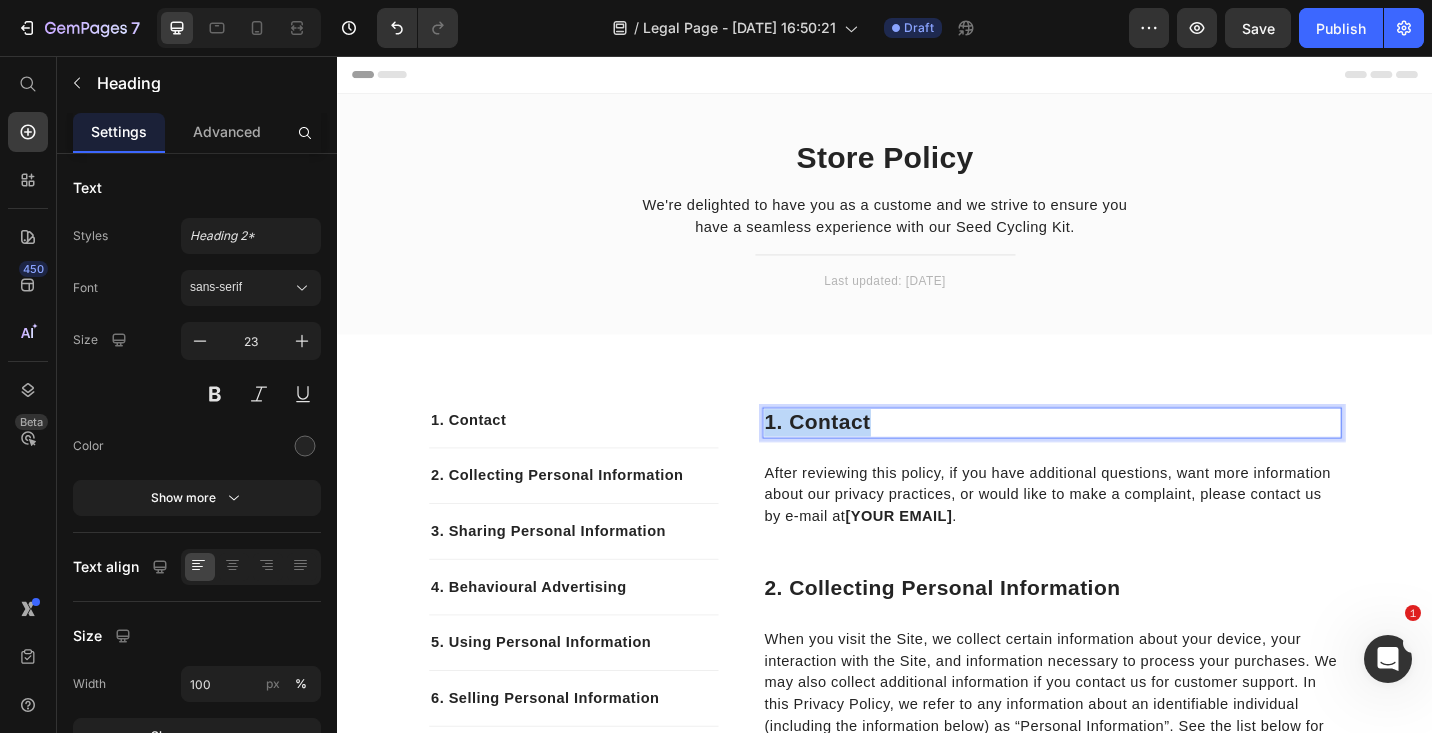 click on "1. Contact" at bounding box center (1119, 458) 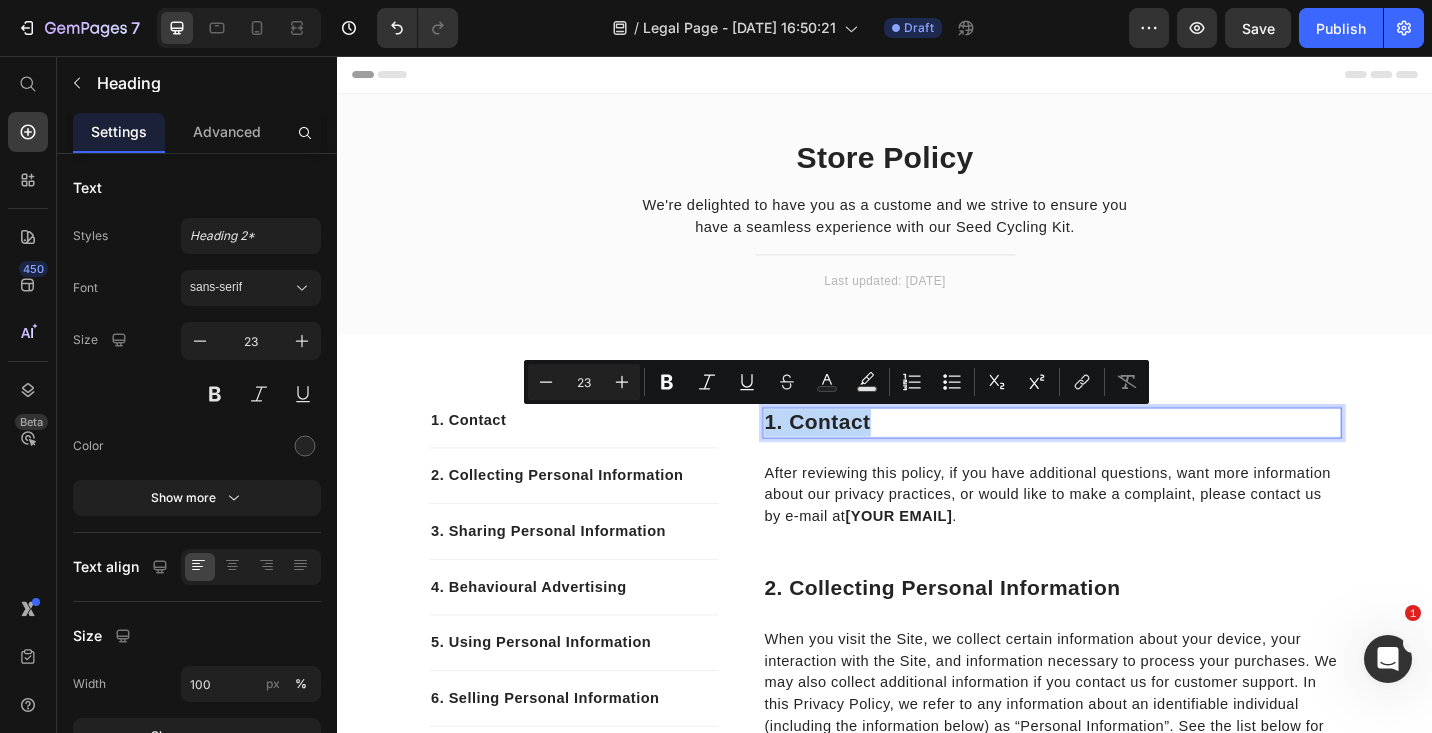 click on "1. Contact" at bounding box center (1119, 458) 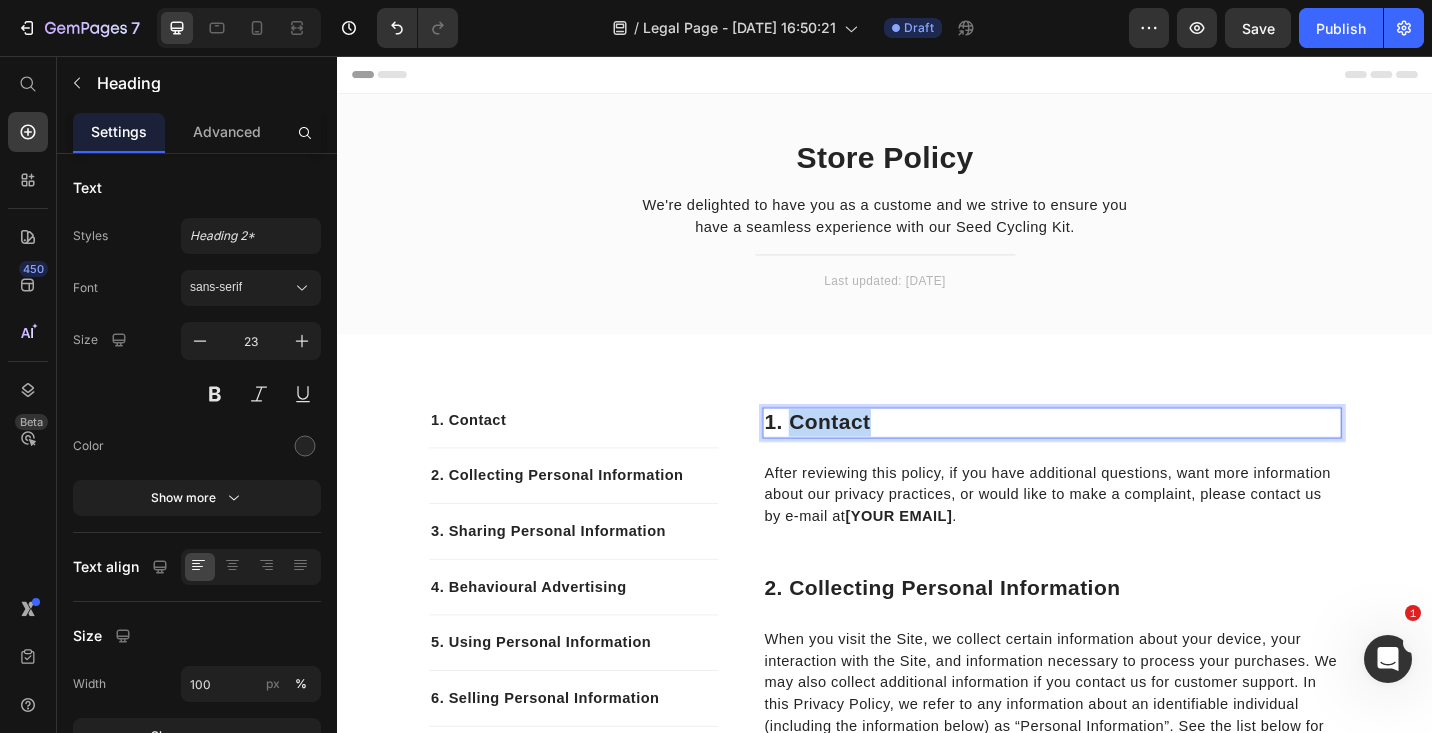 click on "1. Contact" at bounding box center (1119, 458) 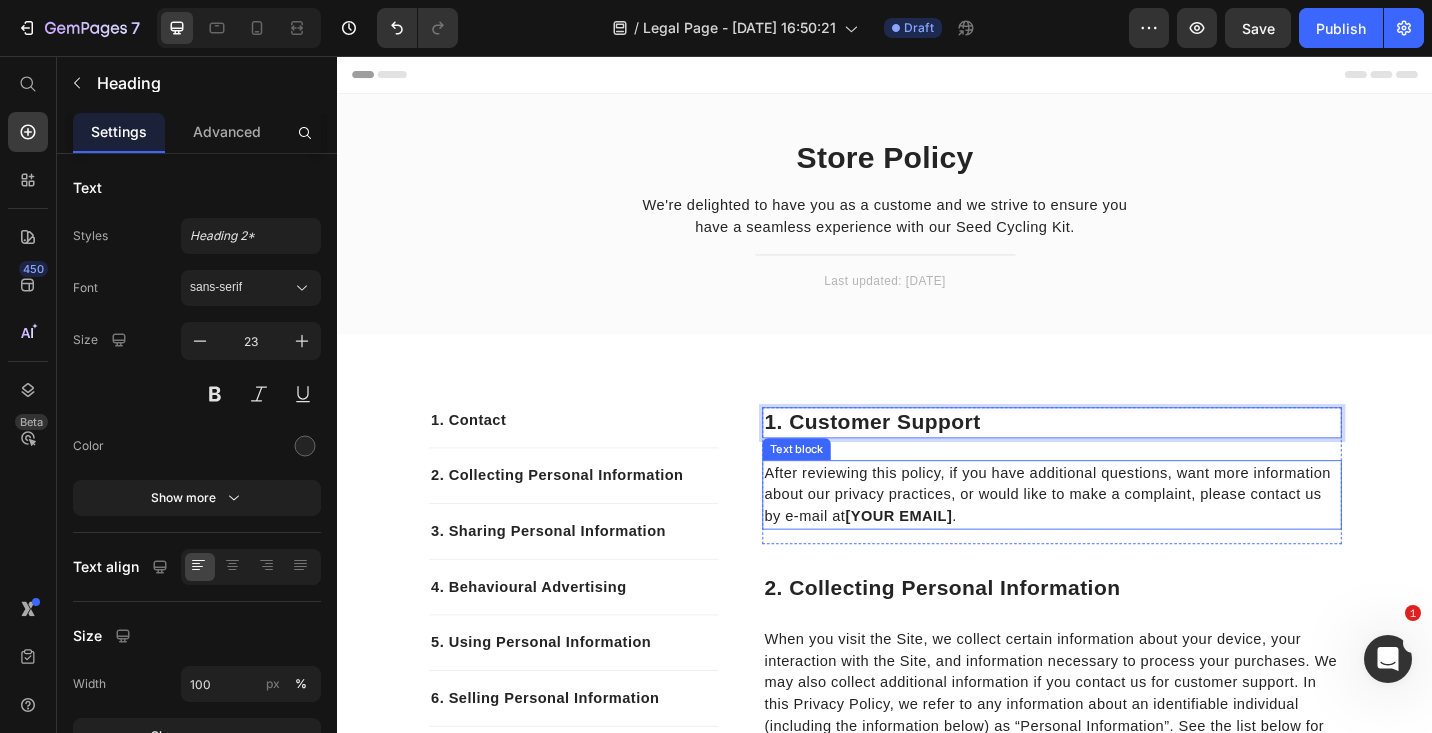 click on "After reviewing this policy, if you have additional questions, want more information about our privacy practices, or would like to make a complaint, please contact us by e-mail at  [YOUR EMAIL] ." at bounding box center (1119, 537) 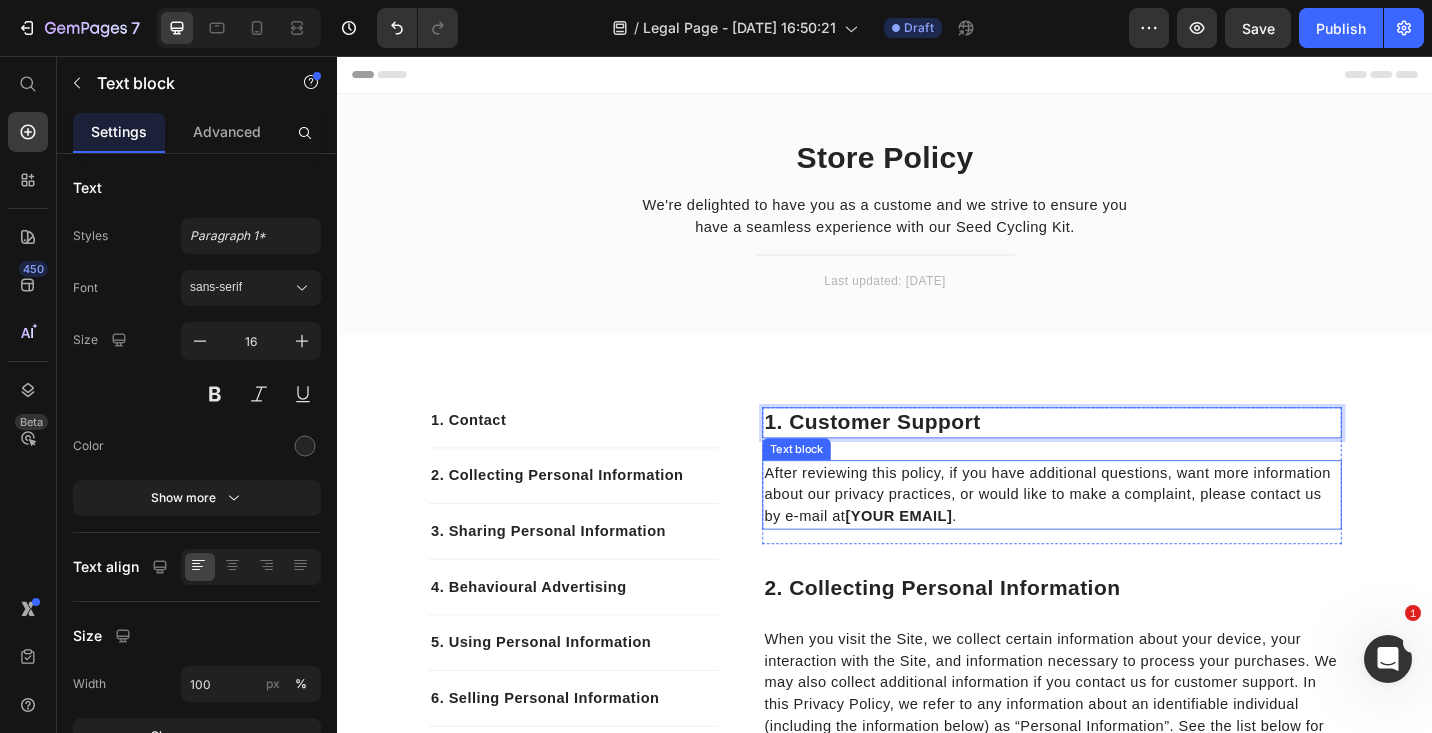 click on "After reviewing this policy, if you have additional questions, want more information about our privacy practices, or would like to make a complaint, please contact us by e-mail at  [YOUR EMAIL] ." at bounding box center (1119, 537) 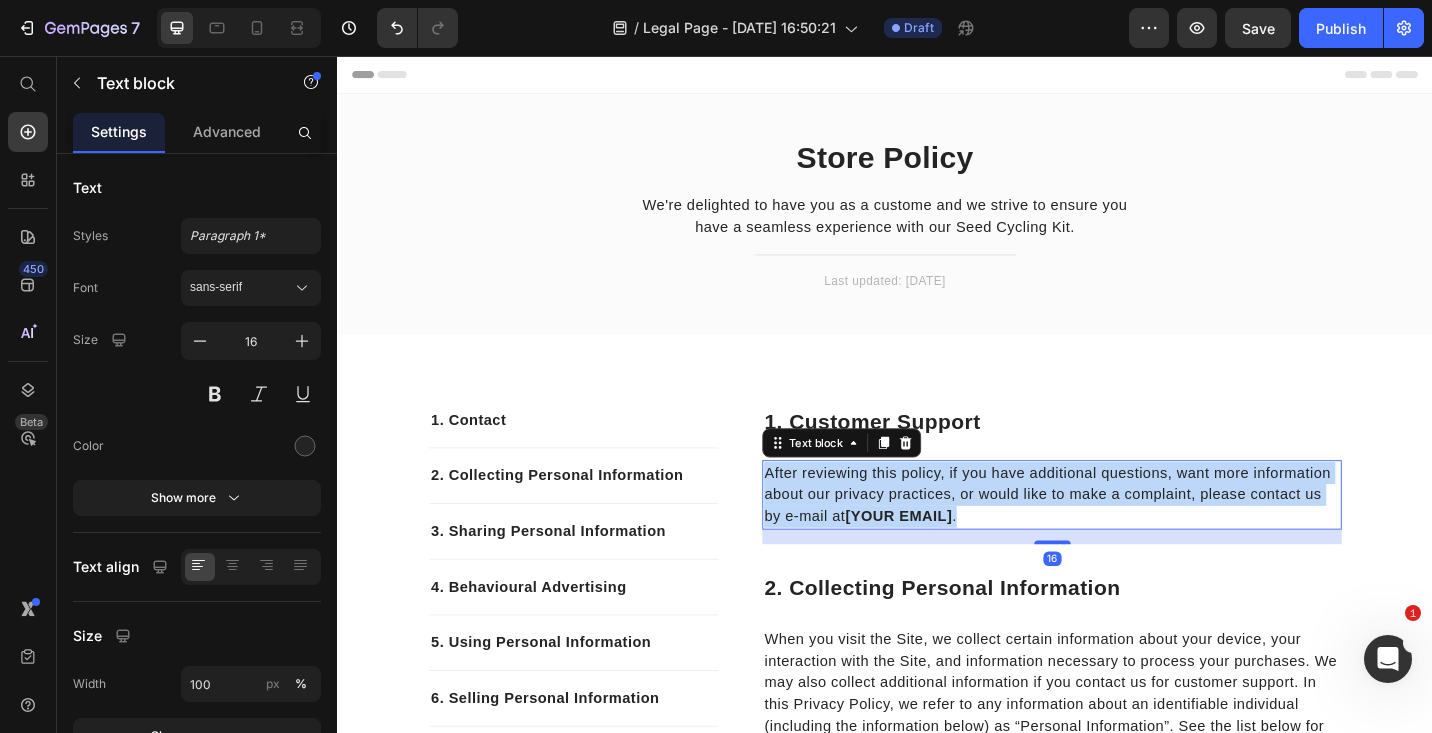 click on "After reviewing this policy, if you have additional questions, want more information about our privacy practices, or would like to make a complaint, please contact us by e-mail at  [YOUR EMAIL] ." at bounding box center [1119, 537] 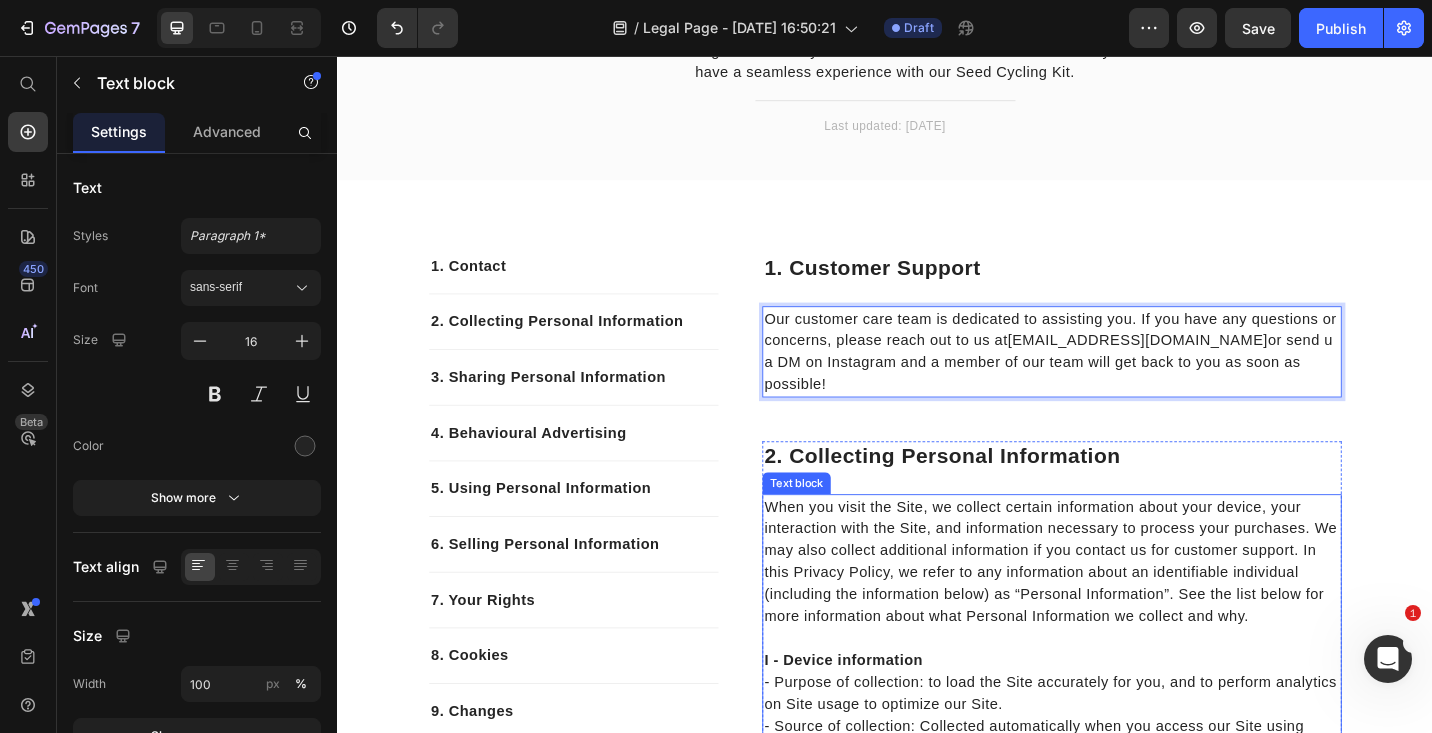 scroll, scrollTop: 204, scrollLeft: 0, axis: vertical 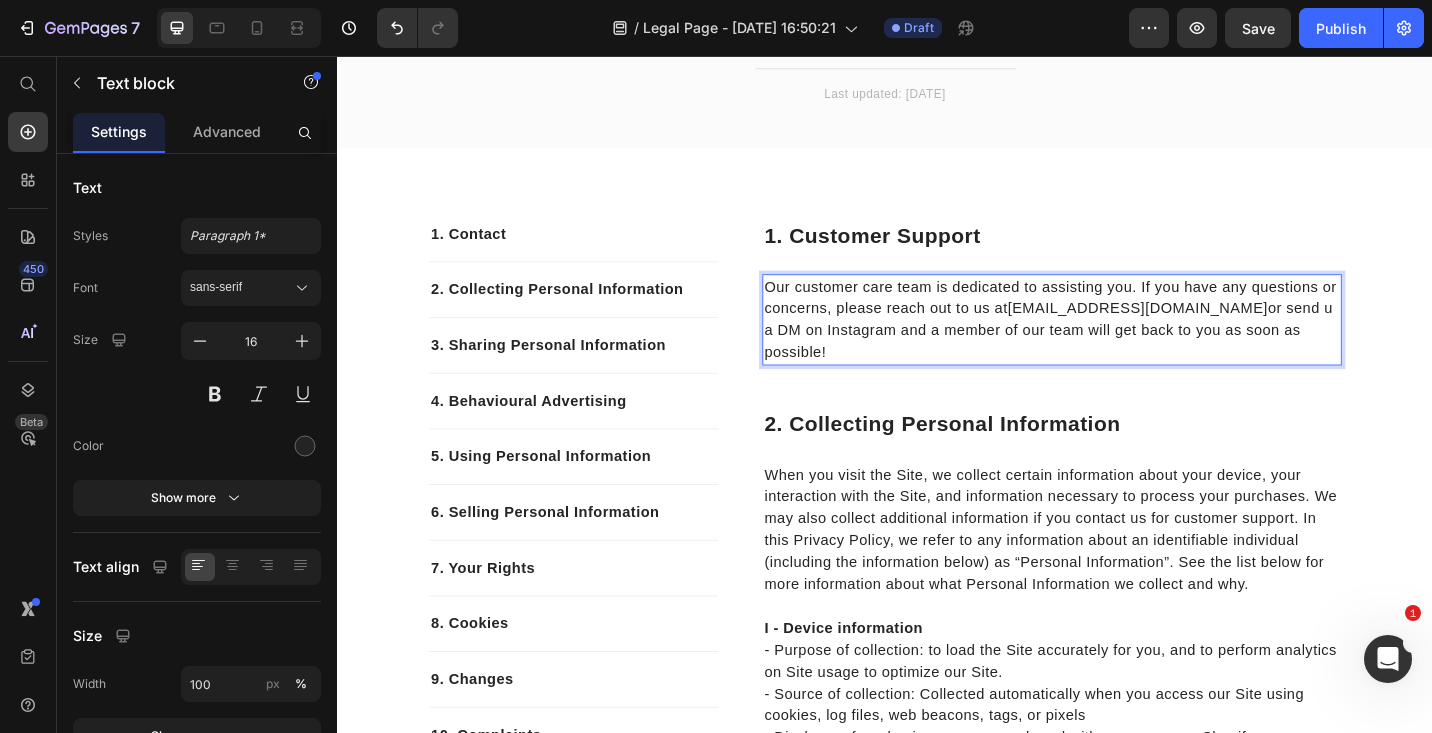 click on "or send u a DM on Instagram and a member of our team will get back to you as soon as possible!" at bounding box center (1115, 356) 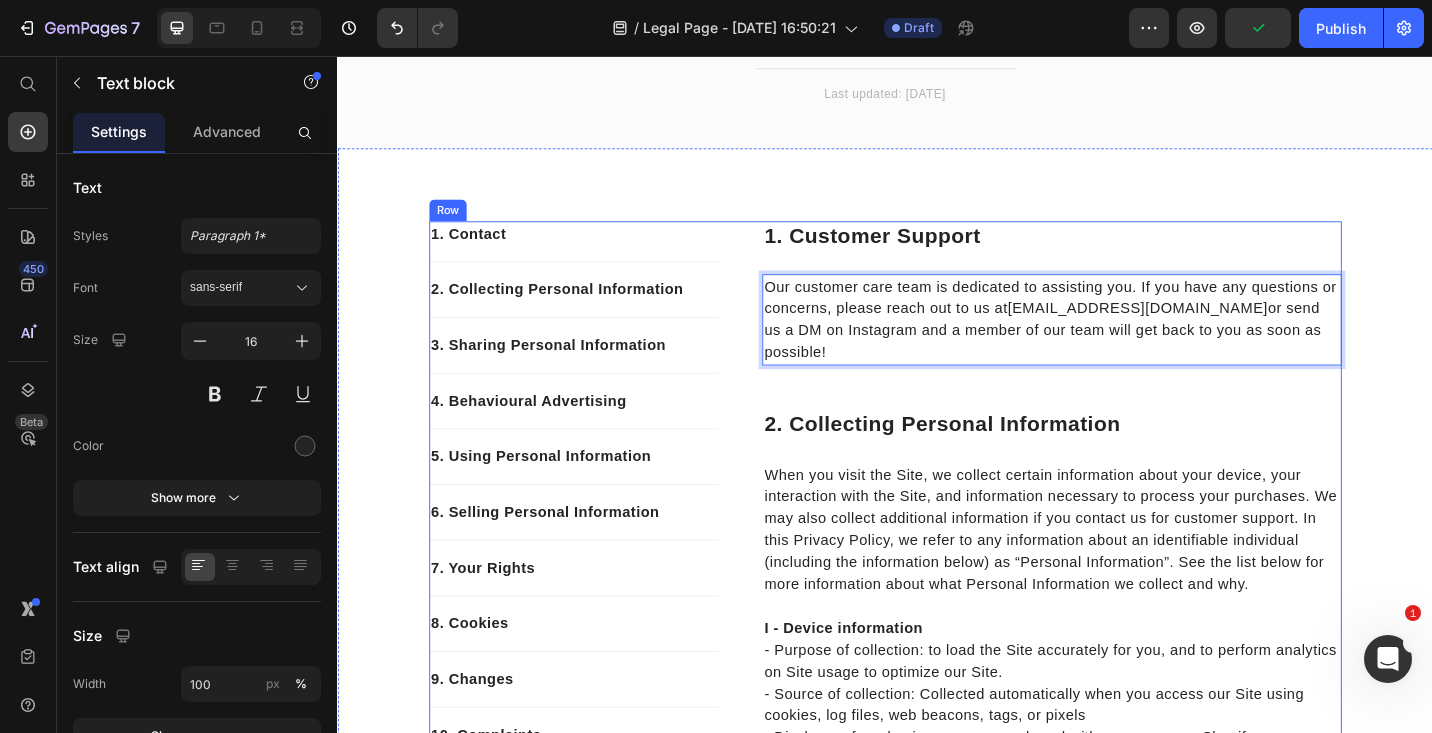 click on "2. Collecting Personal Information" at bounding box center [1119, 460] 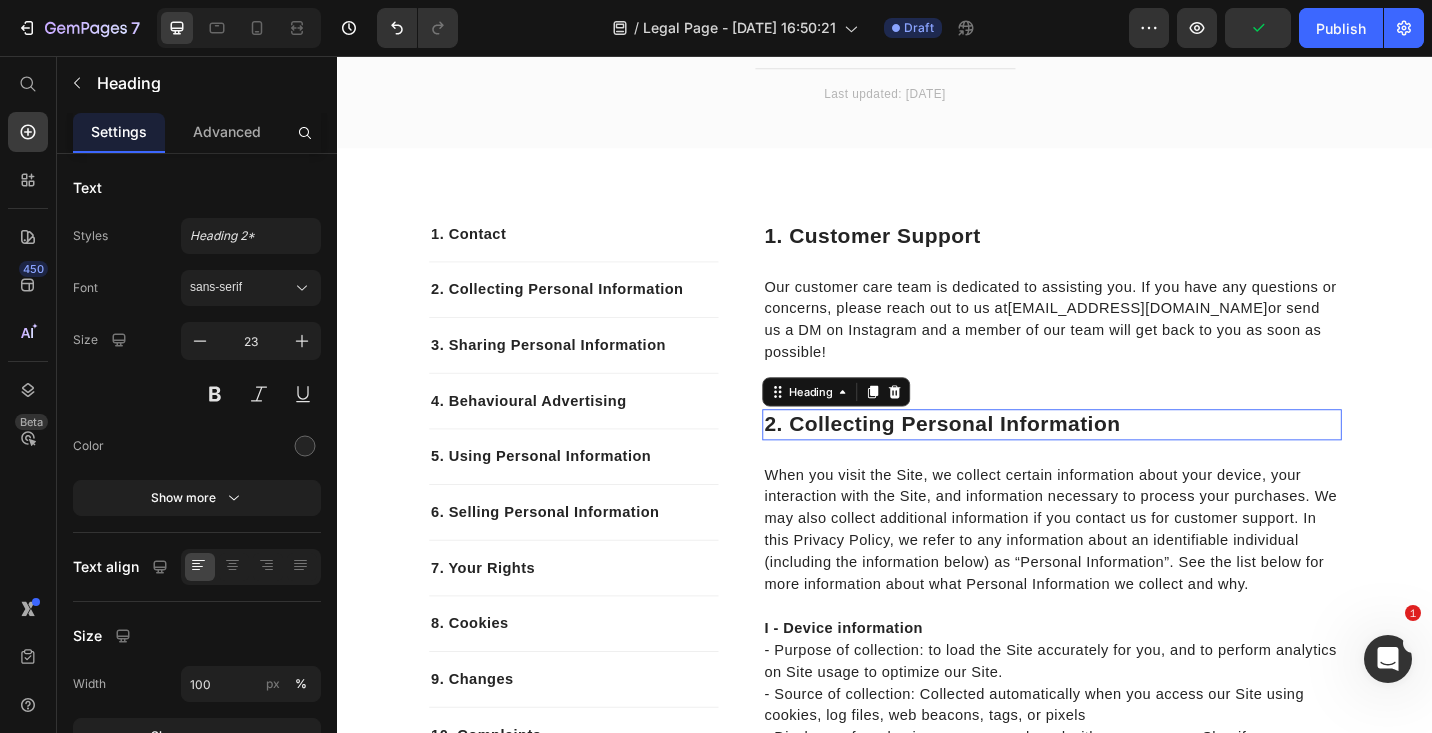 click on "2. Collecting Personal Information" at bounding box center (1119, 460) 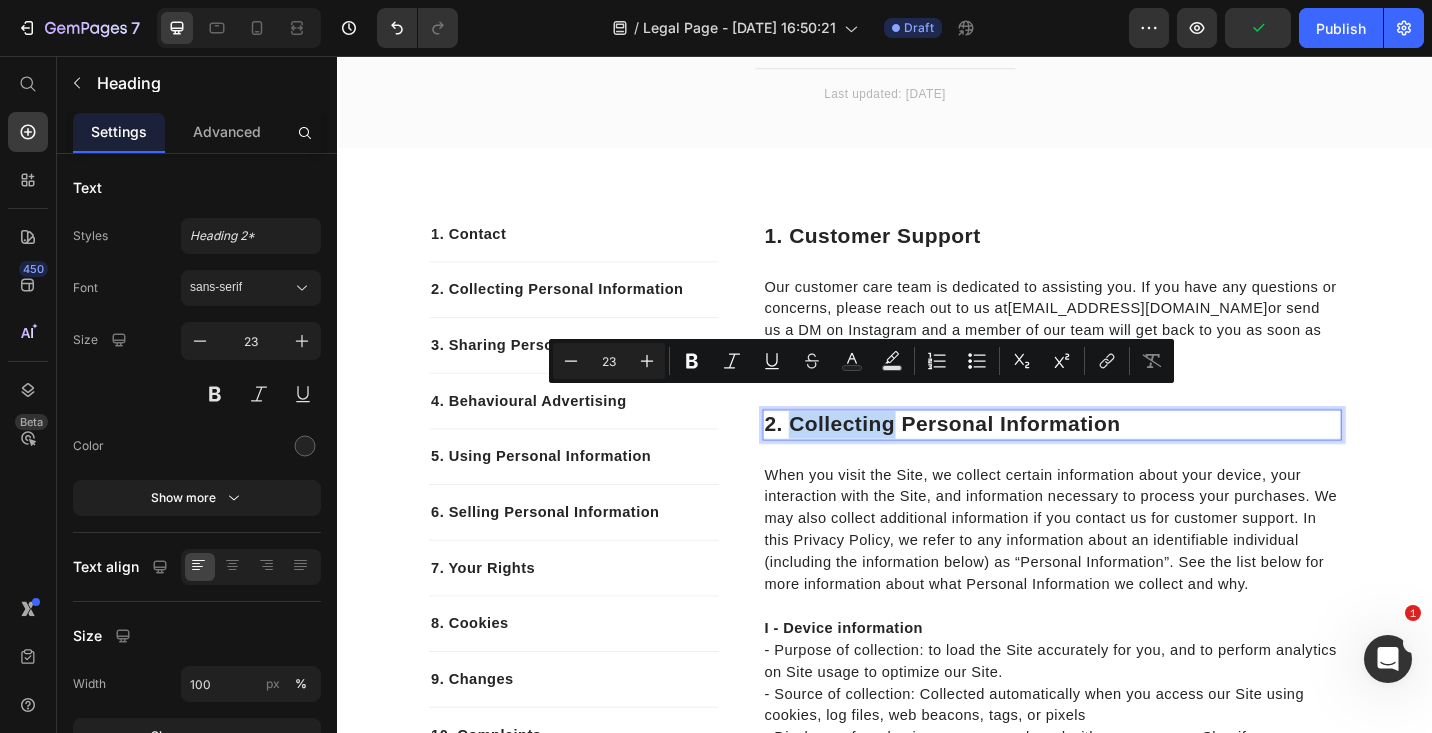 click on "2. Collecting Personal Information" at bounding box center (1119, 460) 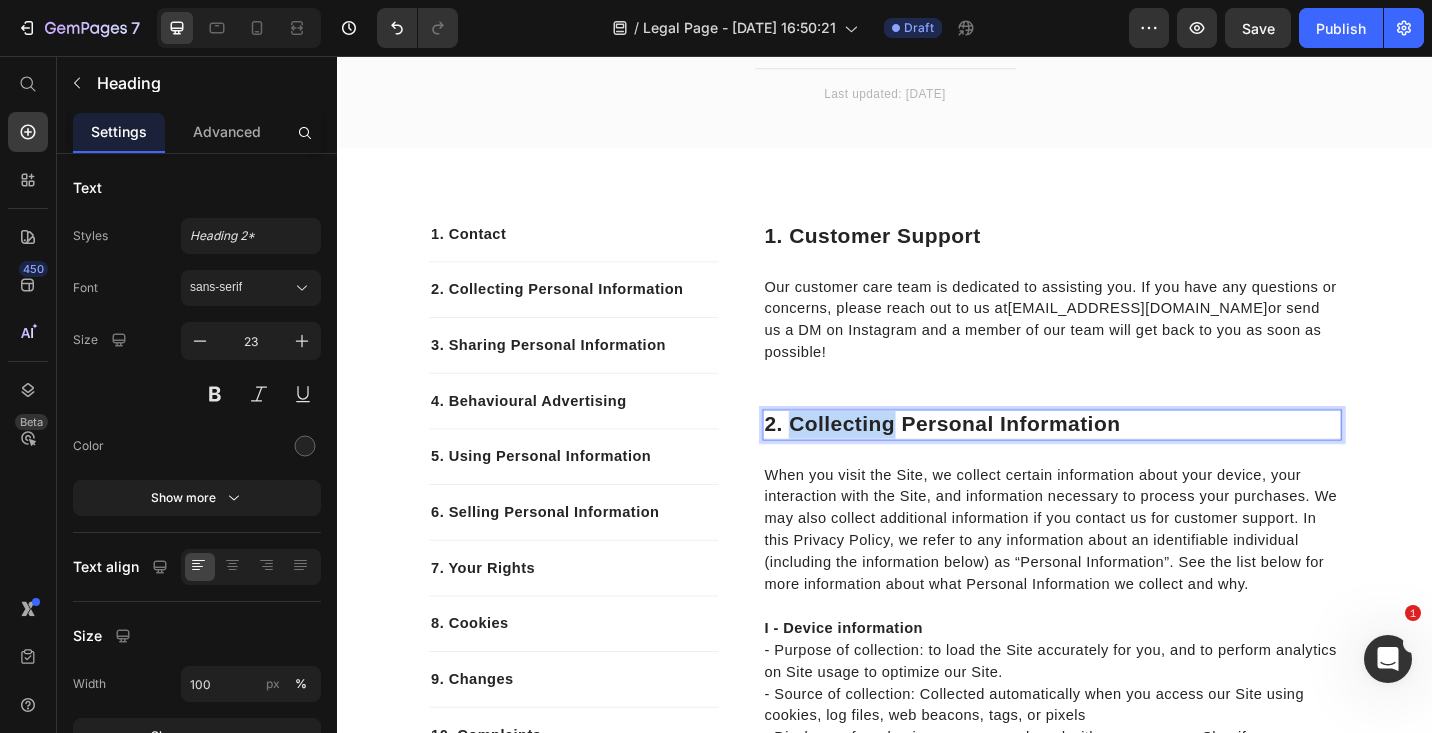 click on "2. Collecting Personal Information" at bounding box center [1119, 460] 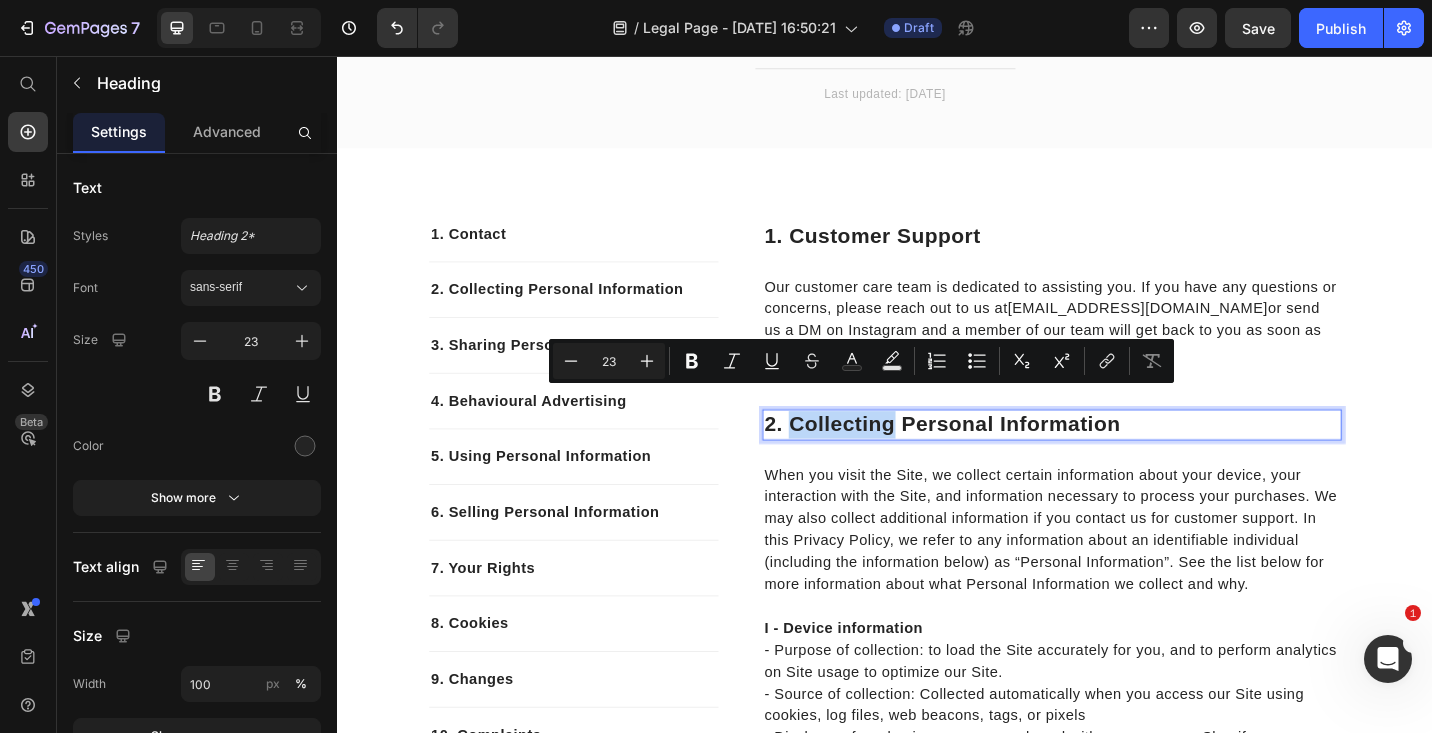 click on "2. Collecting Personal Information" at bounding box center [1119, 460] 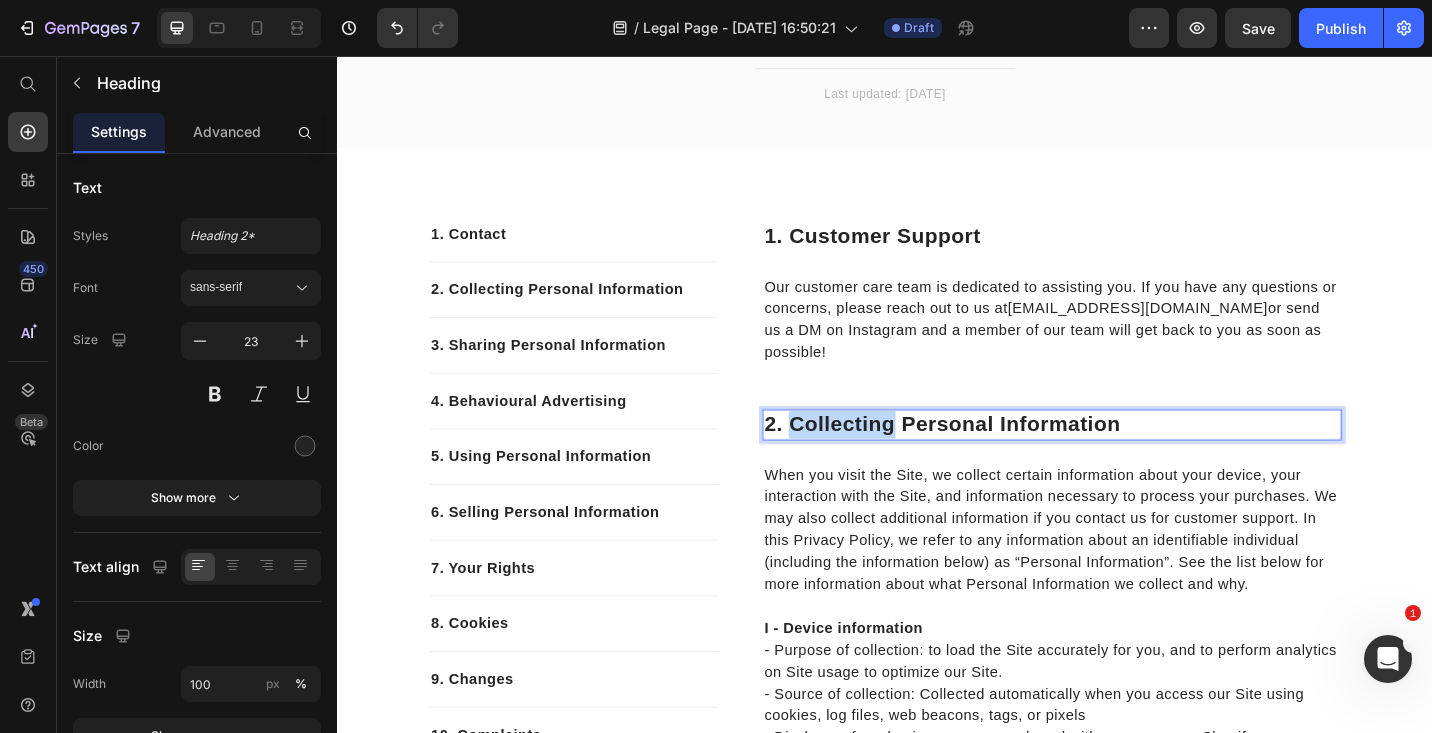 click on "2. Collecting Personal Information" at bounding box center (1119, 460) 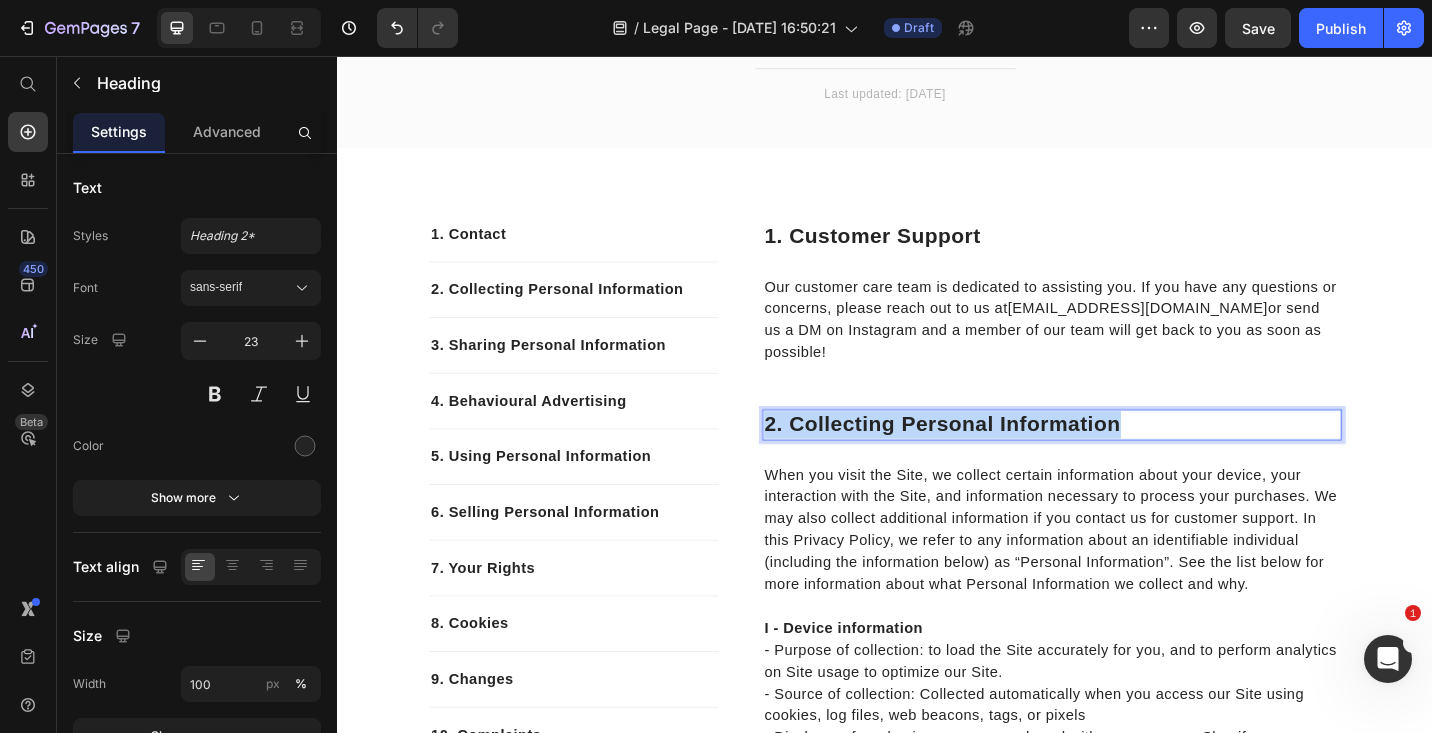 click on "2. Collecting Personal Information" at bounding box center [1119, 460] 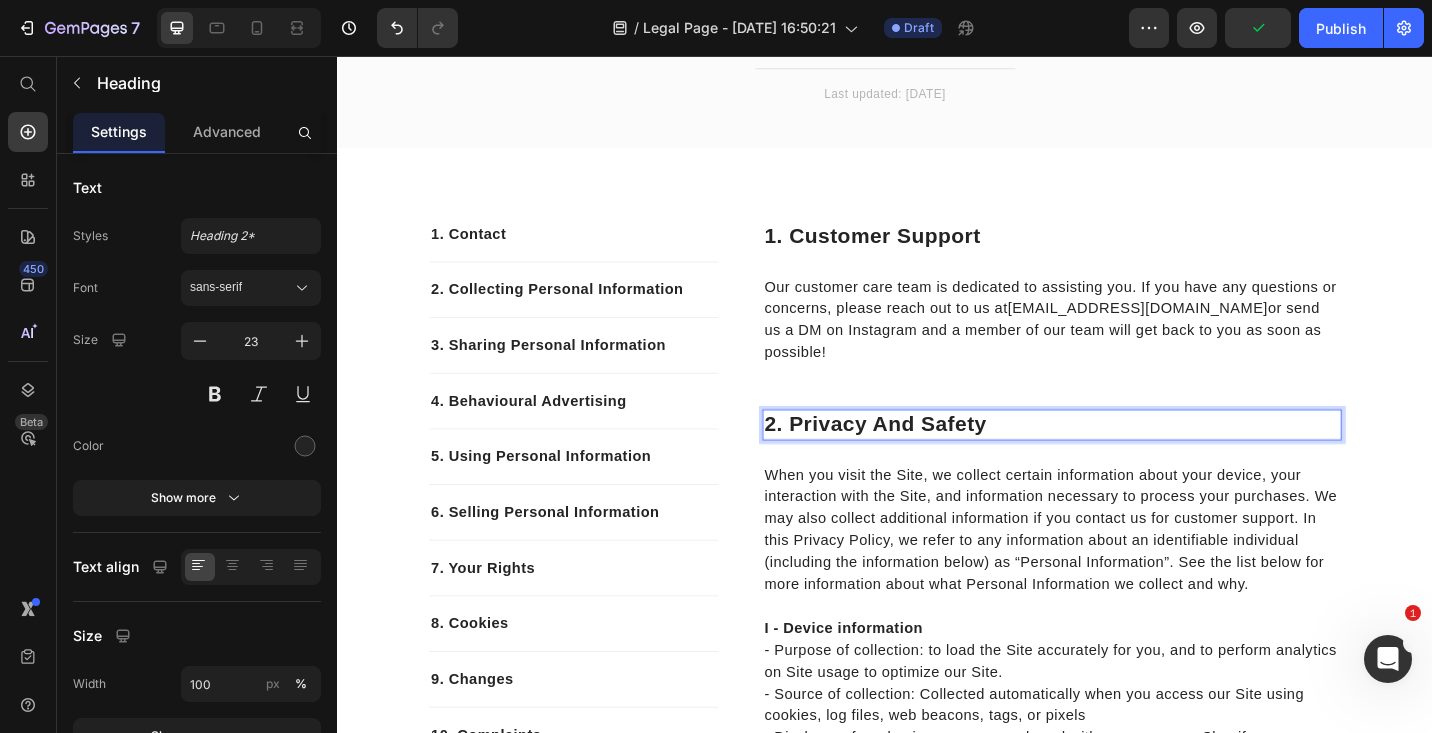 click on "2. Privacy and safety" at bounding box center [1119, 460] 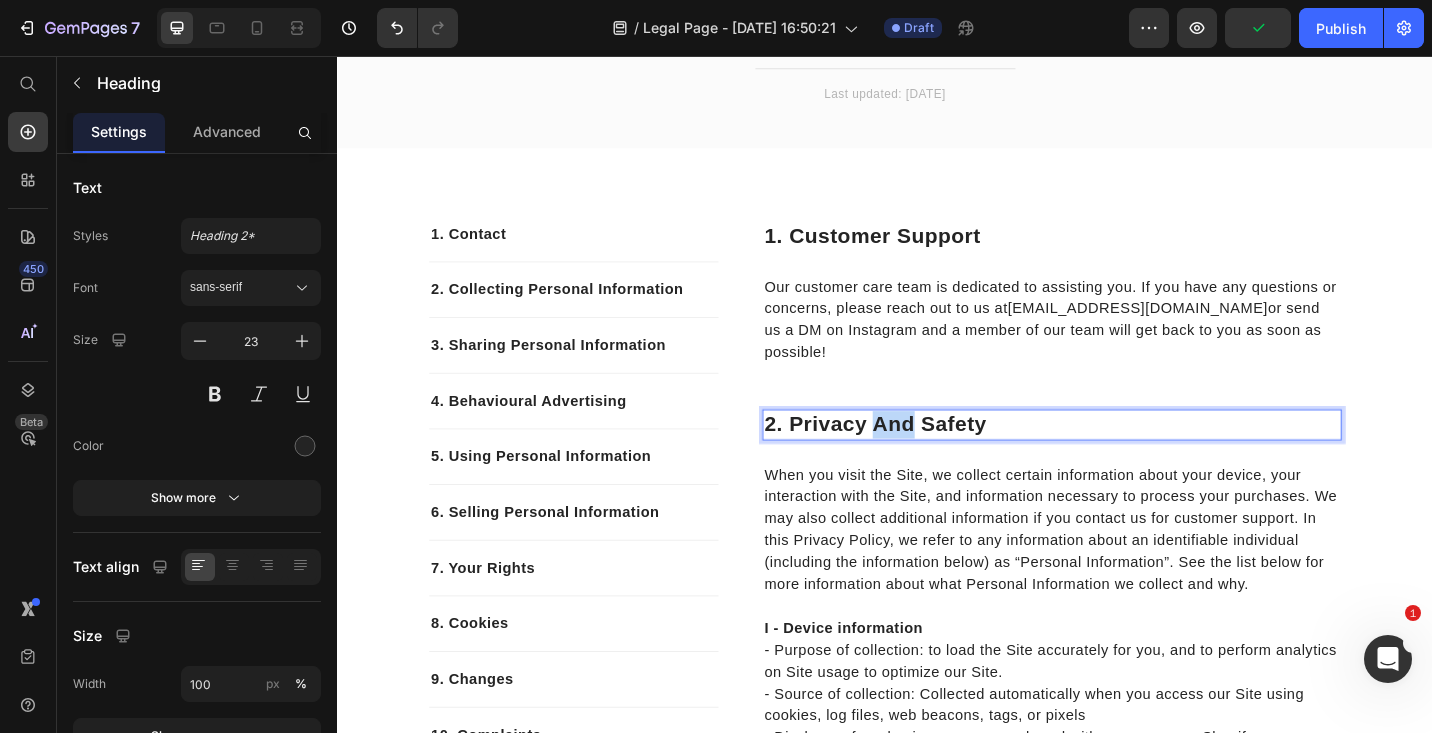 click on "2. Privacy and safety" at bounding box center (1119, 460) 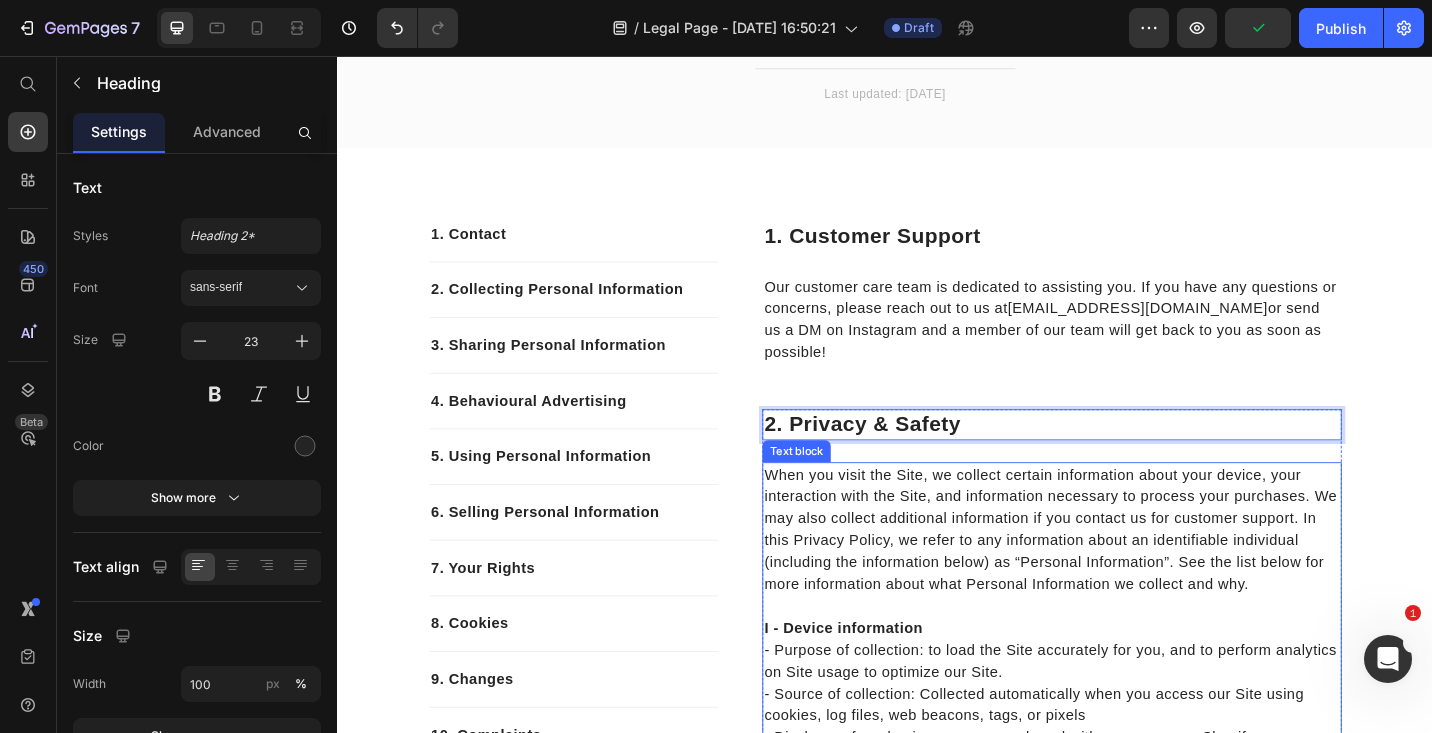 click at bounding box center (1119, 659) 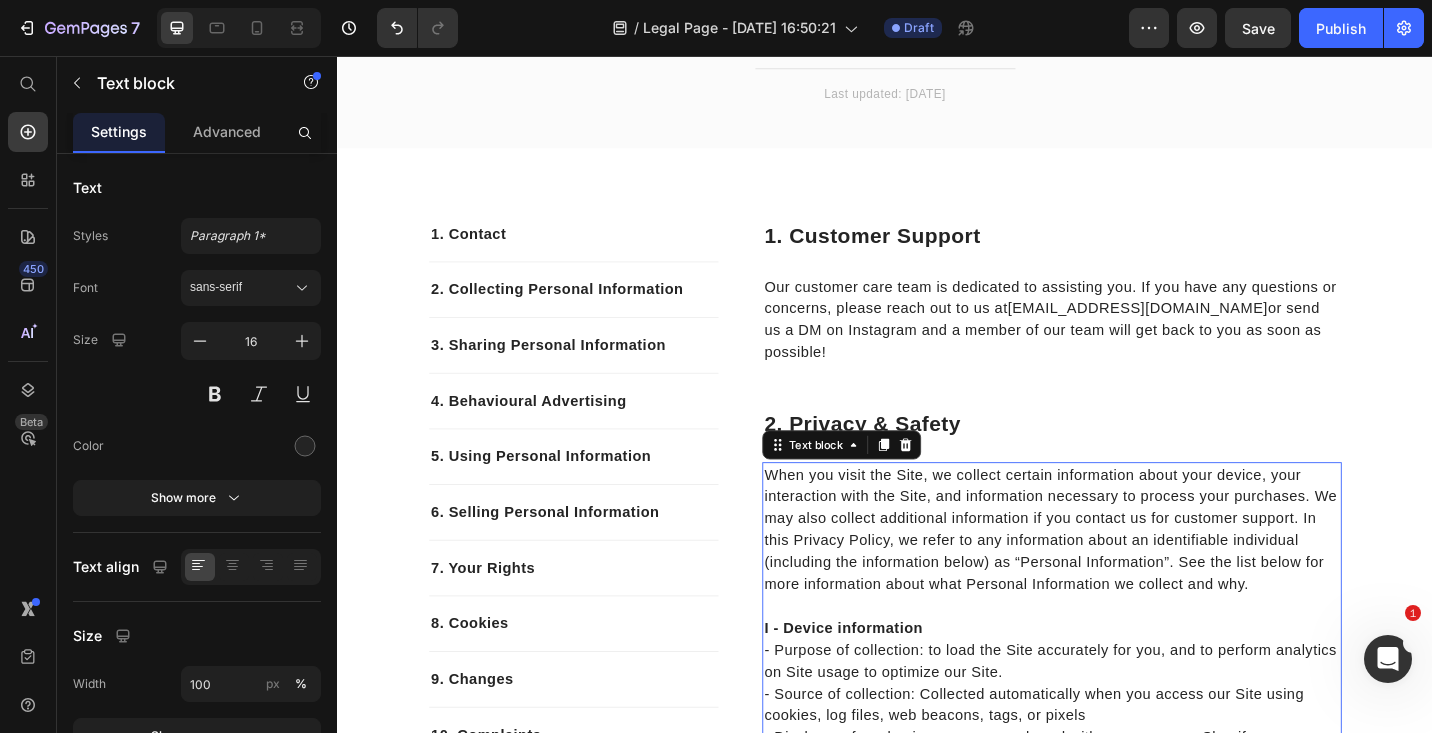 click on "When you visit the Site, we collect certain information about your device, your interaction with the Site, and information necessary to process your purchases. We may also collect additional information if you contact us for customer support. In this Privacy Policy, we refer to any information about an identifiable individual (including the information below) as “Personal Information”. See the list below for more information about what Personal Information we collect and why." at bounding box center (1119, 575) 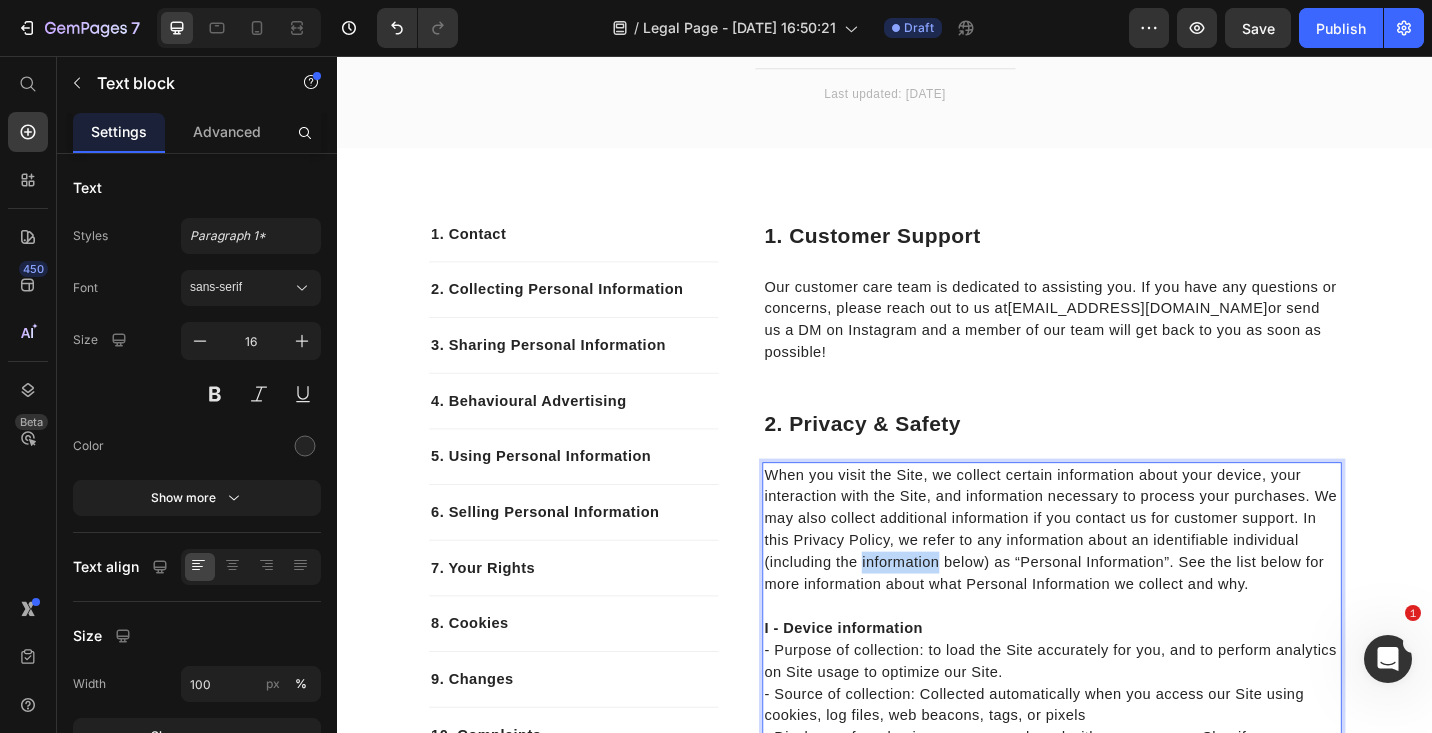 click on "When you visit the Site, we collect certain information about your device, your interaction with the Site, and information necessary to process your purchases. We may also collect additional information if you contact us for customer support. In this Privacy Policy, we refer to any information about an identifiable individual (including the information below) as “Personal Information”. See the list below for more information about what Personal Information we collect and why." at bounding box center (1119, 575) 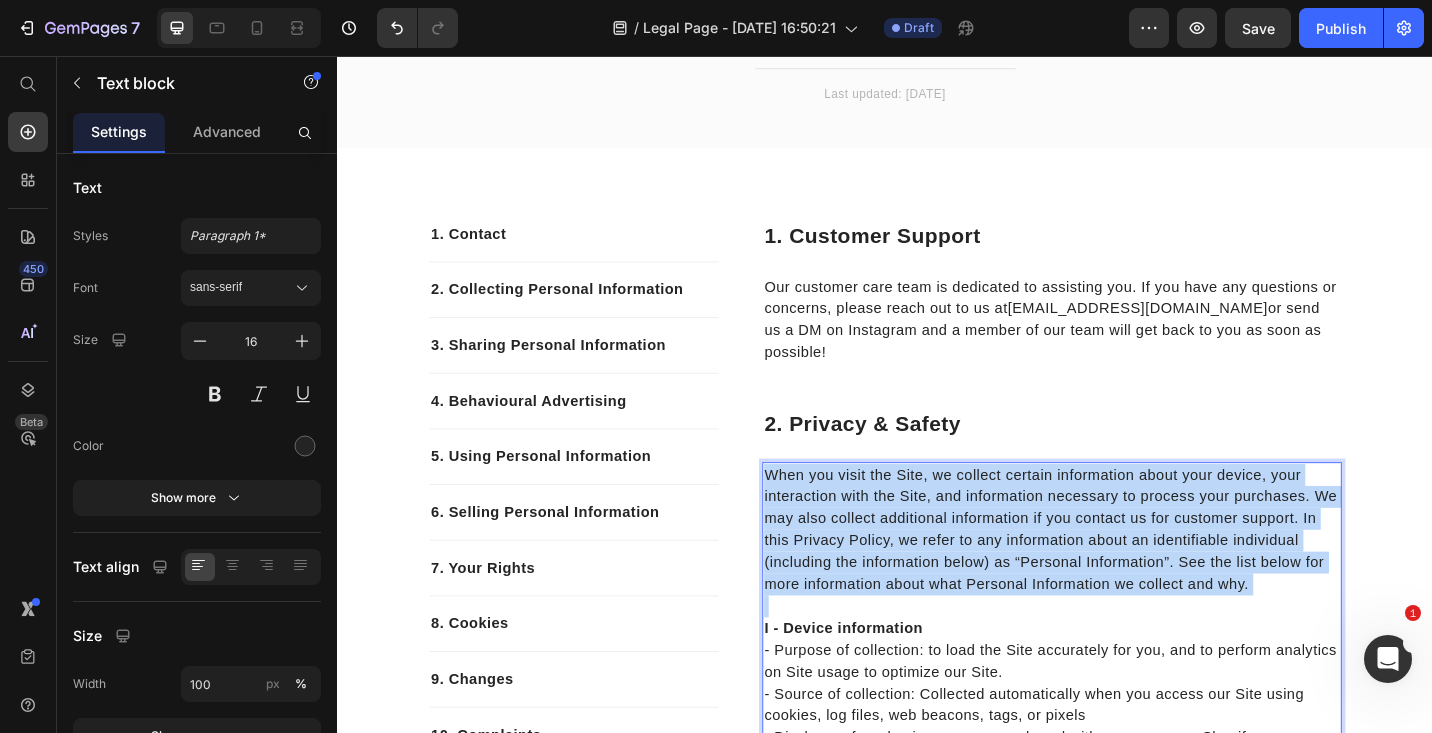 click on "When you visit the Site, we collect certain information about your device, your interaction with the Site, and information necessary to process your purchases. We may also collect additional information if you contact us for customer support. In this Privacy Policy, we refer to any information about an identifiable individual (including the information below) as “Personal Information”. See the list below for more information about what Personal Information we collect and why." at bounding box center (1119, 575) 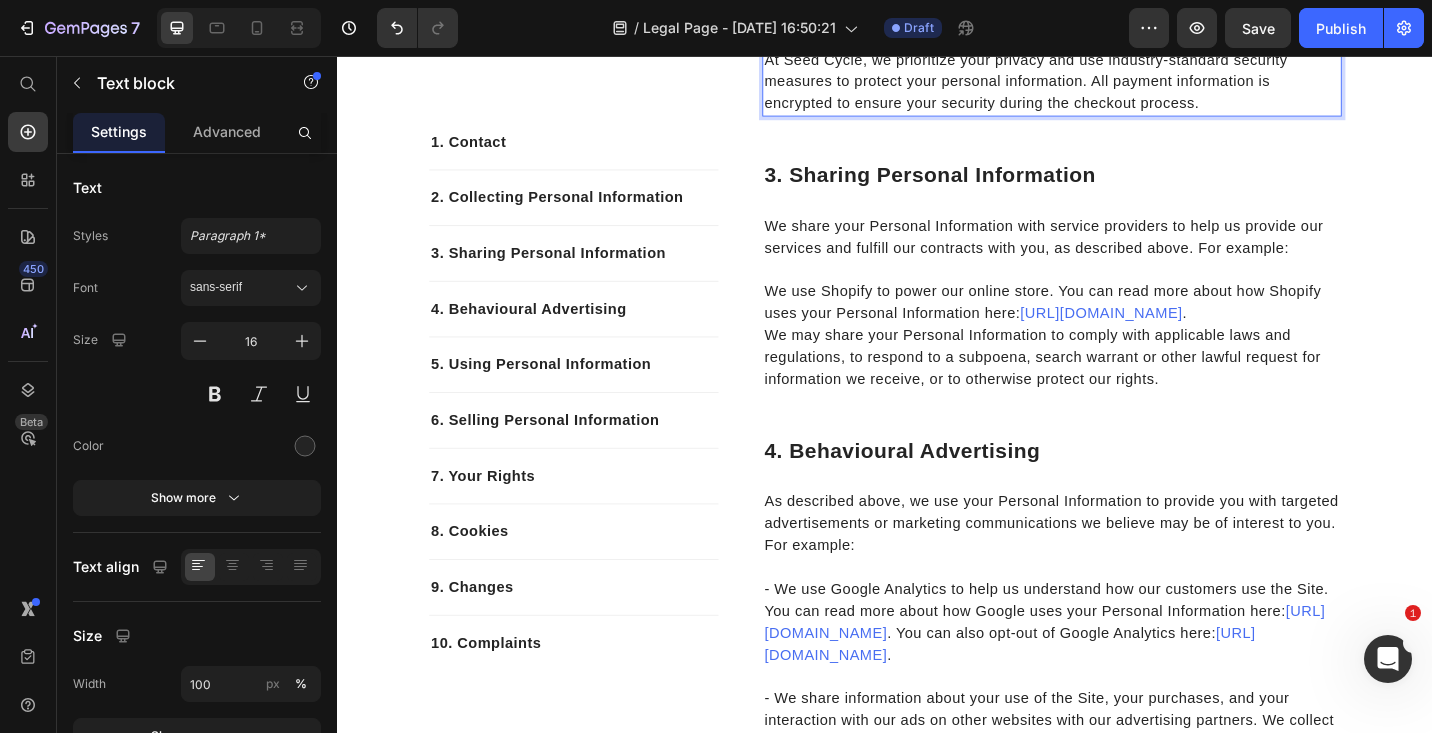 scroll, scrollTop: 657, scrollLeft: 0, axis: vertical 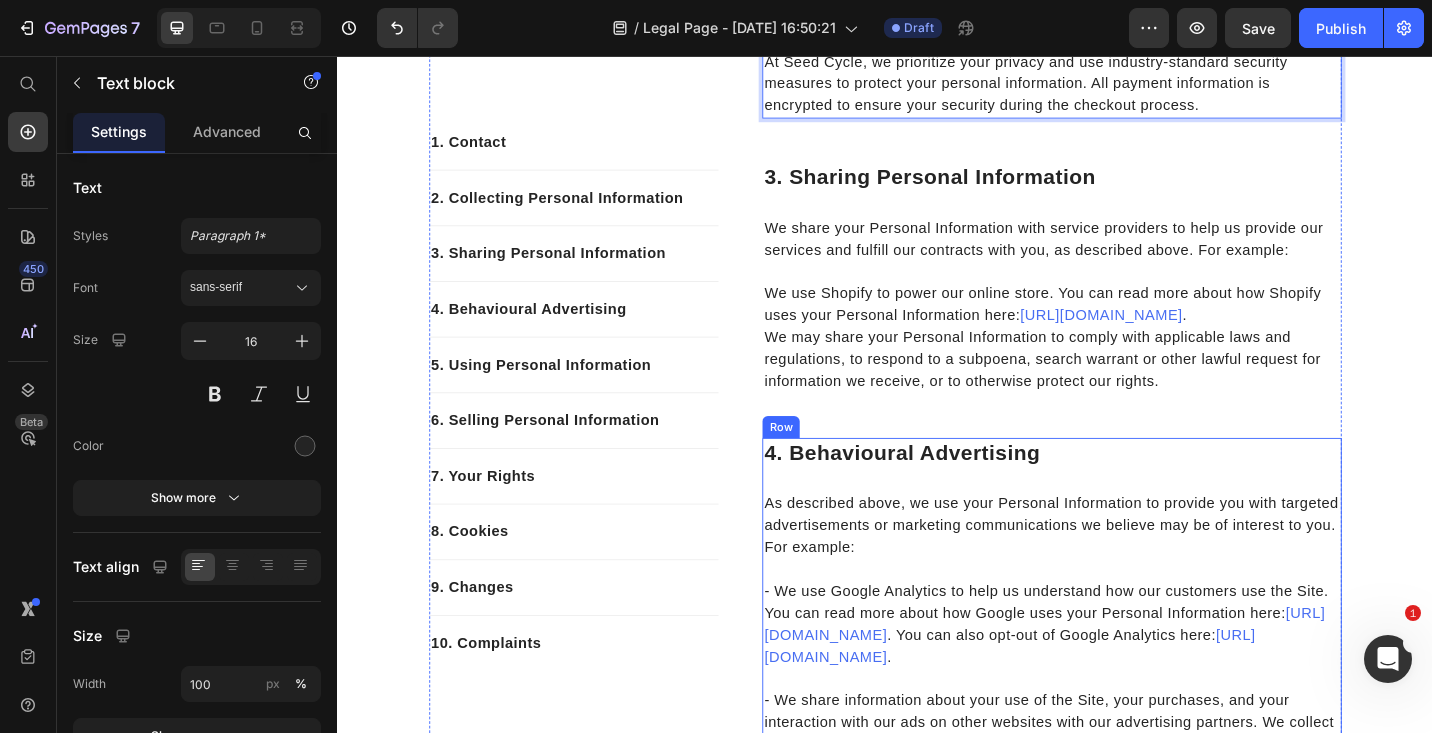 click on "1. Customer Support Heading Our customer care team is dedicated to assisting you. If you have any questions or concerns, please reach out to us at  seedcycleca@gmail.com  or send us a DM on Instagram and a member of our team will get back to you as soon as possible! Text block Row 2. Privacy & safety Heading At Seed Cycle, we prioritize your privacy and use industry-standard security measures to protect your personal information. All payment information is encrypted to ensure your security during the checkout process. Text block   16 Row 3. Sharing Personal Information Heading We share your Personal Information with service providers to help us provide our services and fulfill our contracts with you, as described above. For example: We use Shopify to power our online store. You can read more about how Shopify uses your Personal Information here:  https://www.shopify.com/legal/privacy . Text block Row 4. Behavioural Advertising Heading https://www.google.com/intl/en/policies/privacy/ . . FACEBOOK -  GOOGLE -" at bounding box center (1119, 2301) 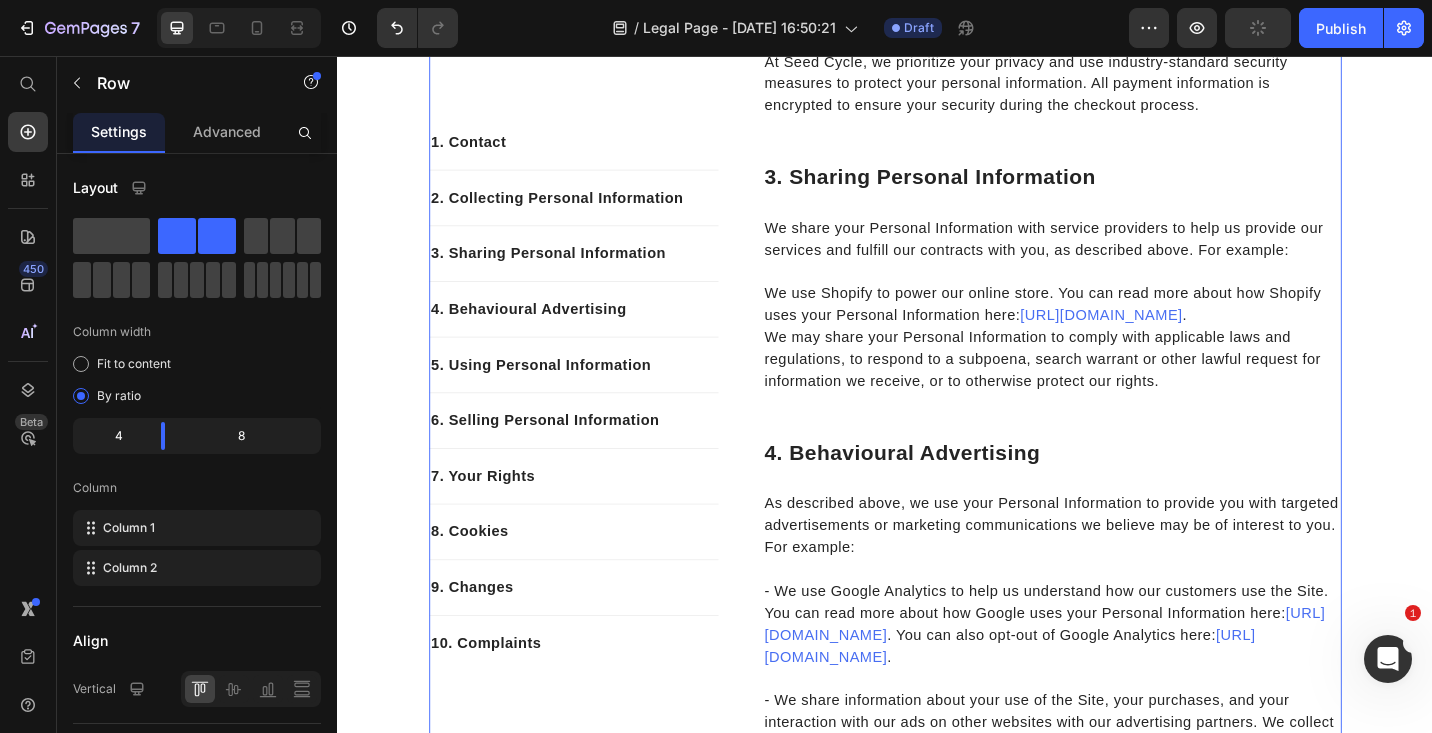 click on "4. Behavioural Advertising" at bounding box center [1119, 491] 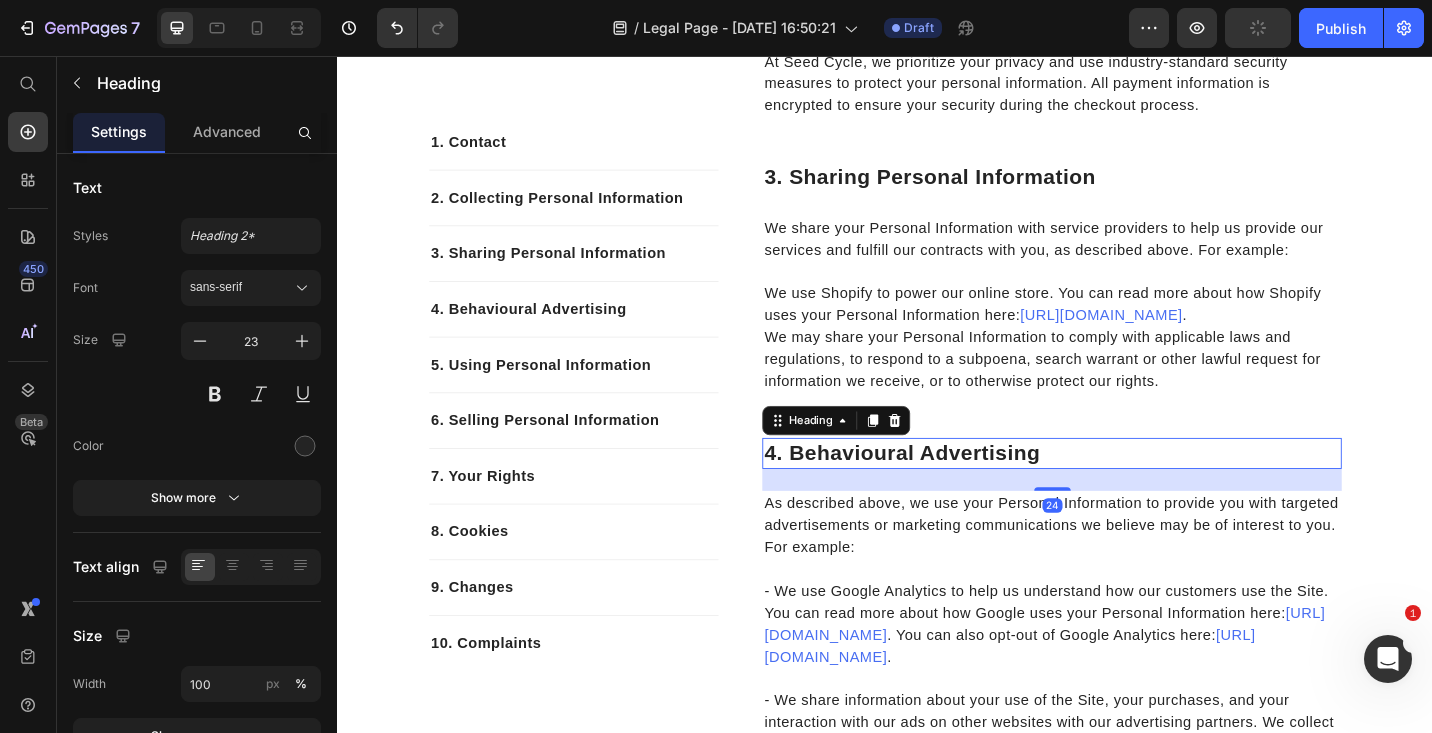 click on "4. Behavioural Advertising" at bounding box center [1119, 491] 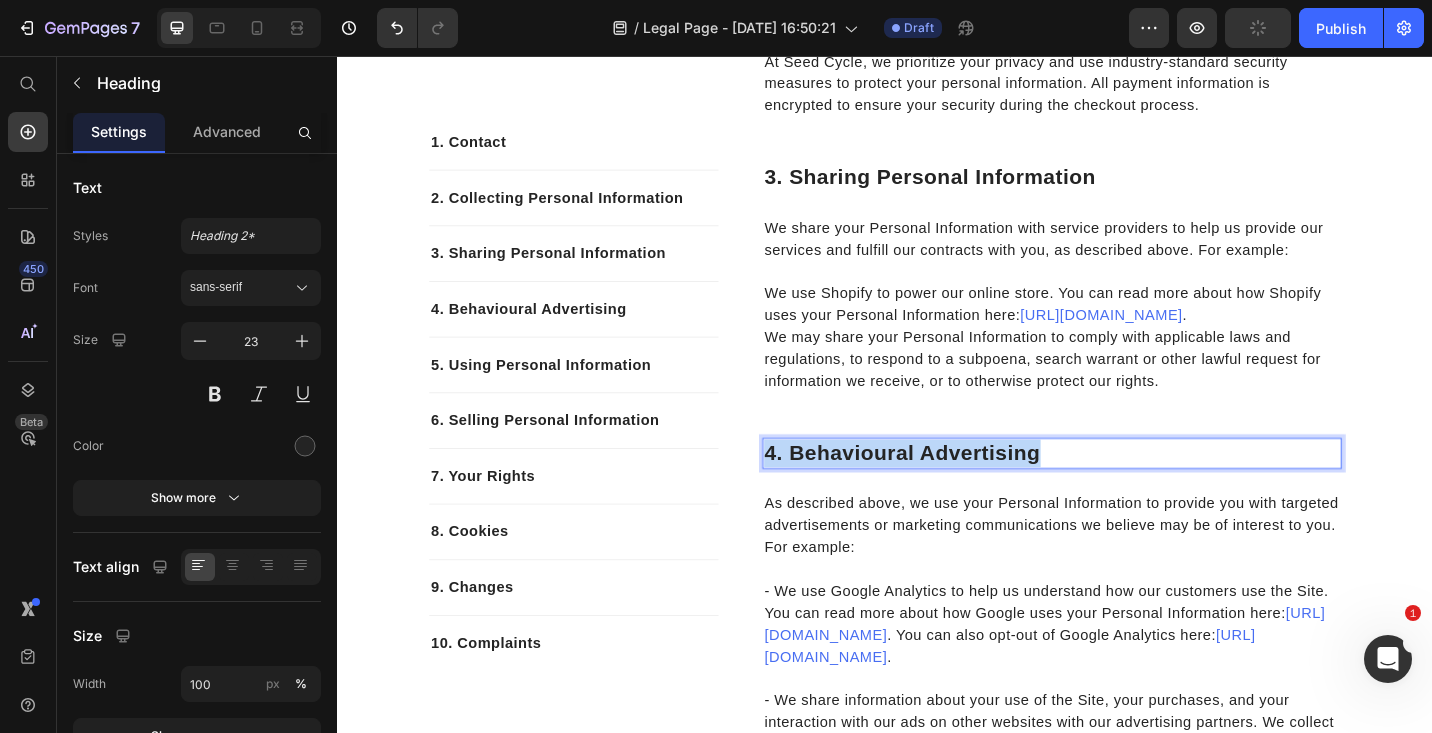 click on "4. Behavioural Advertising" at bounding box center [1119, 491] 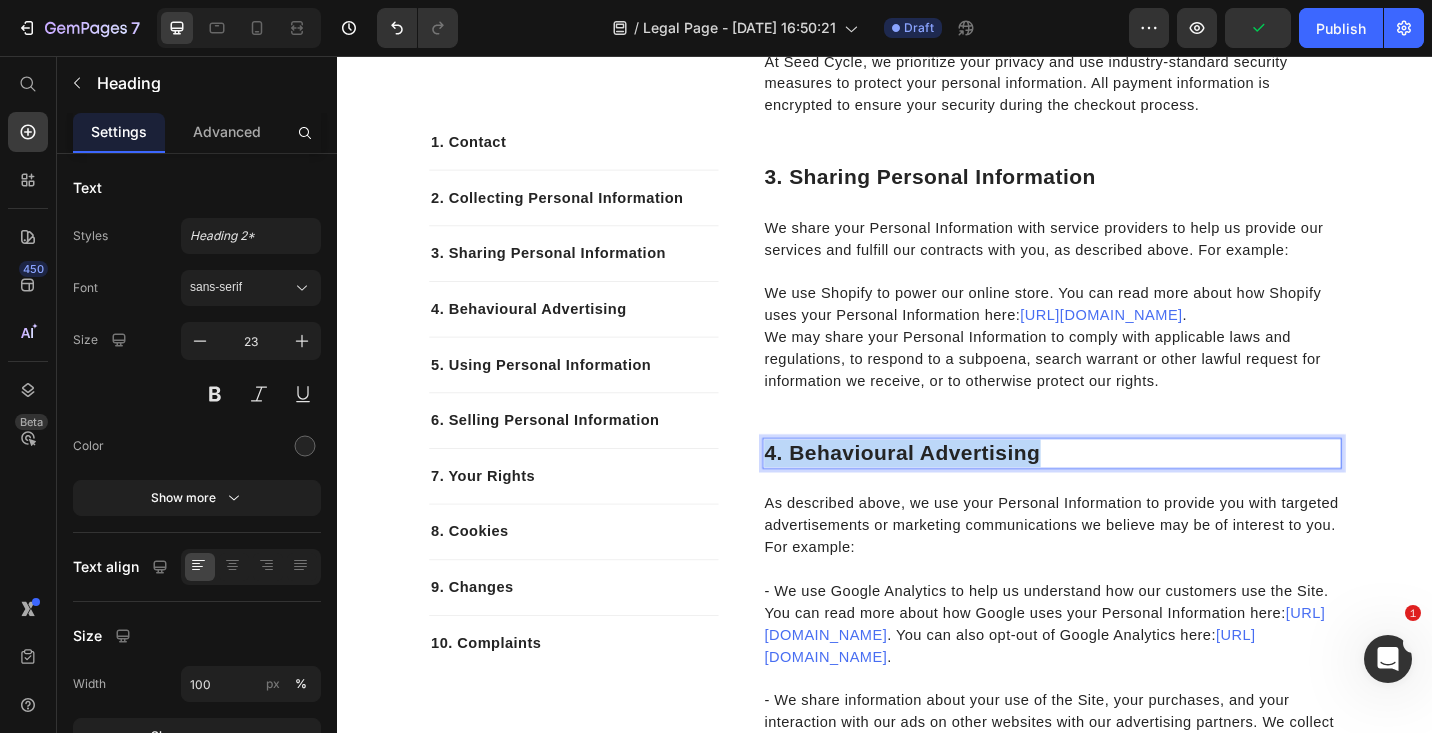click on "4. Behavioural Advertising" at bounding box center [1119, 491] 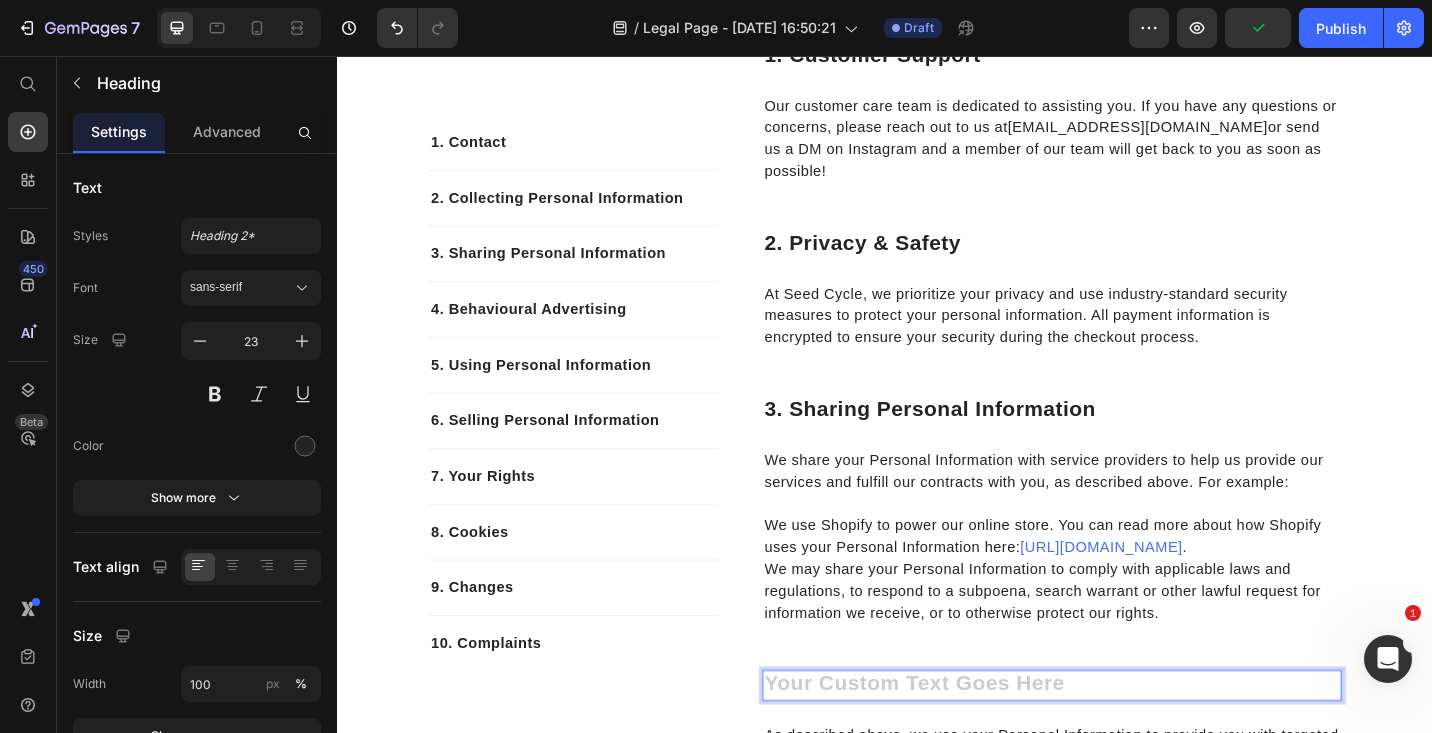 scroll, scrollTop: 346, scrollLeft: 0, axis: vertical 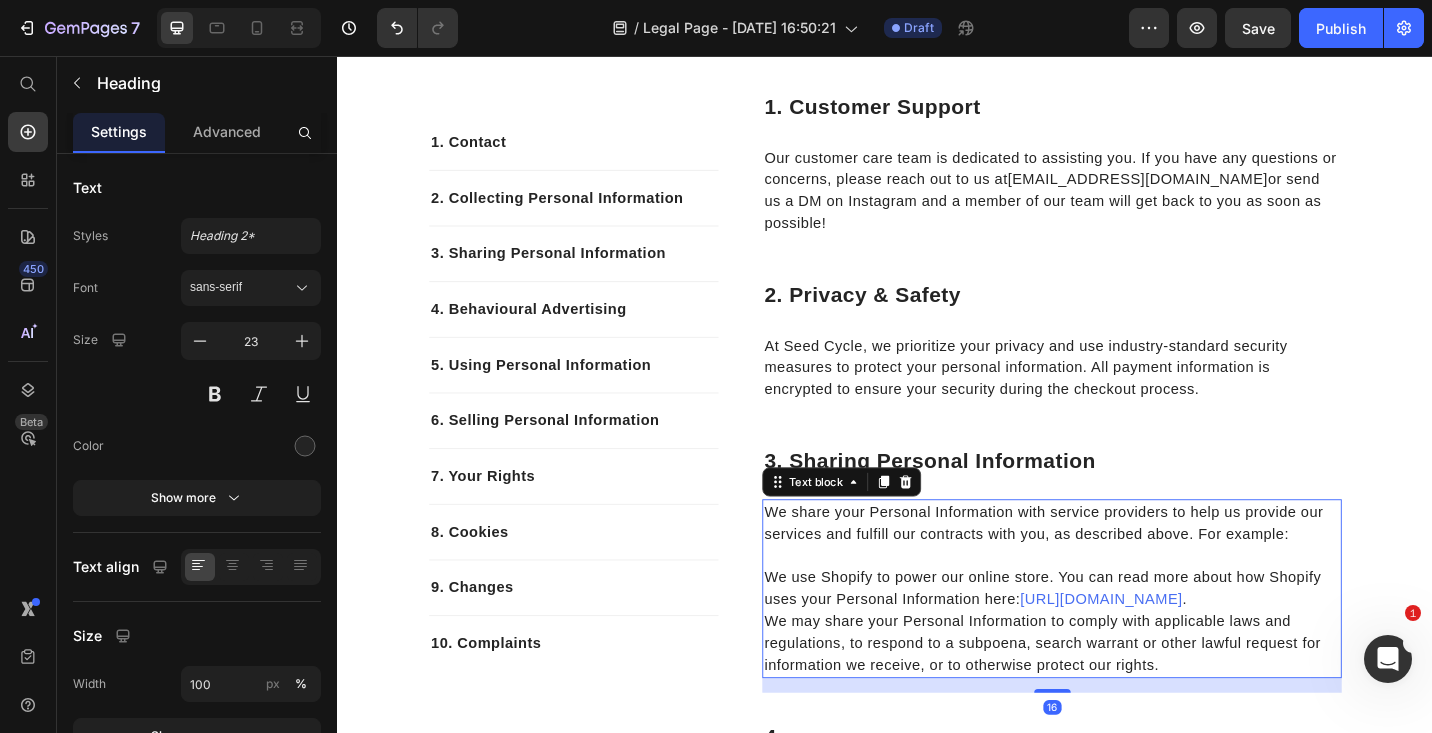 click on "We may share your Personal Information to comply with applicable laws and regulations, to respond to a subpoena, search warrant or other lawful request for information we receive, or to otherwise protect our rights." at bounding box center (1119, 699) 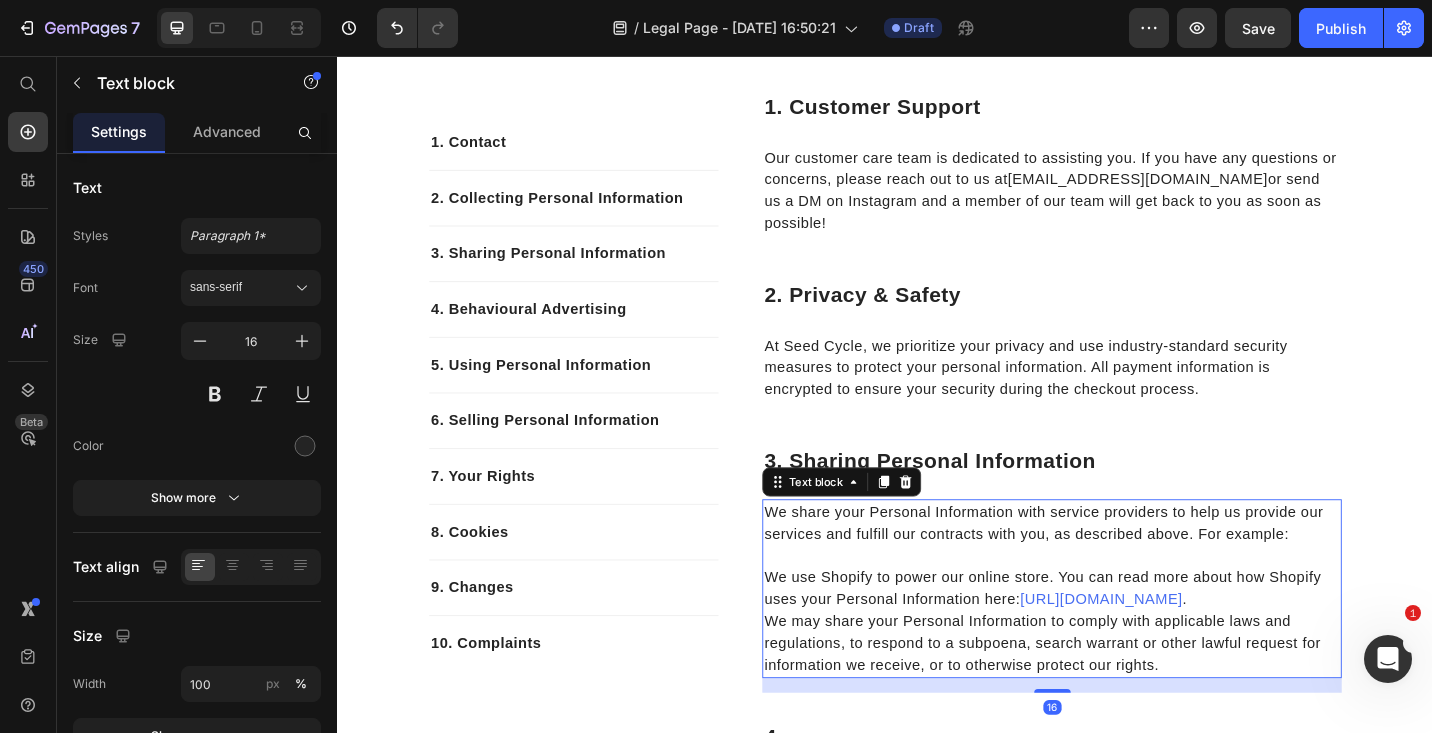 click on "We may share your Personal Information to comply with applicable laws and regulations, to respond to a subpoena, search warrant or other lawful request for information we receive, or to otherwise protect our rights." at bounding box center [1119, 699] 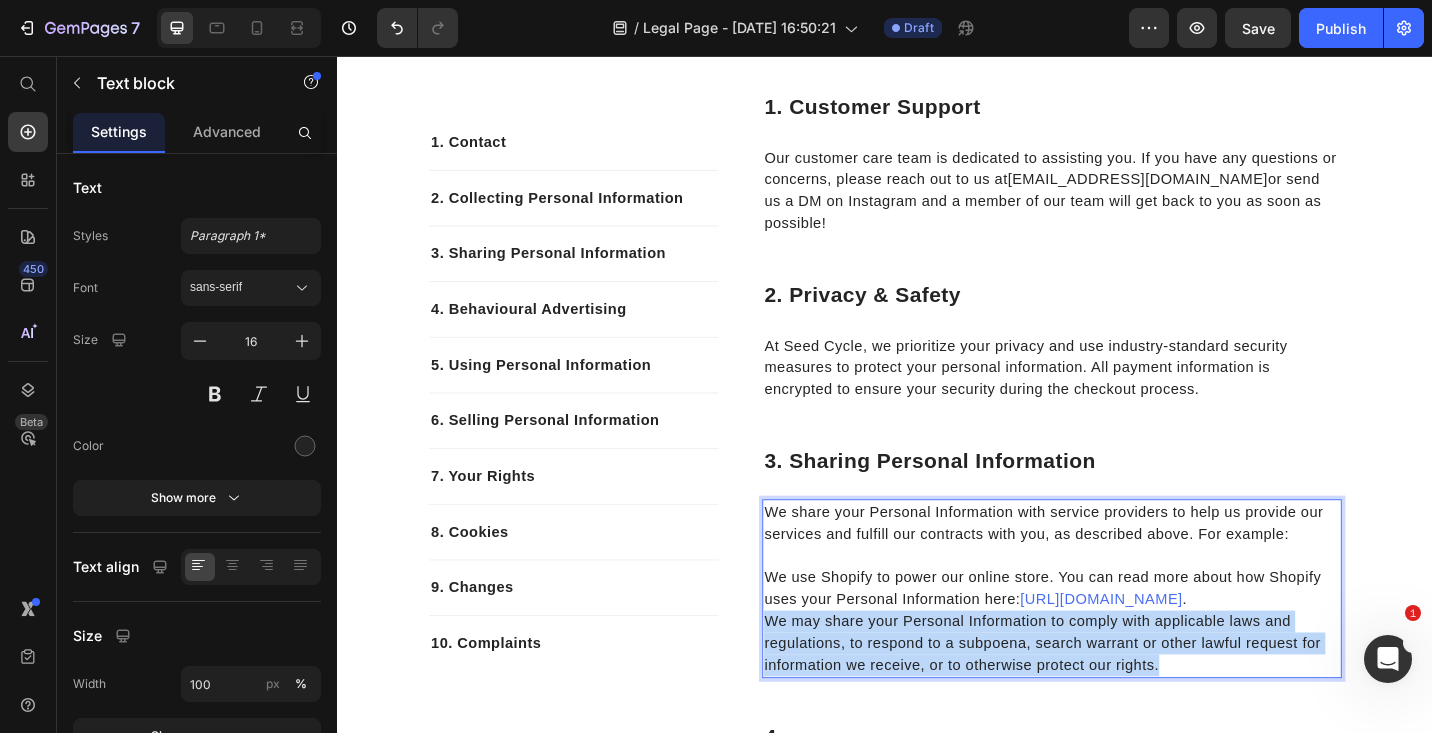 click on "We may share your Personal Information to comply with applicable laws and regulations, to respond to a subpoena, search warrant or other lawful request for information we receive, or to otherwise protect our rights." at bounding box center (1119, 699) 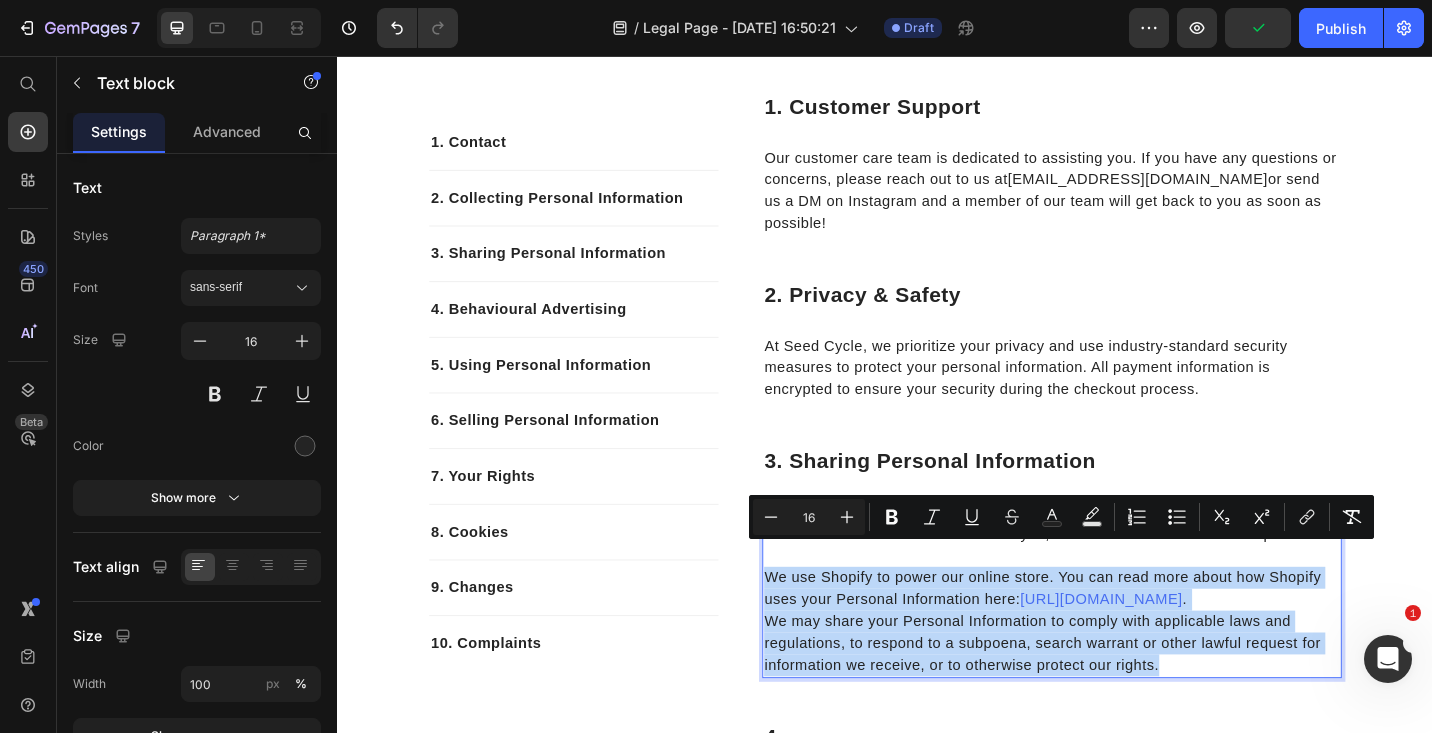 drag, startPoint x: 802, startPoint y: 599, endPoint x: 1258, endPoint y: 698, distance: 466.623 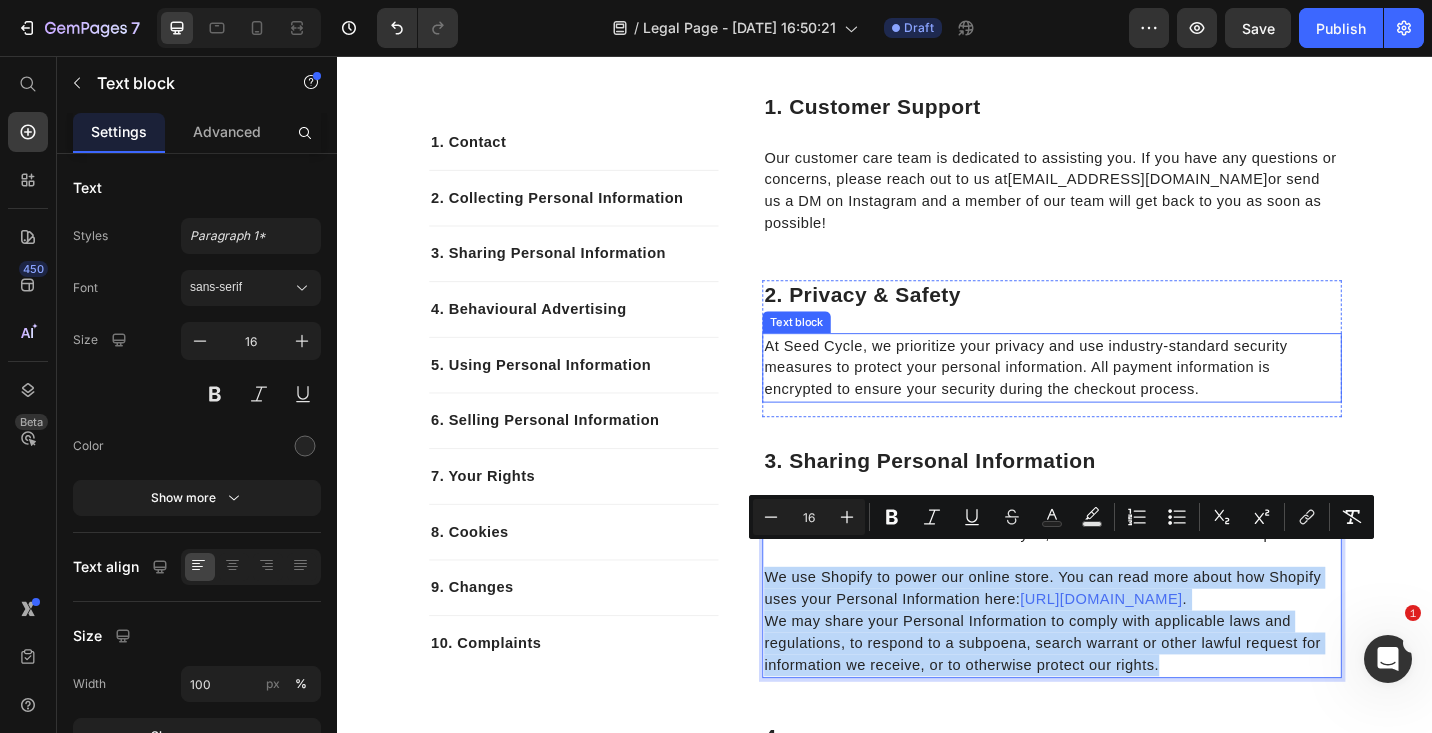 click on "At Seed Cycle, we prioritize your privacy and use industry-standard security measures to protect your personal information. All payment information is encrypted to ensure your security during the checkout process." at bounding box center [1119, 397] 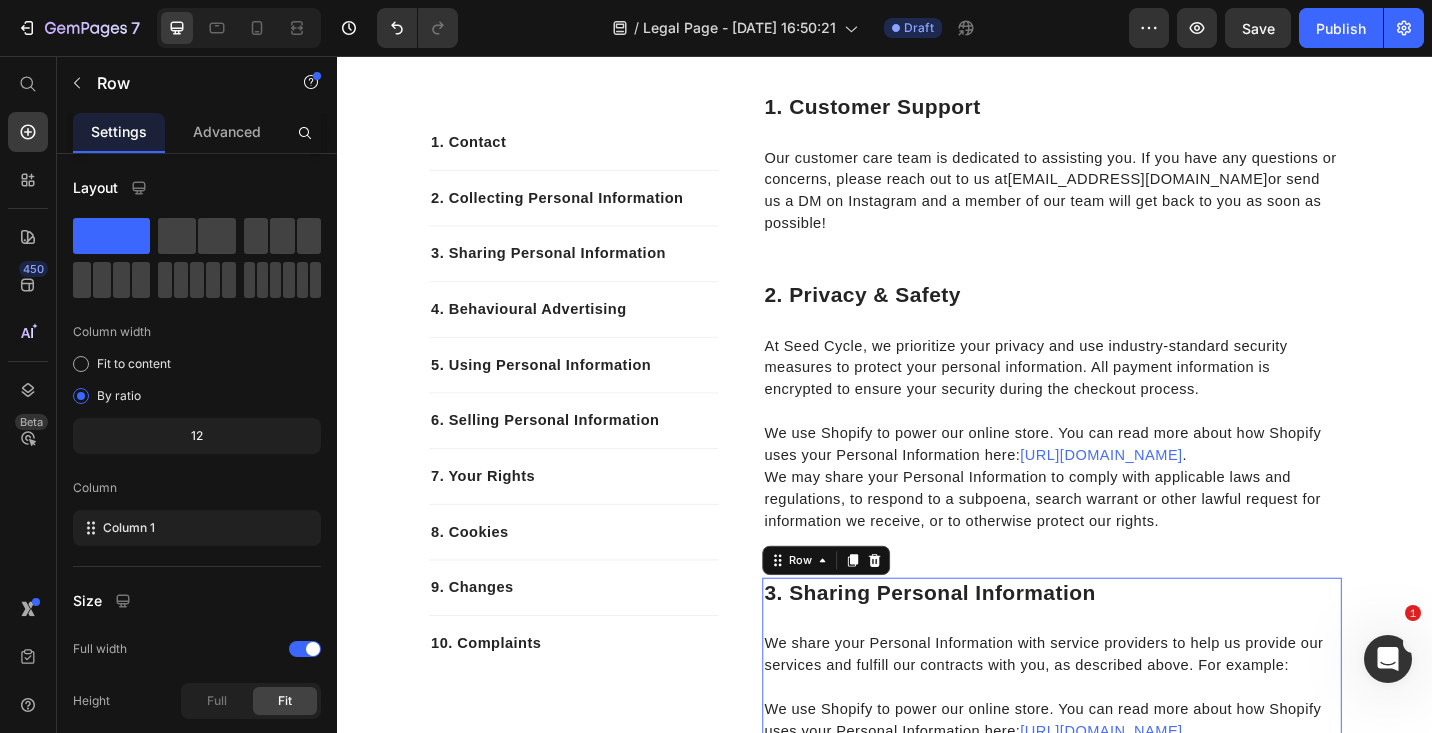 click on "3. Sharing Personal Information Heading We share your Personal Information with service providers to help us provide our services and fulfill our contracts with you, as described above. For example: We use Shopify to power our online store. You can read more about how Shopify uses your Personal Information here:  https://www.shopify.com/legal/privacy . We may share your Personal Information to comply with applicable laws and regulations, to respond to a subpoena, search warrant or other lawful request for information we receive, or to otherwise protect our rights. Text block" at bounding box center (1119, 762) 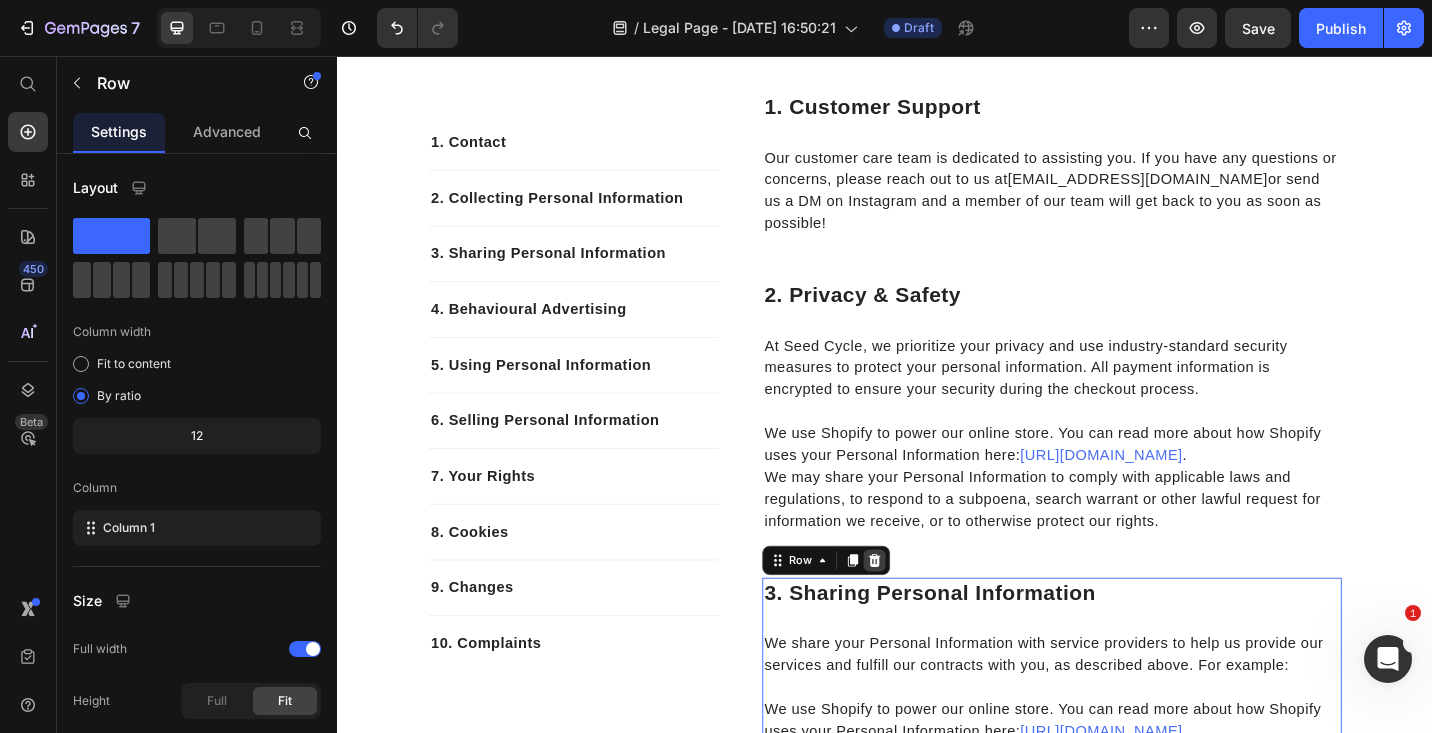 click 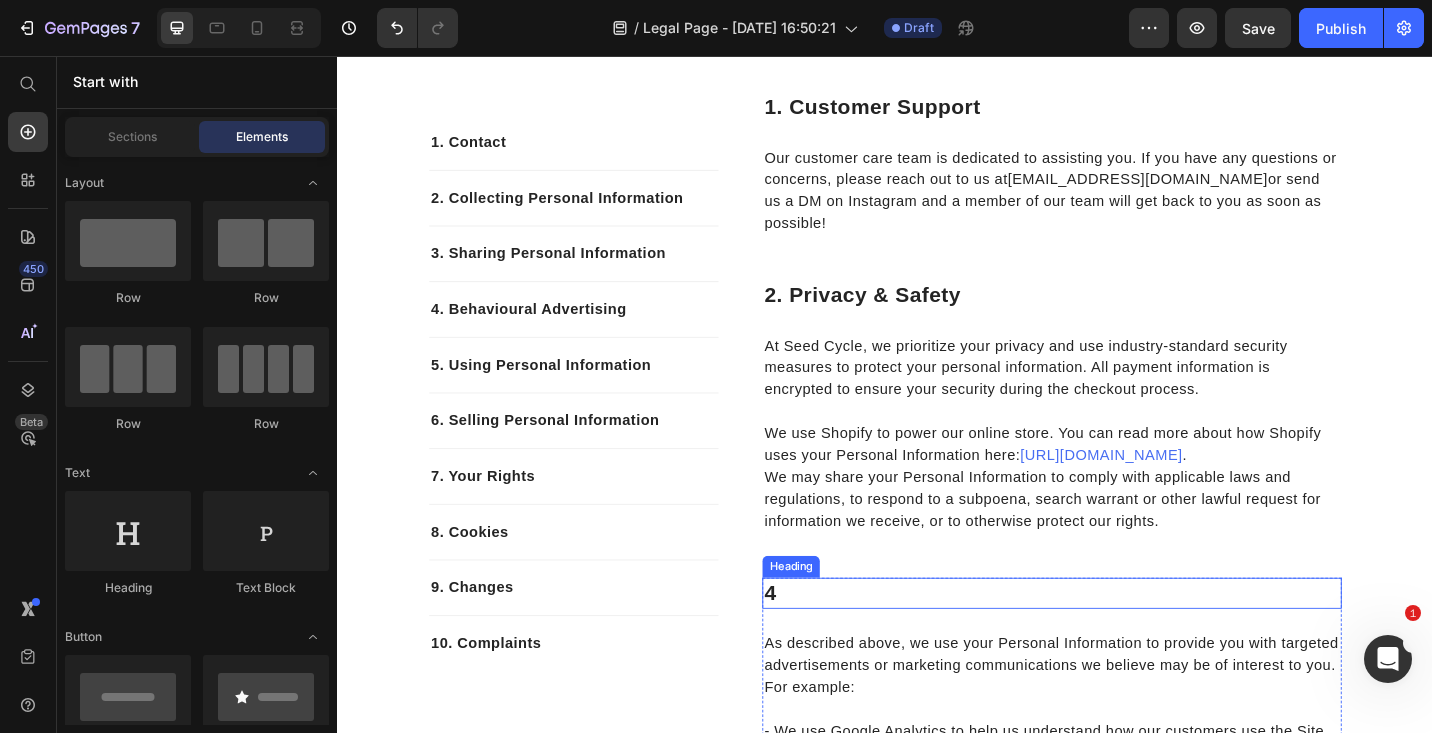 click on "4" at bounding box center [1119, 644] 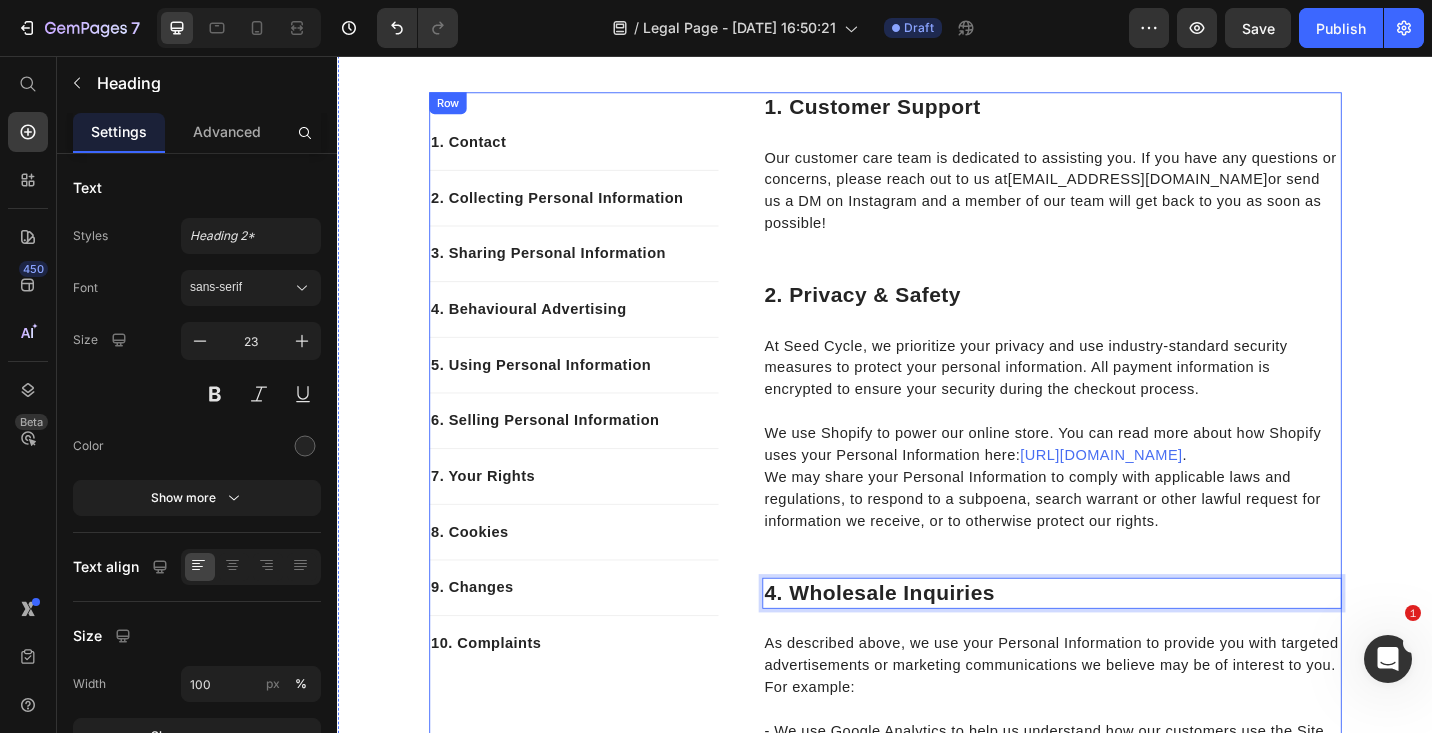 click on "As described above, we use your Personal Information to provide you with targeted advertisements or marketing communications we believe may be of interest to you. For example:" at bounding box center [1119, 723] 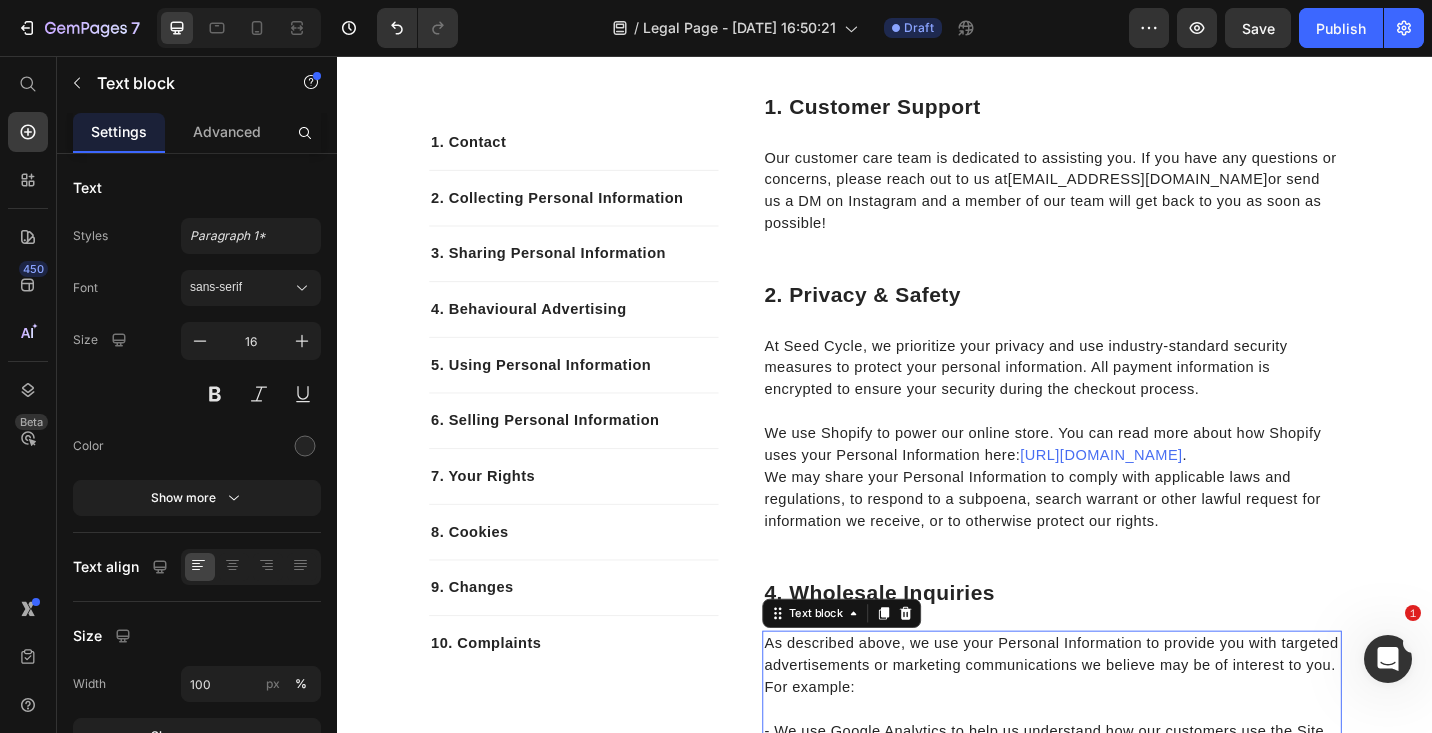 scroll, scrollTop: 491, scrollLeft: 0, axis: vertical 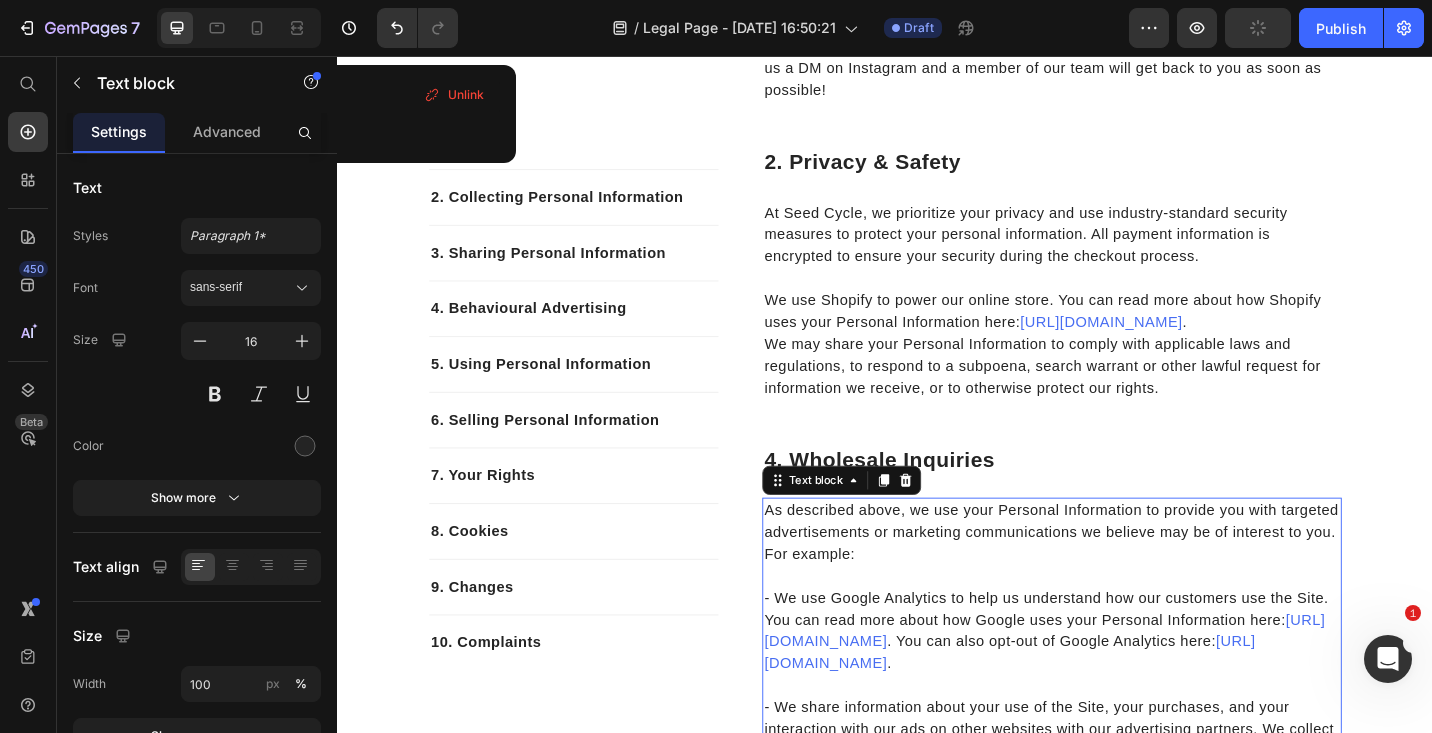 click on "https://www.google.com/intl/en/policies/privacy/" at bounding box center [1111, 685] 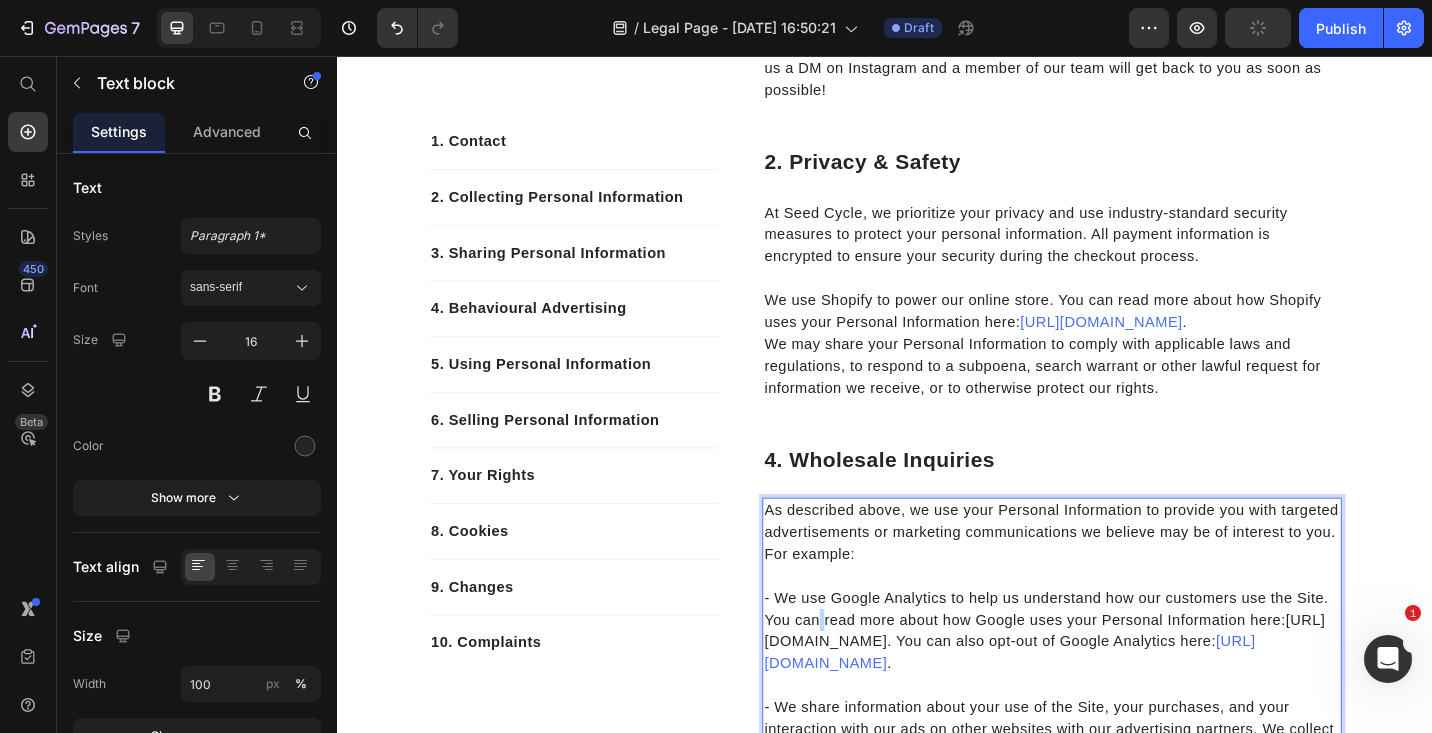 click on "- We use Google Analytics to help us understand how our customers use the Site. You can read more about how Google uses your Personal Information here:  https://www.google.com/intl/en/policies/privacy/ . You can also opt-out of Google Analytics here:  https://tools.google.com/dlpage/gaoptout ." at bounding box center [1119, 674] 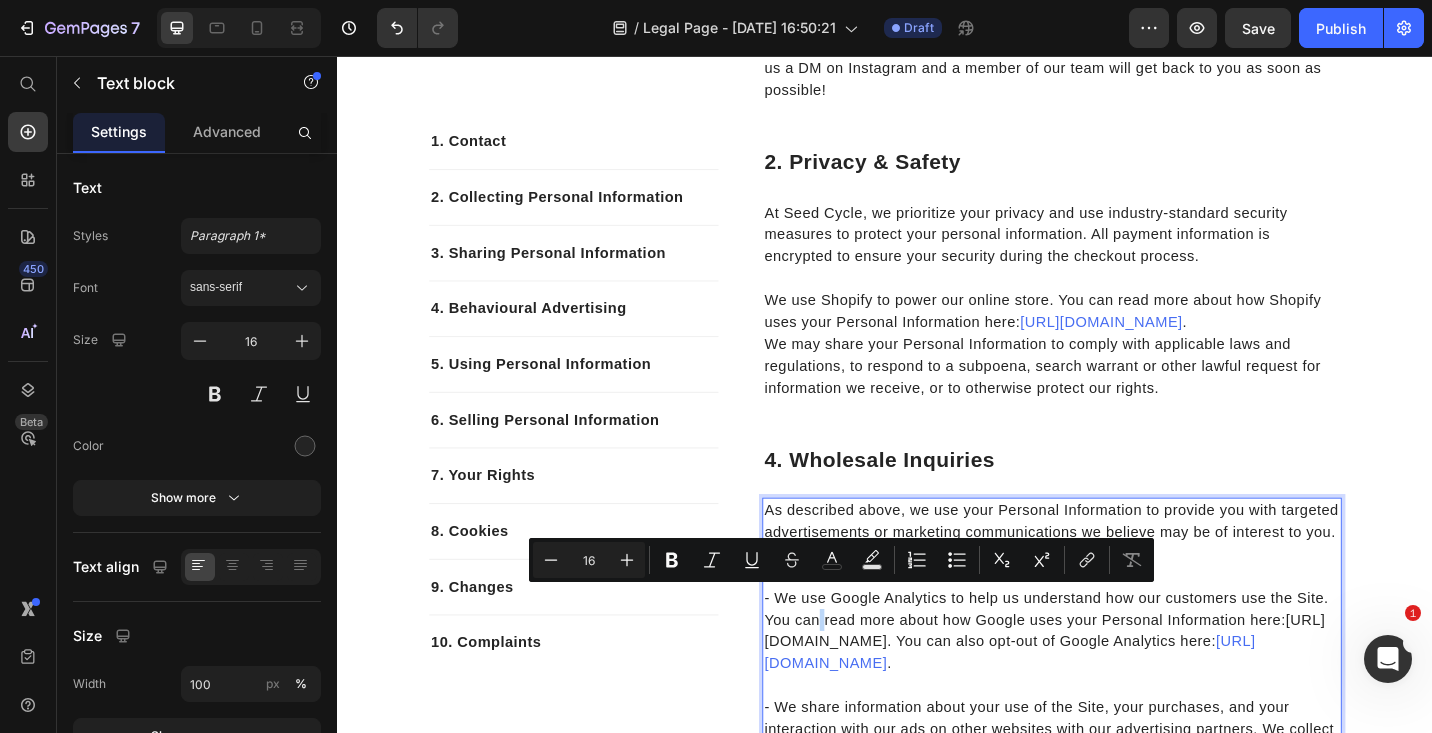 click on "- We use Google Analytics to help us understand how our customers use the Site. You can read more about how Google uses your Personal Information here:  https://www.google.com/intl/en/policies/privacy/ . You can also opt-out of Google Analytics here:  https://tools.google.com/dlpage/gaoptout ." at bounding box center [1119, 674] 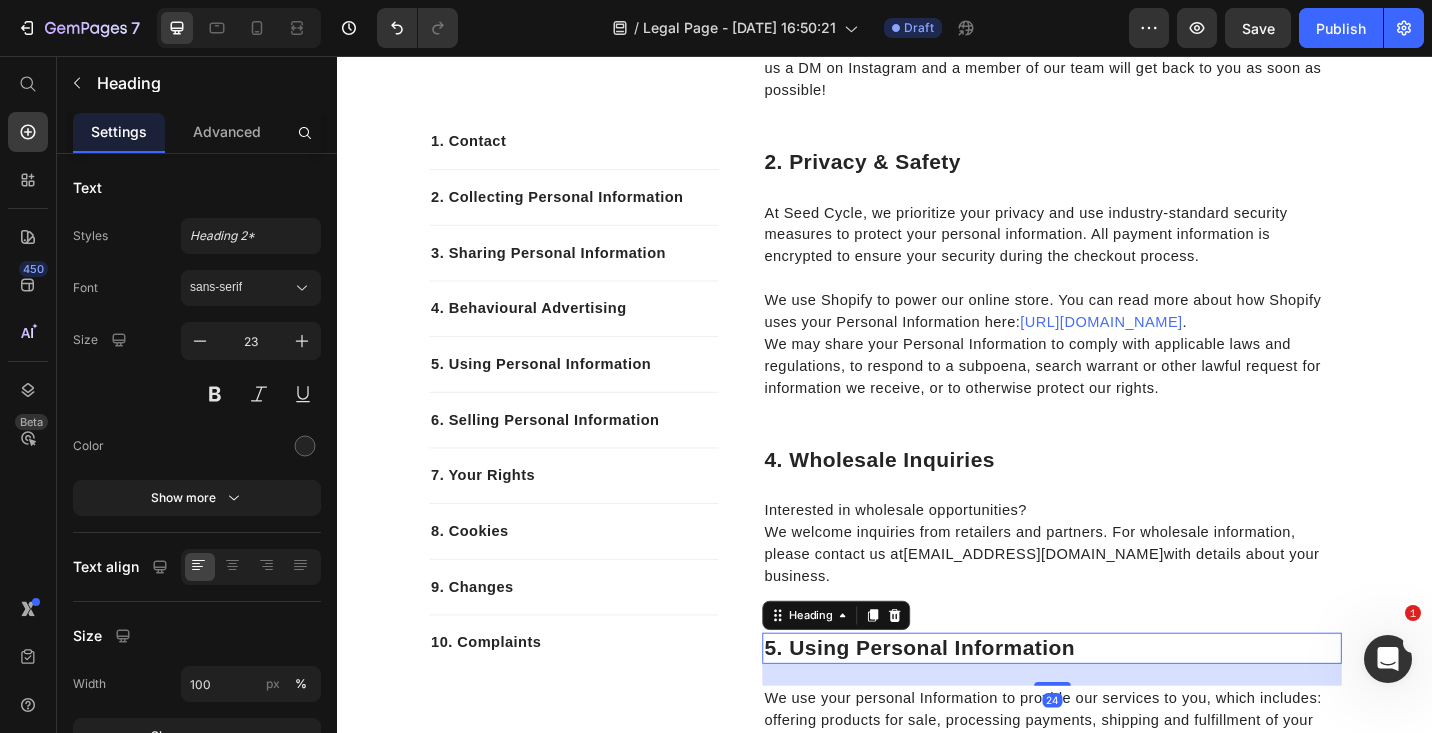 click on "5. Using Personal Information" at bounding box center [1119, 705] 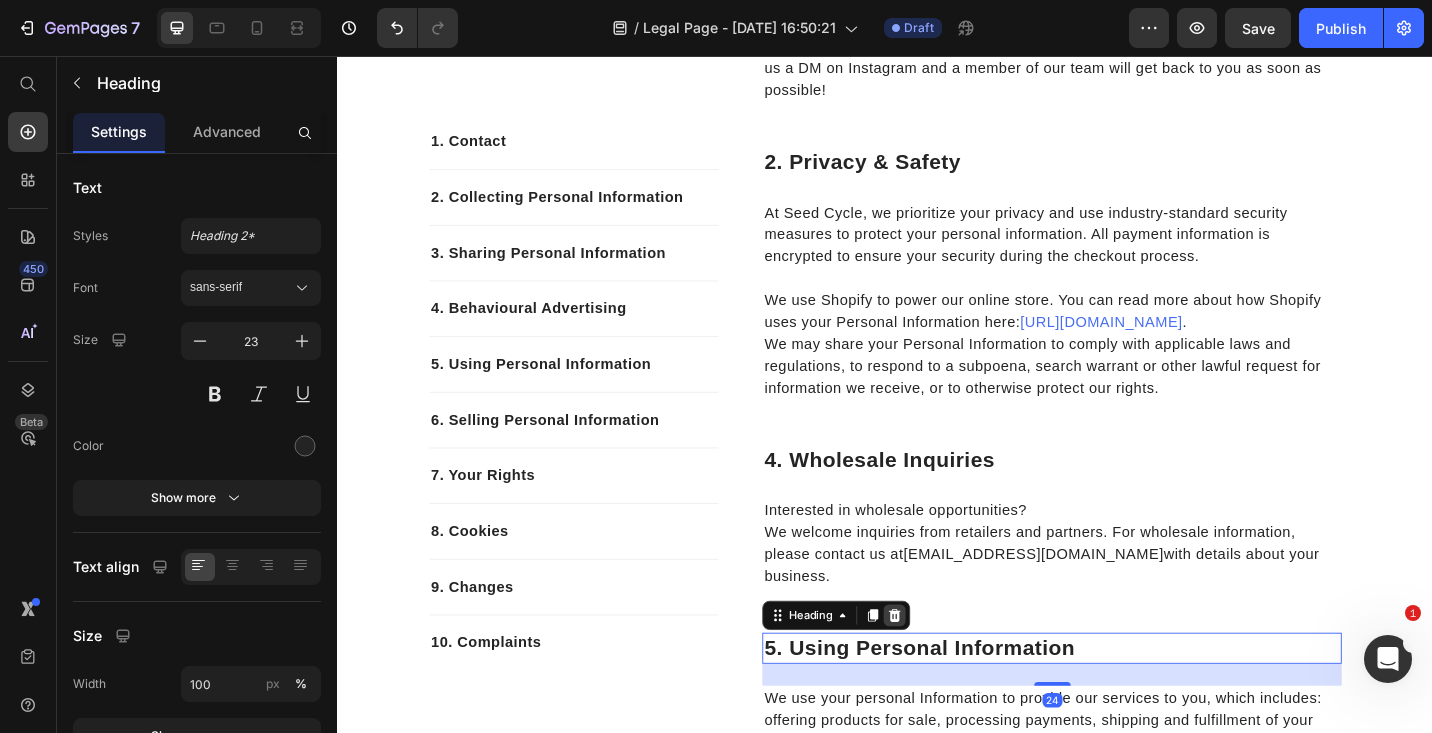 click 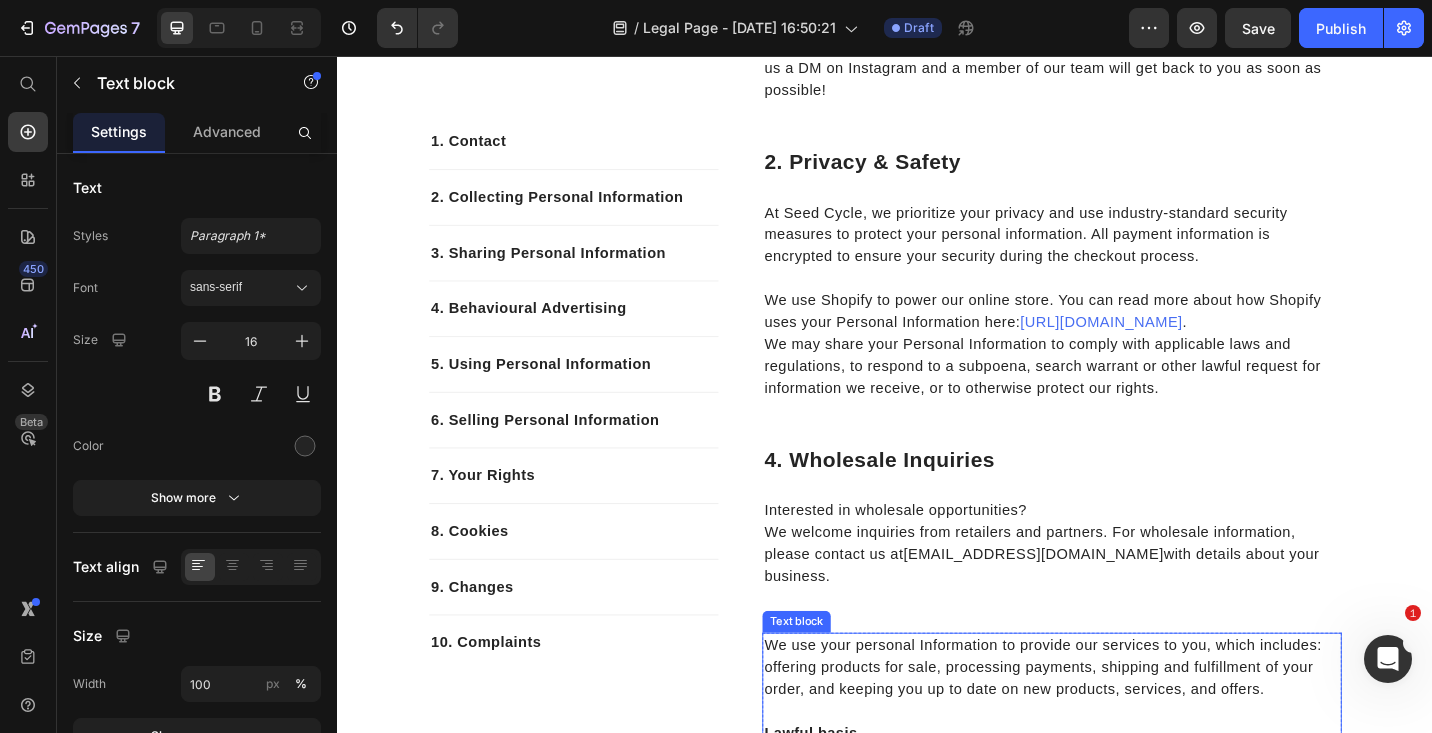 click on "We use your personal Information to provide our services to you, which includes: offering products for sale, processing payments, shipping and fulfillment of your order, and keeping you up to date on new products, services, and offers." at bounding box center [1119, 726] 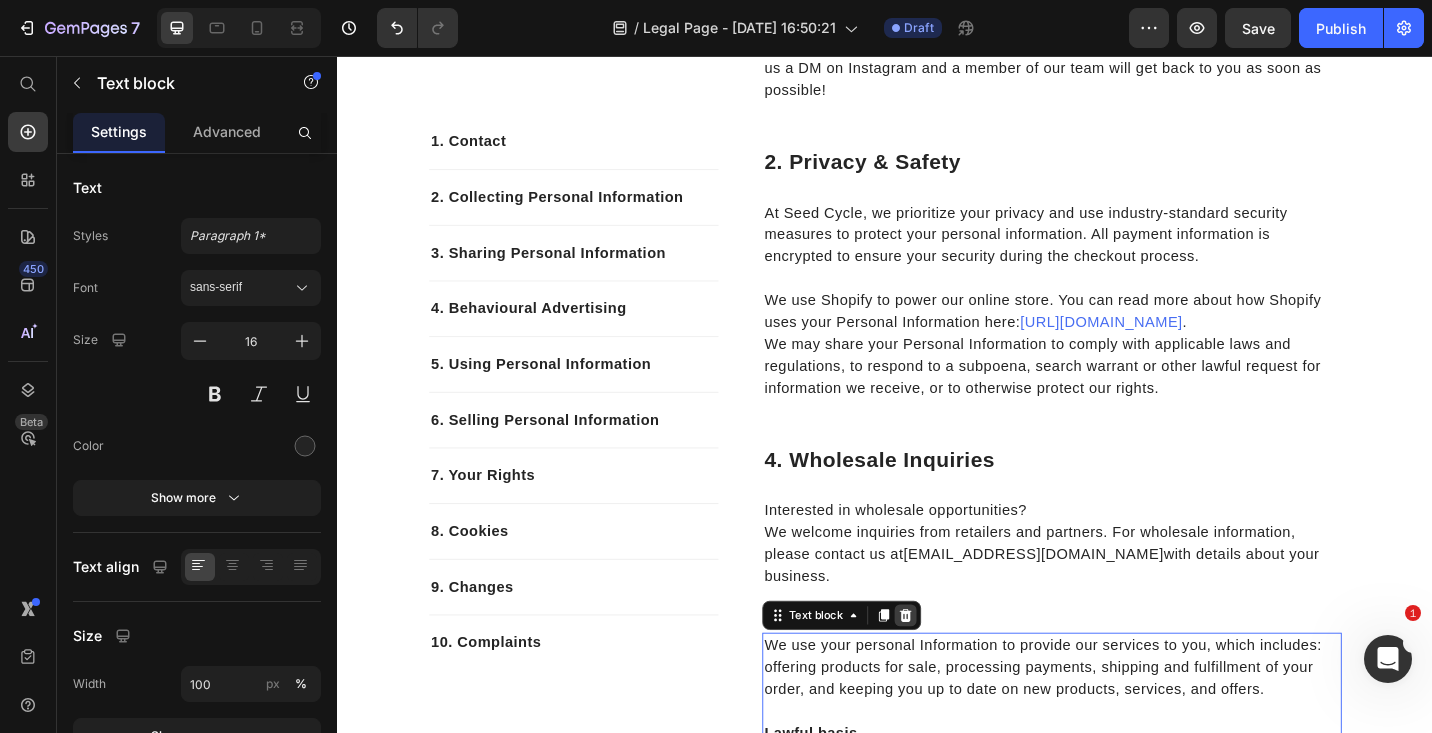 click 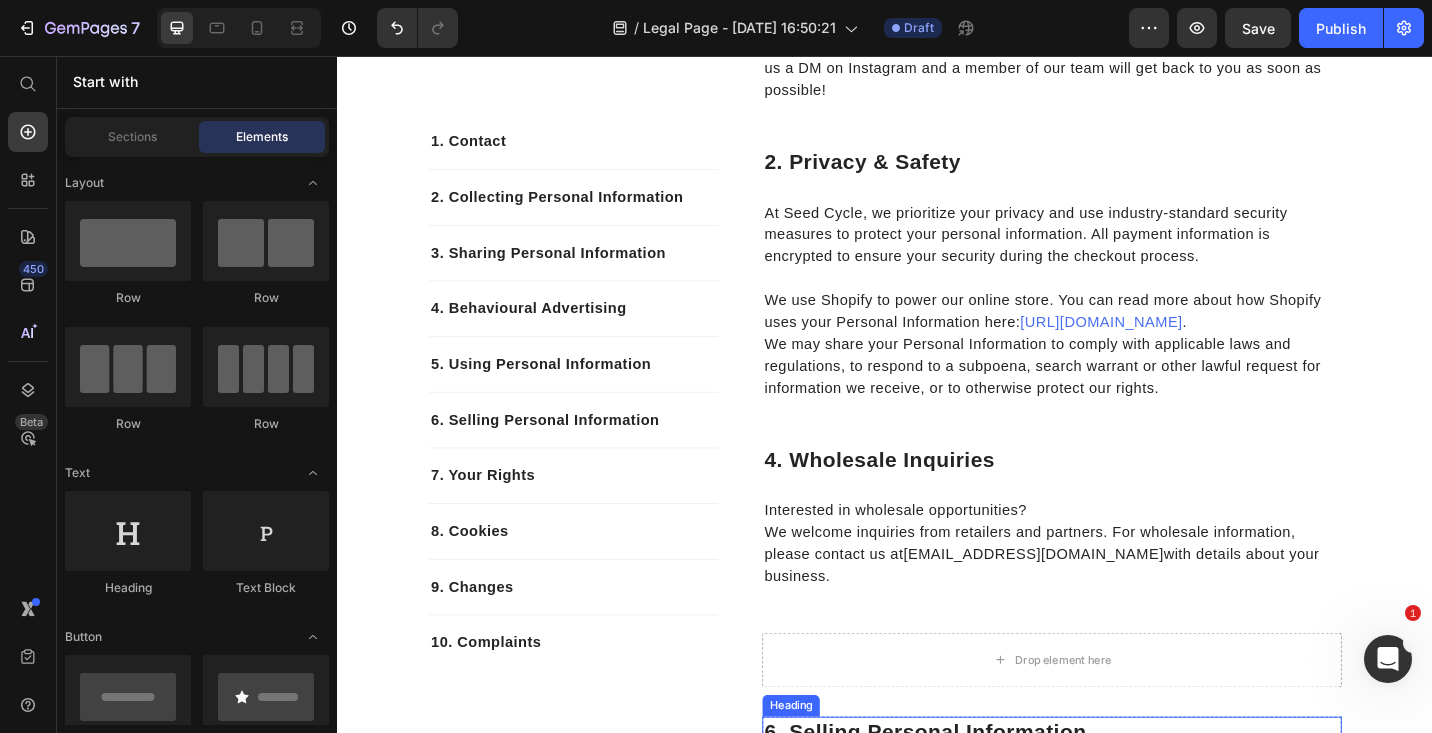 click on "6. Selling Personal Information" at bounding box center [1119, 797] 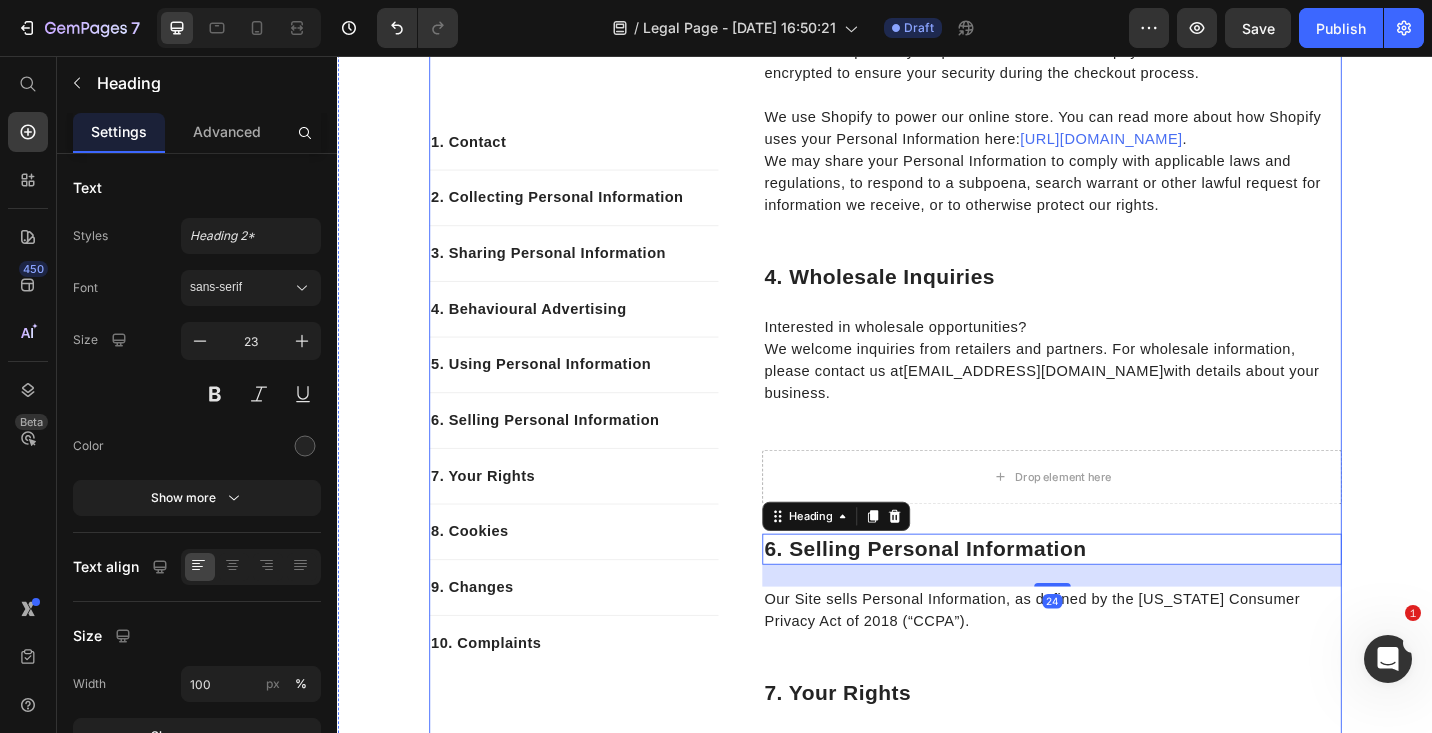 scroll, scrollTop: 691, scrollLeft: 0, axis: vertical 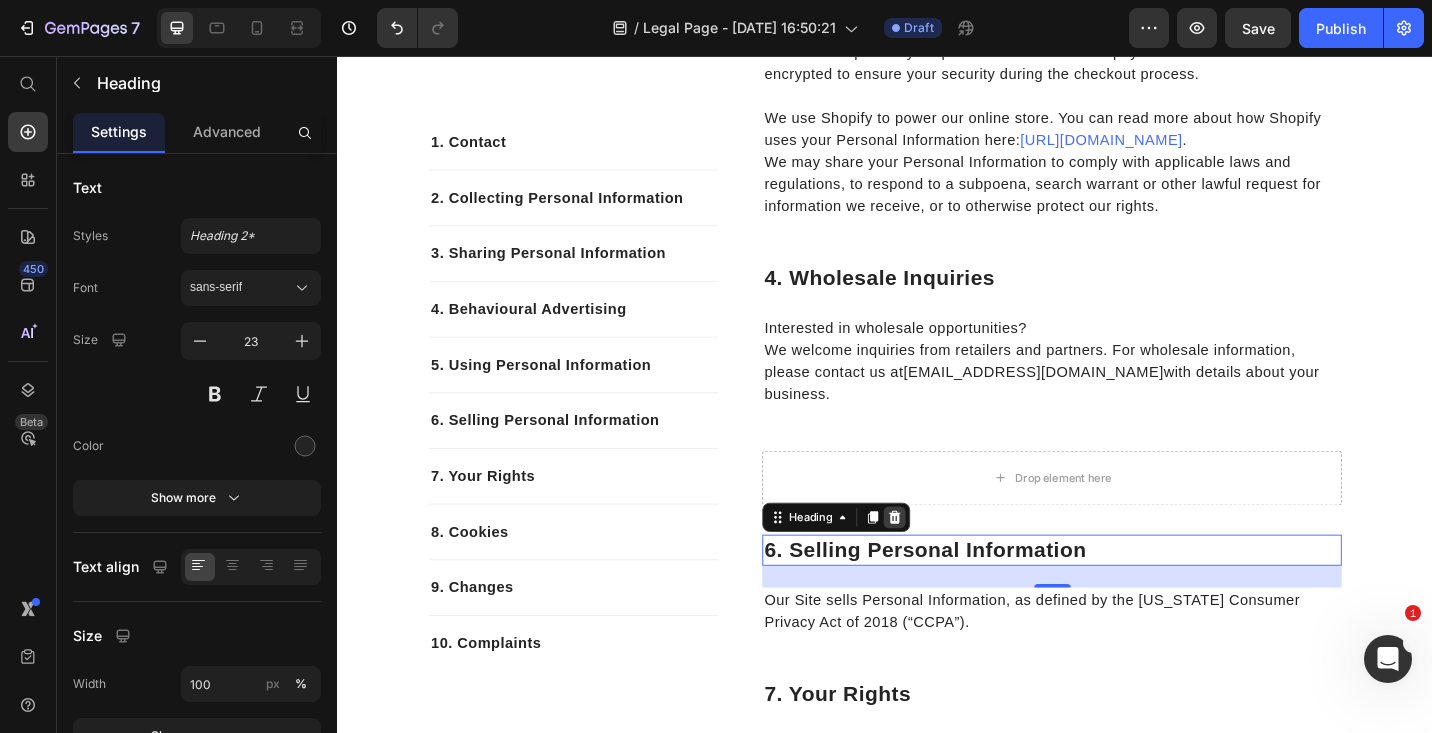 click at bounding box center [947, 561] 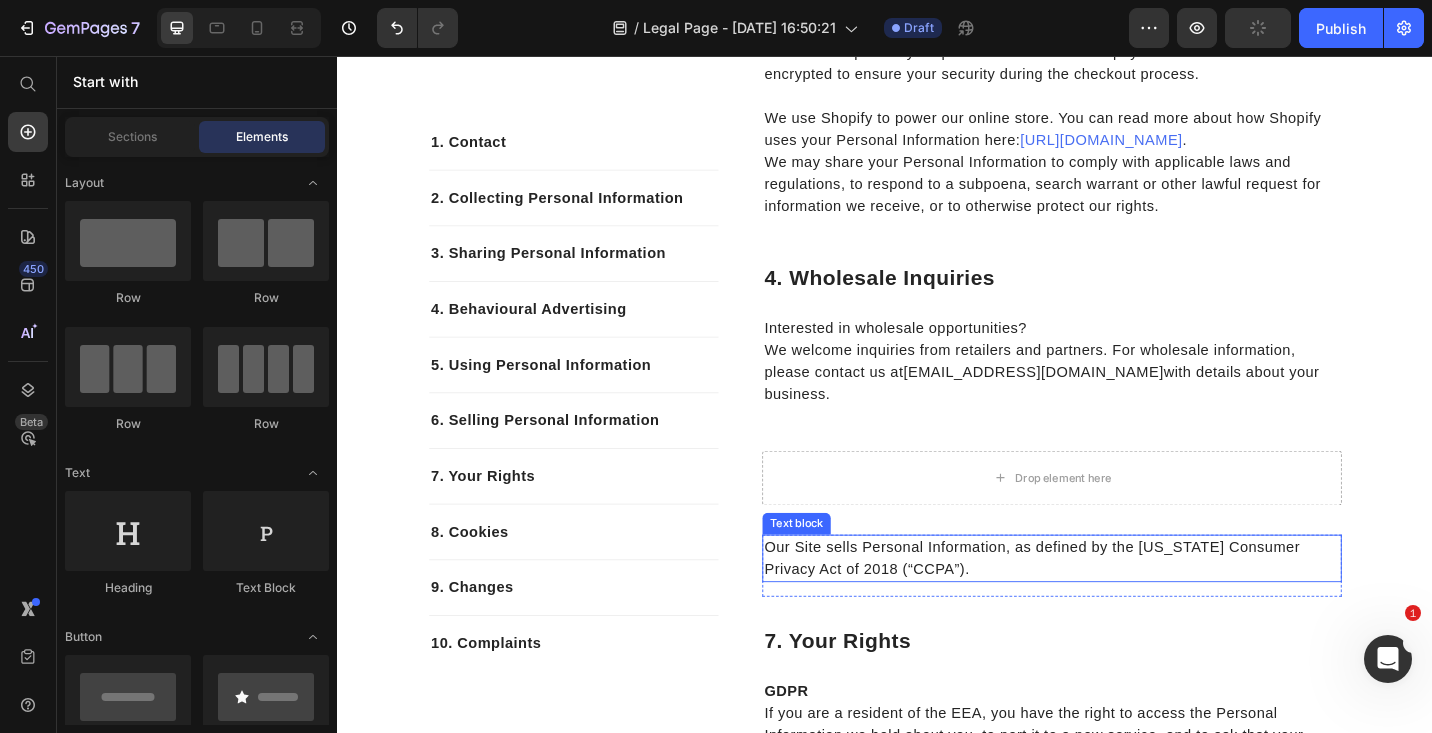 click on "Our Site sells Personal Information, as defined by the California Consumer Privacy Act of 2018 (“CCPA”)." at bounding box center [1119, 606] 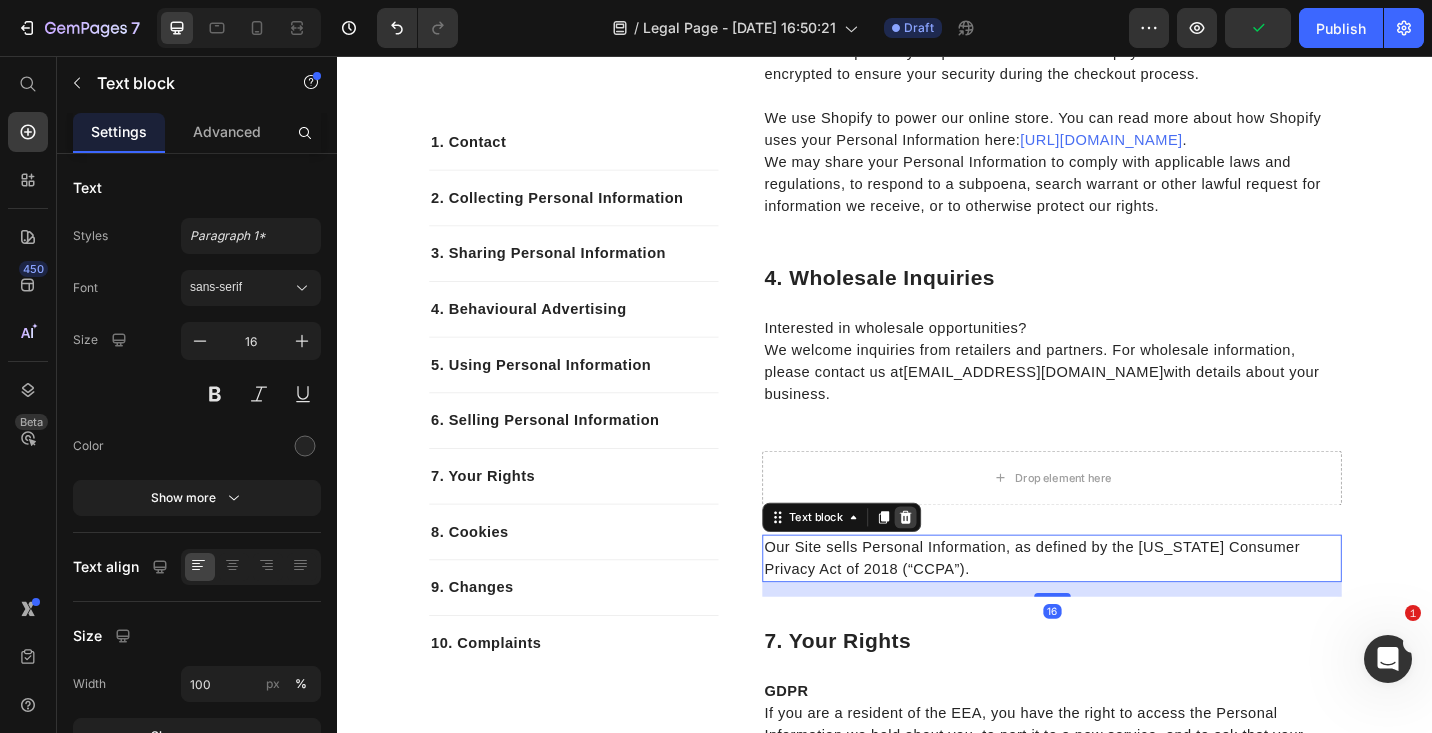 click at bounding box center [959, 561] 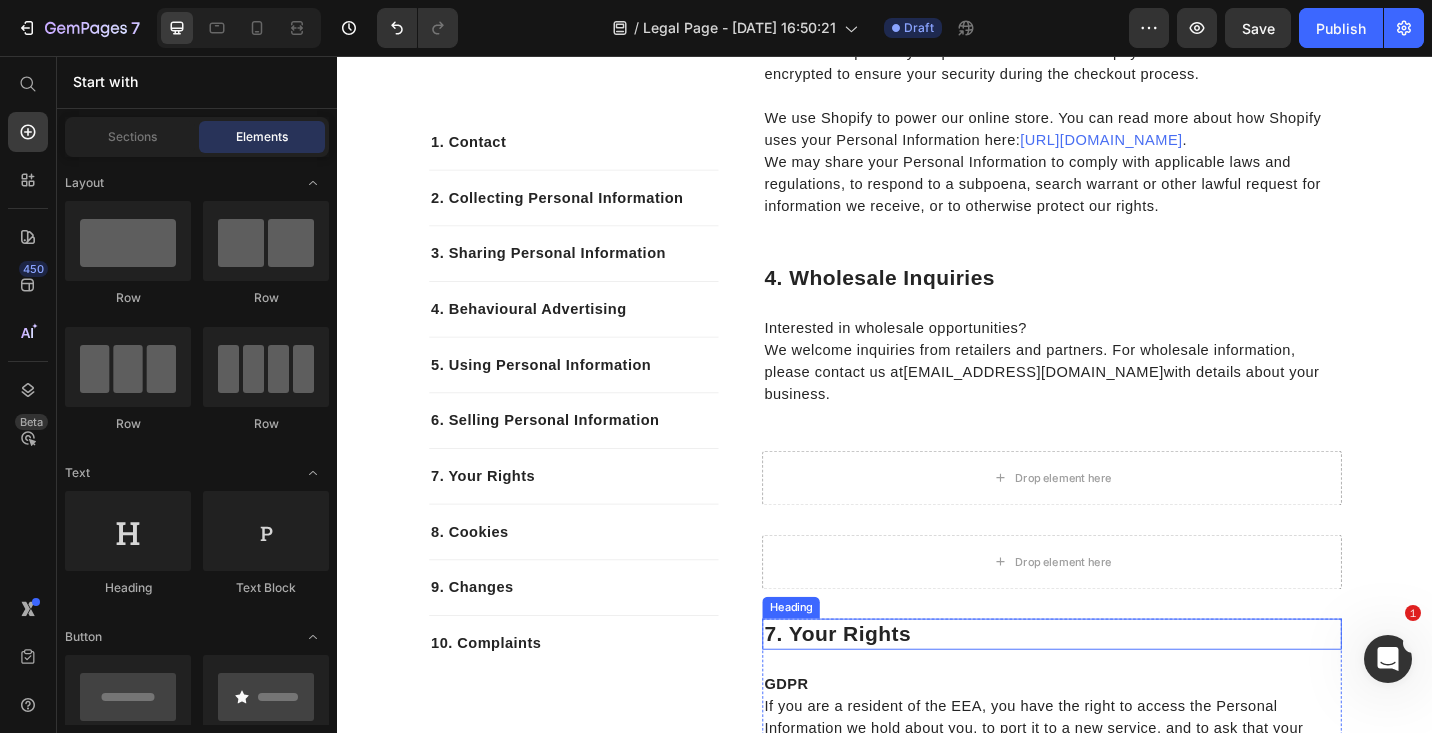 click on "7. Your rights" at bounding box center [1119, 689] 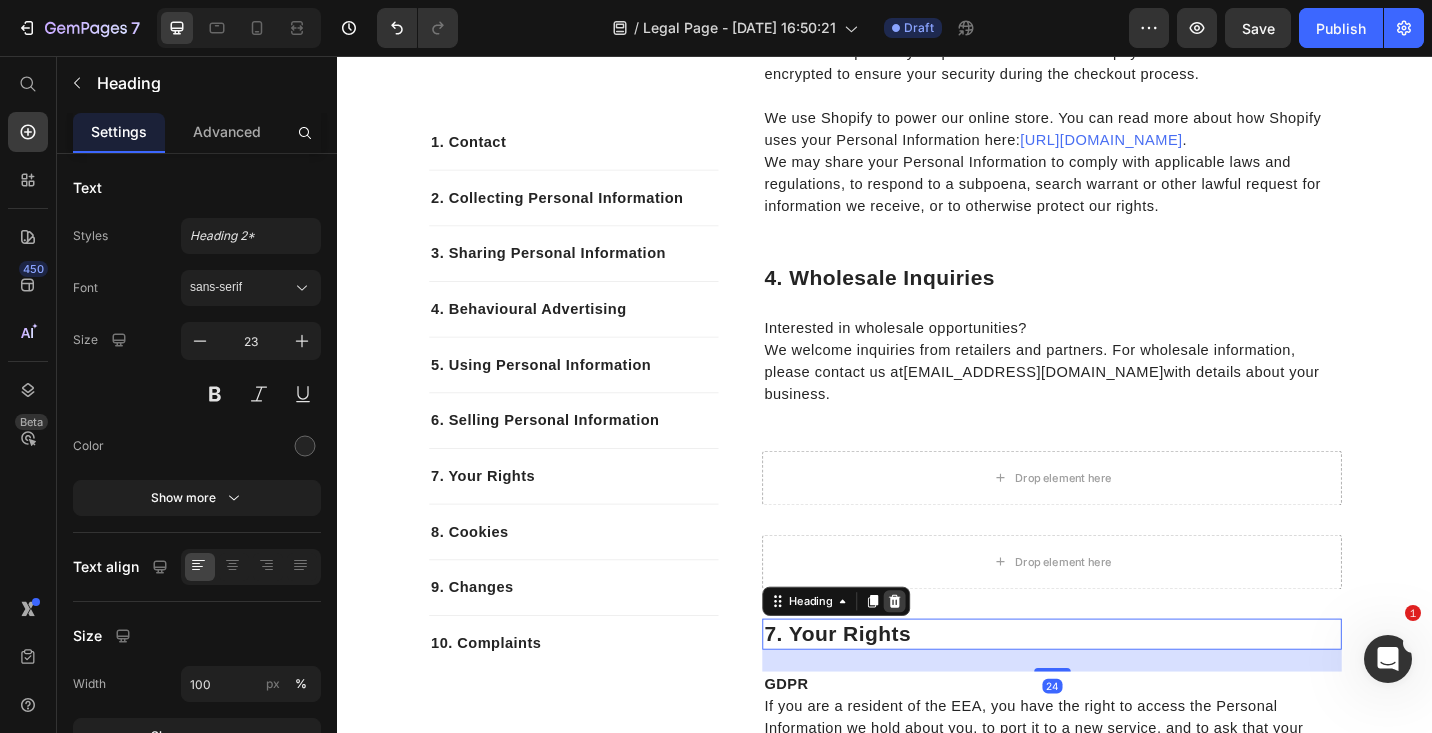 click 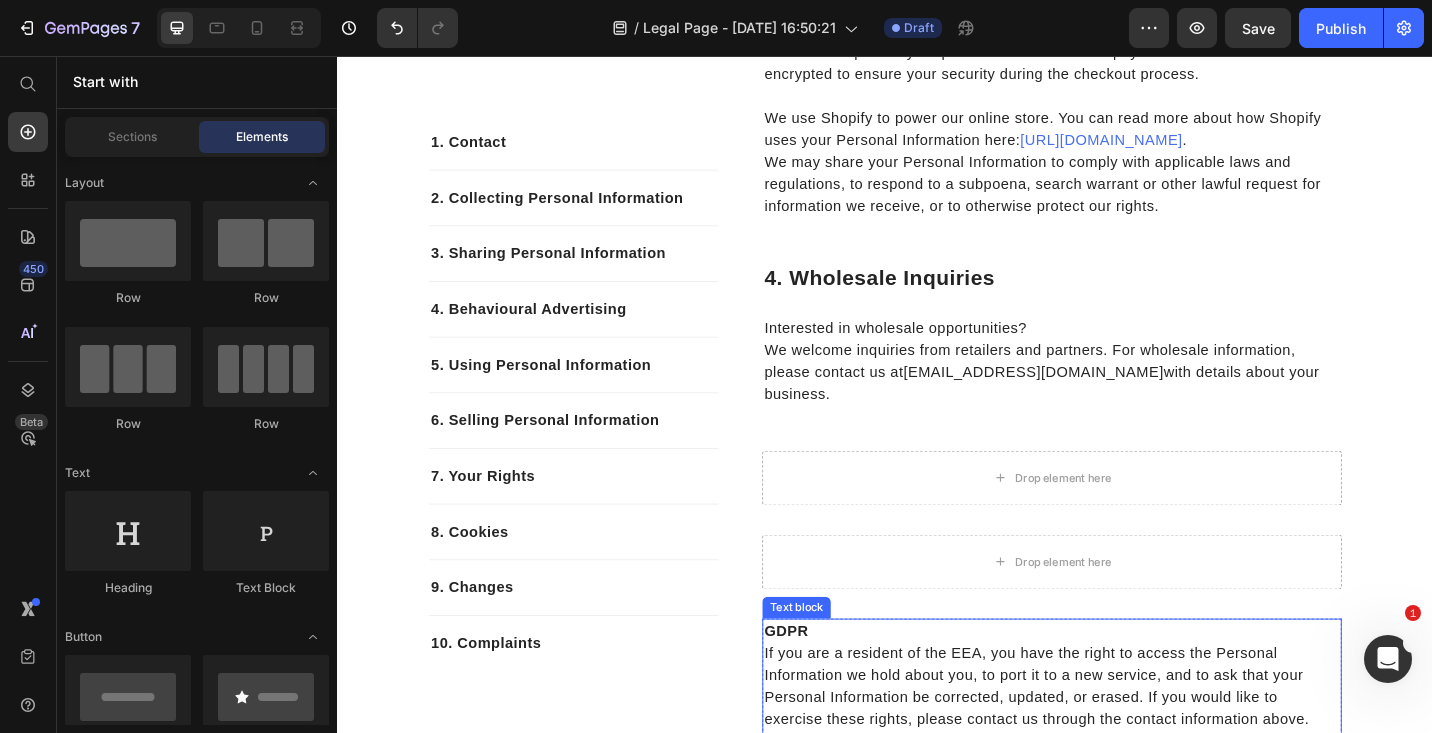 click on "GDPR" at bounding box center [1119, 686] 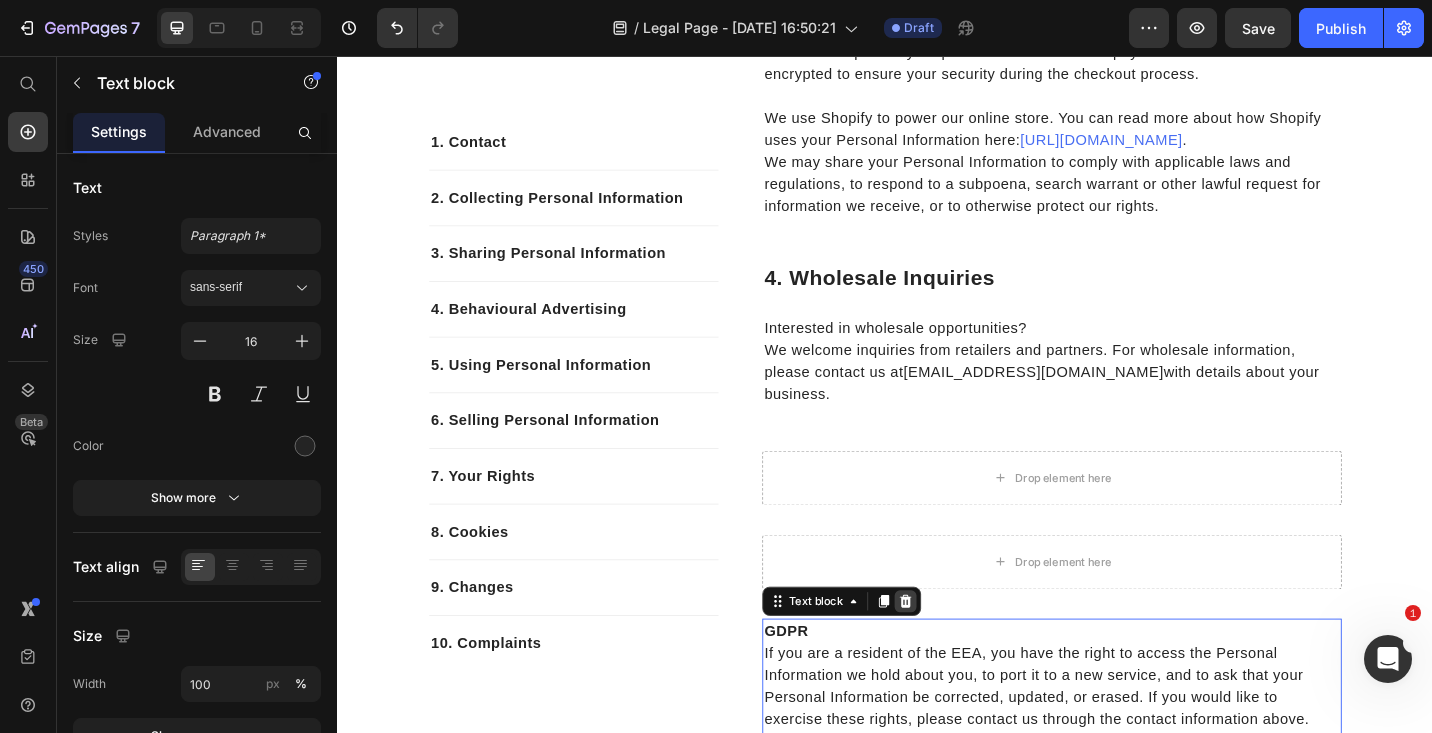 click 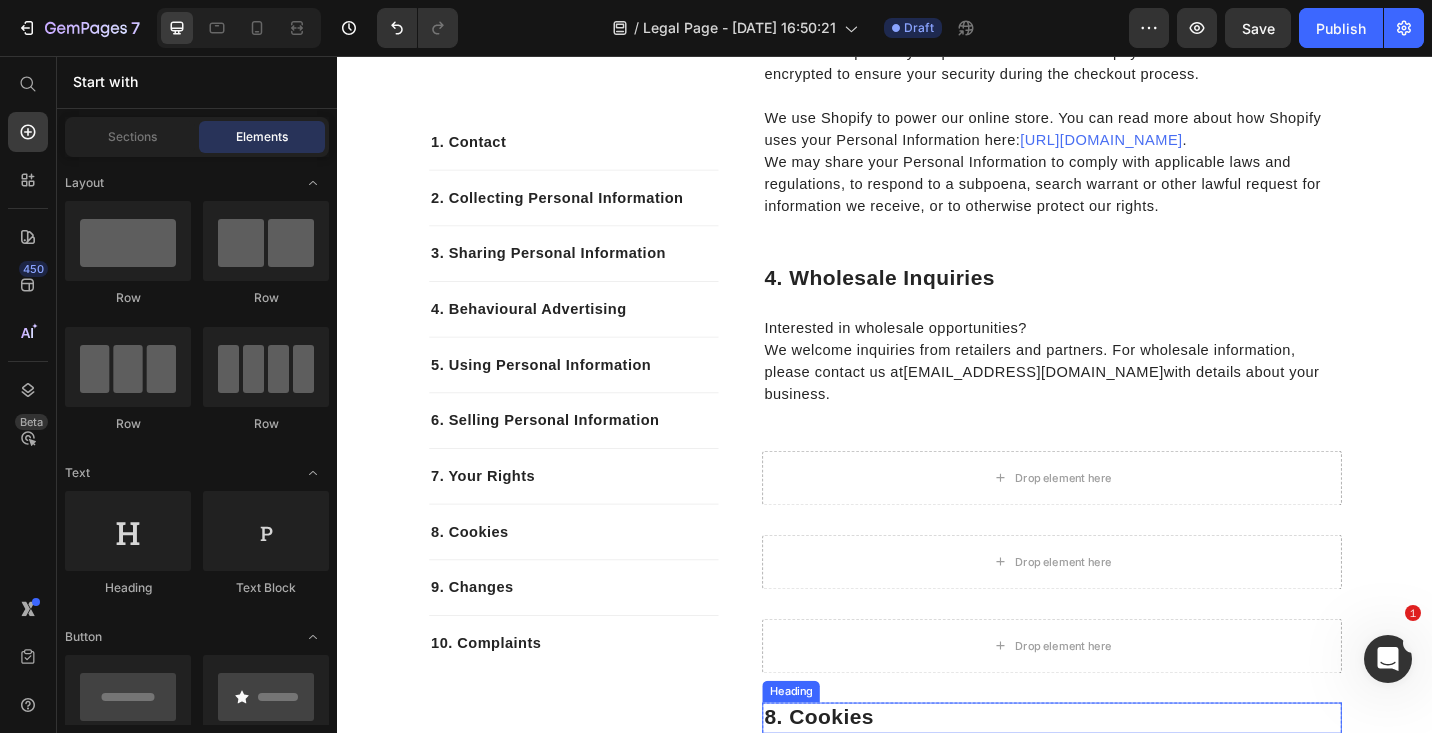 click on "8. Cookies" at bounding box center [1119, 781] 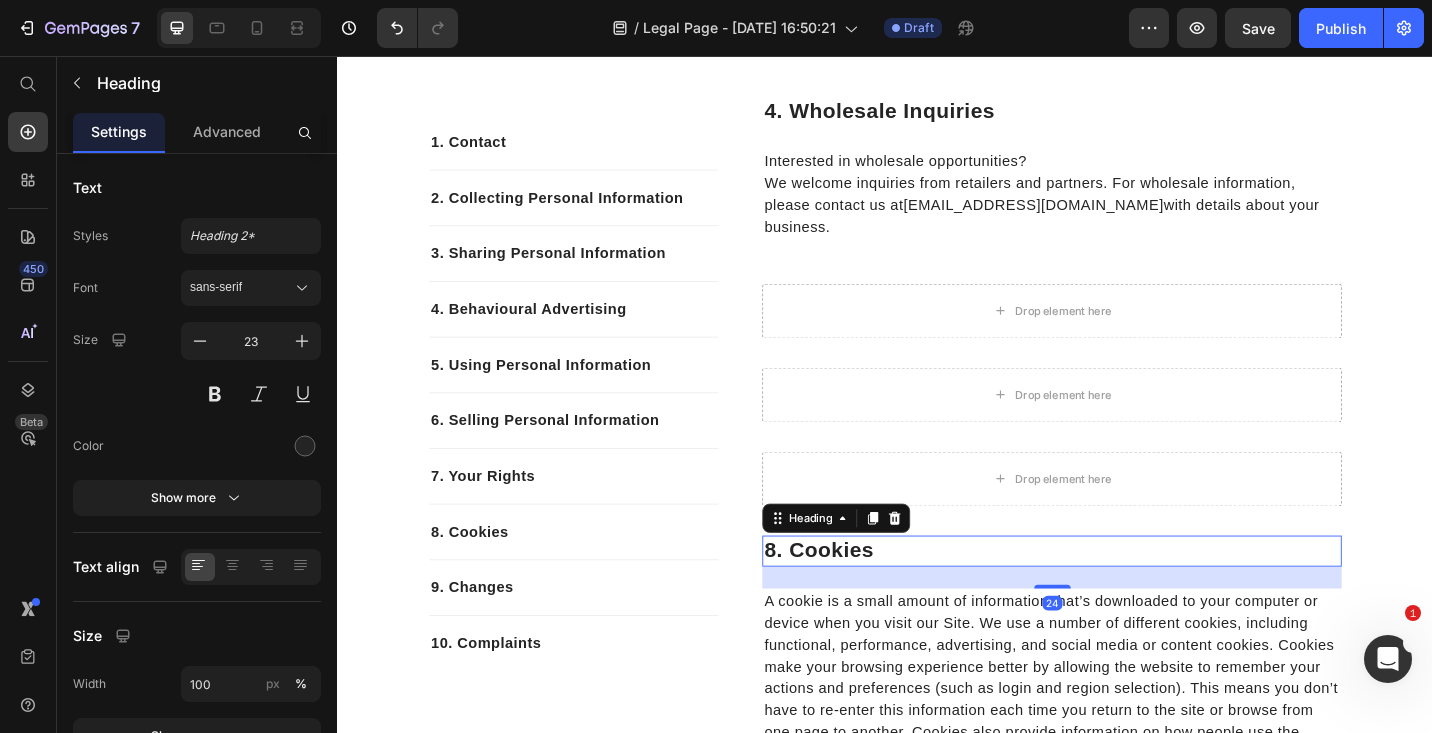 scroll, scrollTop: 909, scrollLeft: 0, axis: vertical 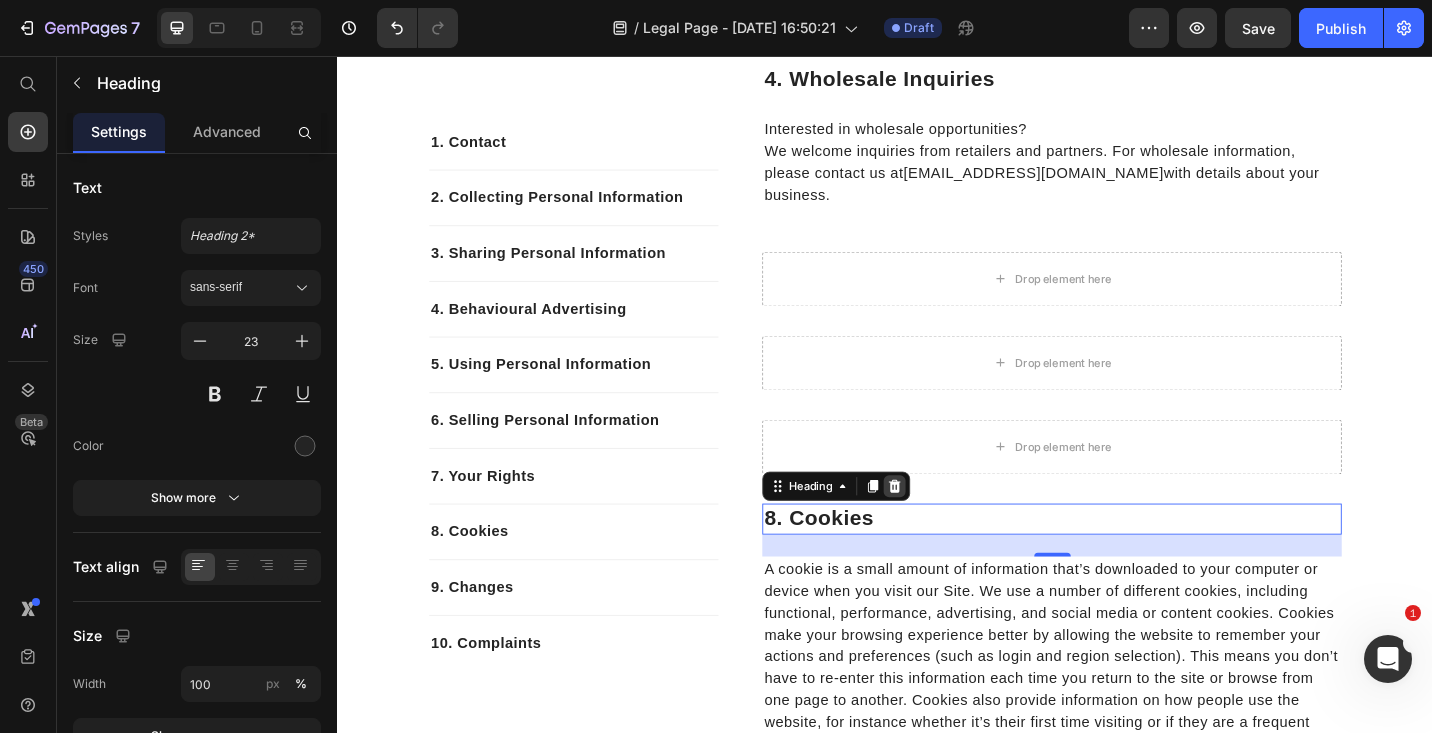 click 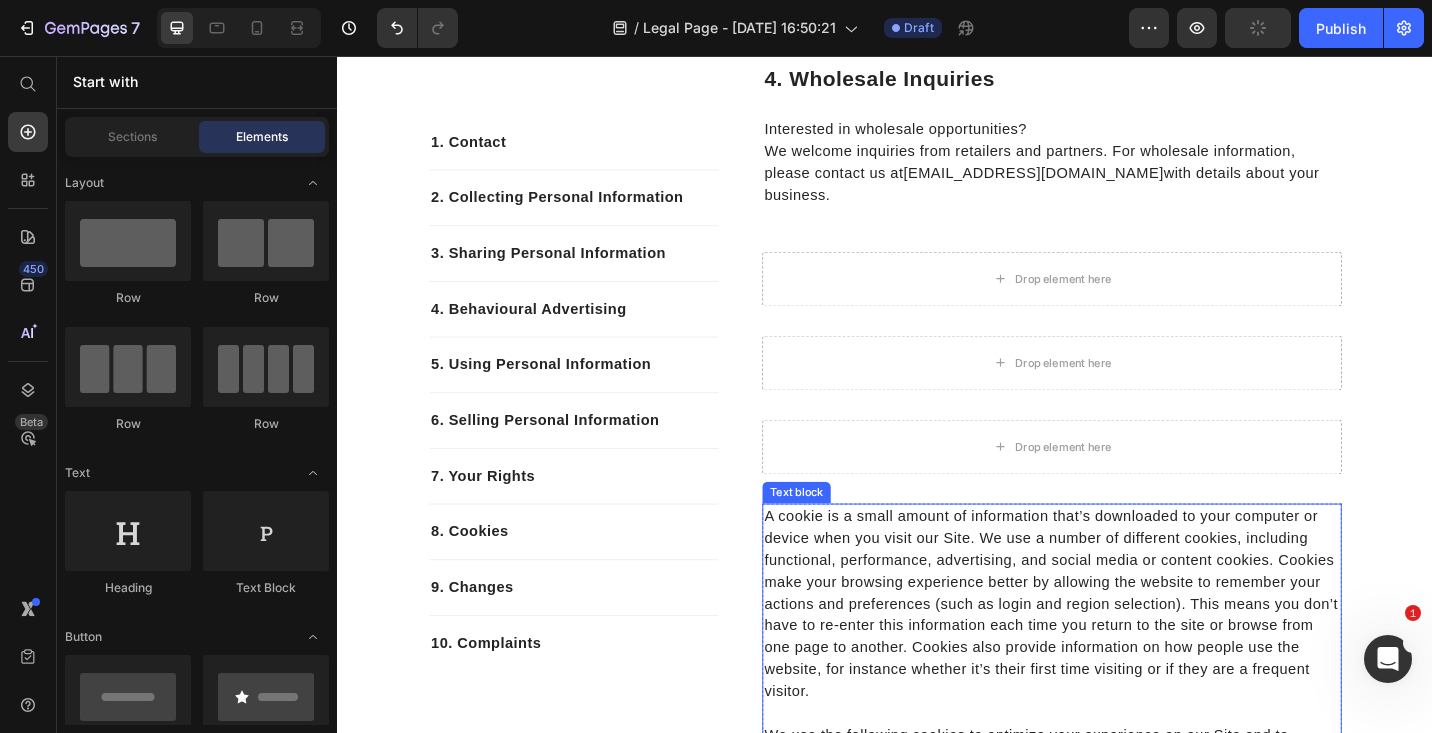 click on "A cookie is a small amount of information that’s downloaded to your computer or device when you visit our Site. We use a number of different cookies, including functional, performance, advertising, and social media or content cookies. Cookies make your browsing experience better by allowing the website to remember your actions and preferences (such as login and region selection). This means you don’t have to re-enter this information each time you return to the site or browse from one page to another. Cookies also provide information on how people use the website, for instance whether it’s their first time visiting or if they are a frequent visitor." at bounding box center [1119, 656] 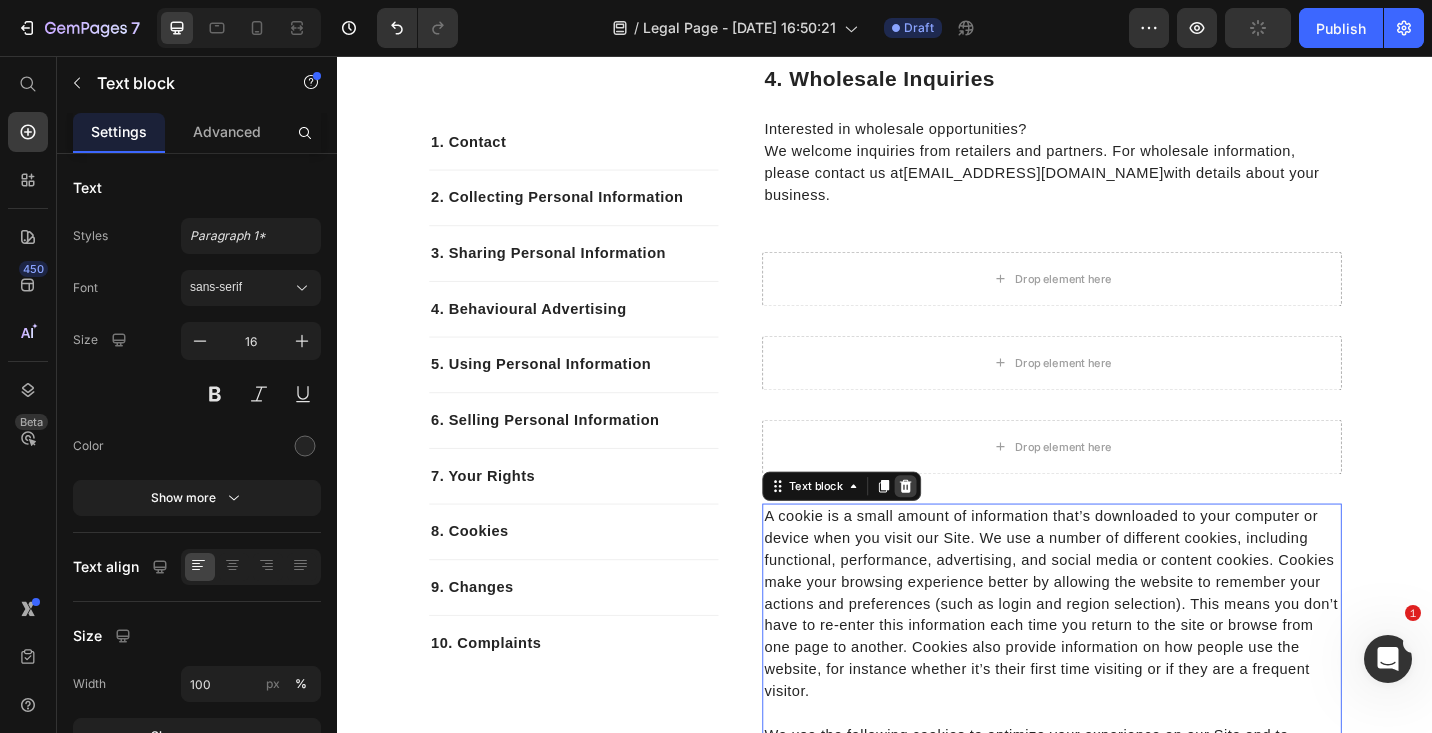 click at bounding box center [959, 527] 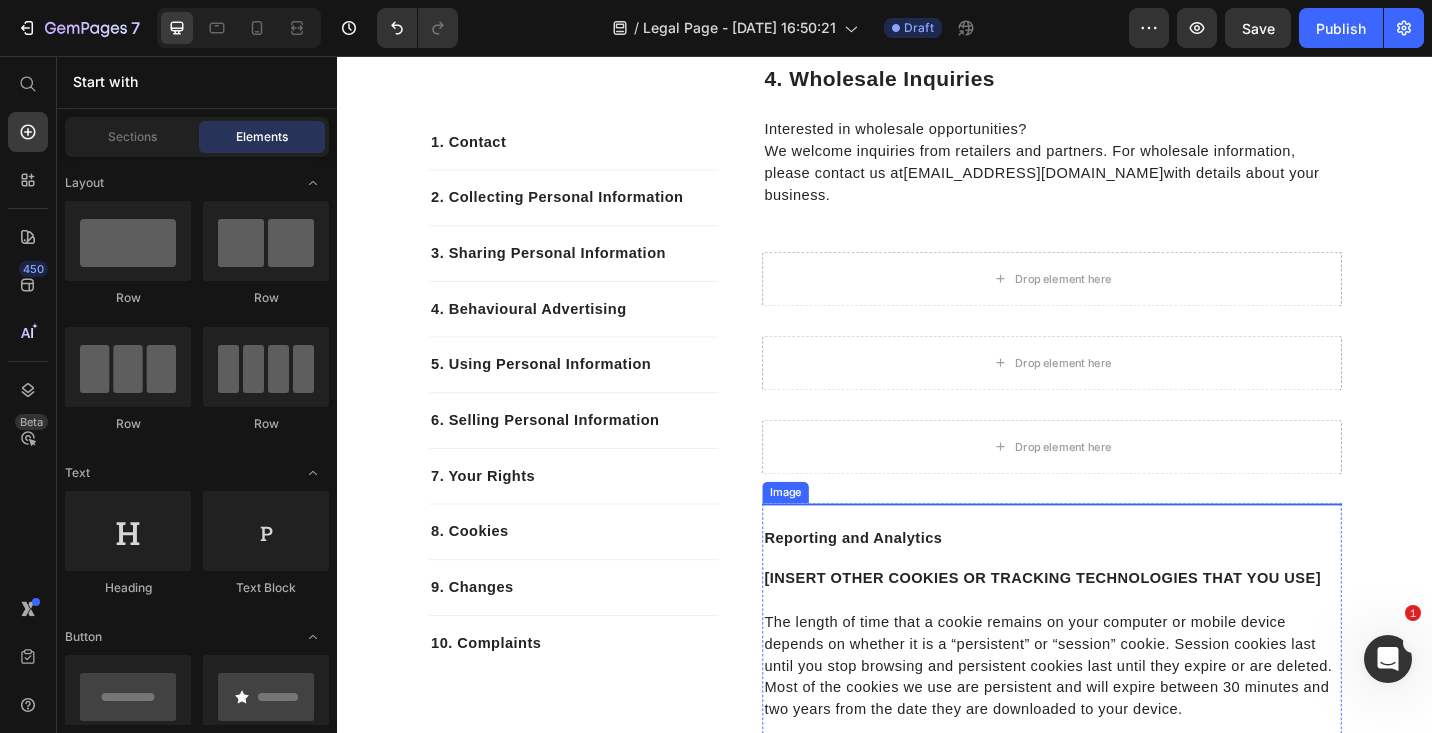 click at bounding box center (1119, 825) 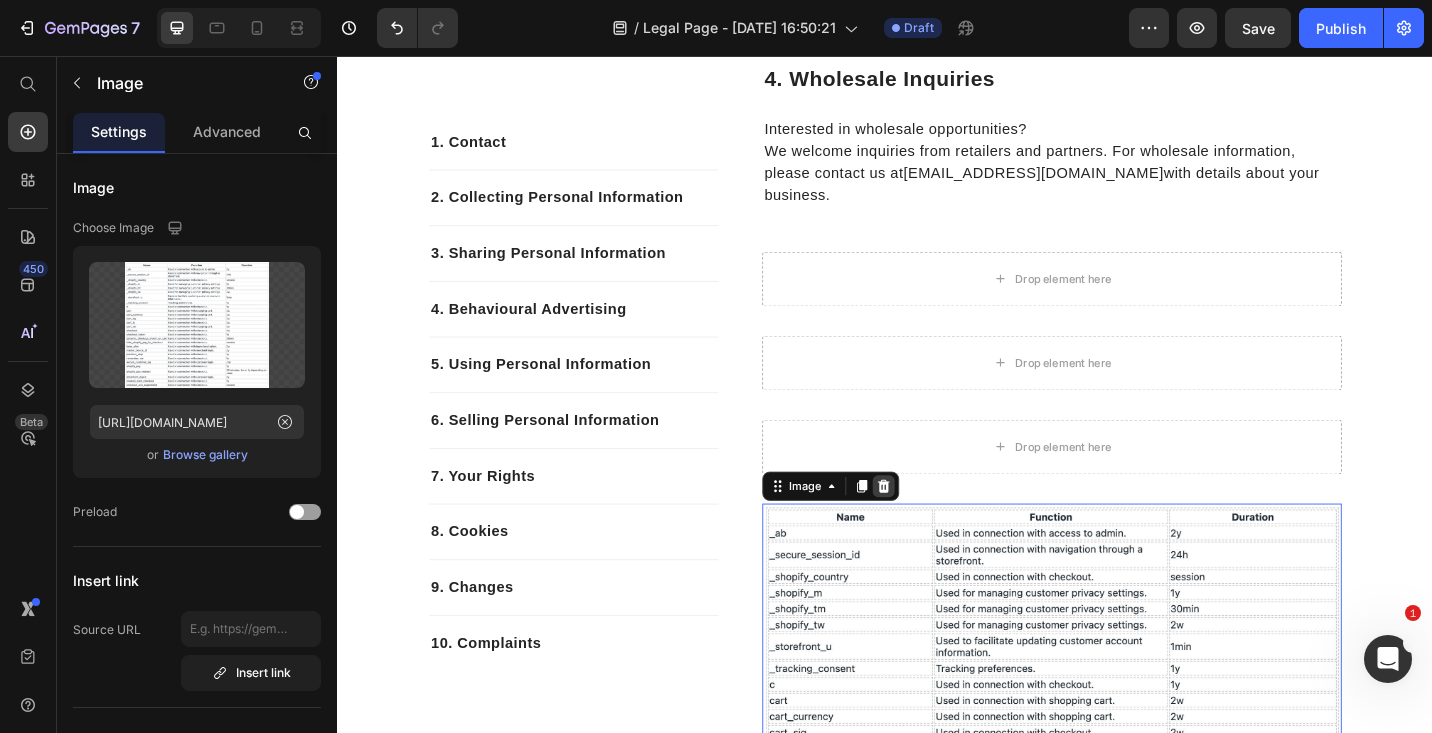 click 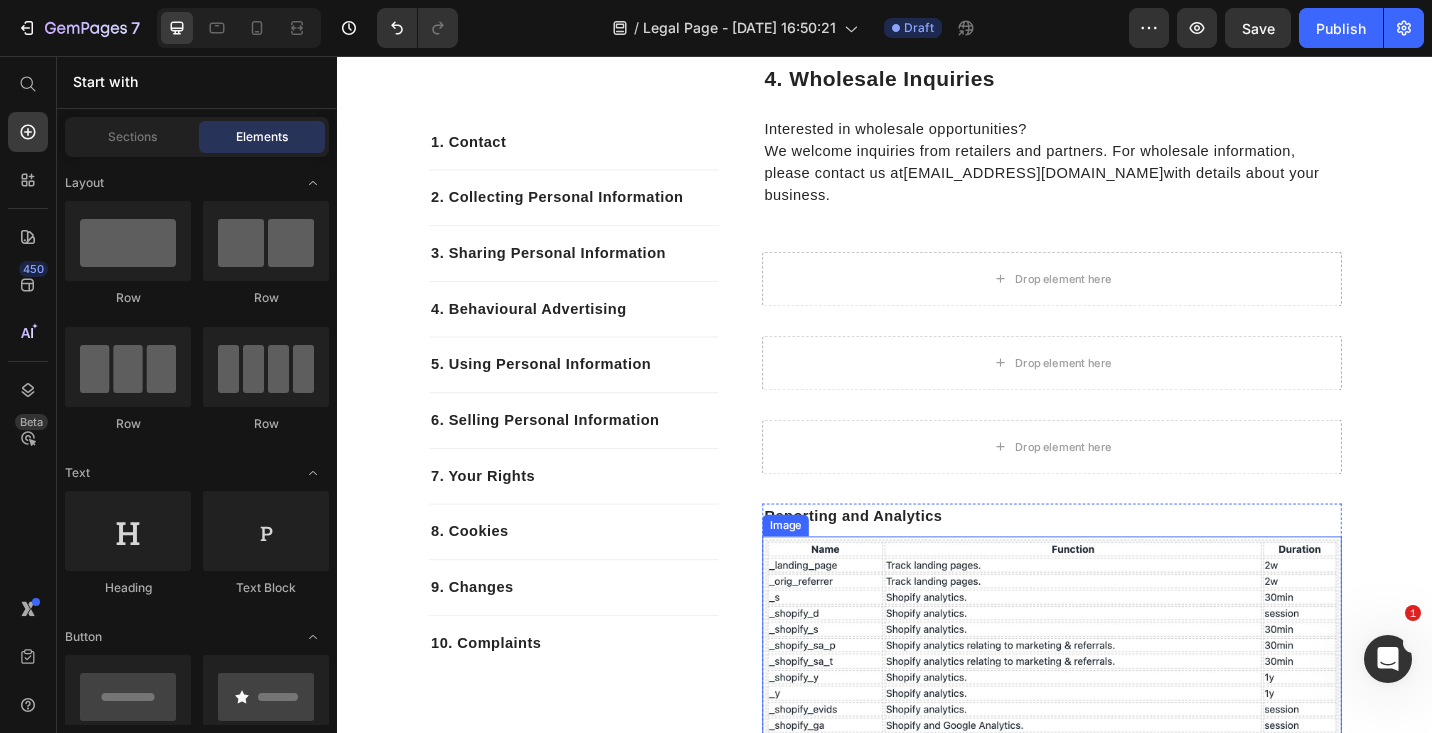 click at bounding box center (1119, 692) 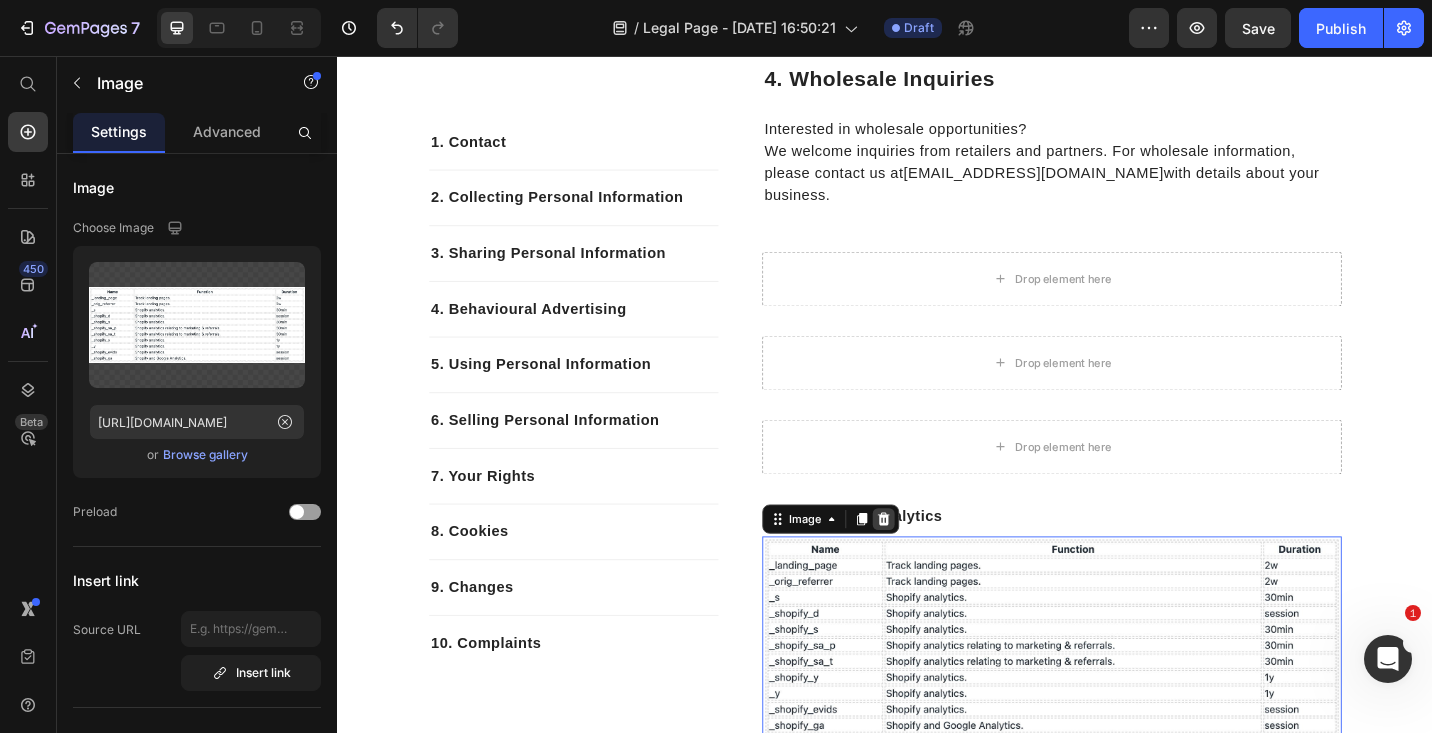 click 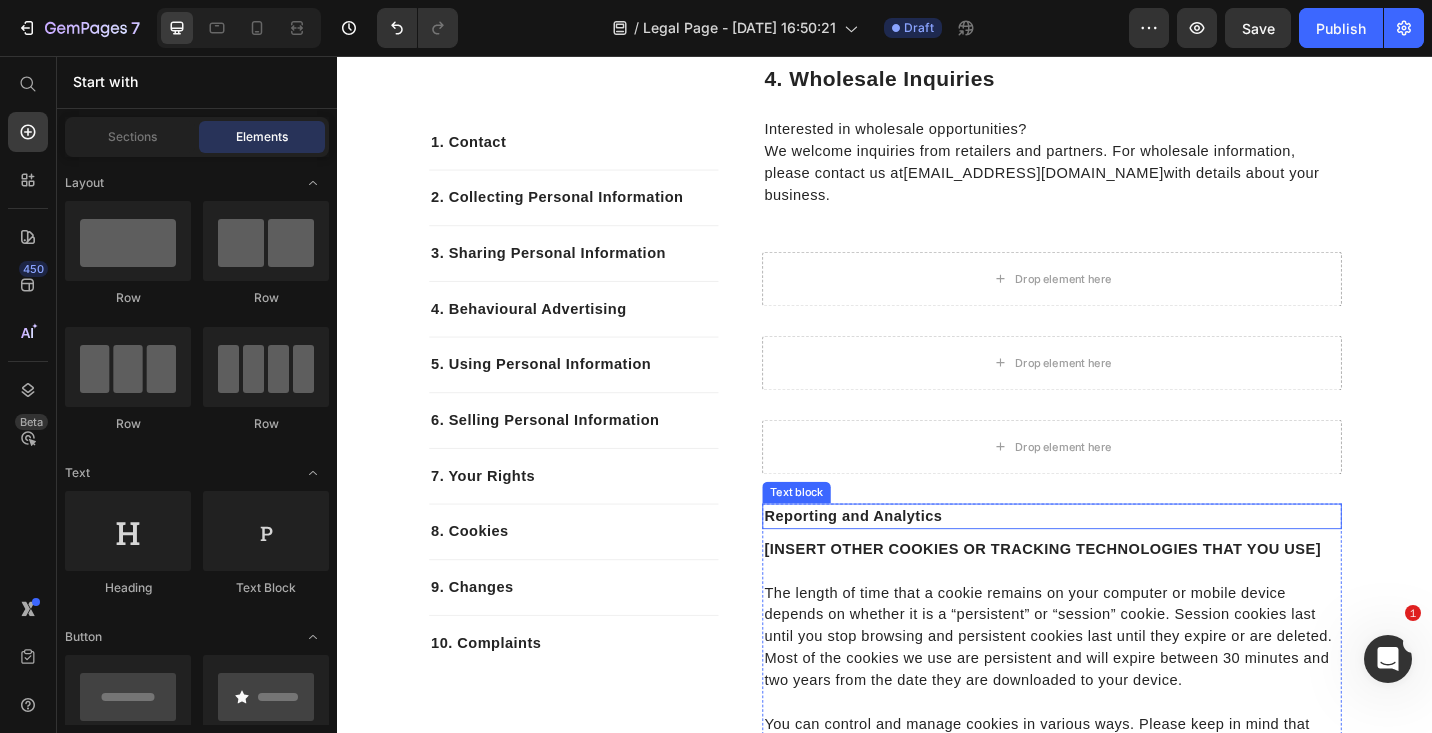 click on "Reporting and Analytics" at bounding box center (901, 559) 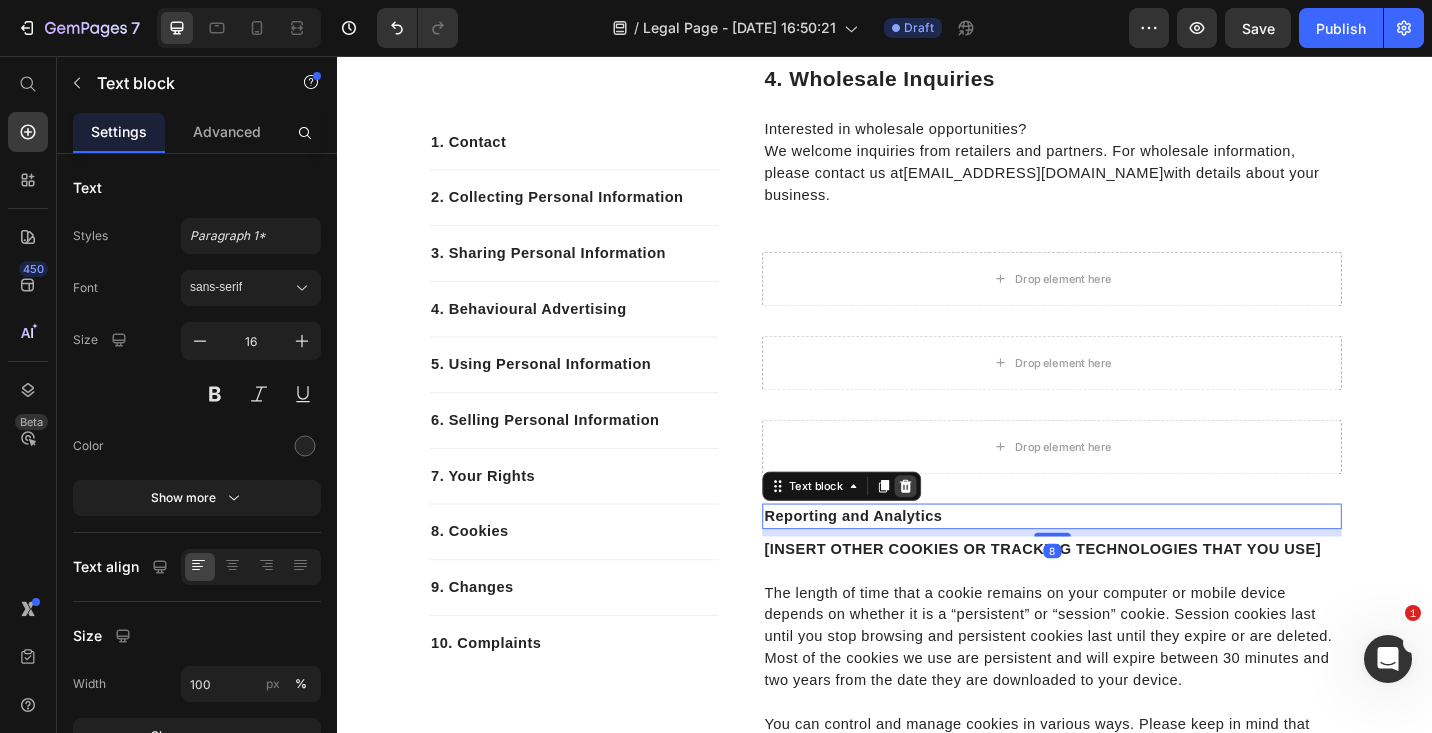 click at bounding box center [959, 527] 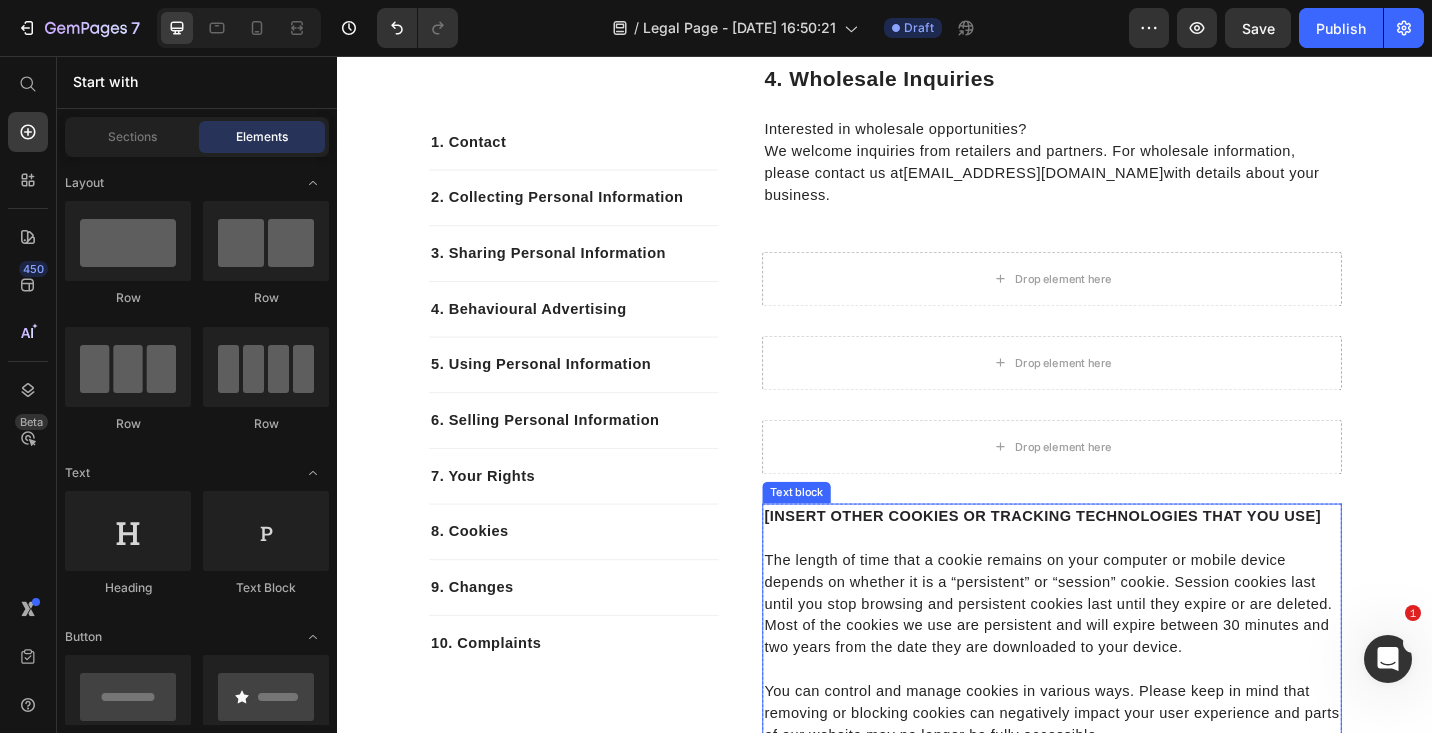 click on "[INSERT OTHER COOKIES OR TRACKING TECHNOLOGIES THAT YOU USE]" at bounding box center (1109, 559) 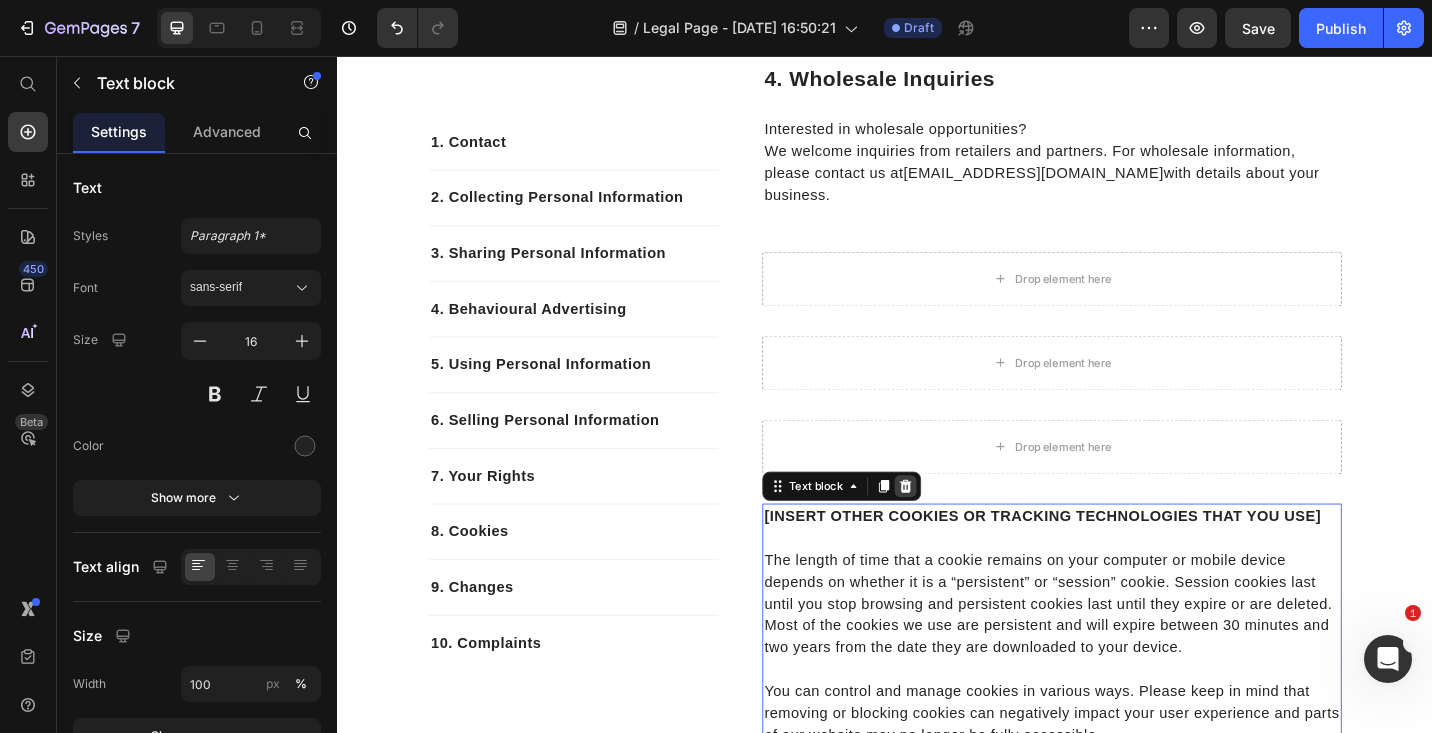 click 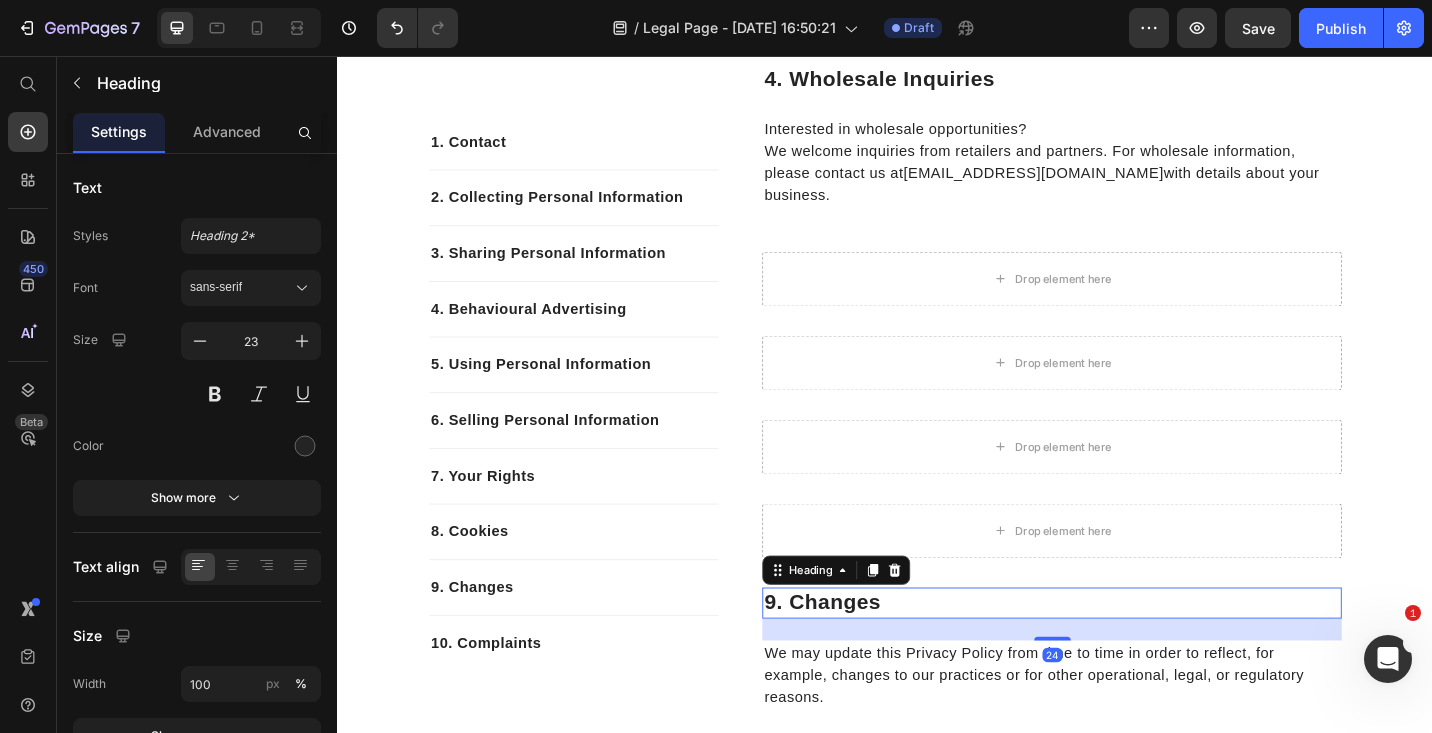 click on "9. Changes" at bounding box center [1119, 655] 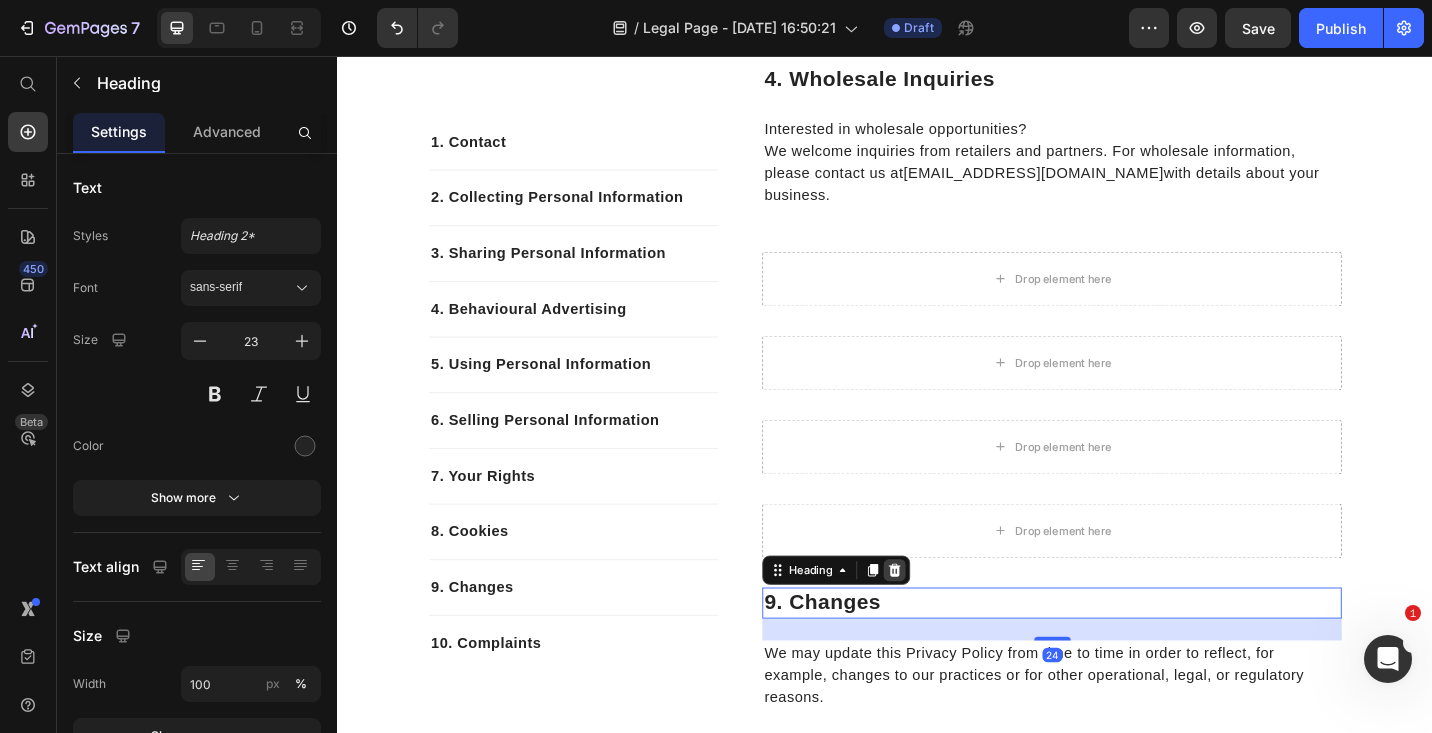 click 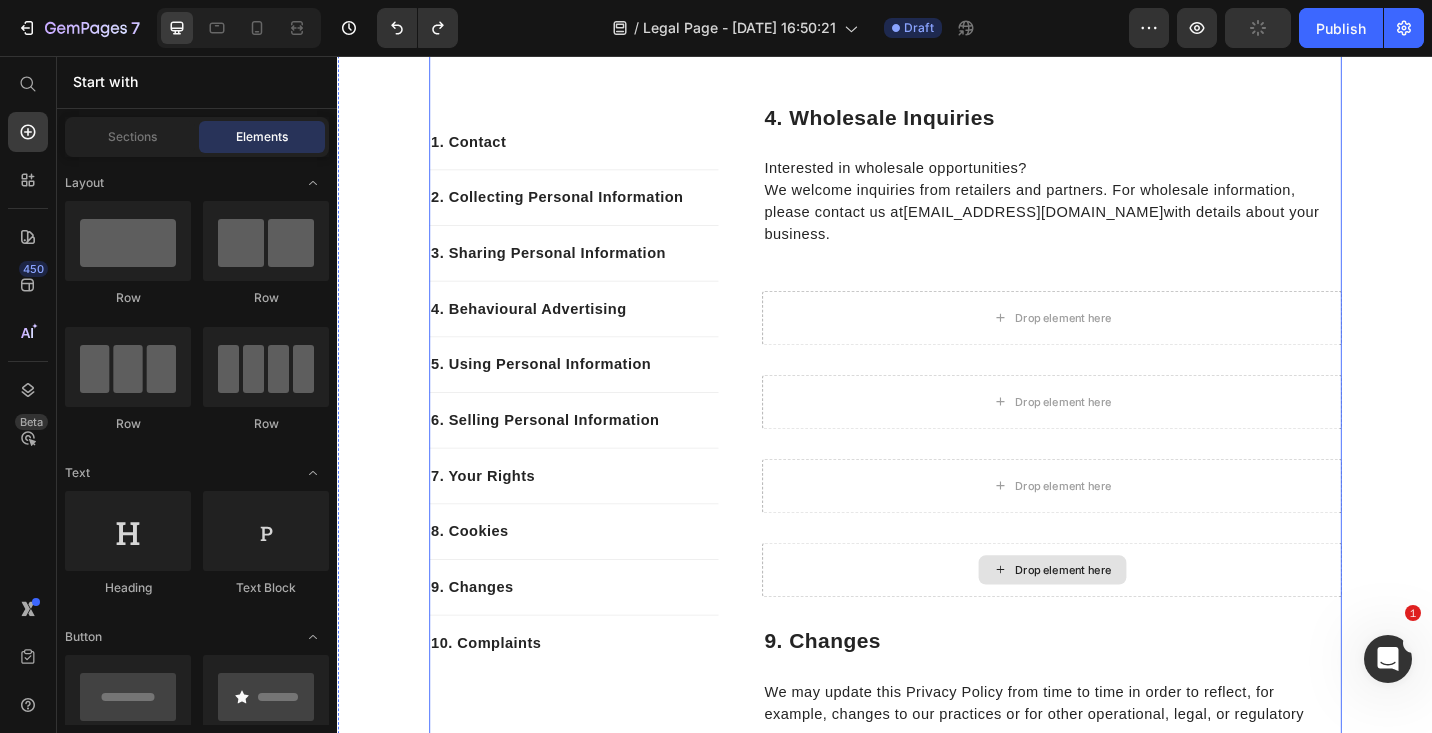 scroll, scrollTop: 868, scrollLeft: 0, axis: vertical 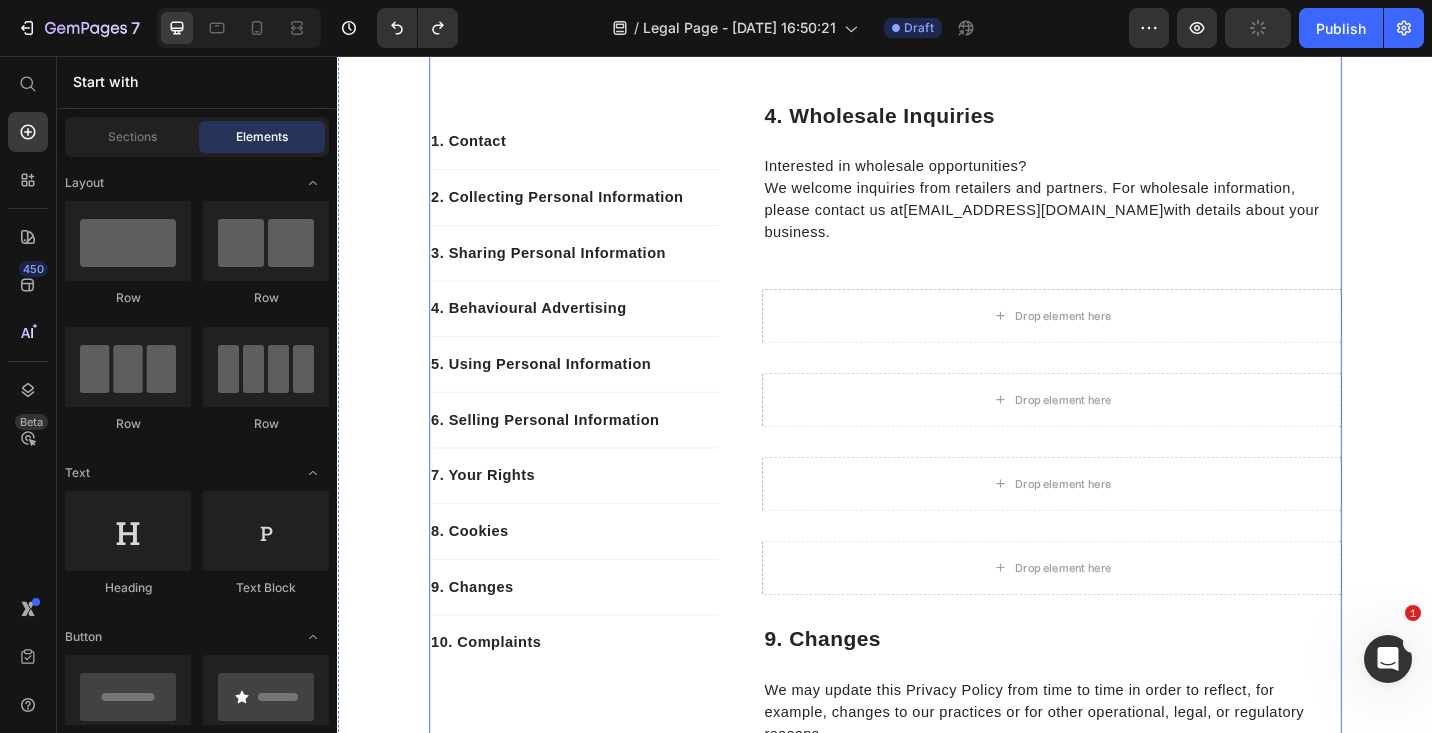 click on "1. Customer Support Heading Our customer care team is dedicated to assisting you. If you have any questions or concerns, please reach out to us at  seedcycleca@gmail.com  or send us a DM on Instagram and a member of our team will get back to you as soon as possible! Text block Row 2. Privacy & safety Heading At Seed Cycle, we prioritize your privacy and use industry-standard security measures to protect your personal information. All payment information is encrypted to ensure your security during the checkout process. We use Shopify to power our online store. You can read more about how Shopify uses your Personal Information here:  https://www.shopify.com/legal/privacy . We may share your Personal Information to comply with applicable laws and regulations, to respond to a subpoena, search warrant or other lawful request for information we receive, or to otherwise protect our rights. Text block Row 4. Wholesale Inquiries Heading Interested in wholesale opportunities? seedcycleca@gmail.com Text block Row" at bounding box center [1119, 328] 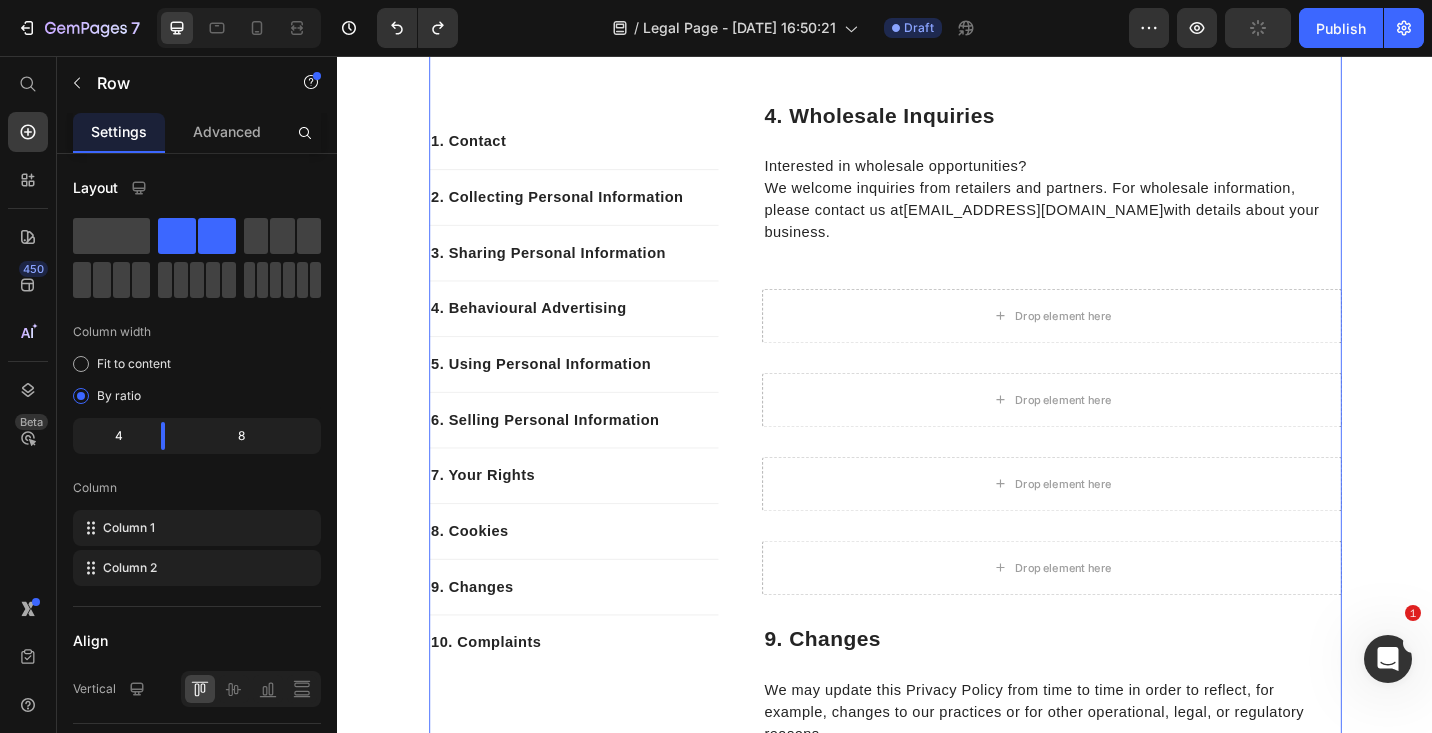 click on "9. Changes" at bounding box center [1119, 696] 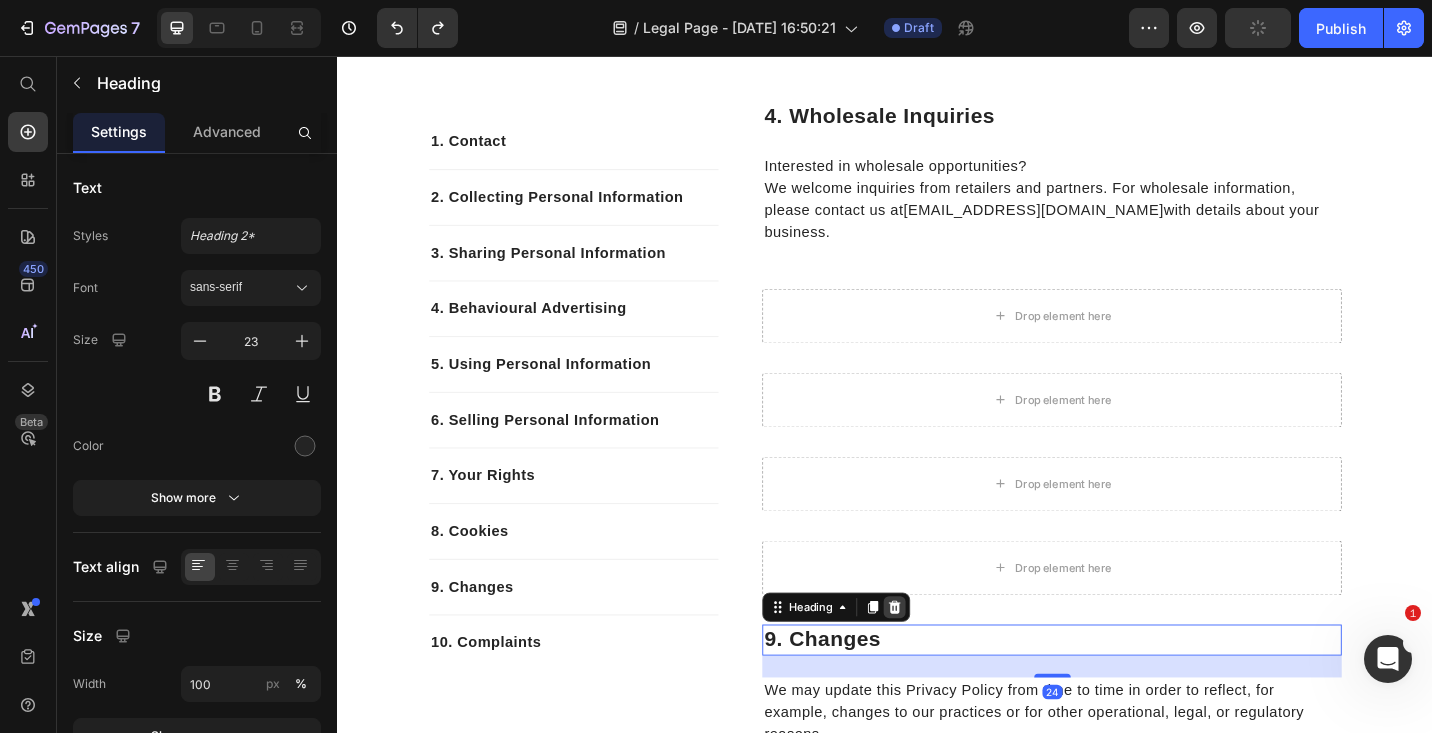 click 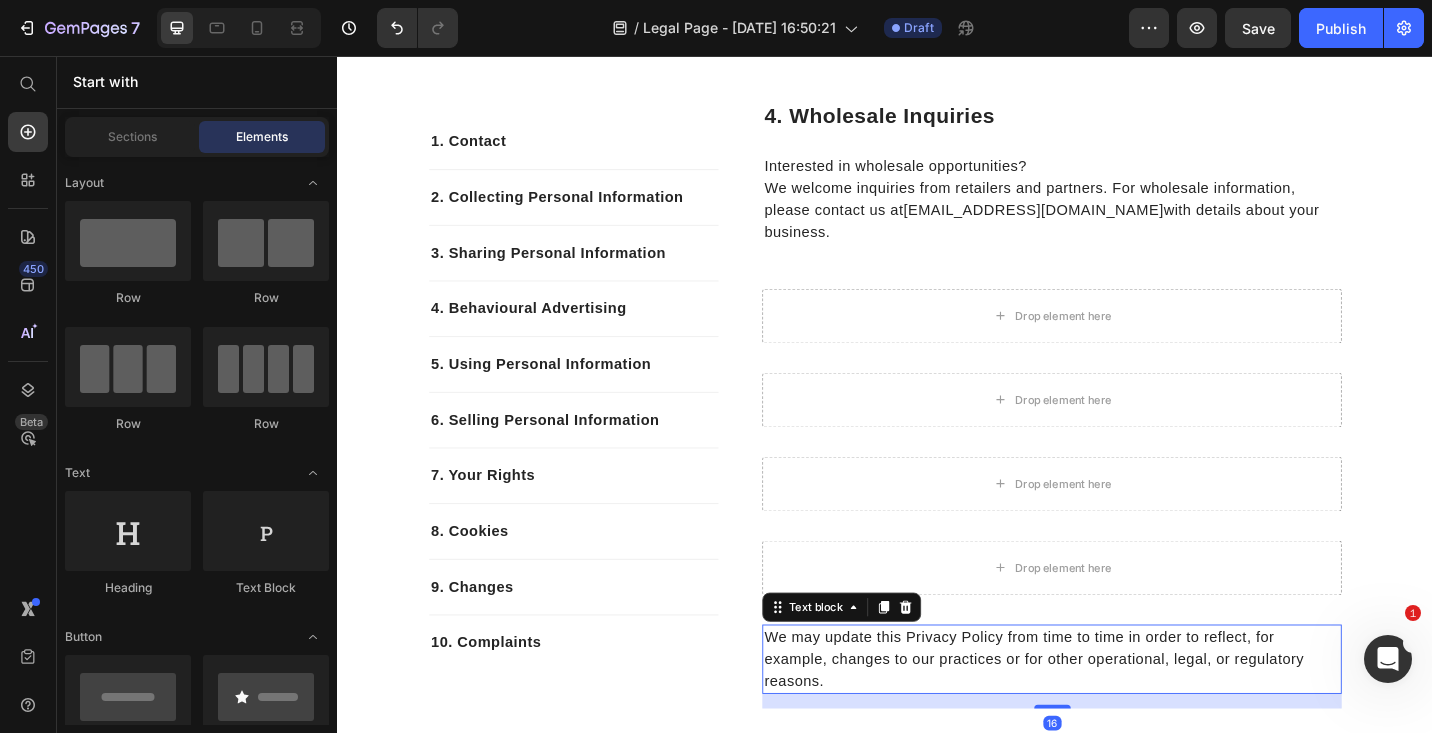 click on "We may update this Privacy Policy from time to time in order to reflect, for example, changes to our practices or for other operational, legal, or regulatory reasons." at bounding box center [1119, 717] 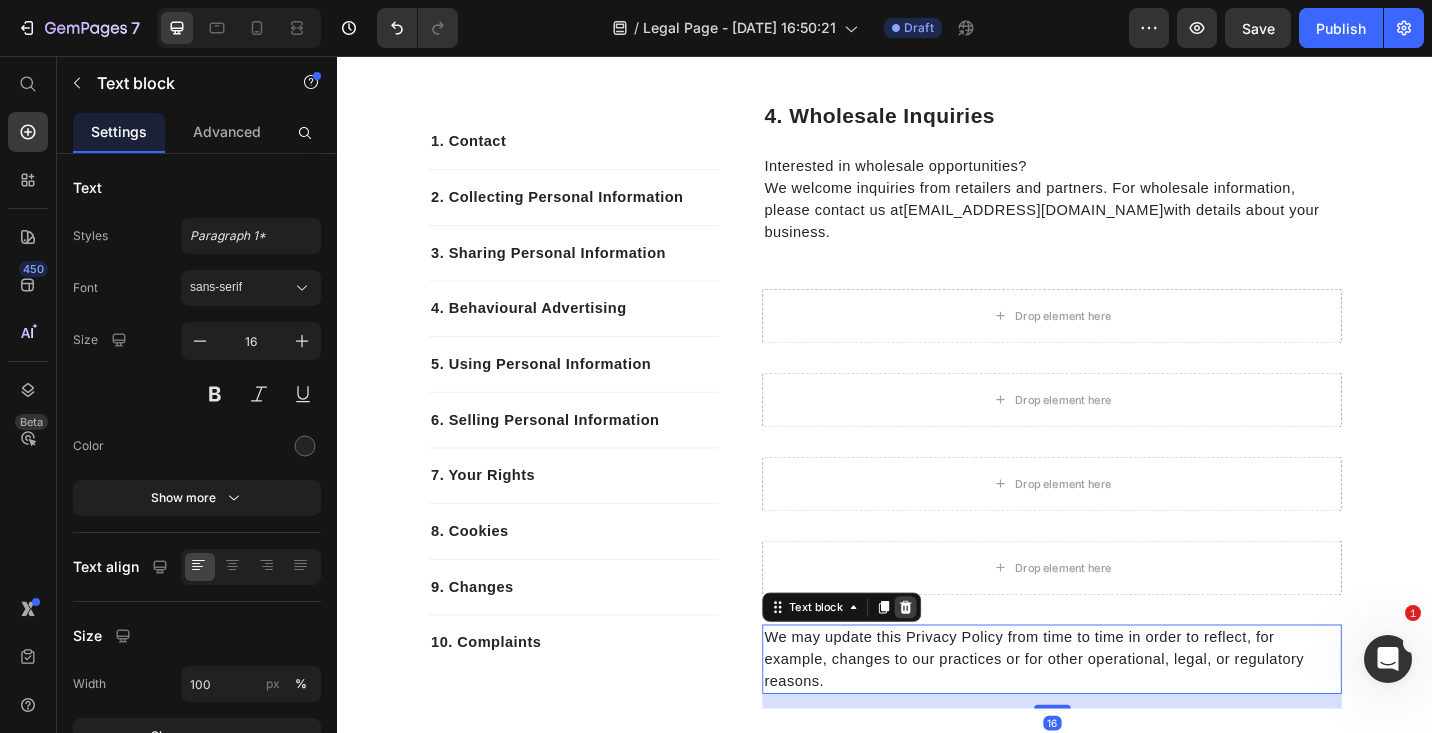 click 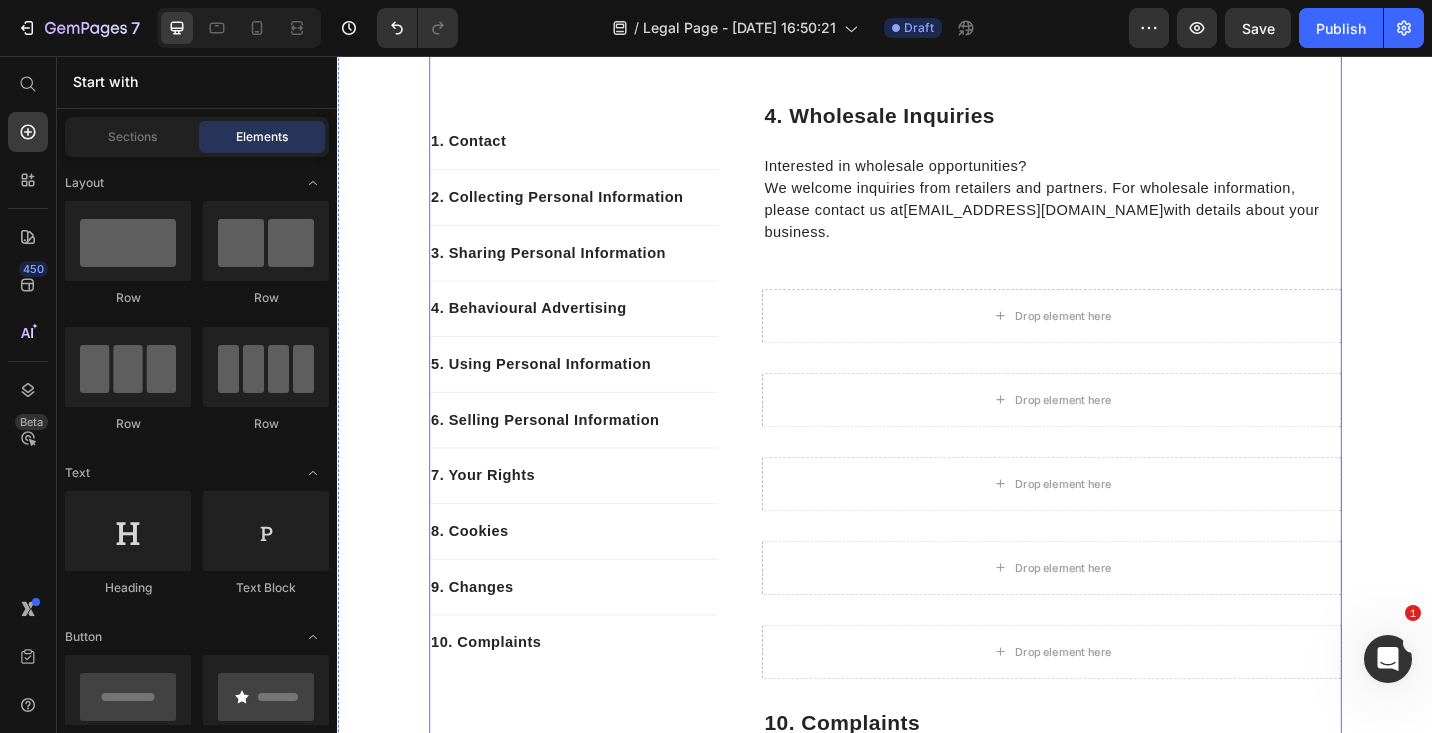 click on "1. Customer Support Heading Our customer care team is dedicated to assisting you. If you have any questions or concerns, please reach out to us at  seedcycleca@gmail.com  or send us a DM on Instagram and a member of our team will get back to you as soon as possible! Text block Row 2. Privacy & safety Heading At Seed Cycle, we prioritize your privacy and use industry-standard security measures to protect your personal information. All payment information is encrypted to ensure your security during the checkout process. We use Shopify to power our online store. You can read more about how Shopify uses your Personal Information here:  https://www.shopify.com/legal/privacy . We may share your Personal Information to comply with applicable laws and regulations, to respond to a subpoena, search warrant or other lawful request for information we receive, or to otherwise protect our rights. Text block Row 4. Wholesale Inquiries Heading Interested in wholesale opportunities? seedcycleca@gmail.com Text block Row" at bounding box center (1119, 283) 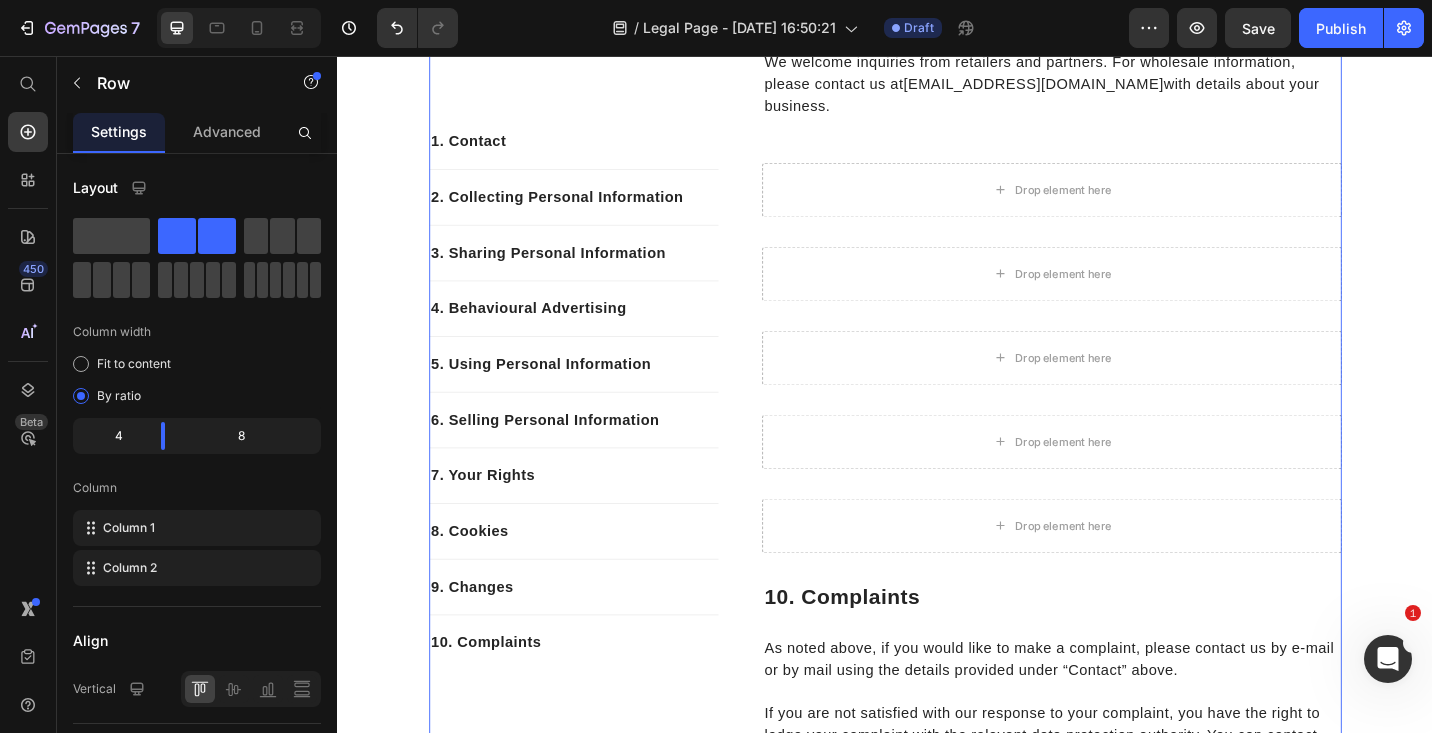 scroll, scrollTop: 1025, scrollLeft: 0, axis: vertical 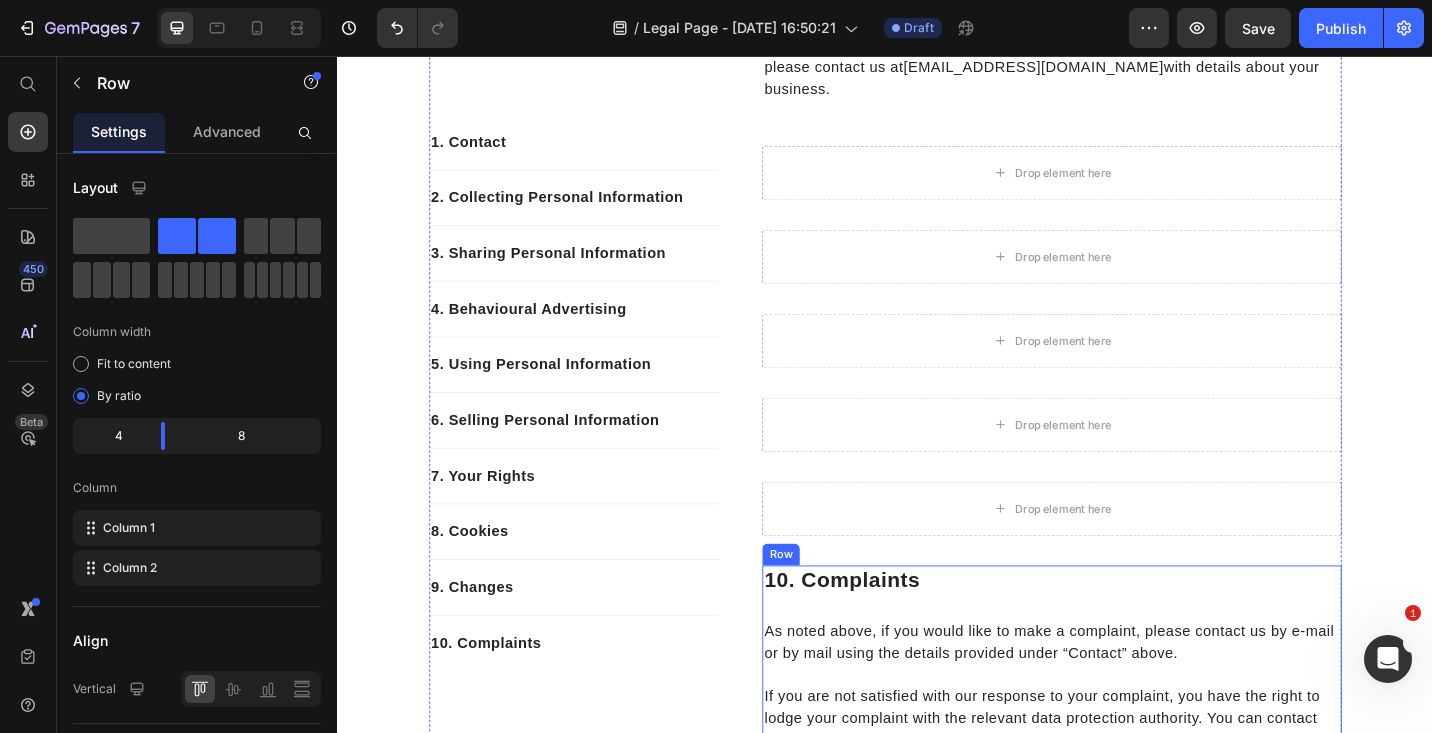click on "10. Complaints Heading As noted above, if you would like to make a complaint, please contact us by e-mail or by mail using the details provided under “Contact” above. If you are not satisfied with our response to your complaint, you have the right to lodge your complaint with the relevant data protection authority. You can contact your local data protection authority, or our supervisory authority. Text block" at bounding box center [1119, 717] 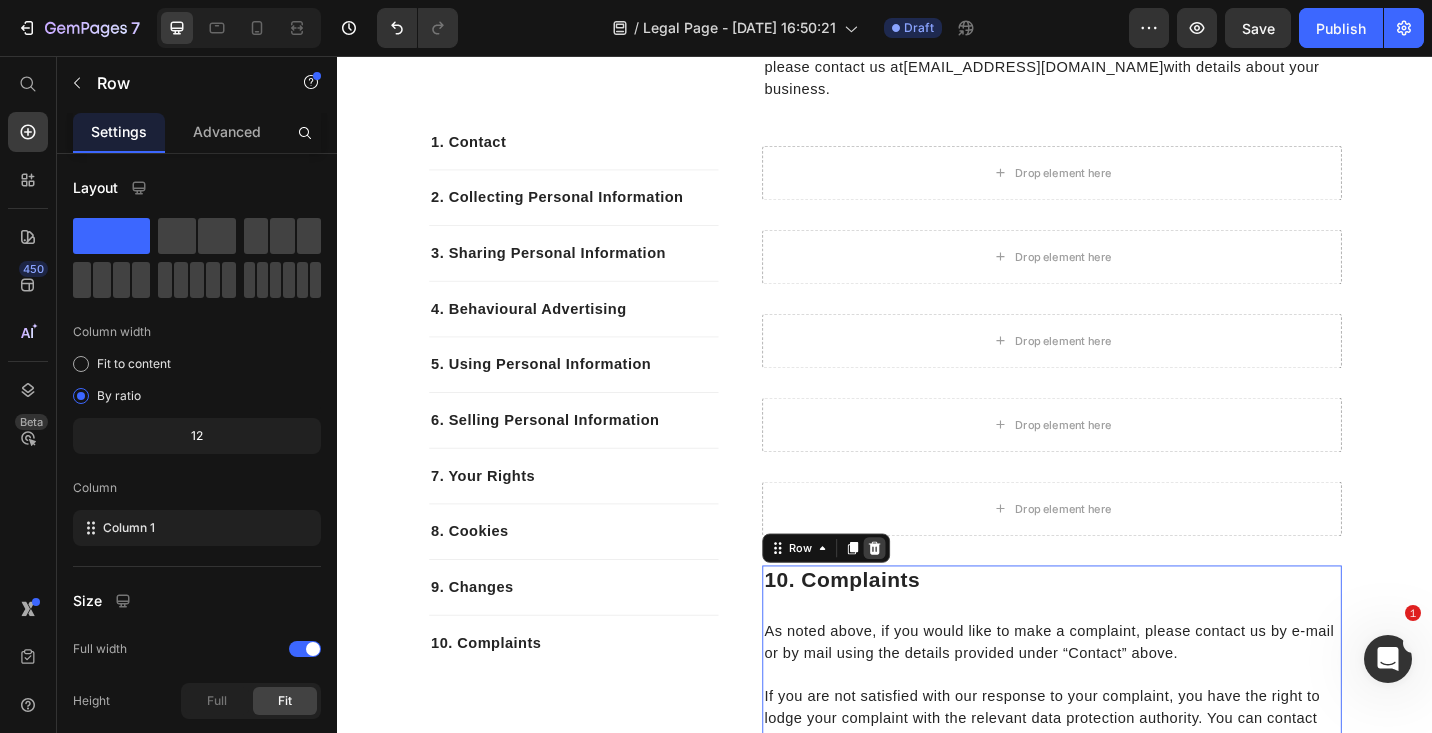 click 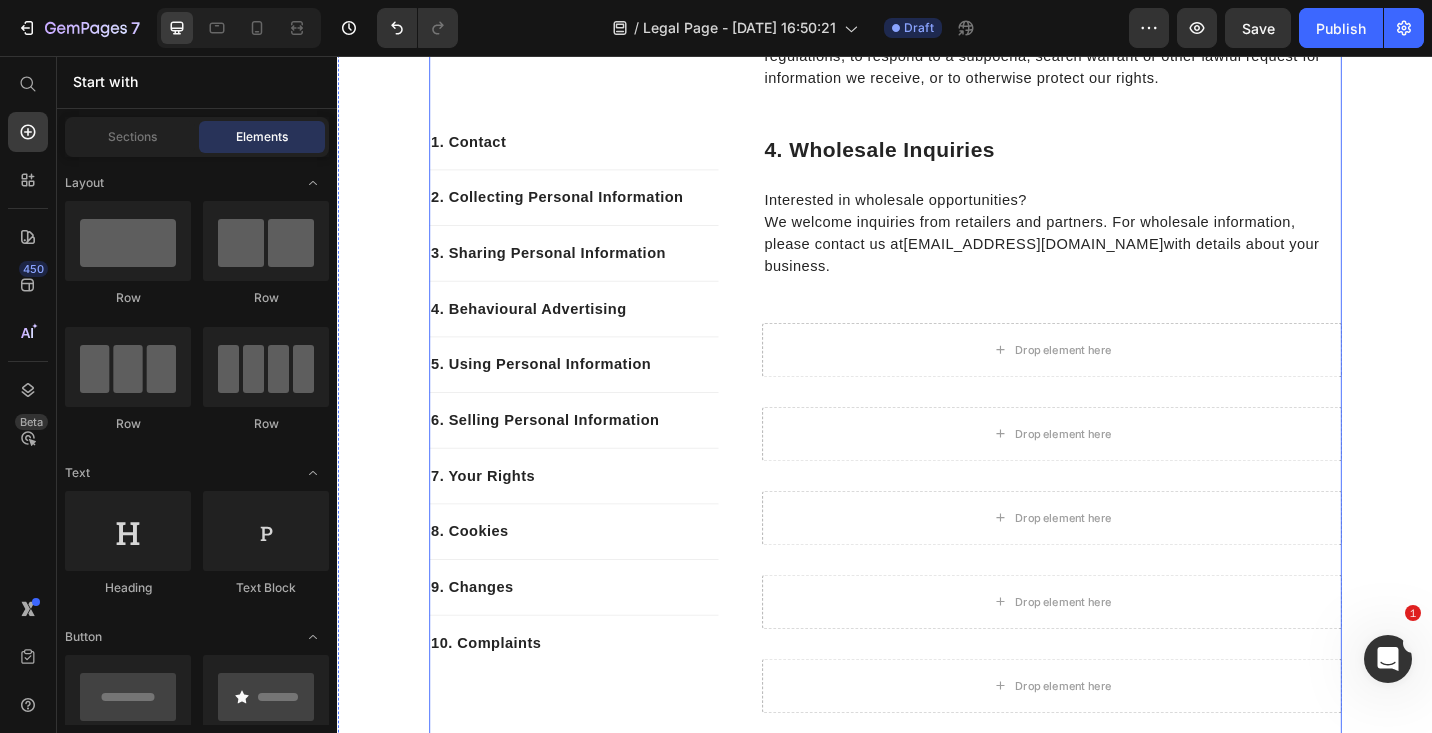 scroll, scrollTop: 785, scrollLeft: 0, axis: vertical 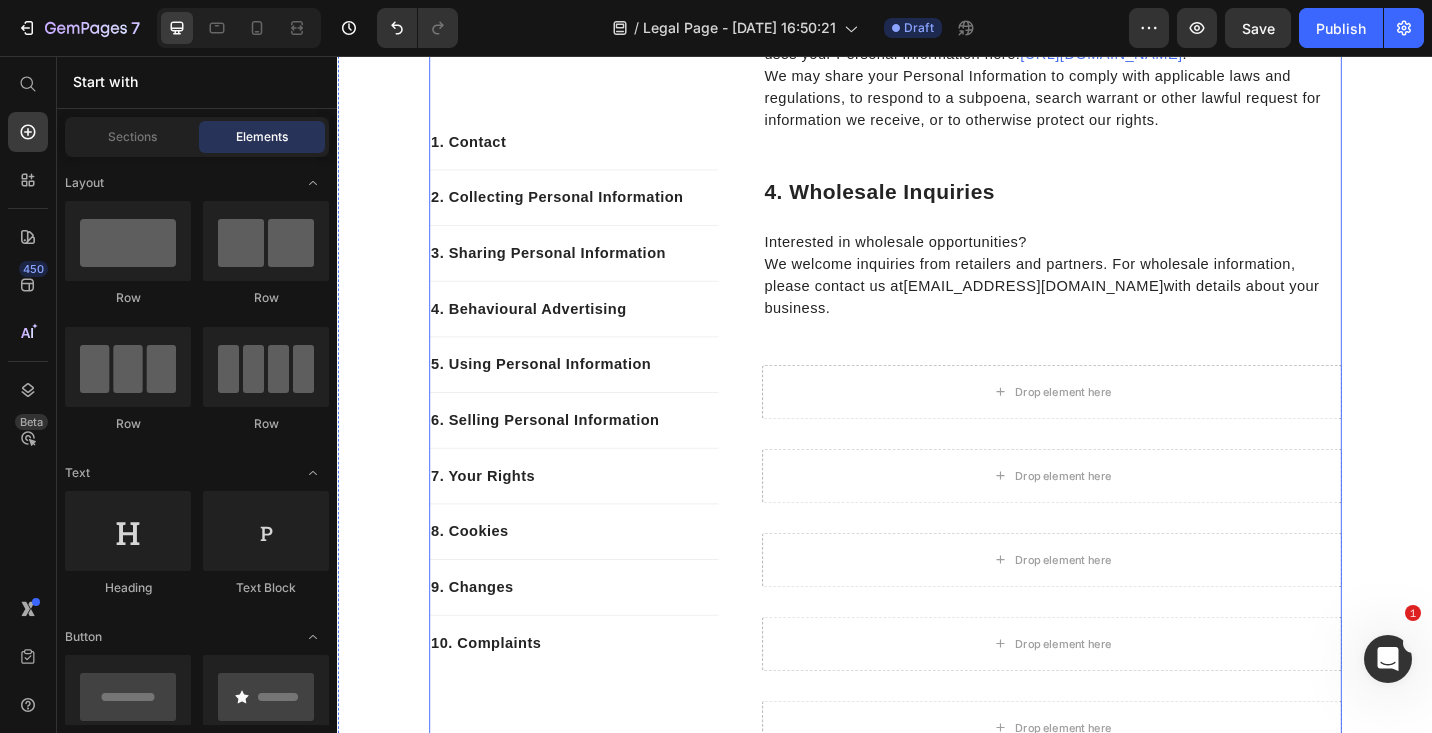 click on "1. Customer Support Heading Our customer care team is dedicated to assisting you. If you have any questions or concerns, please reach out to us at  seedcycleca@gmail.com  or send us a DM on Instagram and a member of our team will get back to you as soon as possible! Text block Row 2. Privacy & safety Heading At Seed Cycle, we prioritize your privacy and use industry-standard security measures to protect your personal information. All payment information is encrypted to ensure your security during the checkout process. We use Shopify to power our online store. You can read more about how Shopify uses your Personal Information here:  https://www.shopify.com/legal/privacy . We may share your Personal Information to comply with applicable laws and regulations, to respond to a subpoena, search warrant or other lawful request for information we receive, or to otherwise protect our rights. Text block Row 4. Wholesale Inquiries Heading Interested in wholesale opportunities? seedcycleca@gmail.com Text block Row" at bounding box center [1119, 255] 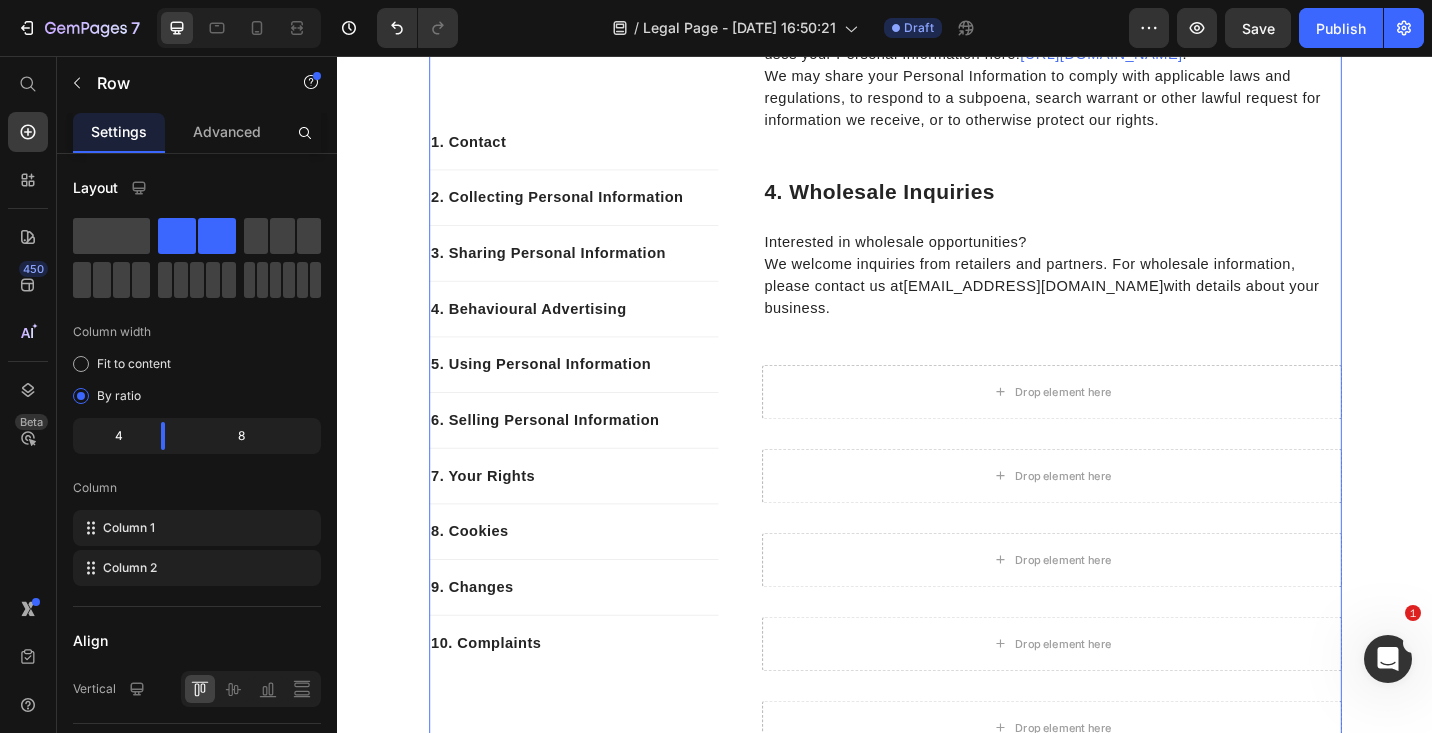 click on "1. Customer Support Heading Our customer care team is dedicated to assisting you. If you have any questions or concerns, please reach out to us at  seedcycleca@gmail.com  or send us a DM on Instagram and a member of our team will get back to you as soon as possible! Text block Row 2. Privacy & safety Heading At Seed Cycle, we prioritize your privacy and use industry-standard security measures to protect your personal information. All payment information is encrypted to ensure your security during the checkout process. We use Shopify to power our online store. You can read more about how Shopify uses your Personal Information here:  https://www.shopify.com/legal/privacy . We may share your Personal Information to comply with applicable laws and regulations, to respond to a subpoena, search warrant or other lawful request for information we receive, or to otherwise protect our rights. Text block Row 4. Wholesale Inquiries Heading Interested in wholesale opportunities? seedcycleca@gmail.com Text block Row" at bounding box center (1119, 255) 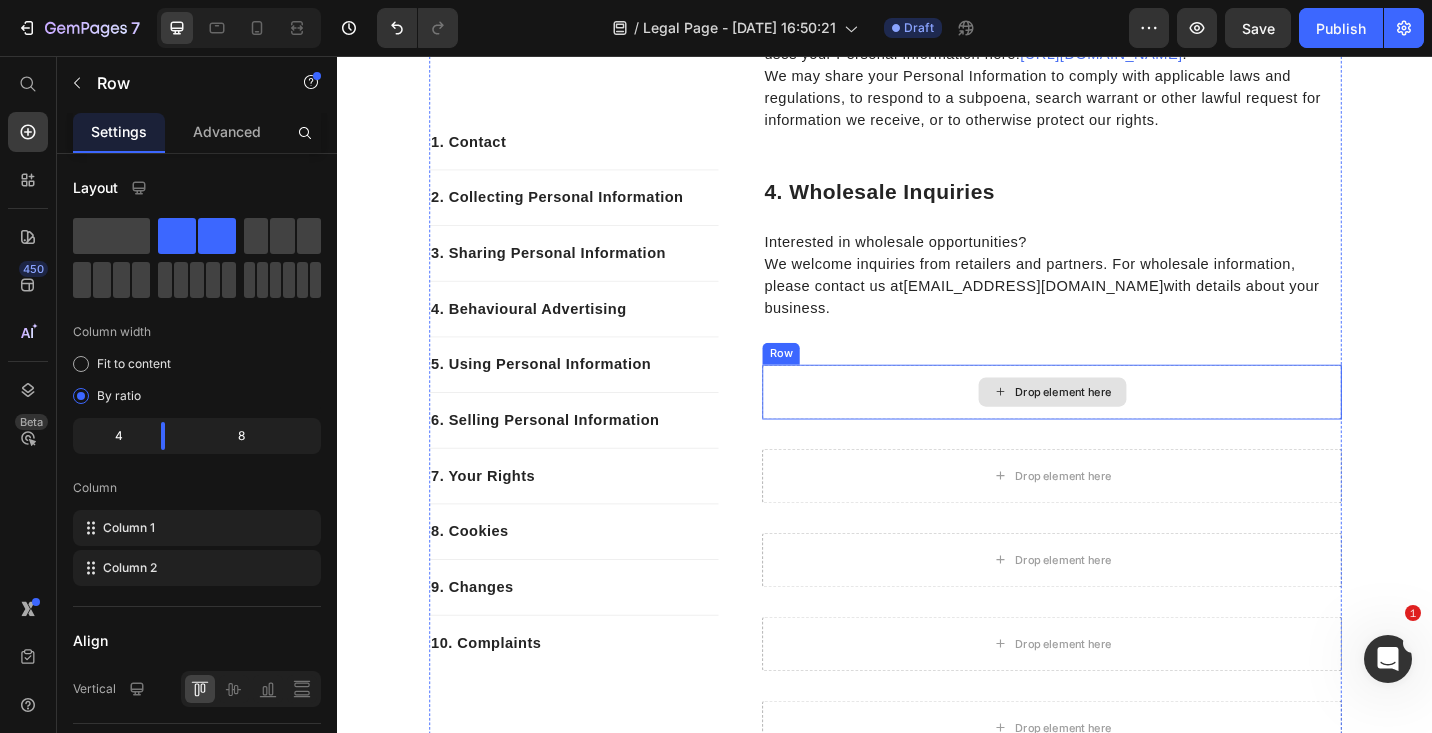 click on "Drop element here" at bounding box center [1119, 424] 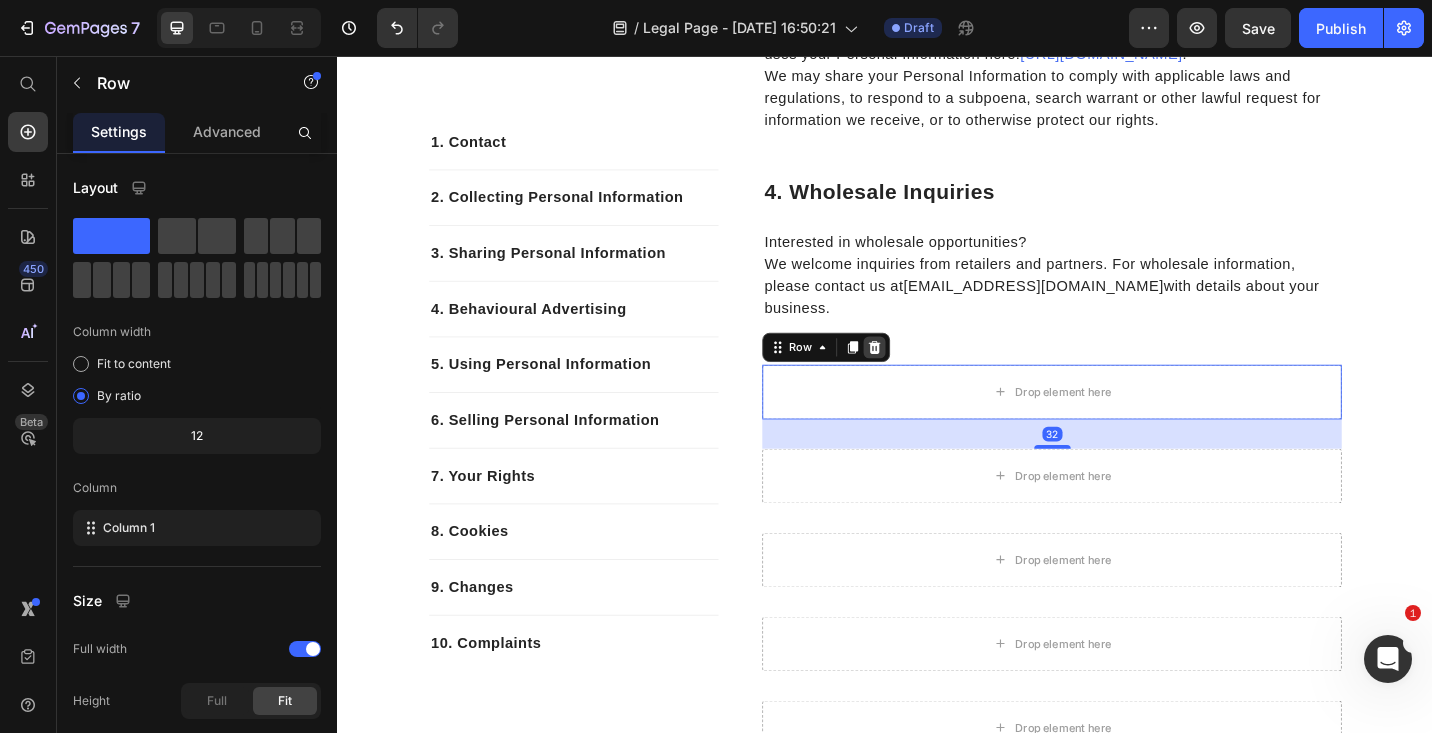 click 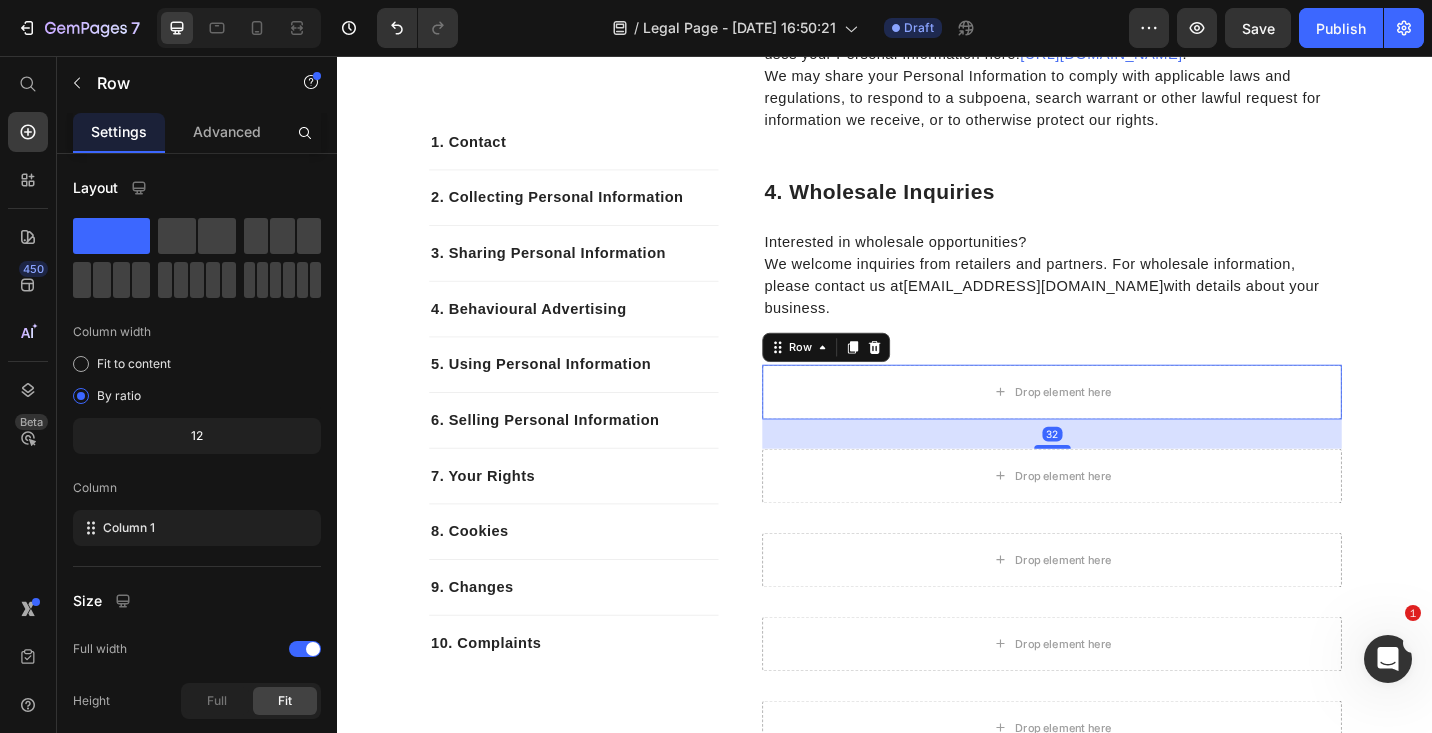 click on "1. Customer Support Heading Our customer care team is dedicated to assisting you. If you have any questions or concerns, please reach out to us at  seedcycleca@gmail.com  or send us a DM on Instagram and a member of our team will get back to you as soon as possible! Text block Row 2. Privacy & safety Heading At Seed Cycle, we prioritize your privacy and use industry-standard security measures to protect your personal information. All payment information is encrypted to ensure your security during the checkout process. We use Shopify to power our online store. You can read more about how Shopify uses your Personal Information here:  https://www.shopify.com/legal/privacy . We may share your Personal Information to comply with applicable laws and regulations, to respond to a subpoena, search warrant or other lawful request for information we receive, or to otherwise protect our rights. Text block Row 4. Wholesale Inquiries Heading Interested in wholesale opportunities? seedcycleca@gmail.com Text block Row" at bounding box center (1119, 255) 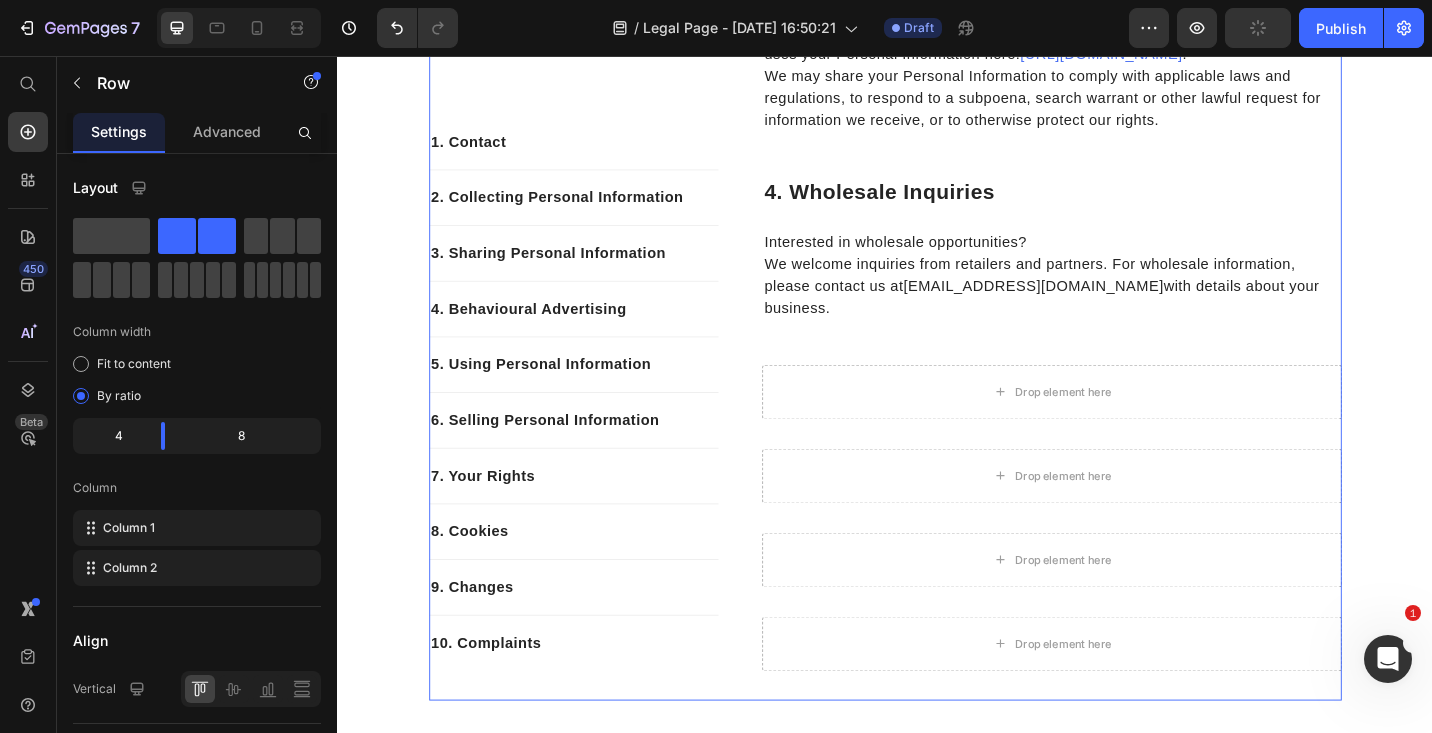click on "Drop element here" at bounding box center (1119, 424) 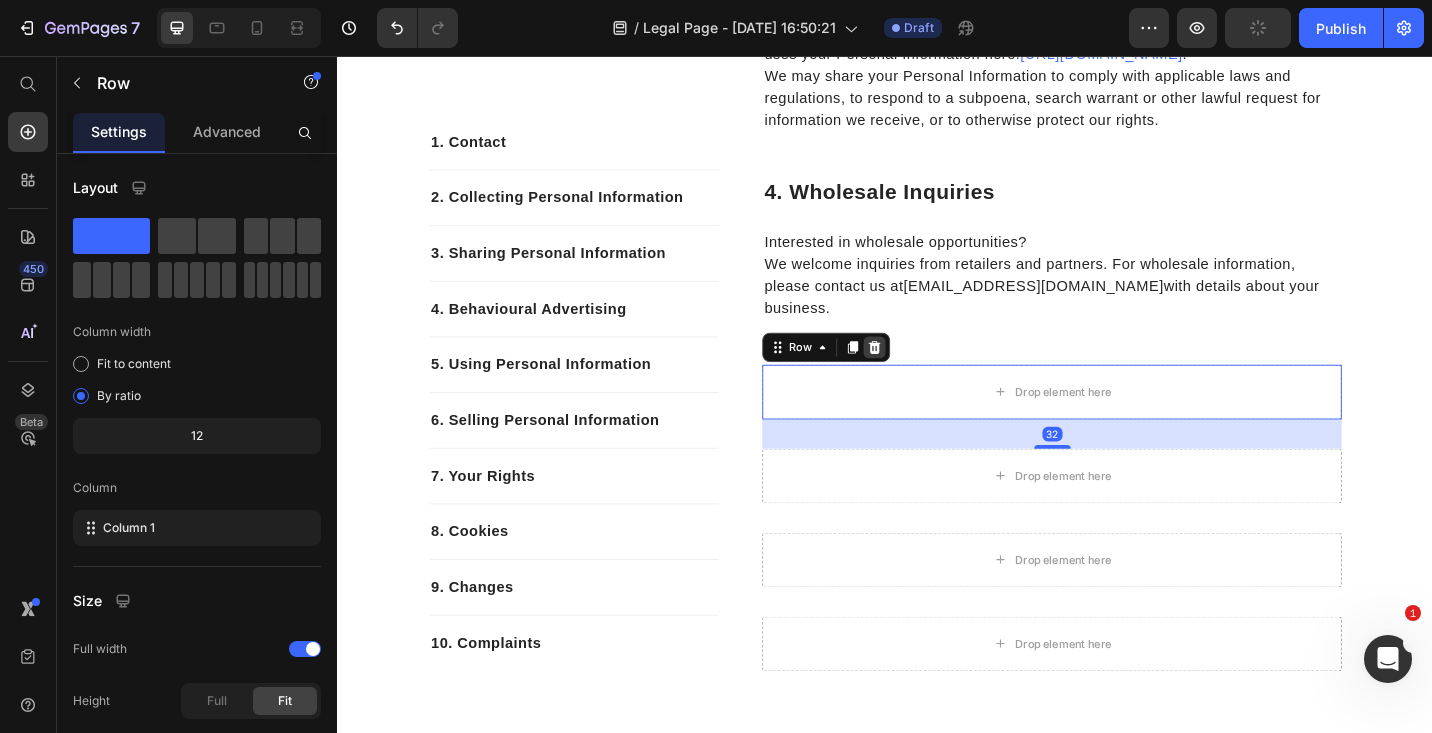 click 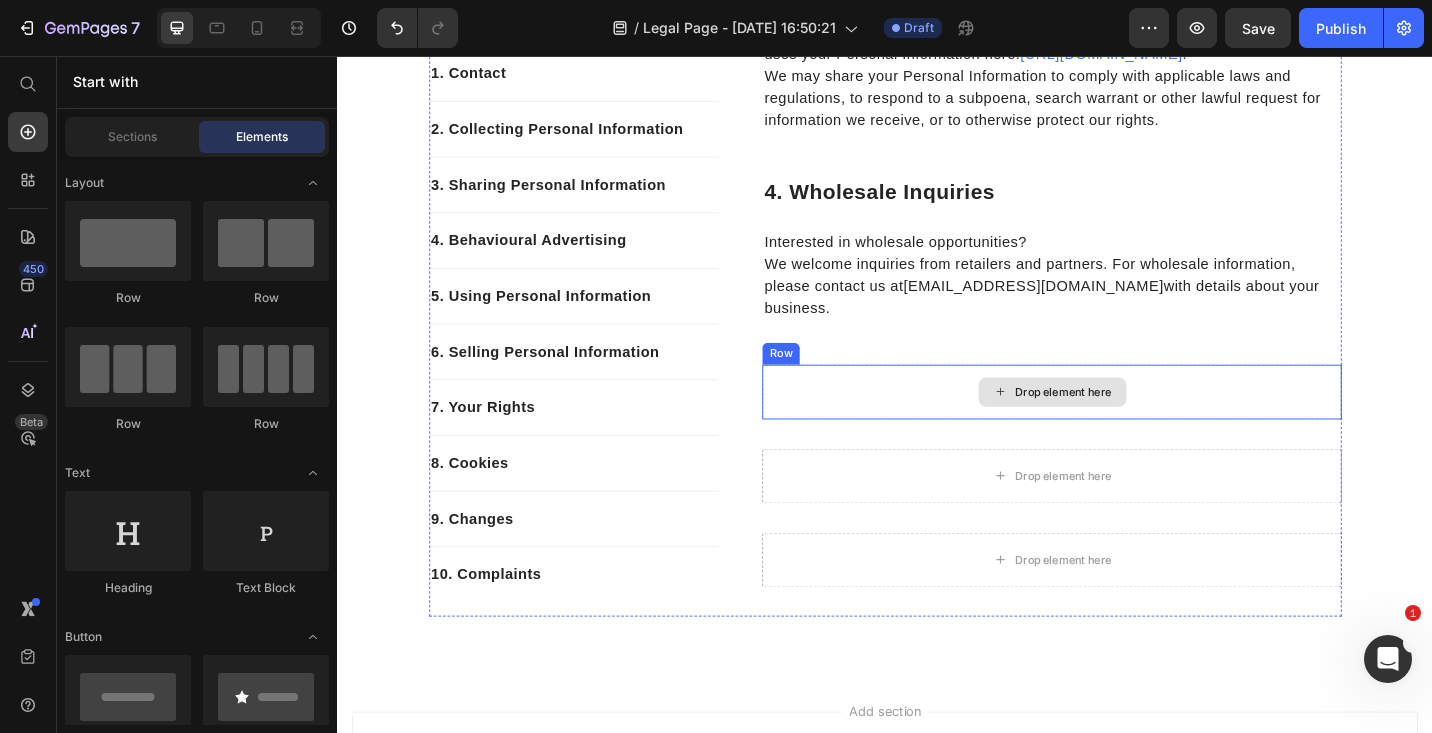 click on "Drop element here" at bounding box center (1119, 424) 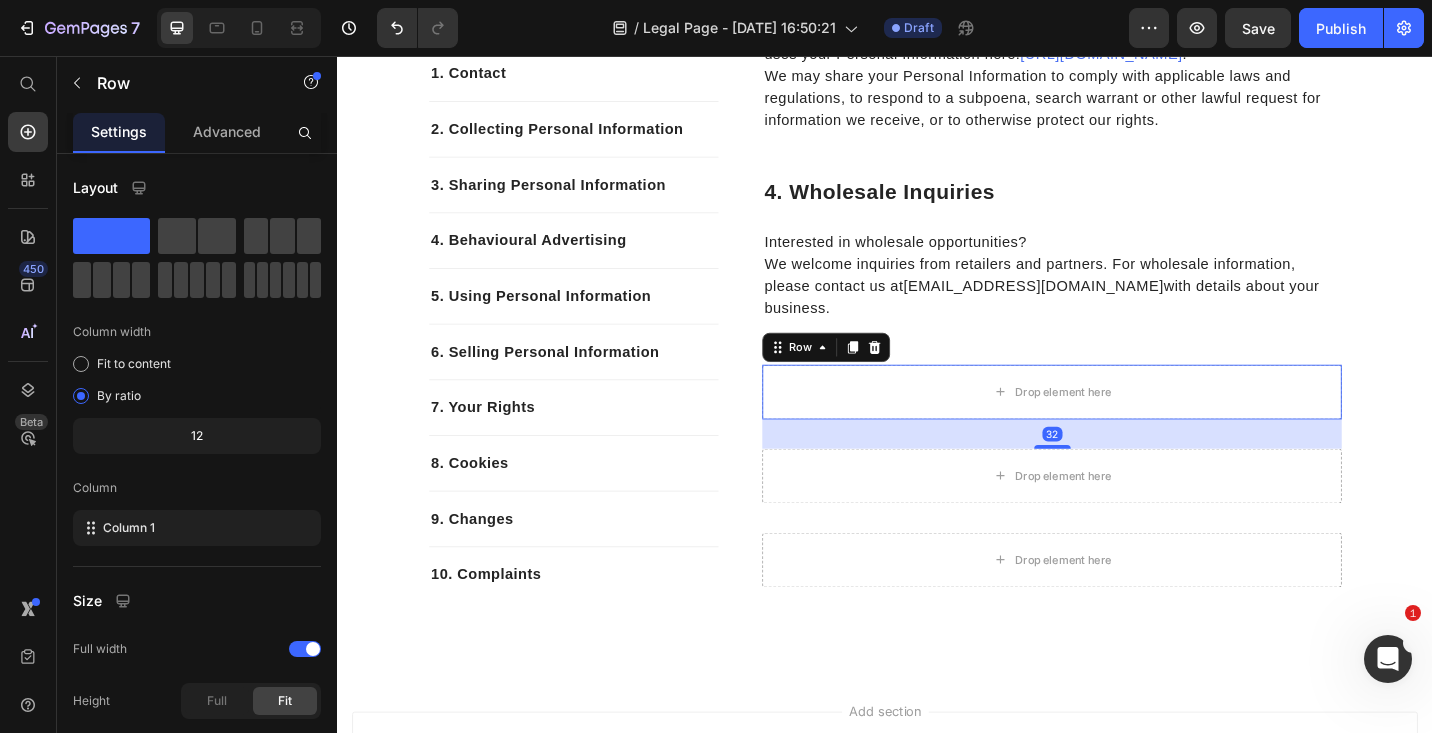 click at bounding box center [925, 375] 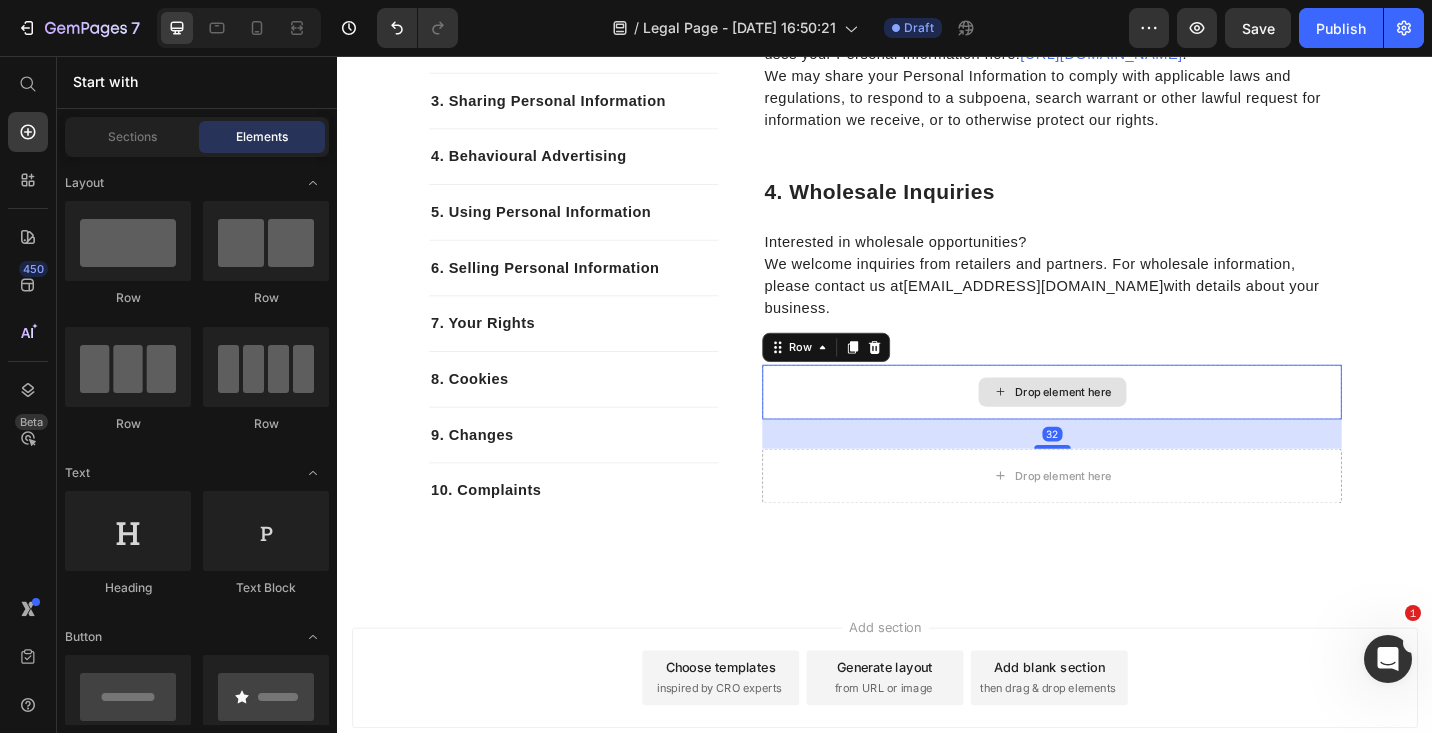click on "Drop element here" at bounding box center [1119, 424] 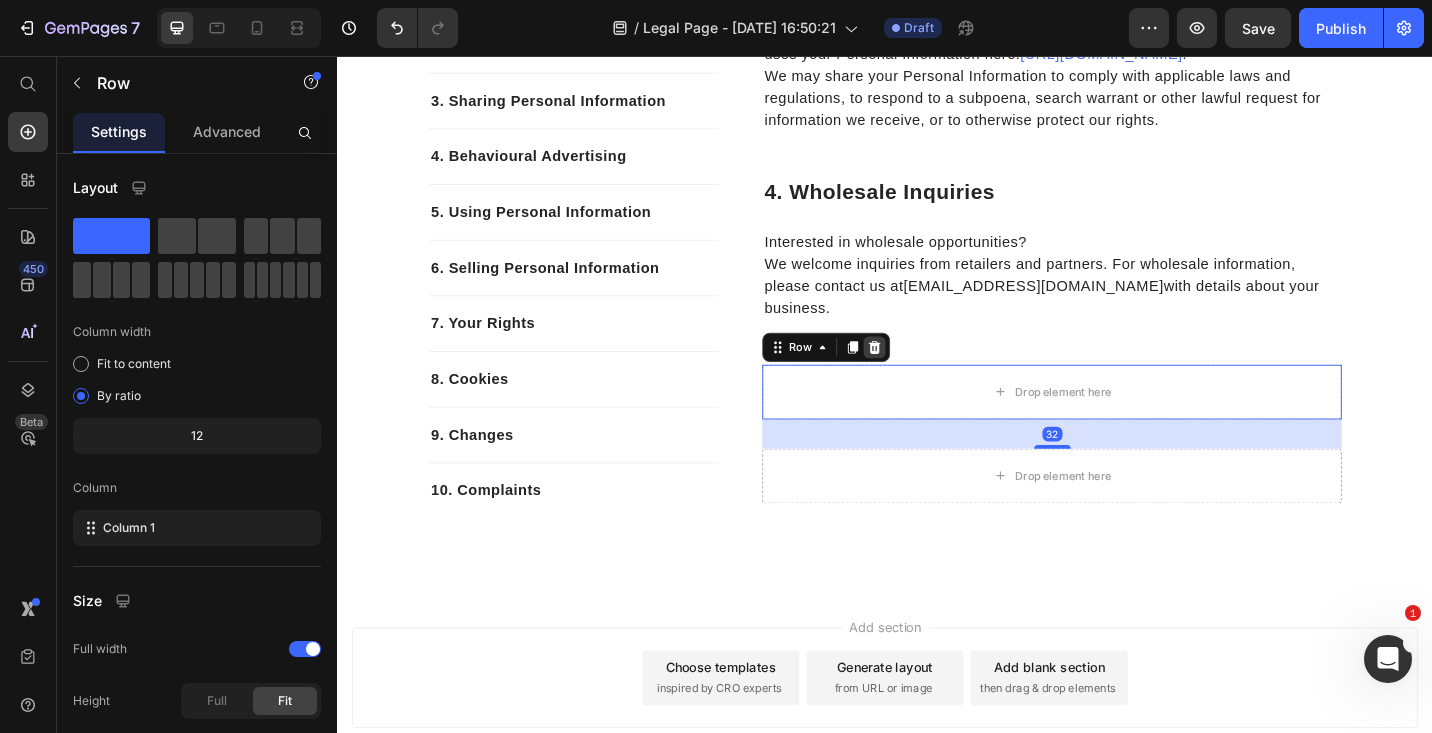 click at bounding box center [925, 375] 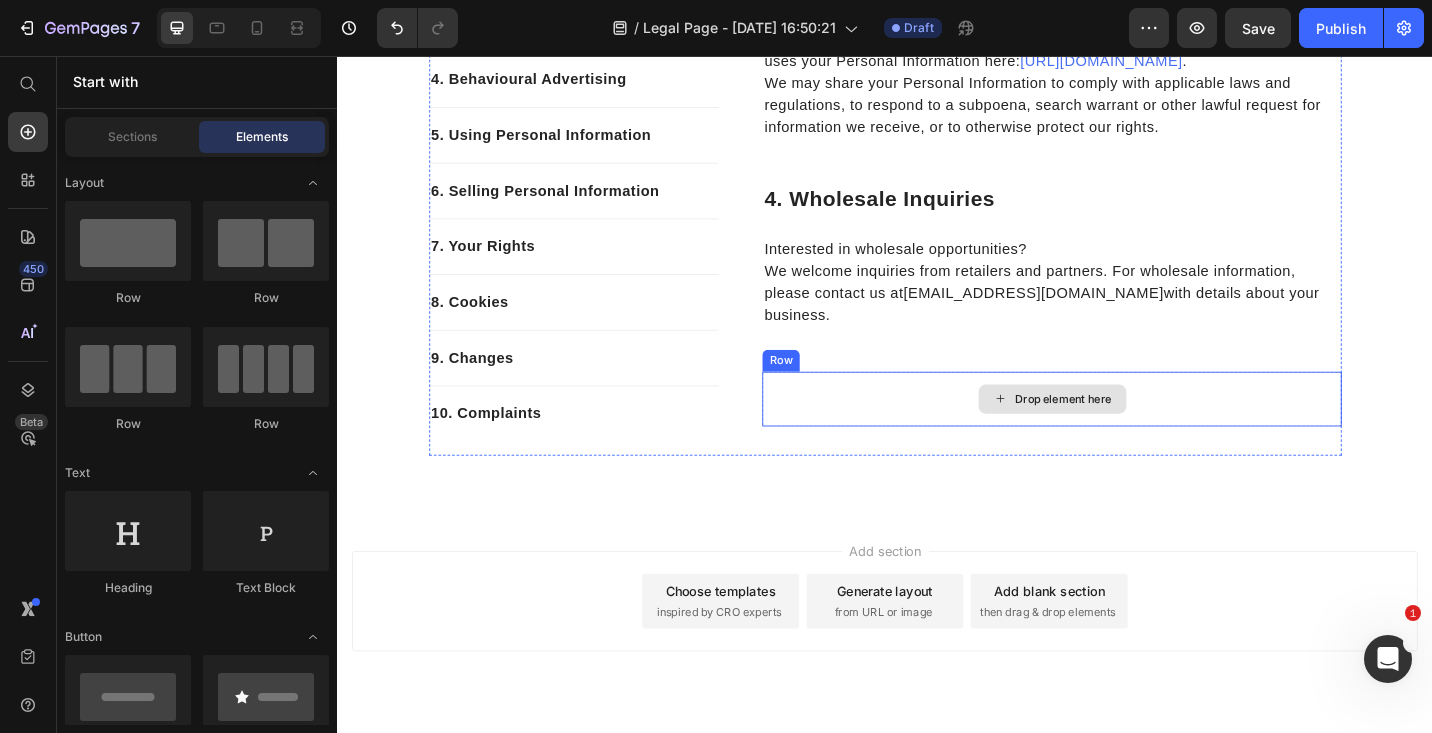 click on "Drop element here" at bounding box center (1119, 432) 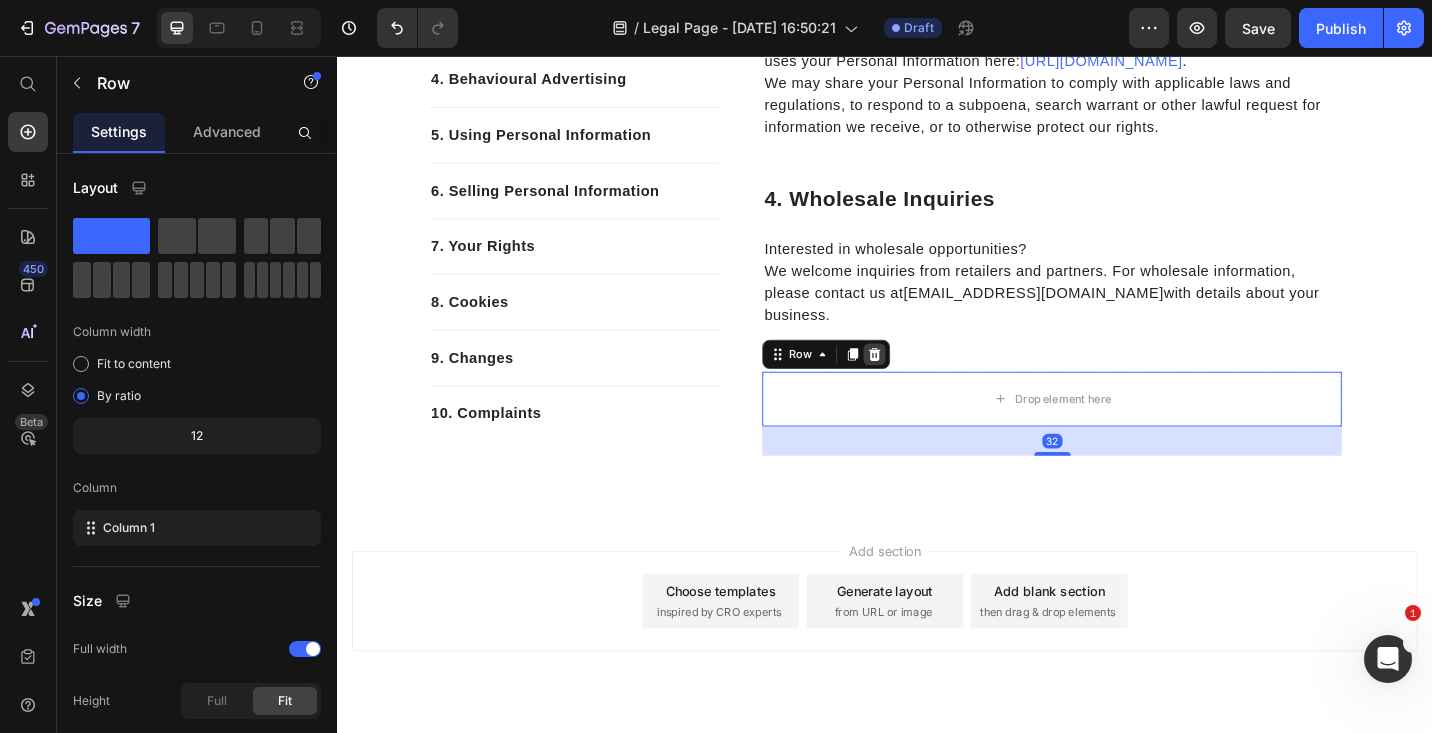 click 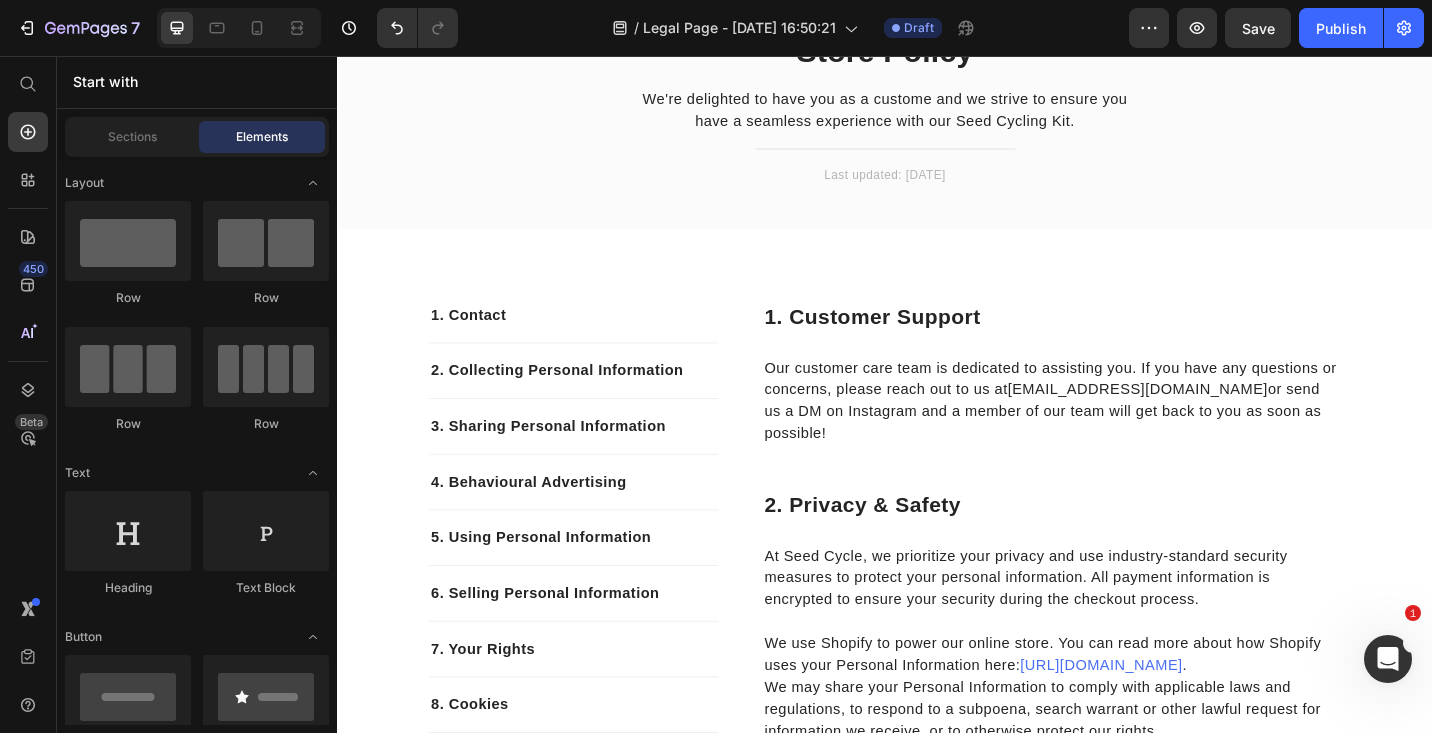 scroll, scrollTop: 117, scrollLeft: 0, axis: vertical 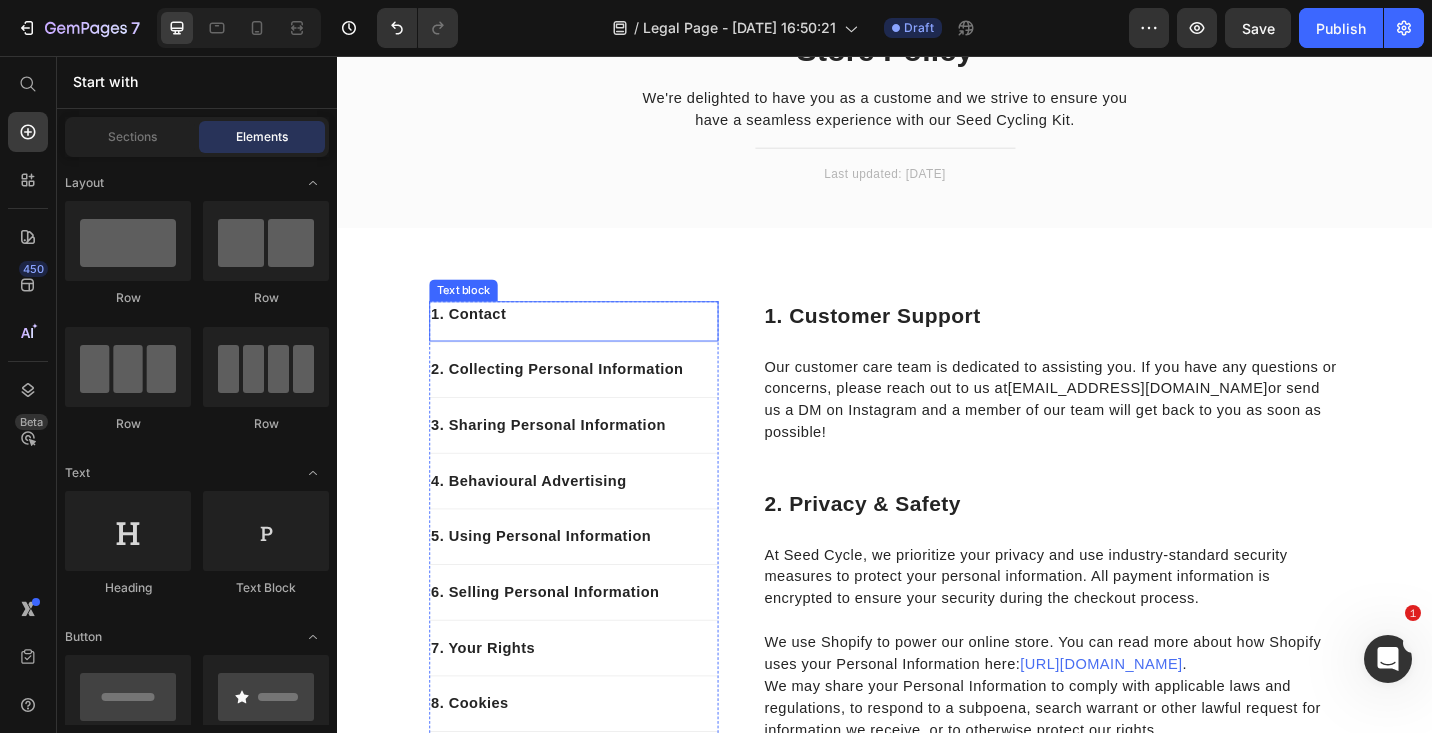 click on "1. Contact" at bounding box center (595, 338) 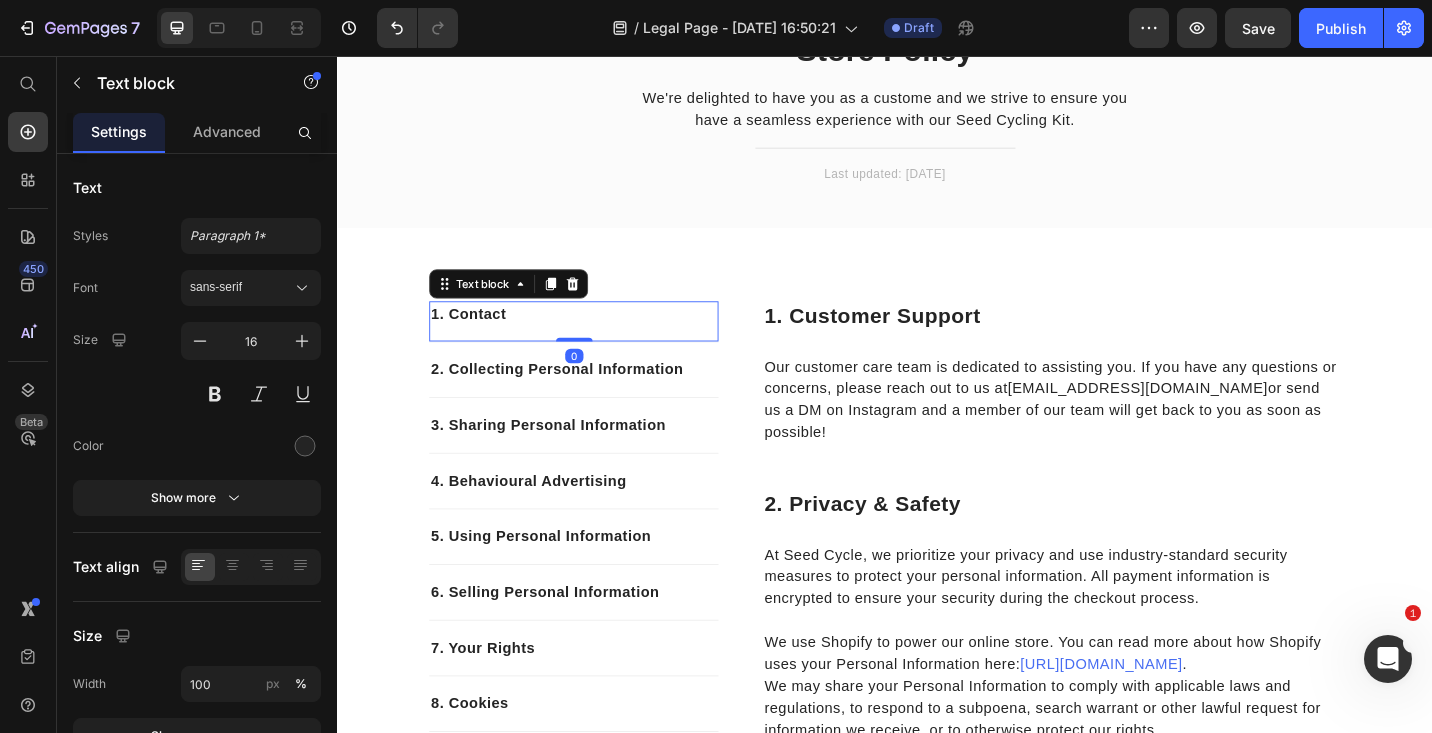 click on "1. Contact" at bounding box center (595, 338) 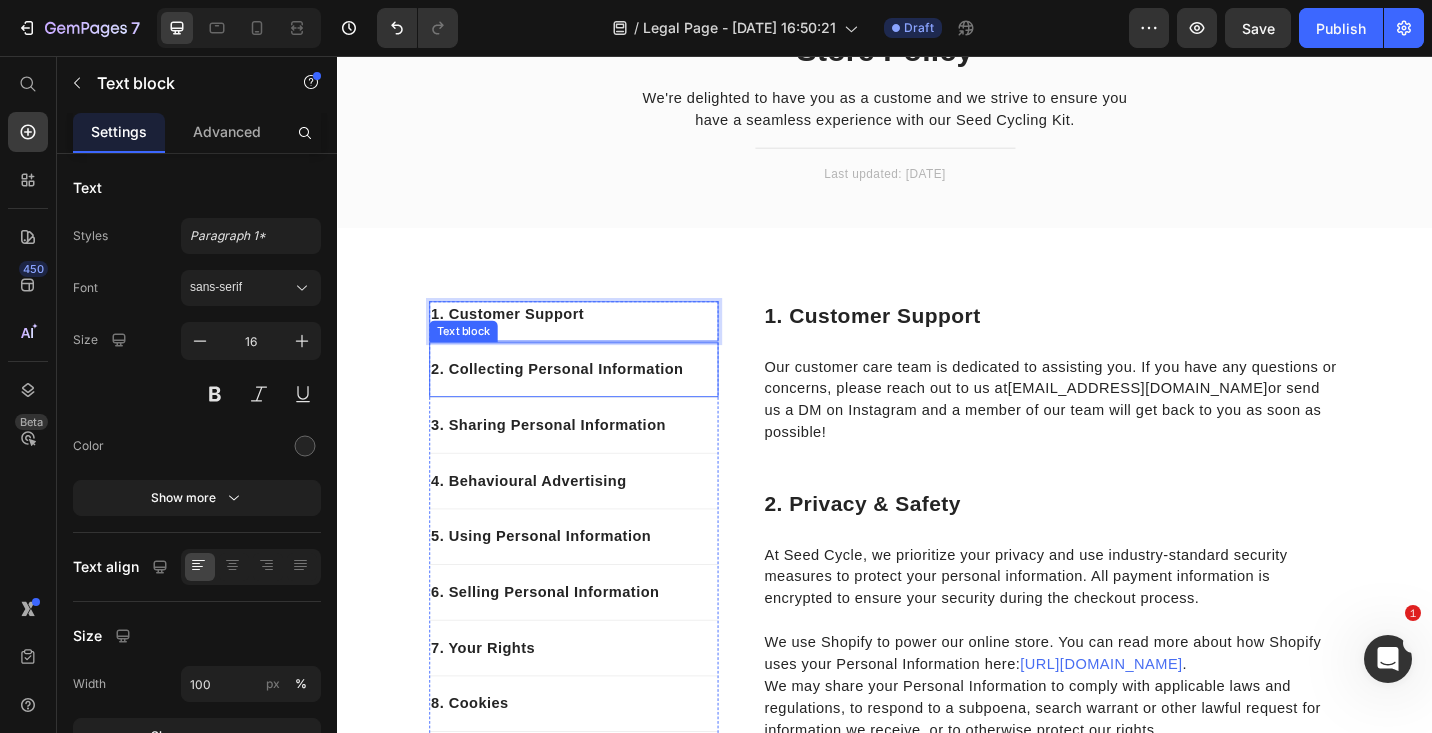 click on "2. Collecting Personal Information" at bounding box center [595, 399] 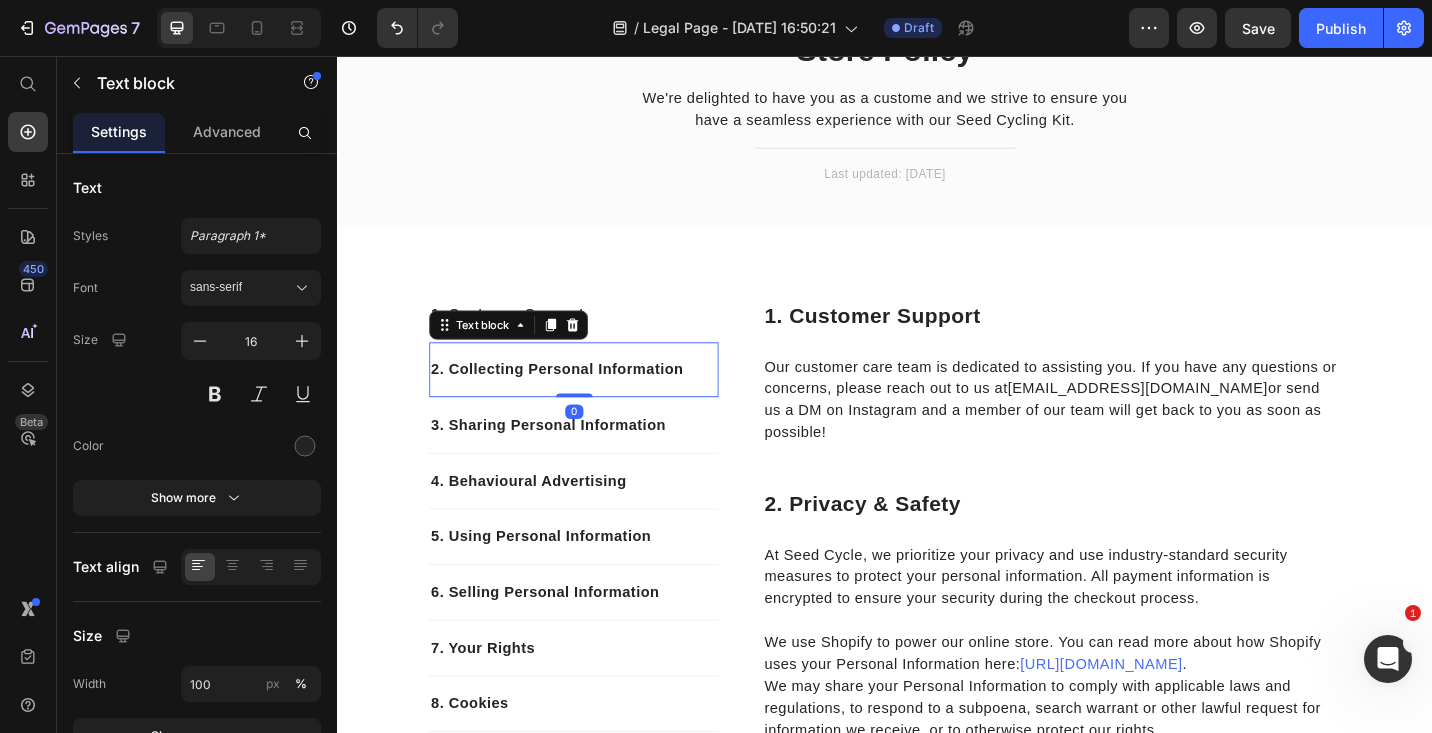click on "2. Collecting Personal Information" at bounding box center [595, 399] 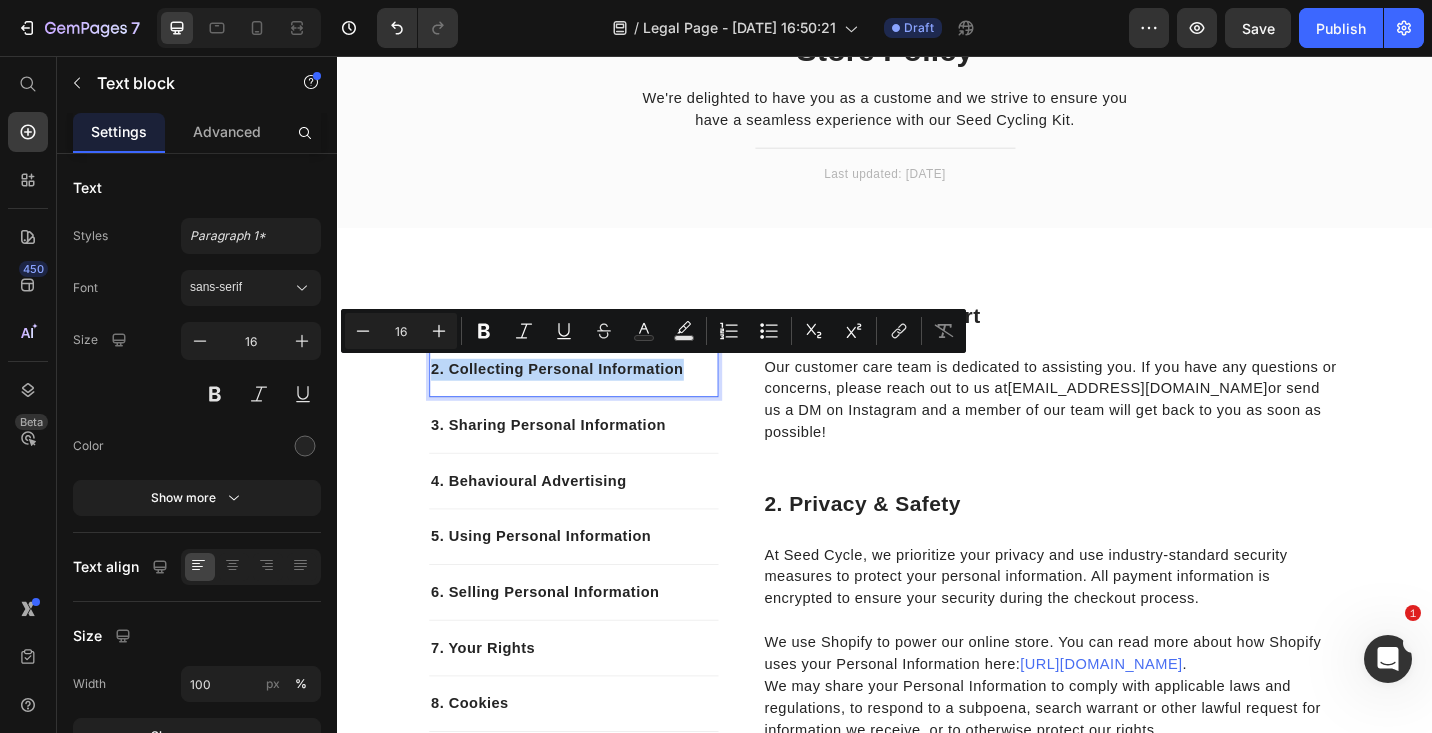 click on "2. Collecting Personal Information" at bounding box center [595, 399] 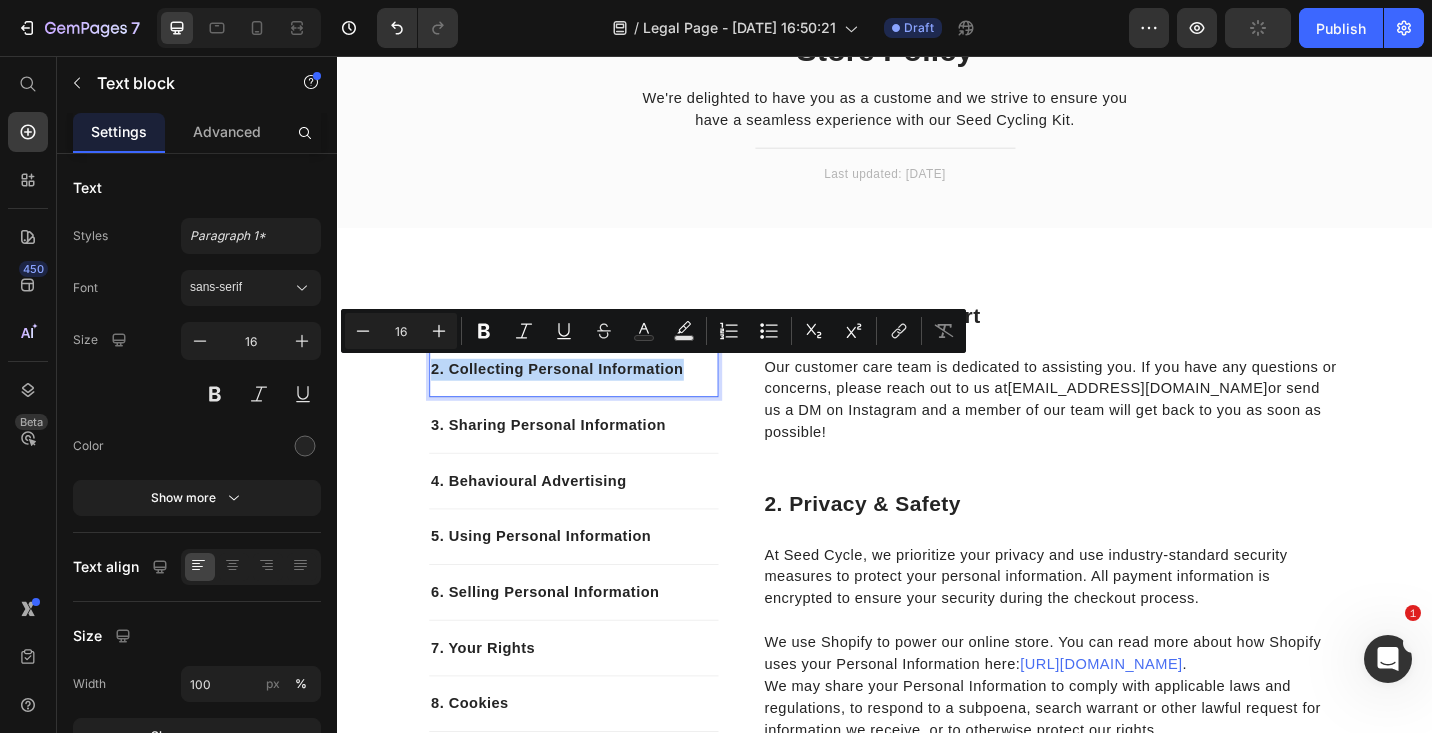 click on "2. Collecting Personal Information" at bounding box center [595, 399] 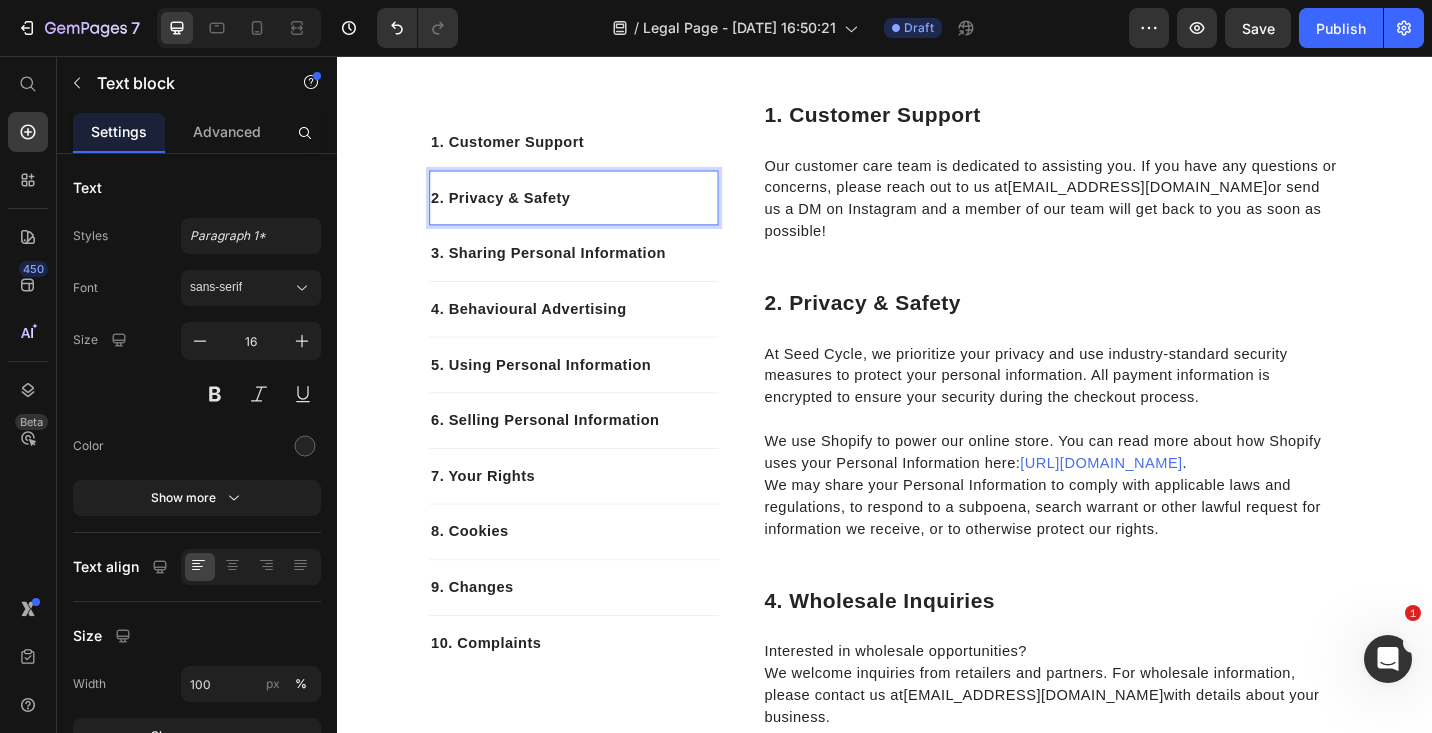 scroll, scrollTop: 338, scrollLeft: 0, axis: vertical 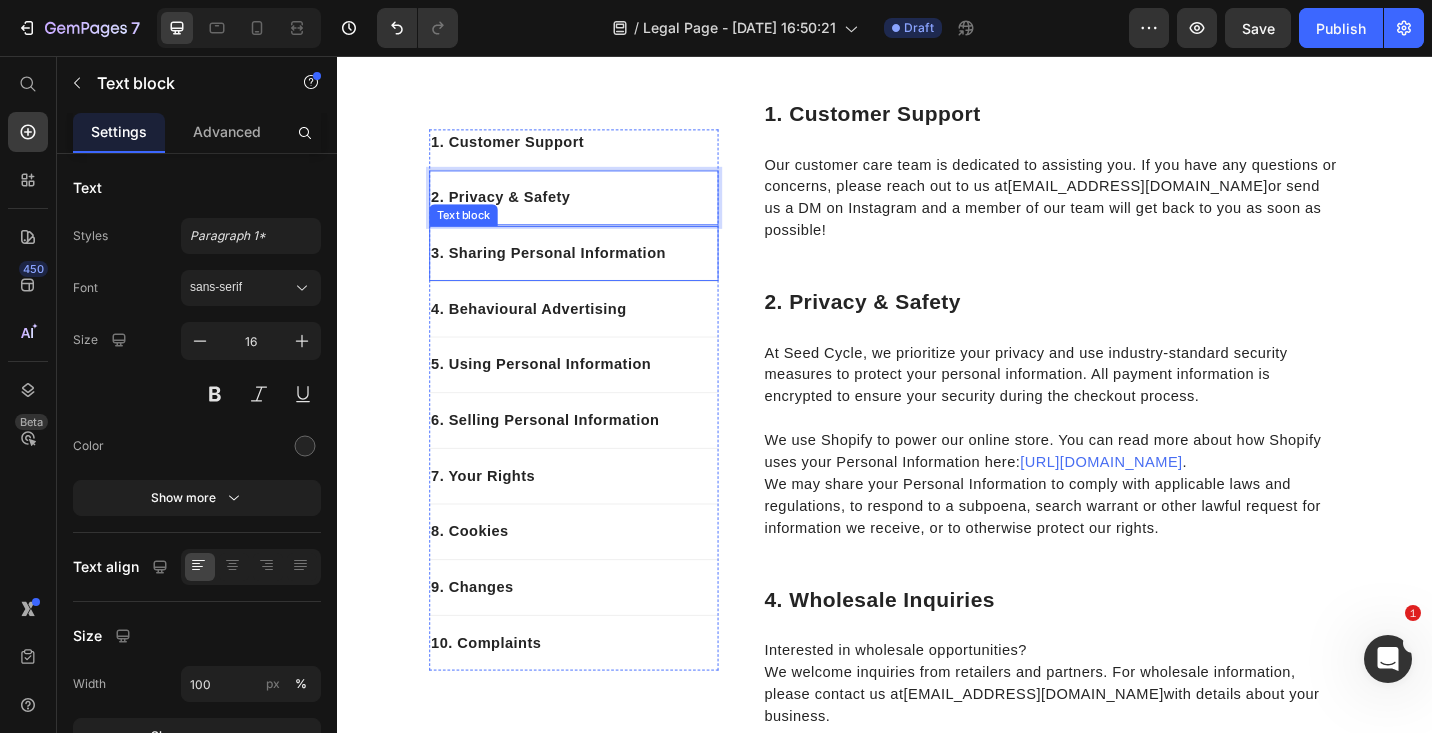 click on "3. Sharing Personal Information" at bounding box center (595, 272) 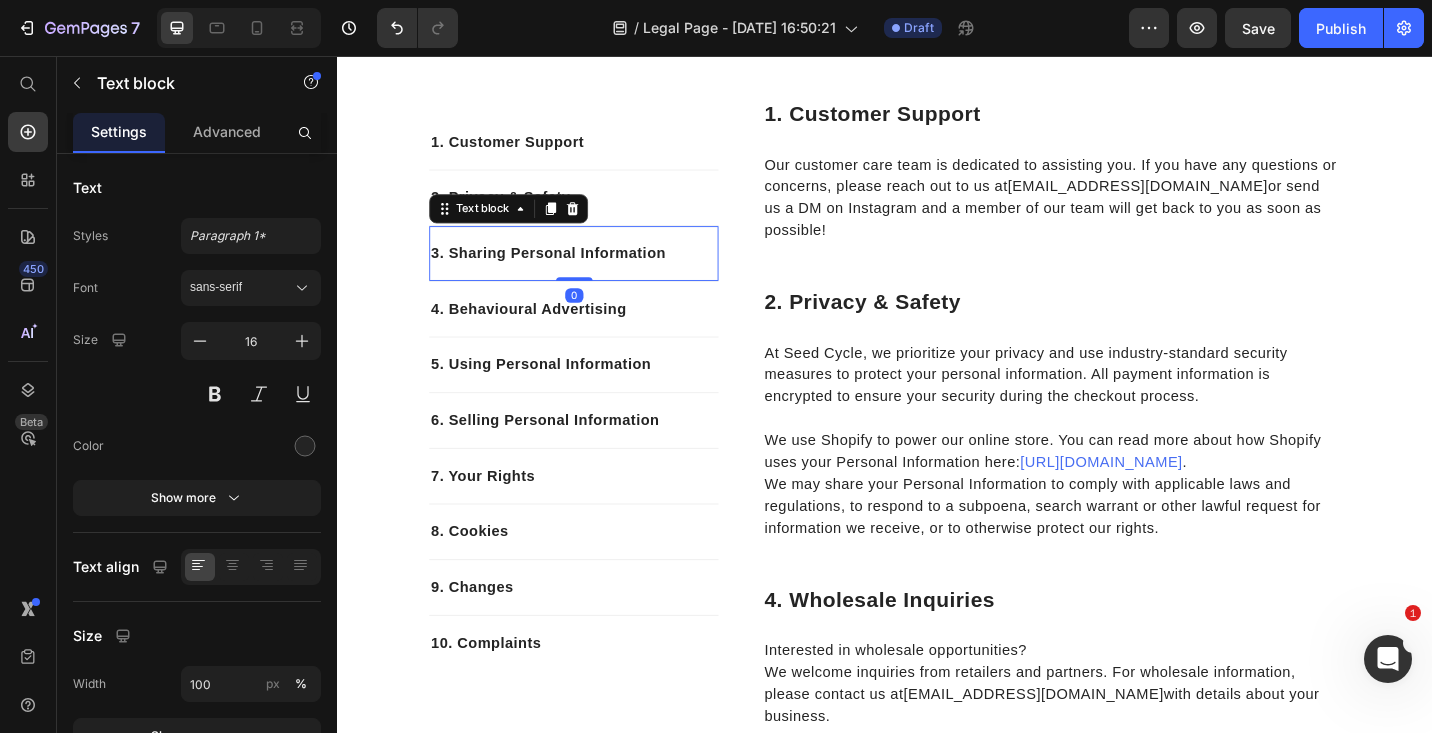 click on "3. Sharing Personal Information" at bounding box center [595, 272] 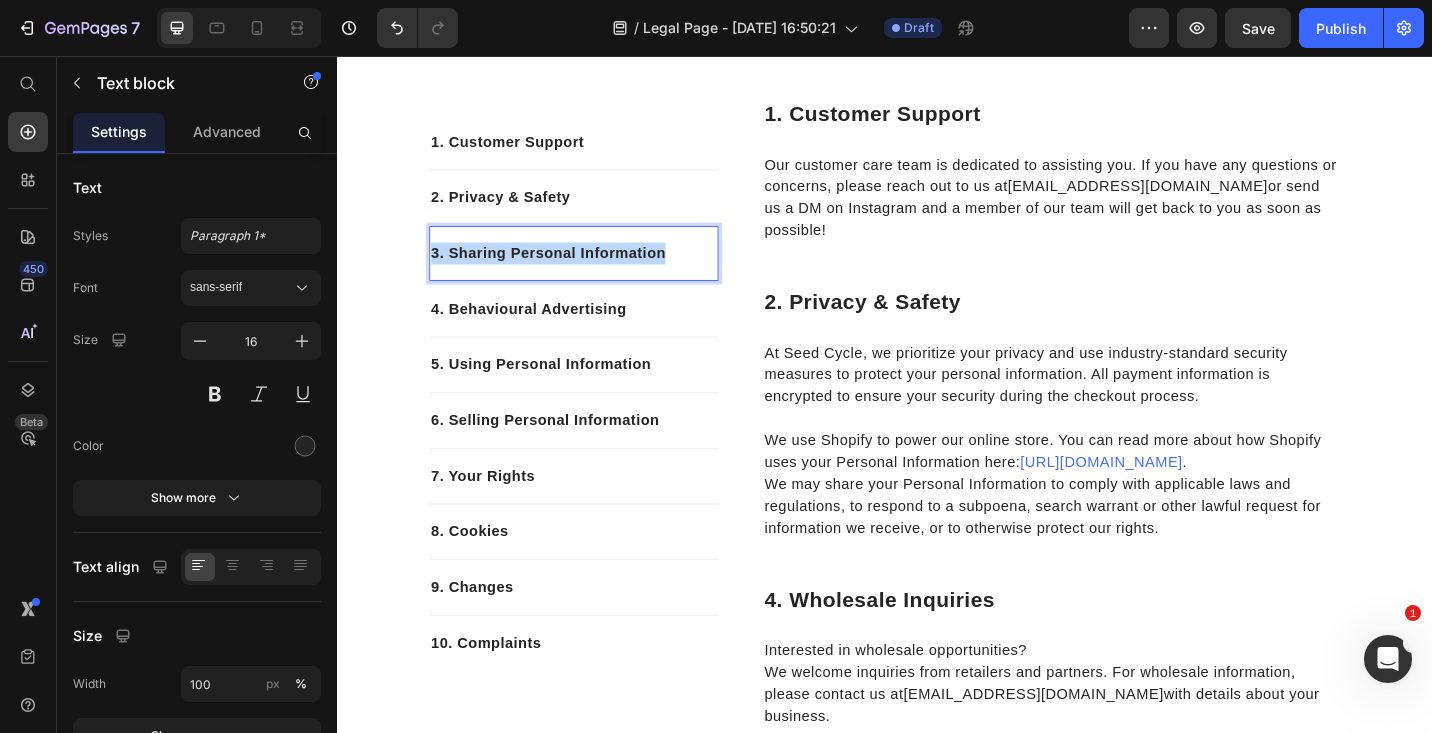 click on "3. Sharing Personal Information" at bounding box center [595, 272] 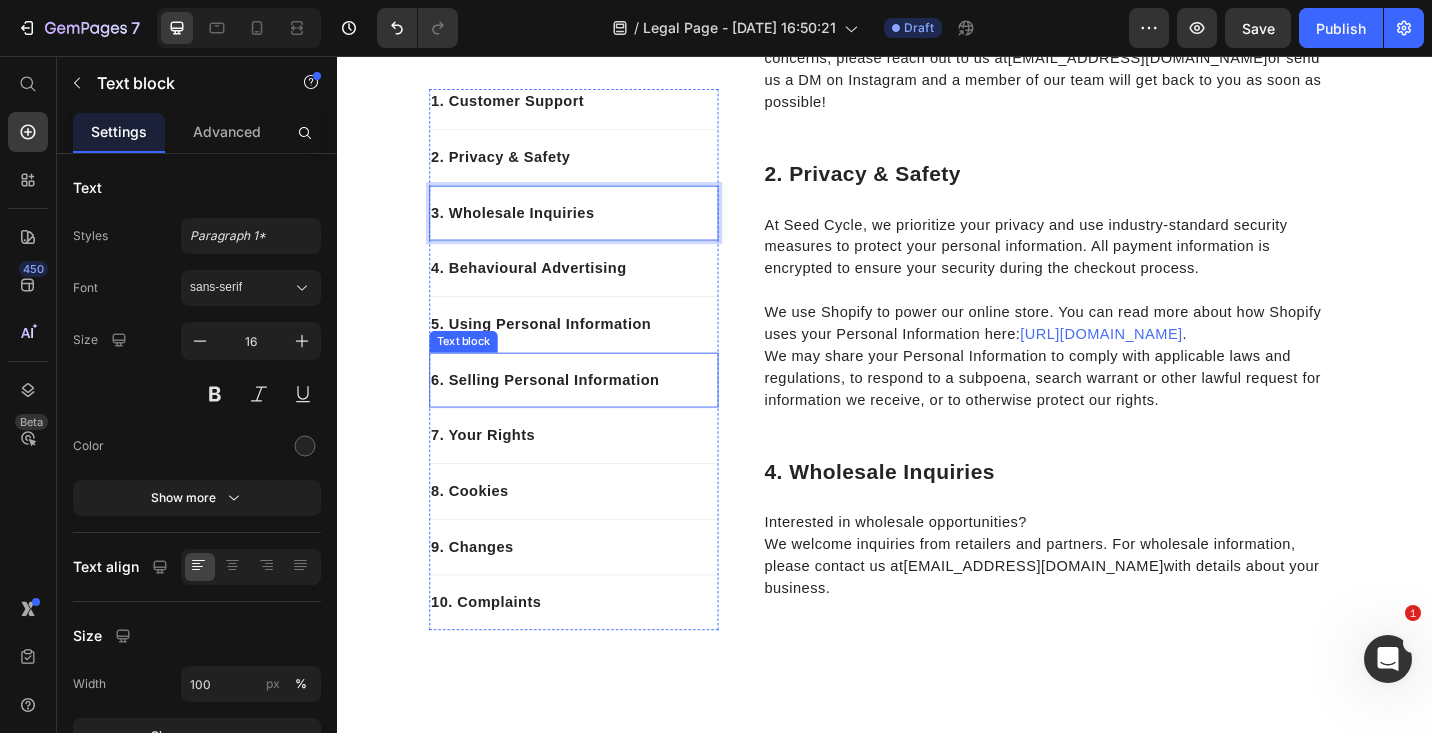 scroll, scrollTop: 486, scrollLeft: 0, axis: vertical 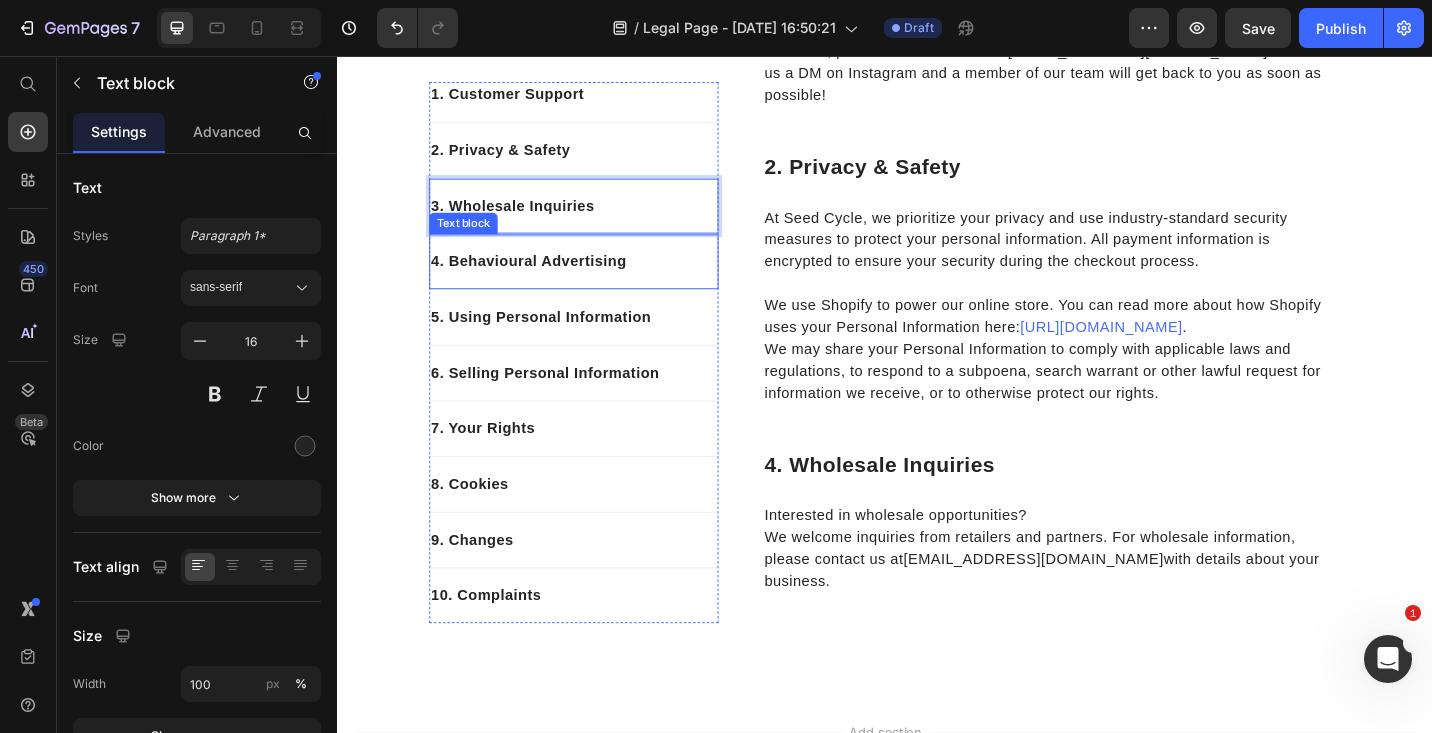 click on "4. Behavioural Advertising" at bounding box center [595, 281] 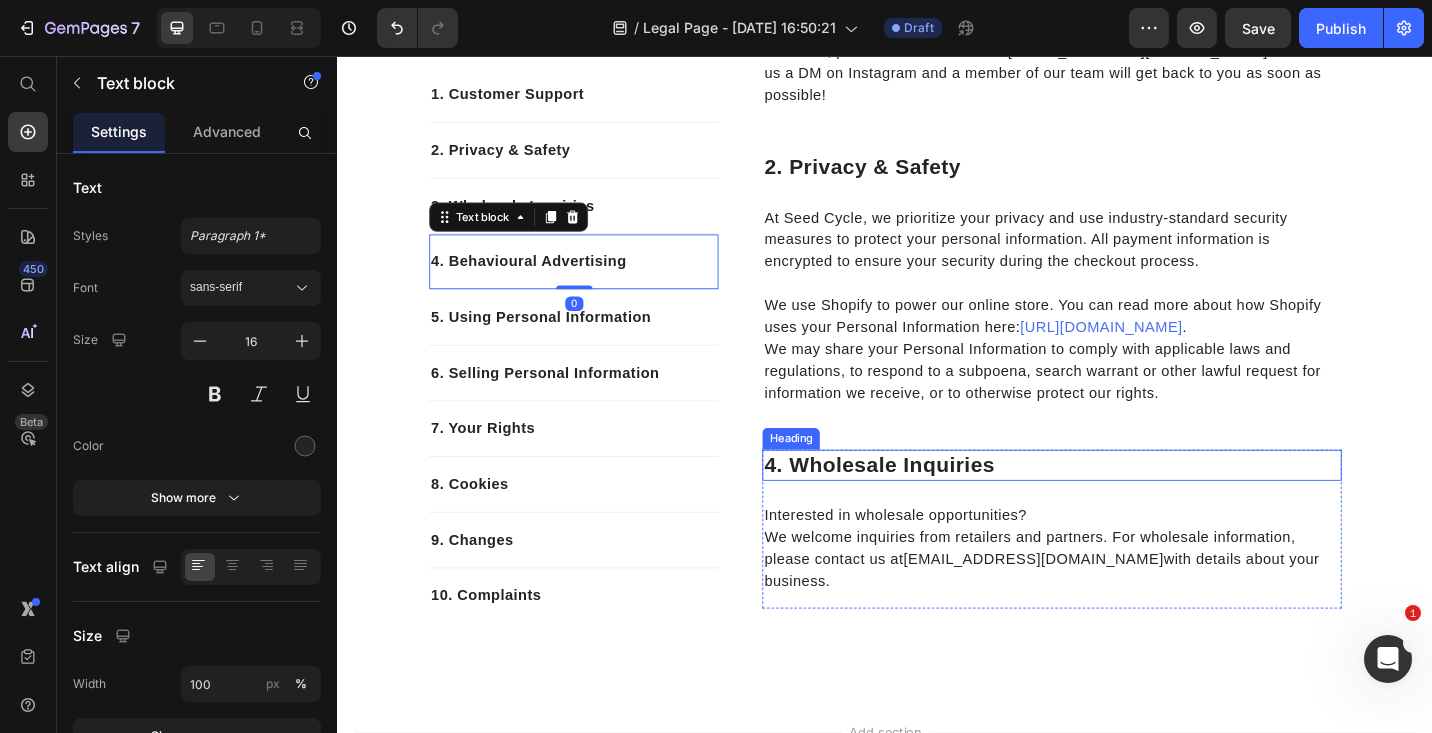 click on "4. Wholesale Inquiries" at bounding box center (1119, 504) 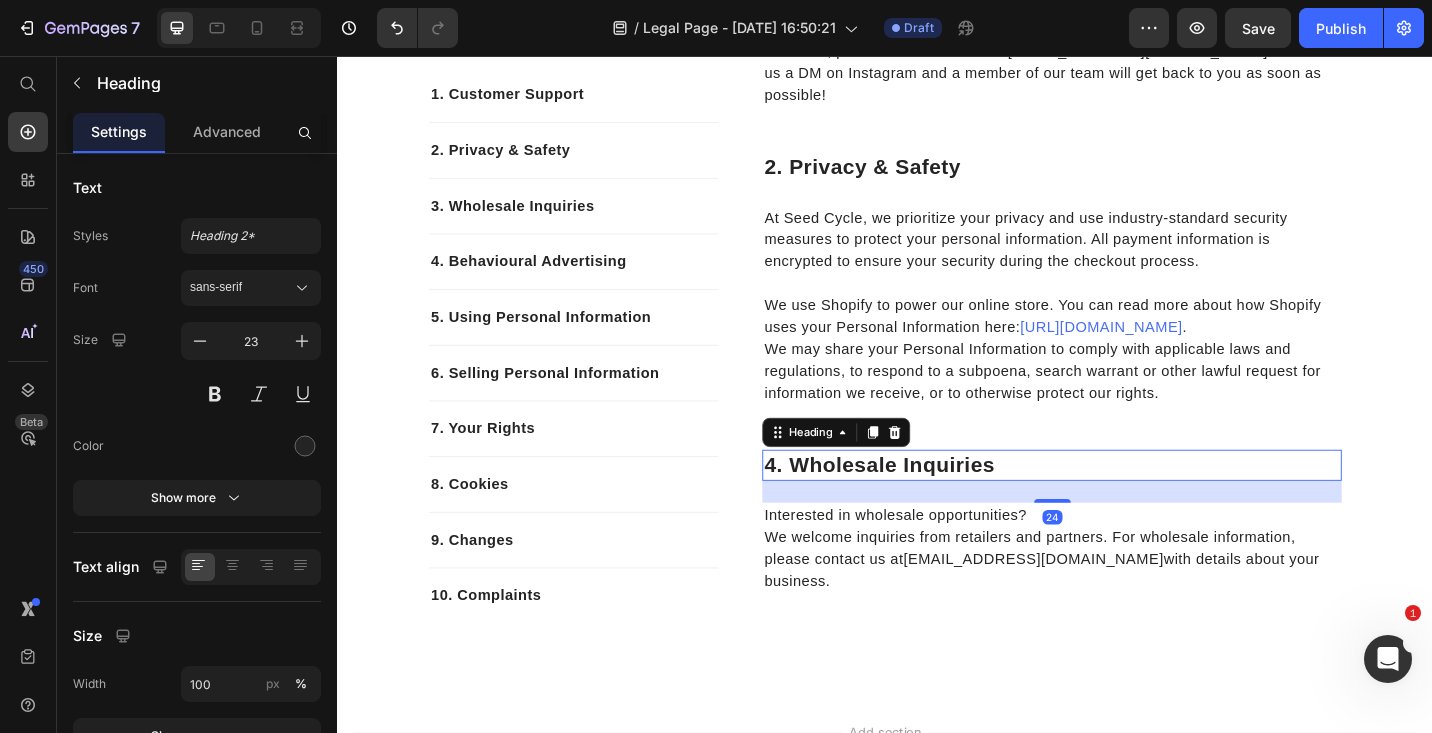 click on "4. Wholesale Inquiries" at bounding box center (1119, 504) 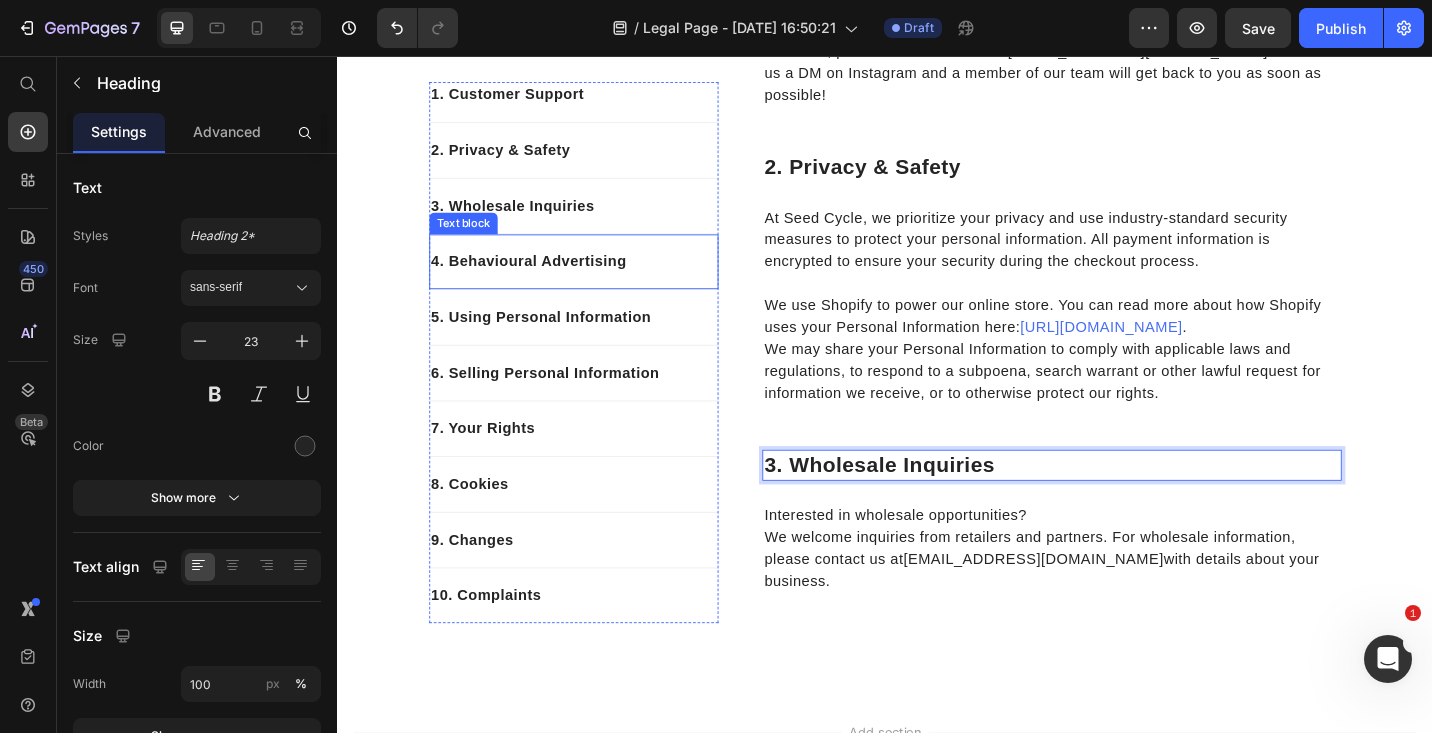 click on "4. Behavioural Advertising Text block" at bounding box center (595, 281) 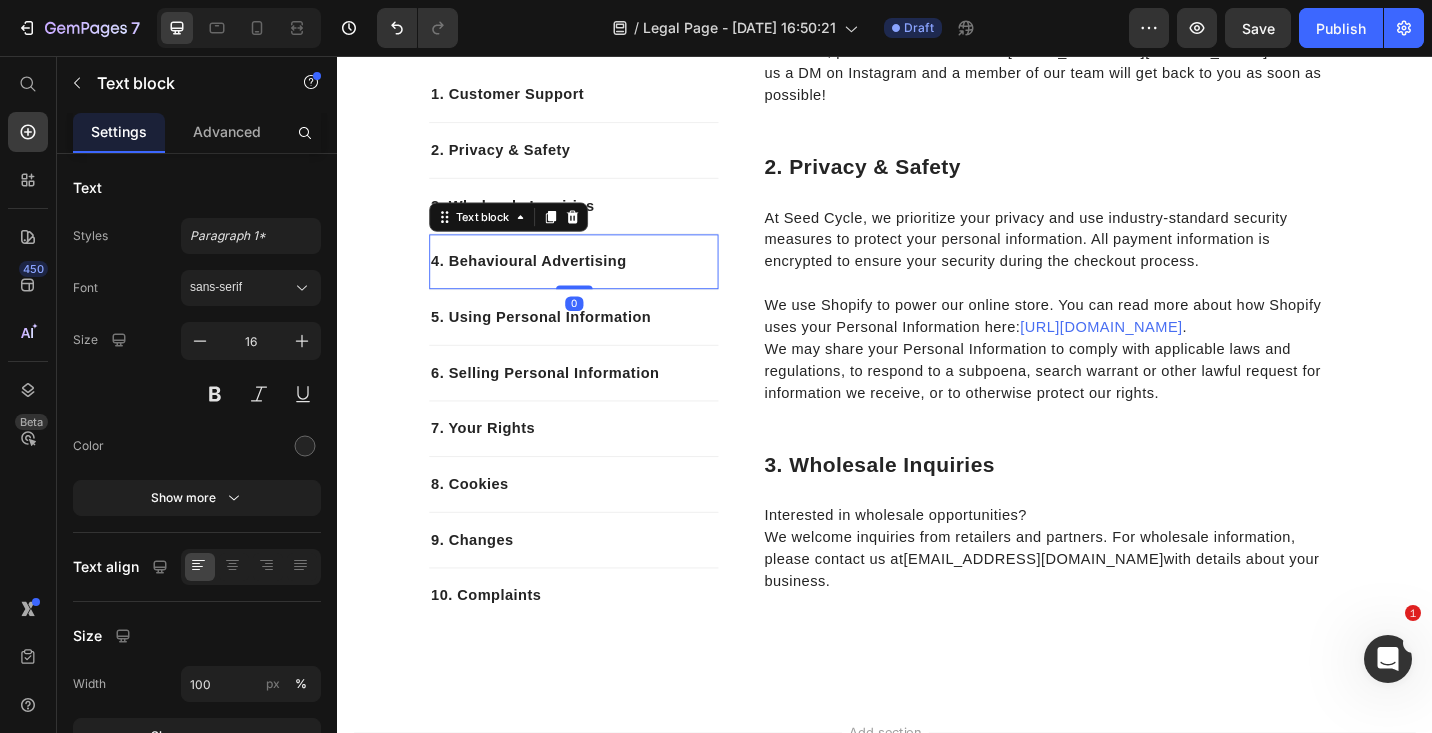 click 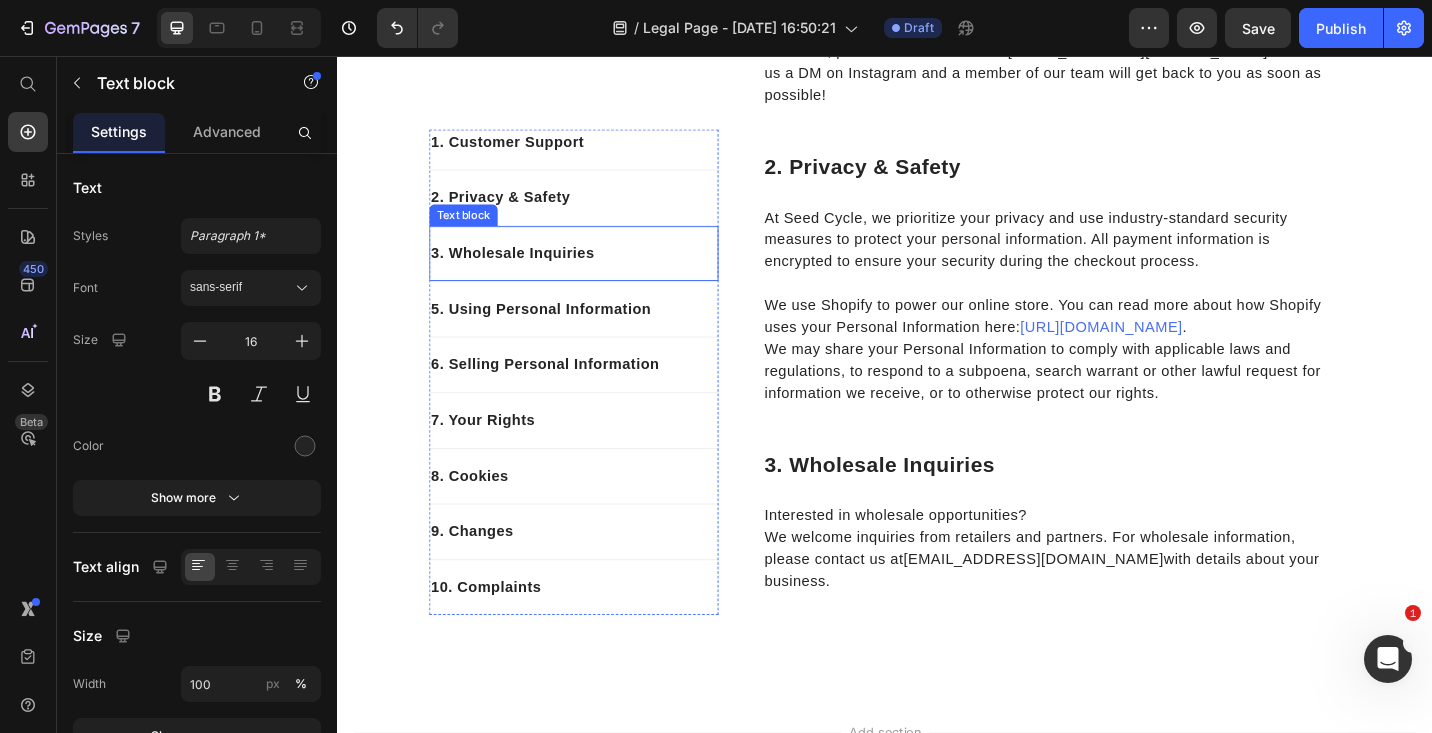 click on "3. Wholesale Inquiries Text block" at bounding box center (595, 272) 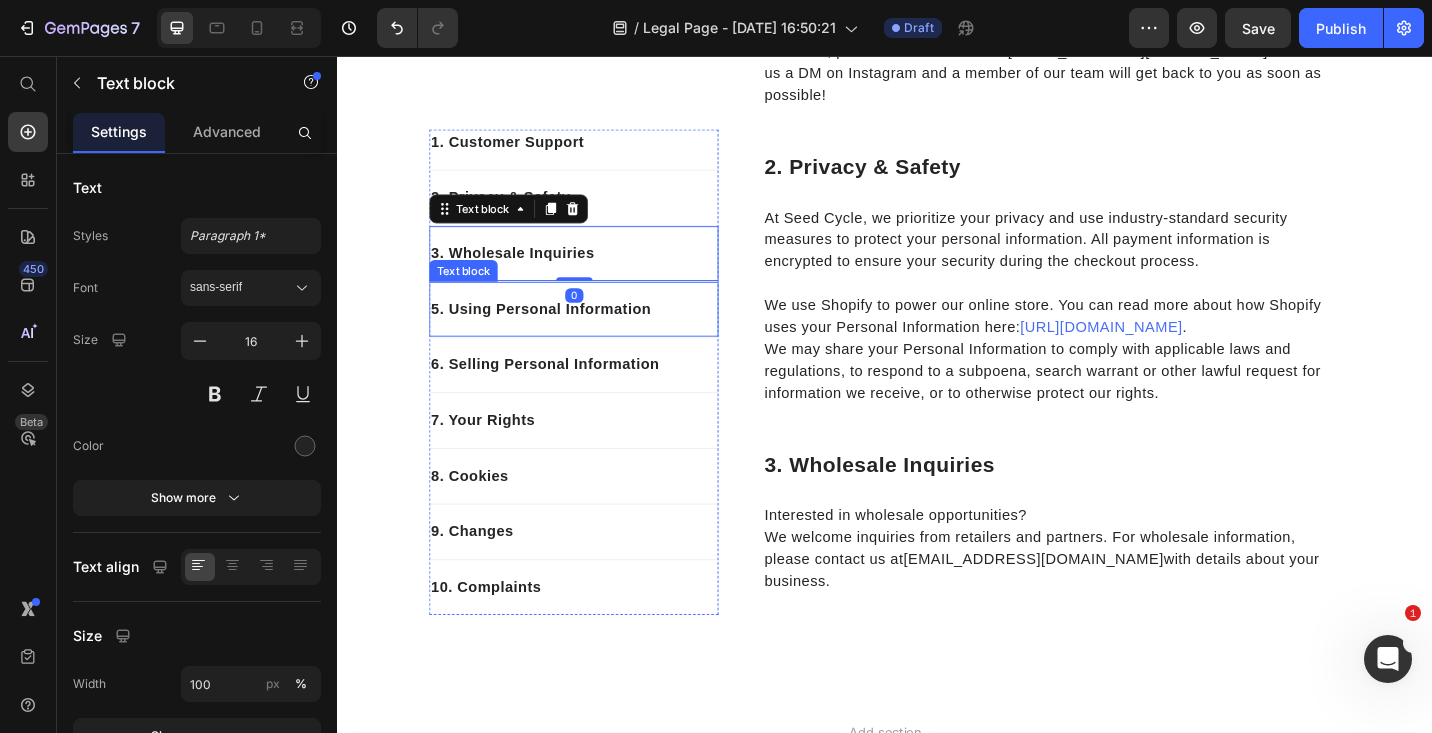 click on "5. Using Personal Information Text block" at bounding box center (595, 333) 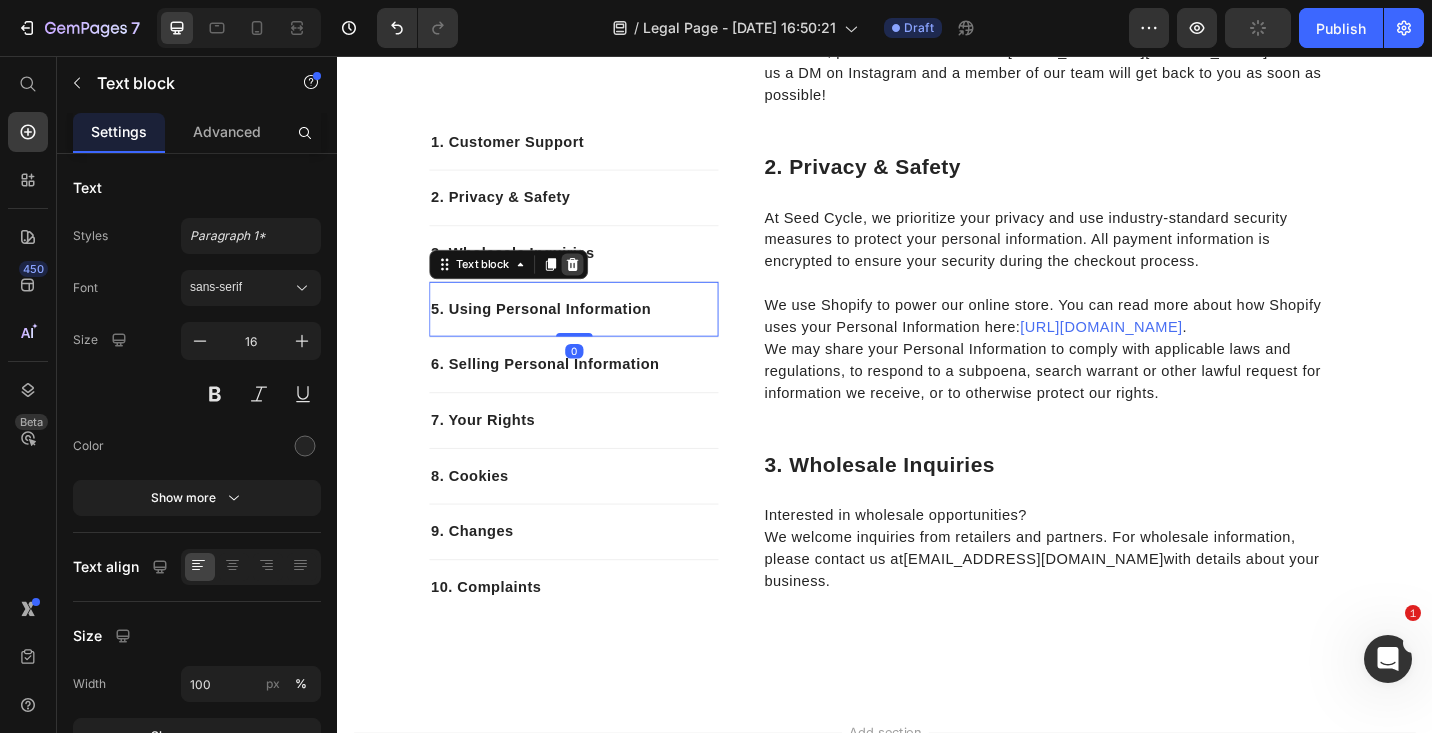 click 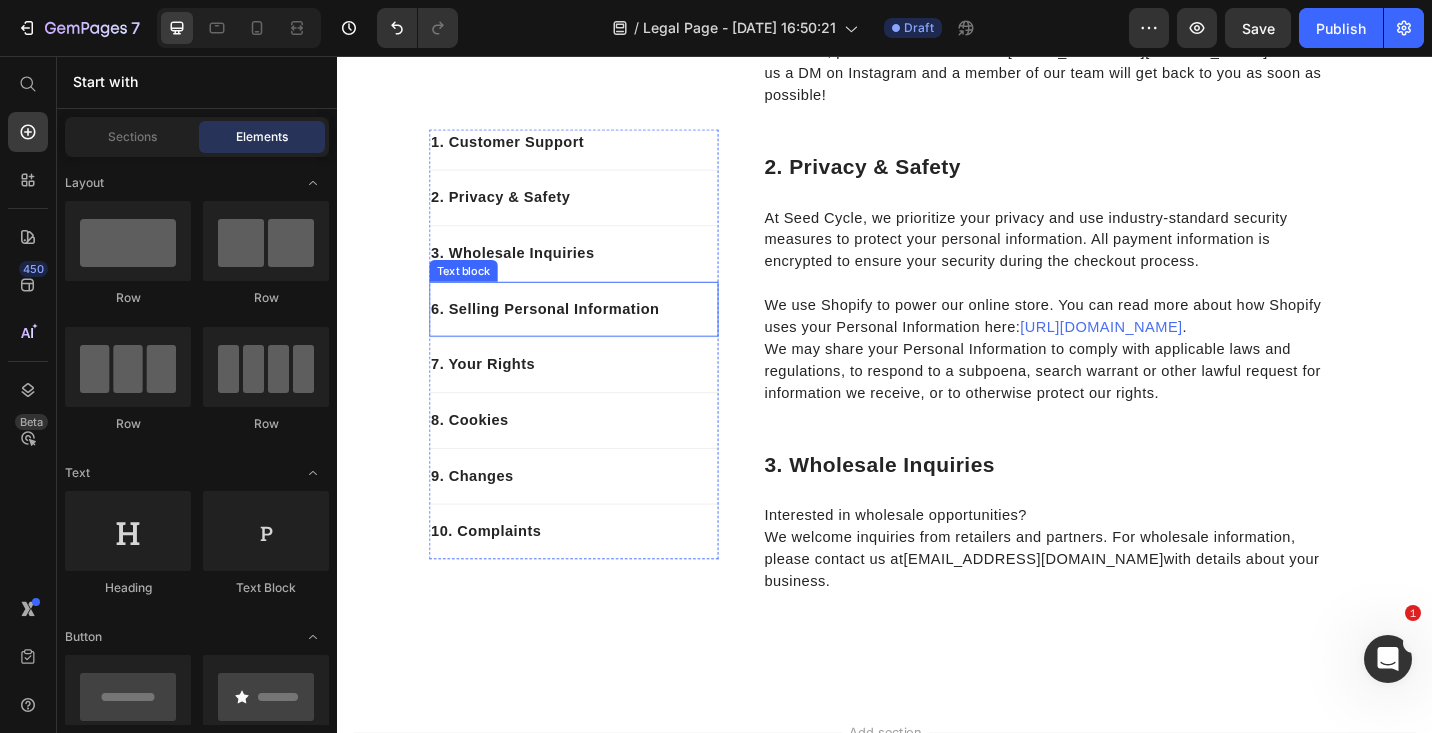 click on "6. Selling Personal Information" at bounding box center [595, 333] 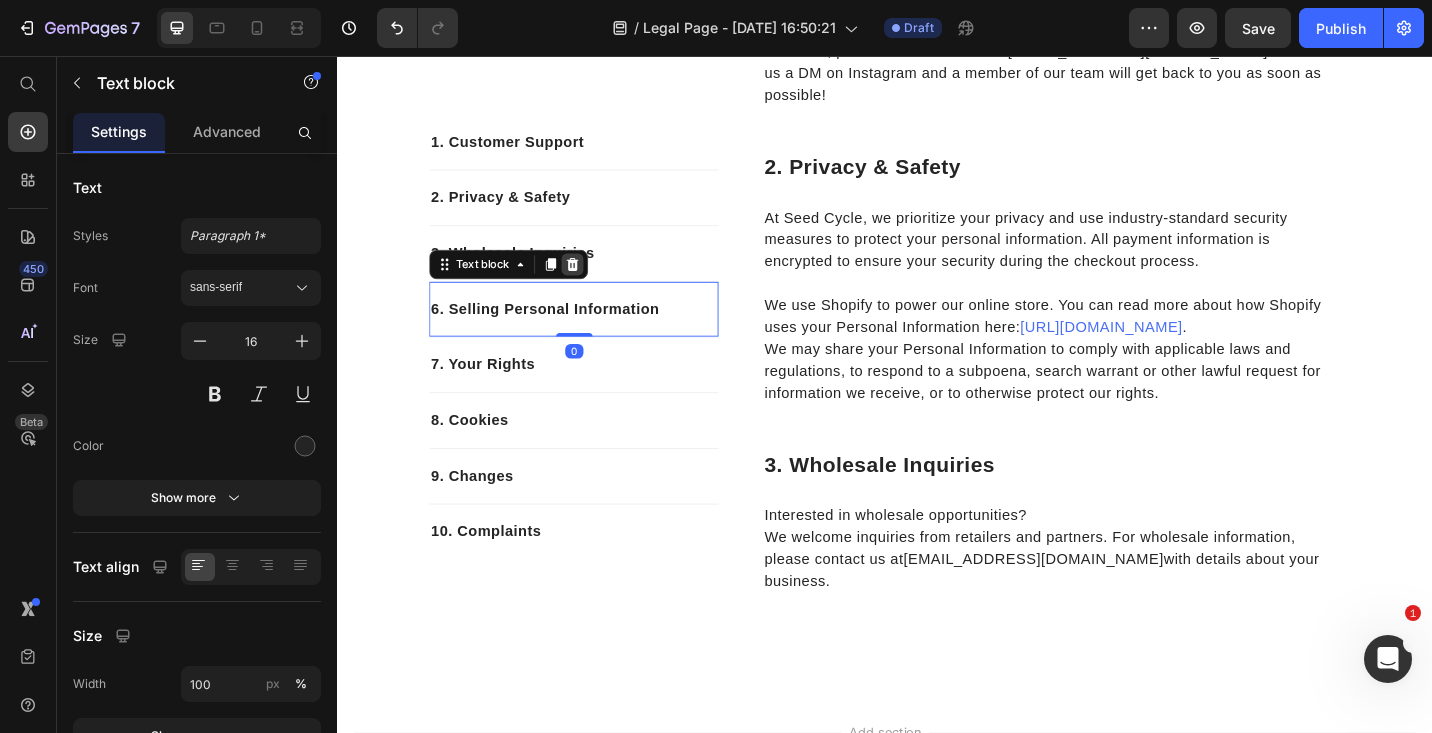 click 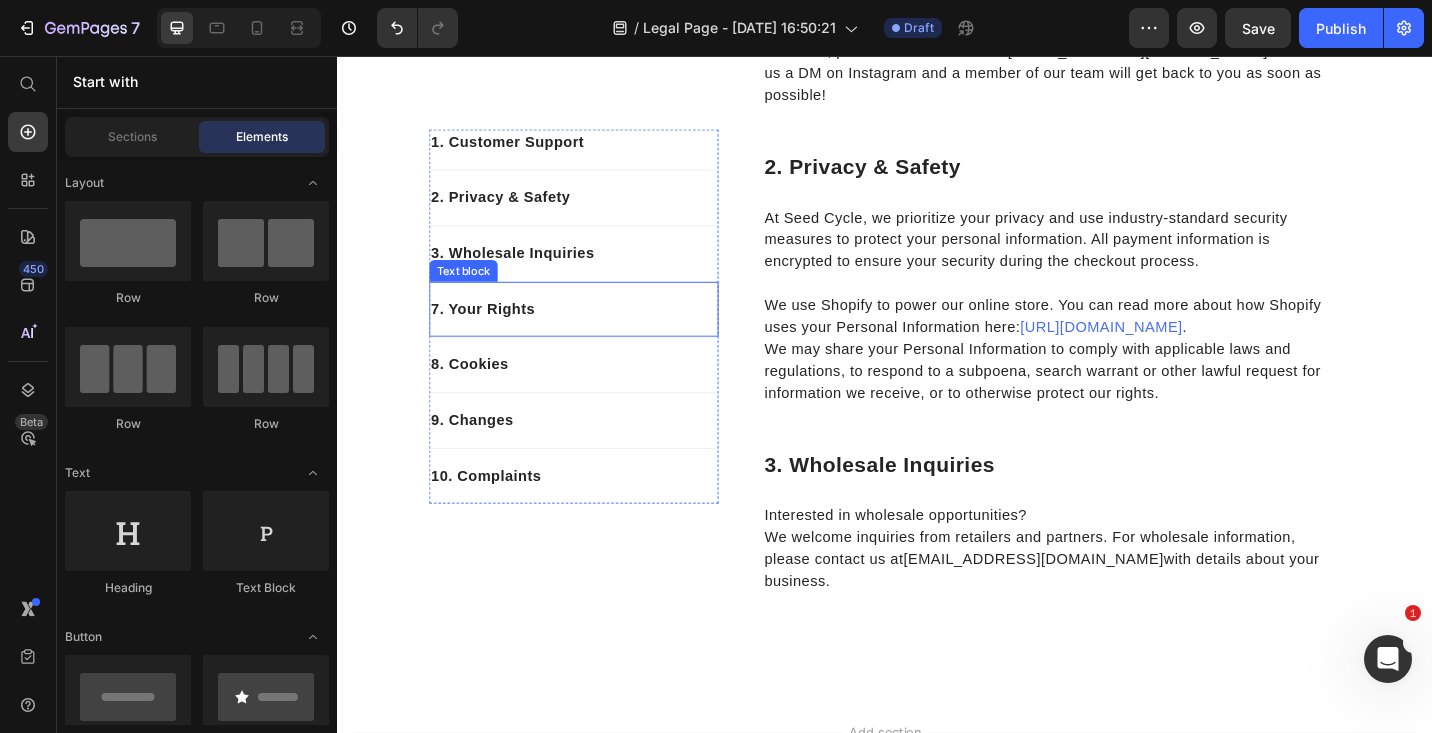 click on "7. Your Rights" at bounding box center [595, 333] 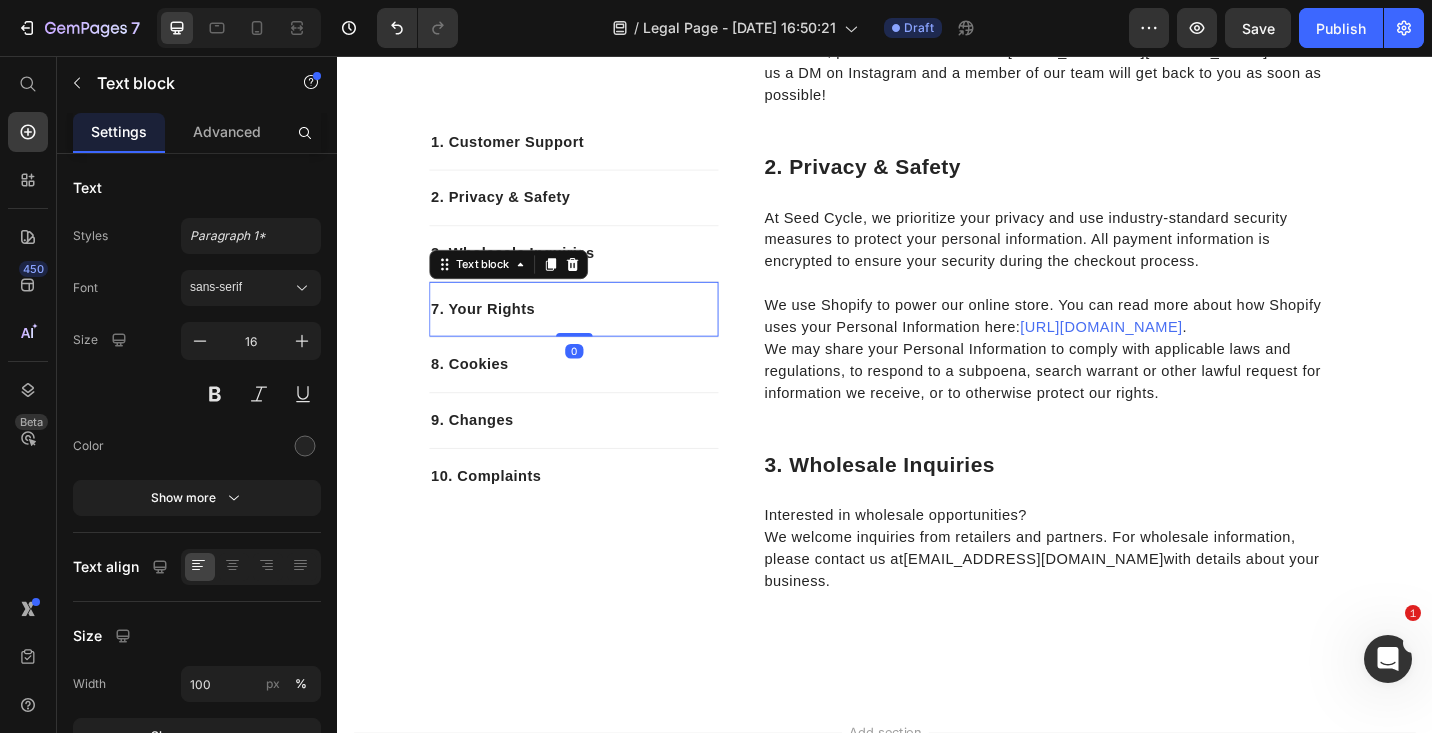 click on "Text block" at bounding box center (524, 284) 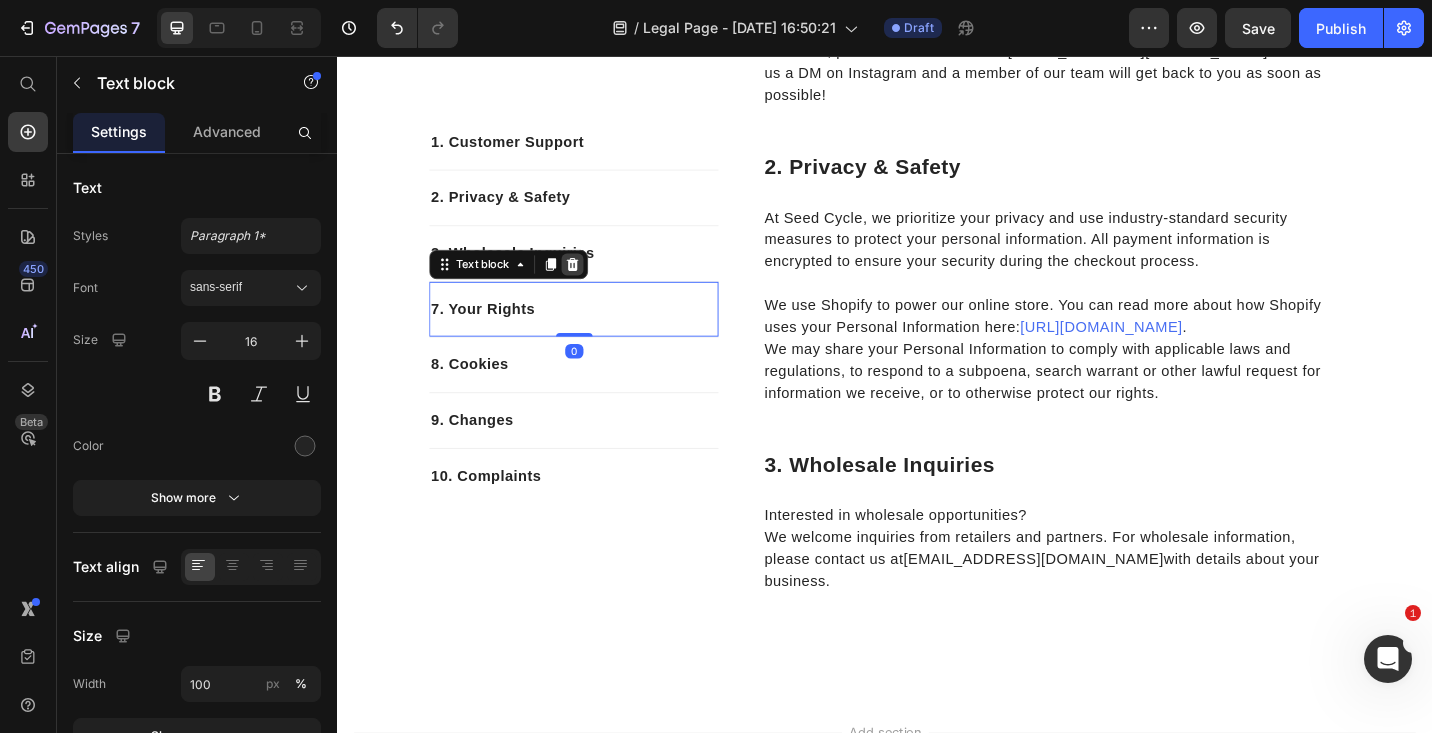 click 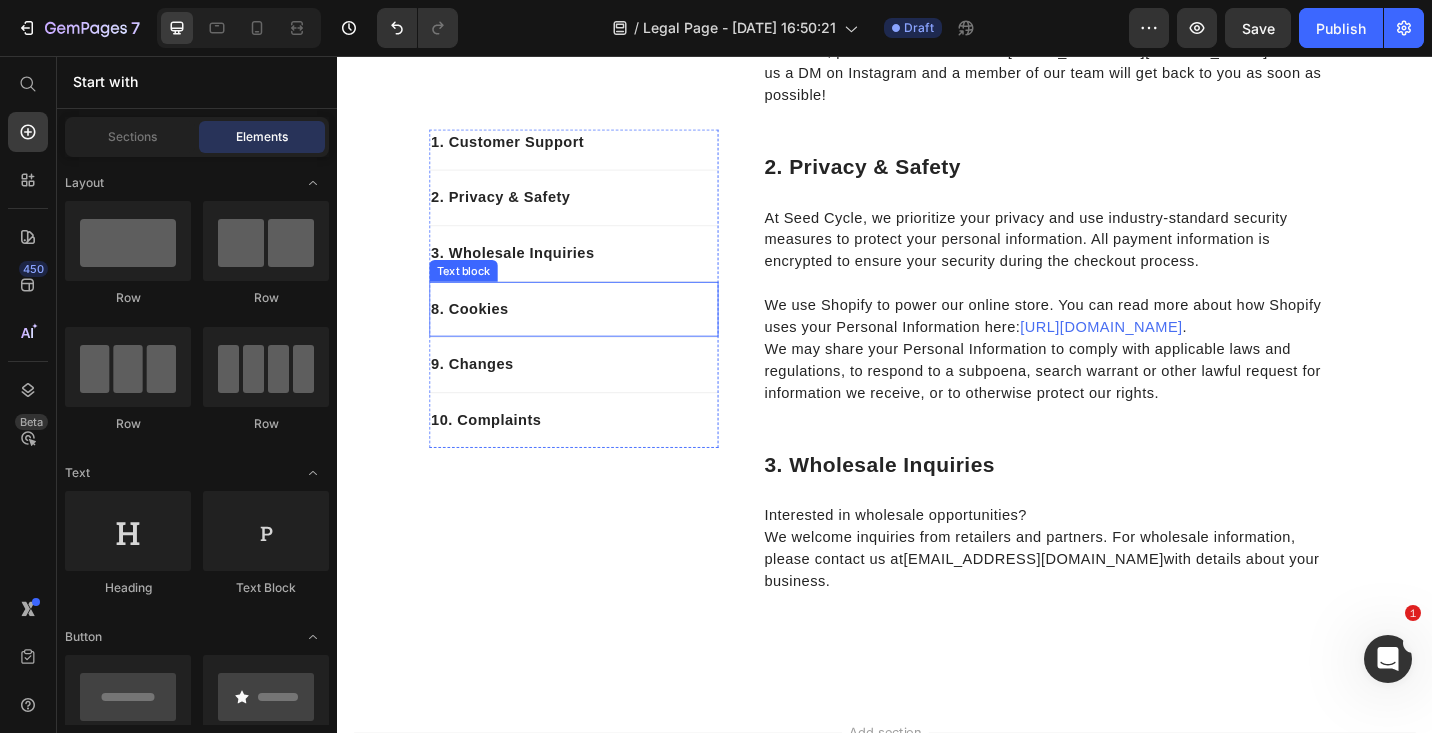 click on "8. Cookies Text block" at bounding box center (595, 333) 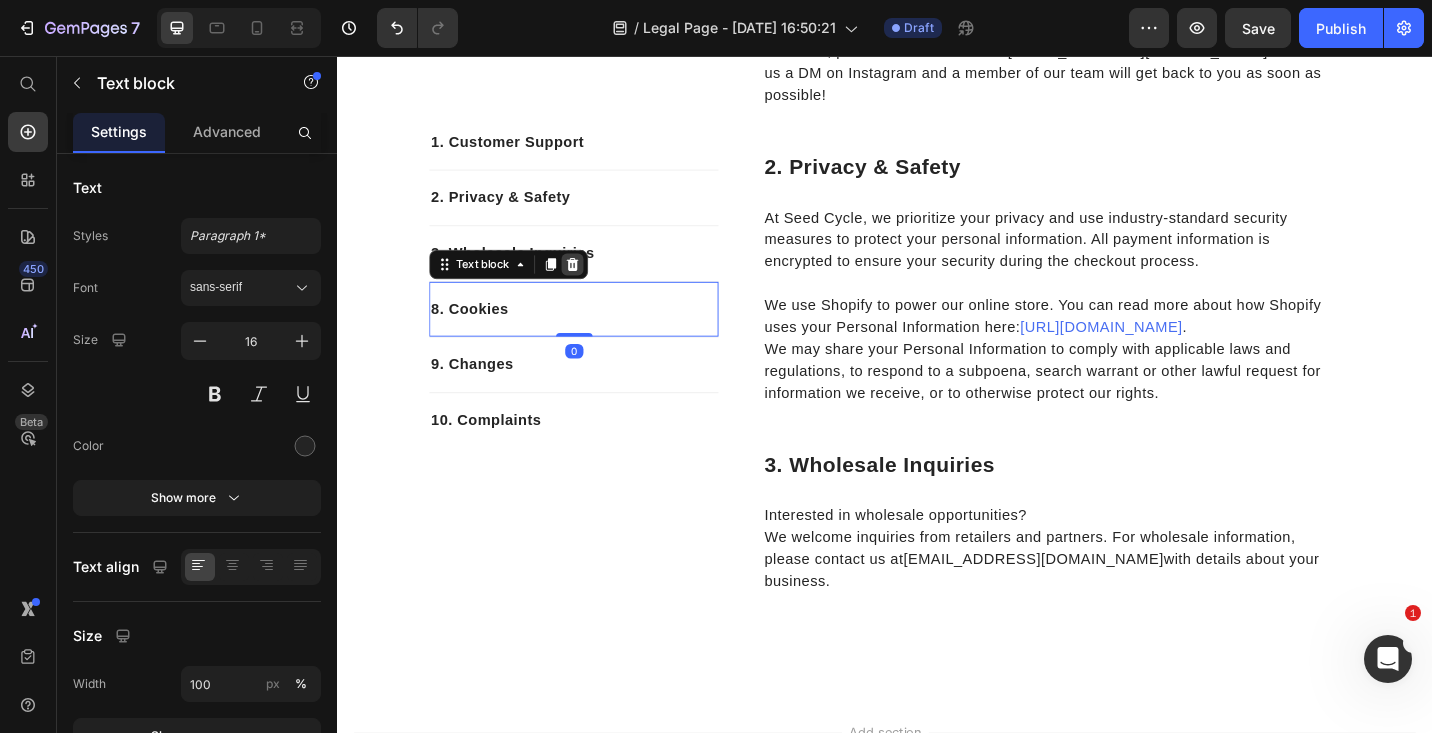 click 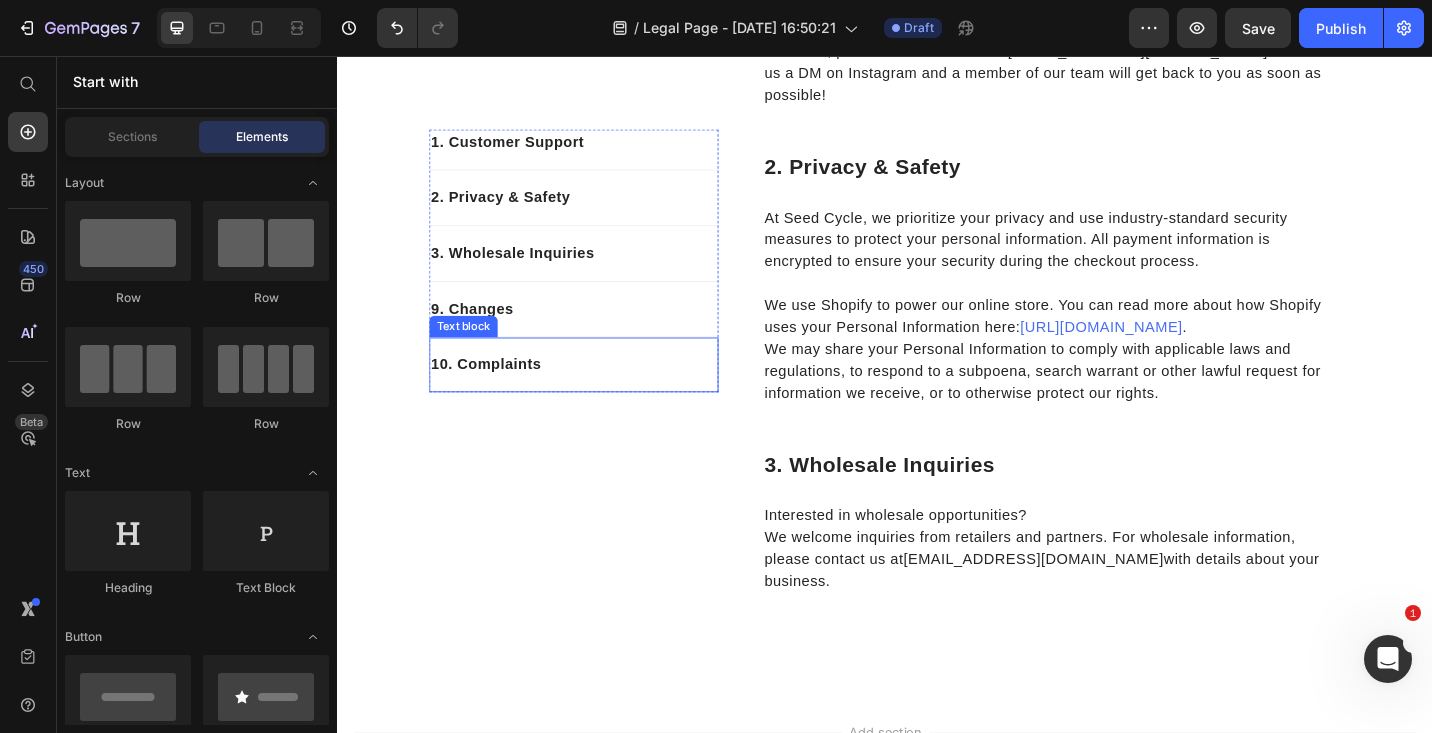 click on "10. Complaints Text block" at bounding box center [595, 394] 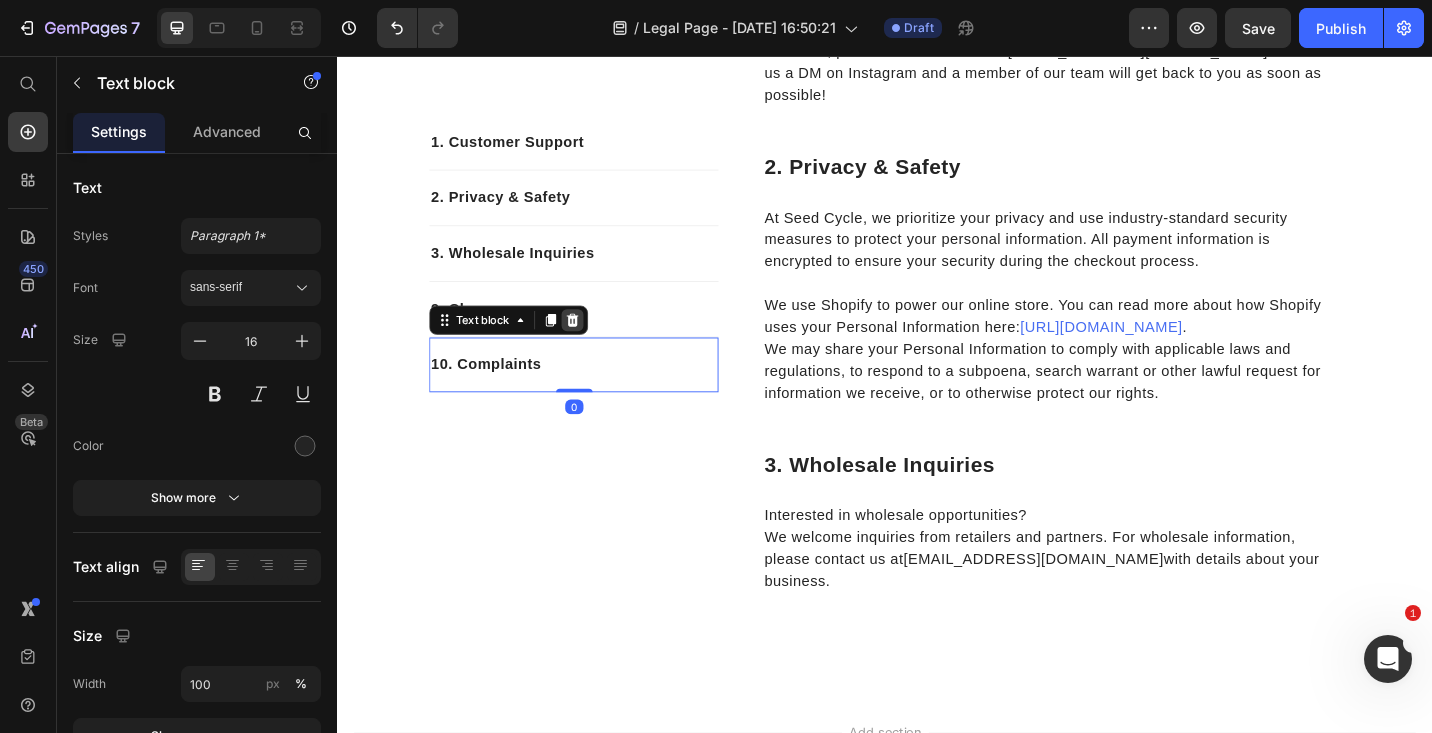 click 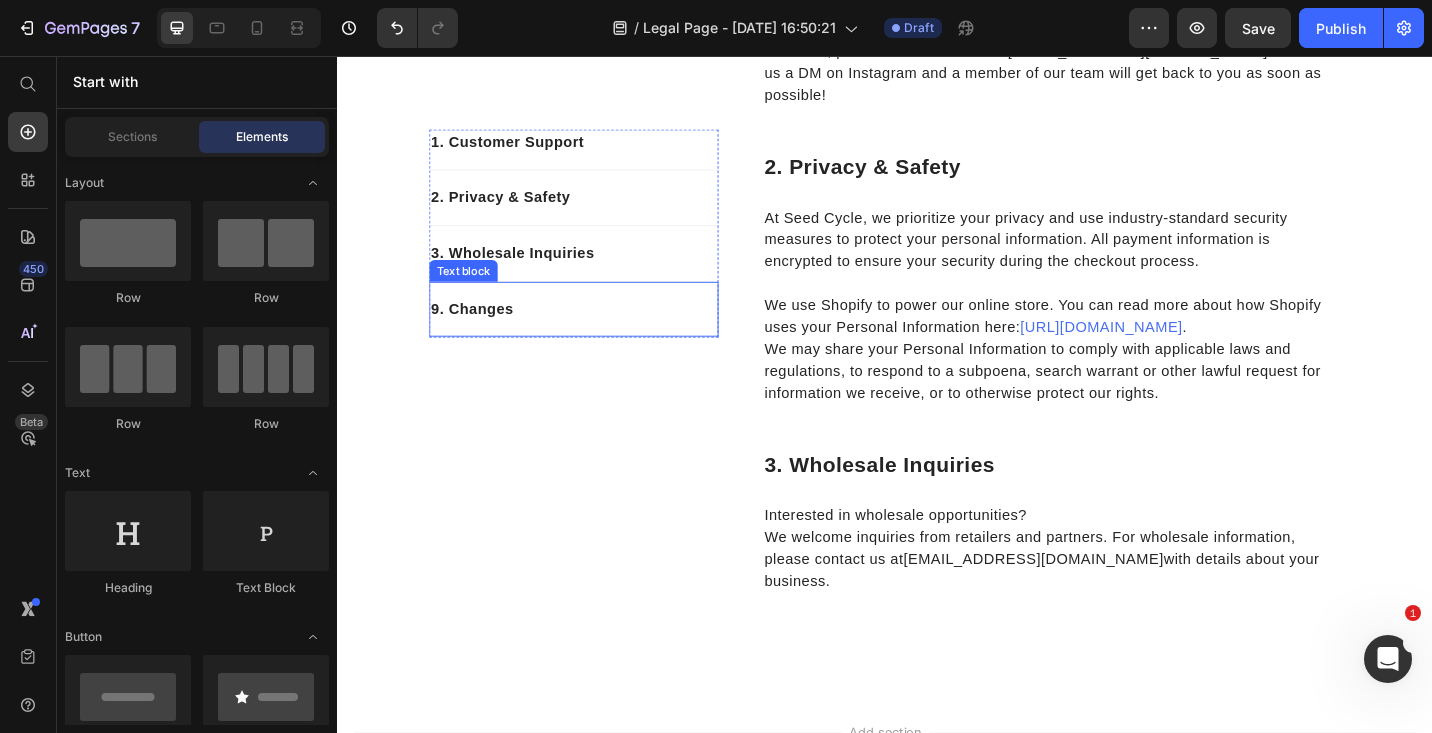 click on "9. Changes" at bounding box center (595, 333) 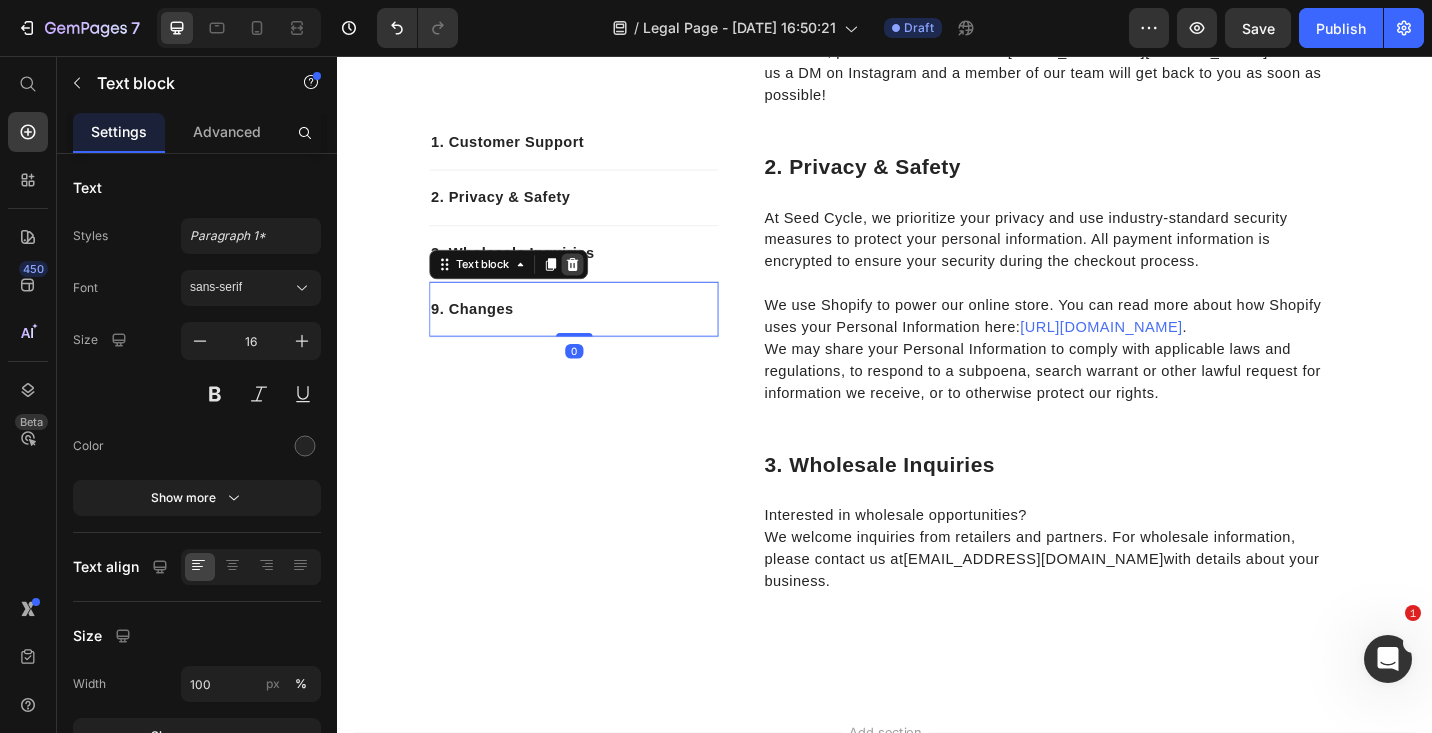click 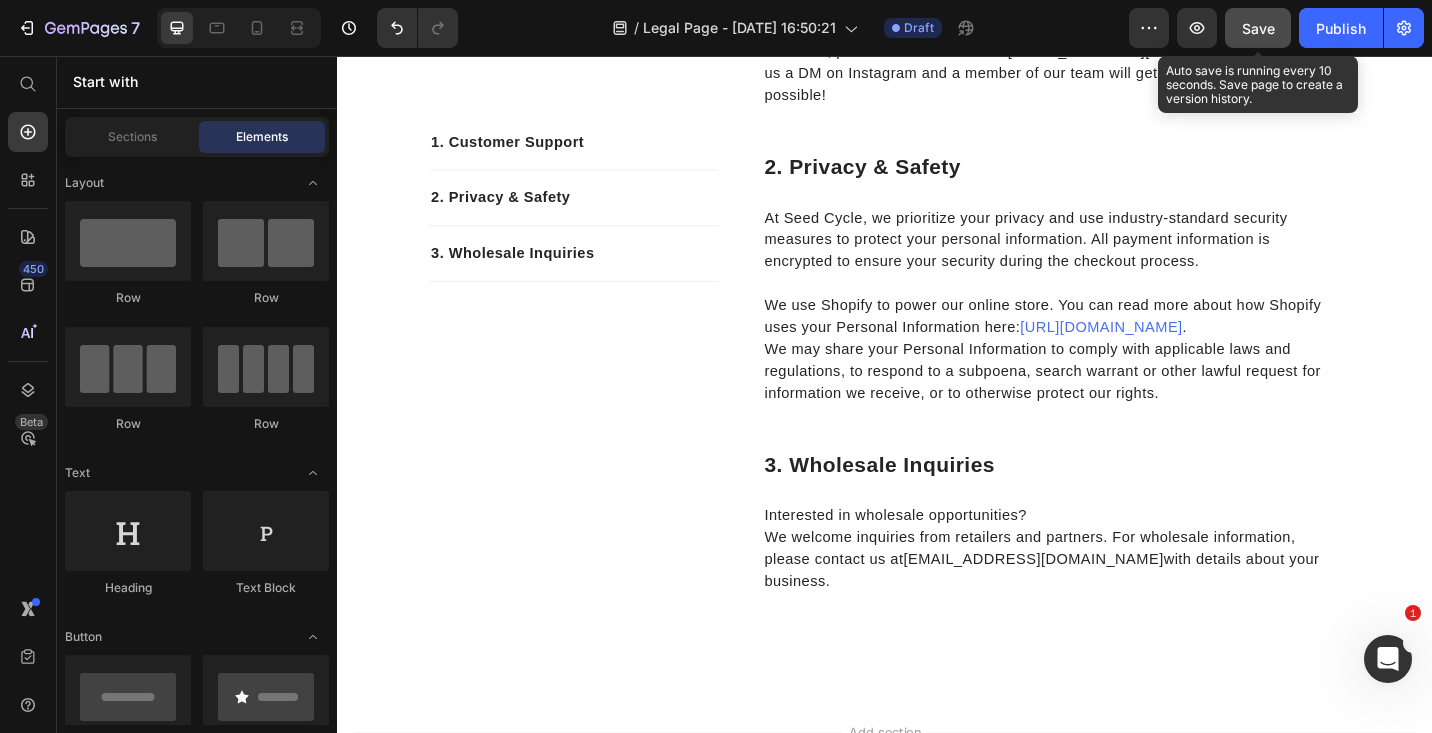 click on "Save" at bounding box center (1258, 28) 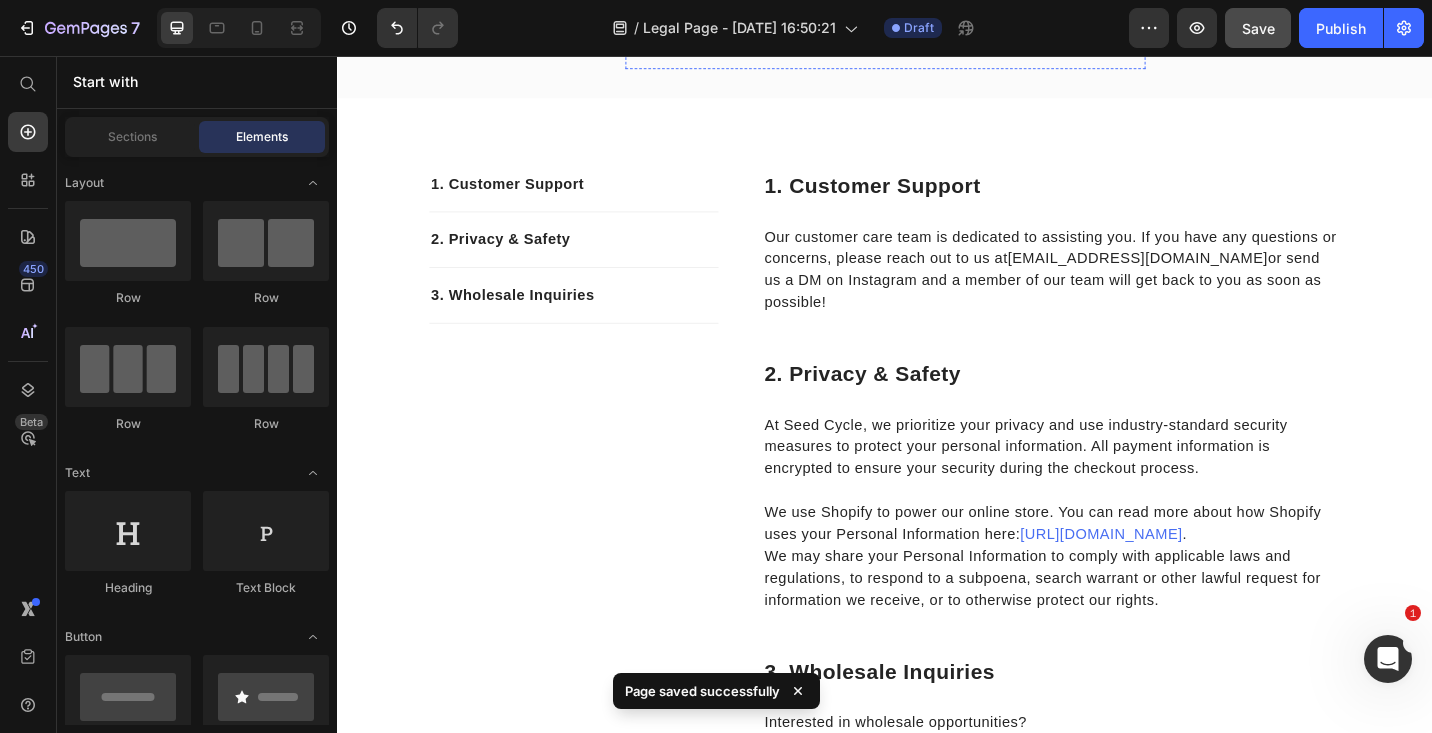 scroll, scrollTop: 260, scrollLeft: 0, axis: vertical 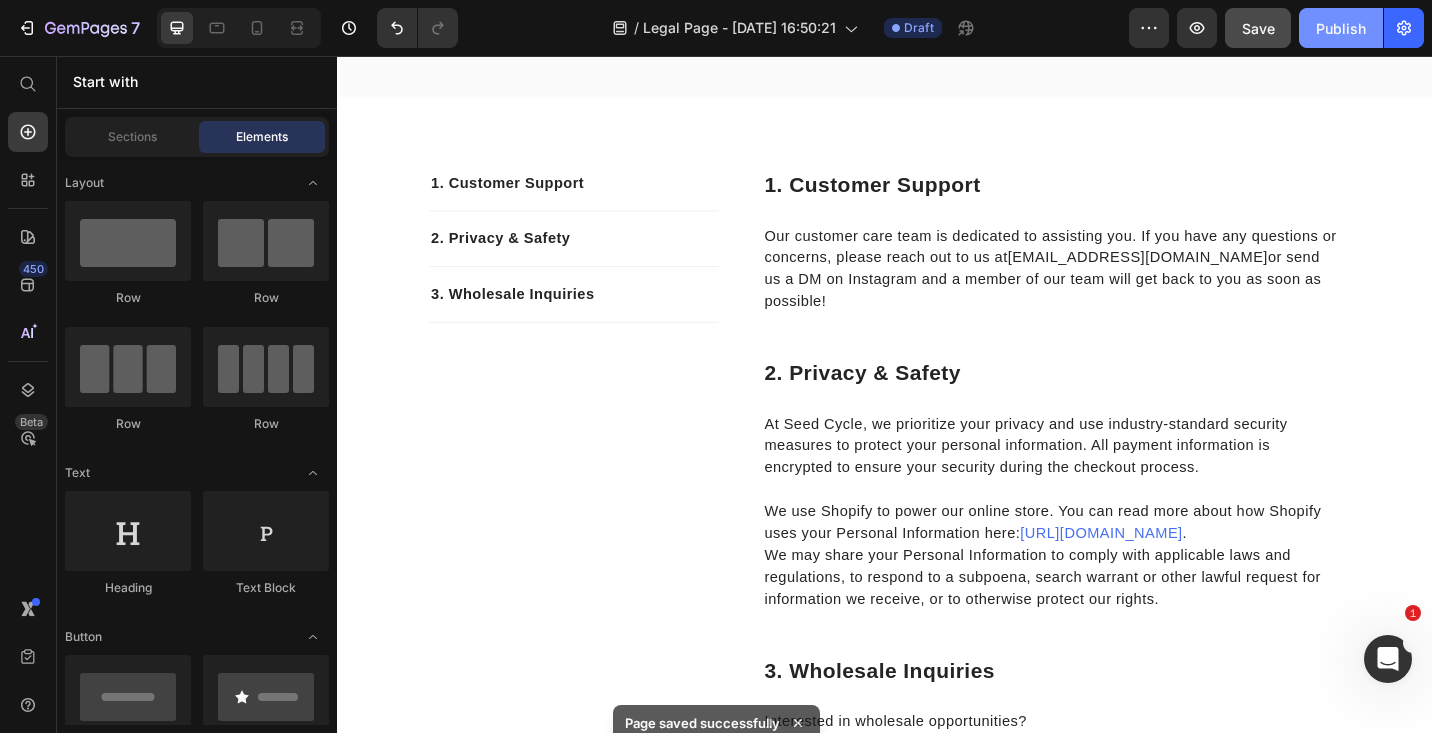 click on "Publish" 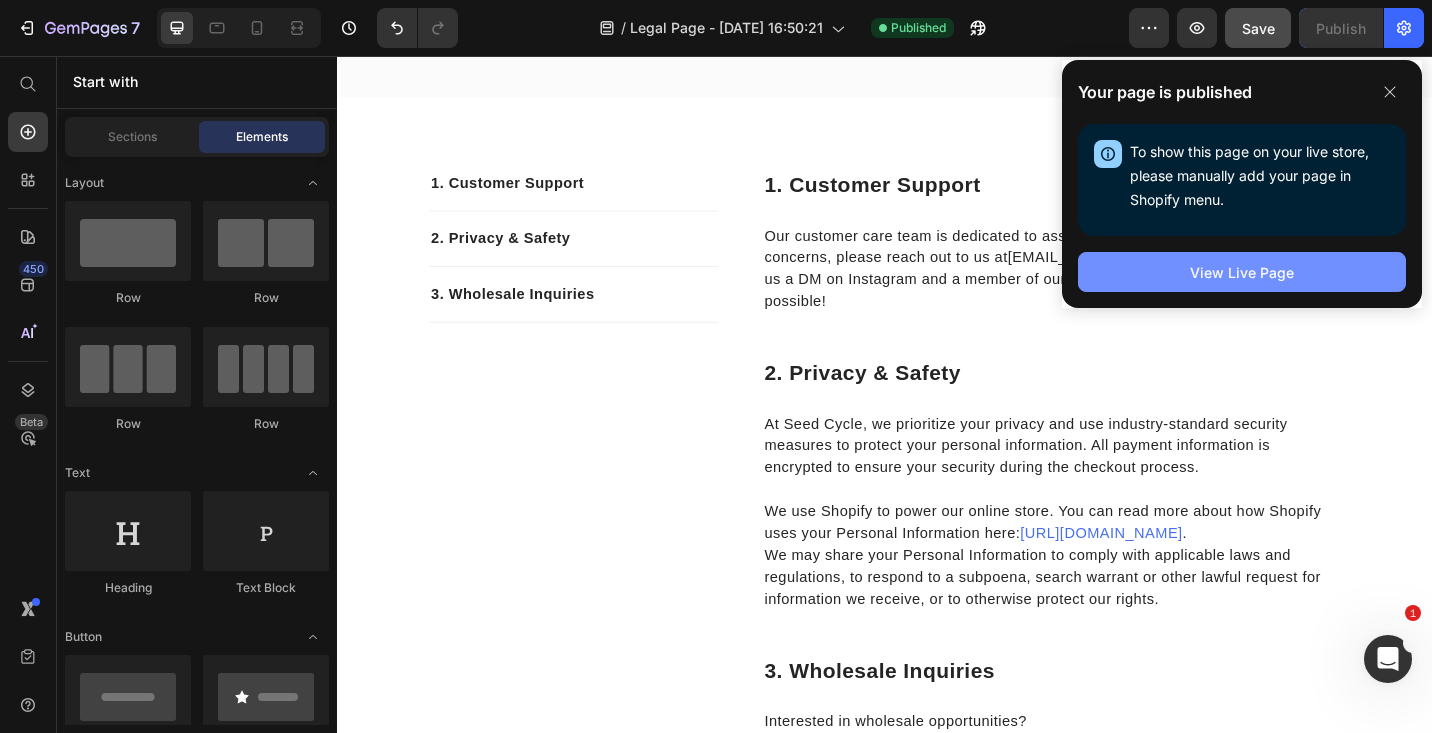 click on "View Live Page" at bounding box center [1242, 272] 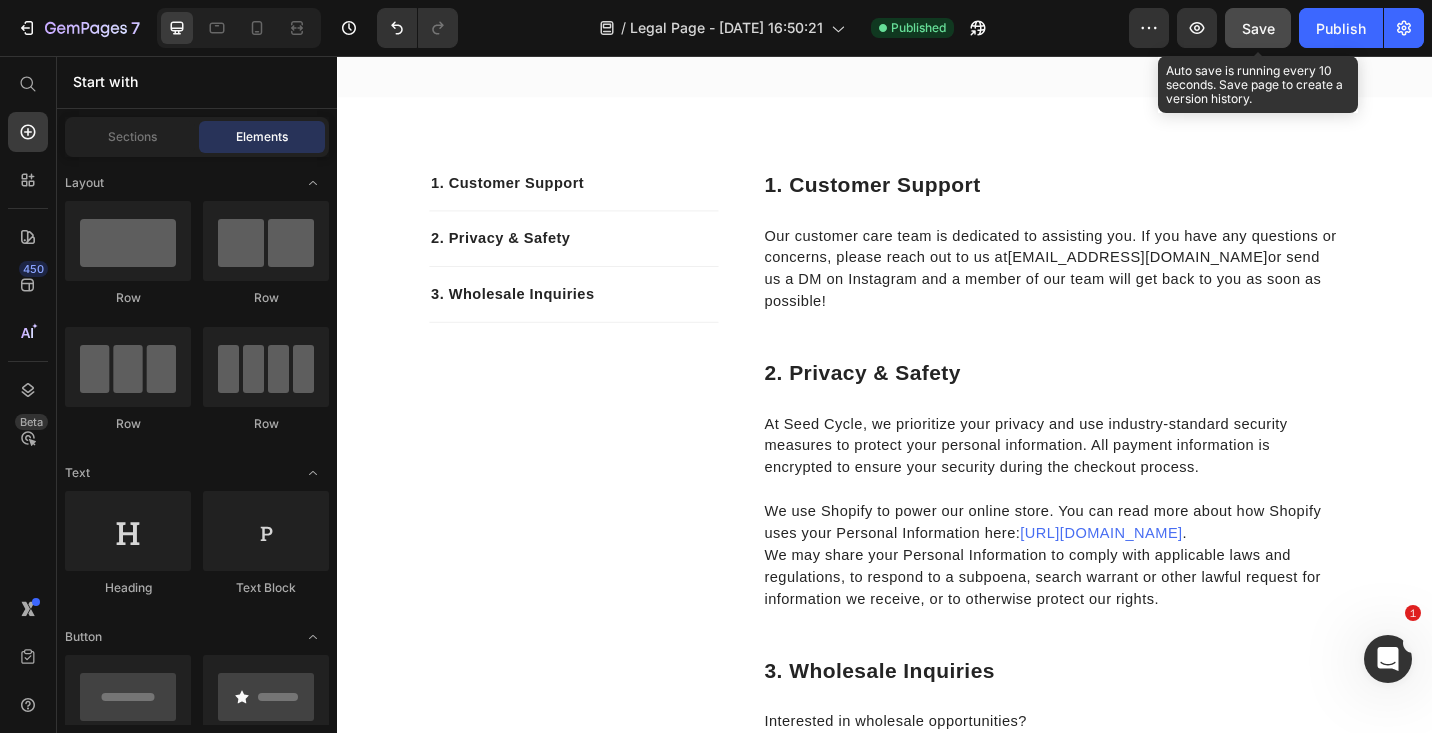click on "Save" at bounding box center [1258, 28] 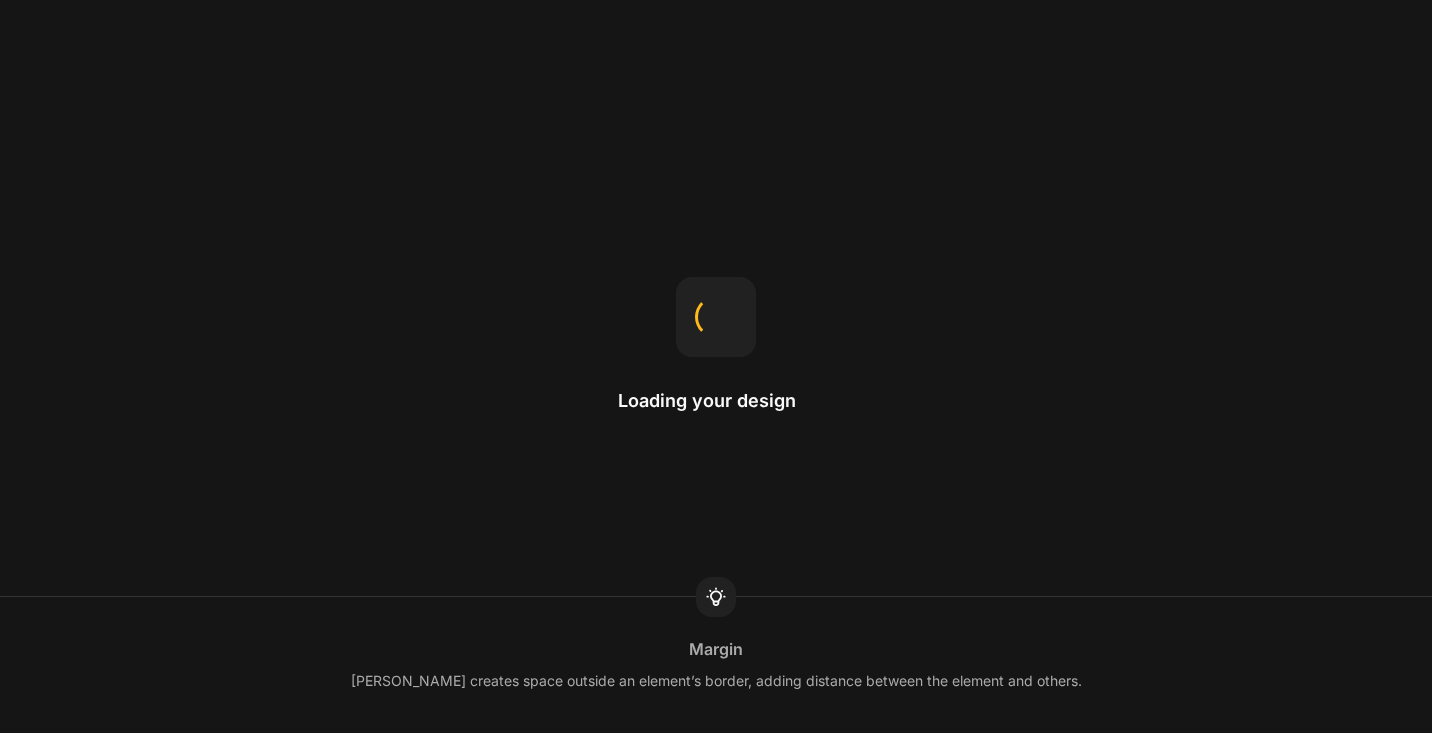 scroll, scrollTop: 0, scrollLeft: 0, axis: both 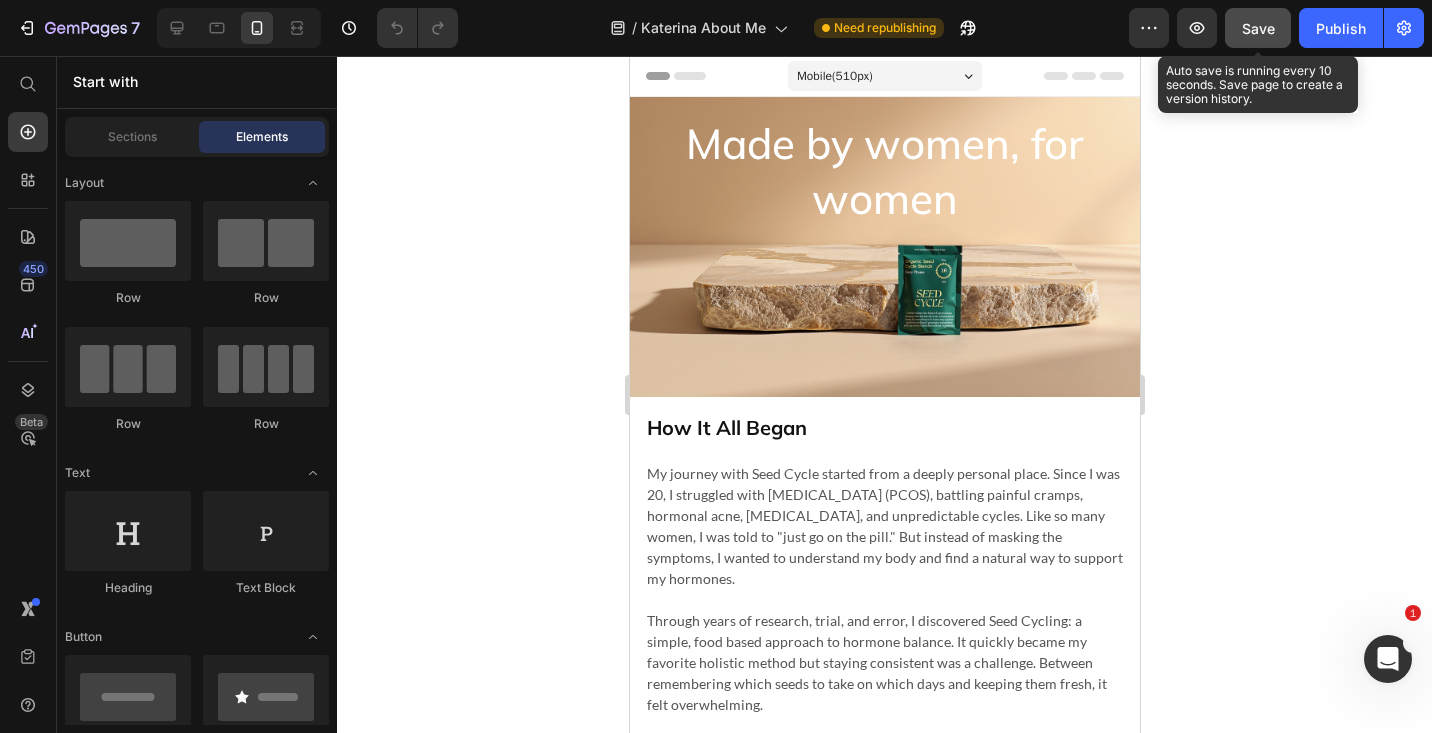 click on "Save" 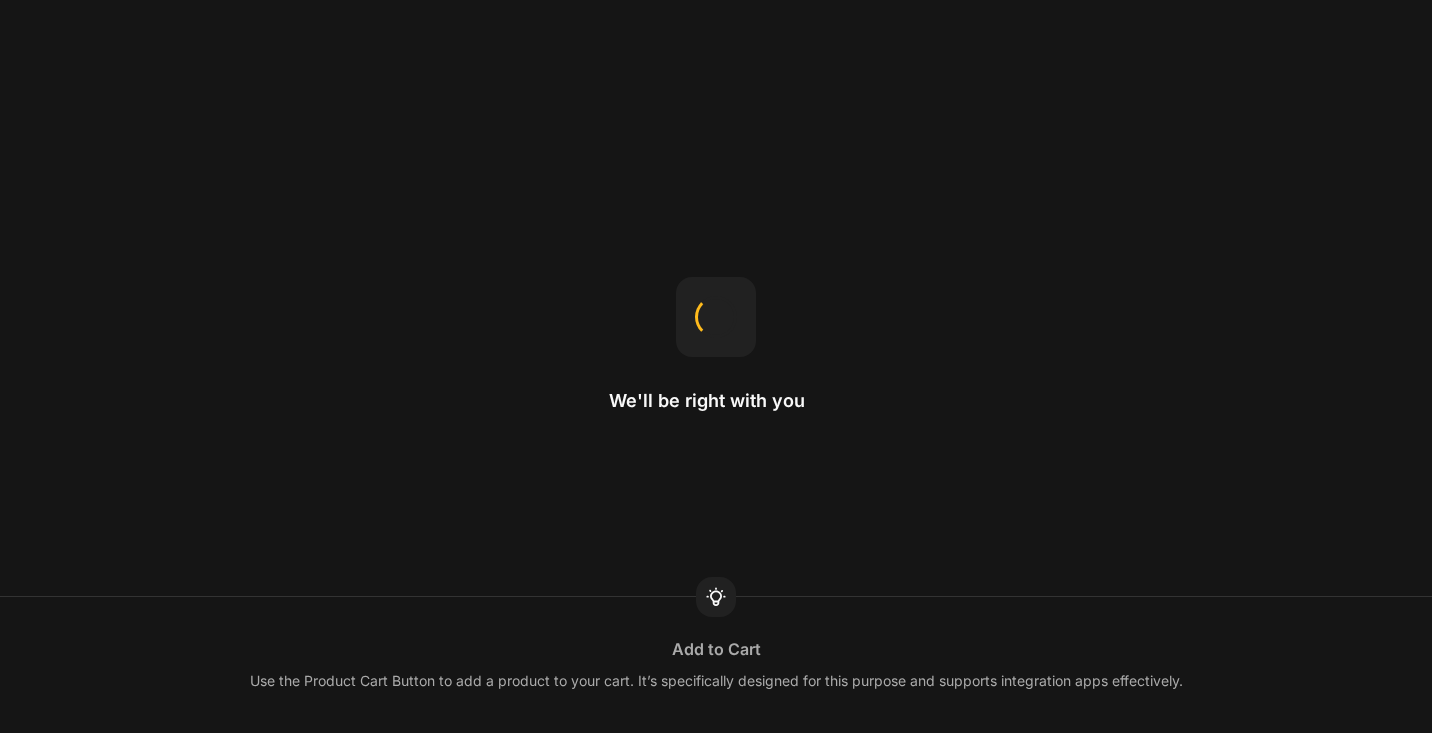 scroll, scrollTop: 0, scrollLeft: 0, axis: both 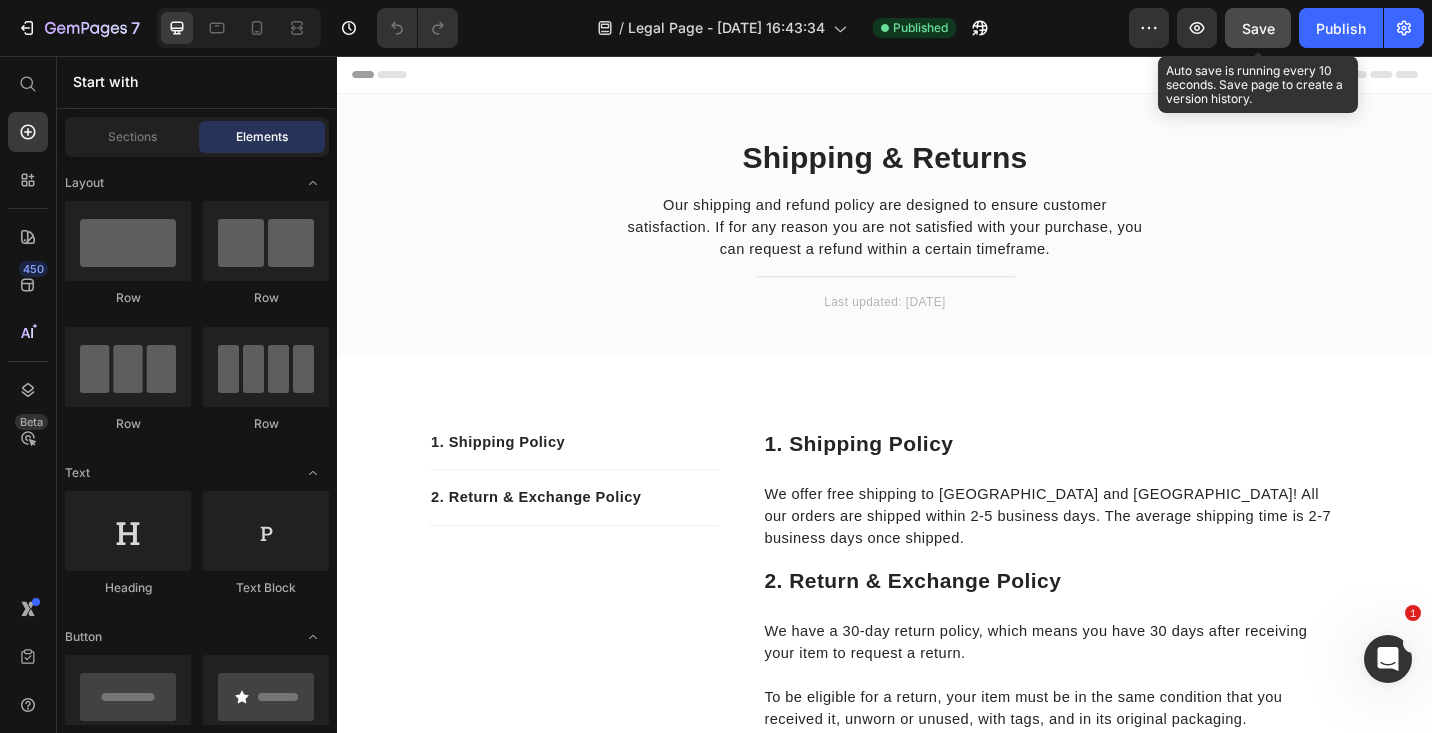 click on "Save" at bounding box center [1258, 28] 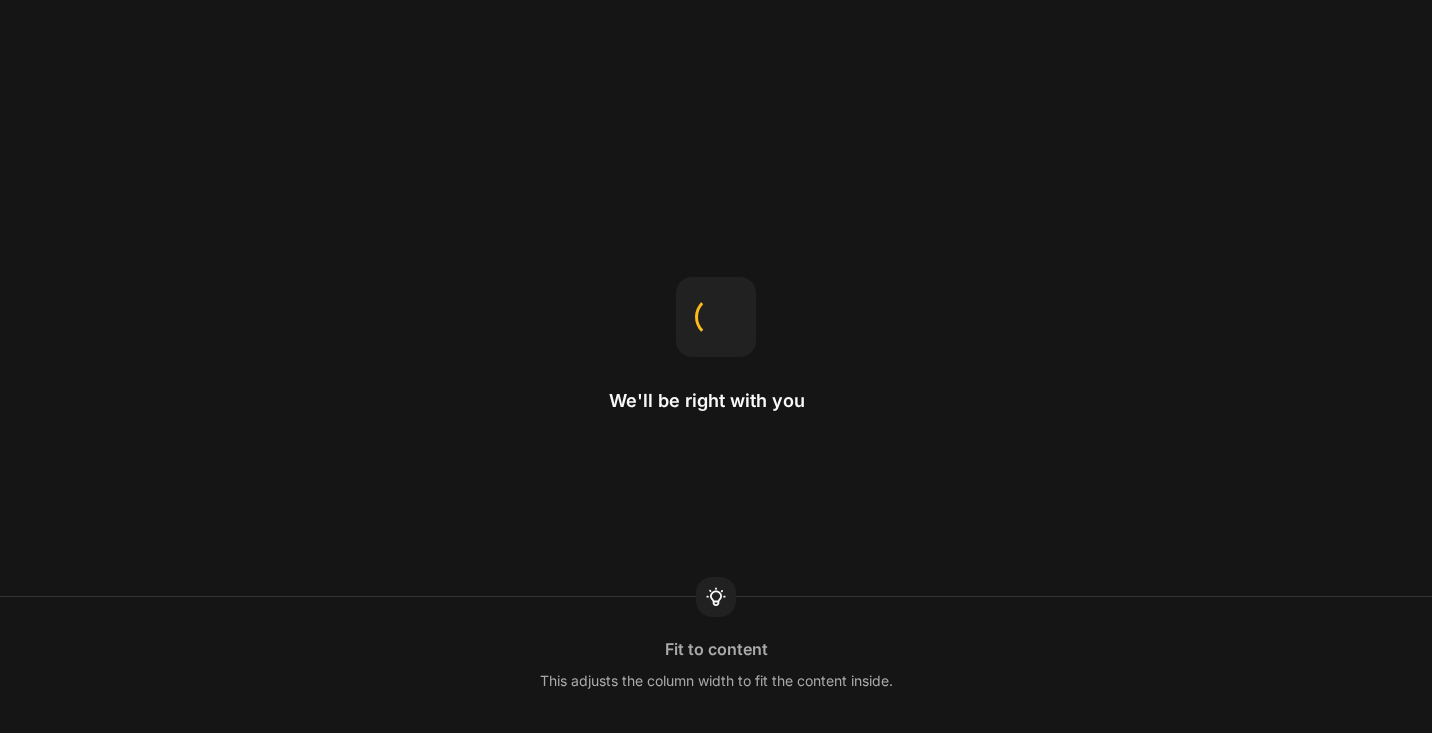 scroll, scrollTop: 0, scrollLeft: 0, axis: both 